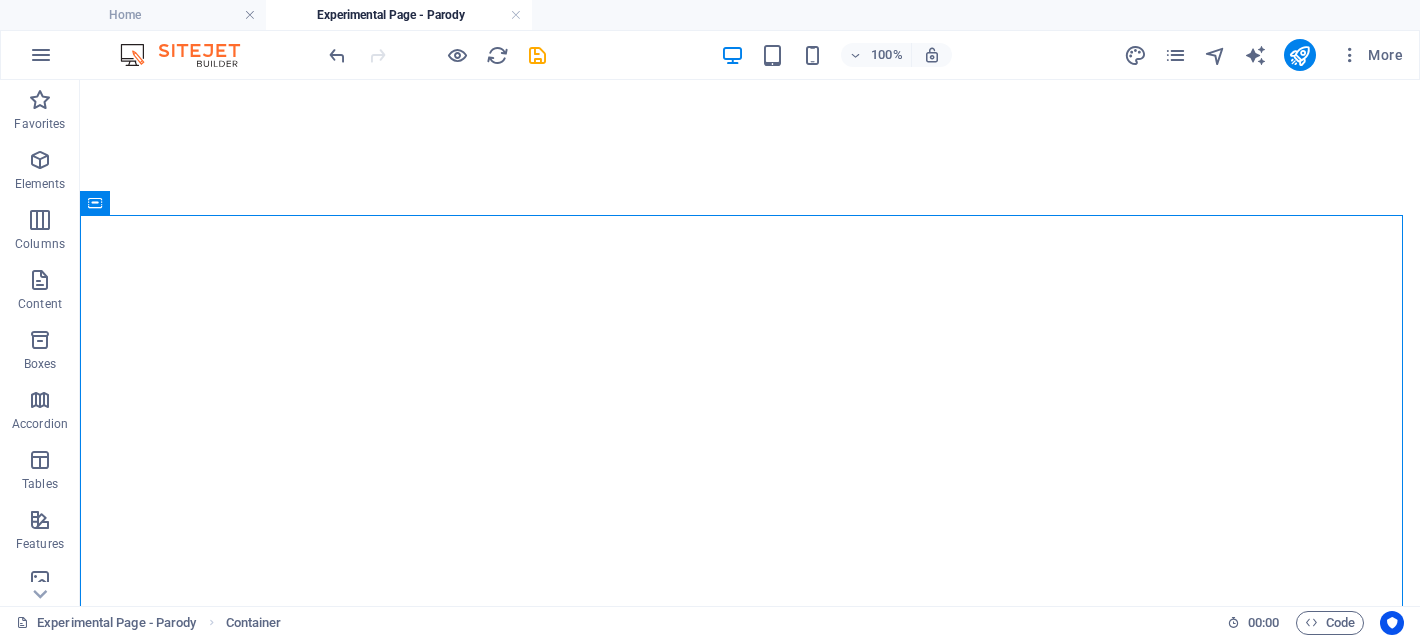 scroll, scrollTop: 0, scrollLeft: 0, axis: both 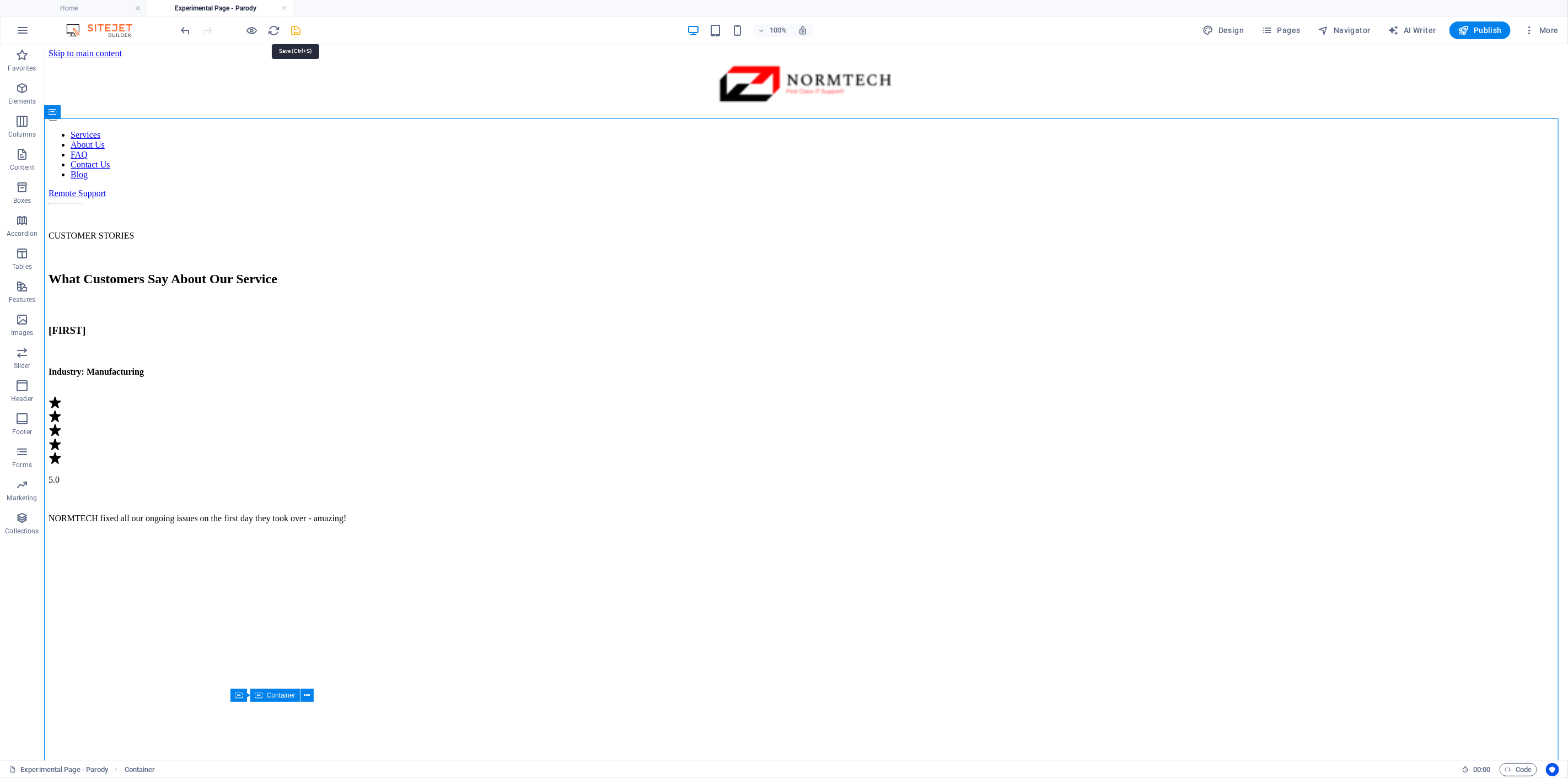 click at bounding box center (296, 30) 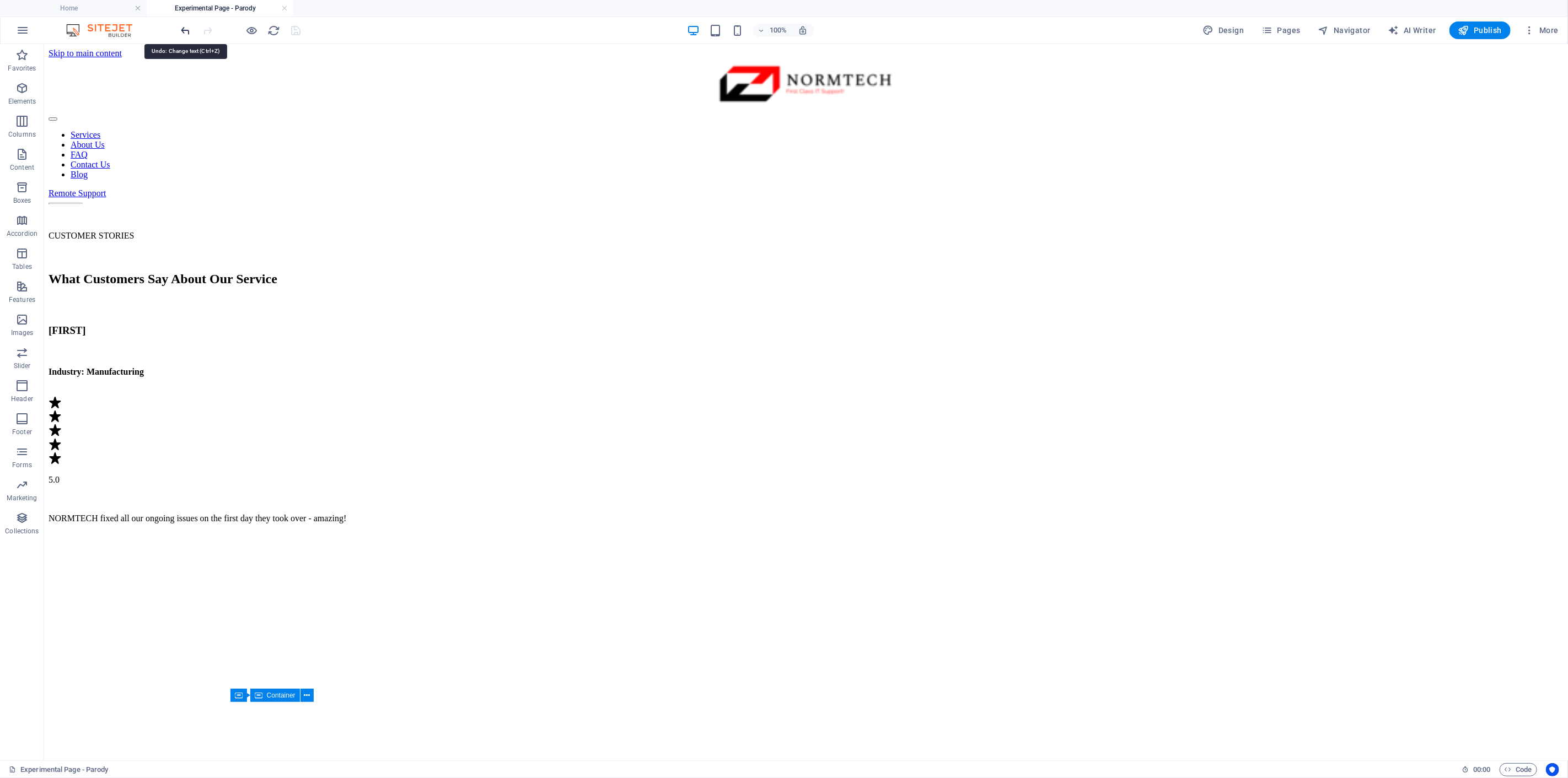 click at bounding box center [186, 30] 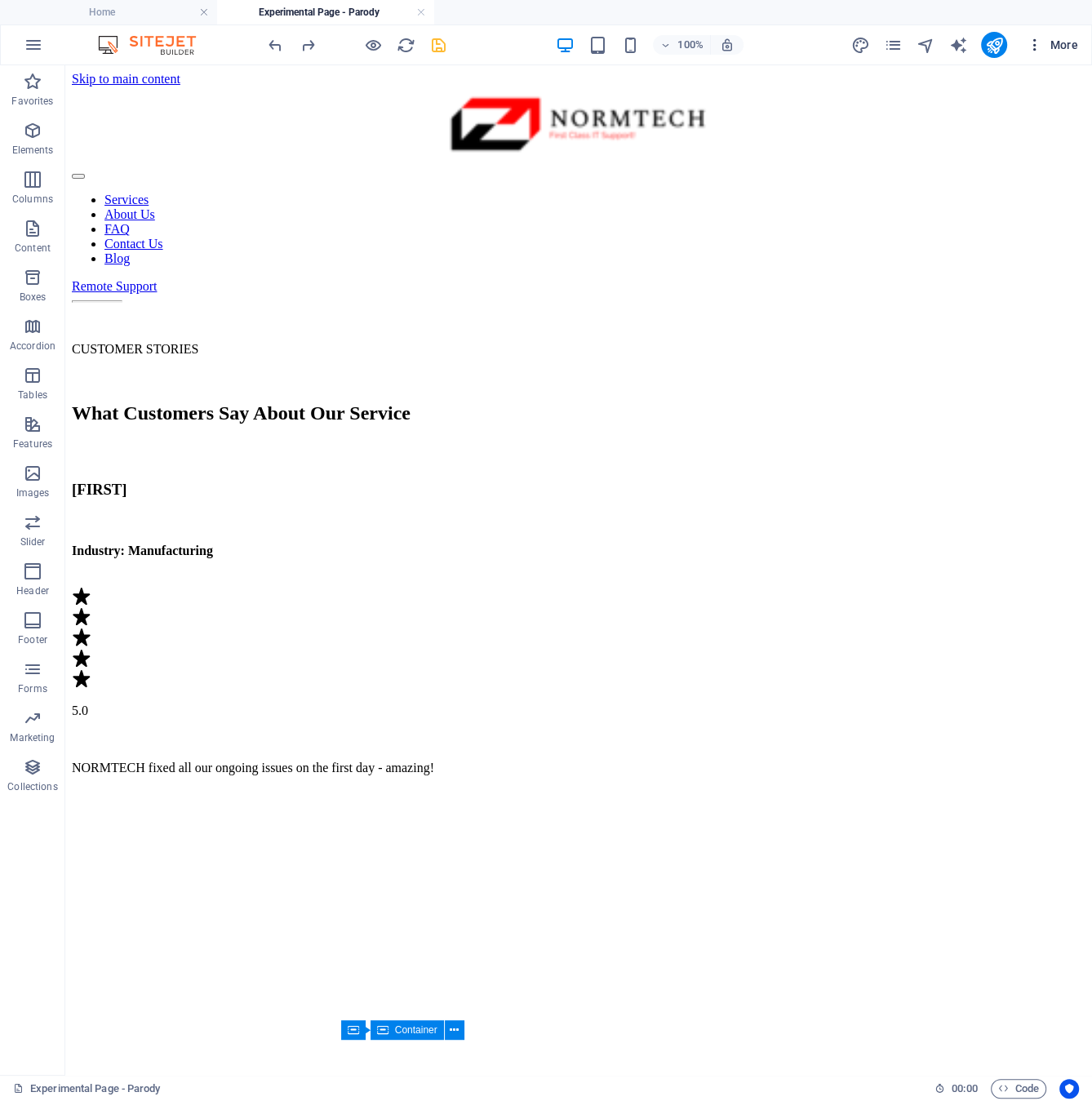 click on "More" at bounding box center (1052, 45) 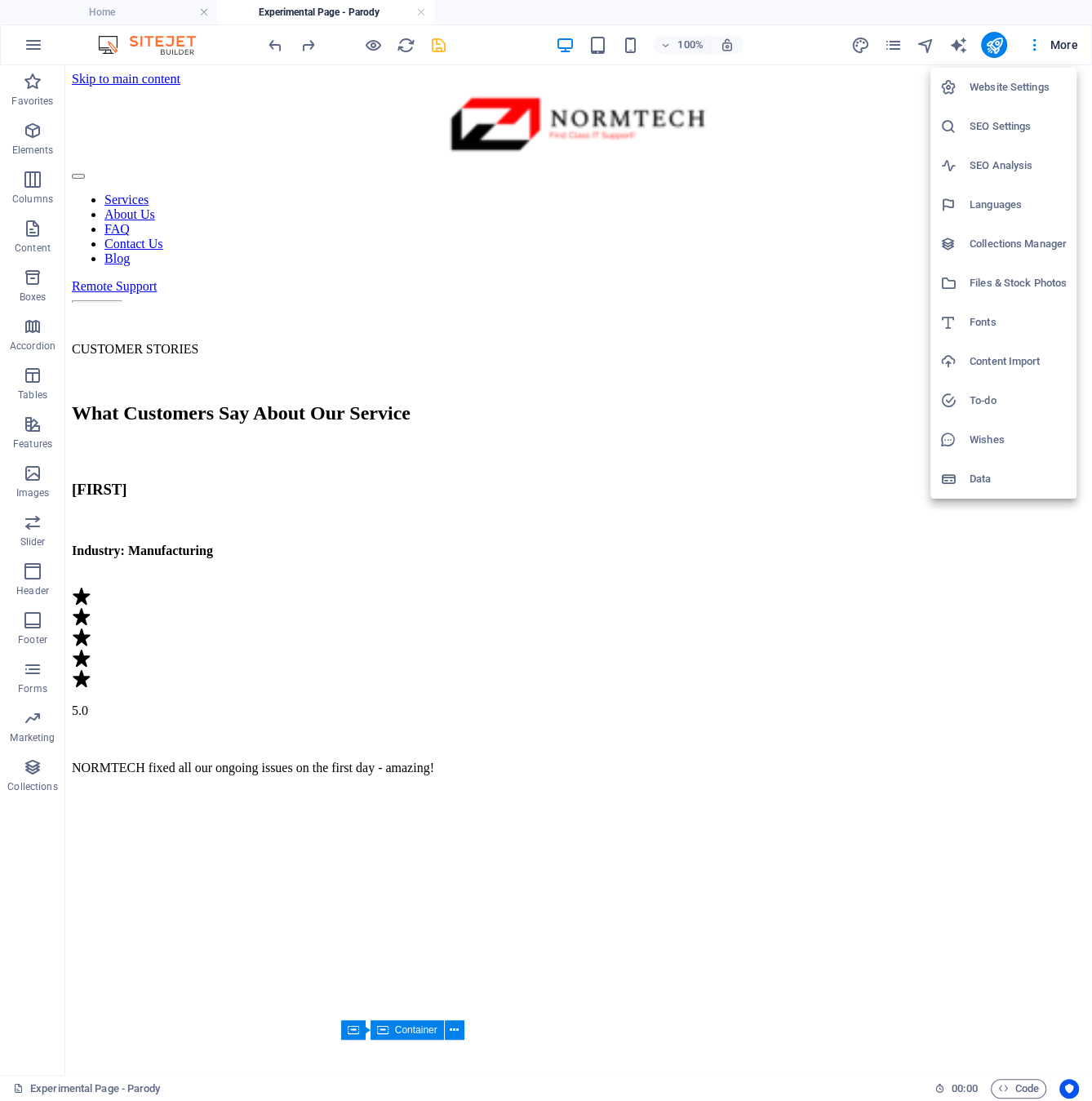 click at bounding box center (546, 550) 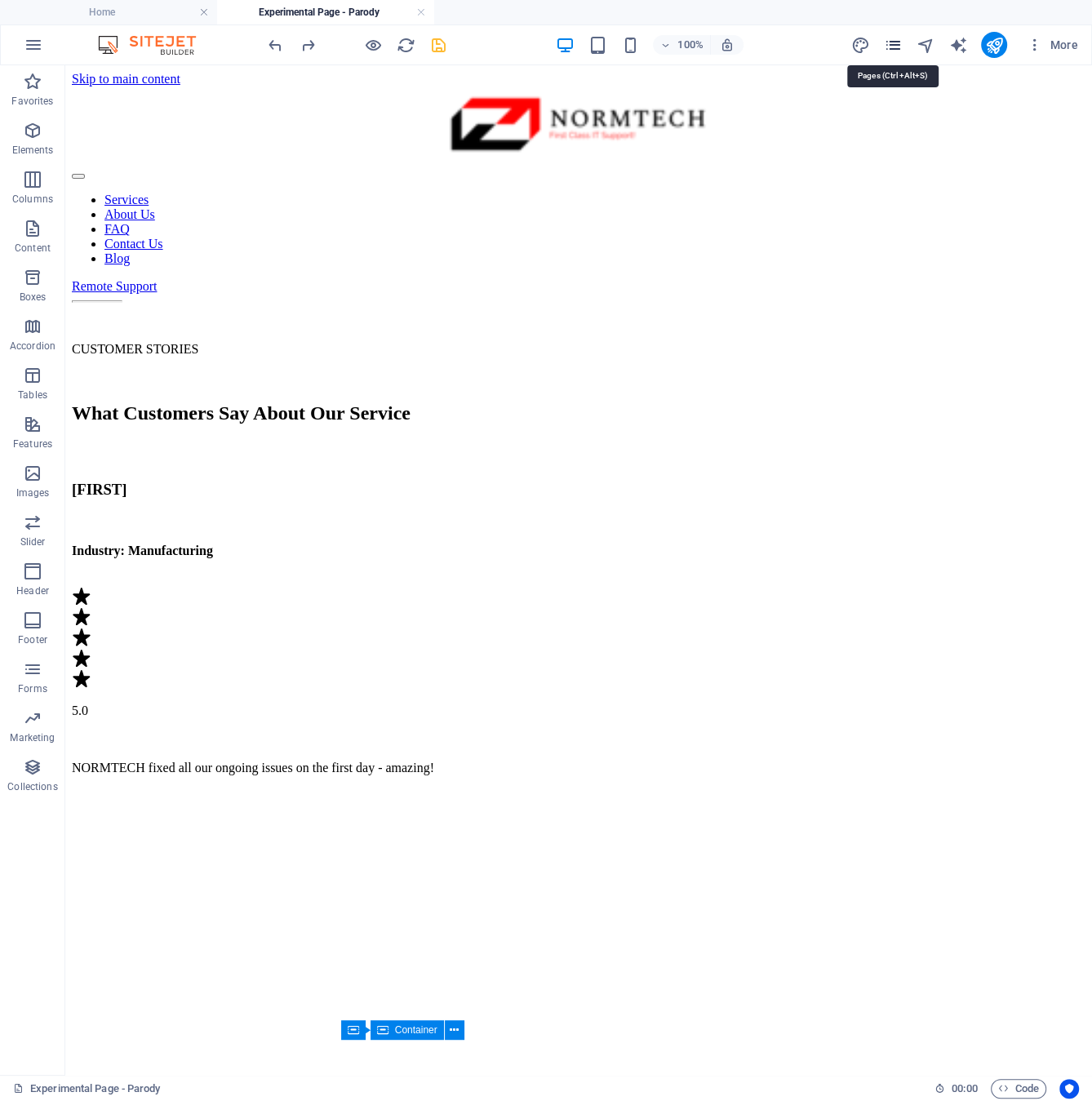 click at bounding box center (892, 45) 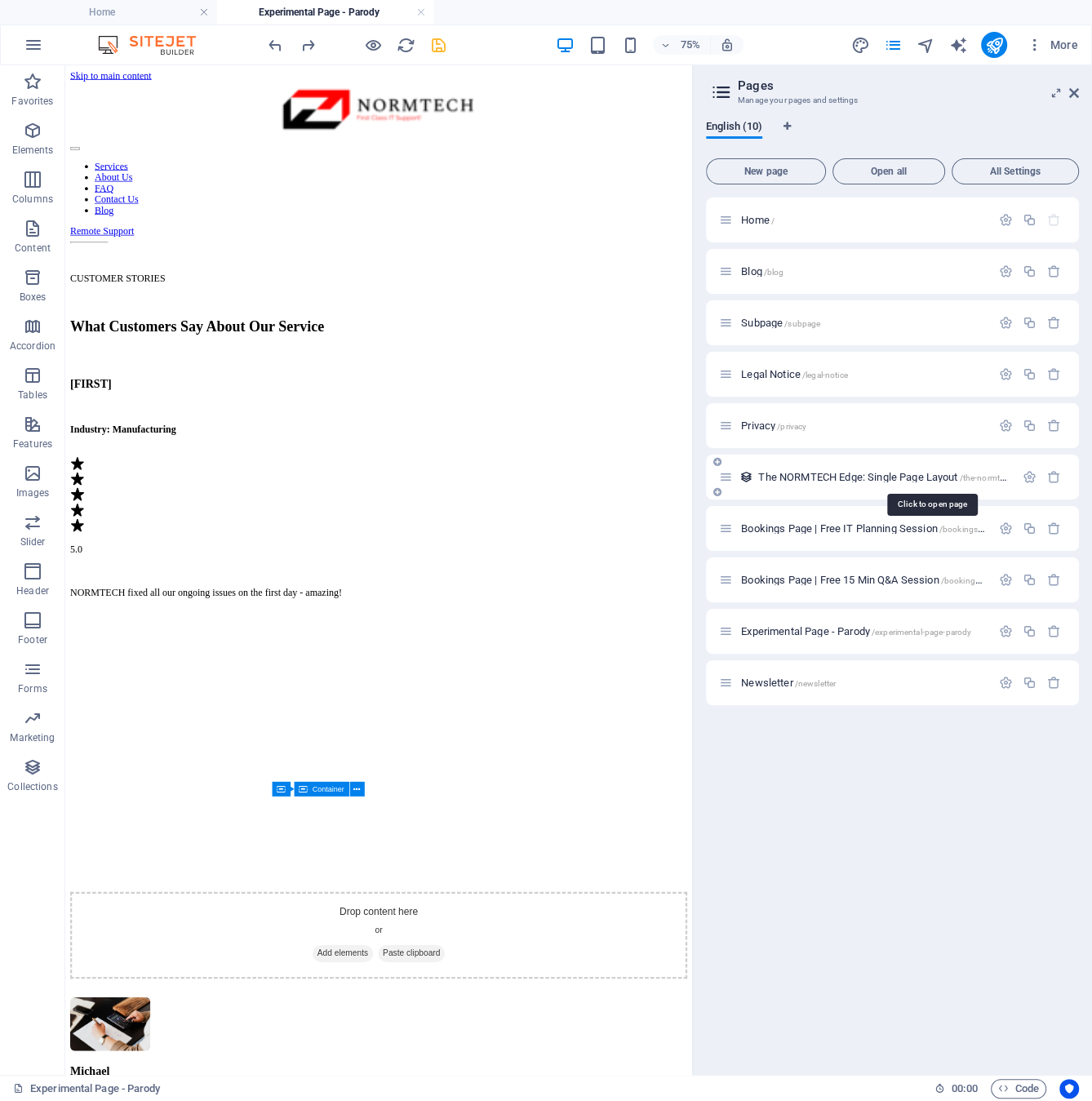click on "The NORMTECH Edge: Single Page Layout /the-normtech-edge-single-page-layout" at bounding box center [931, 477] 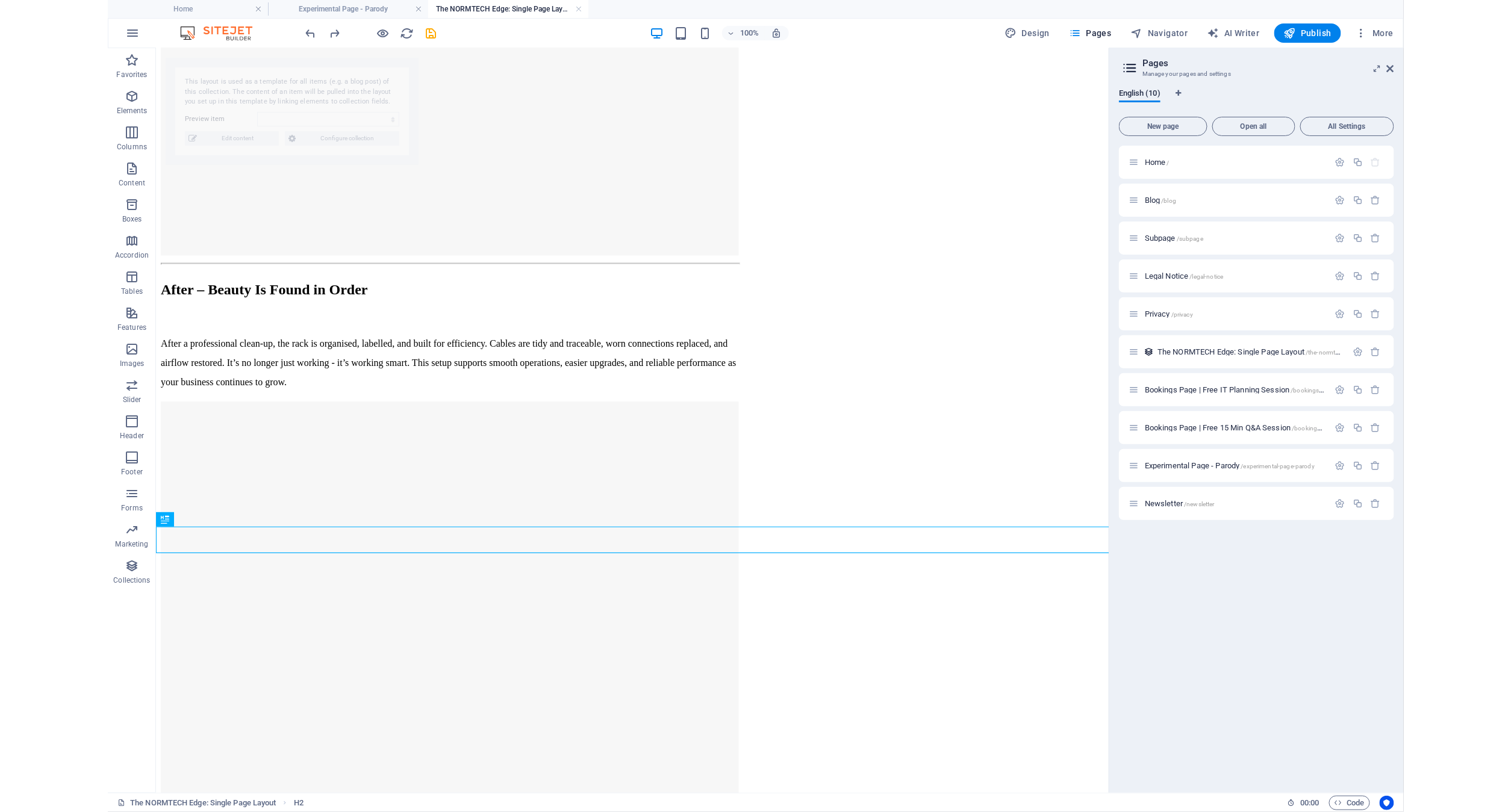 scroll, scrollTop: 2534, scrollLeft: 0, axis: vertical 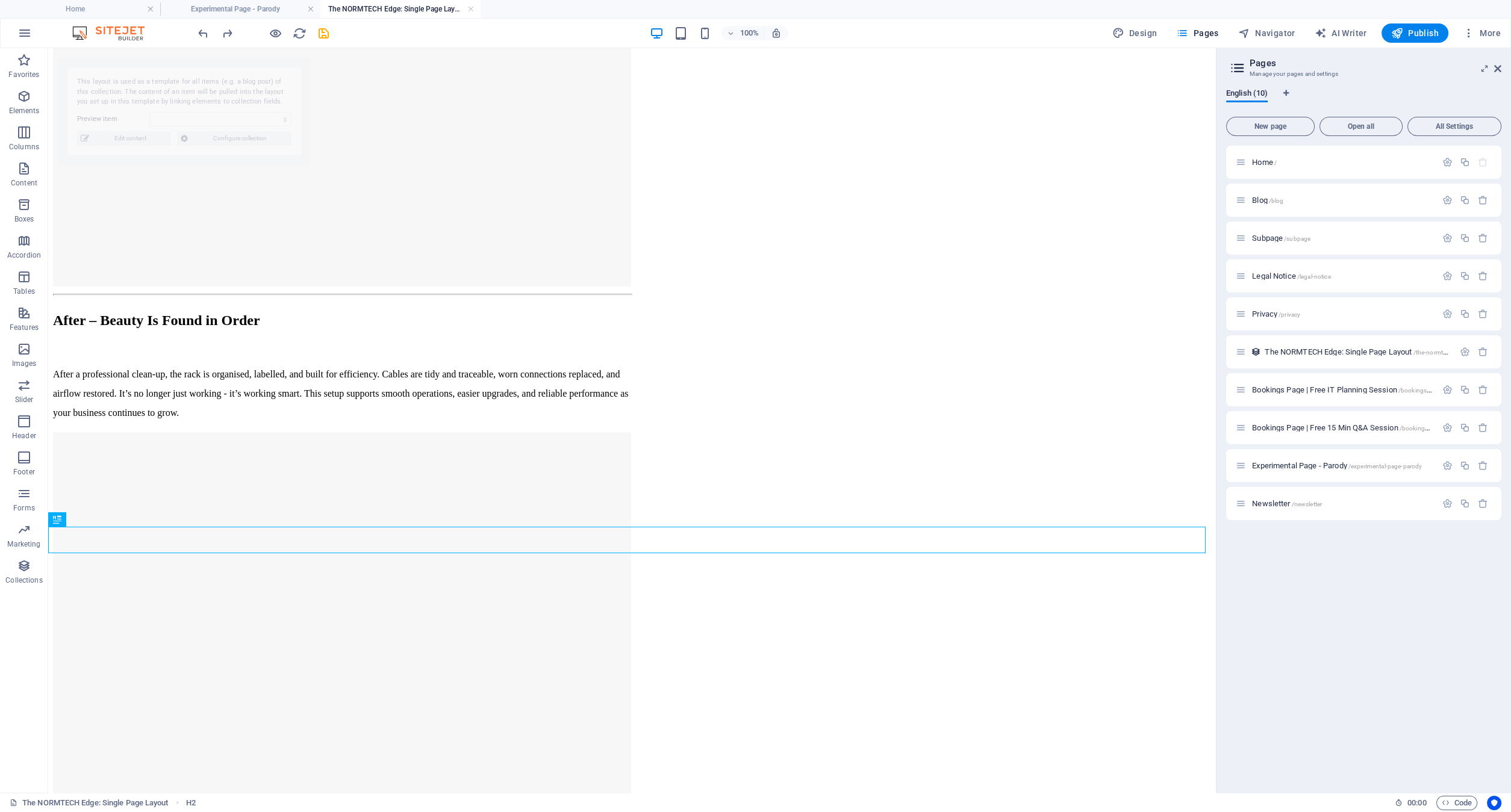 select on "6887216a4935d9505d087a42" 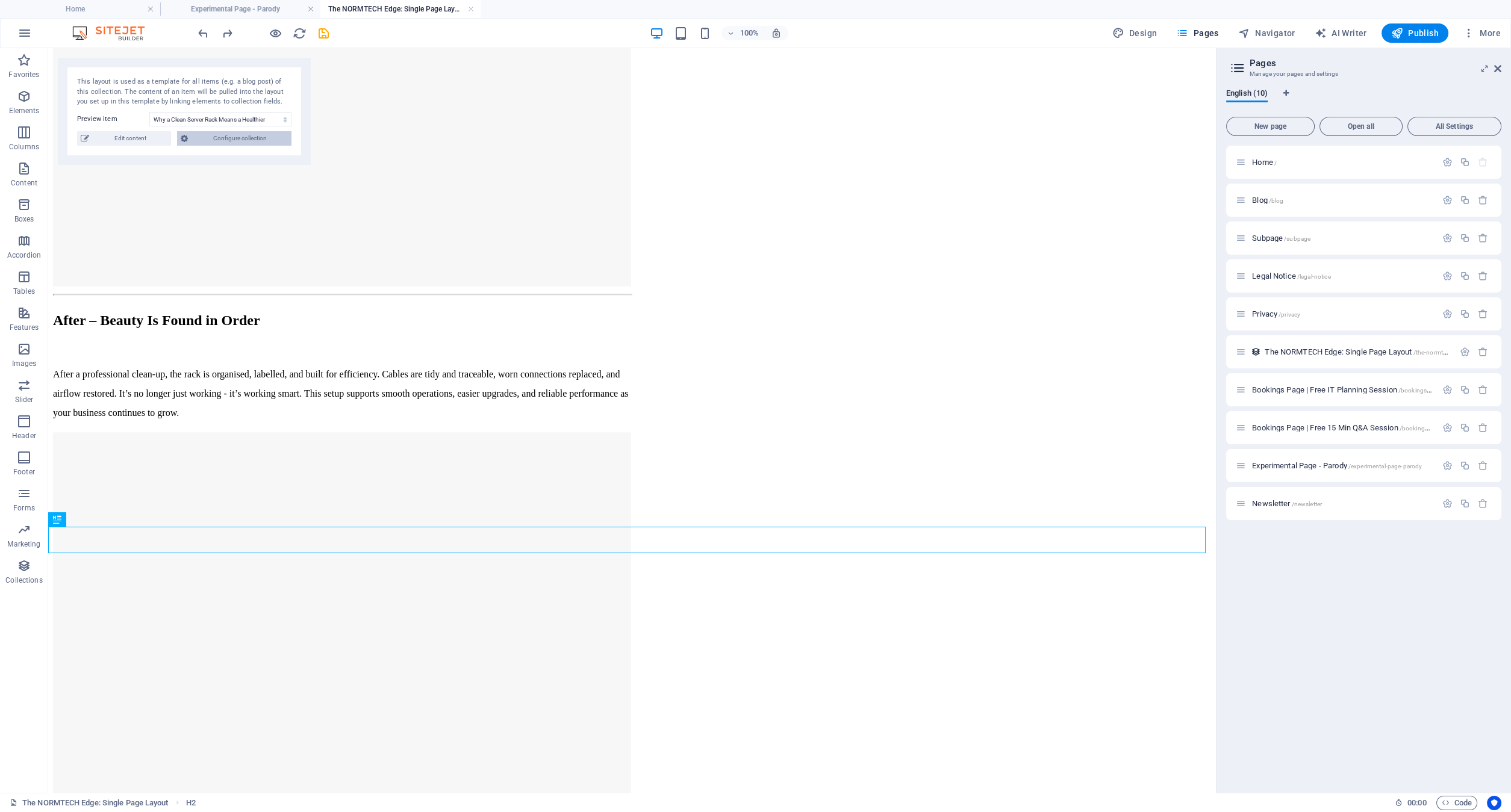 click on "Configure collection" at bounding box center (240, 138) 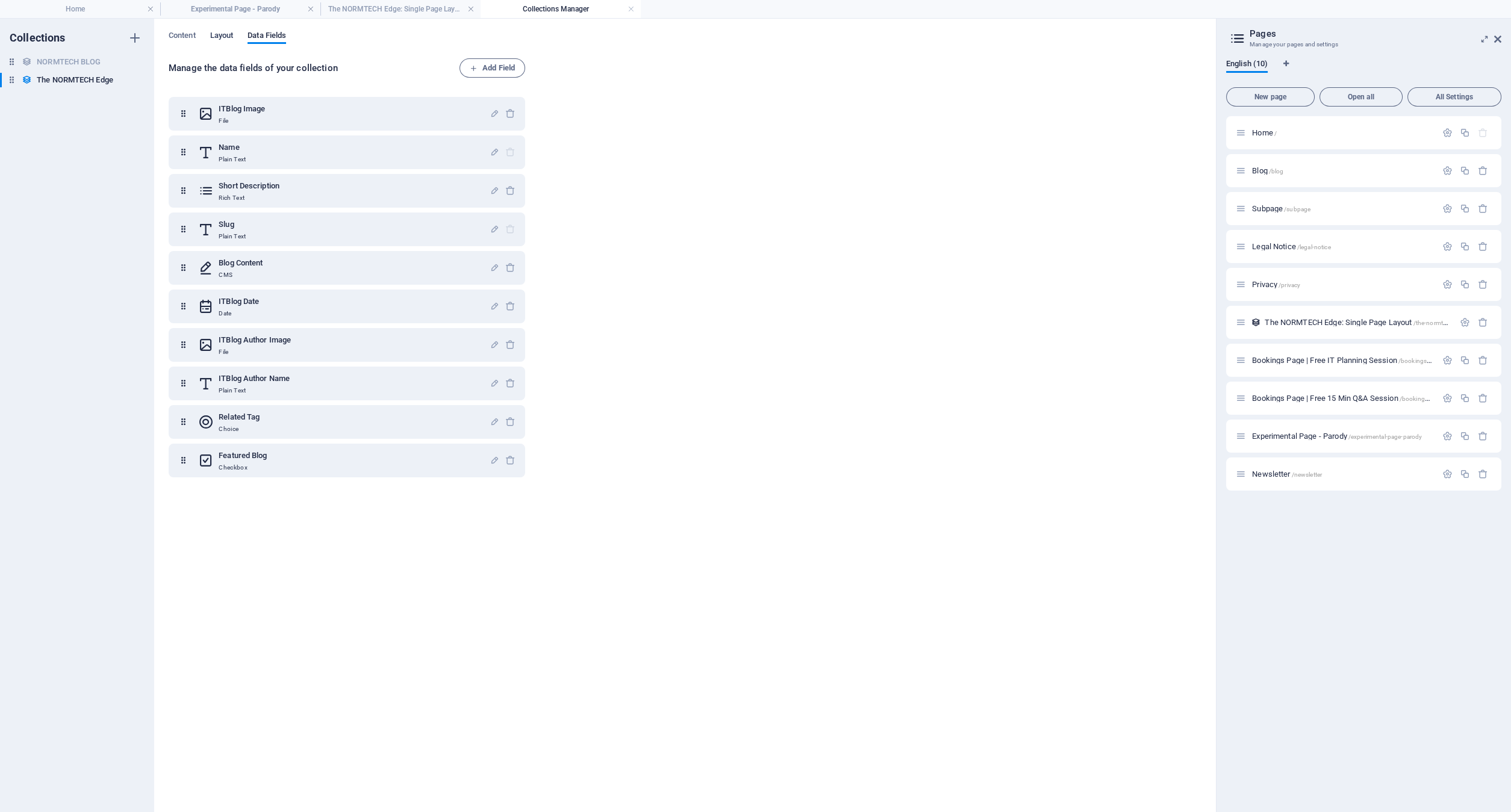 click on "Layout" at bounding box center [222, 37] 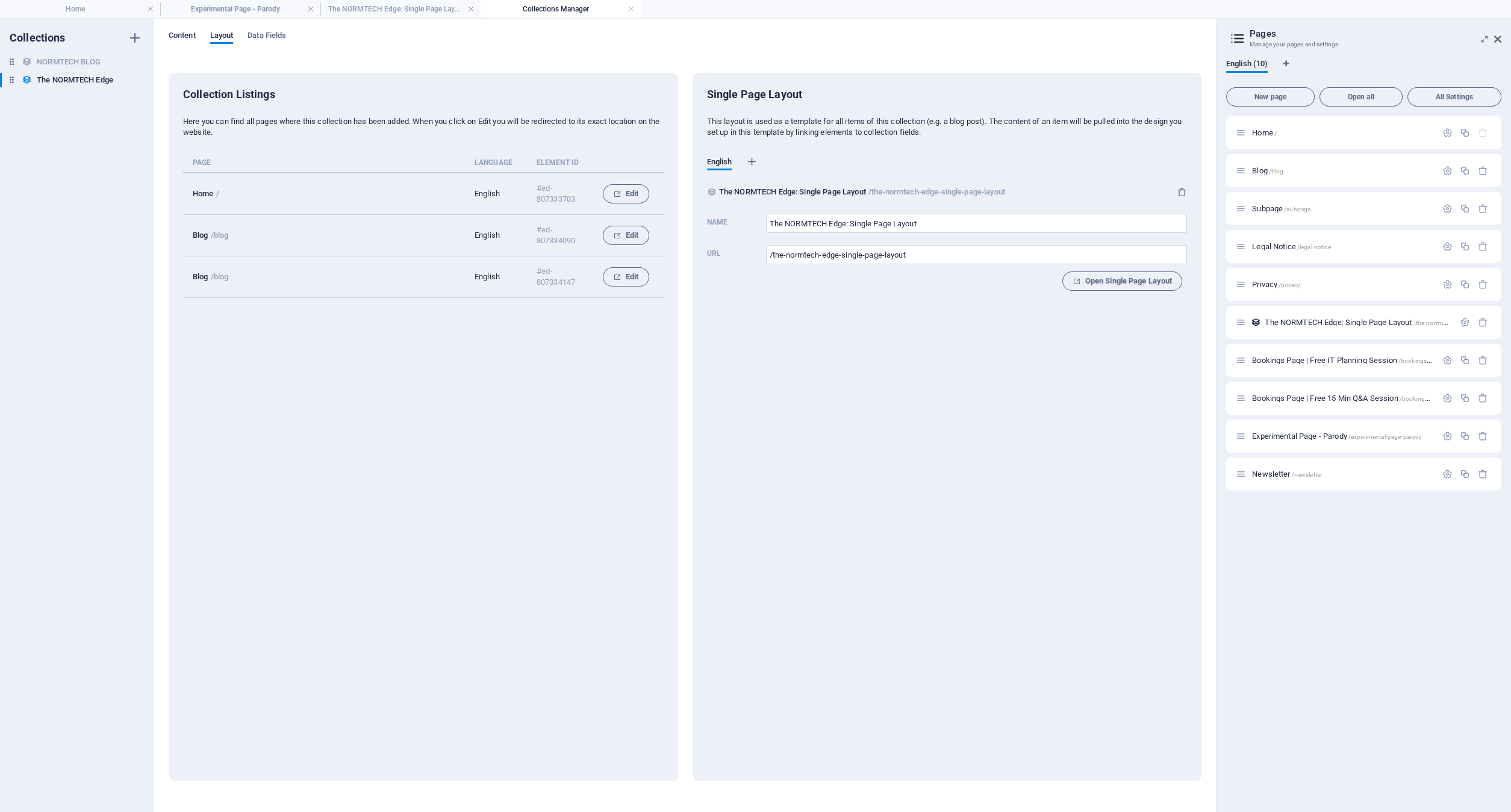click on "Content" at bounding box center [182, 37] 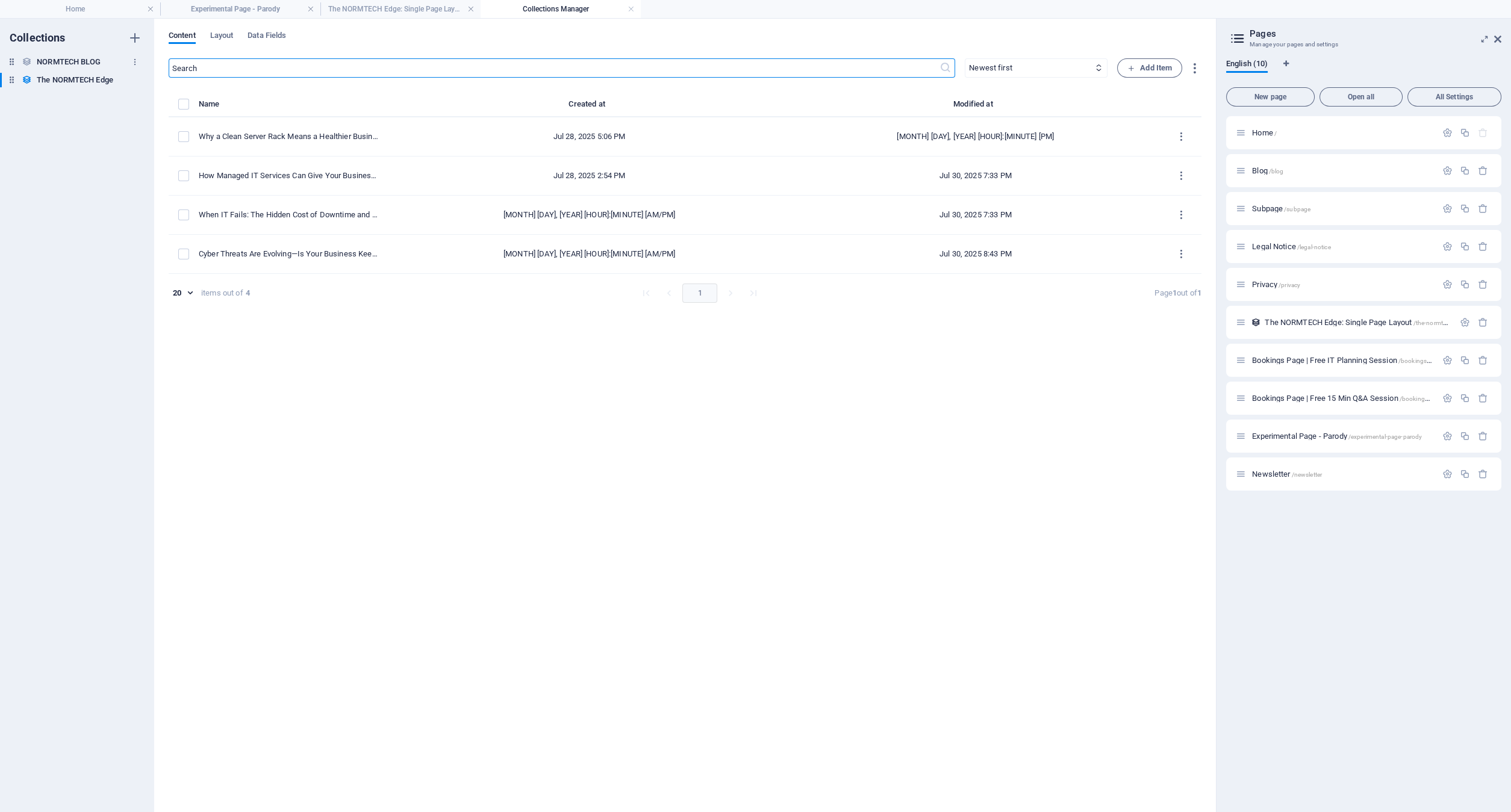 click on "NORMTECH BLOG" at bounding box center (69, 62) 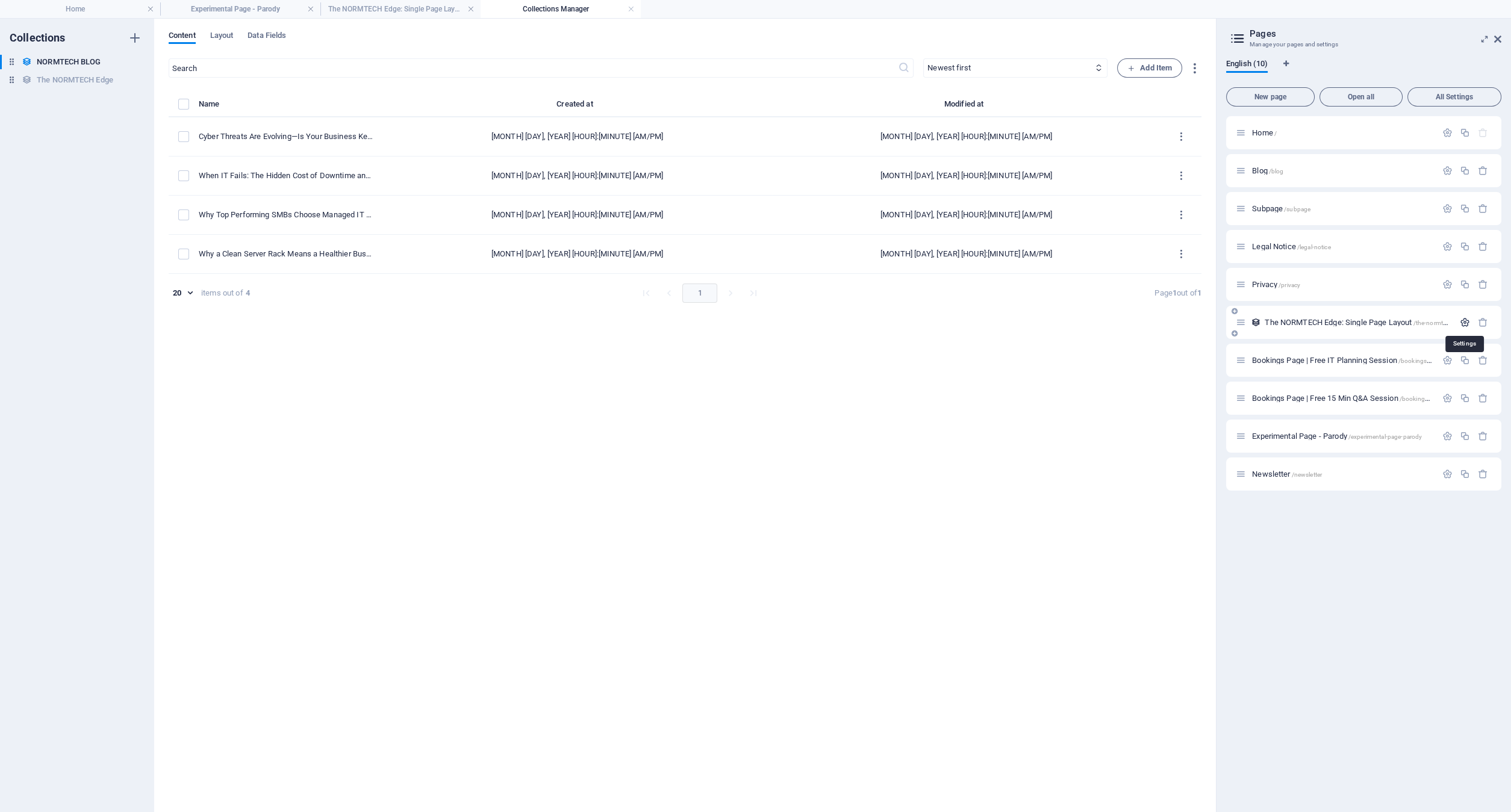 click at bounding box center (1465, 322) 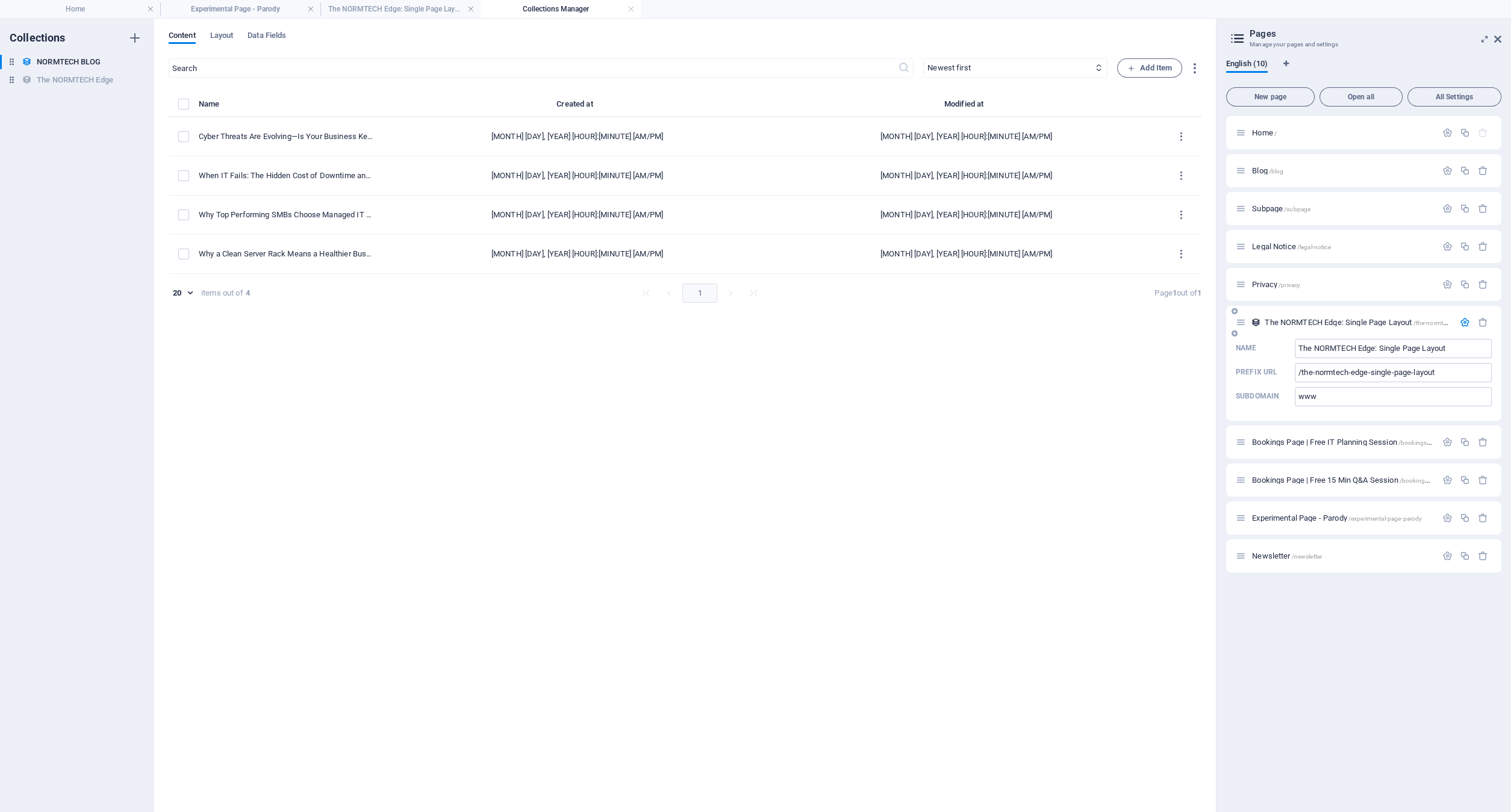 click on "The NORMTECH Edge: Single Page Layout /the-normtech-edge-single-page-layout" at bounding box center (1345, 322) 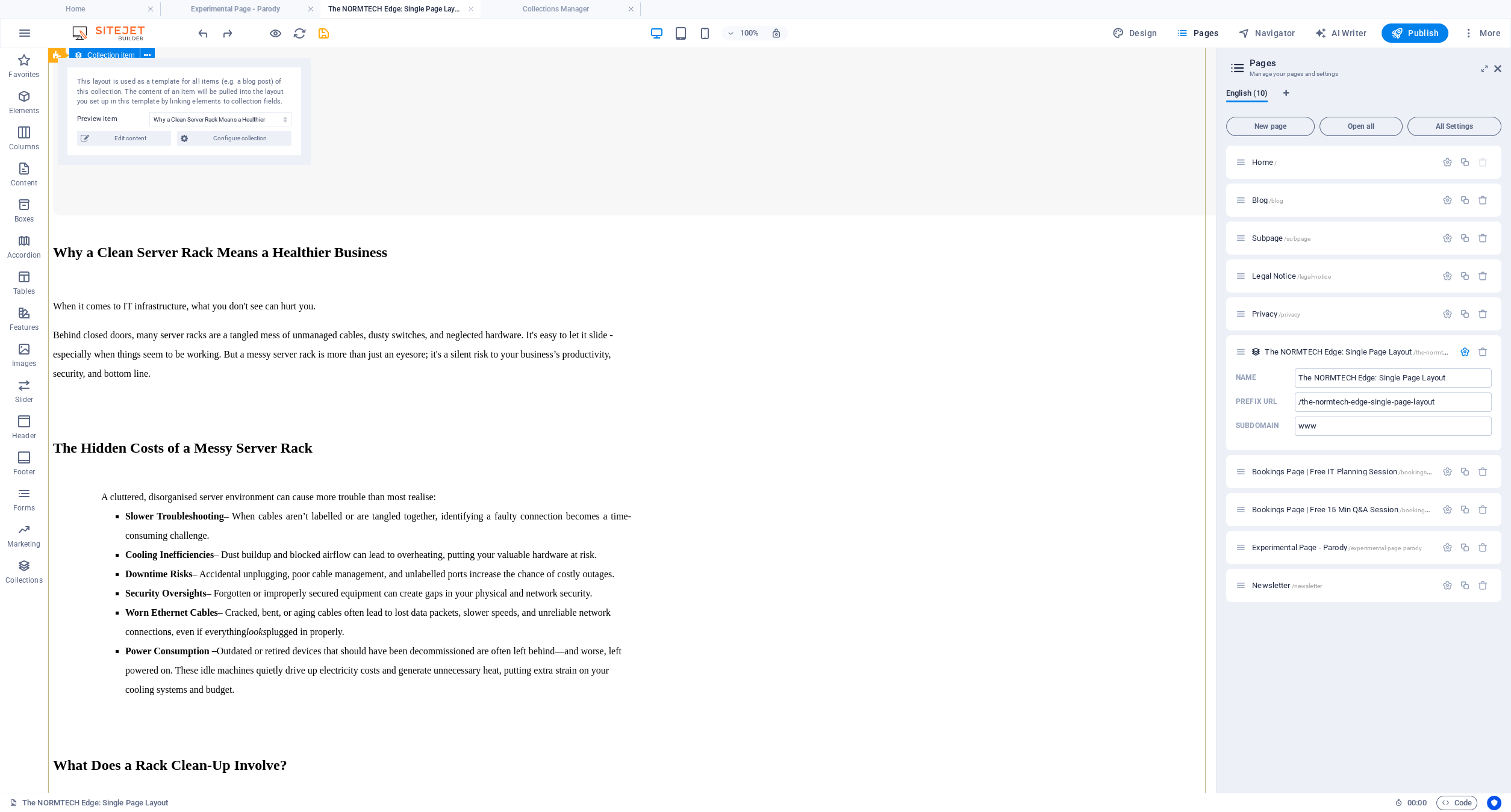 scroll, scrollTop: 0, scrollLeft: 0, axis: both 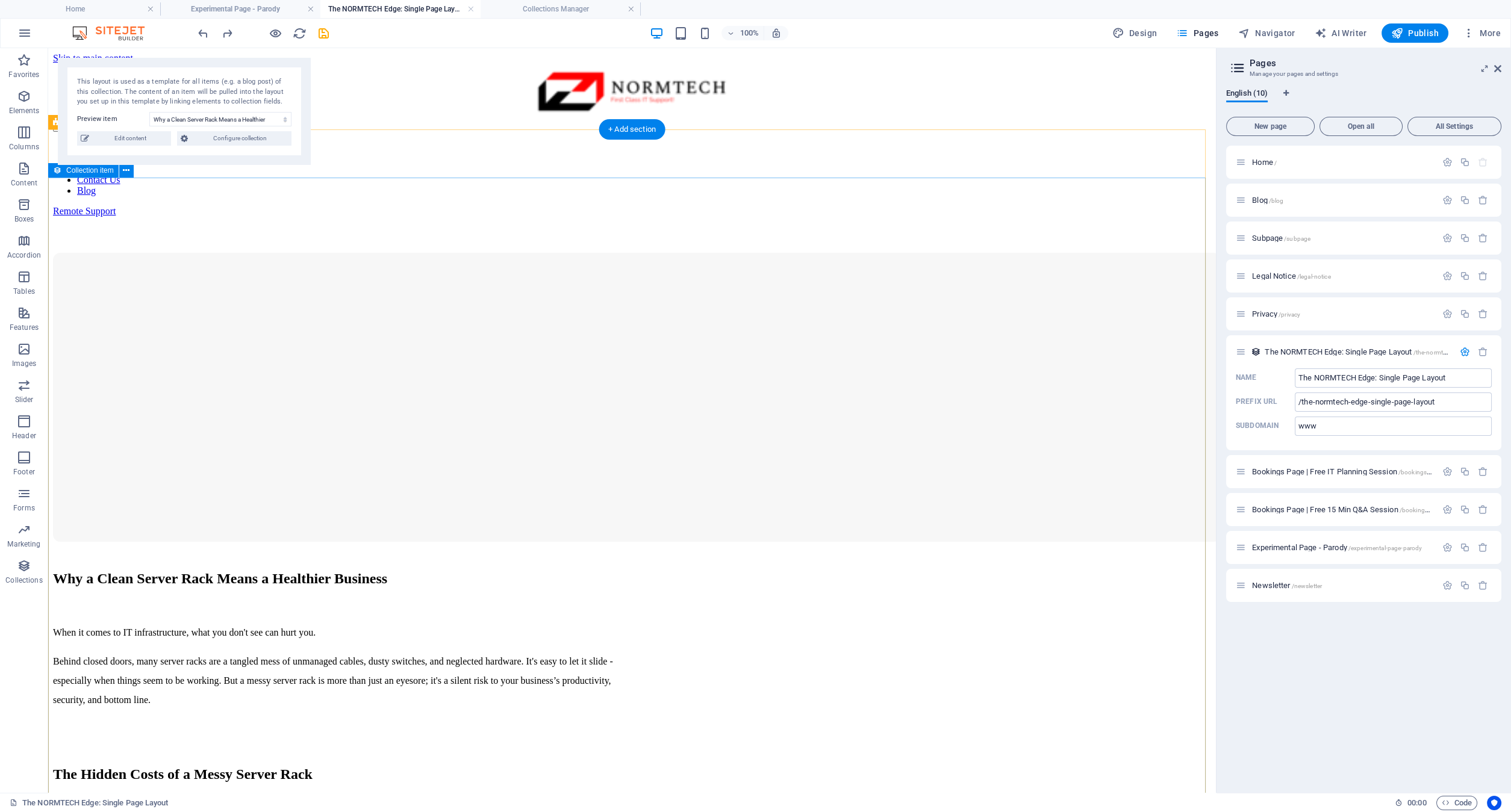 click on "Why a Clean Server Rack Means a Healthier Business When it comes to IT infrastructure, what you don't see can hurt you. Behind closed doors, many server racks are a tangled mess of unmanaged cables, dusty switches, and neglected hardware. It's easy to let it slide - especially when things seem to be working. But a messy server rack is more than just an eyesore; it's a silent risk to your business’s productivity, security, and bottom line. The Hidden Costs of a Messy Server Rack A cluttered, disorganised server environment can cause more trouble than most realise: Slower Troubleshooting  – When cables aren’t labelled or are tangled together, identifying a faulty connection becomes a time-consuming challenge. Cooling Inefficiencies  – Dust buildup and blocked airflow can lead to overheating, putting your valuable hardware at risk. Downtime Risks  – Accidental unplugging, poor cable management, and unlabelled ports increase the chance of costly outages. Security Oversights Worn Ethernet Cables s looks" at bounding box center (632, 2107) 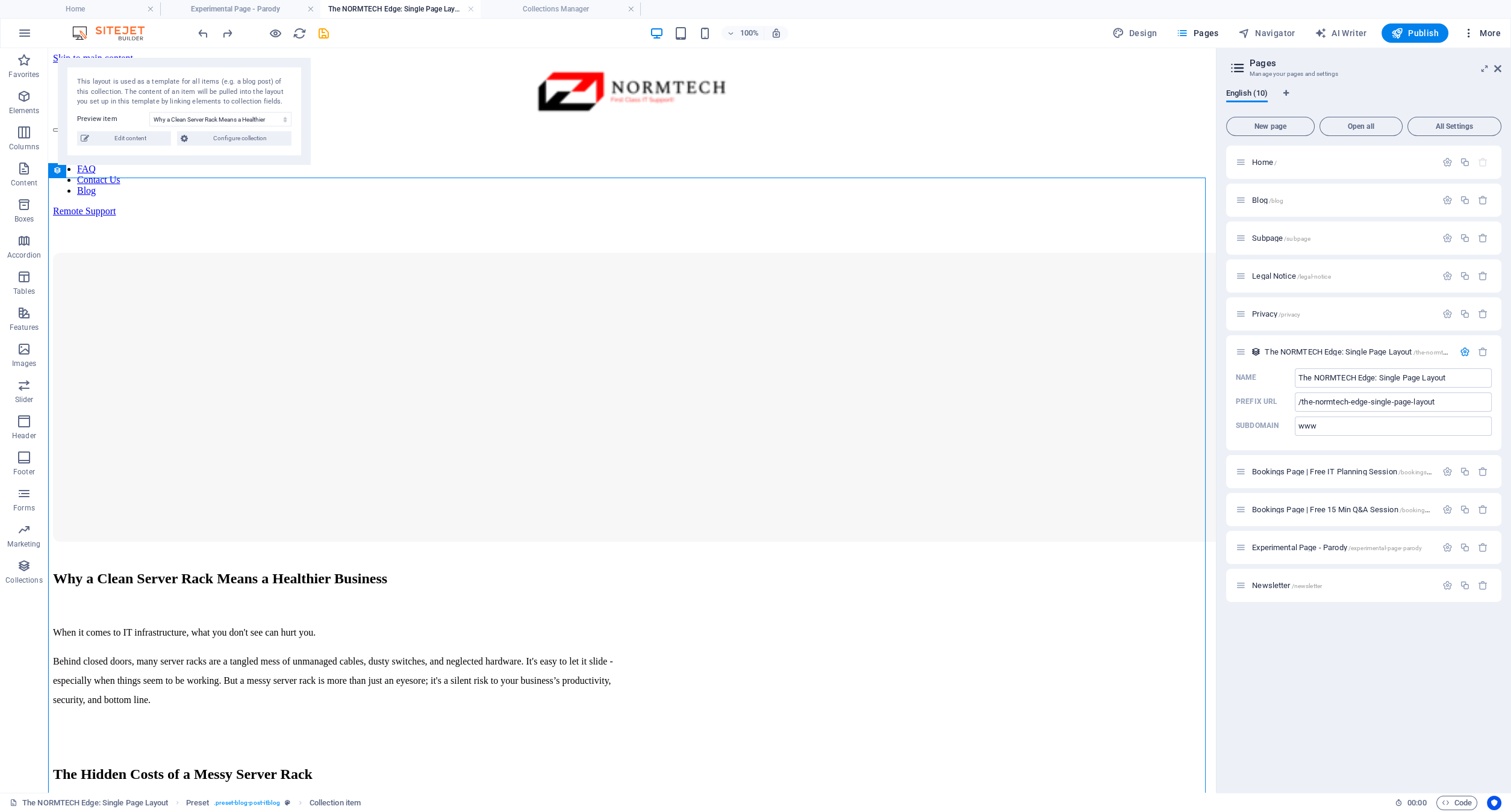 click on "More" at bounding box center [1481, 33] 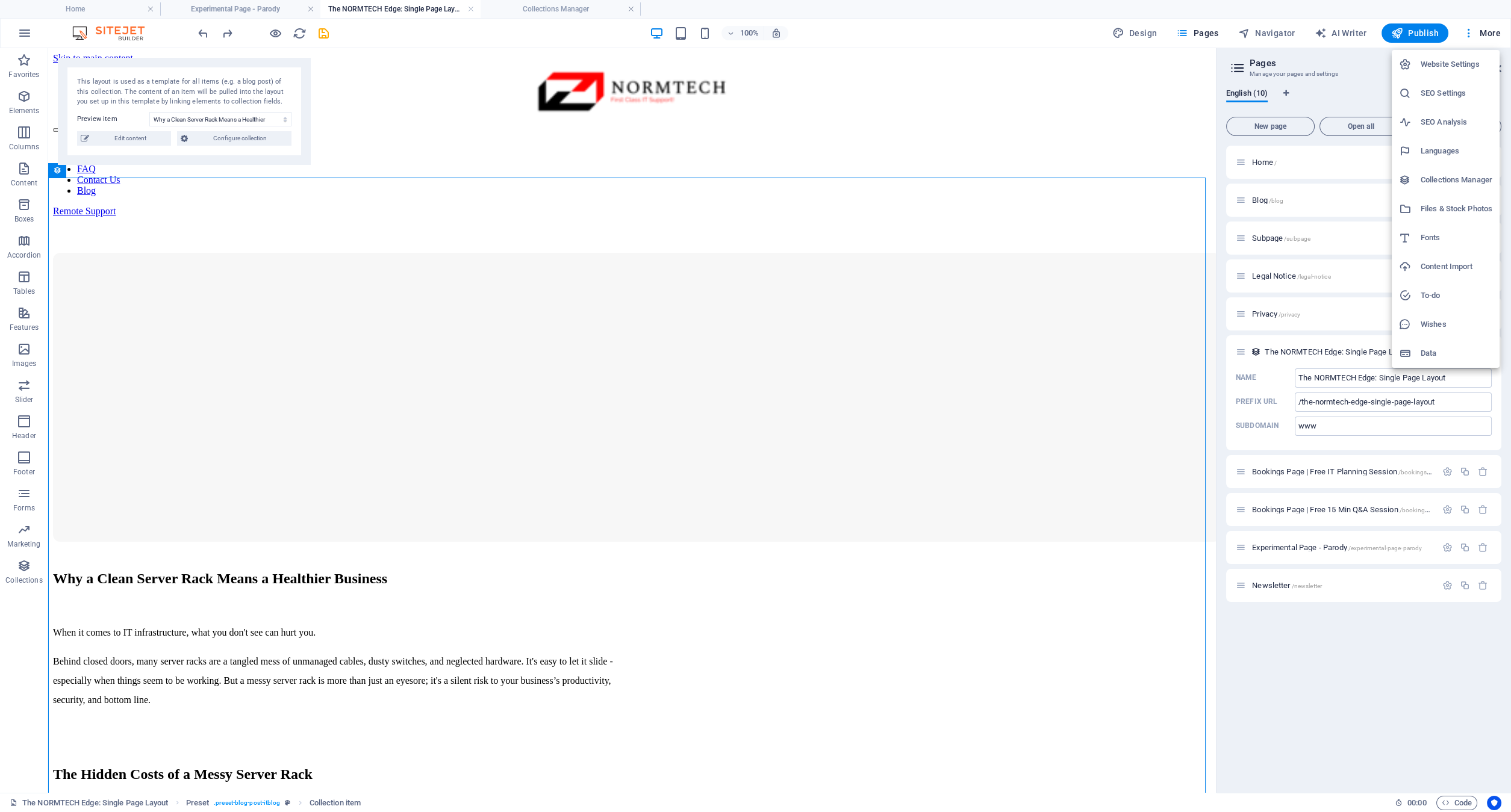 click at bounding box center (755, 406) 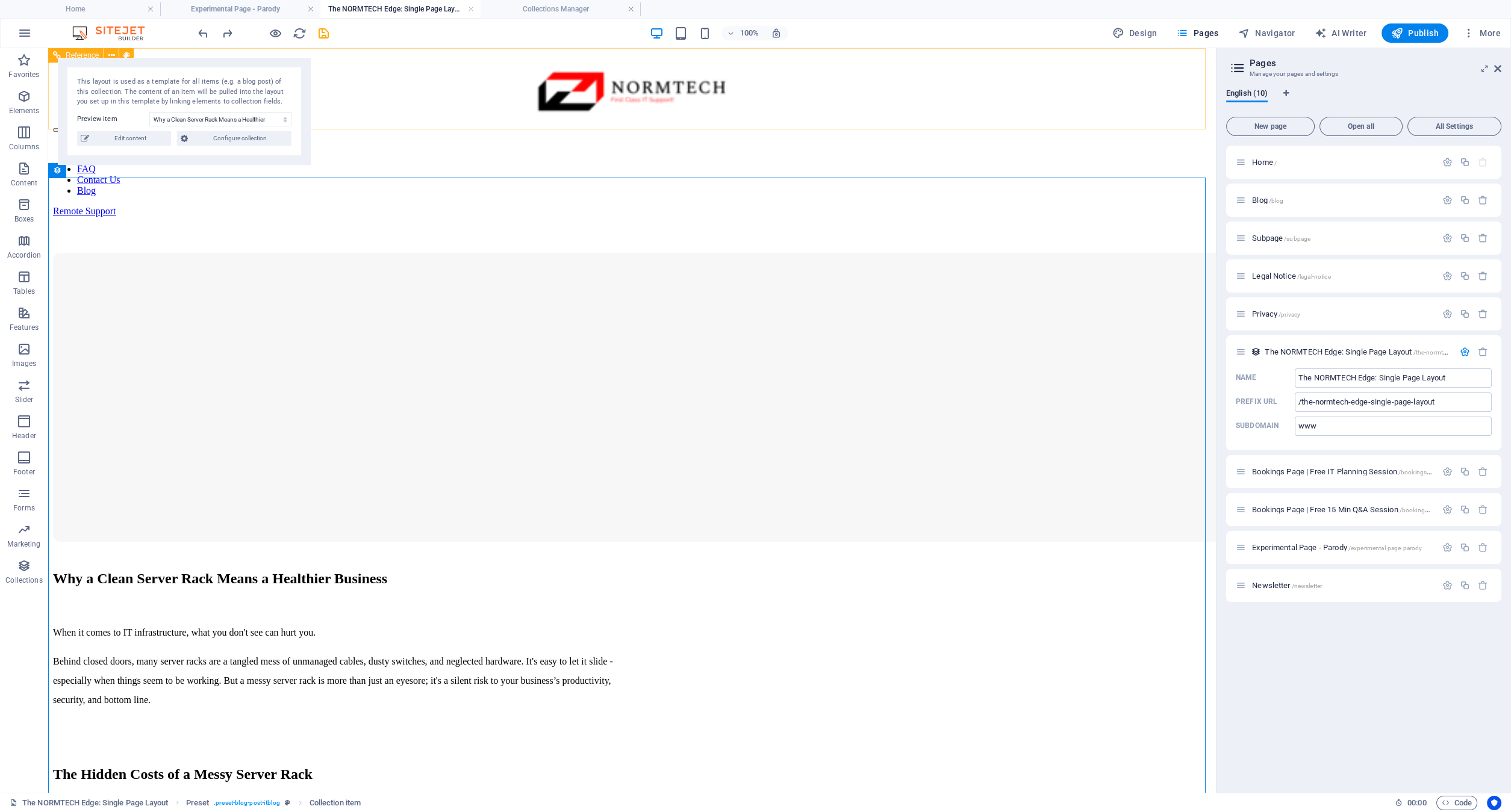 click on "Reference" at bounding box center [82, 55] 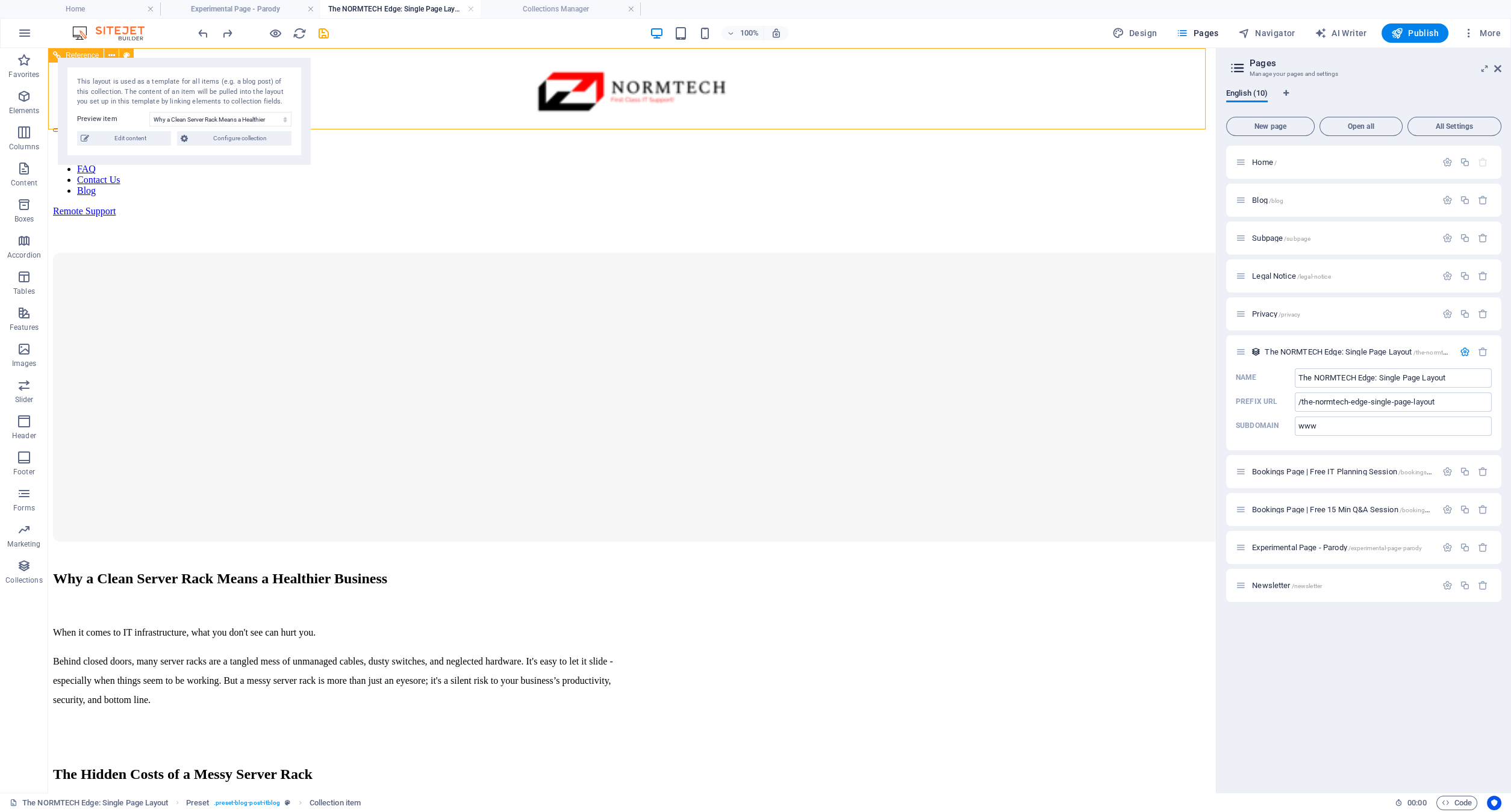click on "Reference" at bounding box center (82, 55) 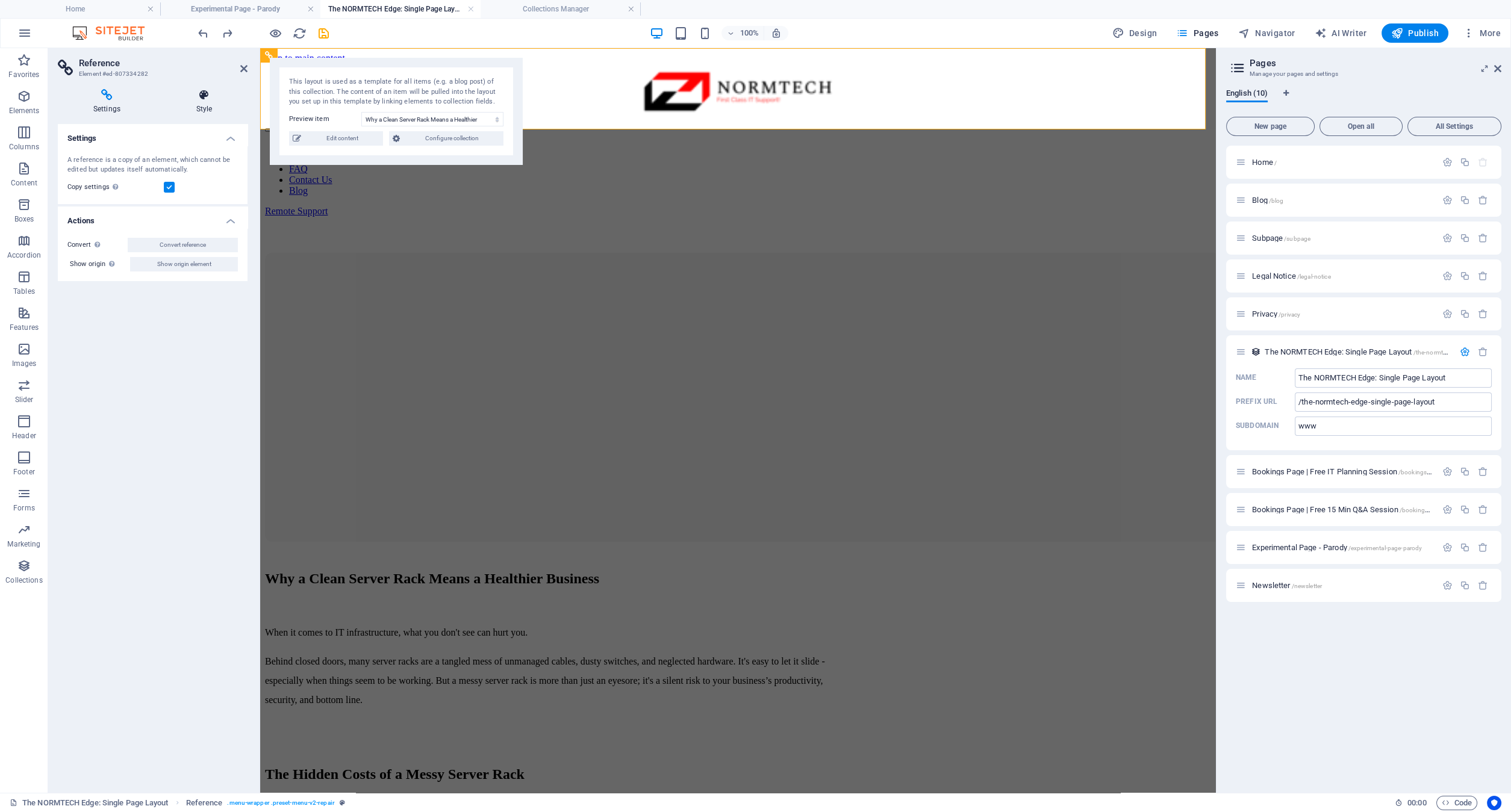 click on "Style" at bounding box center [204, 102] 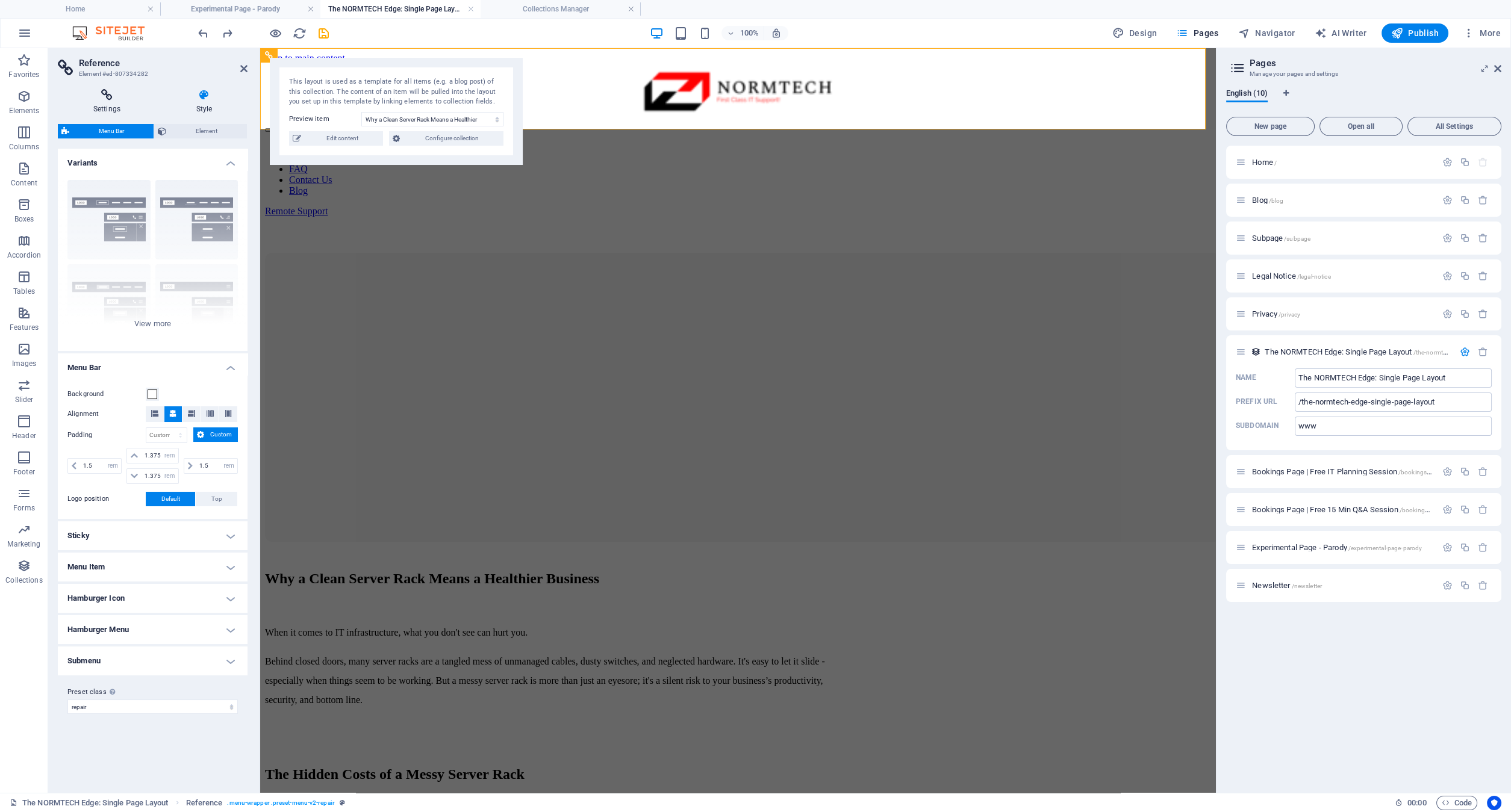 click on "Settings" at bounding box center (109, 102) 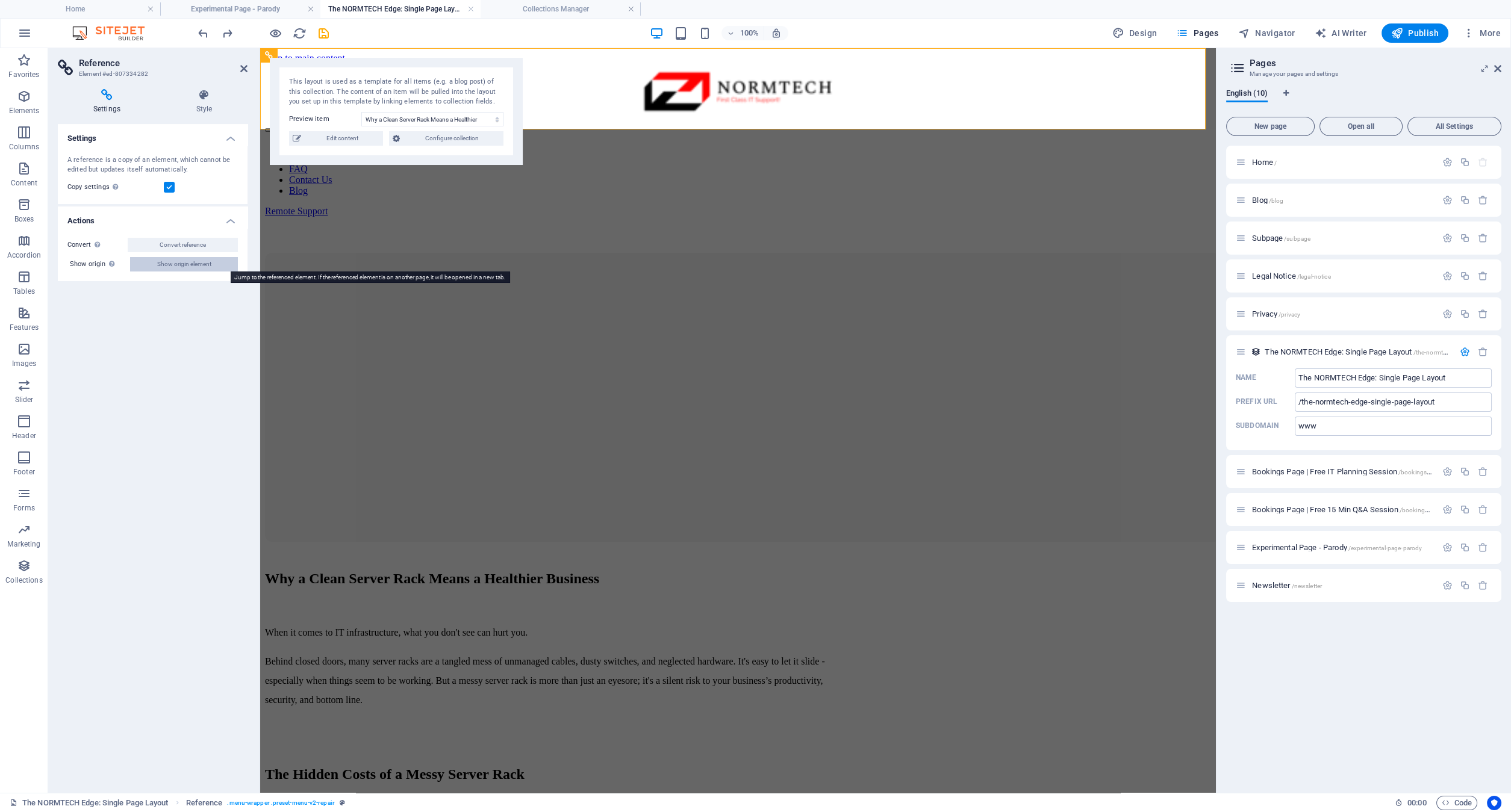 drag, startPoint x: 194, startPoint y: 264, endPoint x: 131, endPoint y: 189, distance: 97.94897 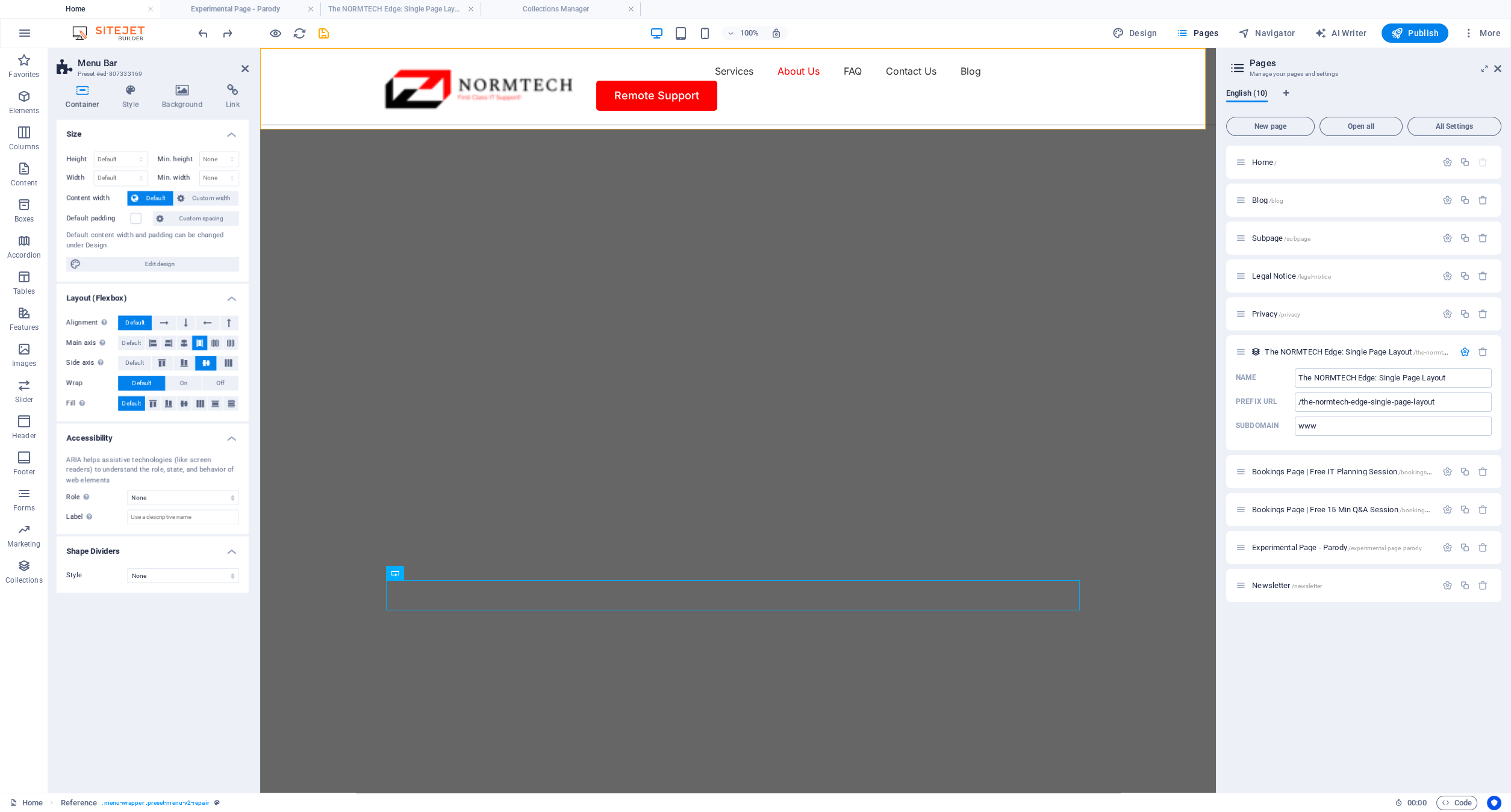 scroll, scrollTop: 2313, scrollLeft: 0, axis: vertical 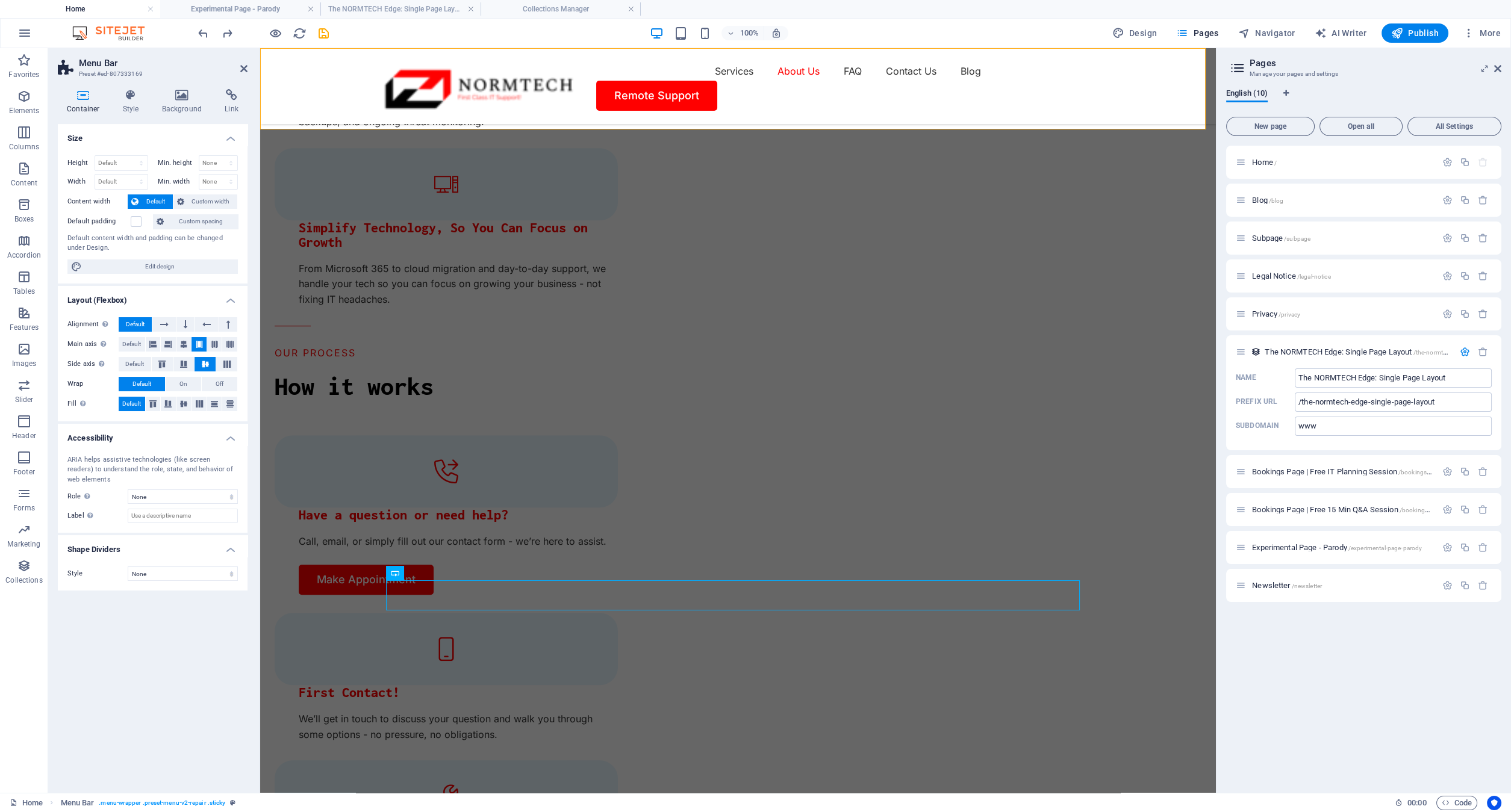 click on "Services About Us FAQ Contact Us Blog Remote Support" at bounding box center [738, 86] 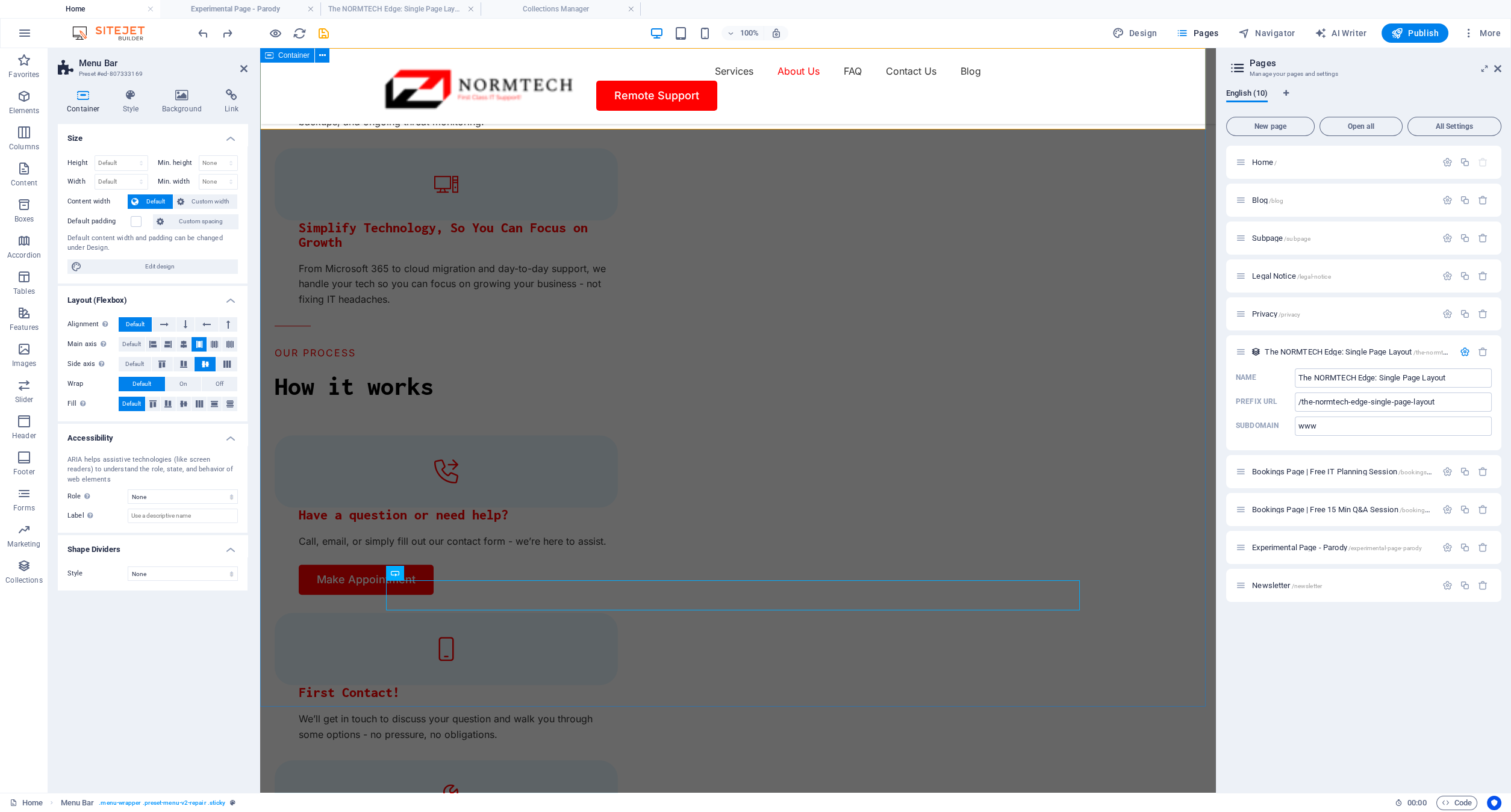 click on "WHY US Support That Goes Beyond Expectations 0 + Years Experience 100 % Client REtention Since LAunch 0 mins Average Response Time Drop content here or Add elements Paste clipboard Break-Fix Support NORMTECH offers causal billing rates for clients requiring once-off issues fixed. Remote $135 per hour Onsite $165 per hour. Ad-Hoc Quotation Hardware Software Password Management VoIP Phones Backup [DISASTER RECOVERY] [CLOUD SERVICE] Any Other IT needs Essential Services Plan Ideal for businesses who want proactive maintenance without the full managed service cost. Includes: 24/7 automated patching [MONITORING] Automated remediation of basic issues Managed Detection and Response cybersecurity protection Monthly health reporting 15% off break-fix support rates Premium Managed Services Plan Full Peace of mind for businesses that demand top-priority support and full management of their IT environment. Includes the Essential Services Plan benefits plus : Priority support with rapid response times" at bounding box center [738, 2911] 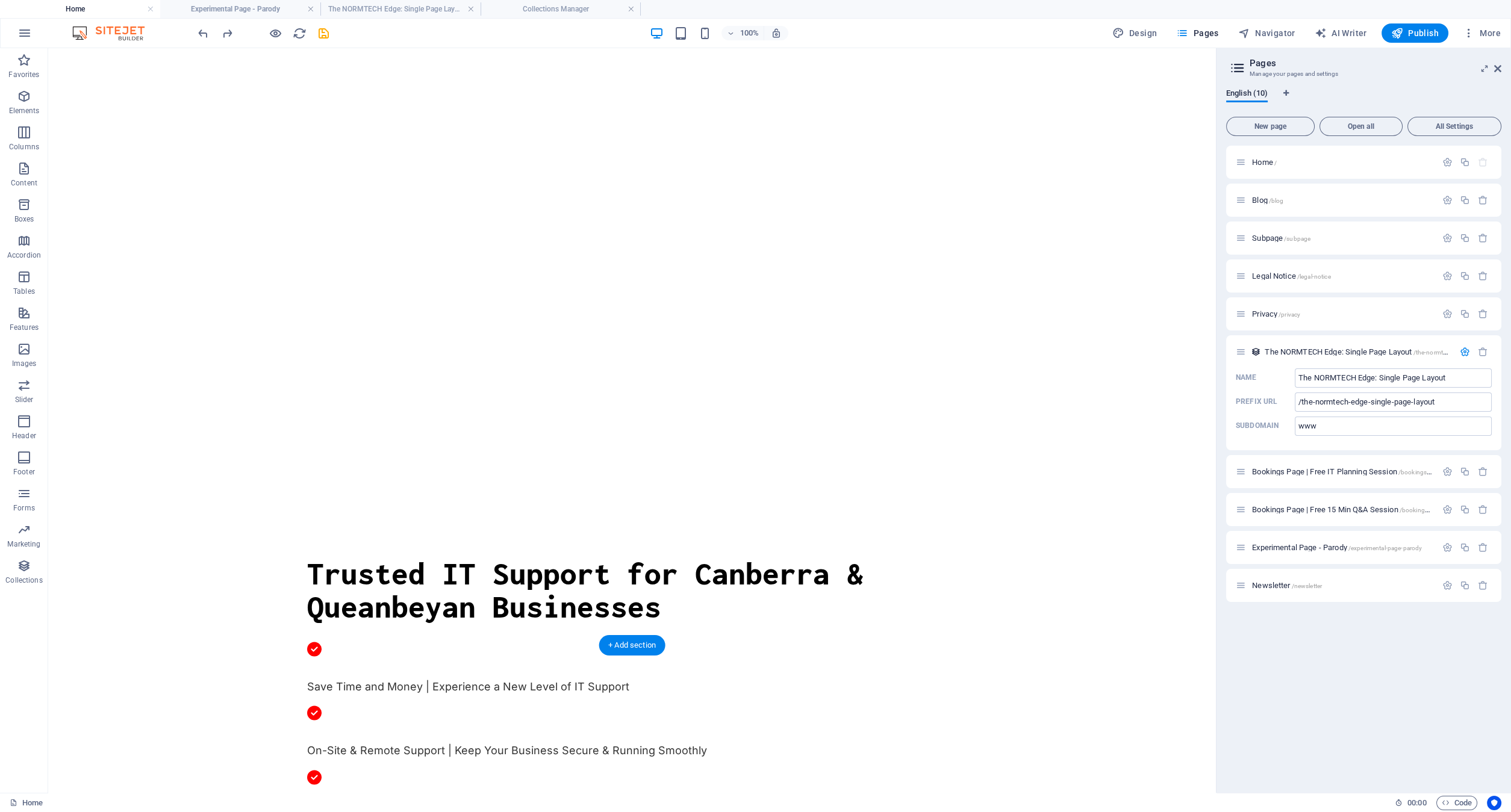 scroll, scrollTop: 0, scrollLeft: 0, axis: both 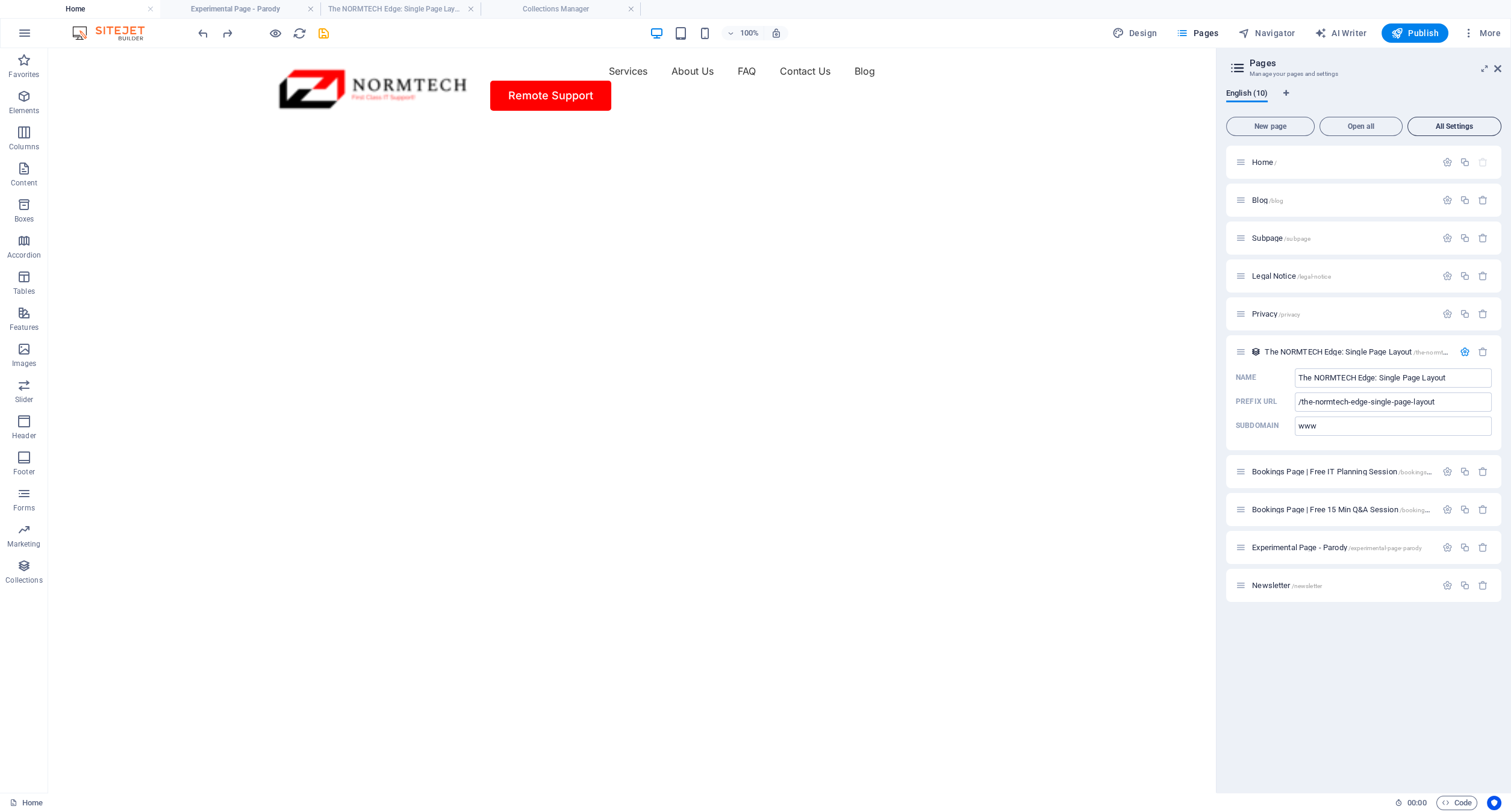 click on "All Settings" at bounding box center (1454, 126) 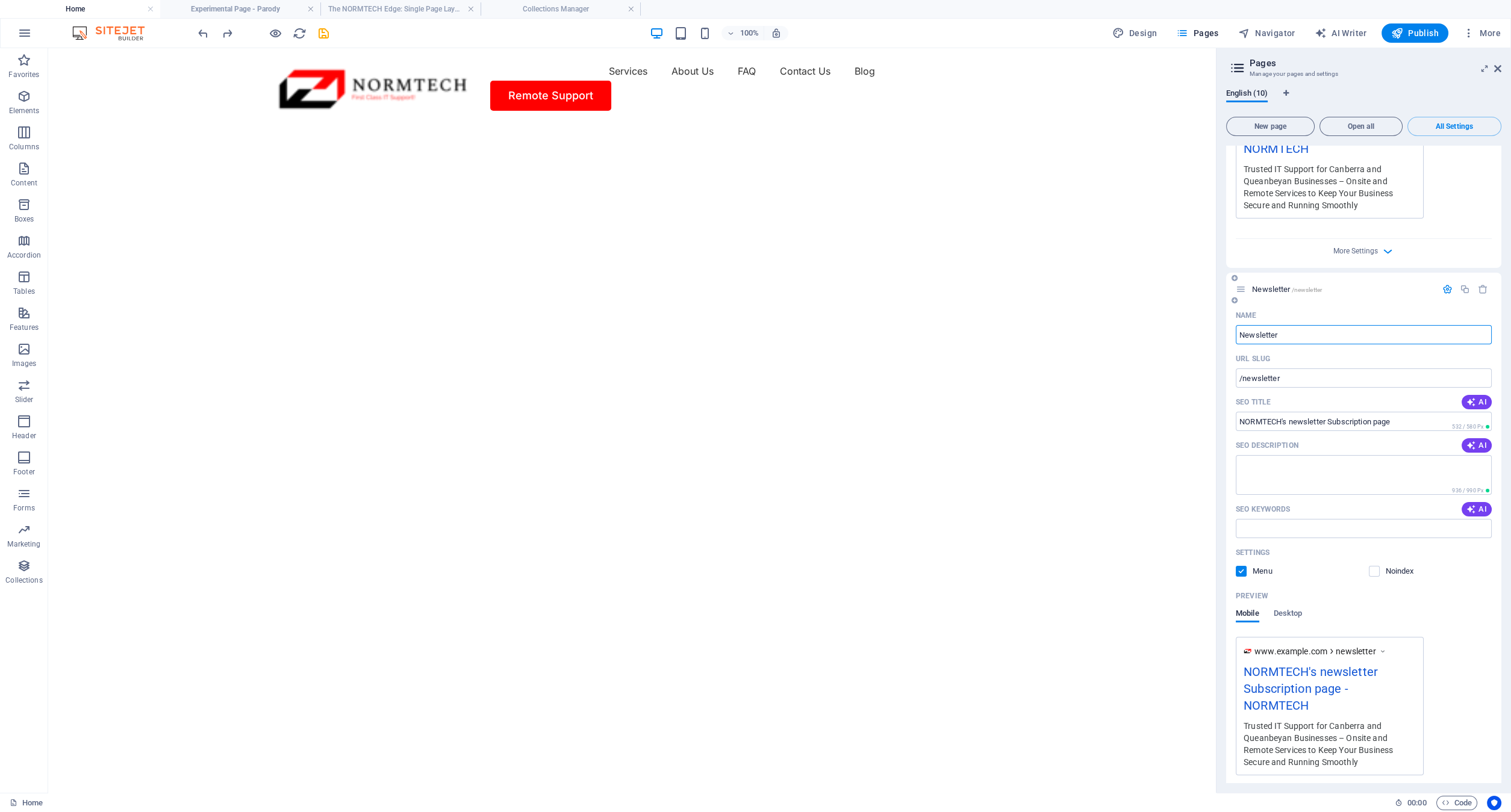 scroll, scrollTop: 4235, scrollLeft: 0, axis: vertical 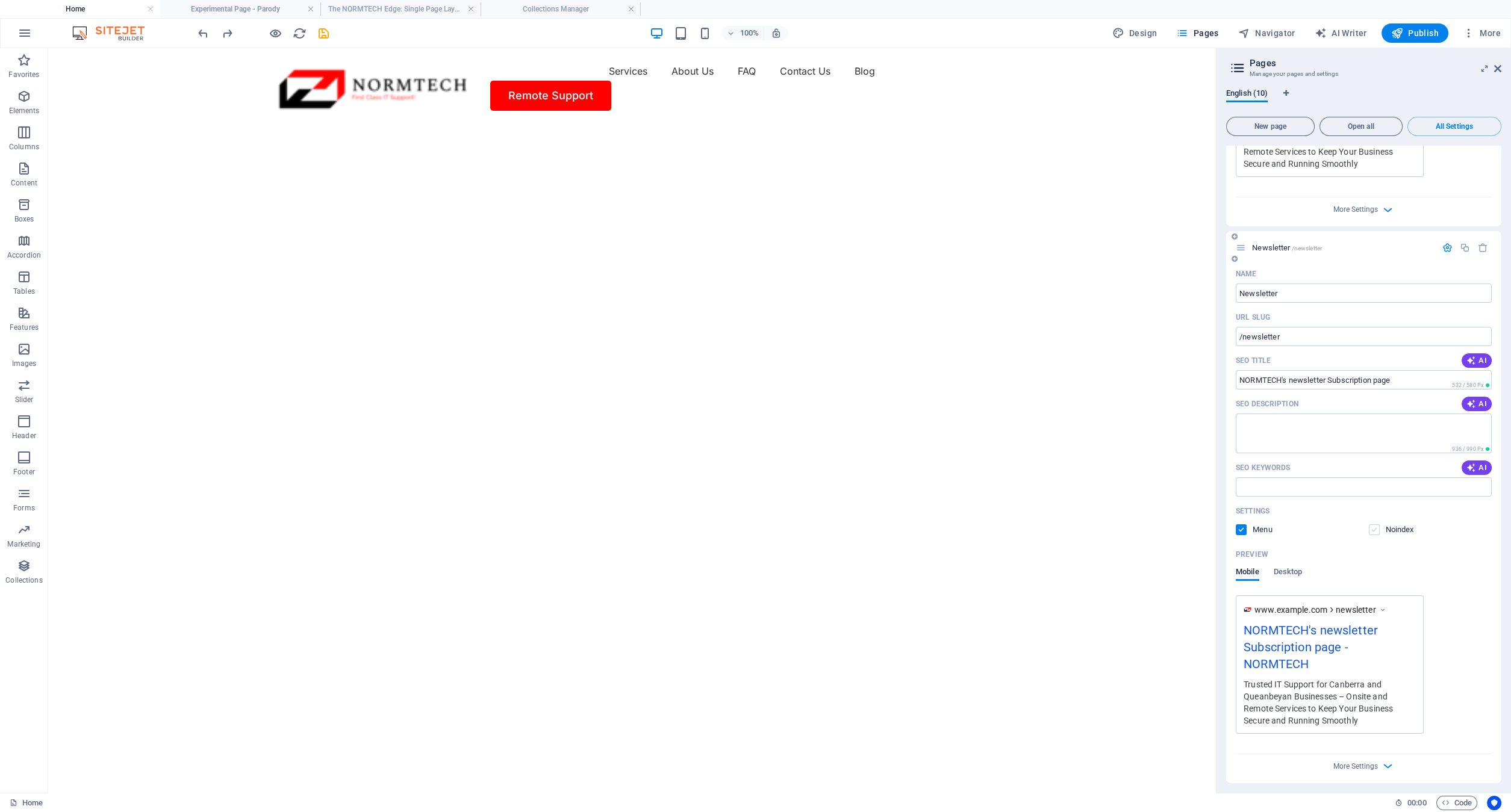 click at bounding box center [1374, 530] 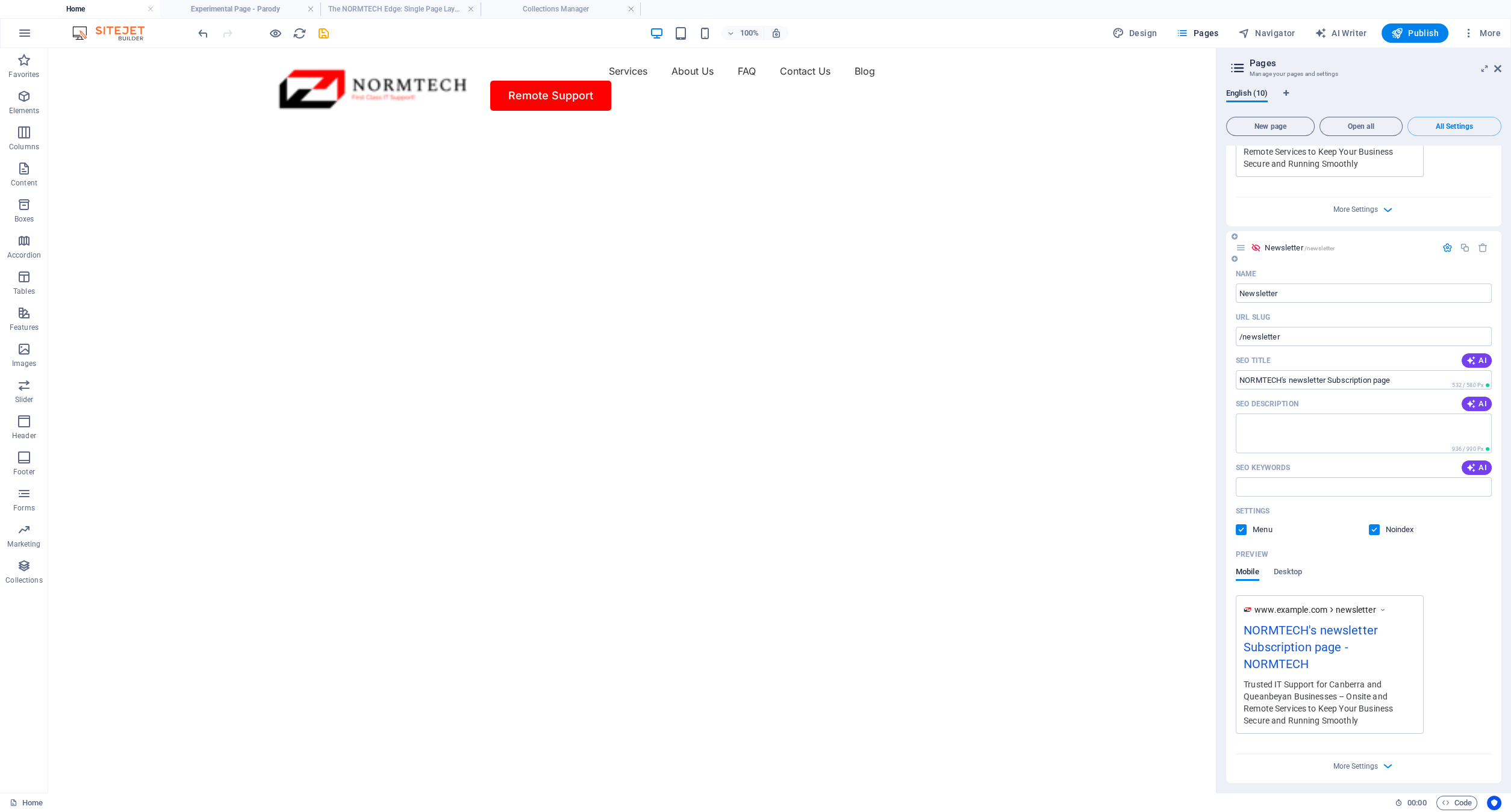 click at bounding box center [1374, 530] 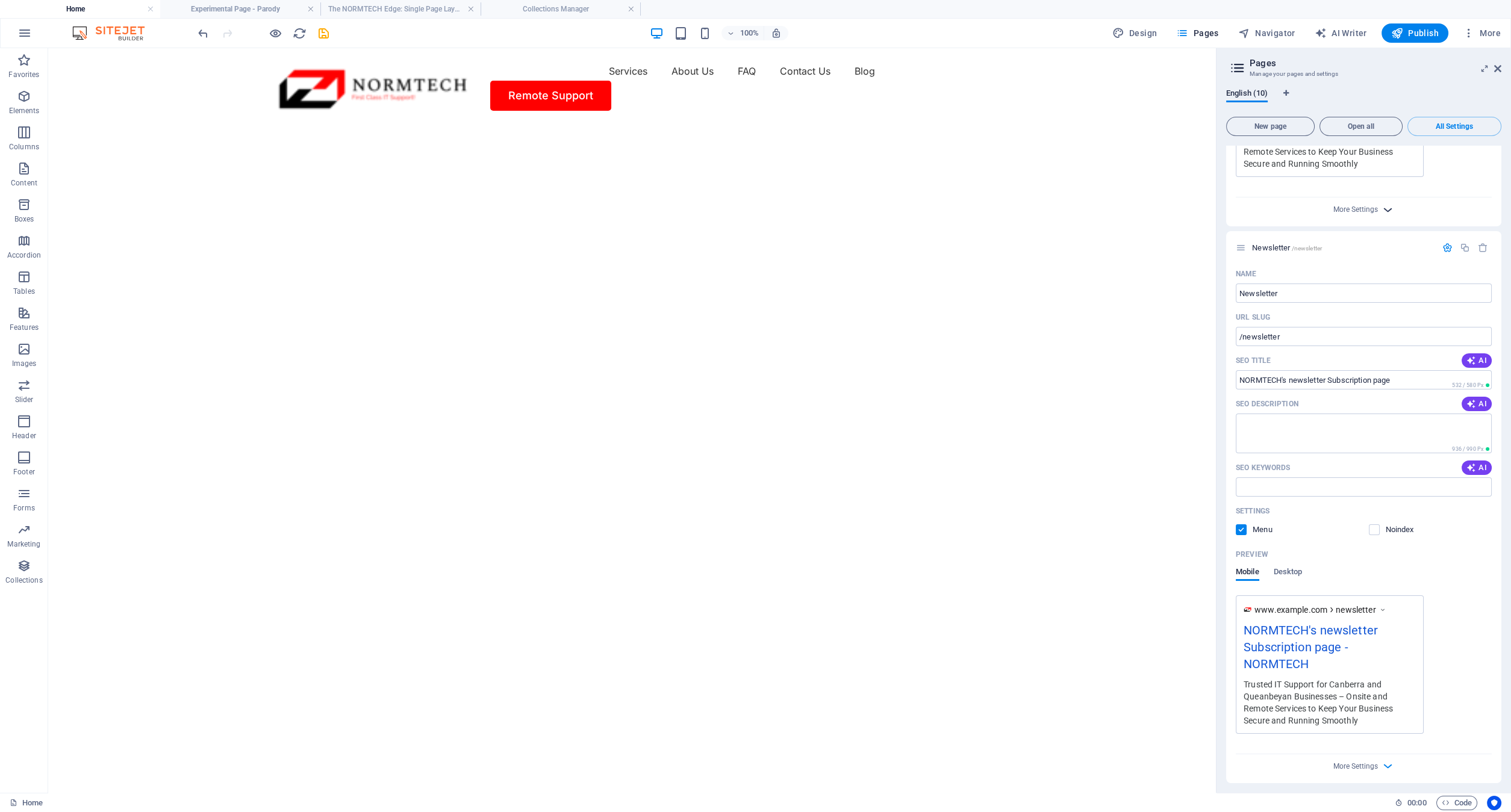 click at bounding box center (1388, 209) 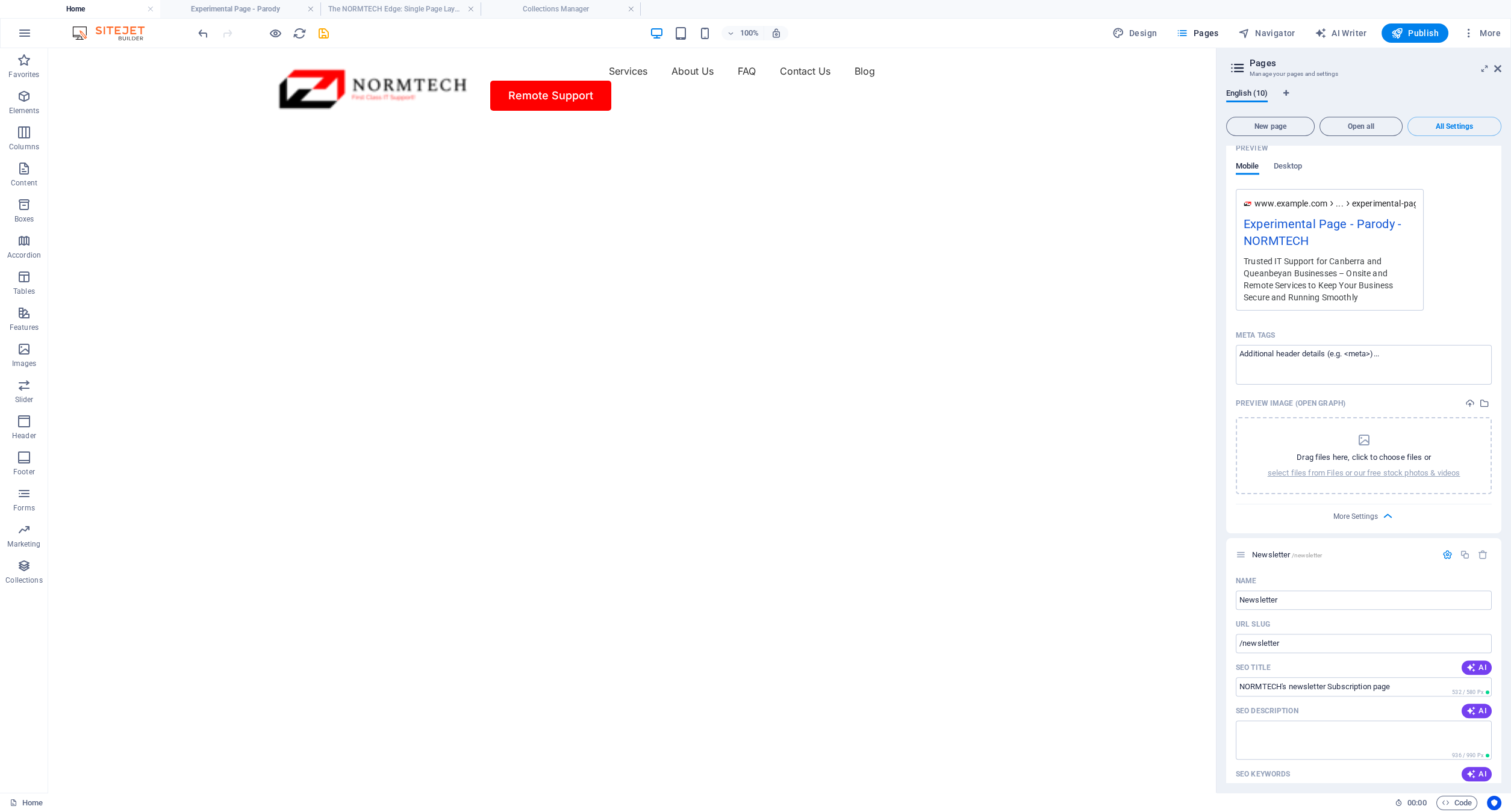 scroll, scrollTop: 4034, scrollLeft: 0, axis: vertical 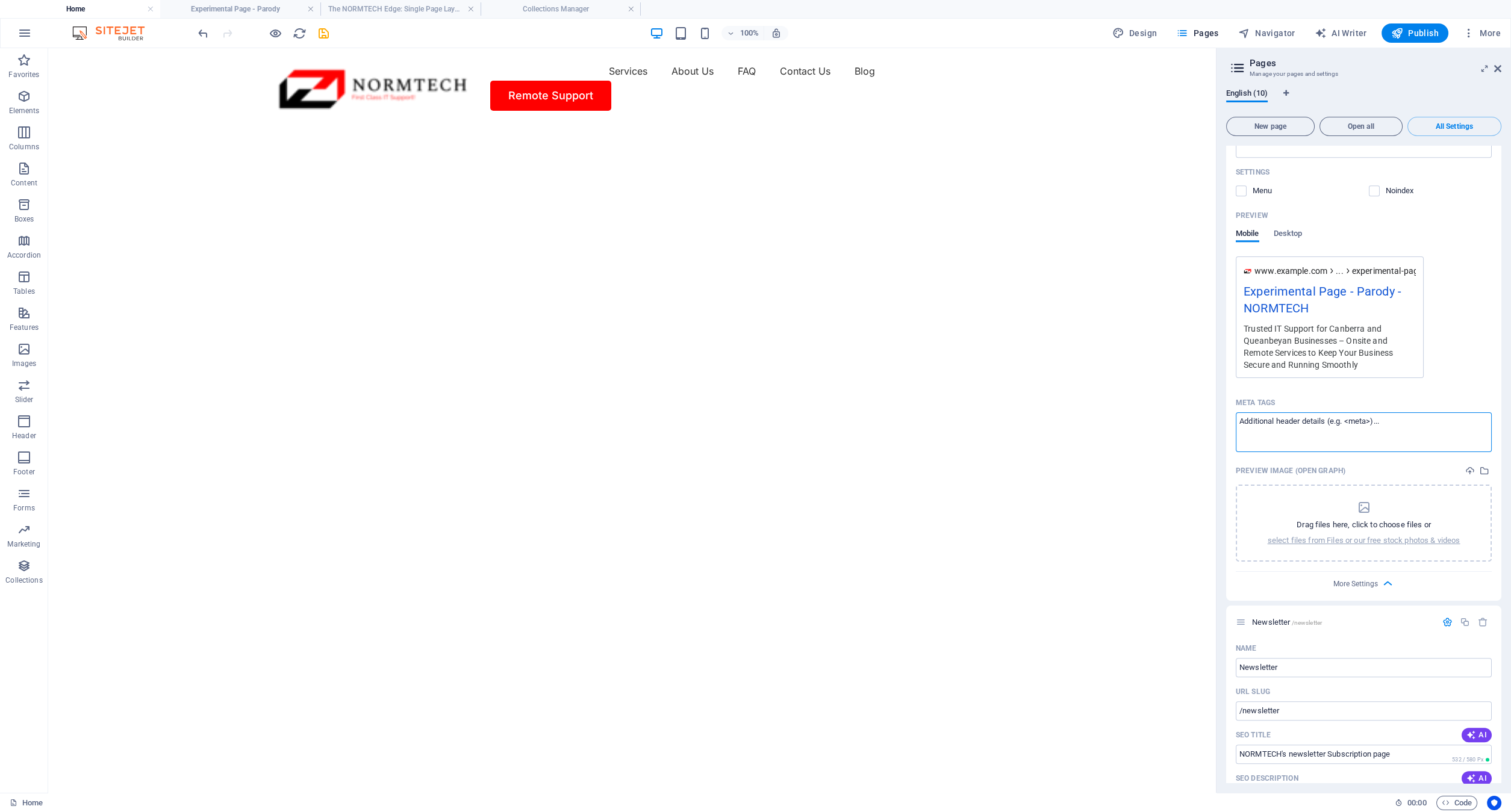 click on "Meta tags ​" at bounding box center [1363, 432] 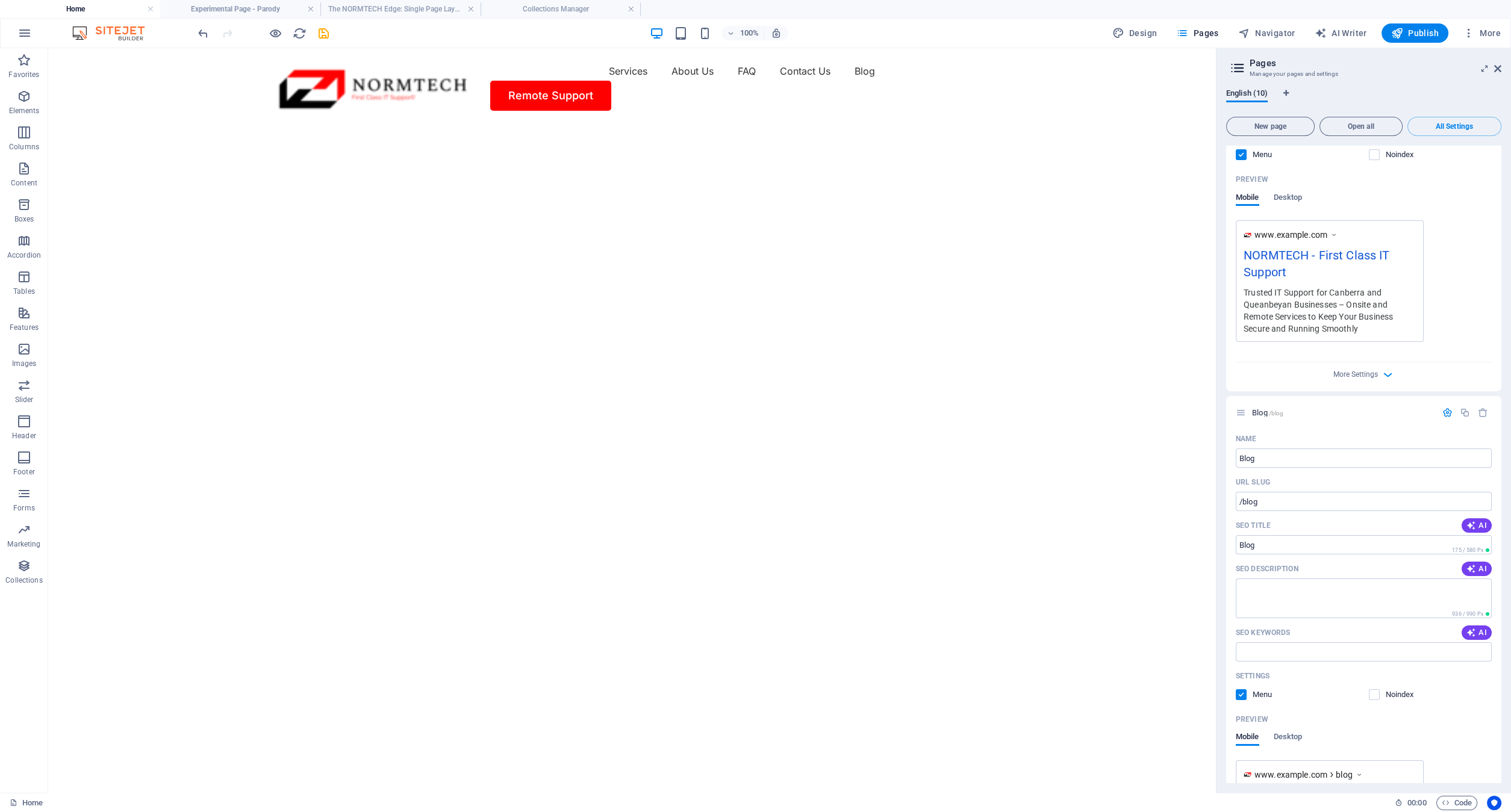 scroll, scrollTop: 0, scrollLeft: 0, axis: both 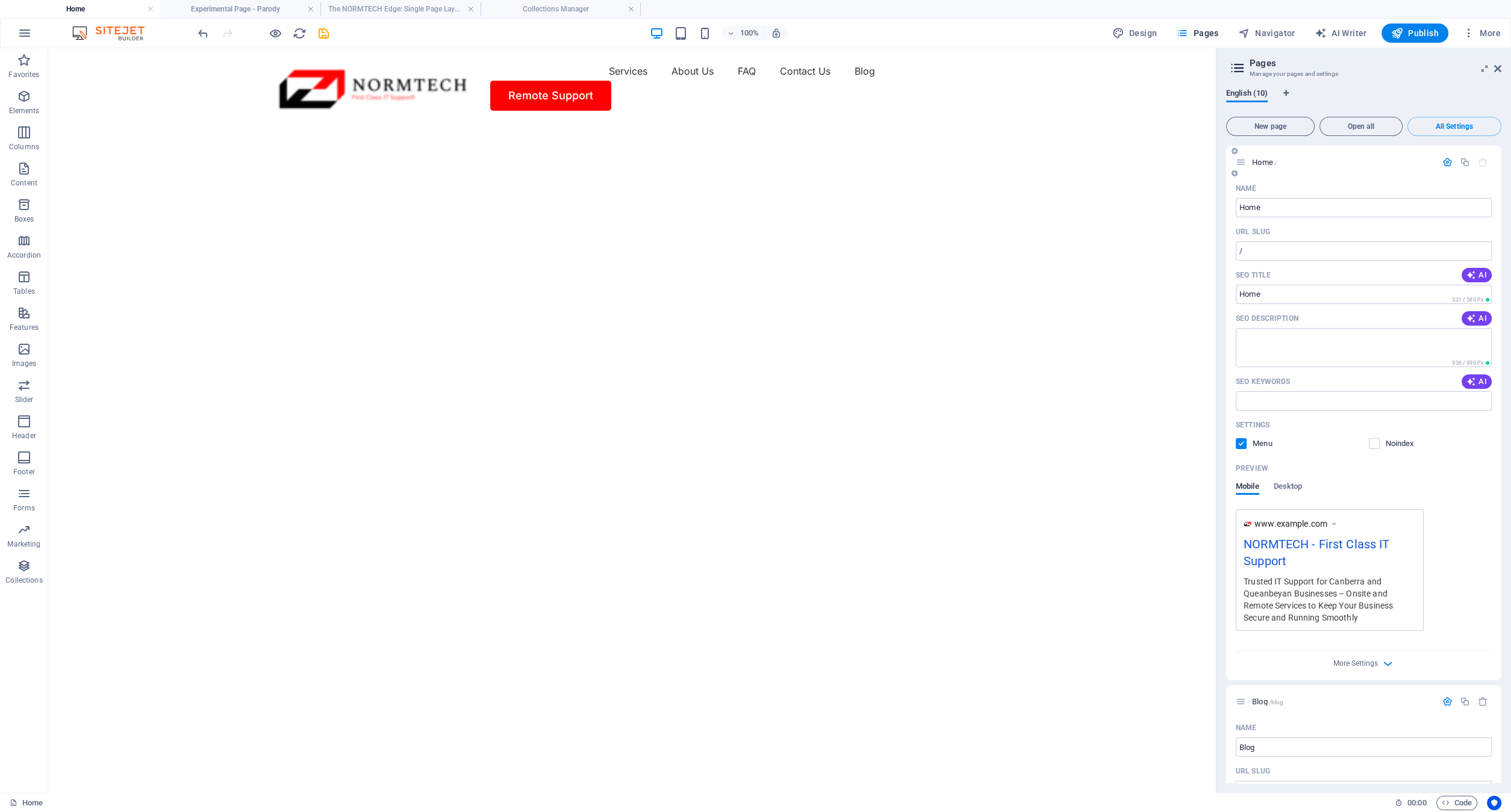 click at bounding box center [1447, 162] 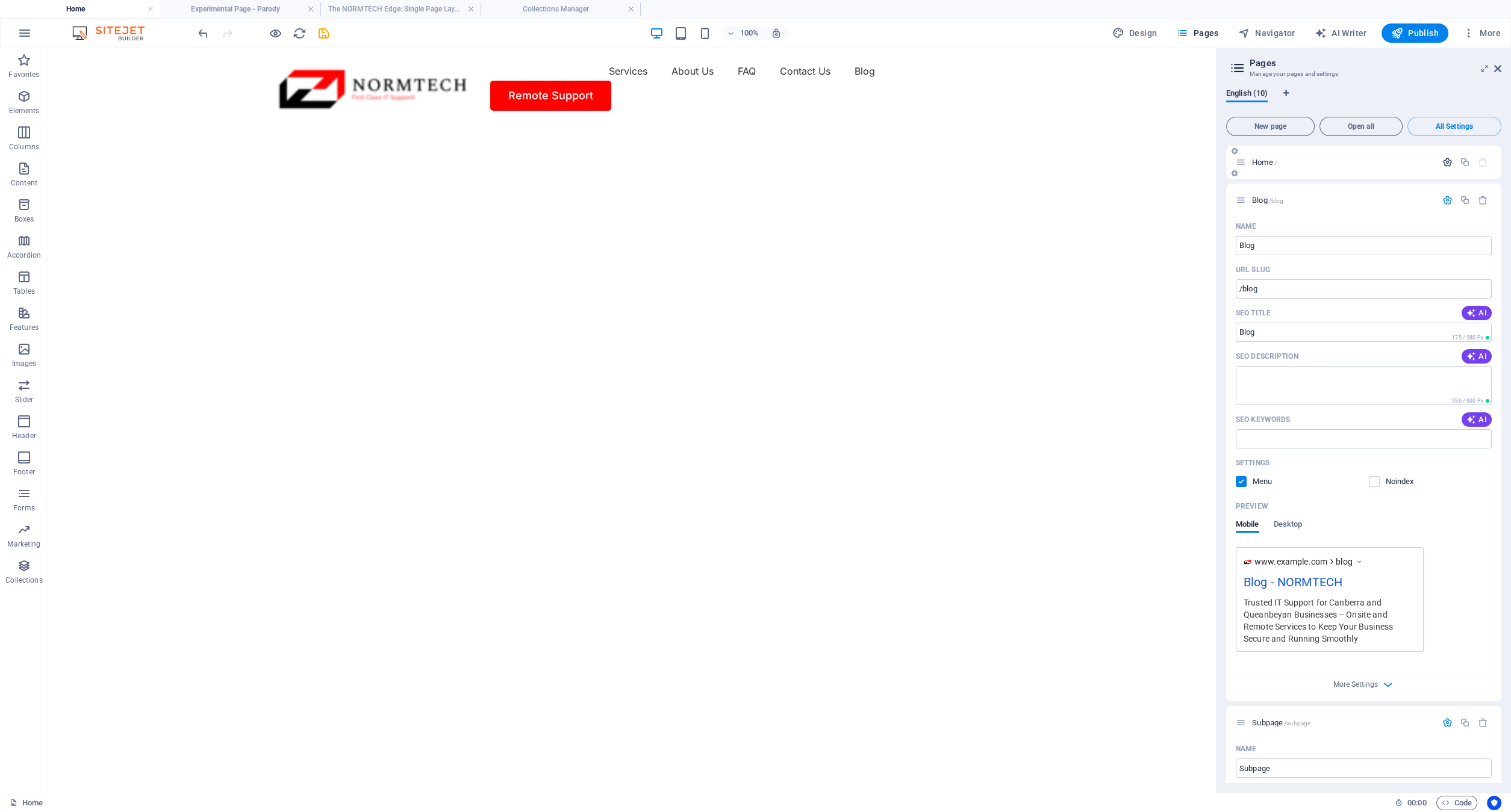 click at bounding box center [1447, 162] 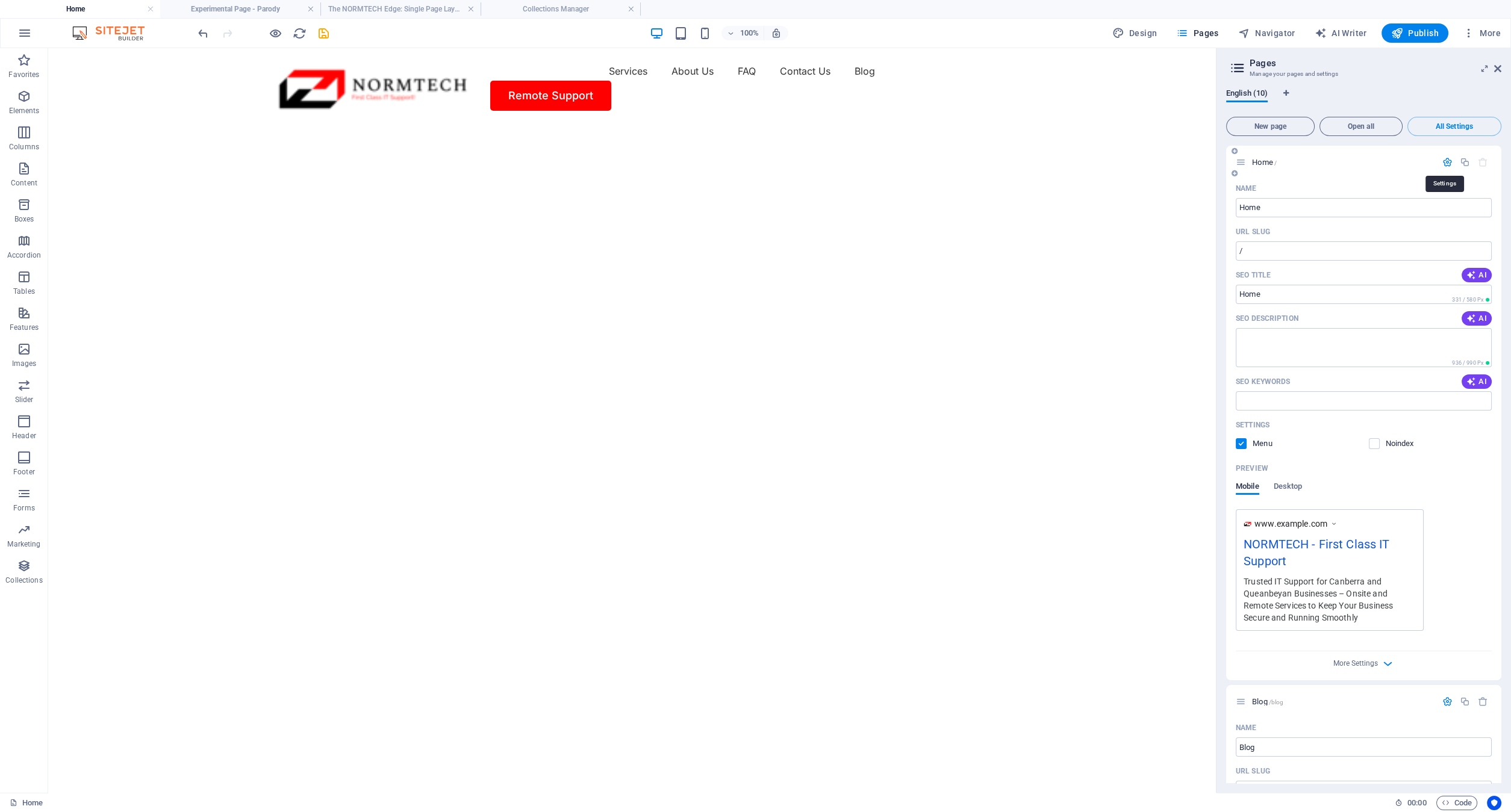click at bounding box center (1447, 162) 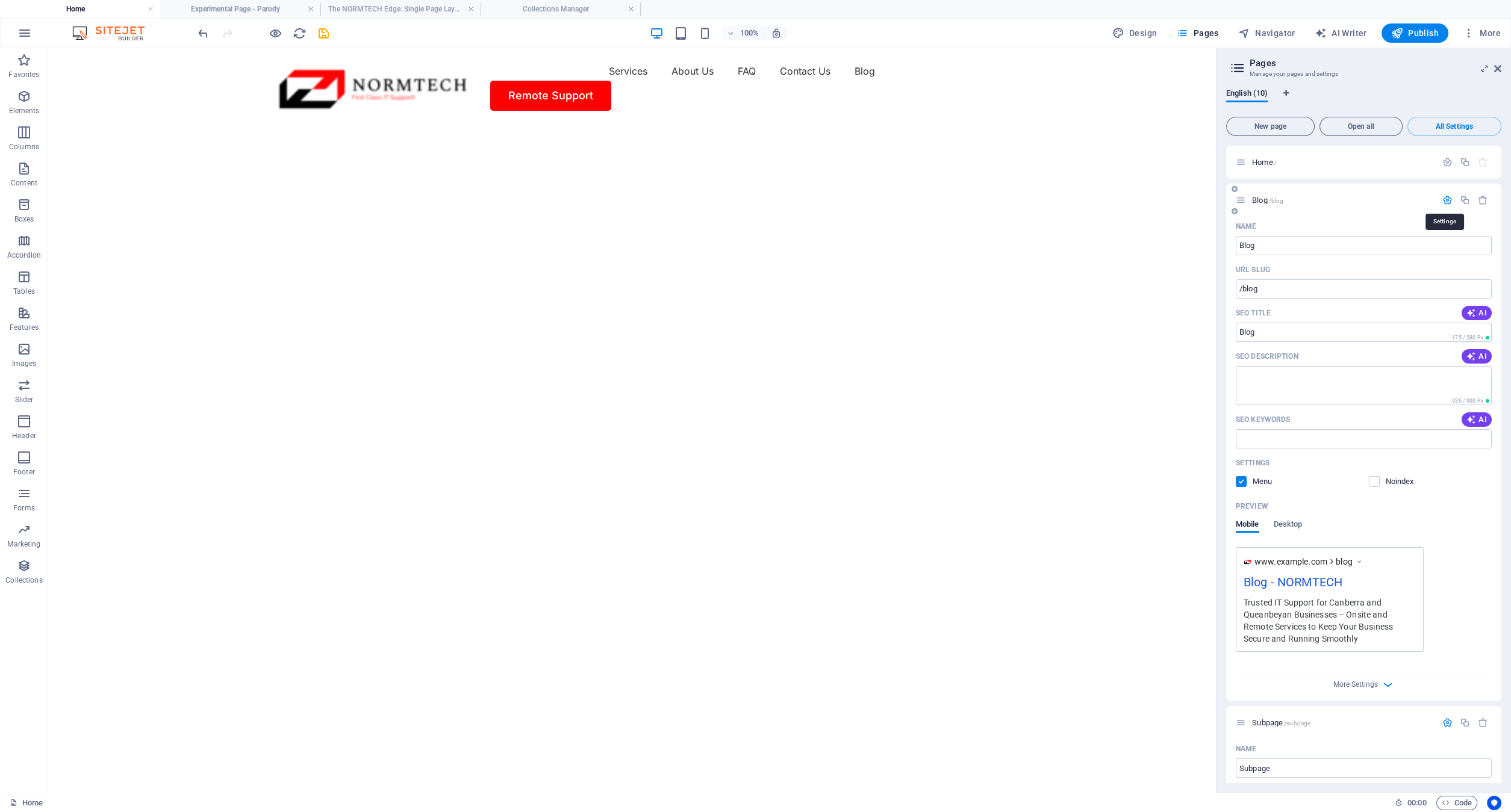 click at bounding box center (1447, 200) 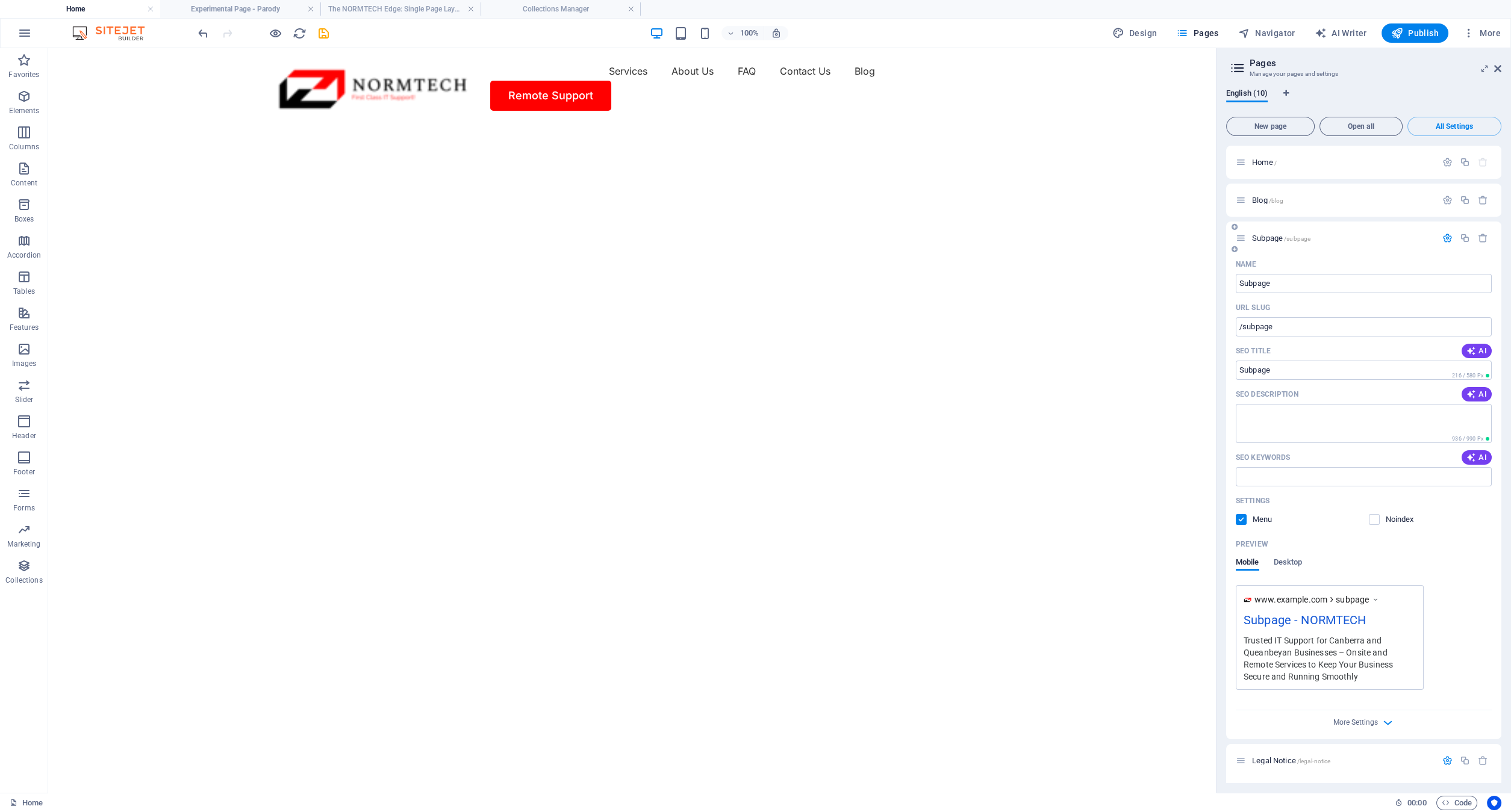 click at bounding box center (1447, 238) 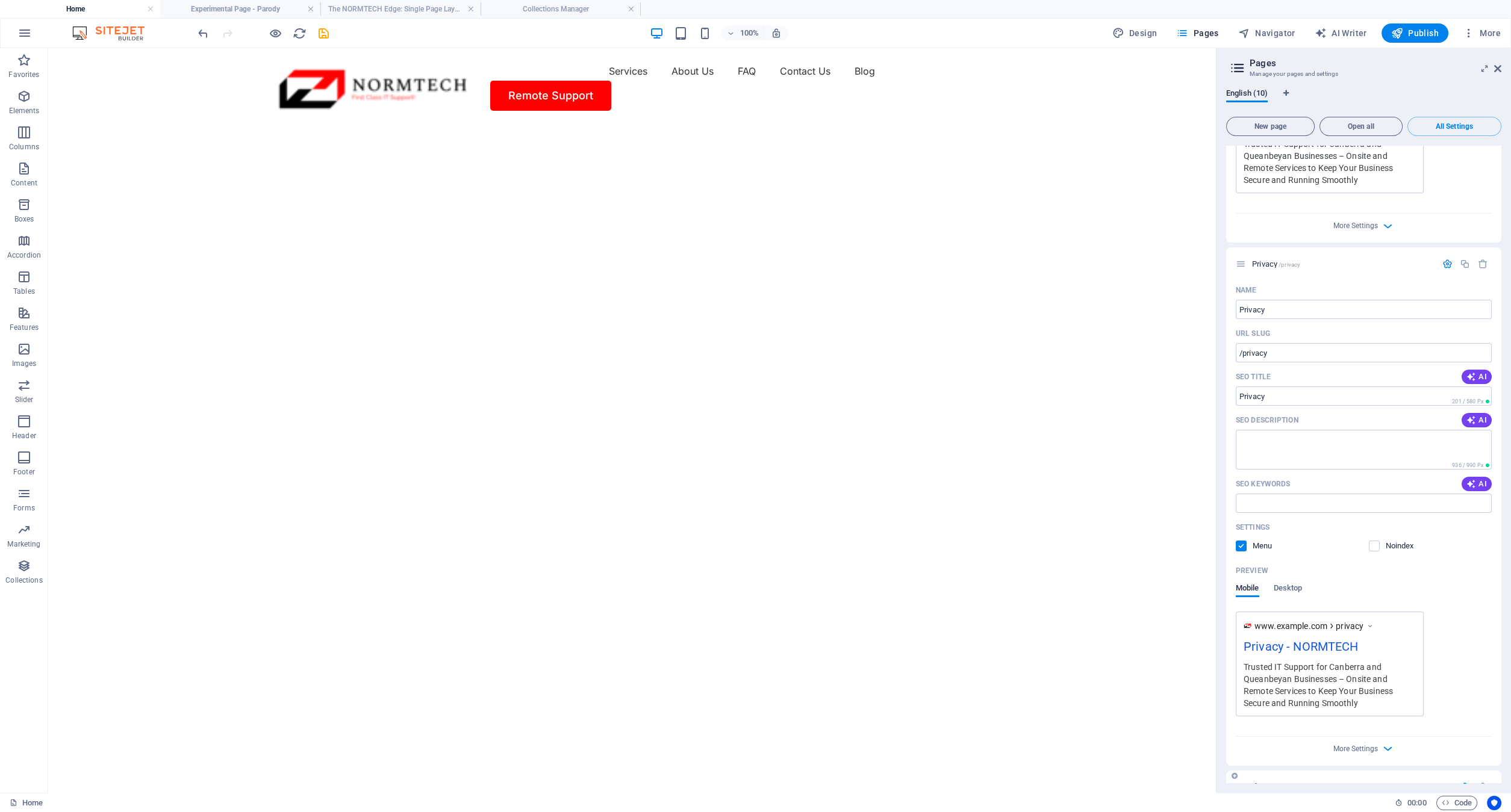 scroll, scrollTop: 869, scrollLeft: 0, axis: vertical 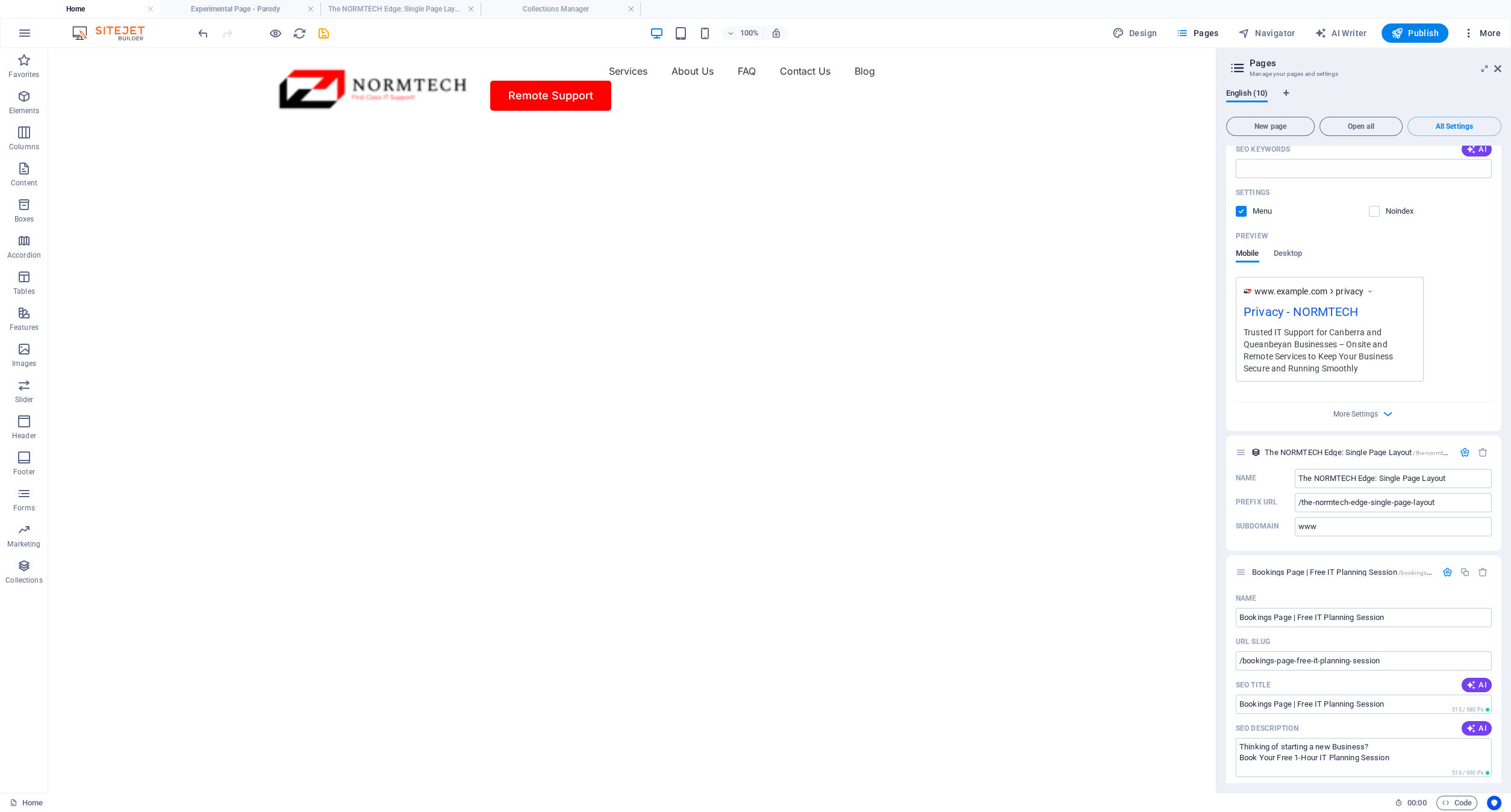 click at bounding box center [1469, 33] 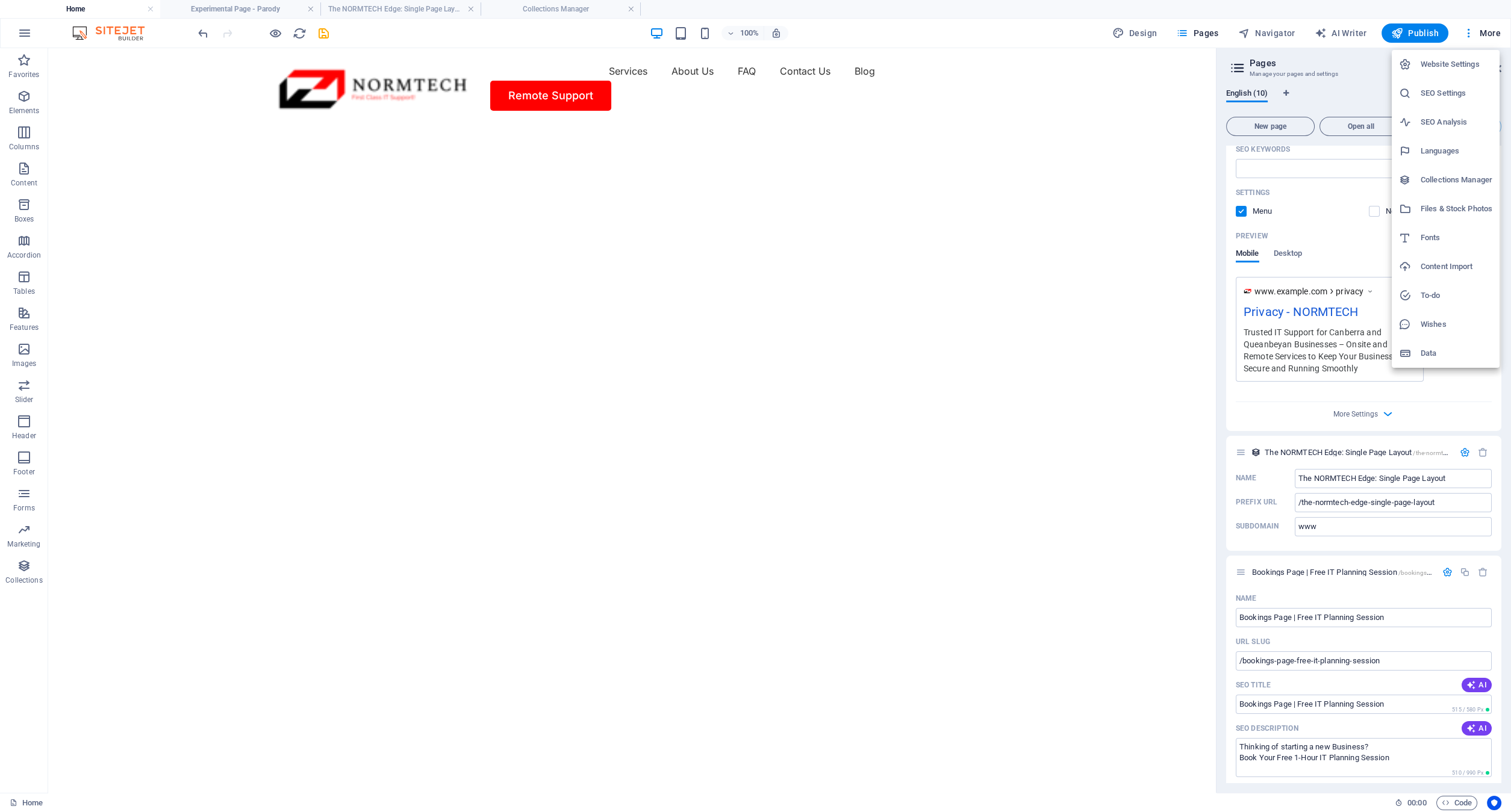 click at bounding box center (755, 406) 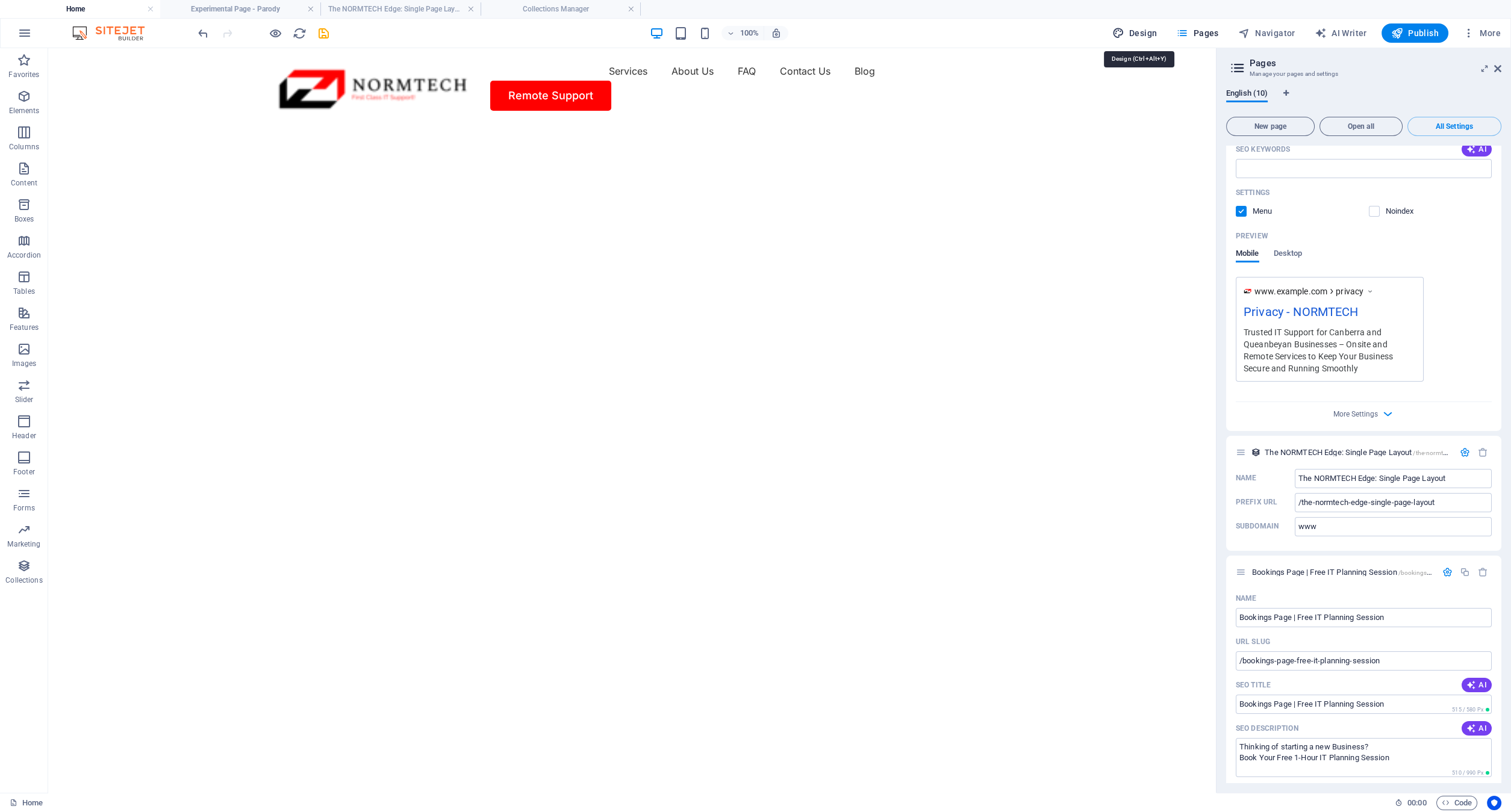 drag, startPoint x: 1136, startPoint y: 30, endPoint x: 1111, endPoint y: 1, distance: 38.28838 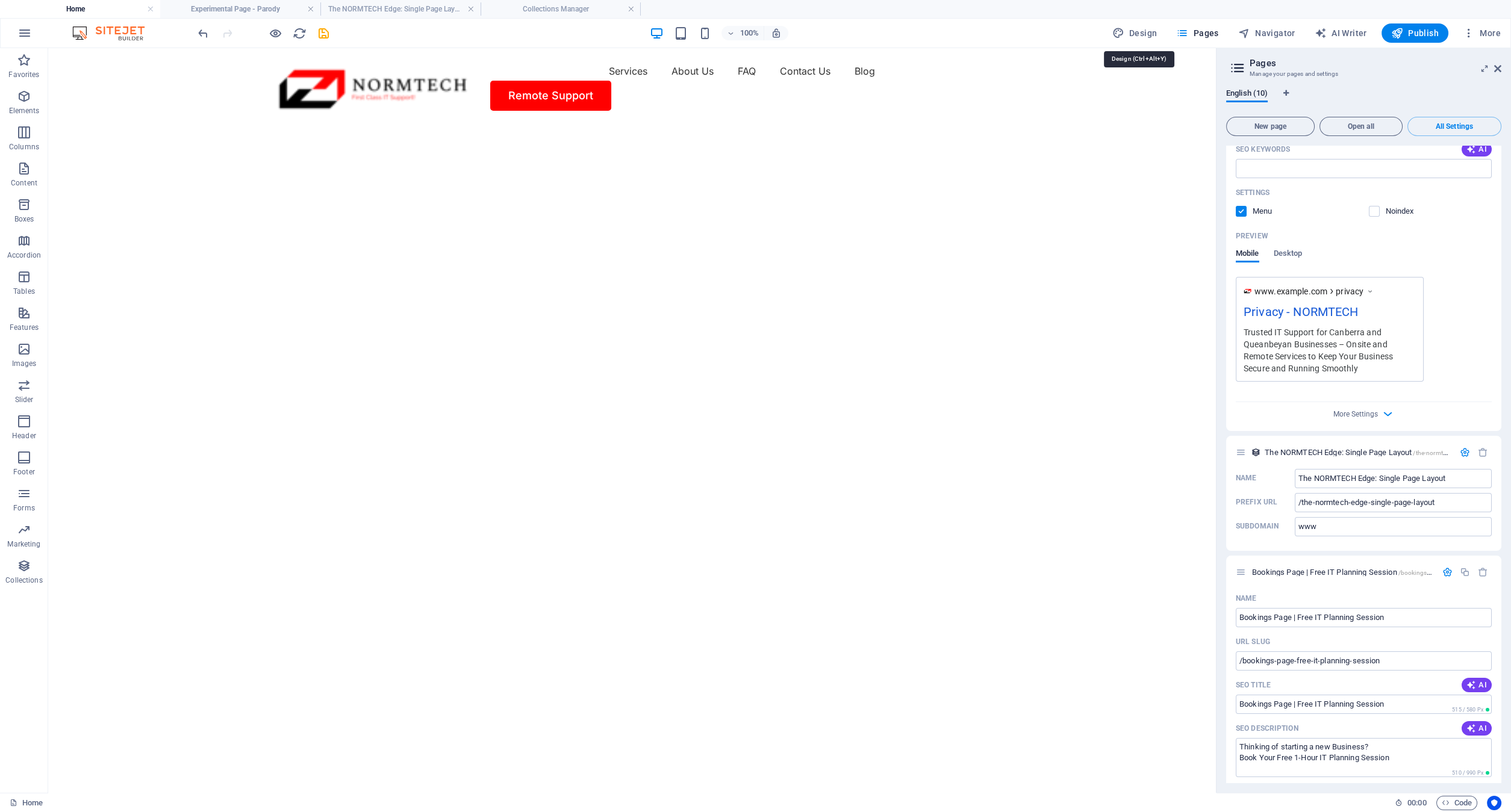 select on "px" 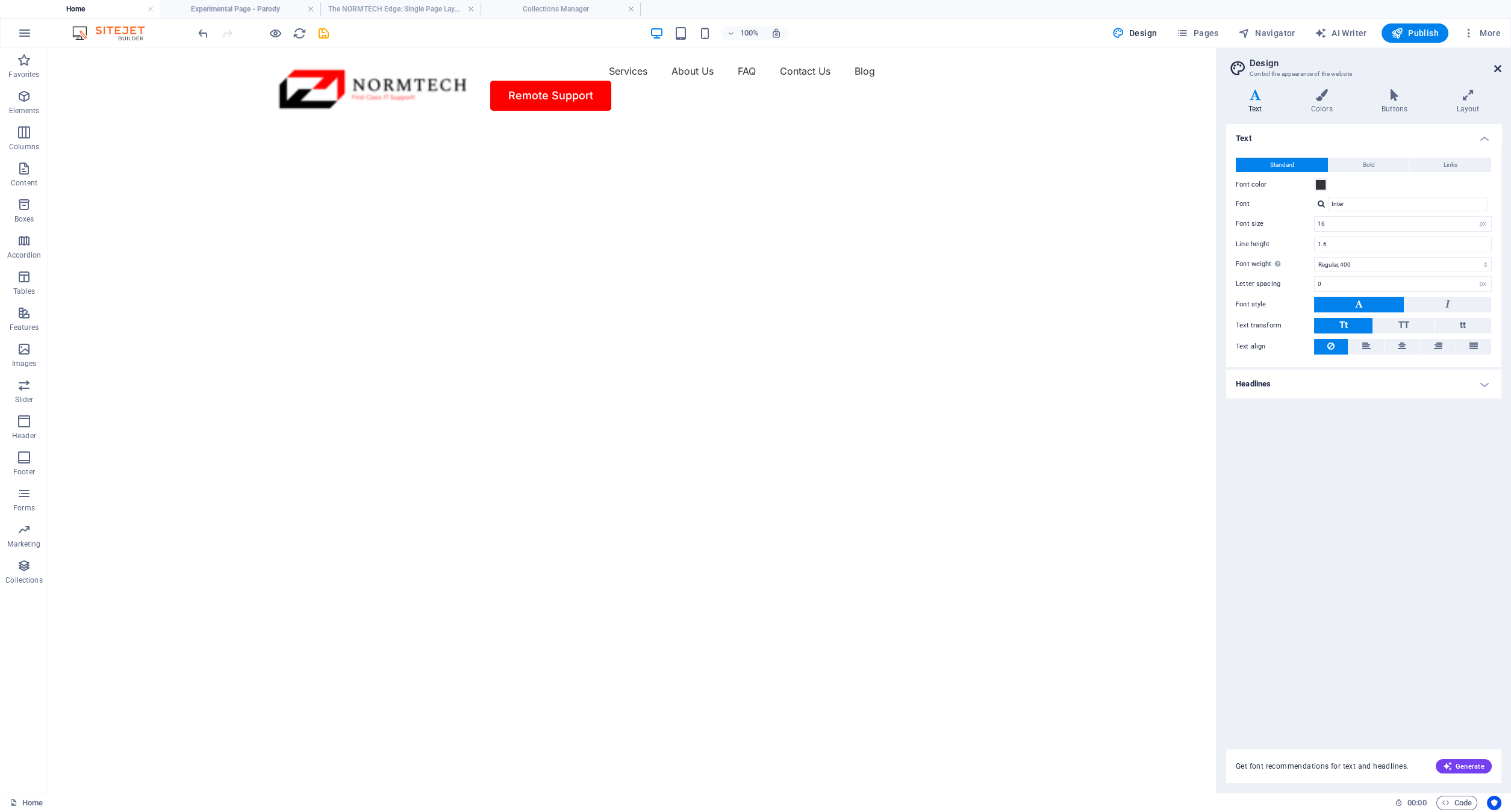 click at bounding box center (1498, 69) 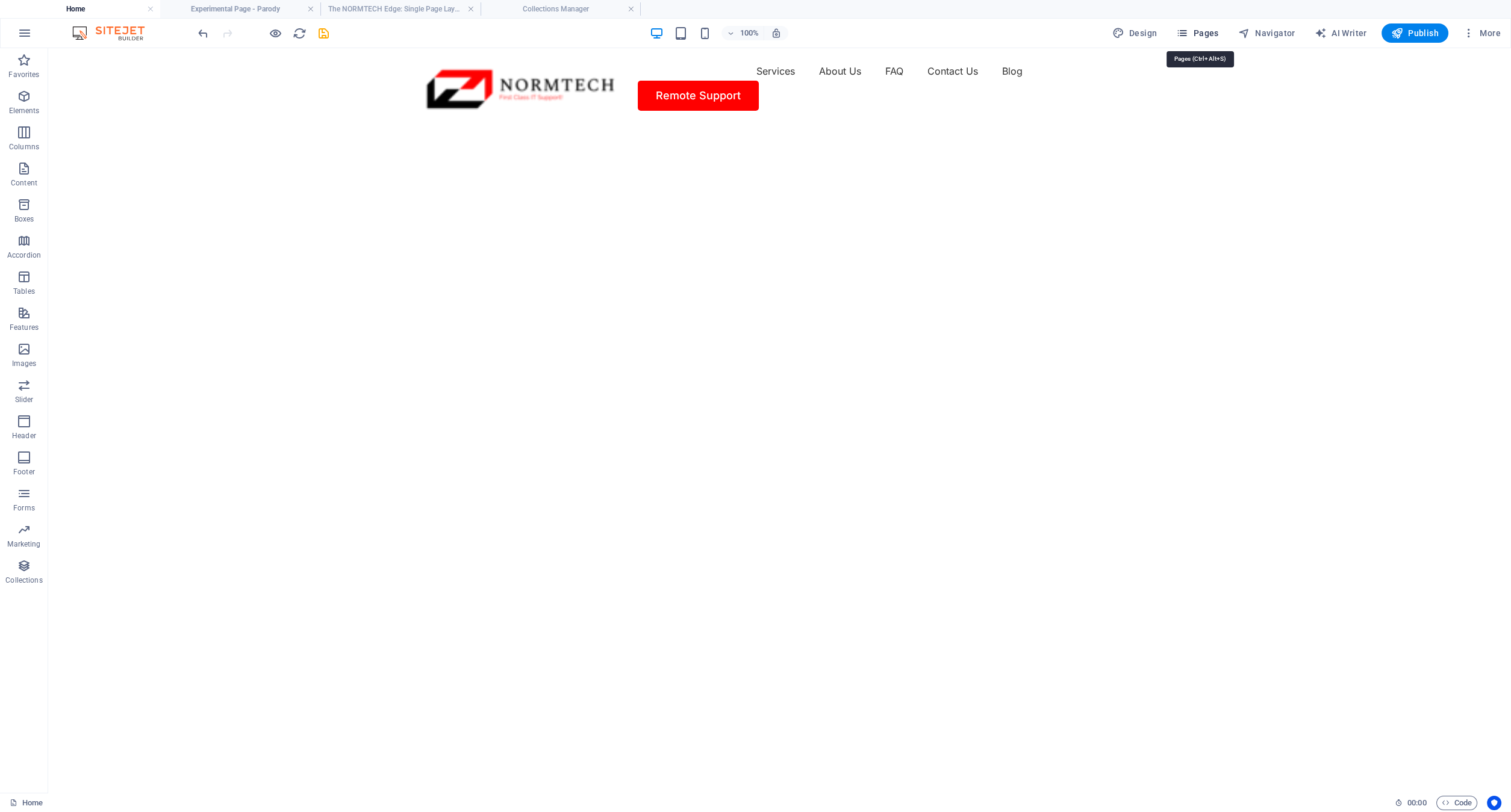 click on "Pages" at bounding box center (1197, 33) 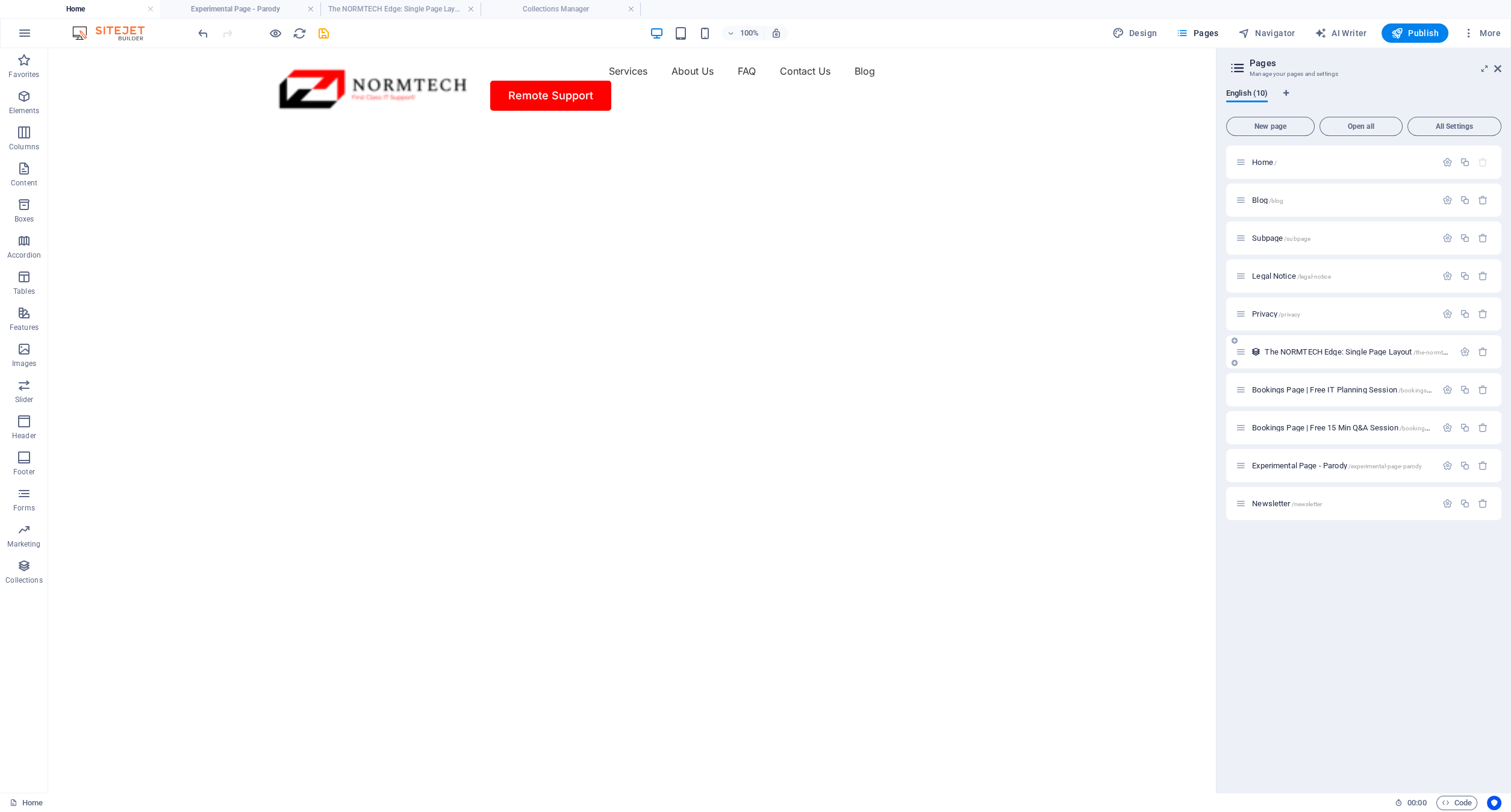 click at bounding box center (1241, 352) 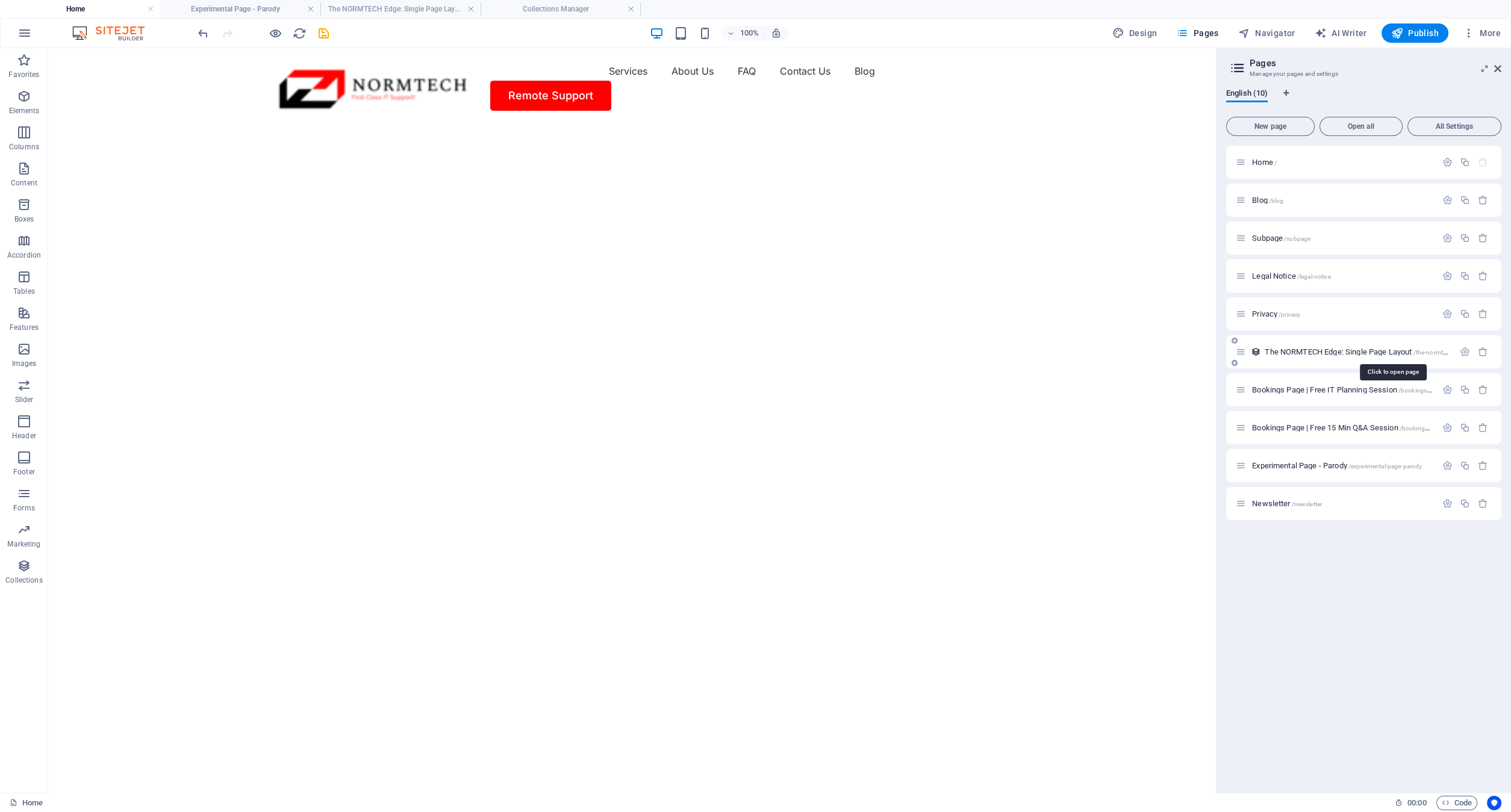 click on "The NORMTECH Edge: Single Page Layout /the-normtech-edge-single-page-layout" at bounding box center (1392, 352) 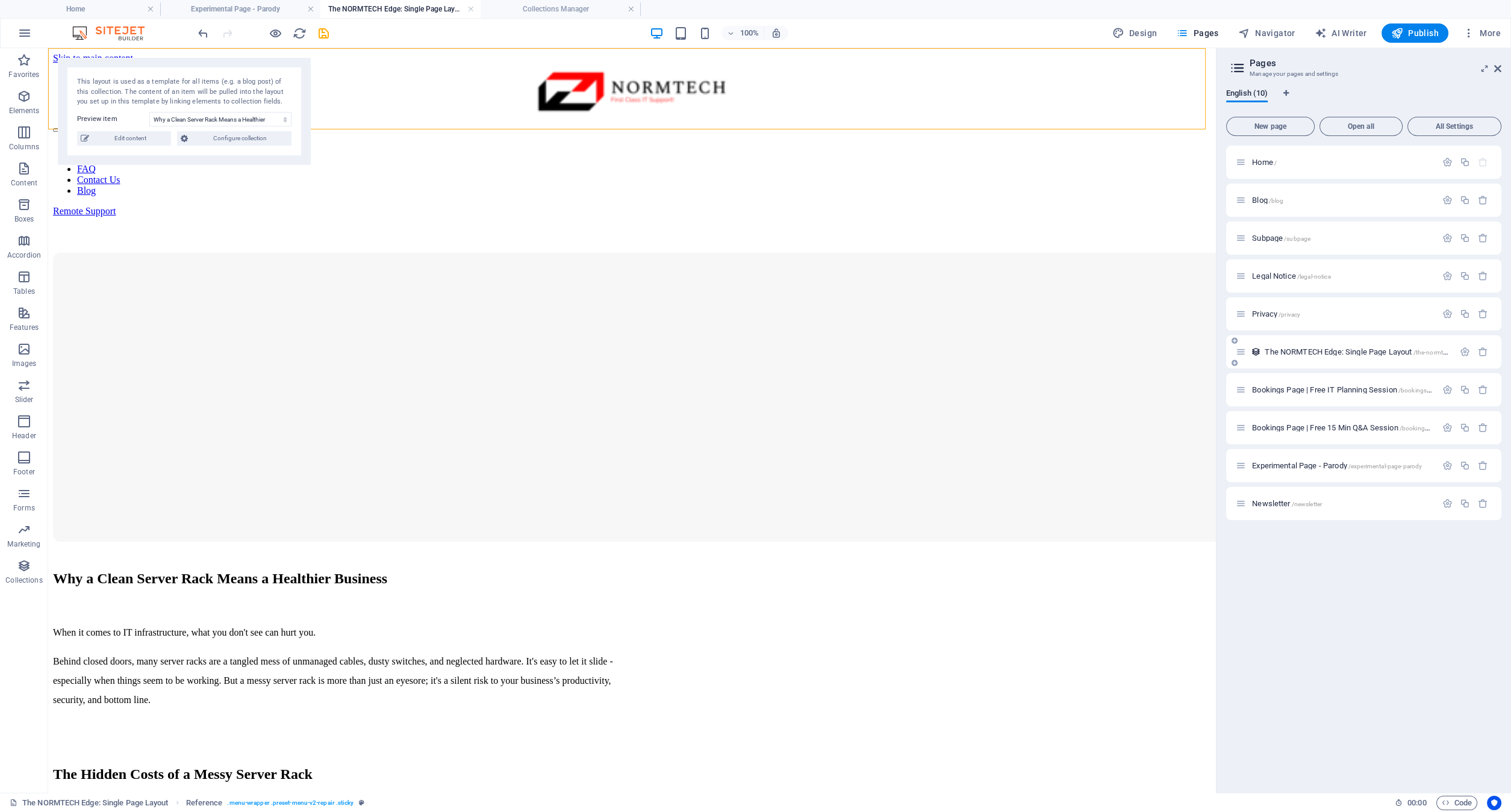 click on "The NORMTECH Edge: Single Page Layout /the-normtech-edge-single-page-layout" at bounding box center [1345, 352] 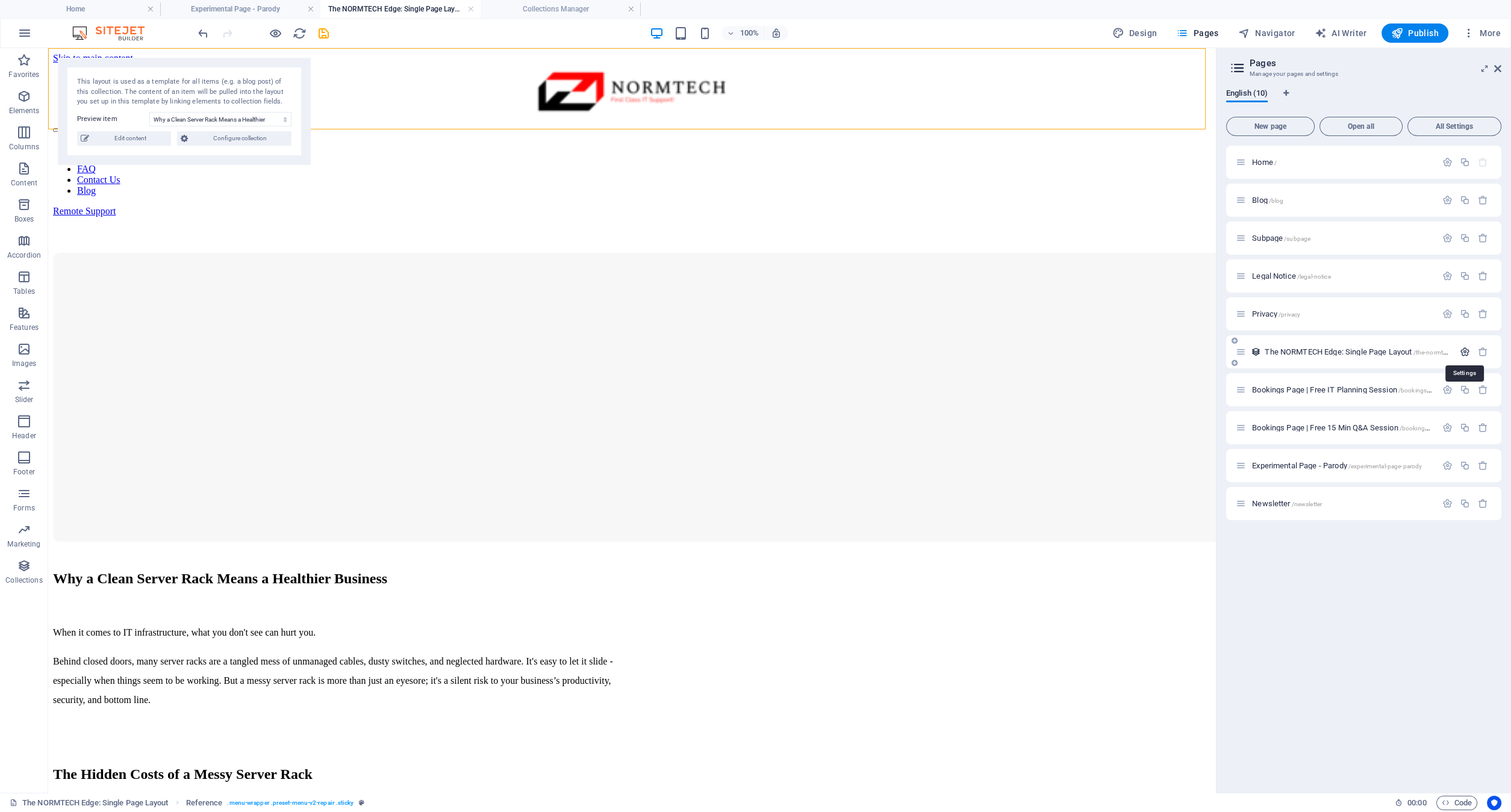 click at bounding box center [1465, 352] 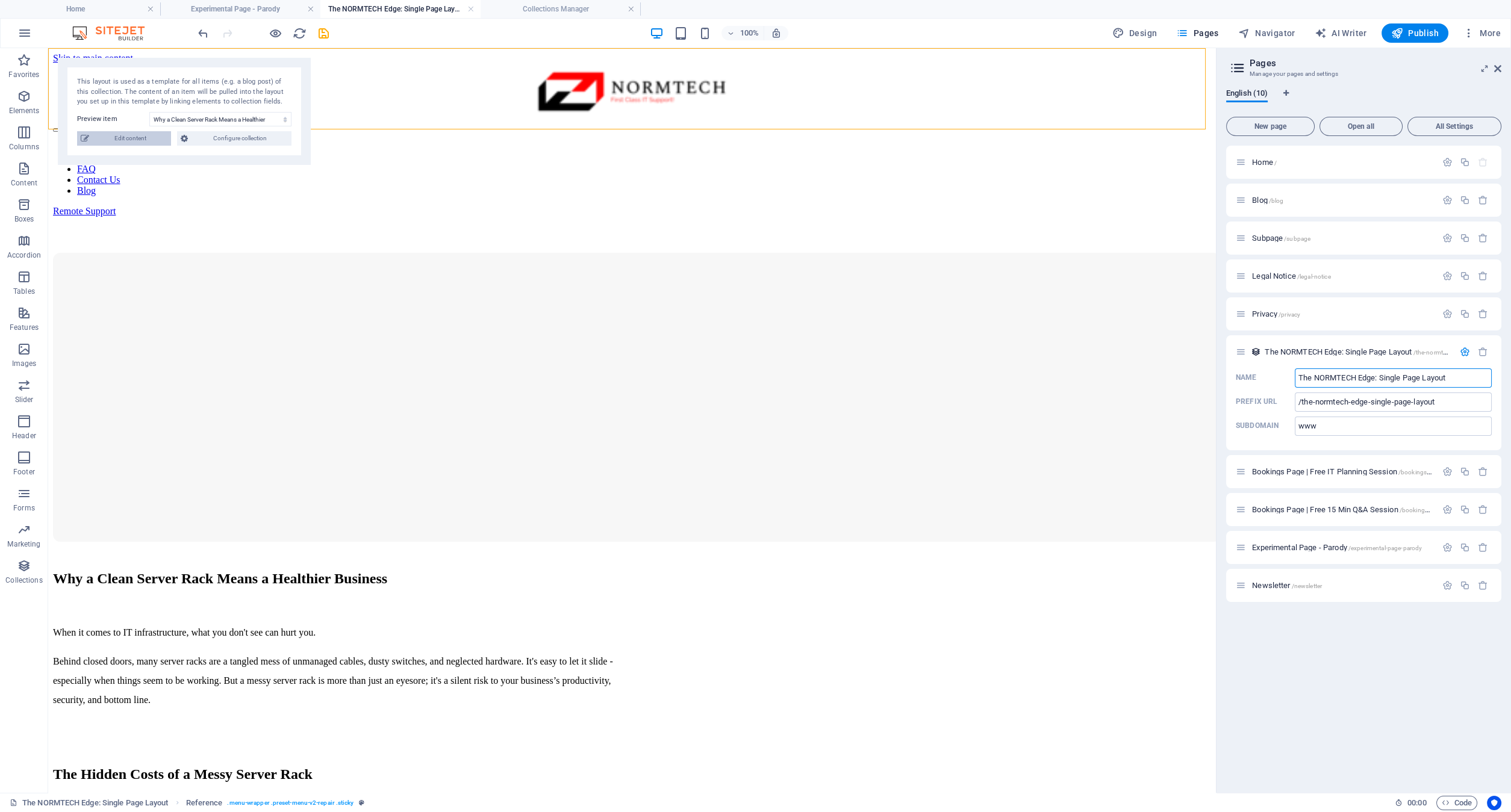 click on "Edit content" at bounding box center (130, 138) 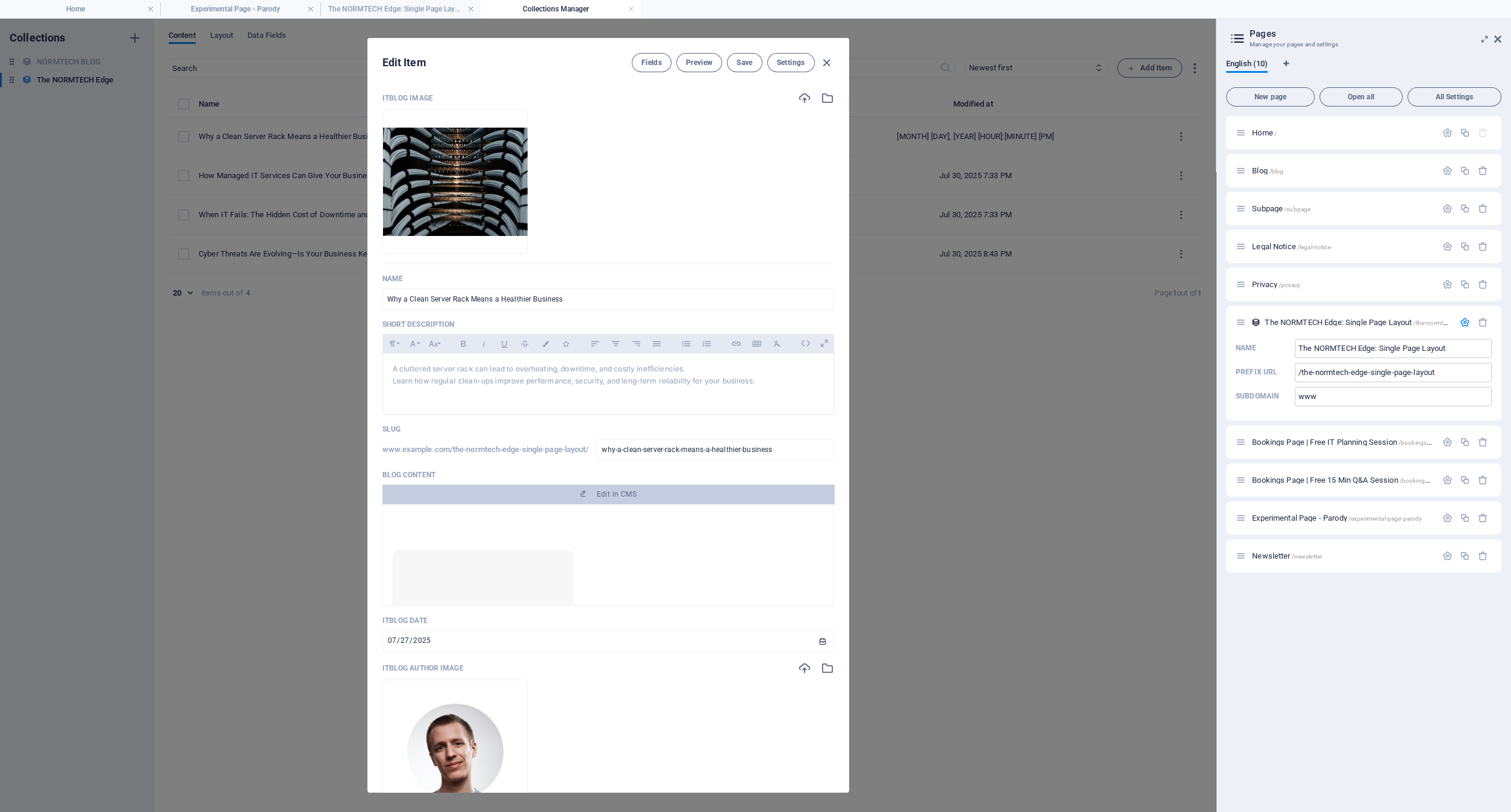 scroll, scrollTop: 200, scrollLeft: 0, axis: vertical 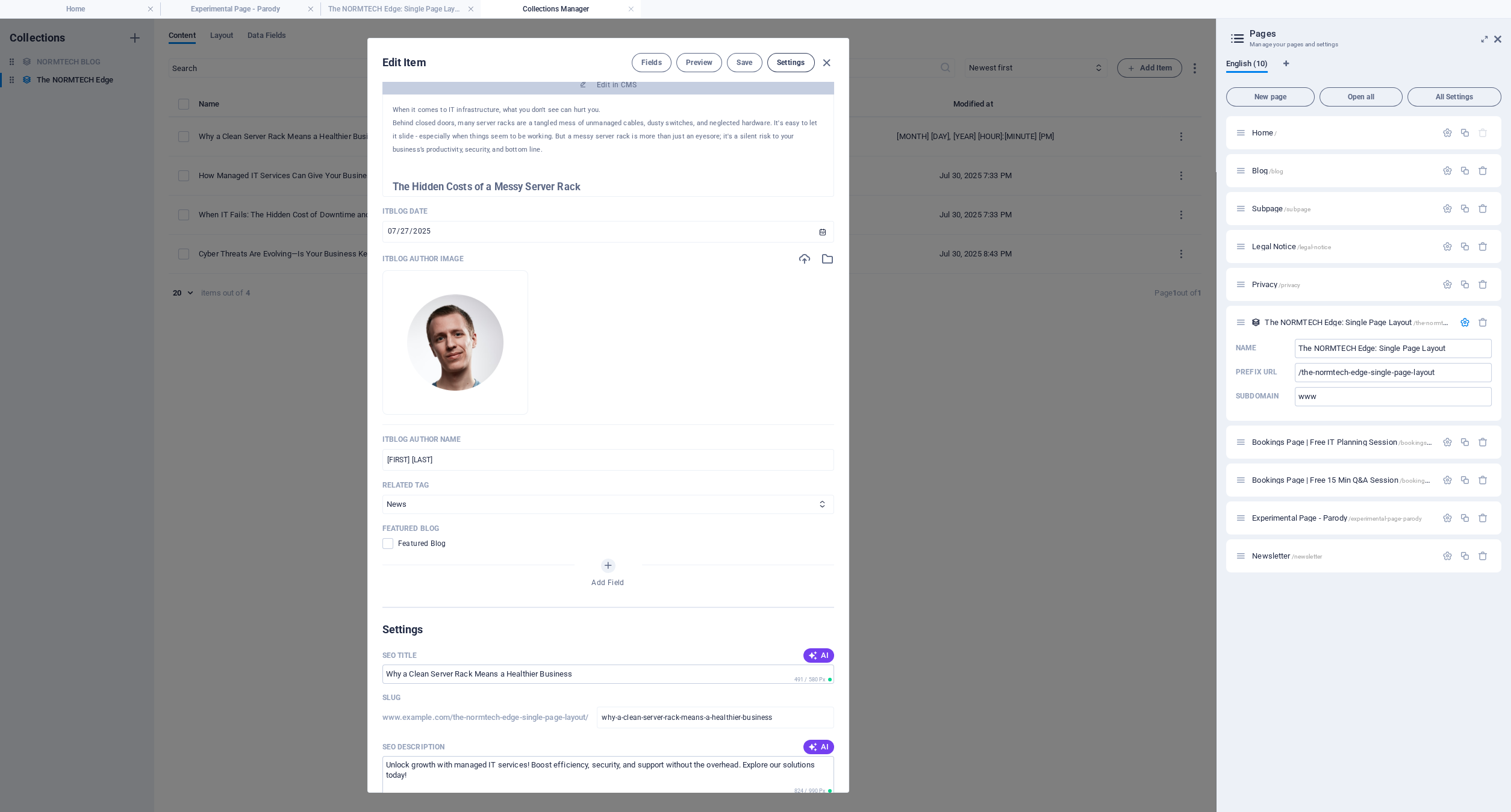 click on "Settings" at bounding box center [791, 63] 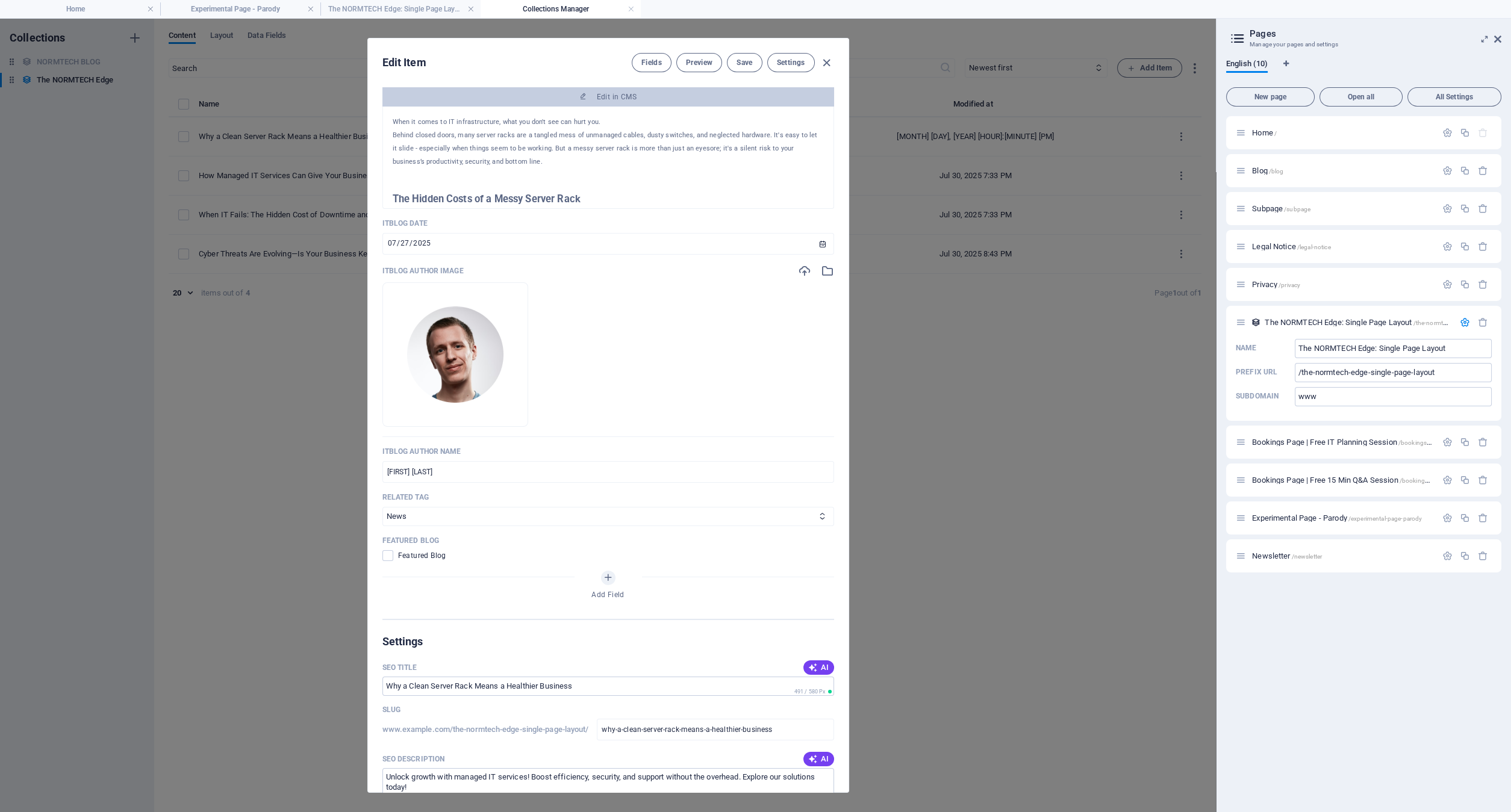 scroll, scrollTop: 947, scrollLeft: 0, axis: vertical 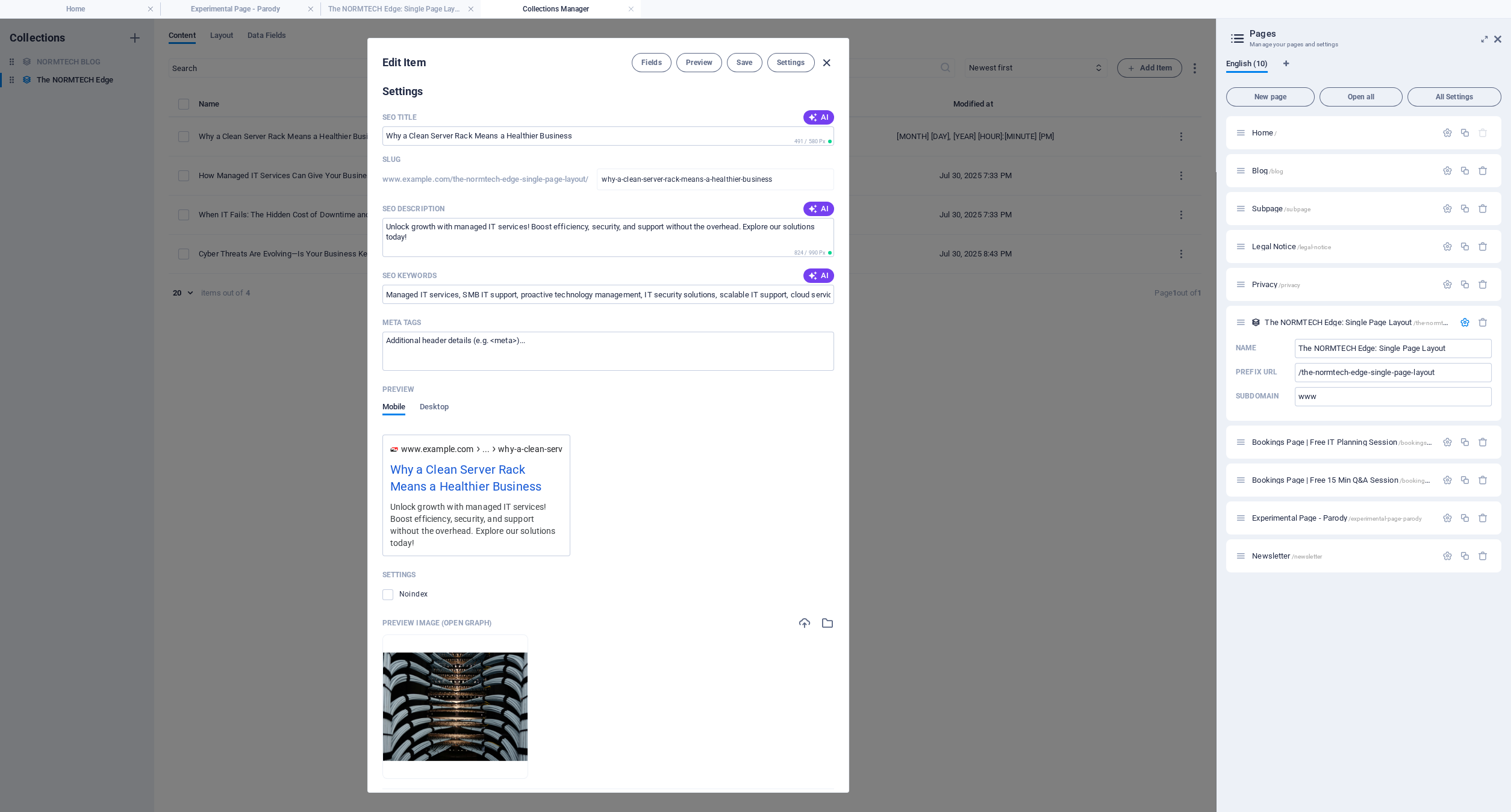 click at bounding box center (826, 63) 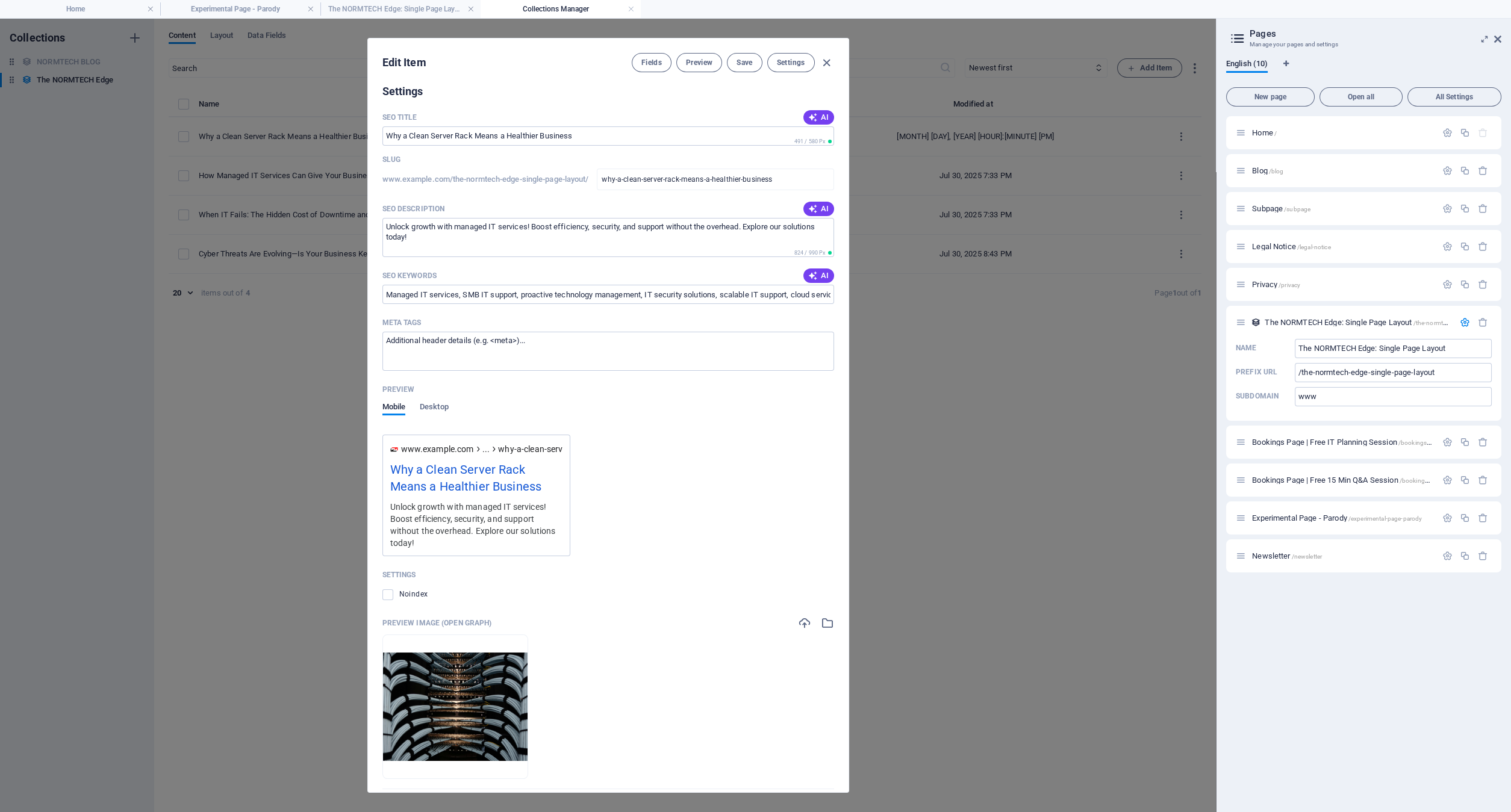 type on "2025-08-04" 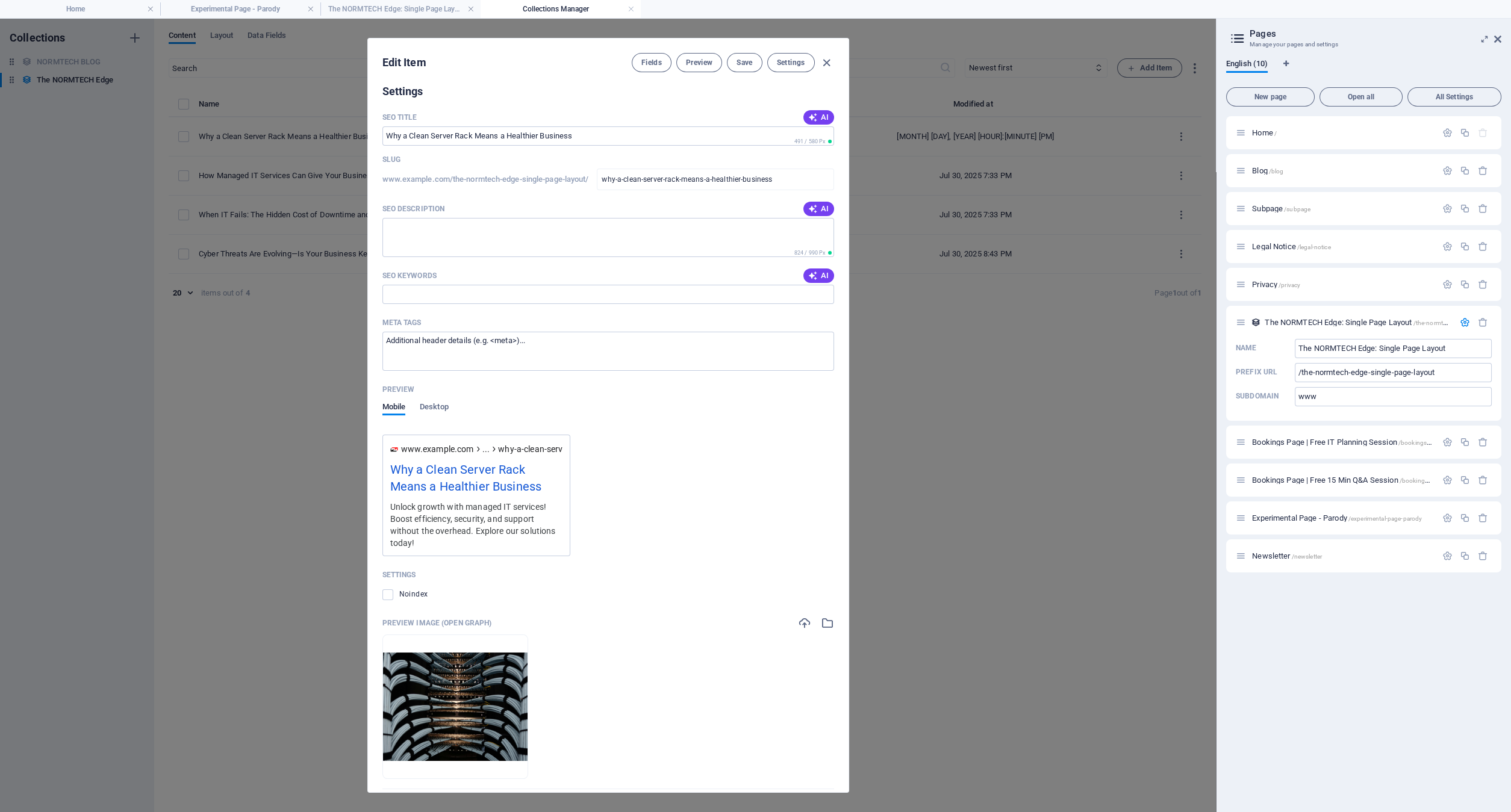scroll, scrollTop: 0, scrollLeft: 0, axis: both 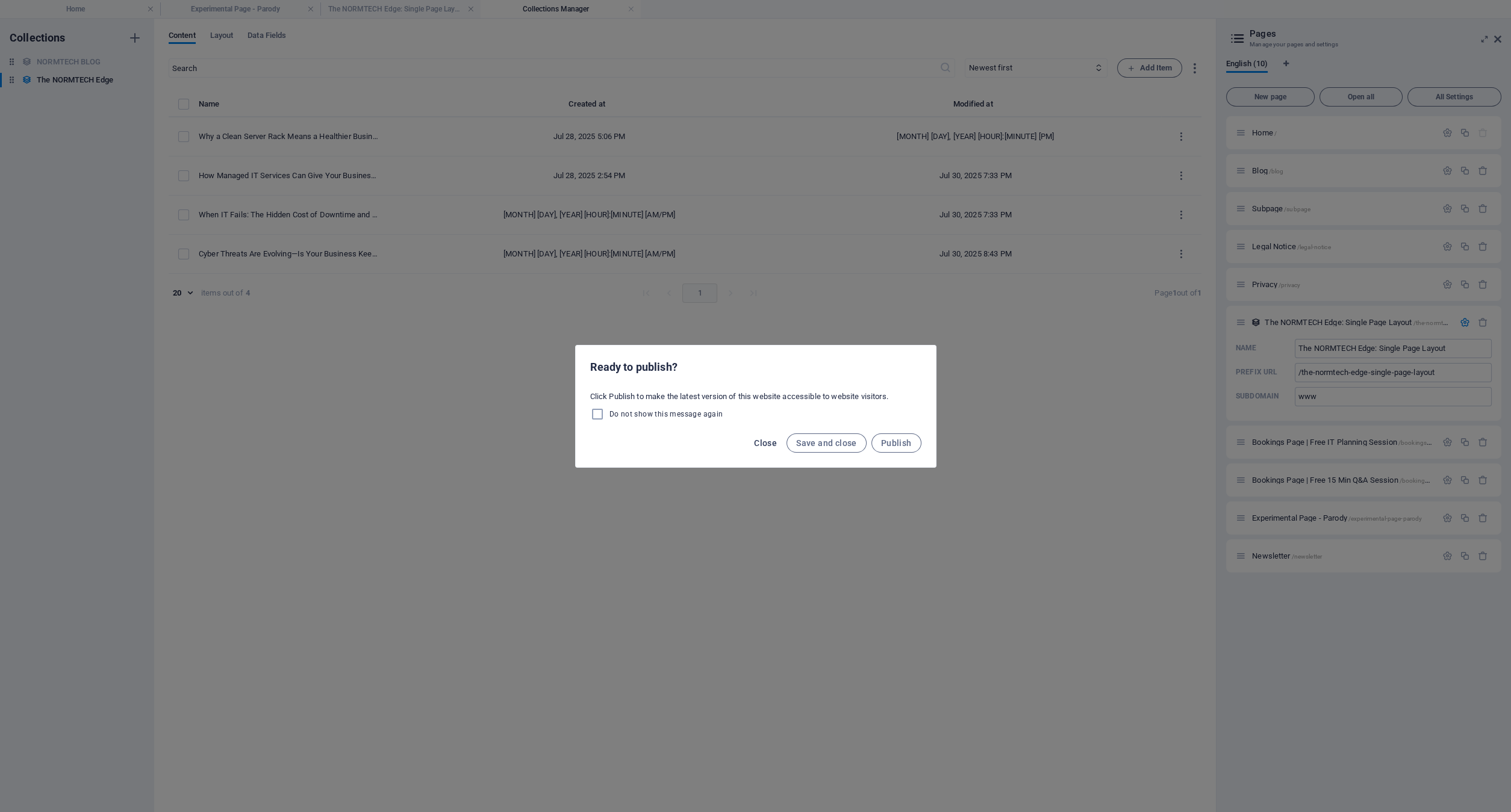 click on "Close" at bounding box center [765, 443] 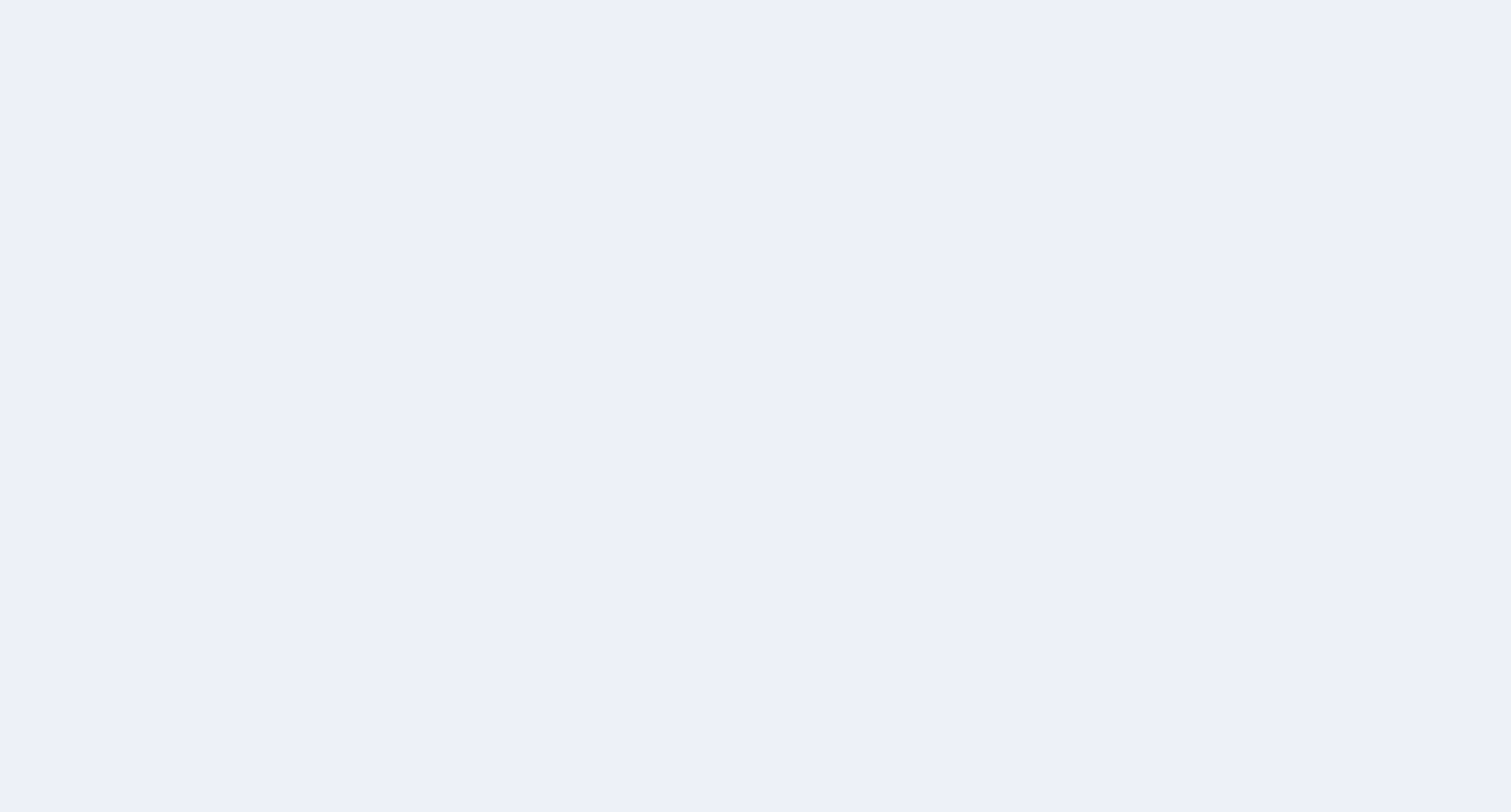 scroll, scrollTop: 0, scrollLeft: 0, axis: both 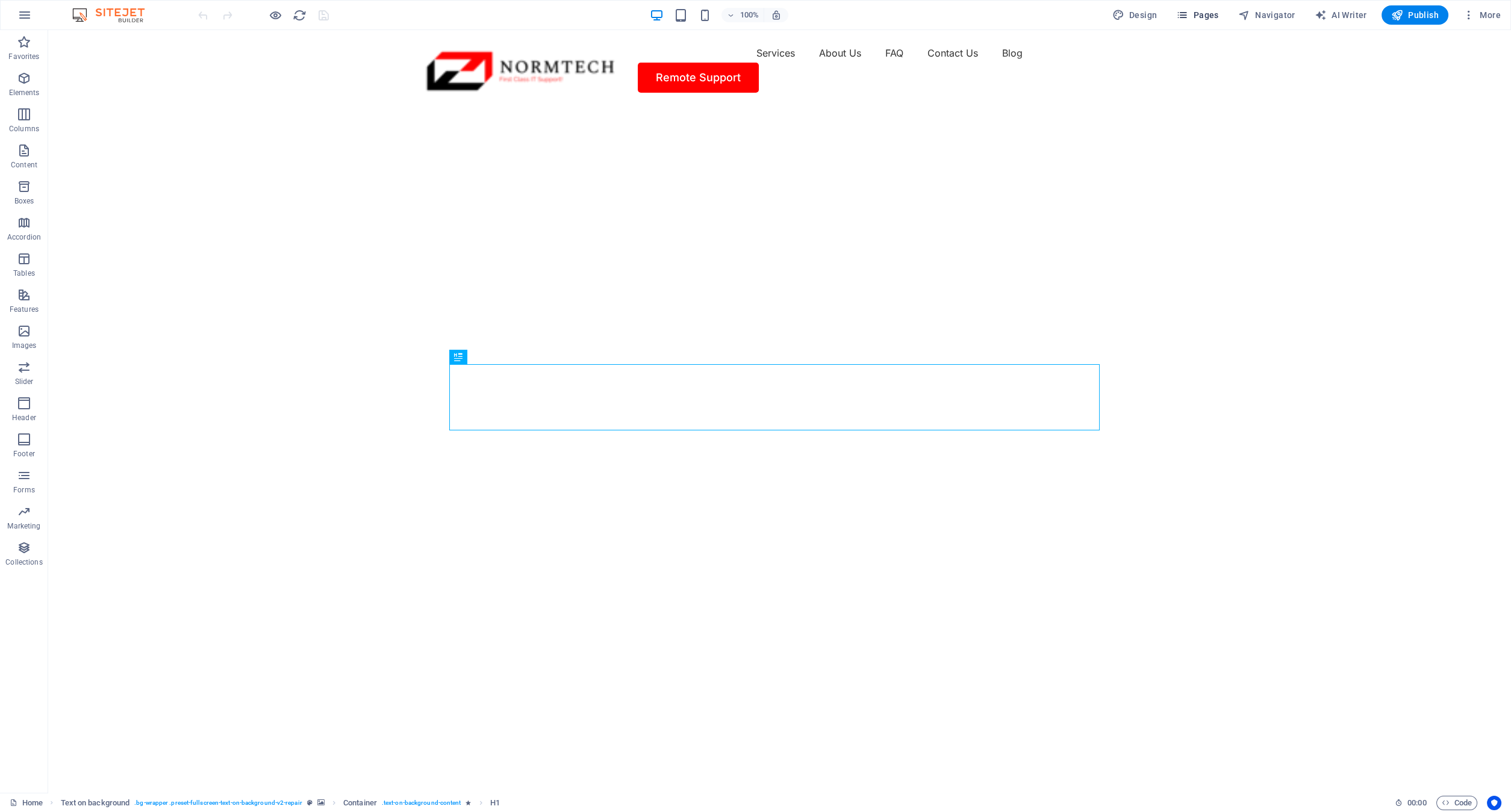 click on "Pages" at bounding box center [1197, 15] 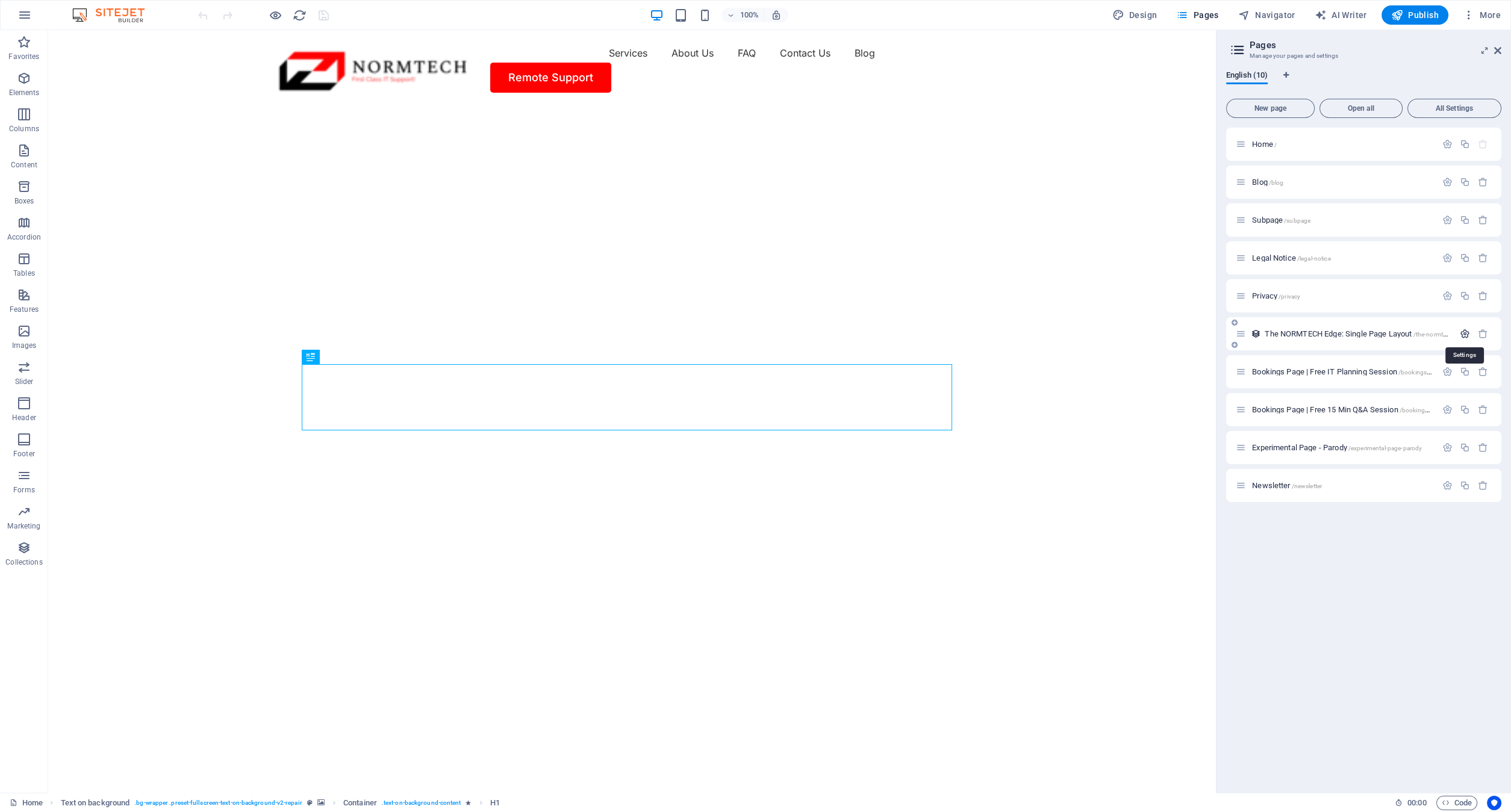click at bounding box center [1465, 333] 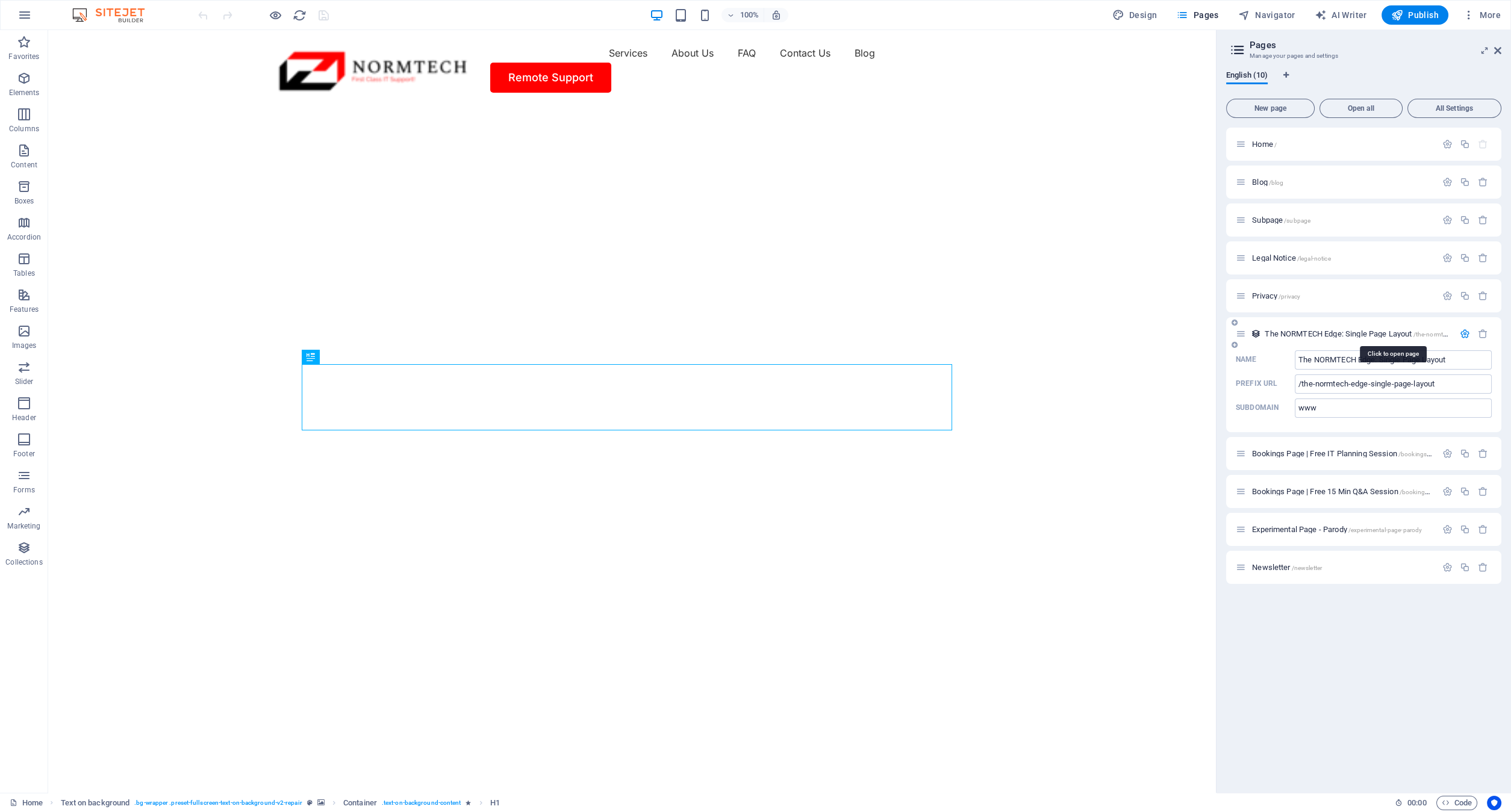 click on "The NORMTECH Edge: Single Page Layout /the-normtech-edge-single-page-layout" at bounding box center [1392, 333] 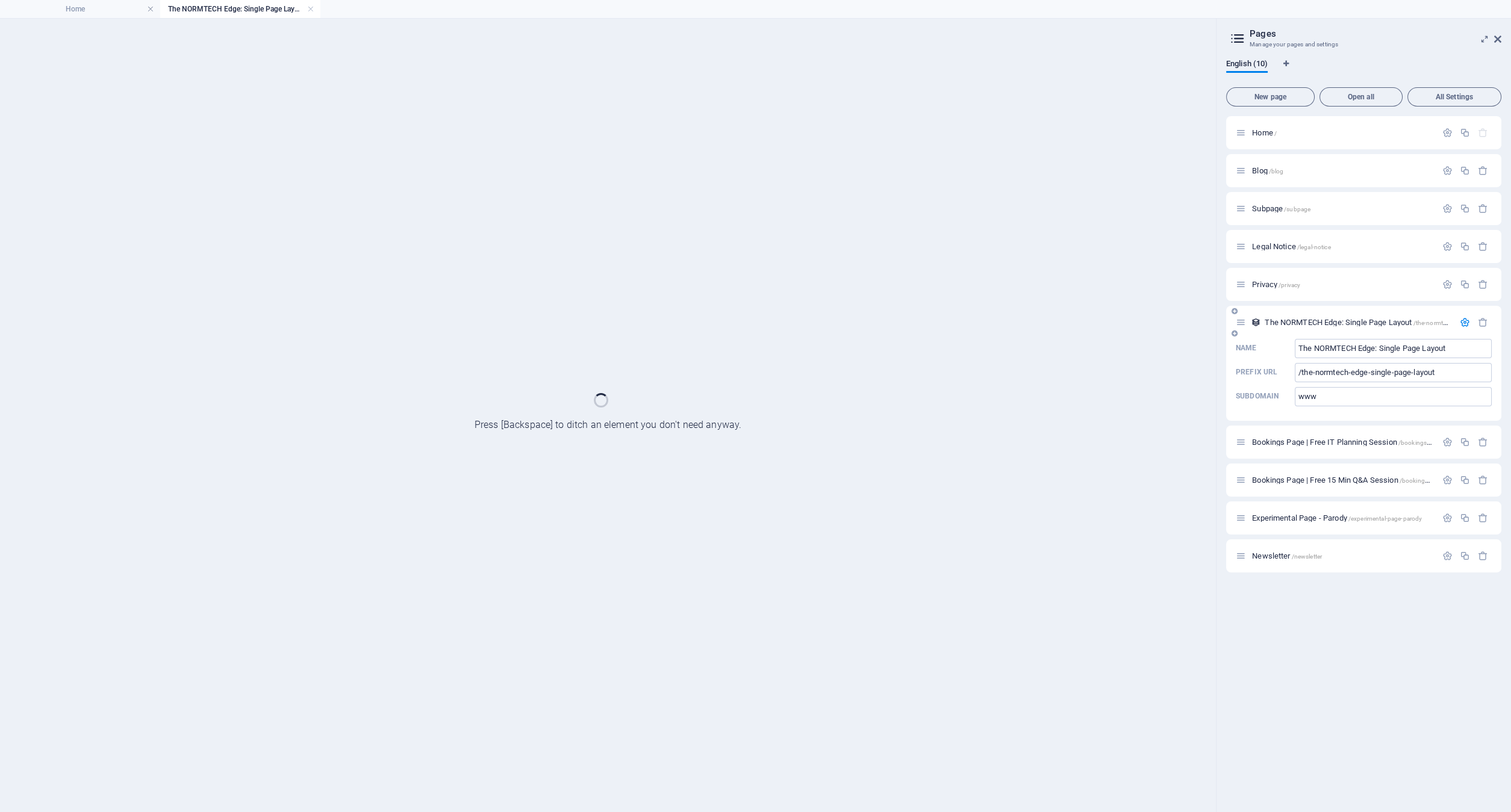 click on "The NORMTECH Edge: Single Page Layout /the-normtech-edge-single-page-layout" at bounding box center (1363, 322) 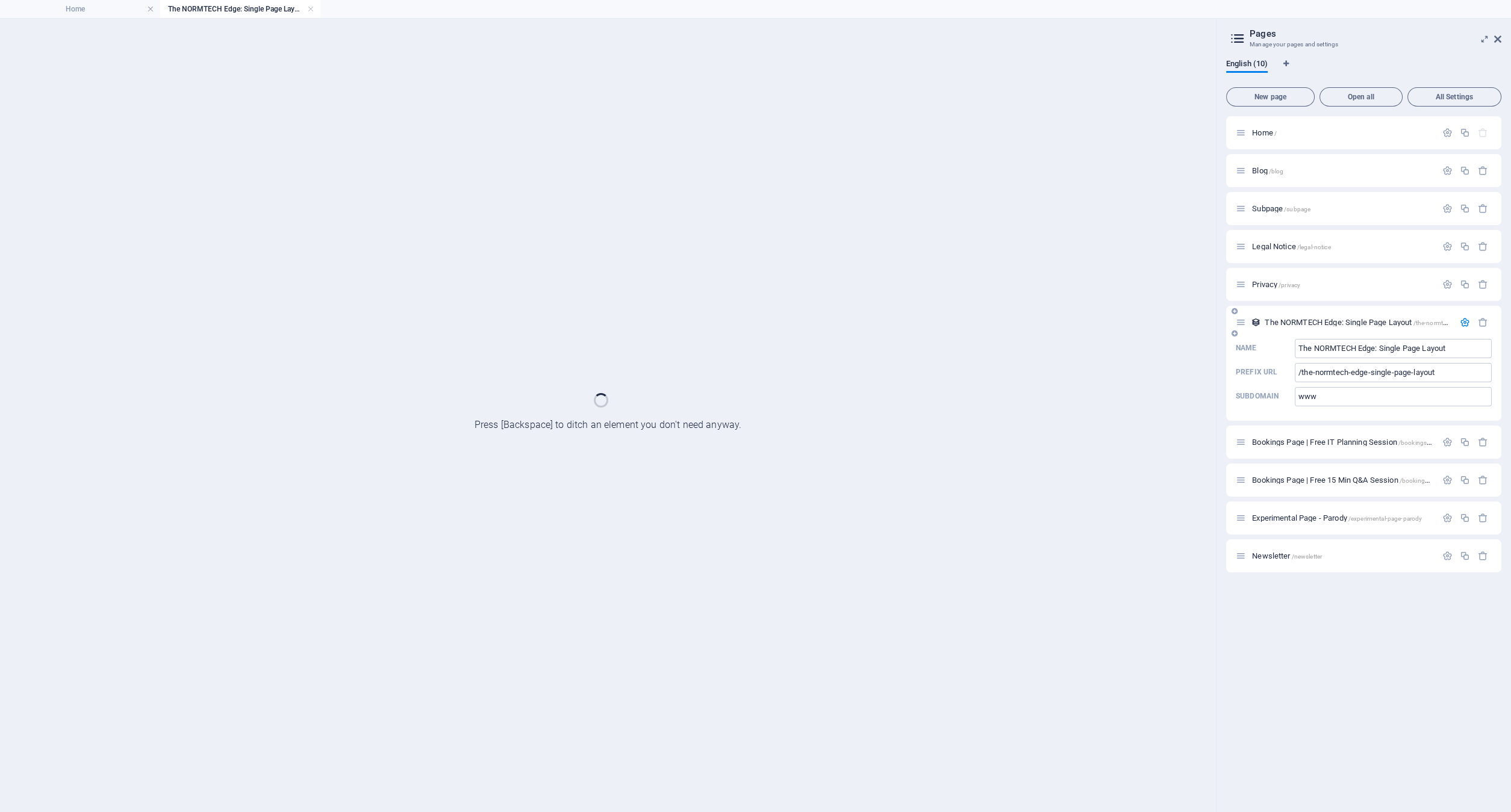 click on "Home / Blog /blog Subpage /subpage Legal Notice /legal-notice Privacy /privacy The NORMTECH Edge: Single Page Layout /the-normtech-edge-single-page-layout Name The NORMTECH Edge: Single Page Layout ​ Prefix URL /the-normtech-edge-single-page-layout ​ Subdomain www ​ Bookings Page | Free IT Planning Session /bookings-page-free-it-planning-session Bookings Page | Free 15 Min Q&A Session /bookings-page-8 Experimental Page - Parody /experimental-page-parody Newsletter /newsletter" at bounding box center [1363, 344] 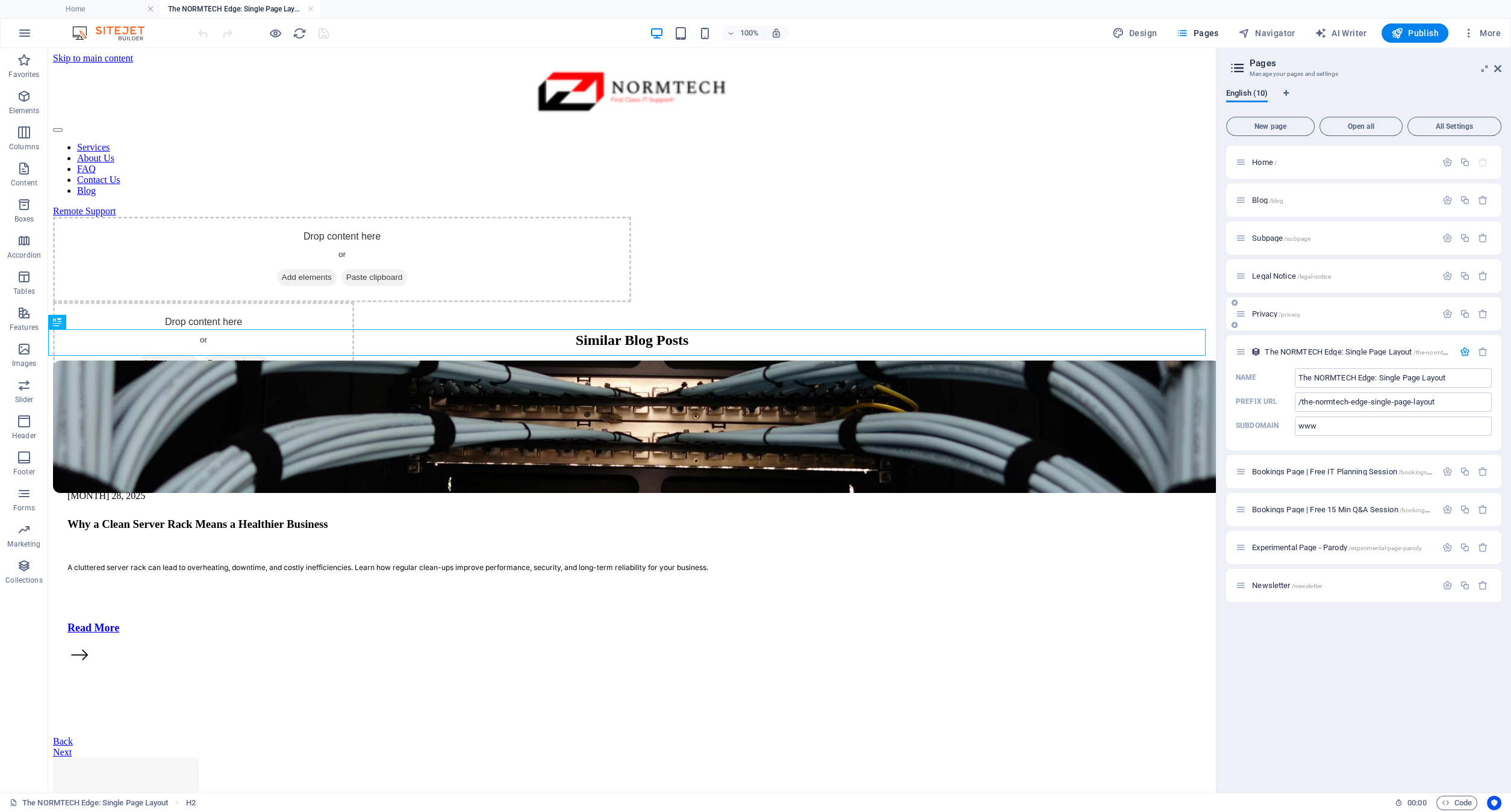scroll, scrollTop: 0, scrollLeft: 0, axis: both 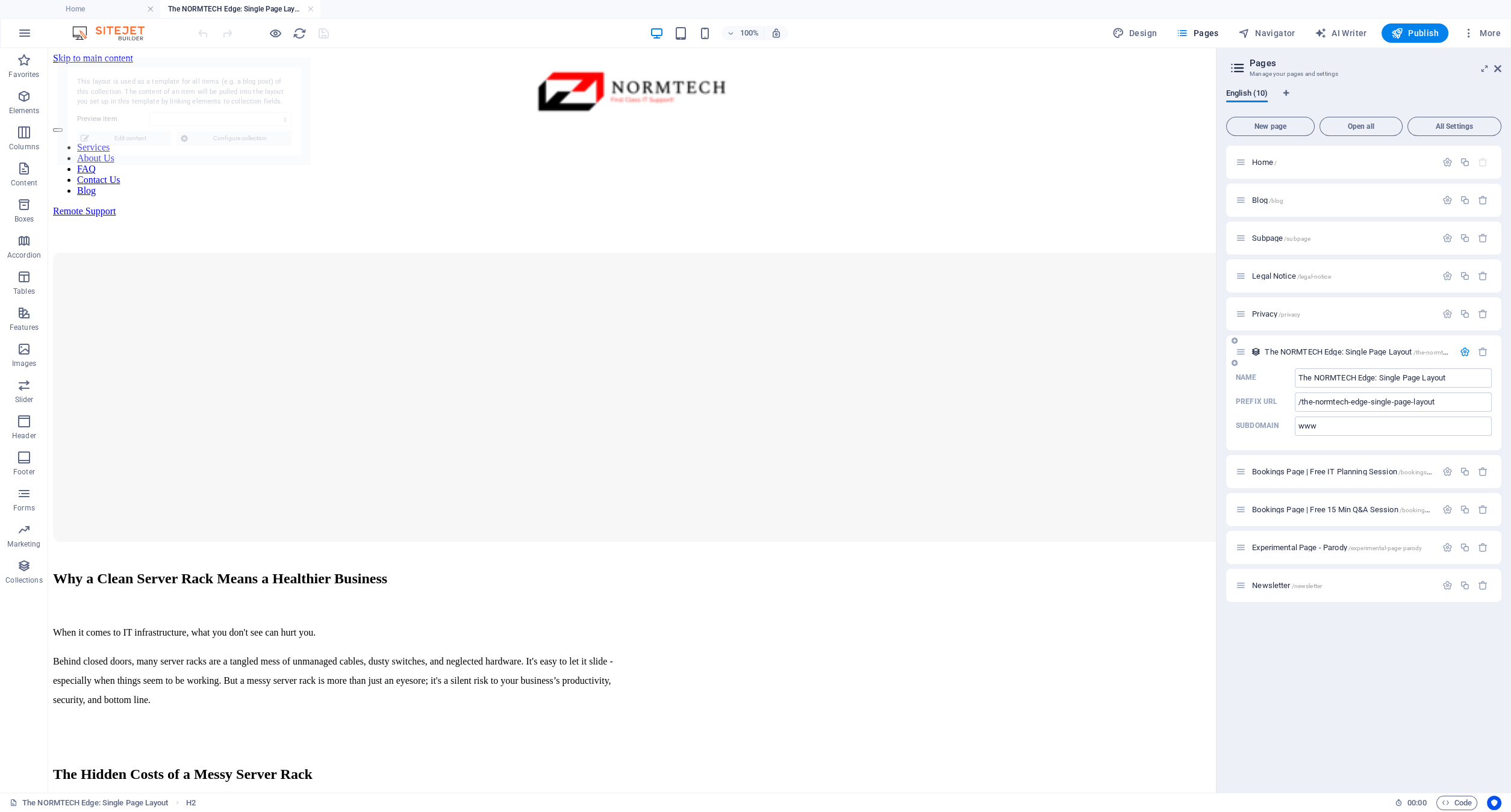click at bounding box center (1465, 352) 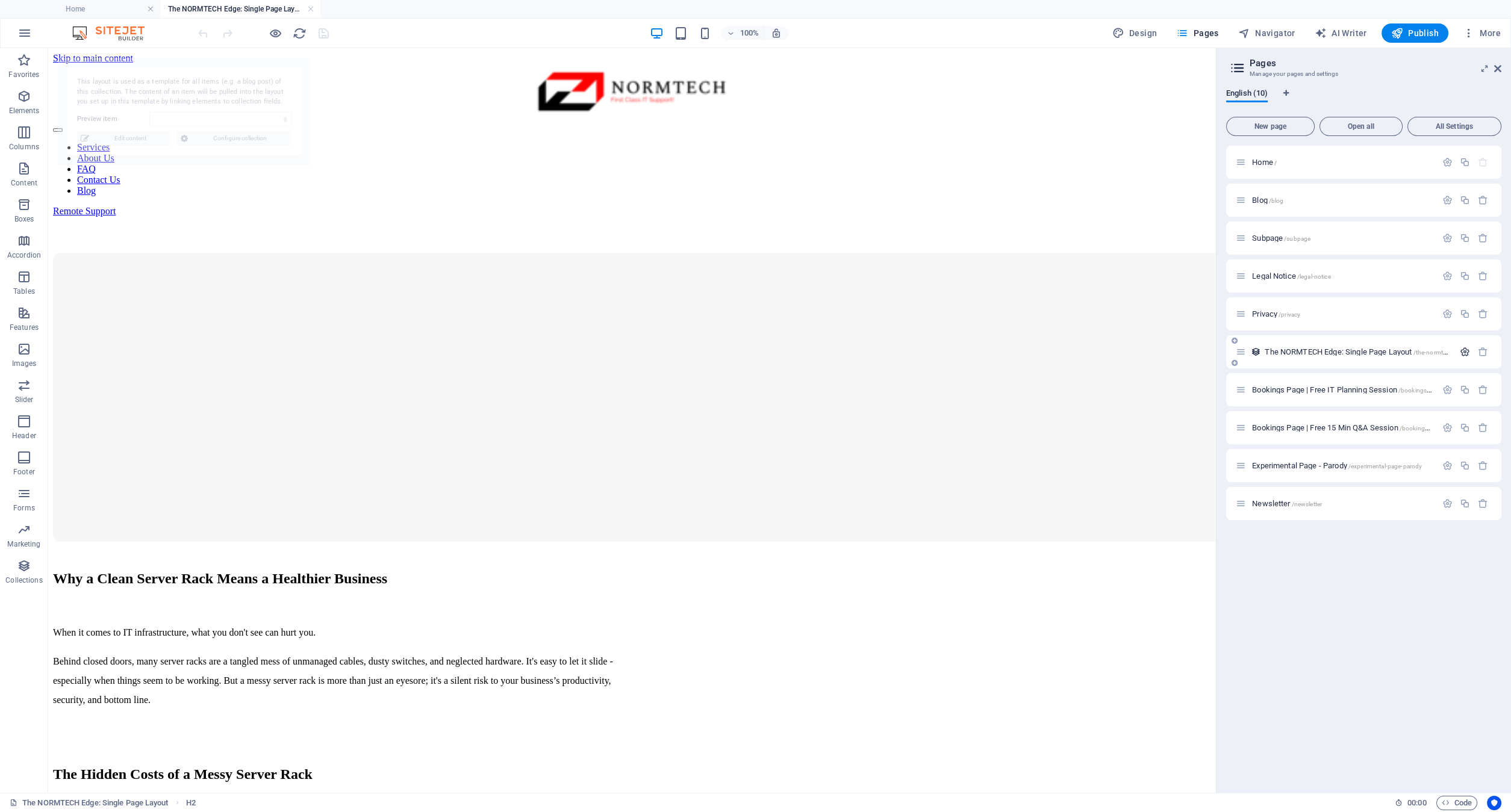 select on "6887216a4935d9505d087a42" 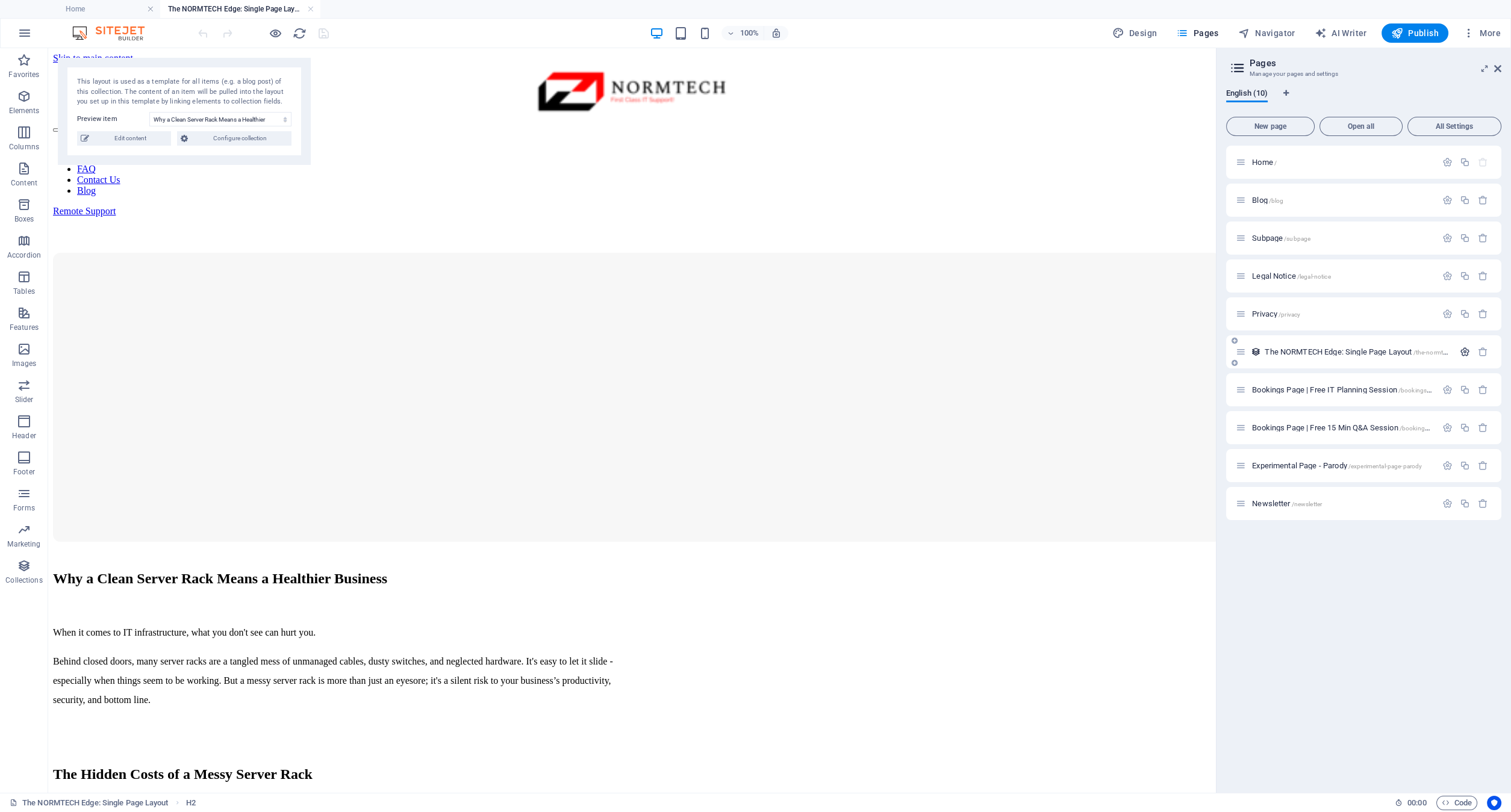 click at bounding box center (1465, 352) 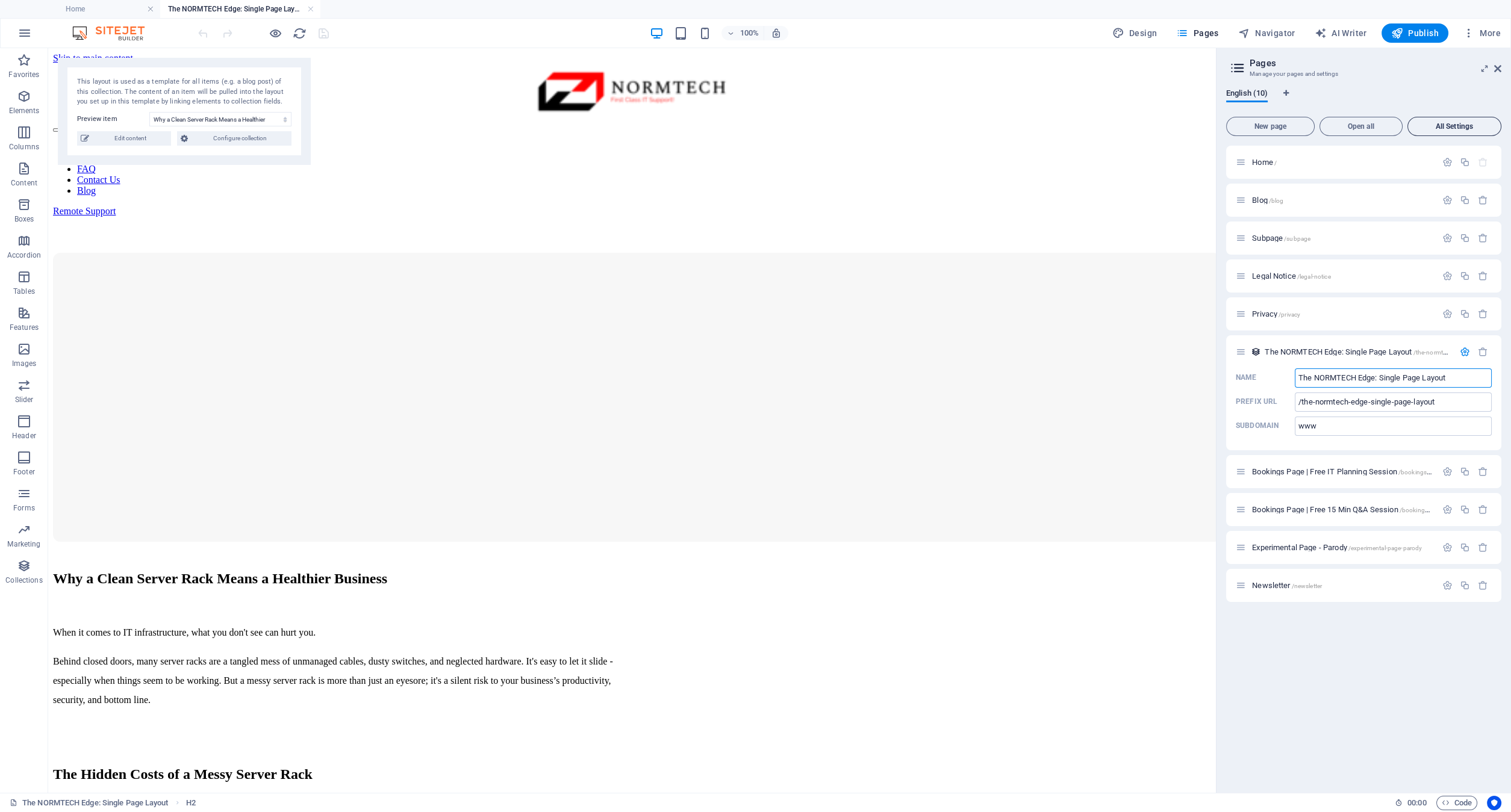 click on "All Settings" at bounding box center (1454, 126) 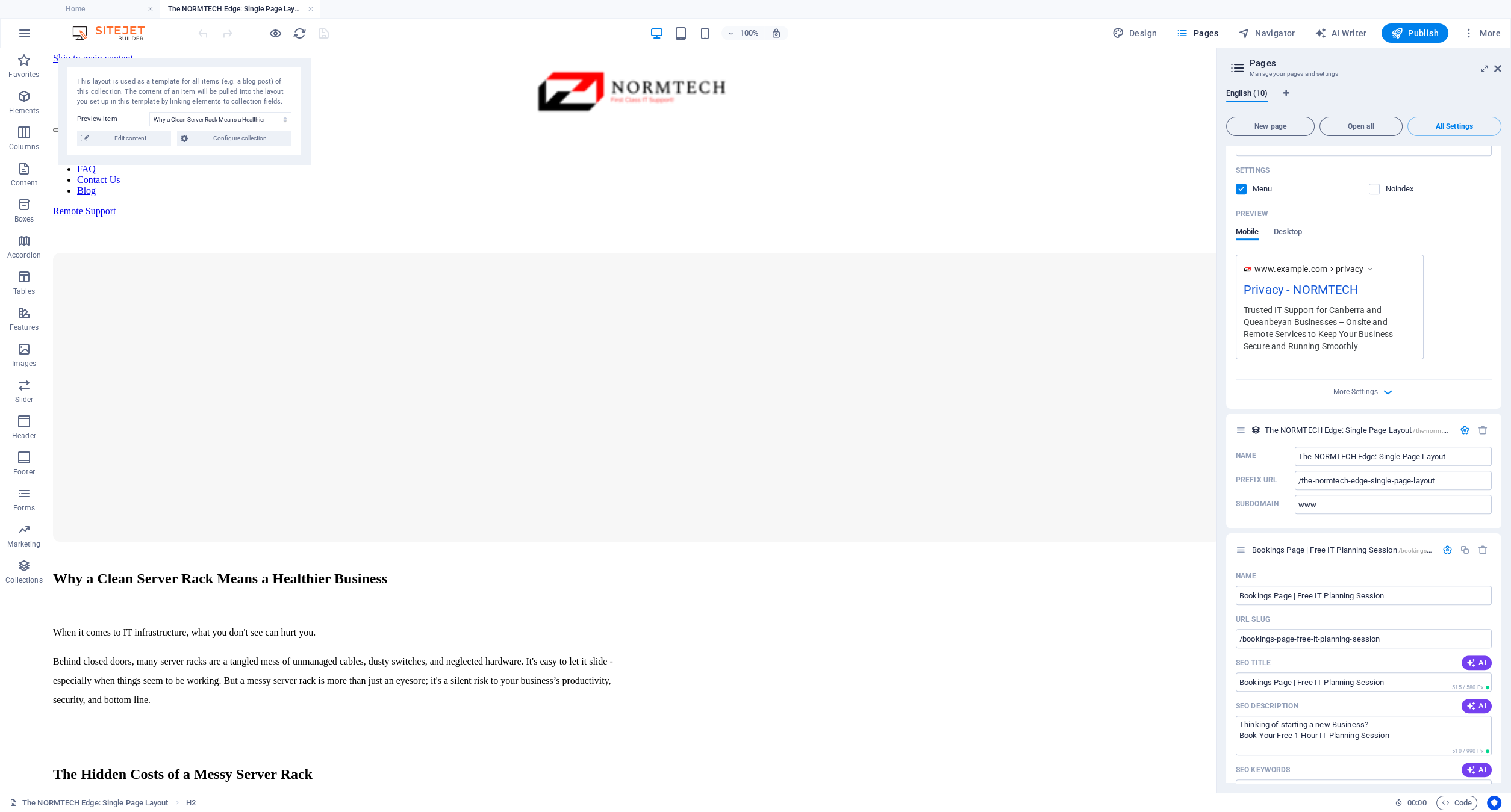 scroll, scrollTop: 2162, scrollLeft: 0, axis: vertical 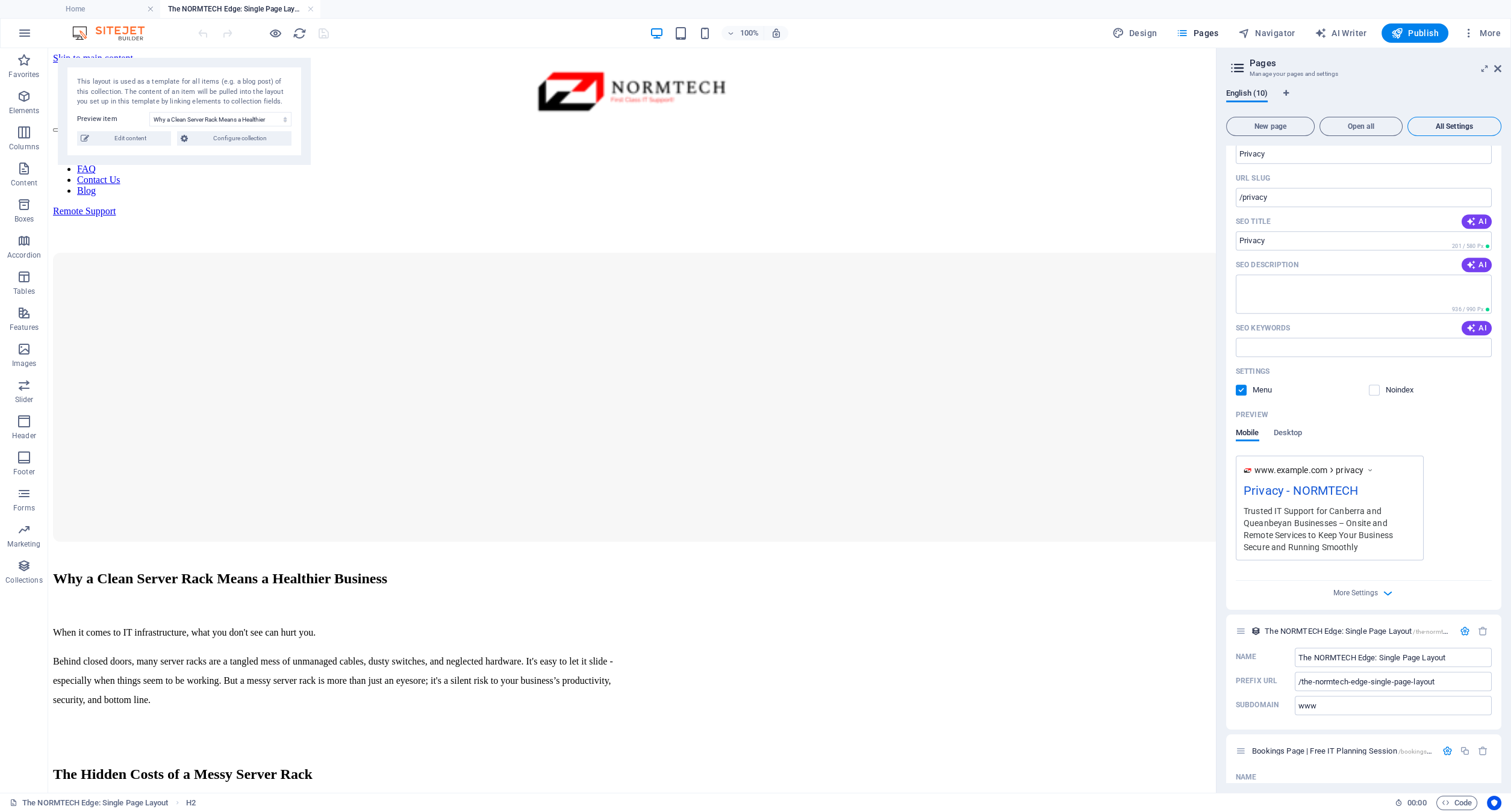 click on "All Settings" at bounding box center [1454, 126] 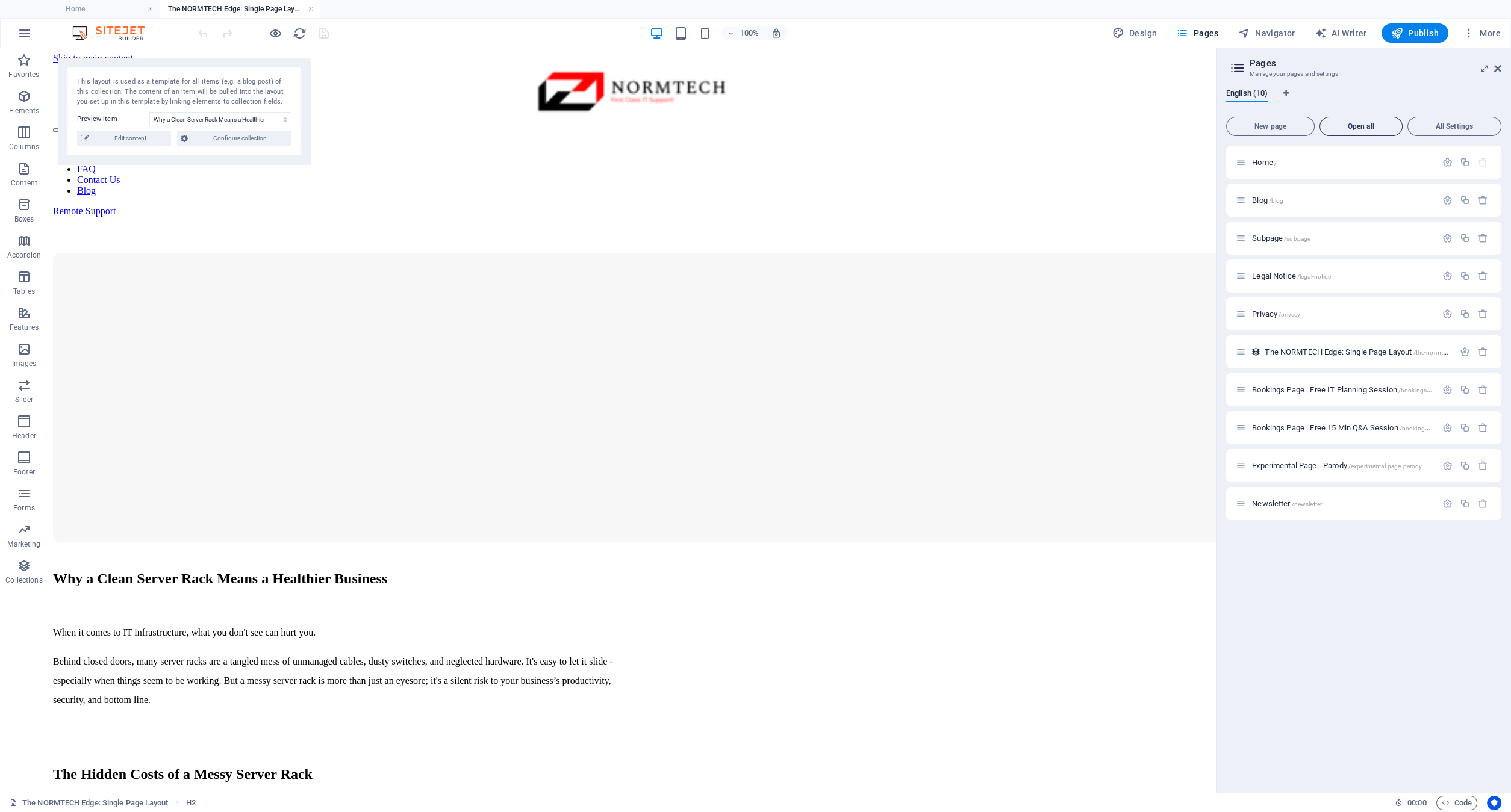 scroll, scrollTop: 0, scrollLeft: 0, axis: both 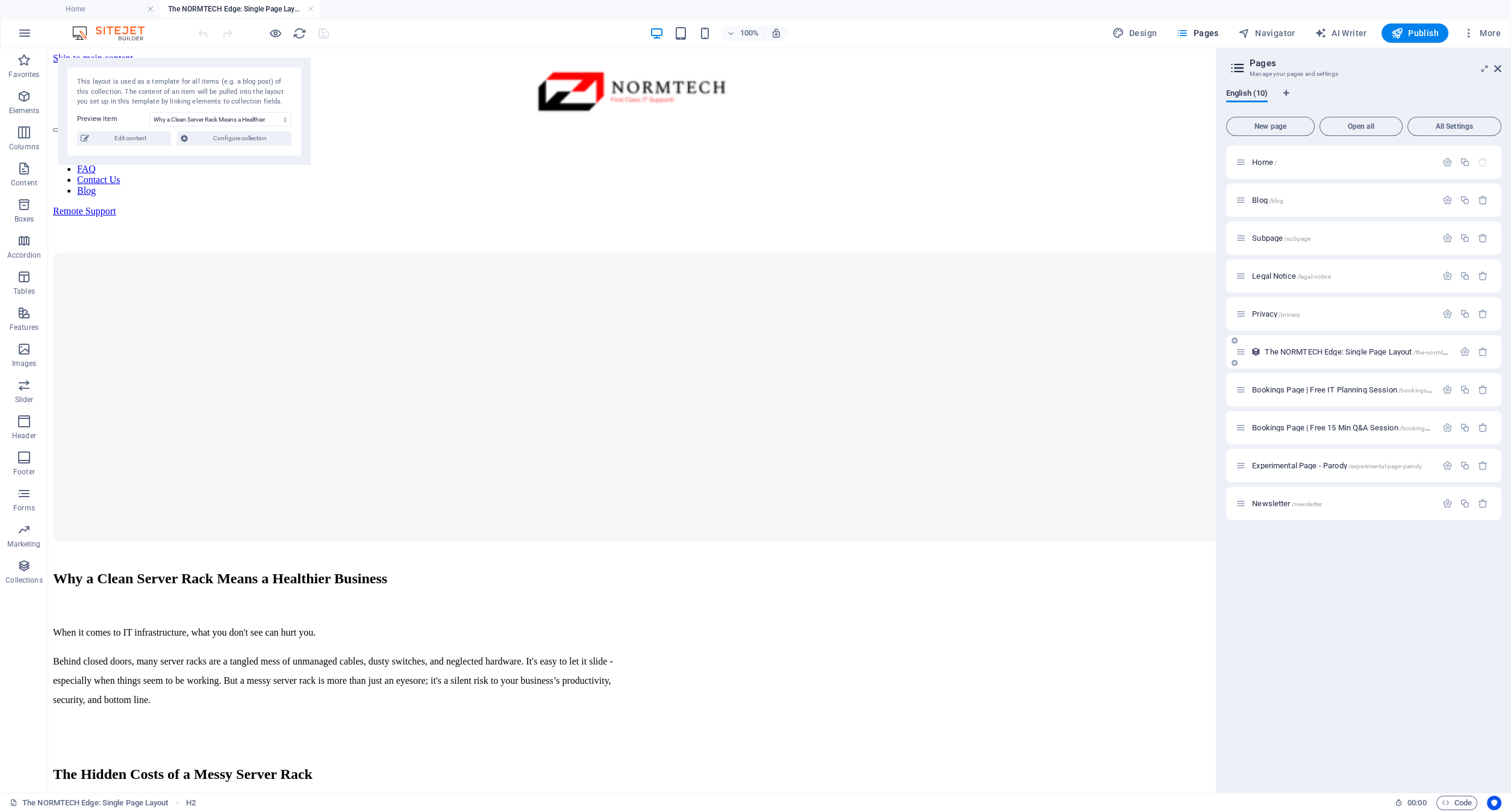 click on "The NORMTECH Edge: Single Page Layout /the-normtech-edge-single-page-layout" at bounding box center [1392, 352] 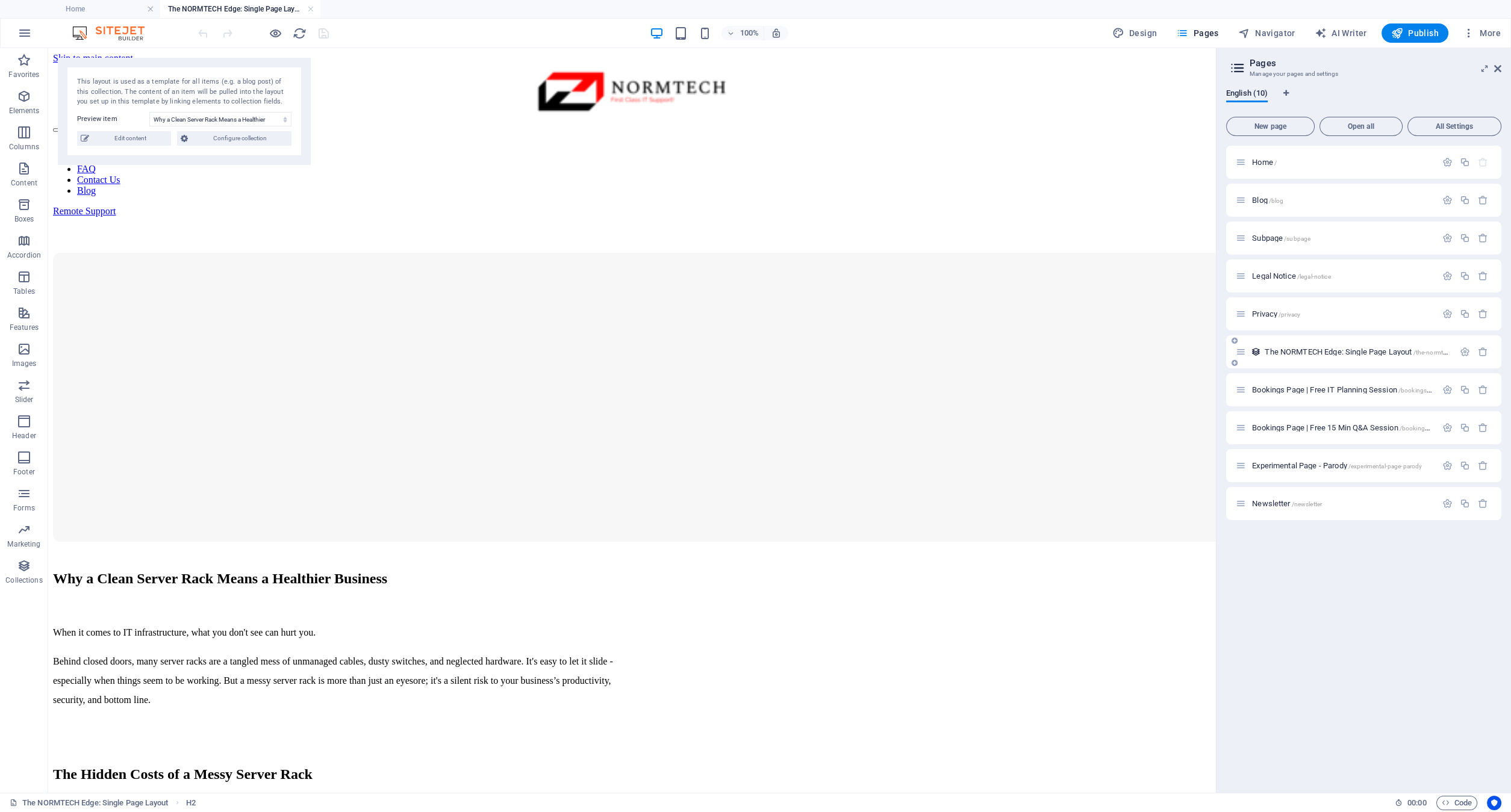 click at bounding box center (1241, 352) 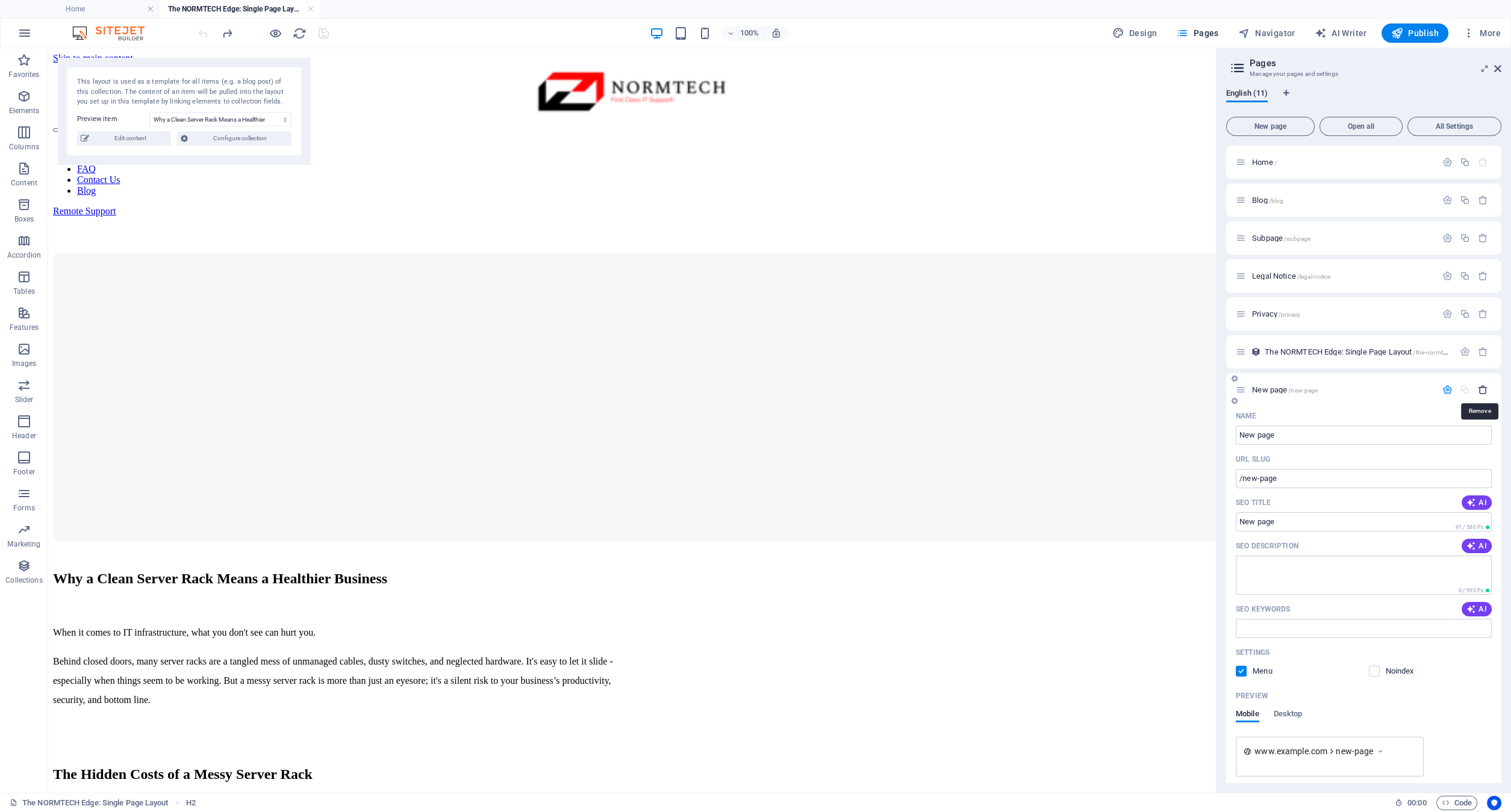 click at bounding box center [1483, 389] 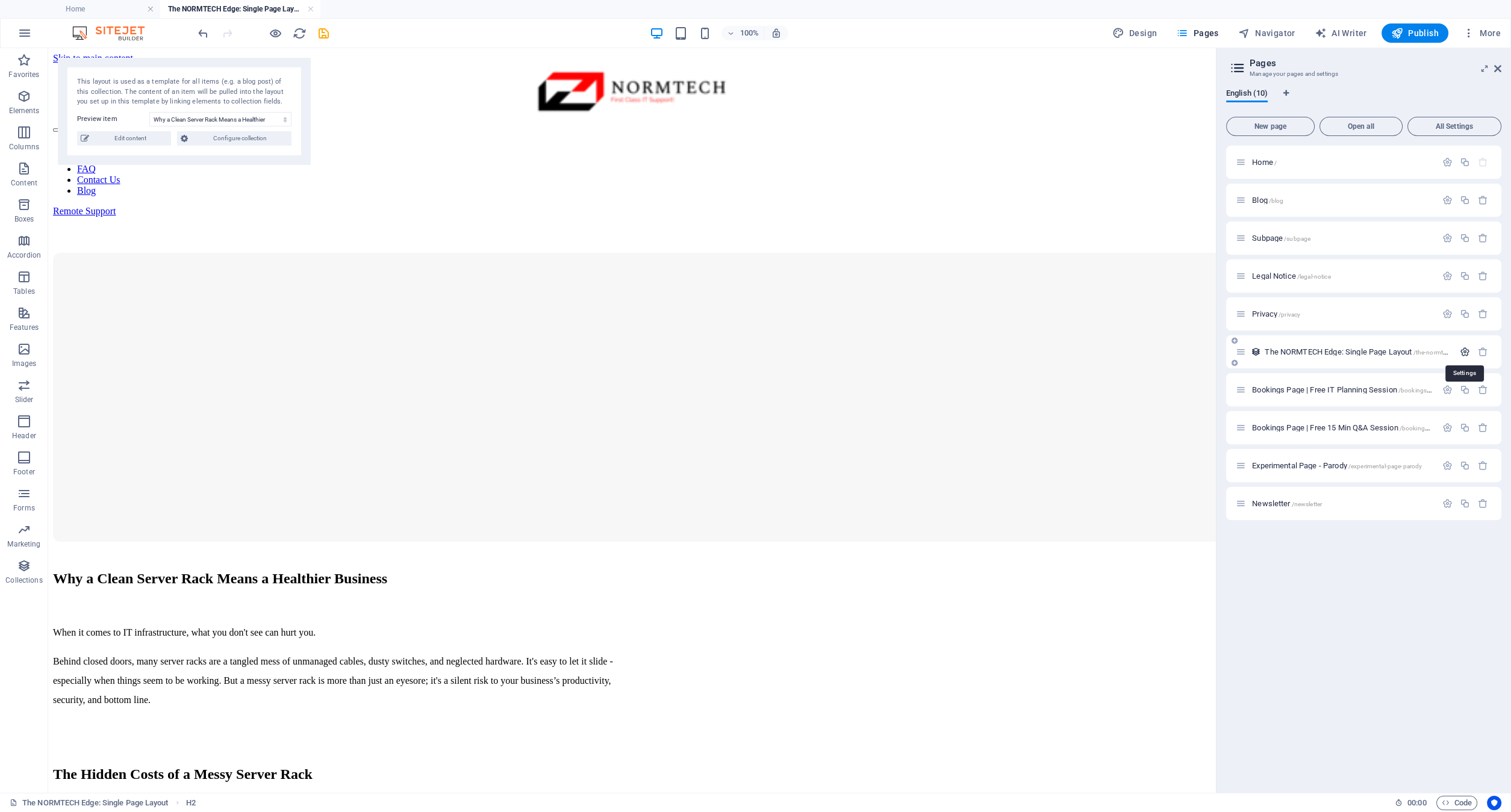 click at bounding box center (1465, 352) 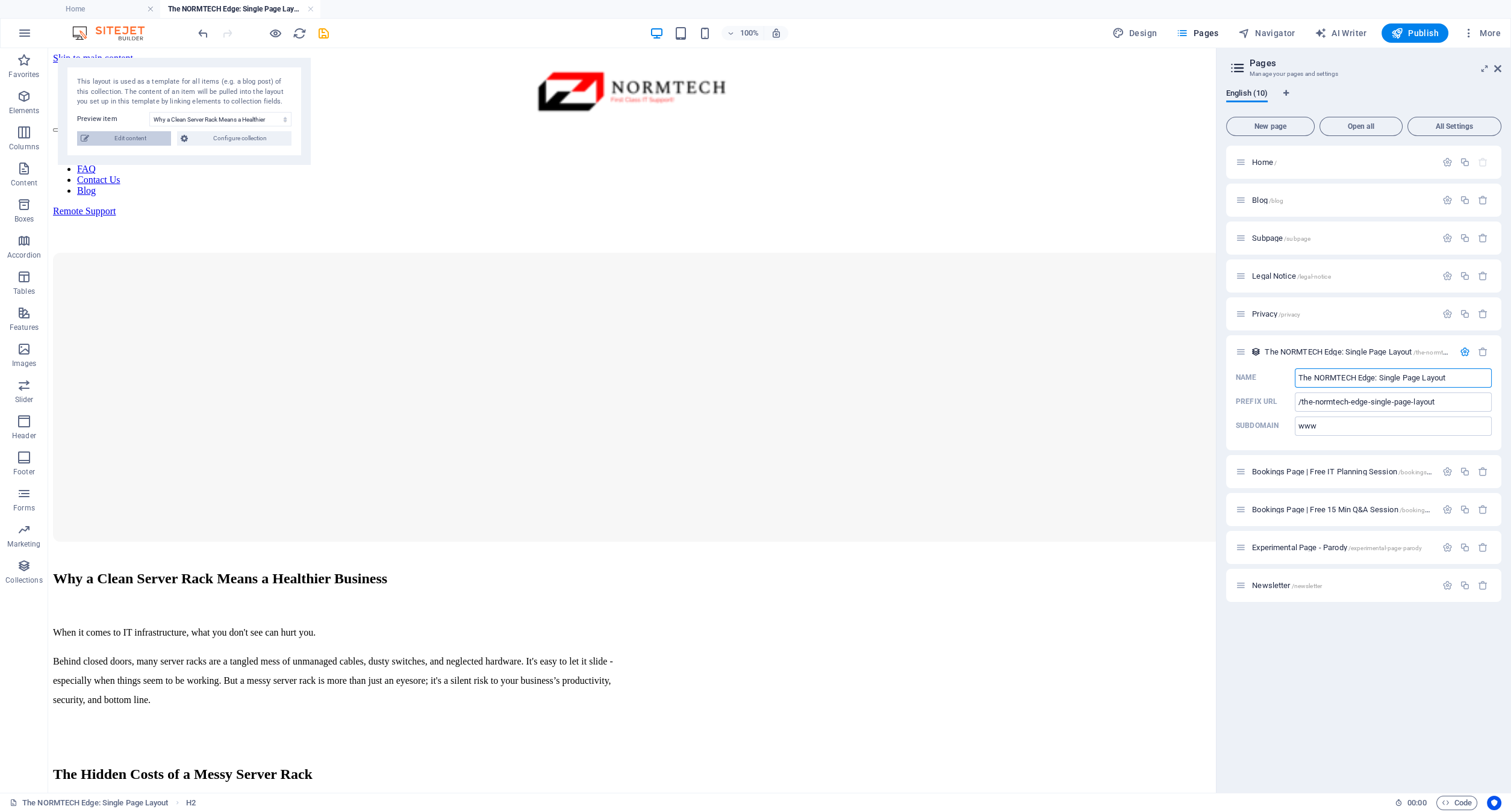 click on "Edit content" at bounding box center [130, 138] 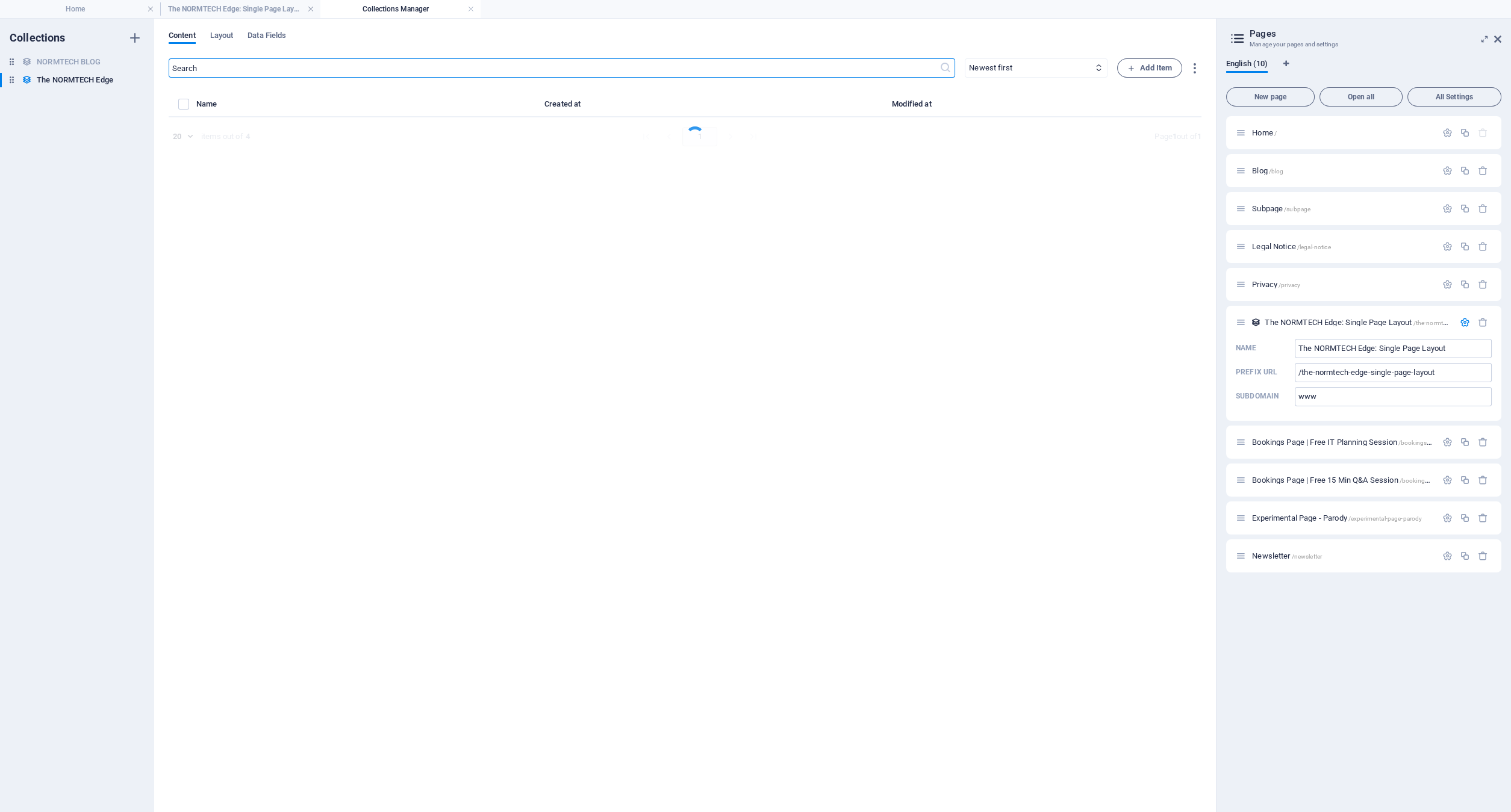 select on "News" 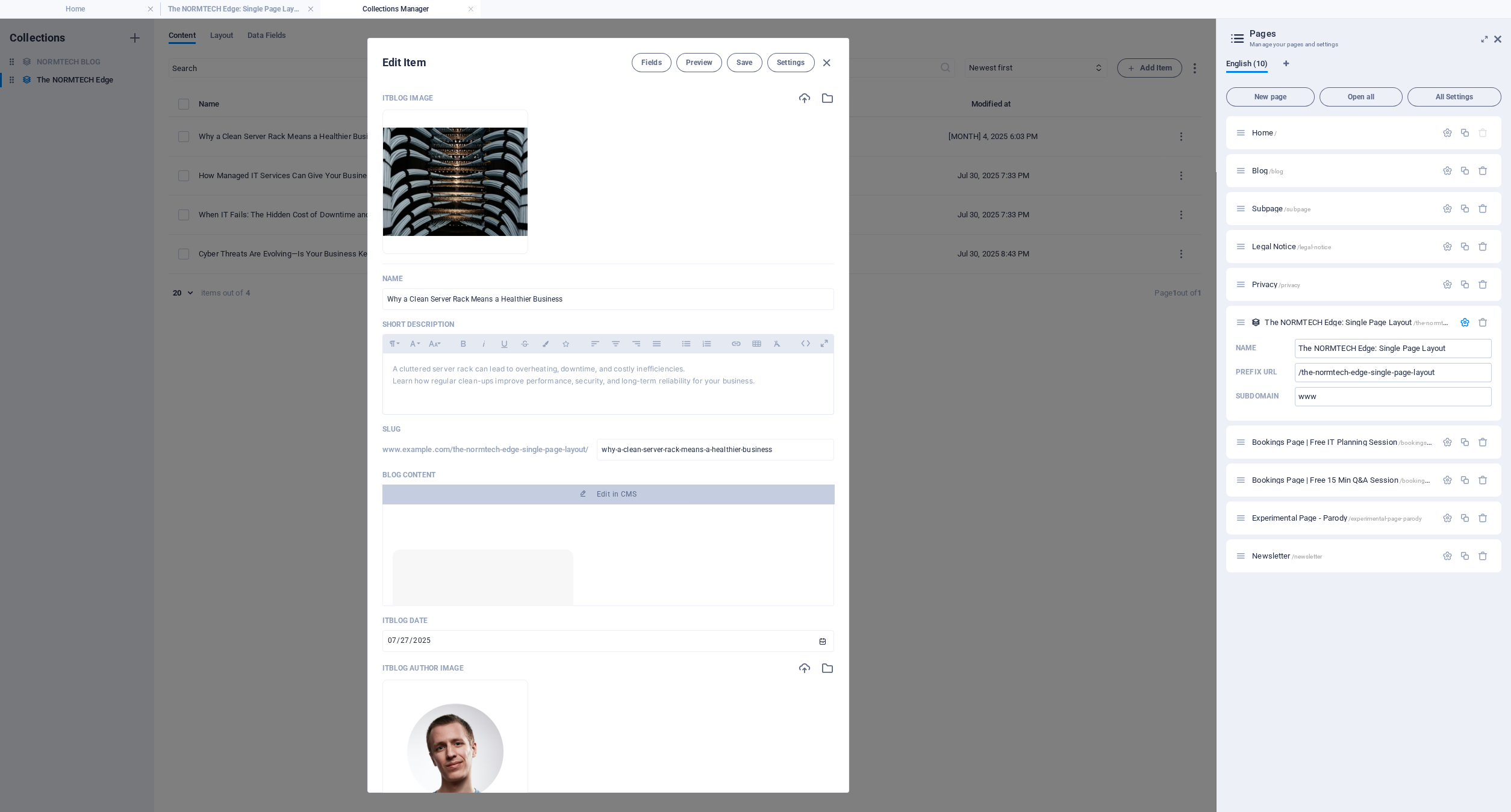 click on "Edit Item Fields Preview Save Settings" at bounding box center [608, 60] 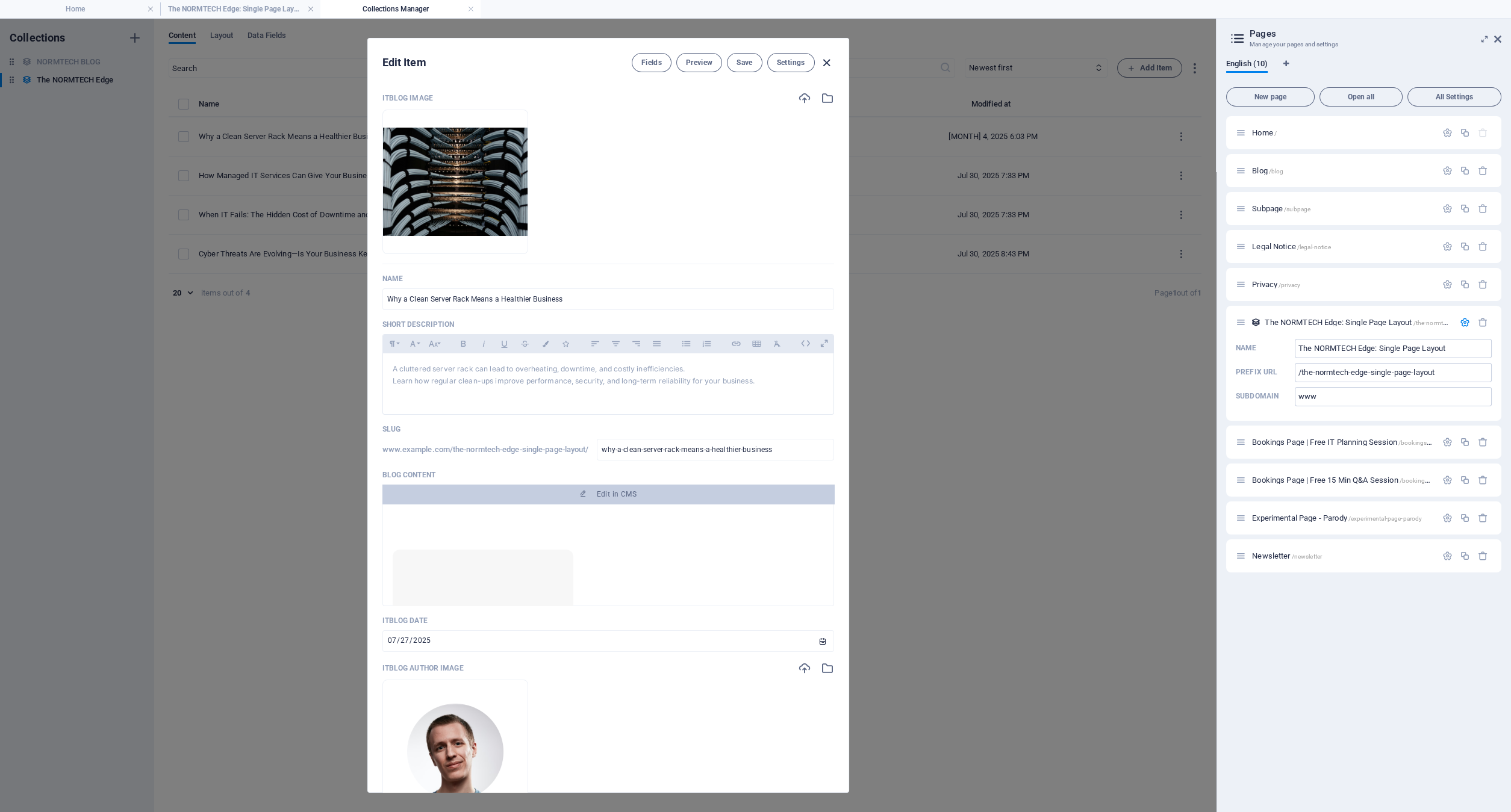 click at bounding box center (826, 63) 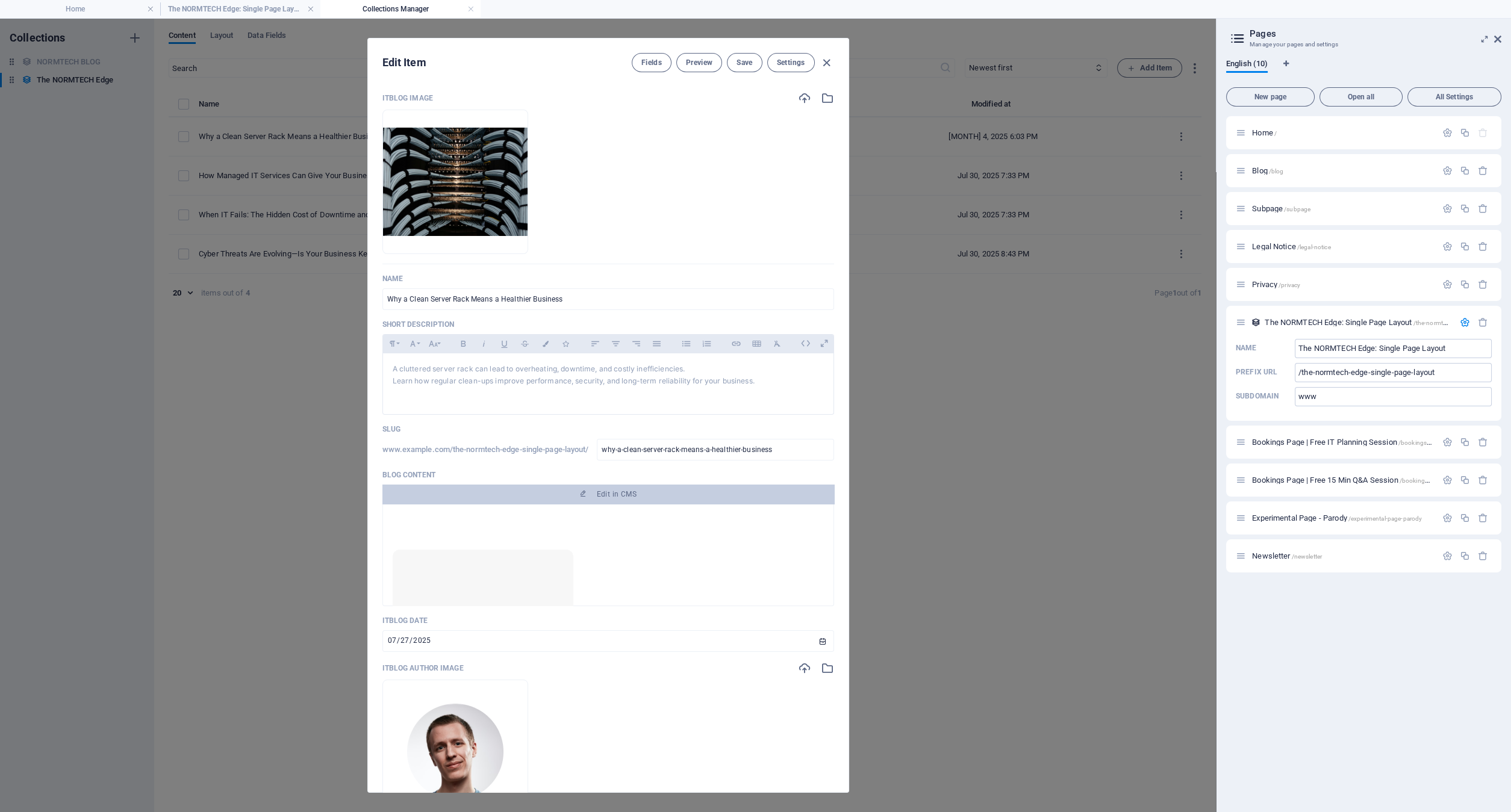 type on "2025-08-04" 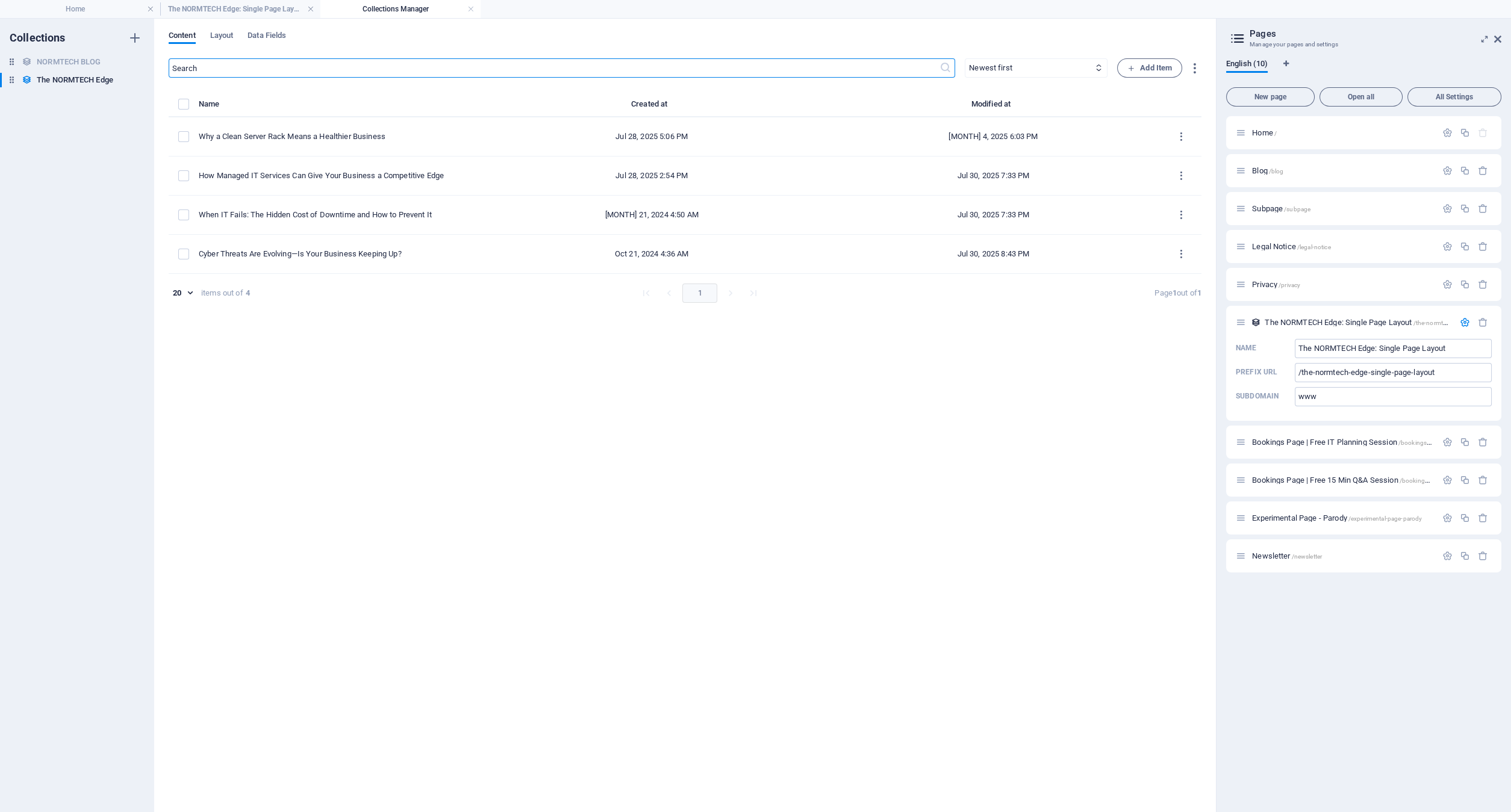 click on "Collections Manager" at bounding box center (400, 9) 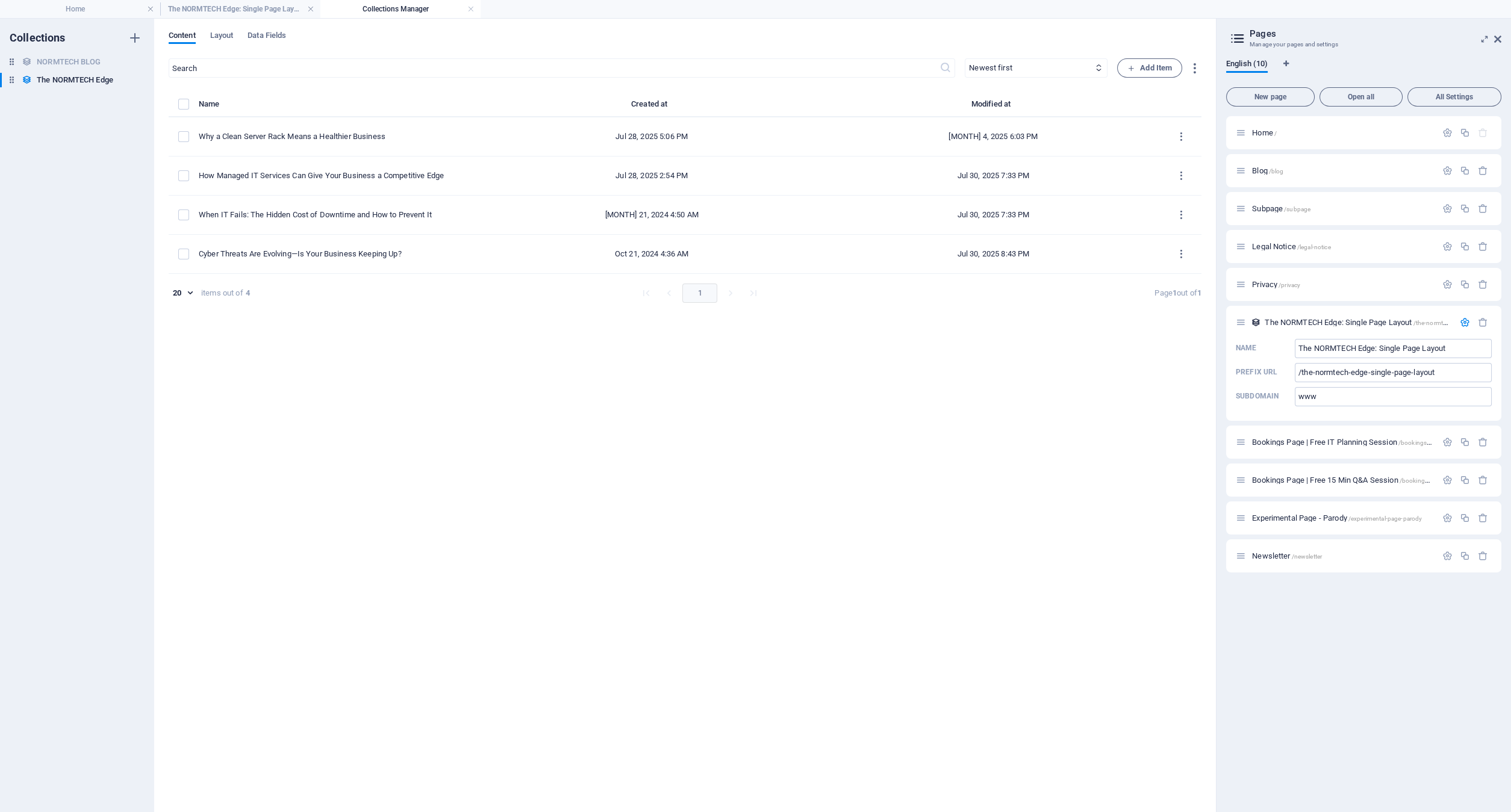 click on "Collections Manager" at bounding box center [400, 9] 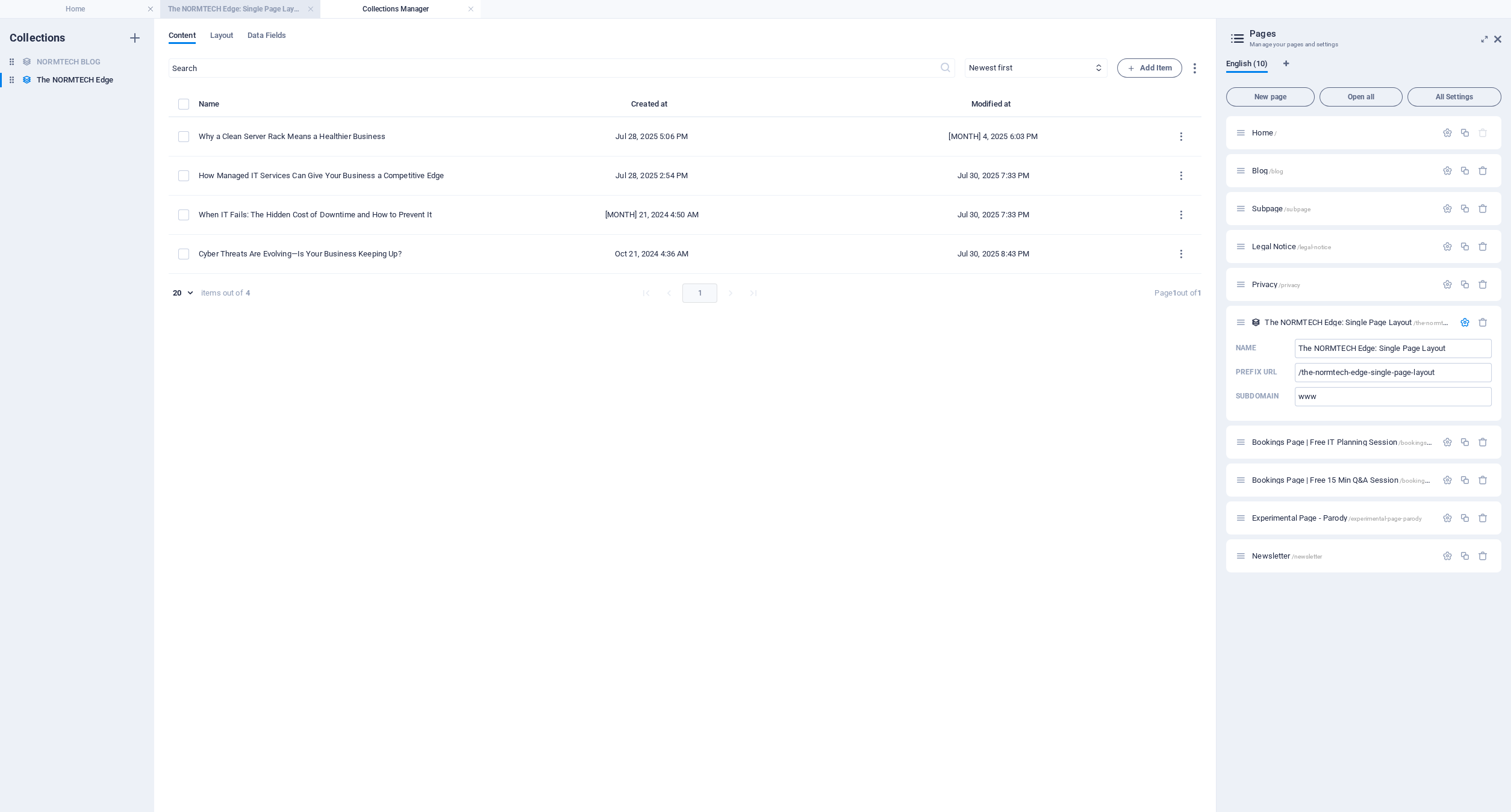 click on "The NORMTECH Edge: Single Page Layout" at bounding box center (240, 9) 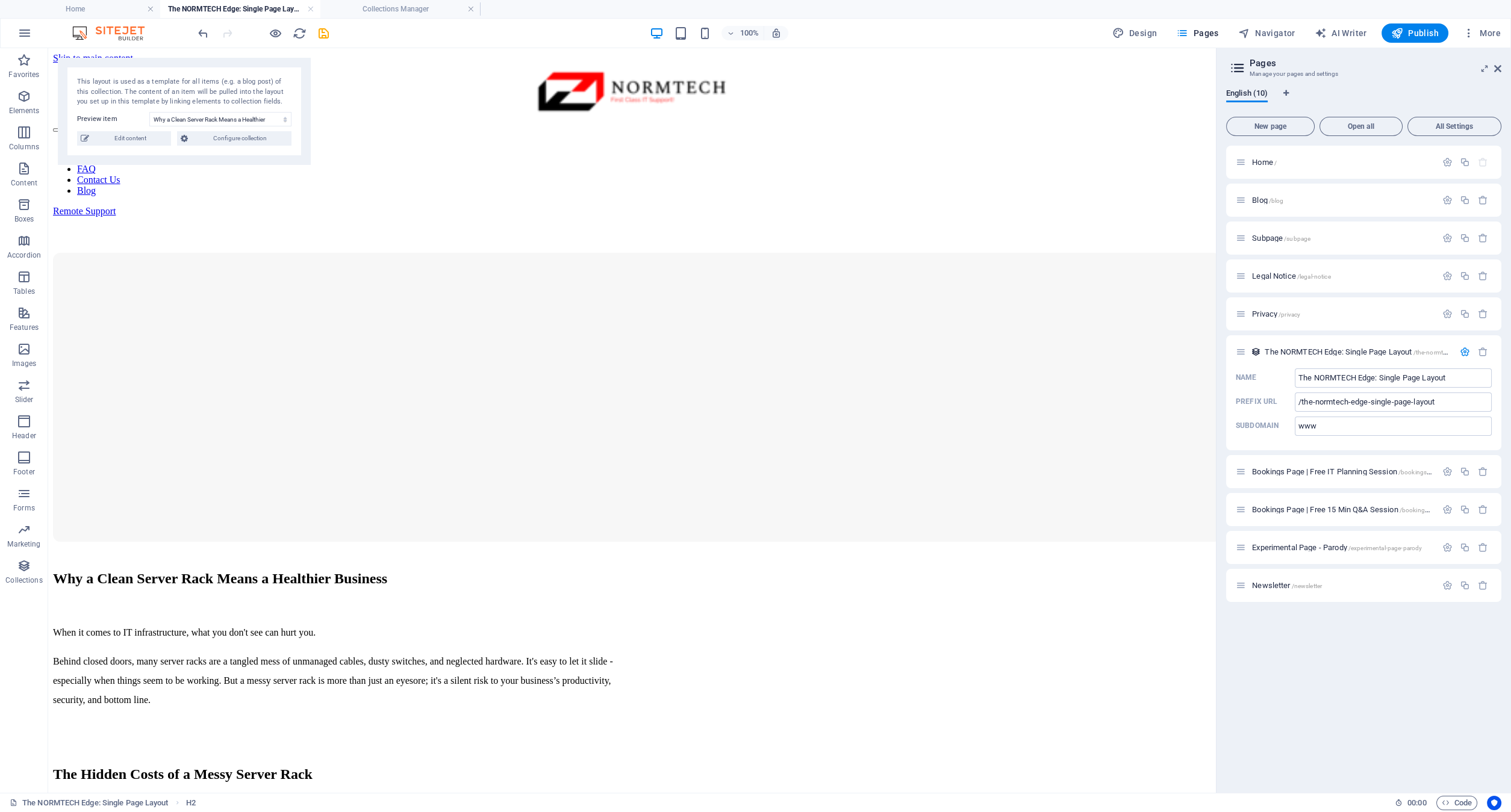 scroll, scrollTop: 2658, scrollLeft: 0, axis: vertical 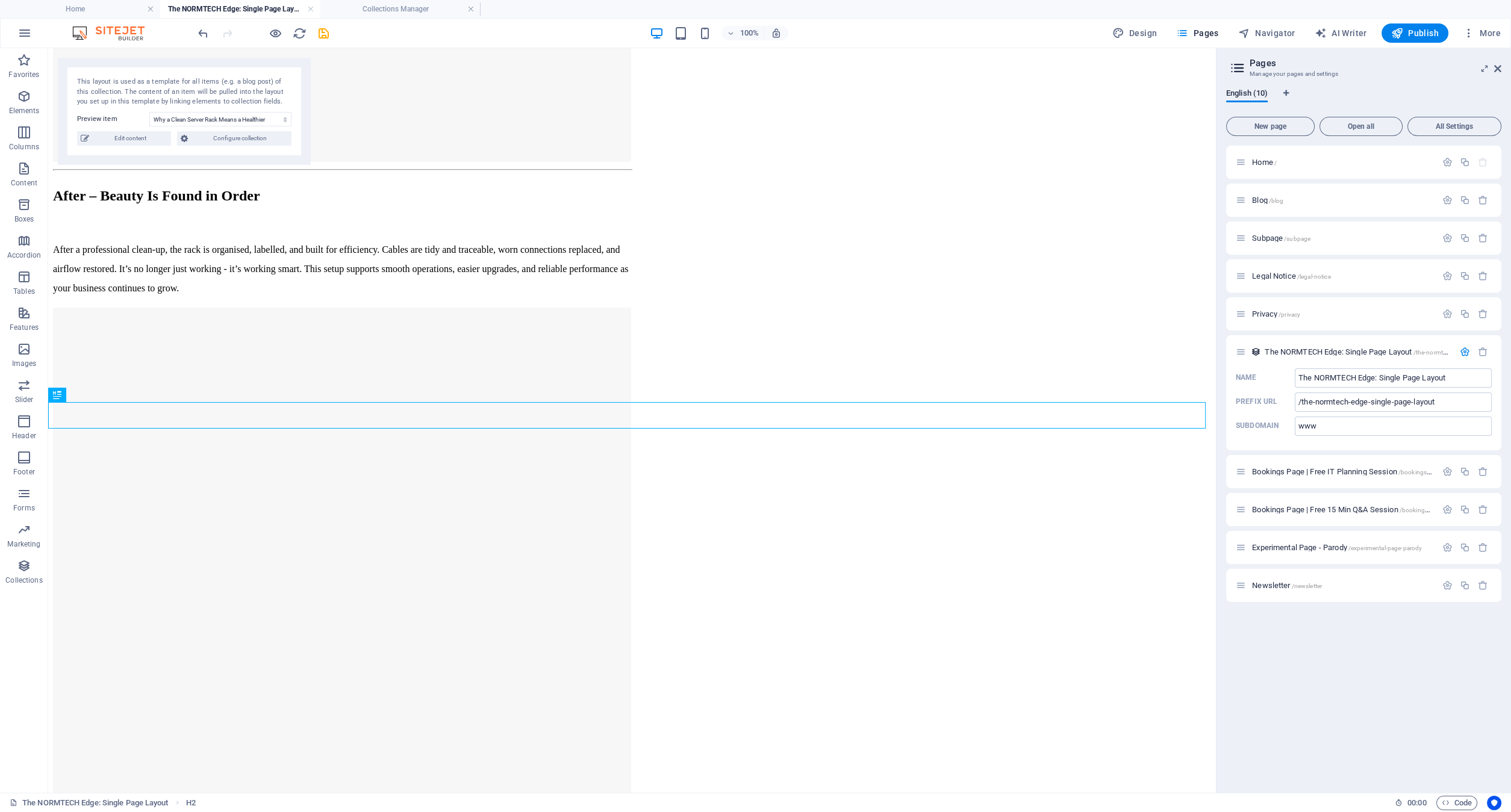 click on "This layout is used as a template for all items (e.g. a blog post) of this collection. The content of an item will be pulled into the layout you set up in this template by linking elements to collection fields. Preview item Why a Clean Server Rack Means a Healthier Business How Managed IT Services Can Give Your Business a Competitive Edge When IT Fails: The Hidden Cost of Downtime and How to Prevent It Cyber Threats Are Evolving—Is Your Business Keeping Up? You have not created any items yet. Edit content Configure collection" at bounding box center (184, 111) 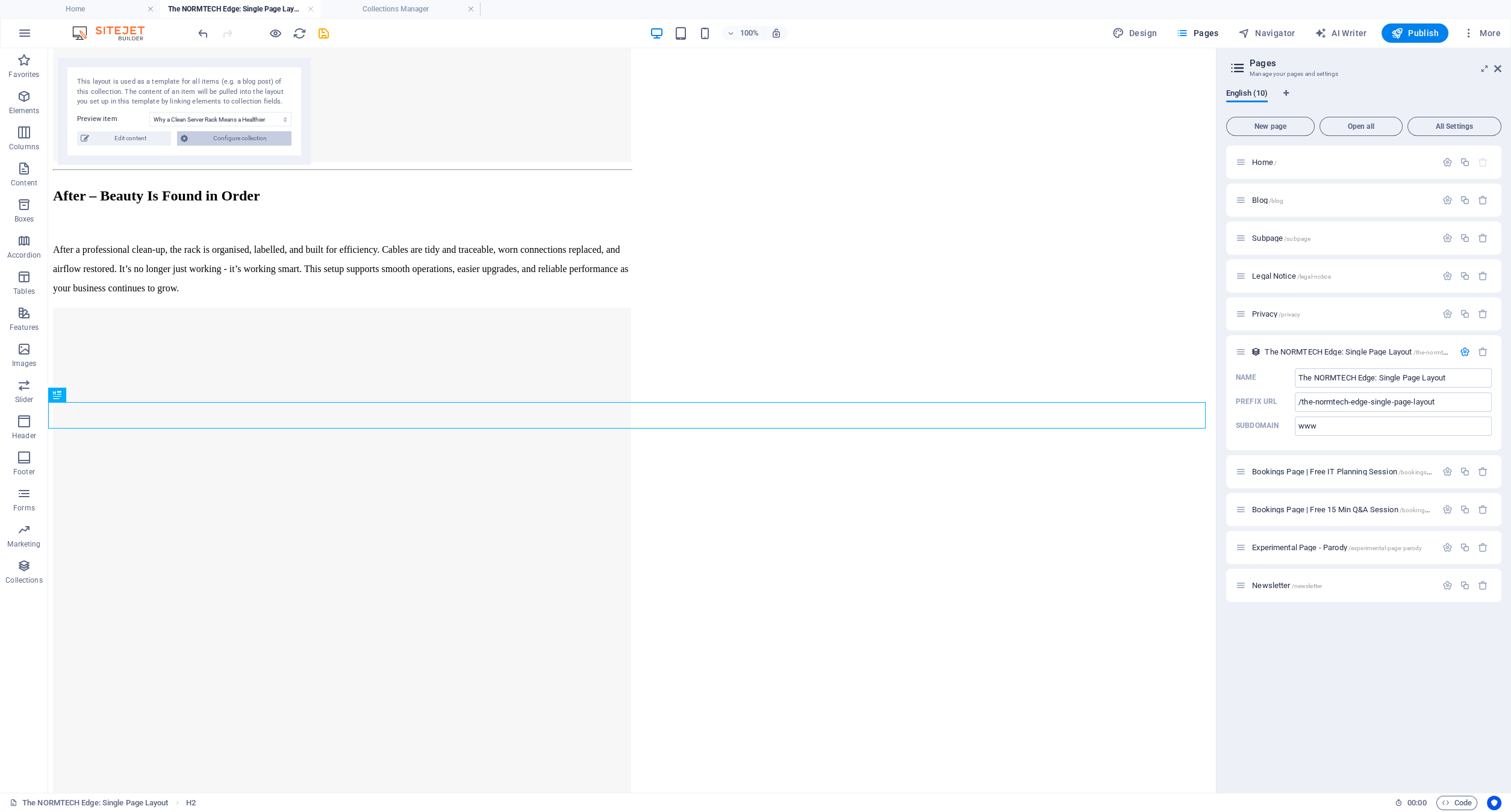 click on "Configure collection" at bounding box center [240, 138] 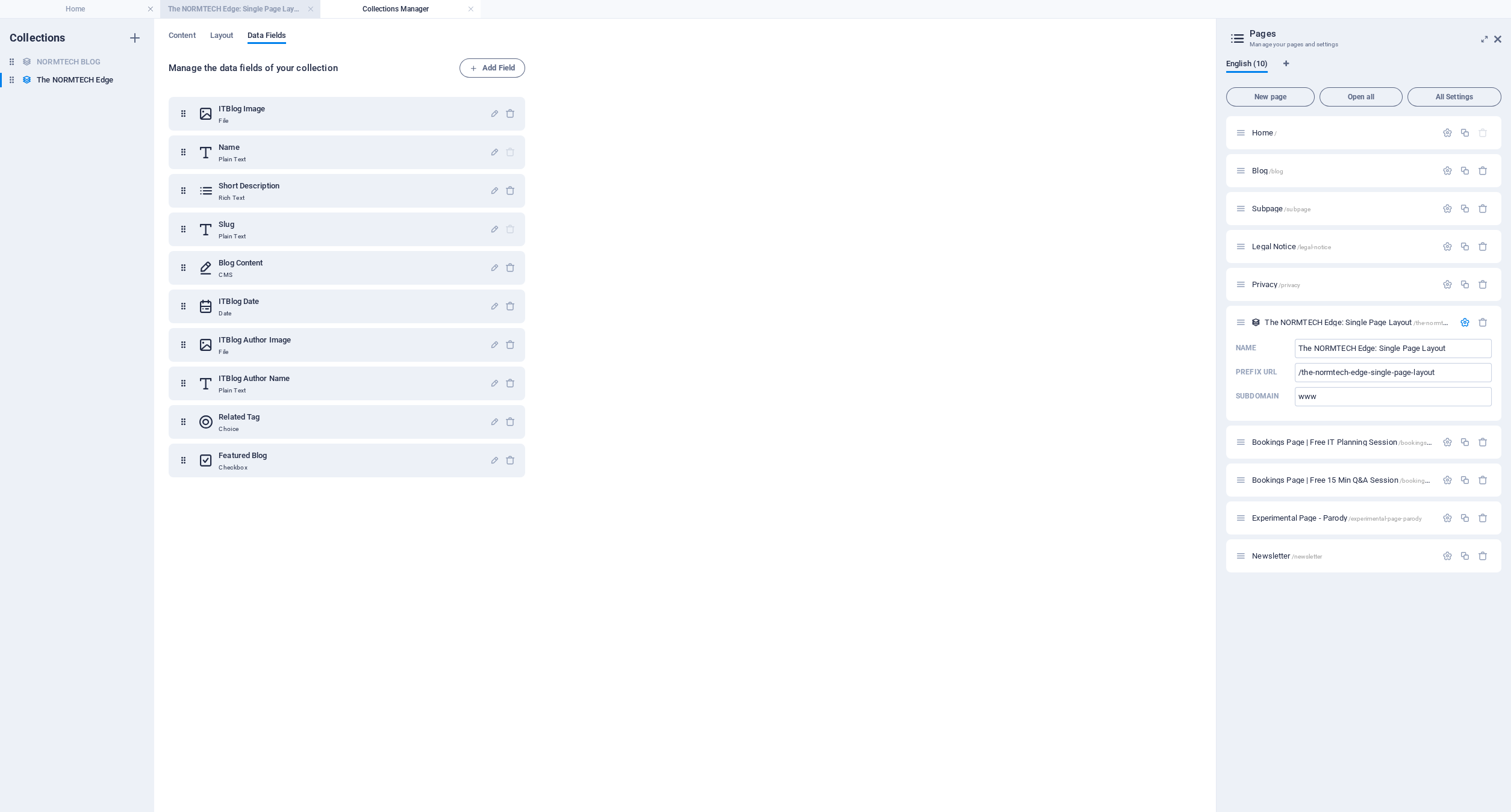 click on "The NORMTECH Edge: Single Page Layout" at bounding box center [240, 9] 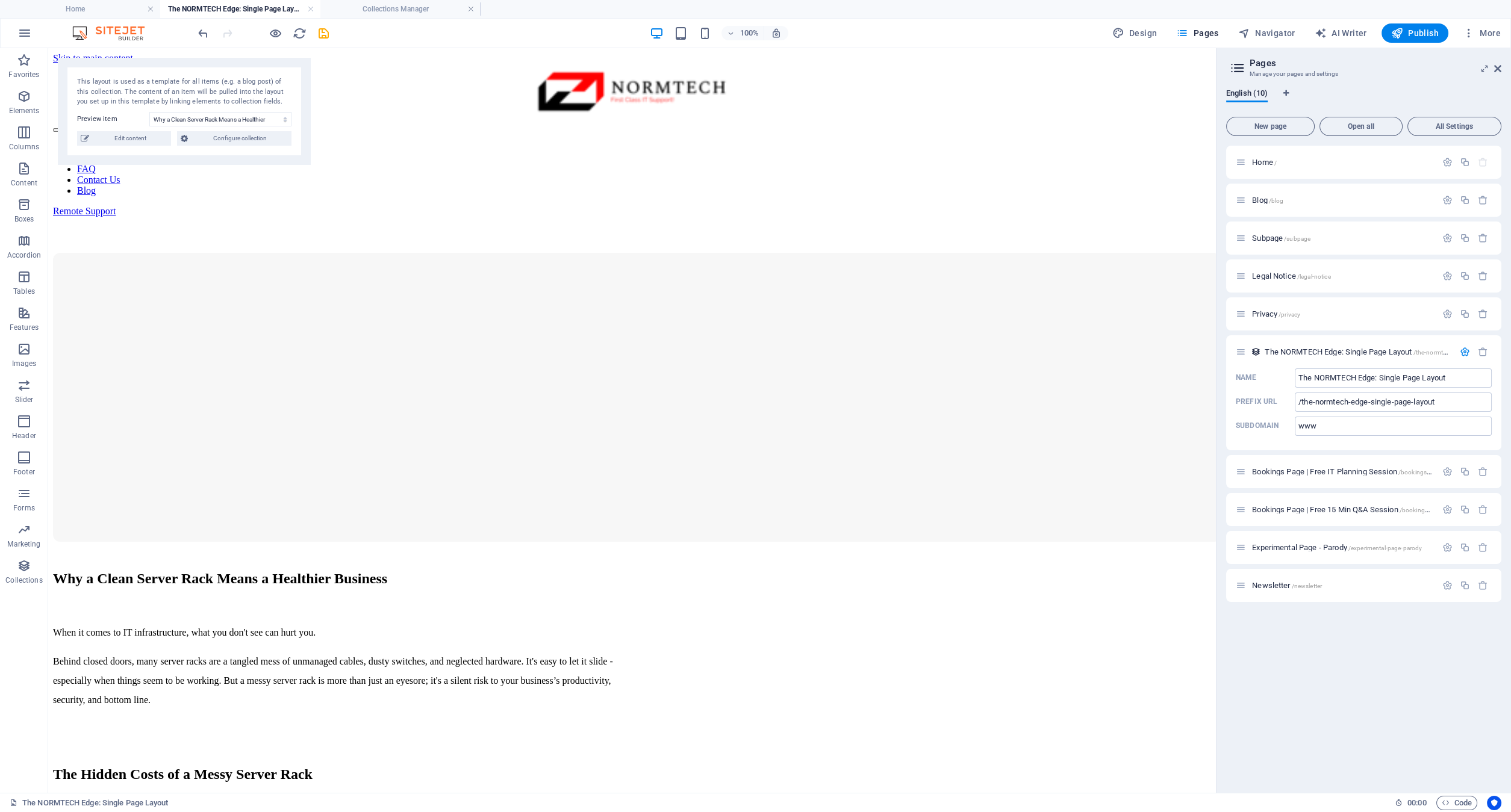 scroll, scrollTop: 2658, scrollLeft: 0, axis: vertical 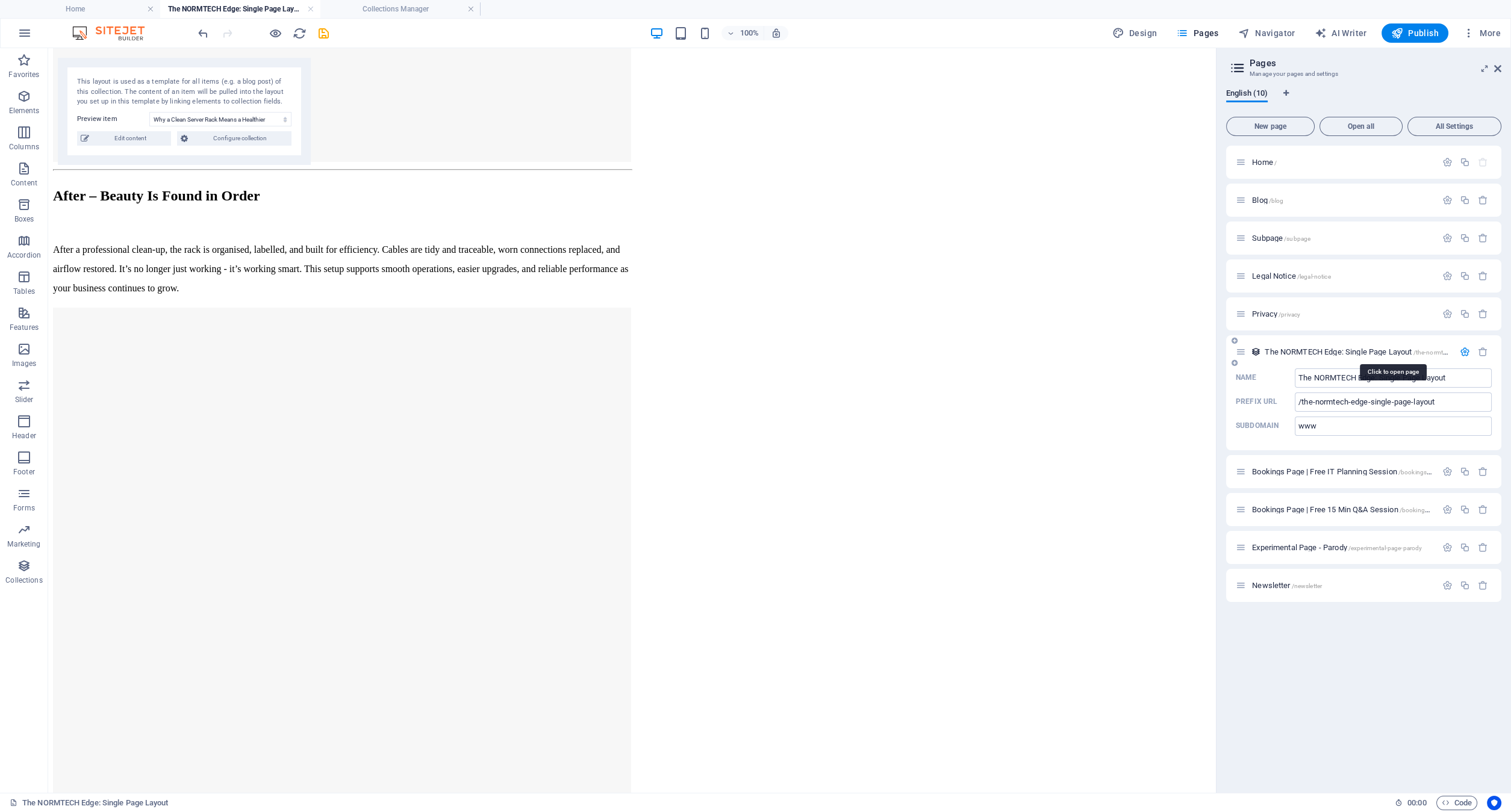 click on "The NORMTECH Edge: Single Page Layout /the-normtech-edge-single-page-layout" at bounding box center (1392, 352) 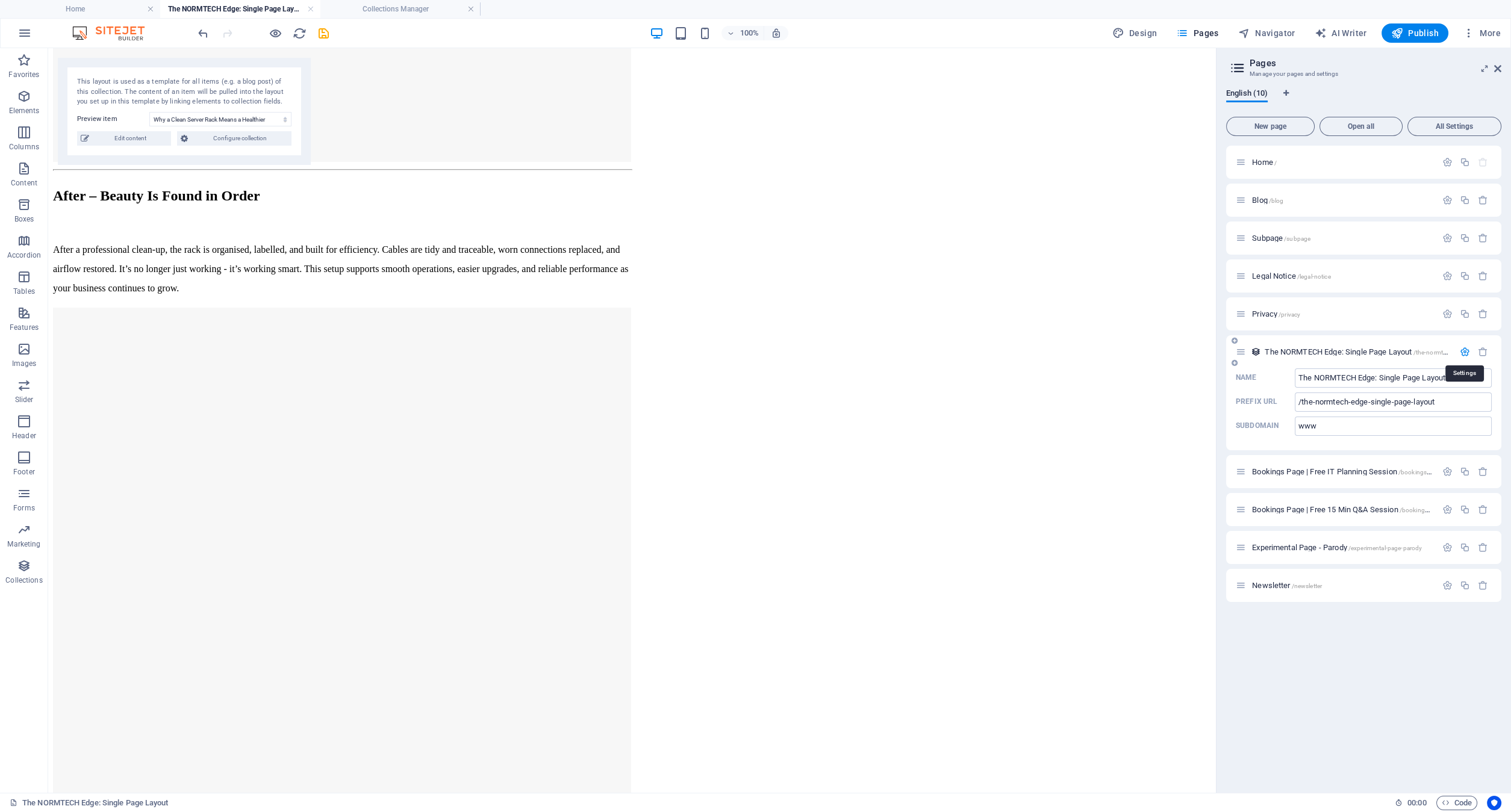 click at bounding box center [1465, 352] 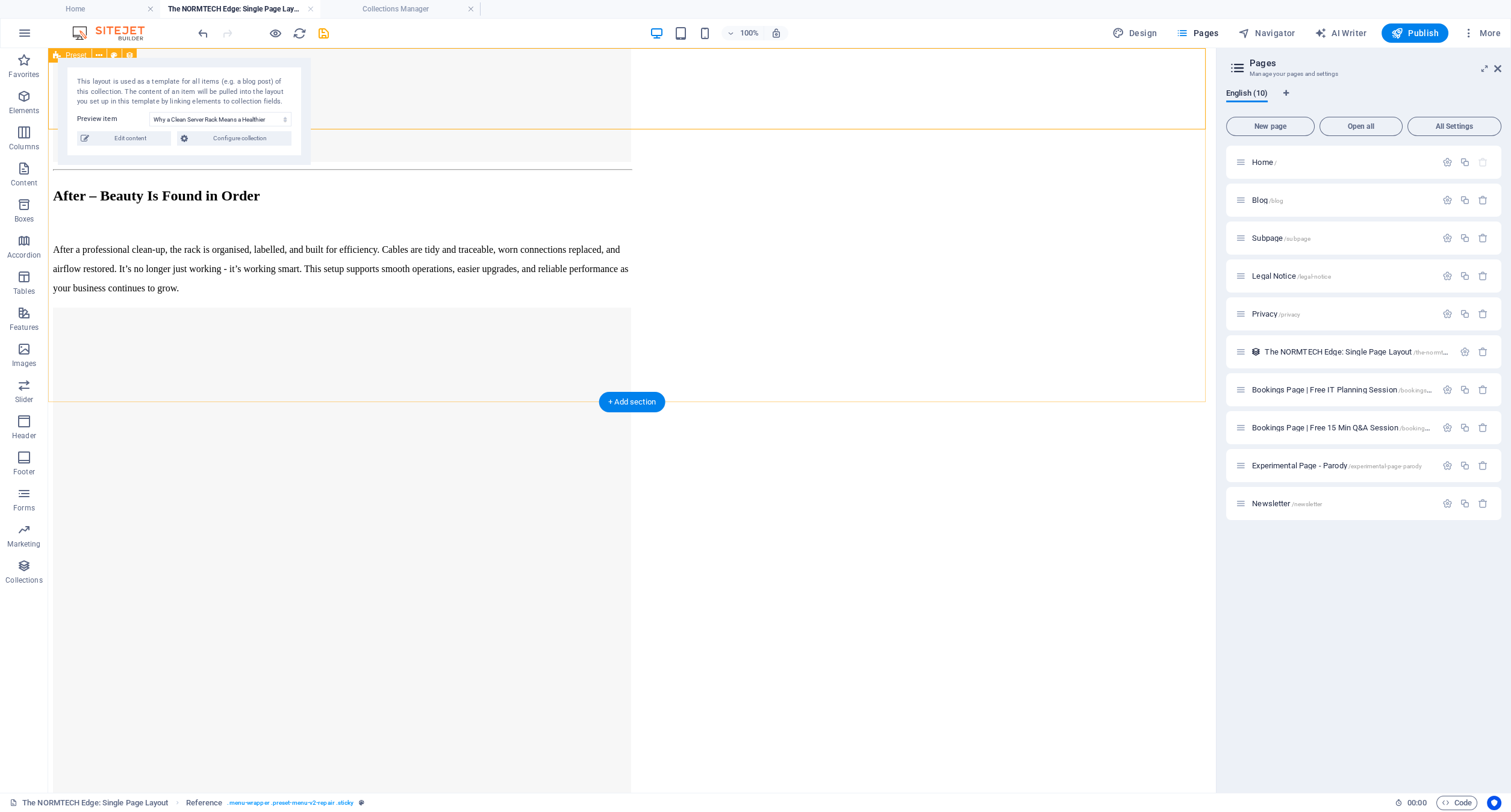 click on "Why a Clean Server Rack Means a Healthier Business When it comes to IT infrastructure, what you don't see can hurt you. Behind closed doors, many server racks are a tangled mess of unmanaged cables, dusty switches, and neglected hardware. It's easy to let it slide - especially when things seem to be working. But a messy server rack is more than just an eyesore; it's a silent risk to your business’s productivity, security, and bottom line. The Hidden Costs of a Messy Server Rack A cluttered, disorganised server environment can cause more trouble than most realise: Slower Troubleshooting  – When cables aren’t labelled or are tangled together, identifying a faulty connection becomes a time-consuming challenge. Cooling Inefficiencies  – Dust buildup and blocked airflow can lead to overheating, putting your valuable hardware at risk. Downtime Risks  – Accidental unplugging, poor cable management, and unlabelled ports increase the chance of costly outages. Security Oversights Worn Ethernet Cables s looks" at bounding box center (632, -551) 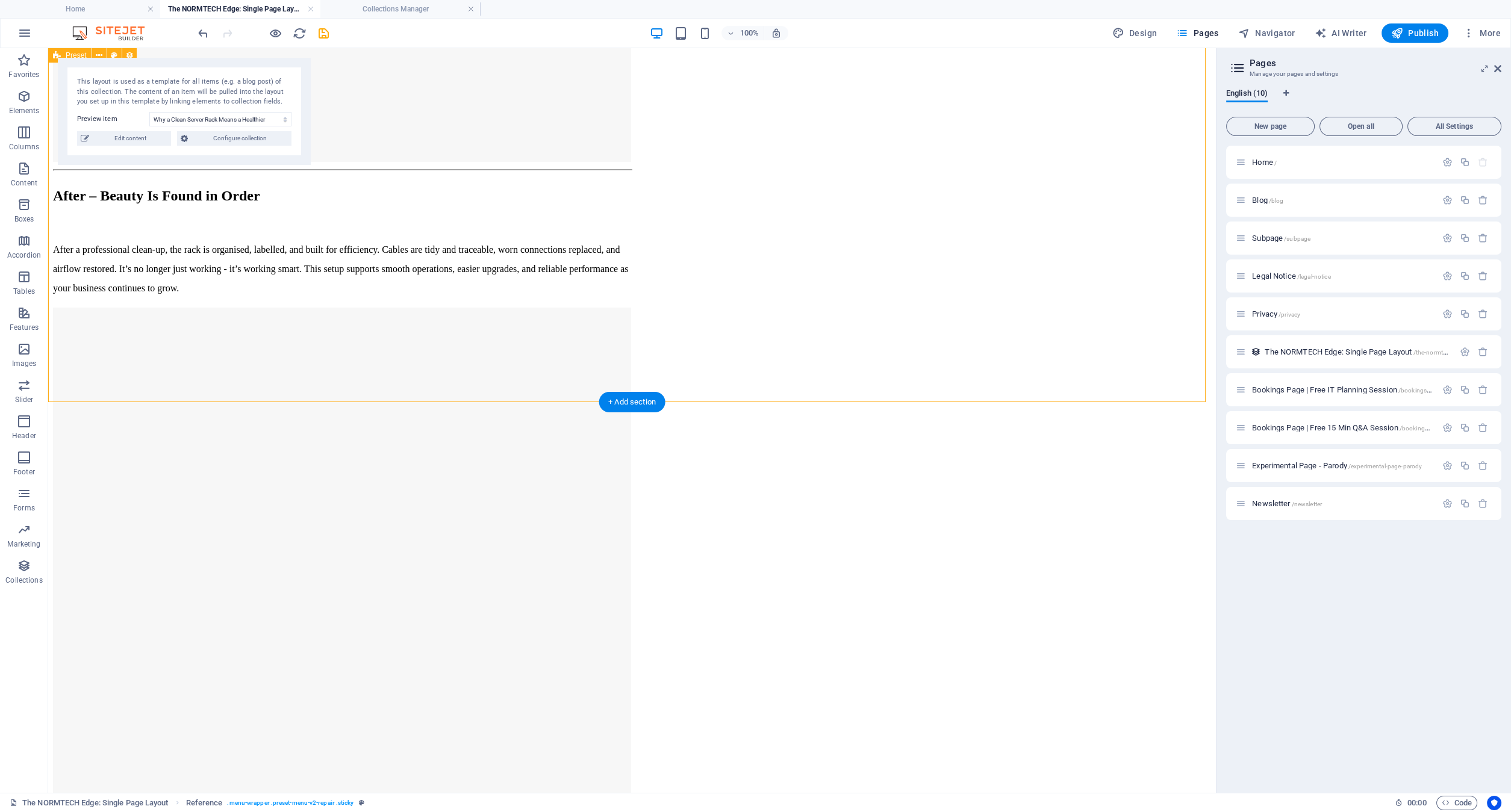 click on "Why a Clean Server Rack Means a Healthier Business When it comes to IT infrastructure, what you don't see can hurt you. Behind closed doors, many server racks are a tangled mess of unmanaged cables, dusty switches, and neglected hardware. It's easy to let it slide - especially when things seem to be working. But a messy server rack is more than just an eyesore; it's a silent risk to your business’s productivity, security, and bottom line. The Hidden Costs of a Messy Server Rack A cluttered, disorganised server environment can cause more trouble than most realise: Slower Troubleshooting  – When cables aren’t labelled or are tangled together, identifying a faulty connection becomes a time-consuming challenge. Cooling Inefficiencies  – Dust buildup and blocked airflow can lead to overheating, putting your valuable hardware at risk. Downtime Risks  – Accidental unplugging, poor cable management, and unlabelled ports increase the chance of costly outages. Security Oversights Worn Ethernet Cables s looks" at bounding box center [632, -551] 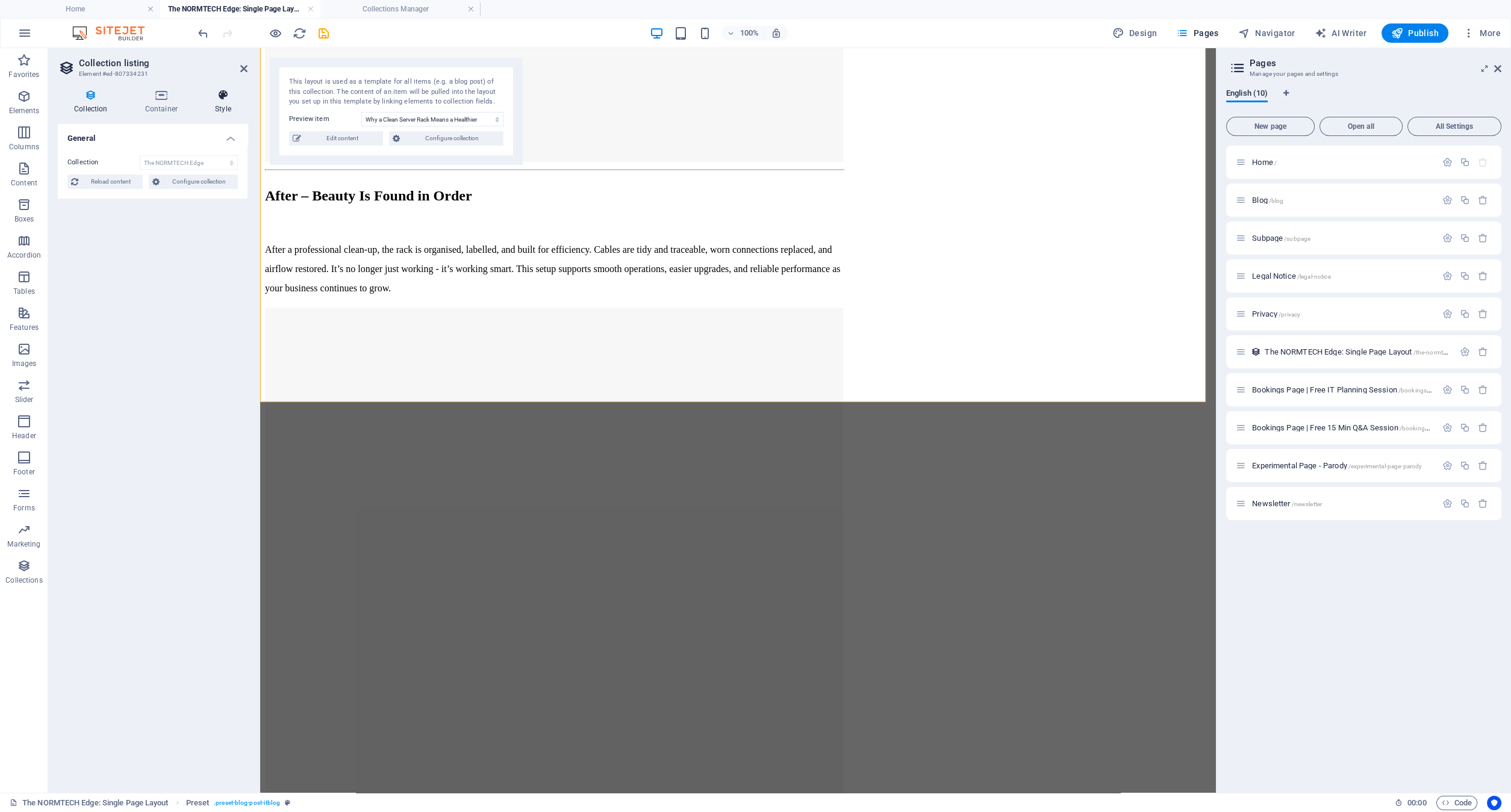 click on "Style" at bounding box center (223, 102) 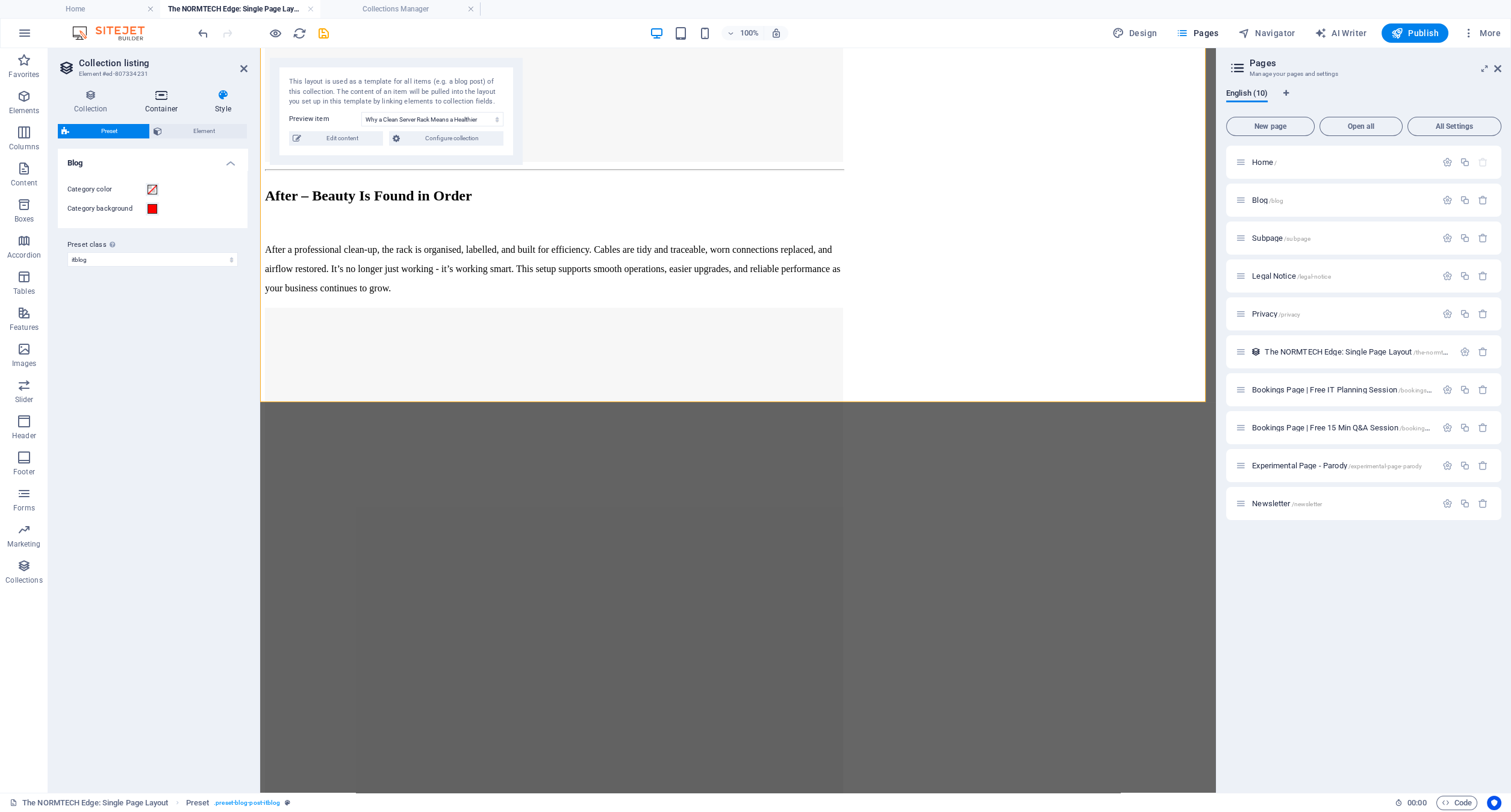 click at bounding box center [161, 95] 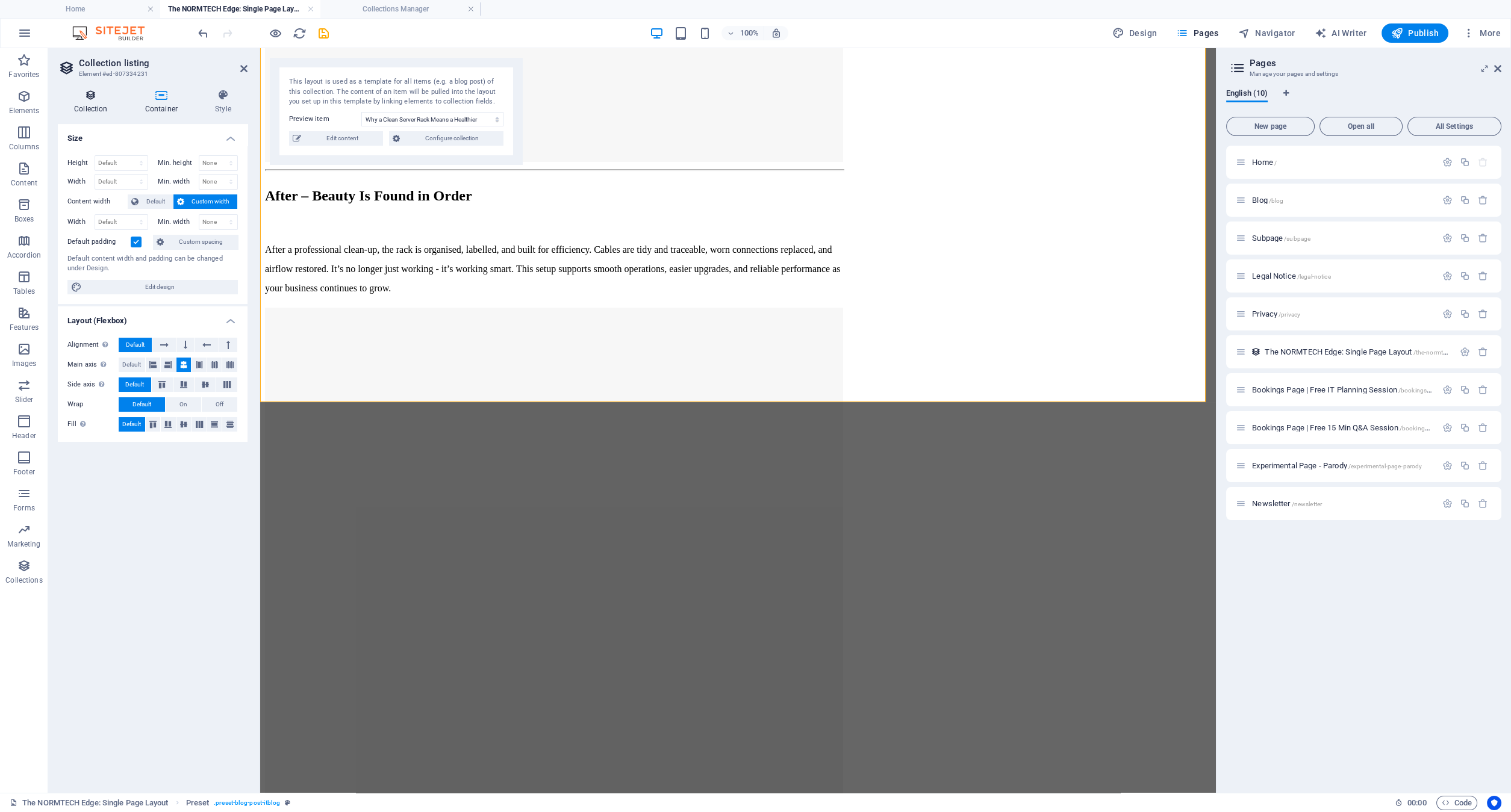 click at bounding box center (91, 95) 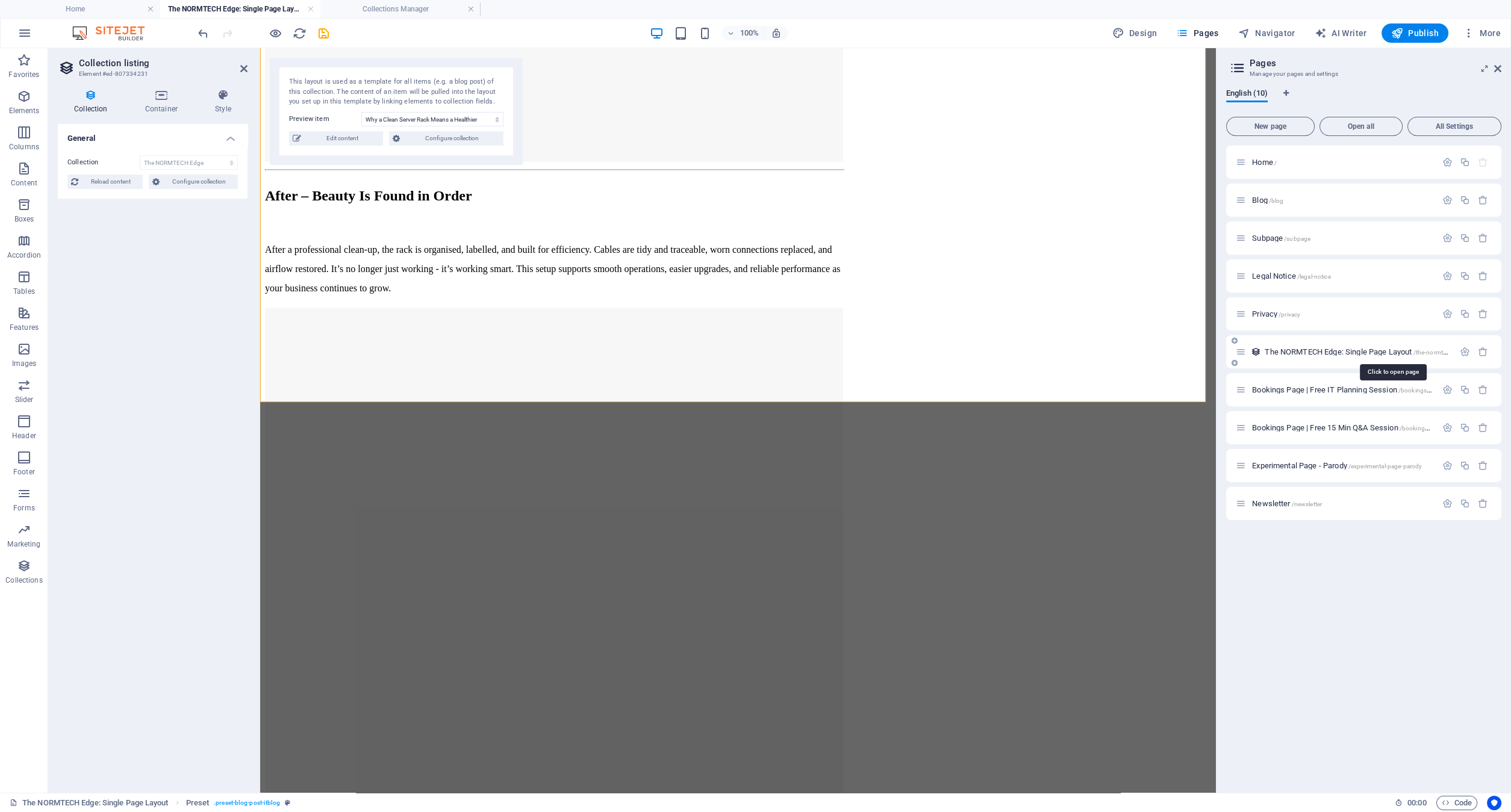 drag, startPoint x: 1299, startPoint y: 350, endPoint x: 1289, endPoint y: 350, distance: 10 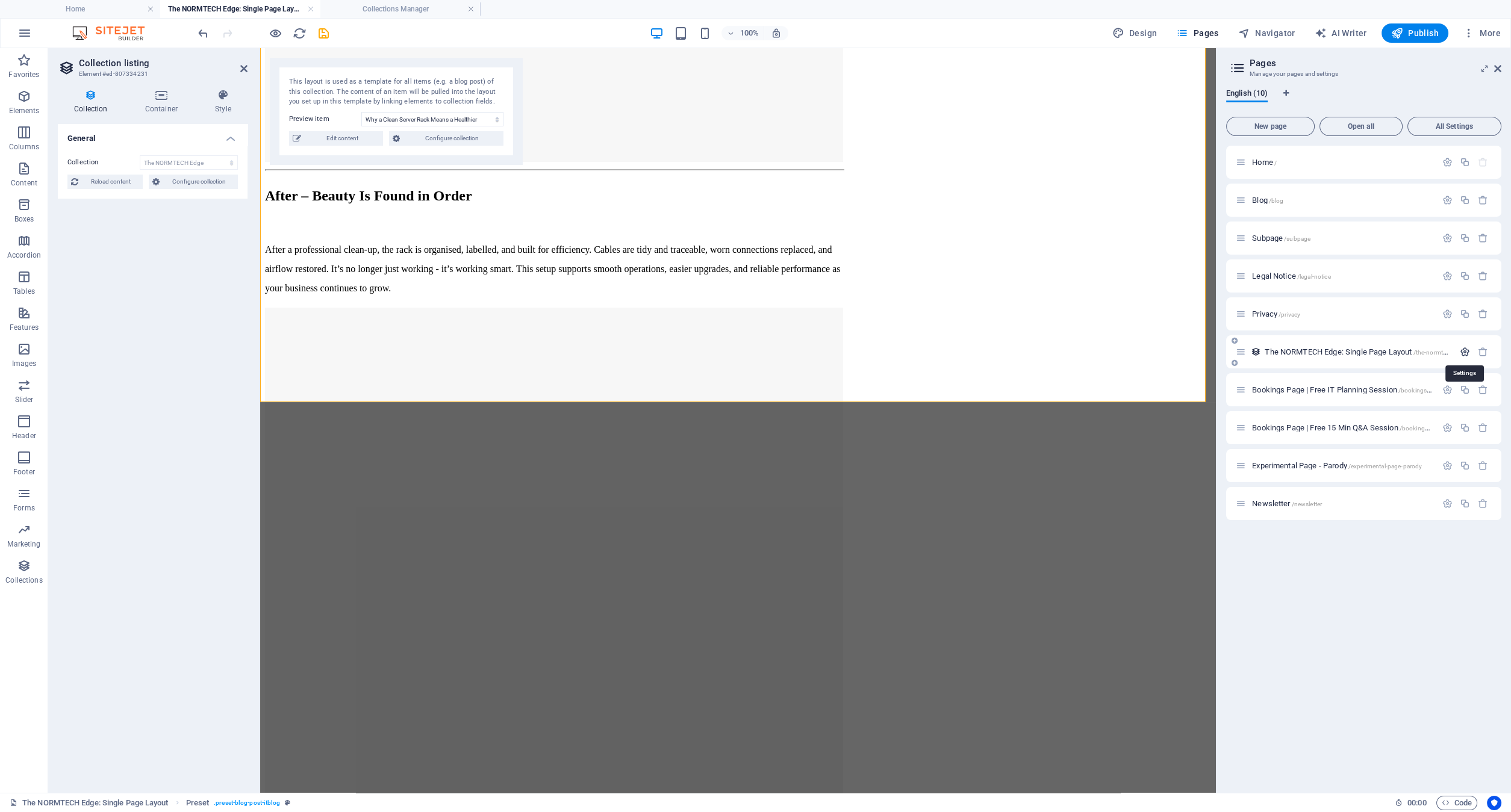 click at bounding box center (1465, 352) 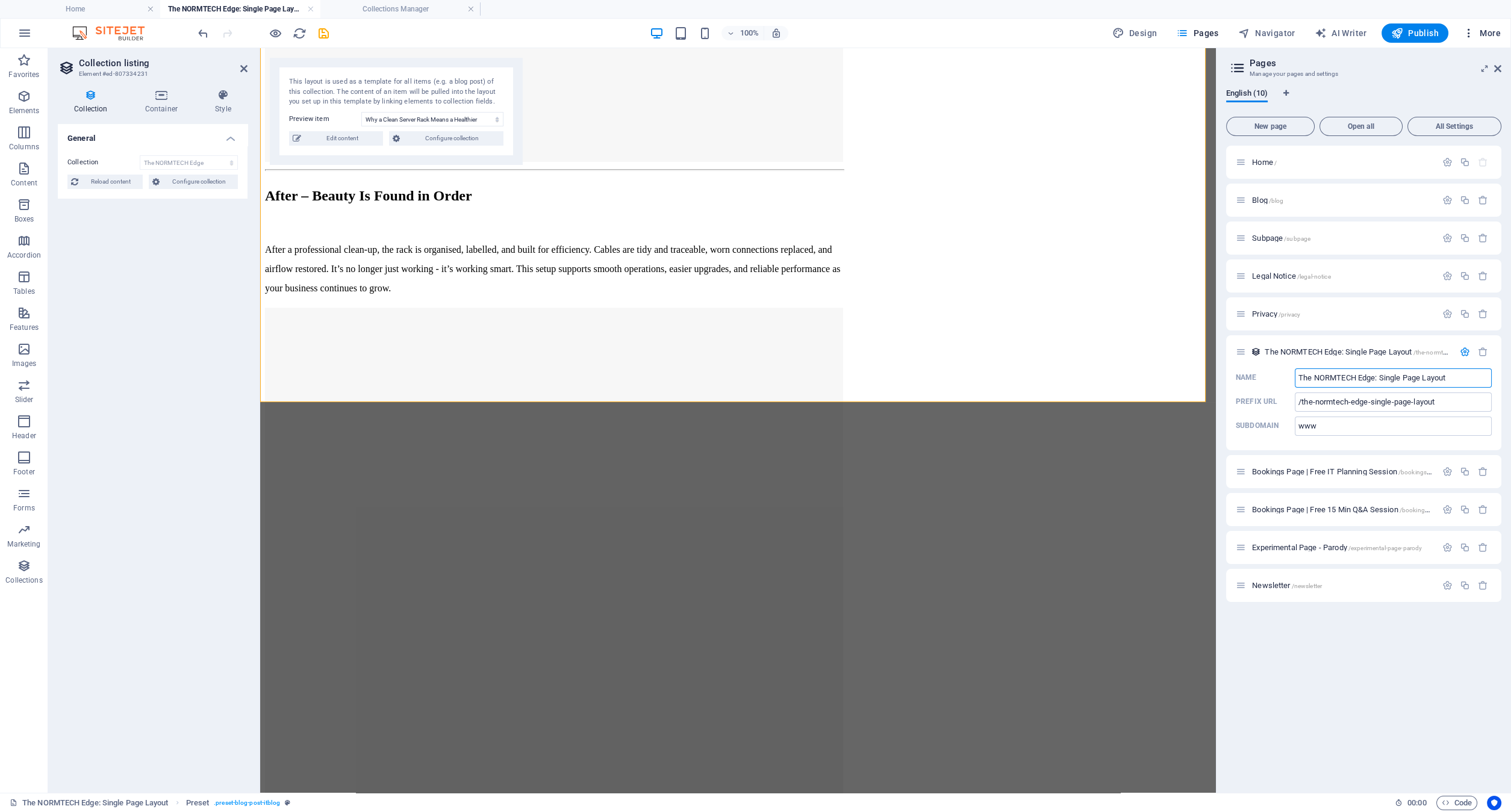 click on "More" at bounding box center [1481, 33] 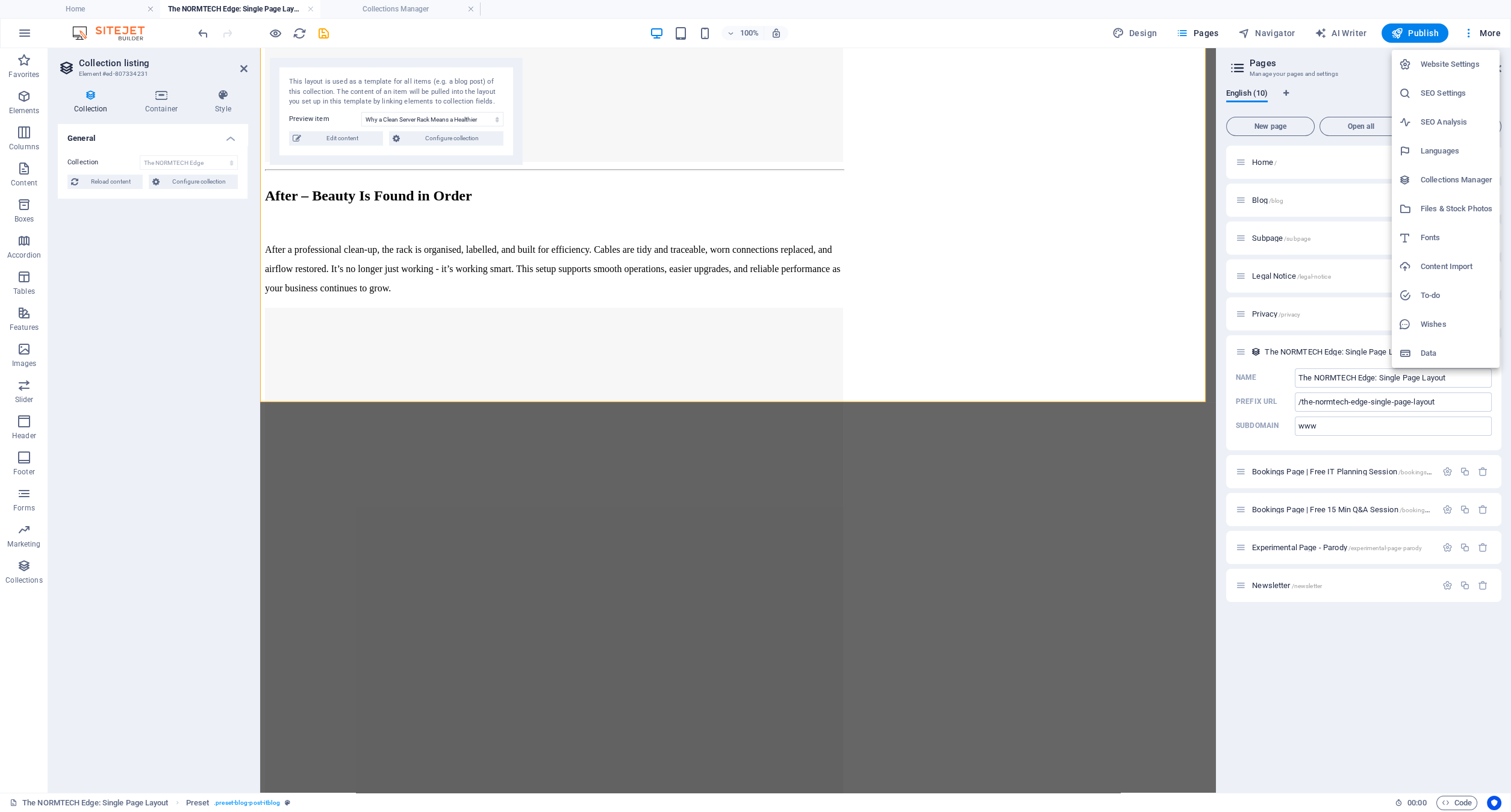 click on "SEO Settings" at bounding box center [1456, 93] 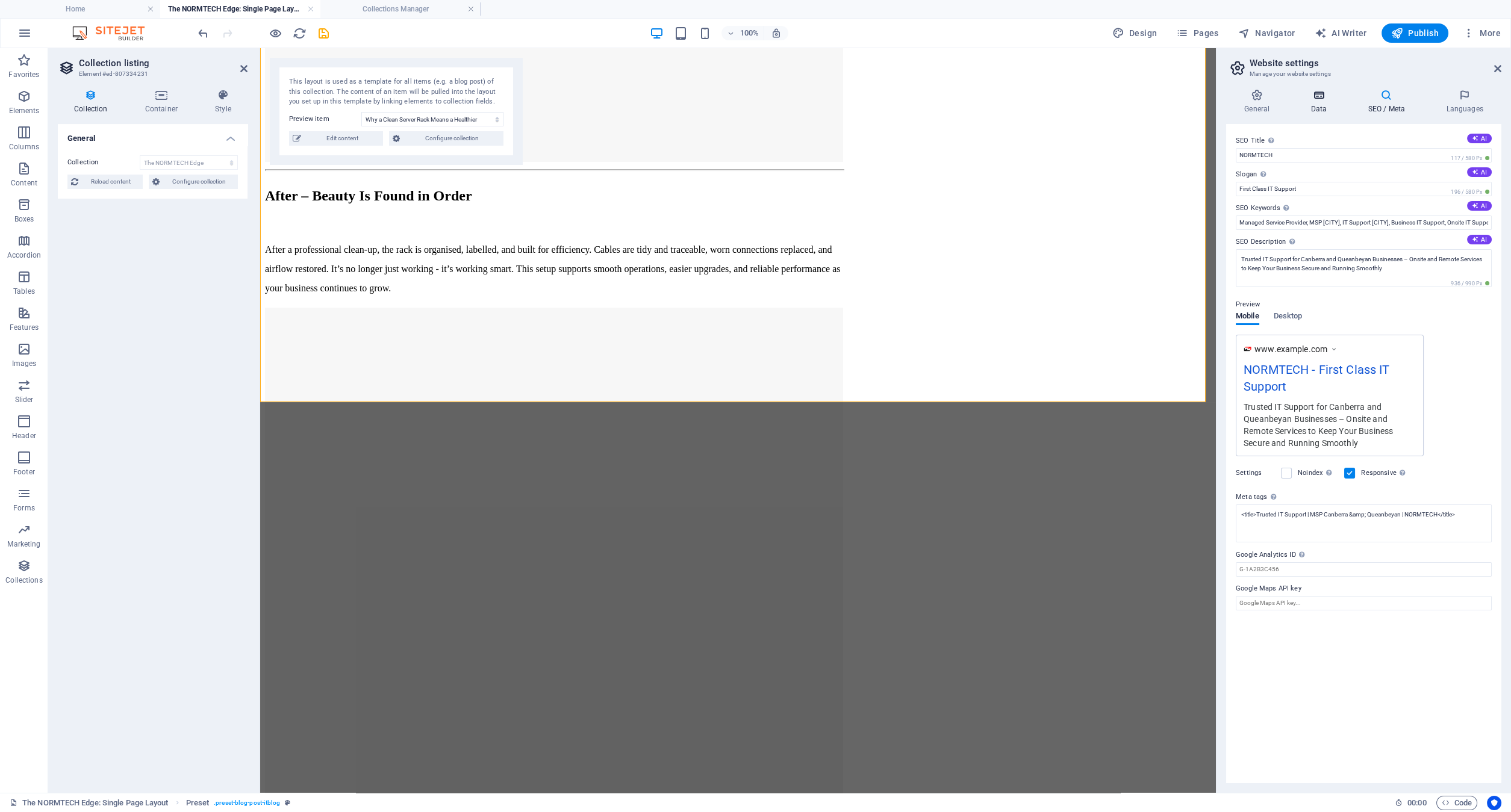 click at bounding box center [1318, 95] 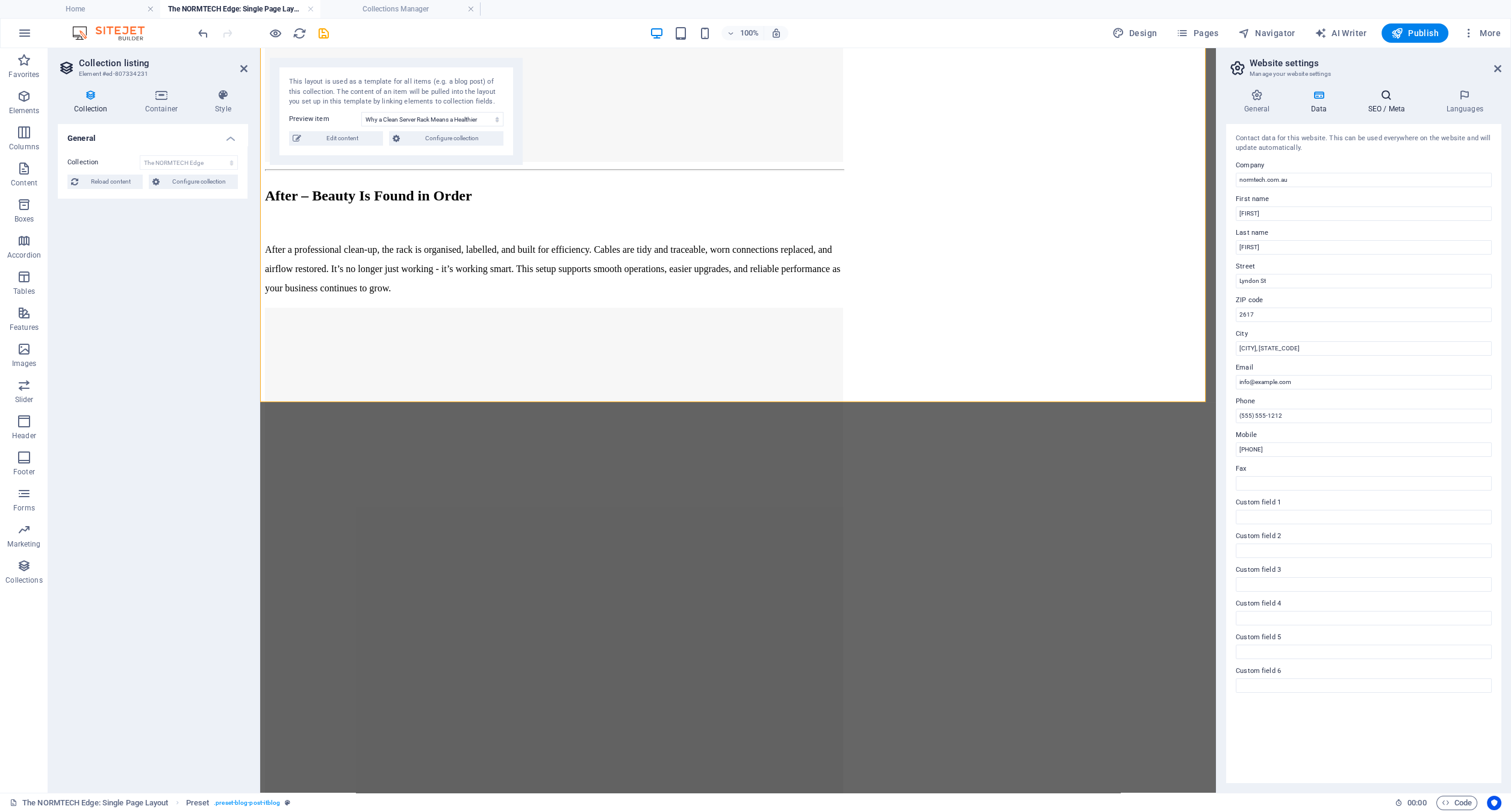 click at bounding box center (1386, 95) 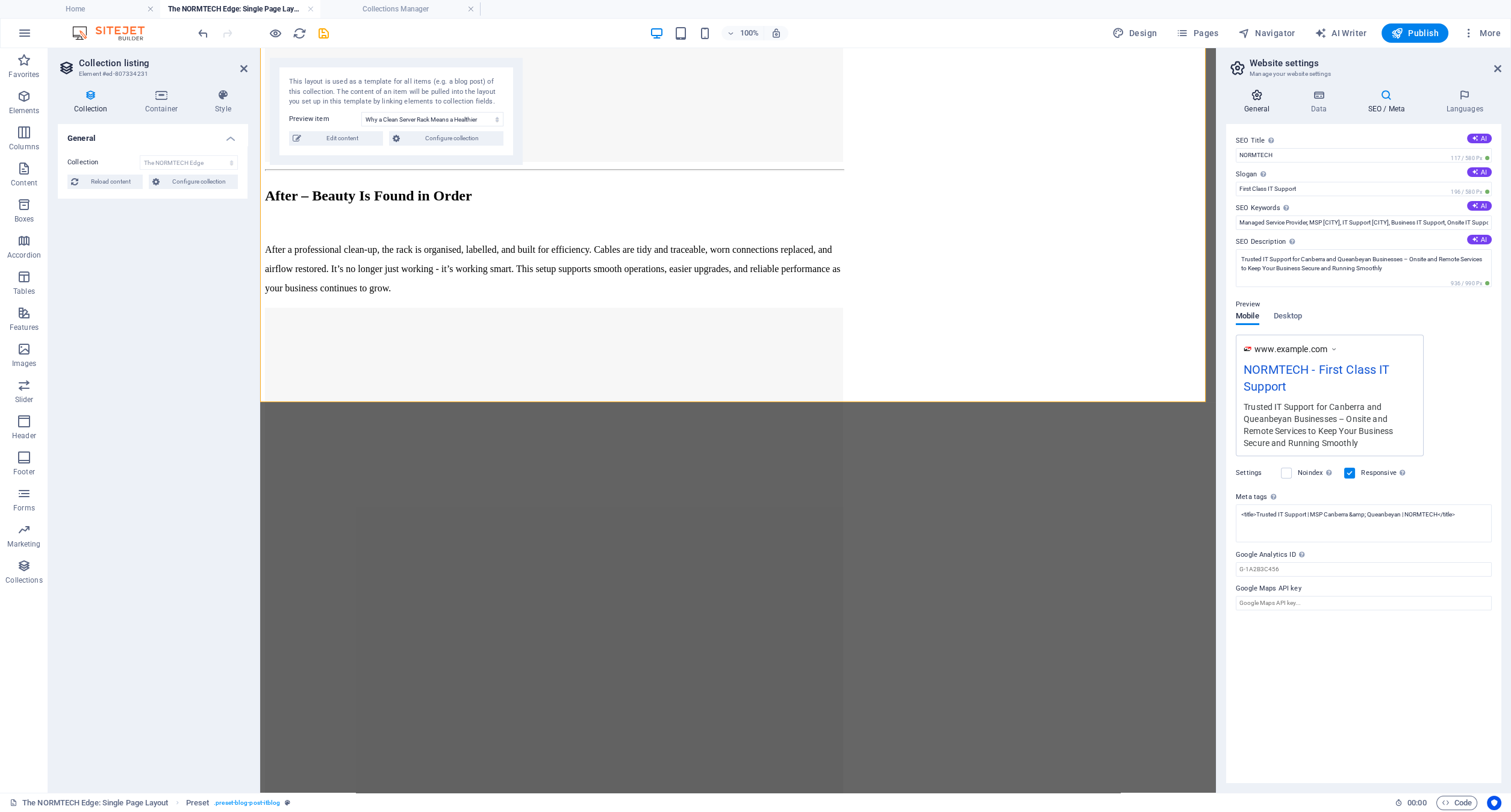 click on "General" at bounding box center [1259, 102] 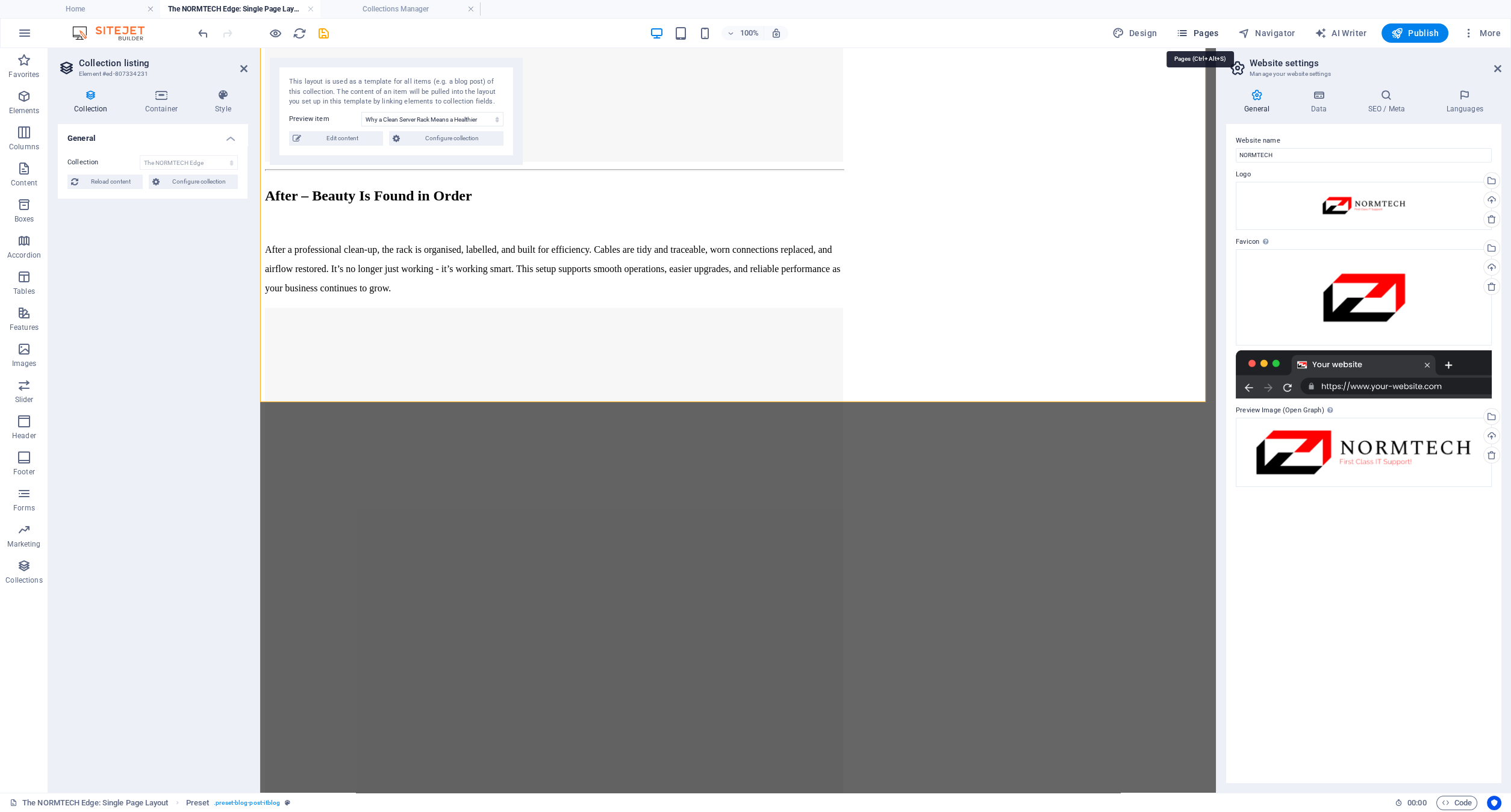 click on "Pages" at bounding box center [1197, 33] 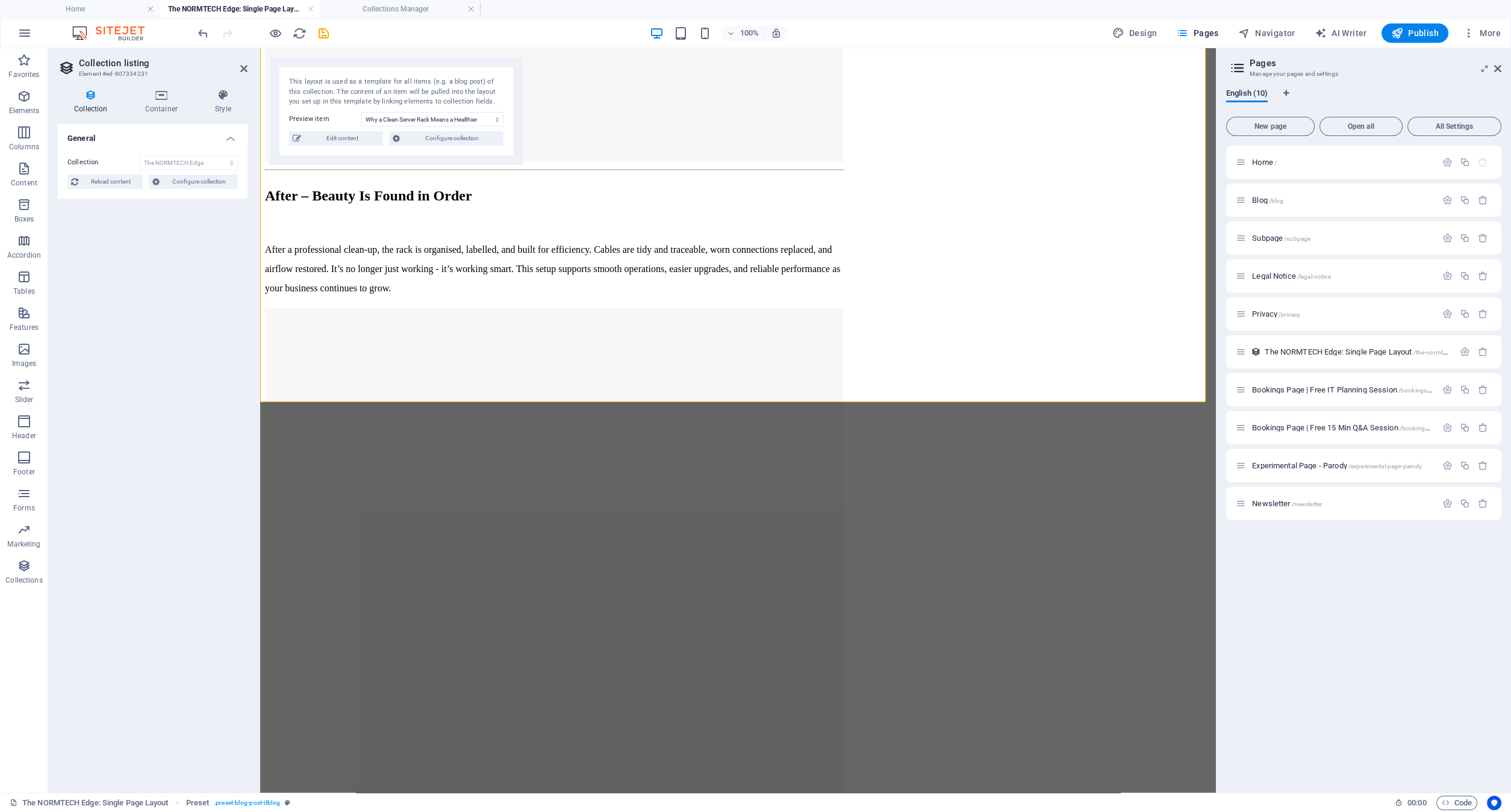 click at bounding box center [1238, 68] 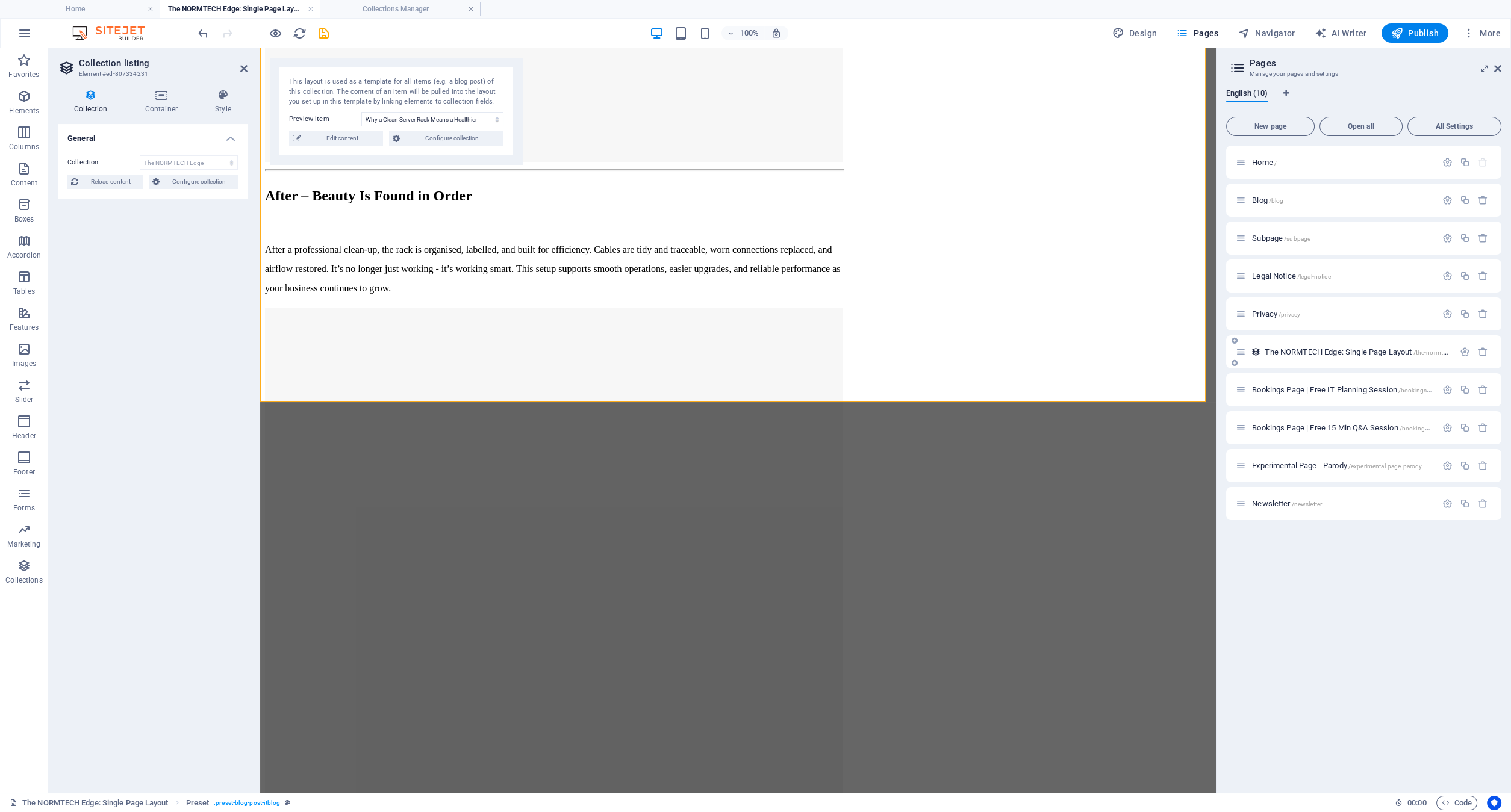click on "The NORMTECH Edge: Single Page Layout /the-normtech-edge-single-page-layout" at bounding box center (1392, 352) 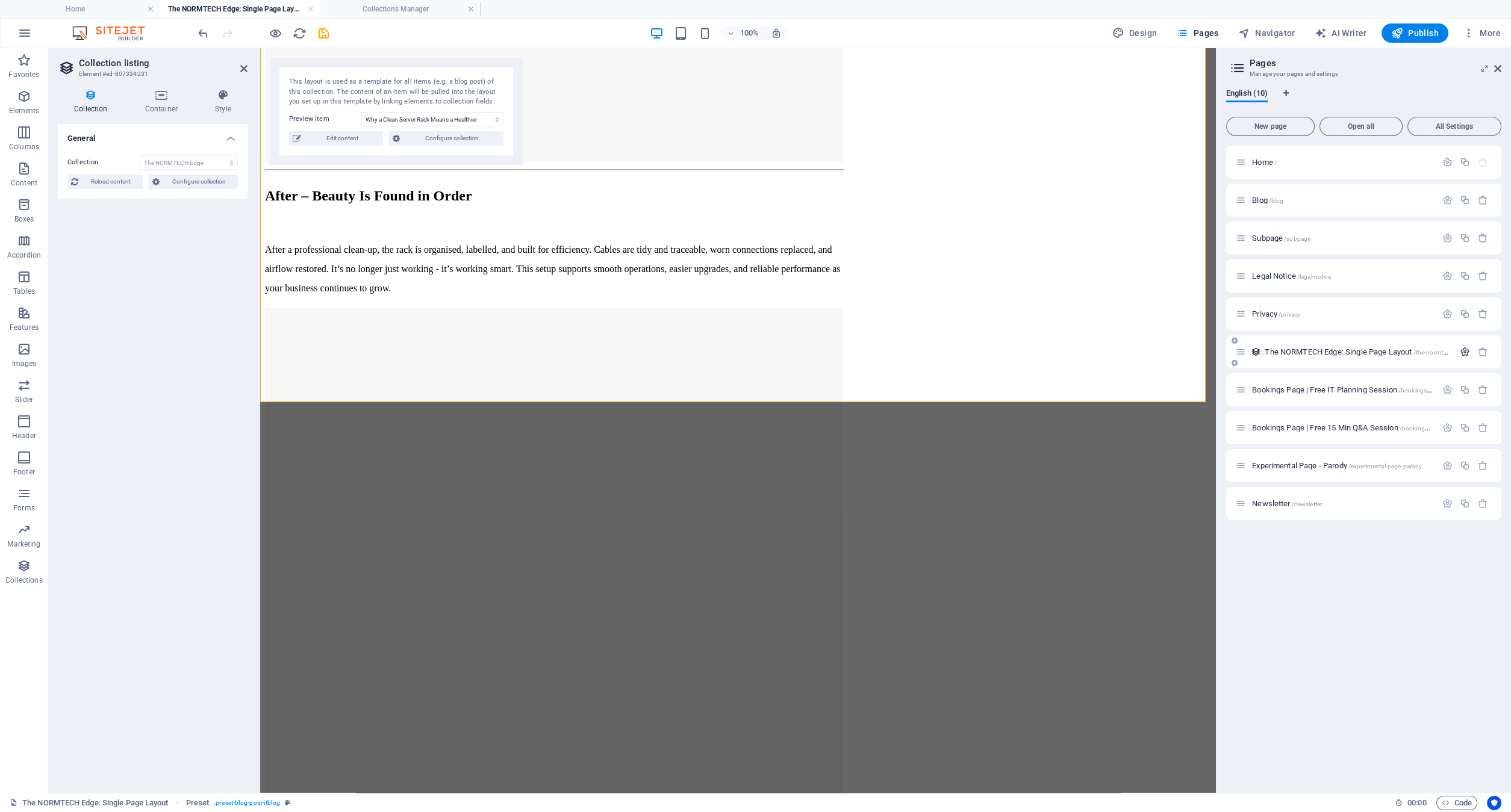 click at bounding box center (1465, 352) 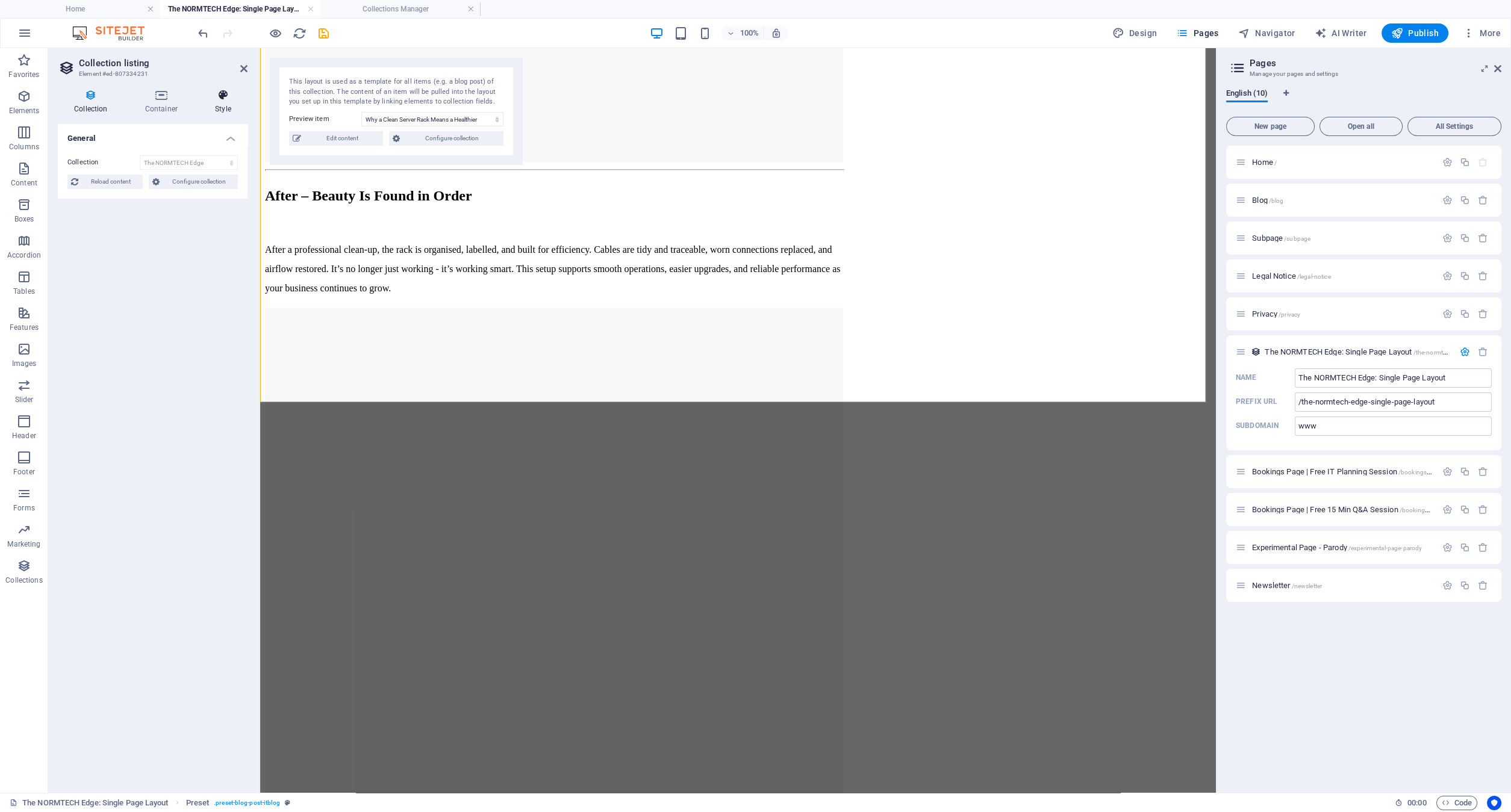 click on "Style" at bounding box center [223, 102] 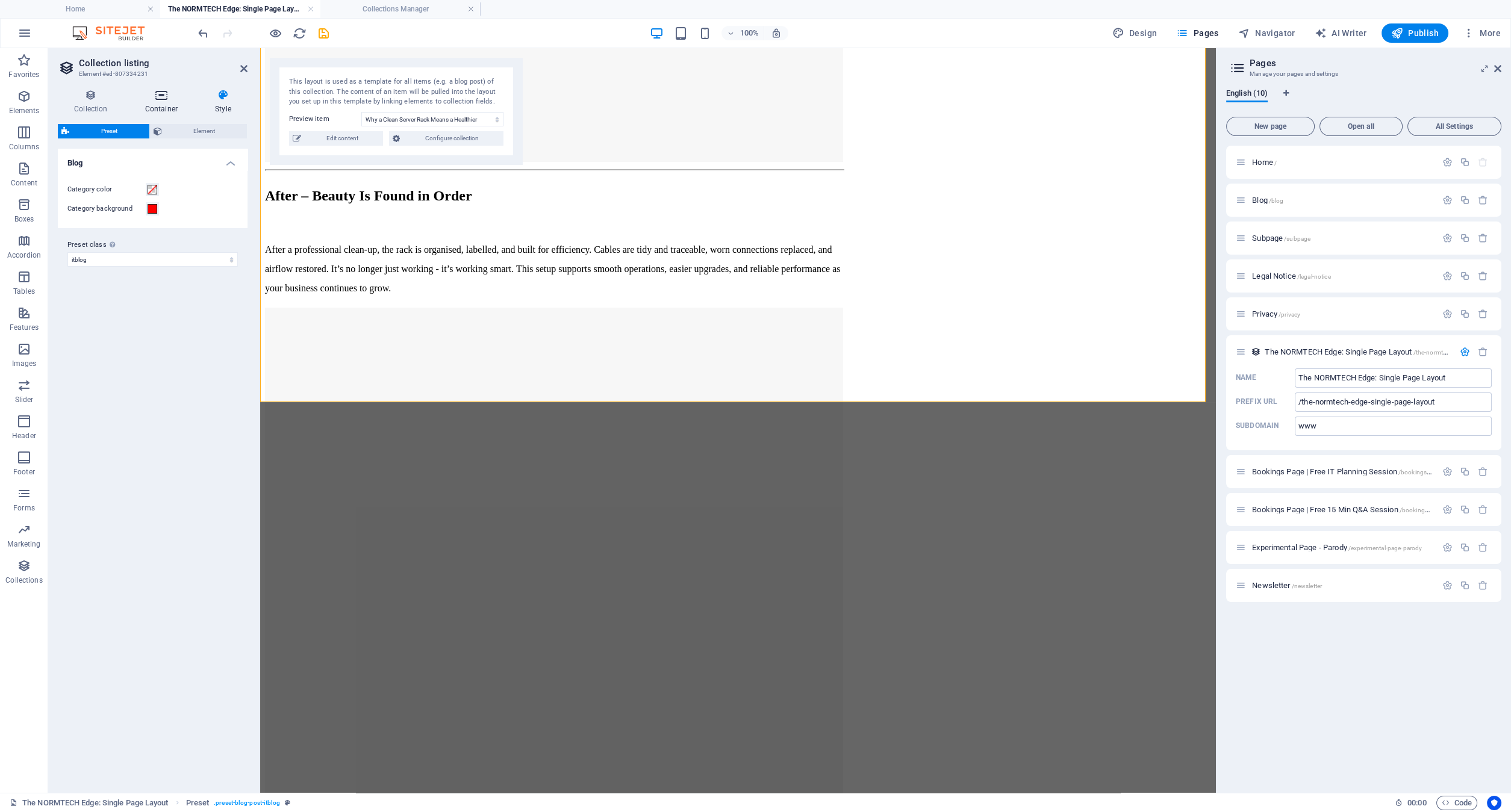 click on "Container" at bounding box center (164, 102) 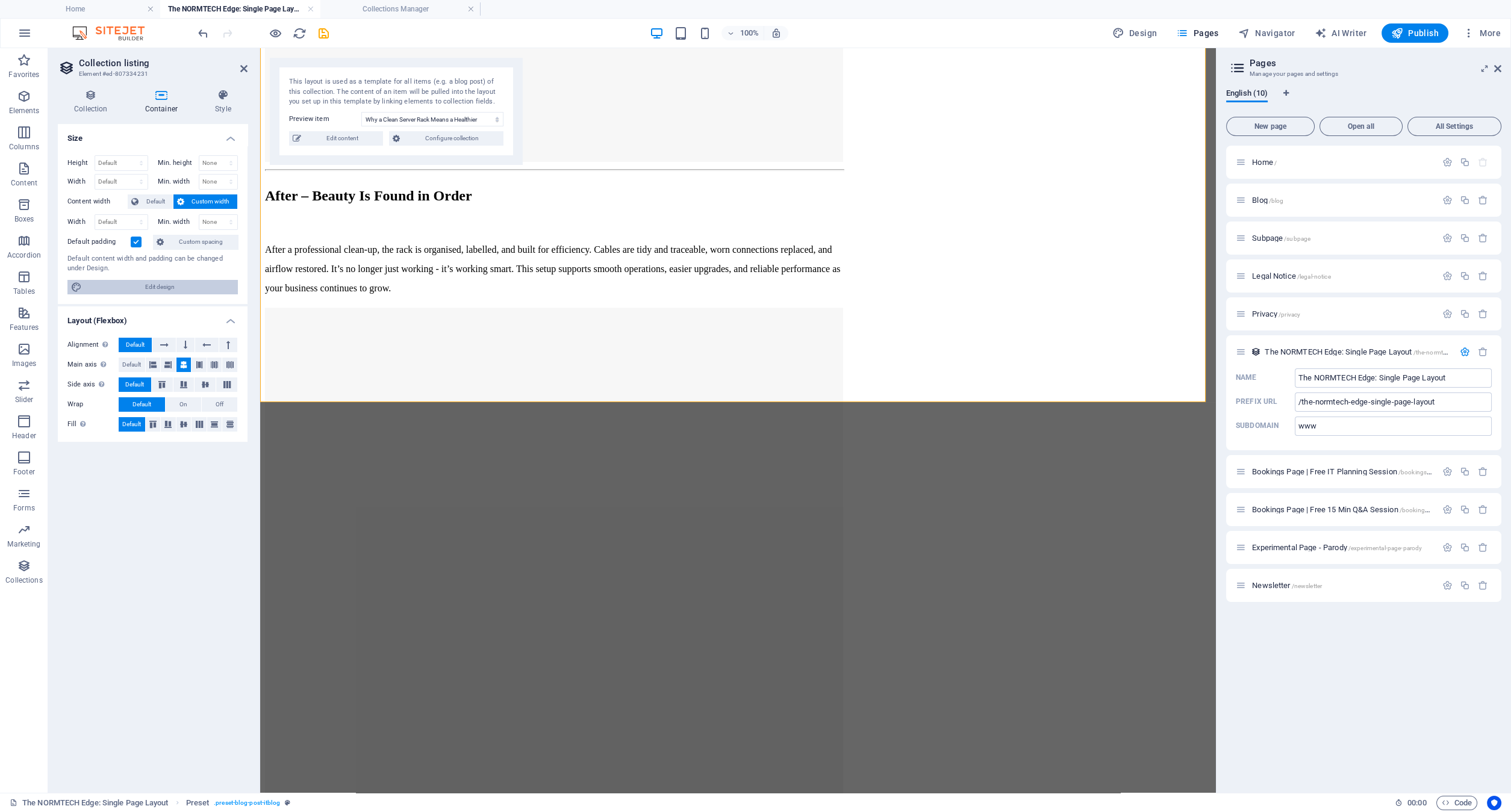 click on "Edit design" at bounding box center [160, 287] 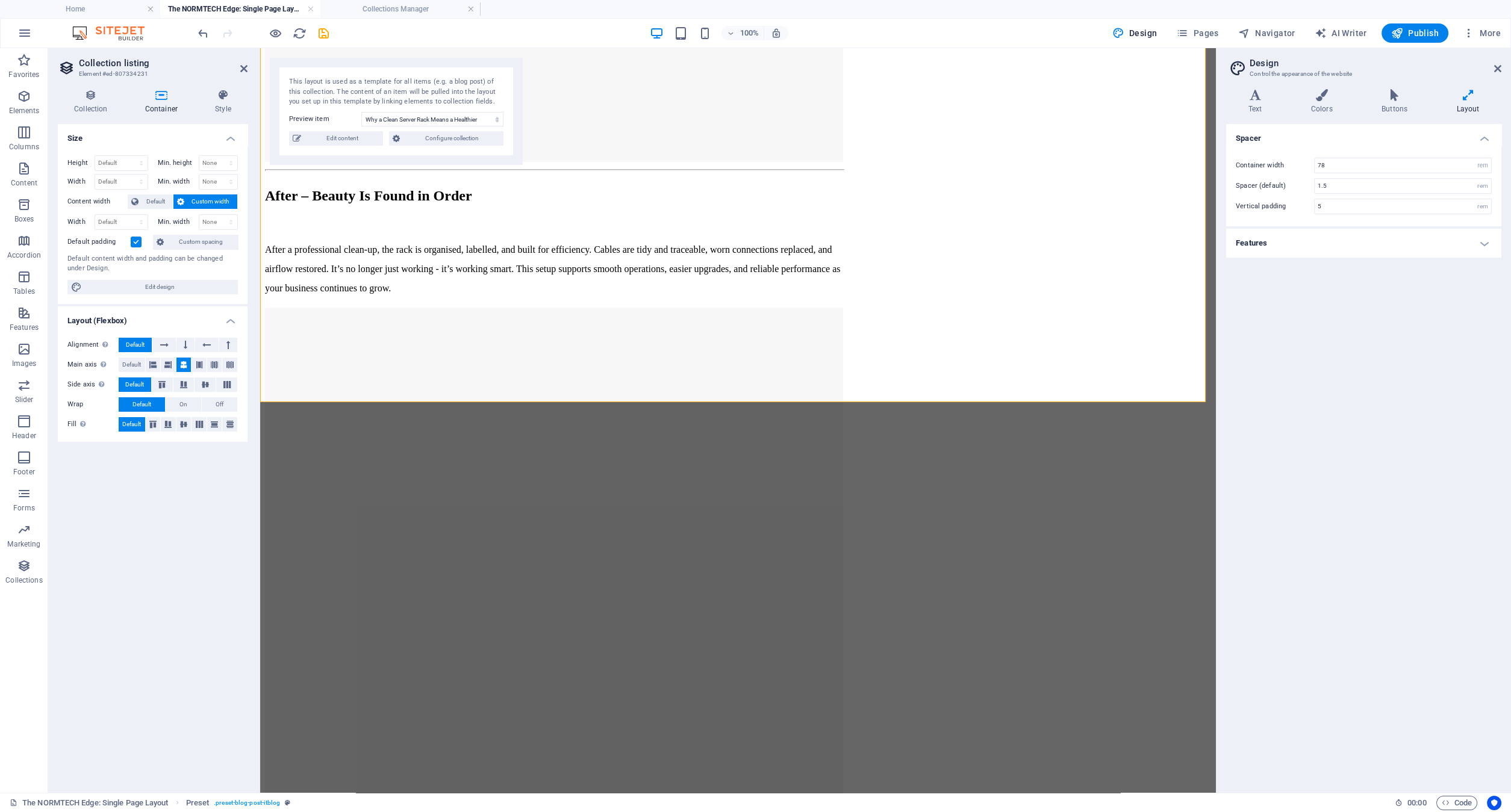 click on "Features" at bounding box center (1363, 243) 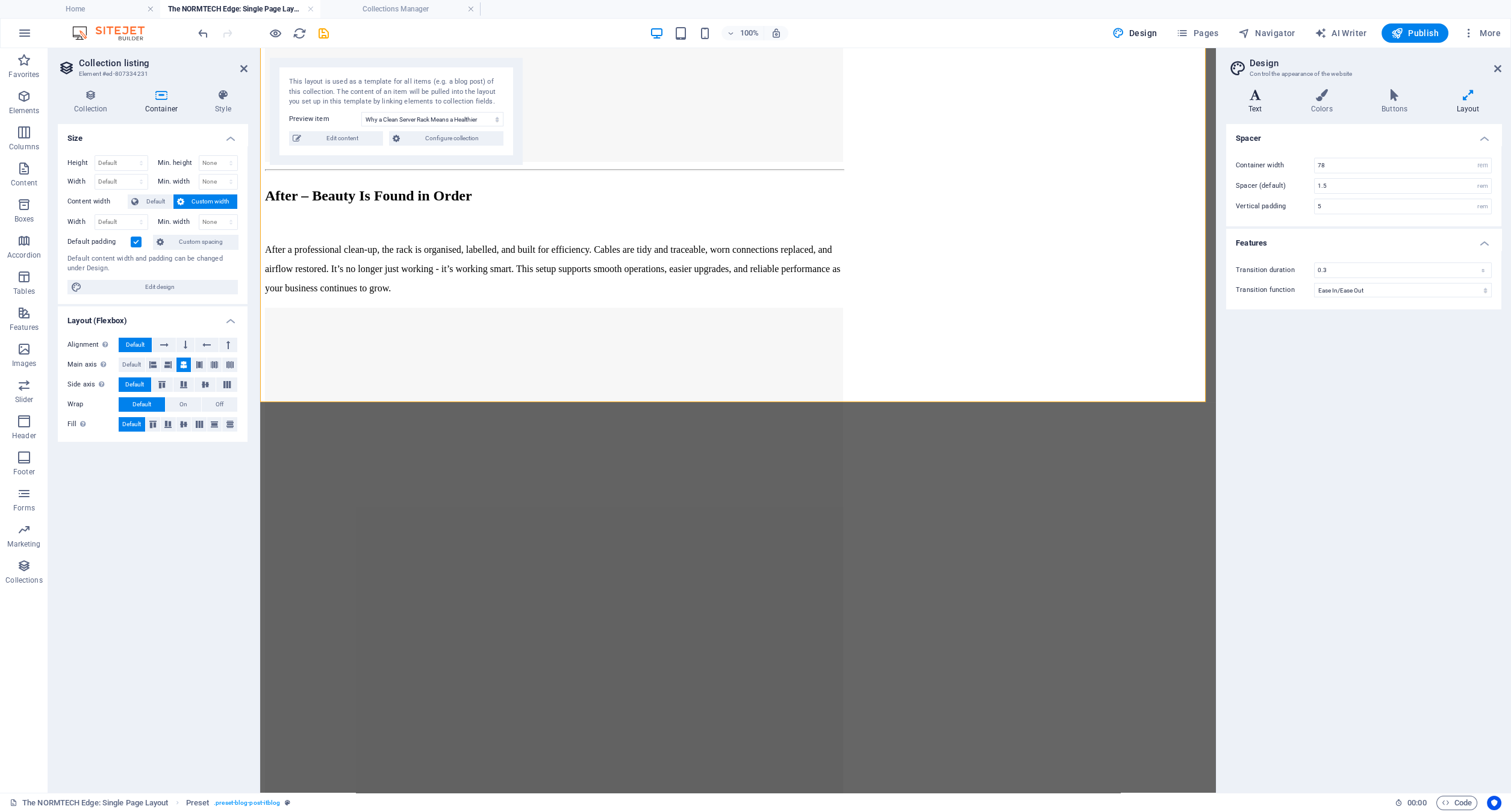 click at bounding box center [1255, 95] 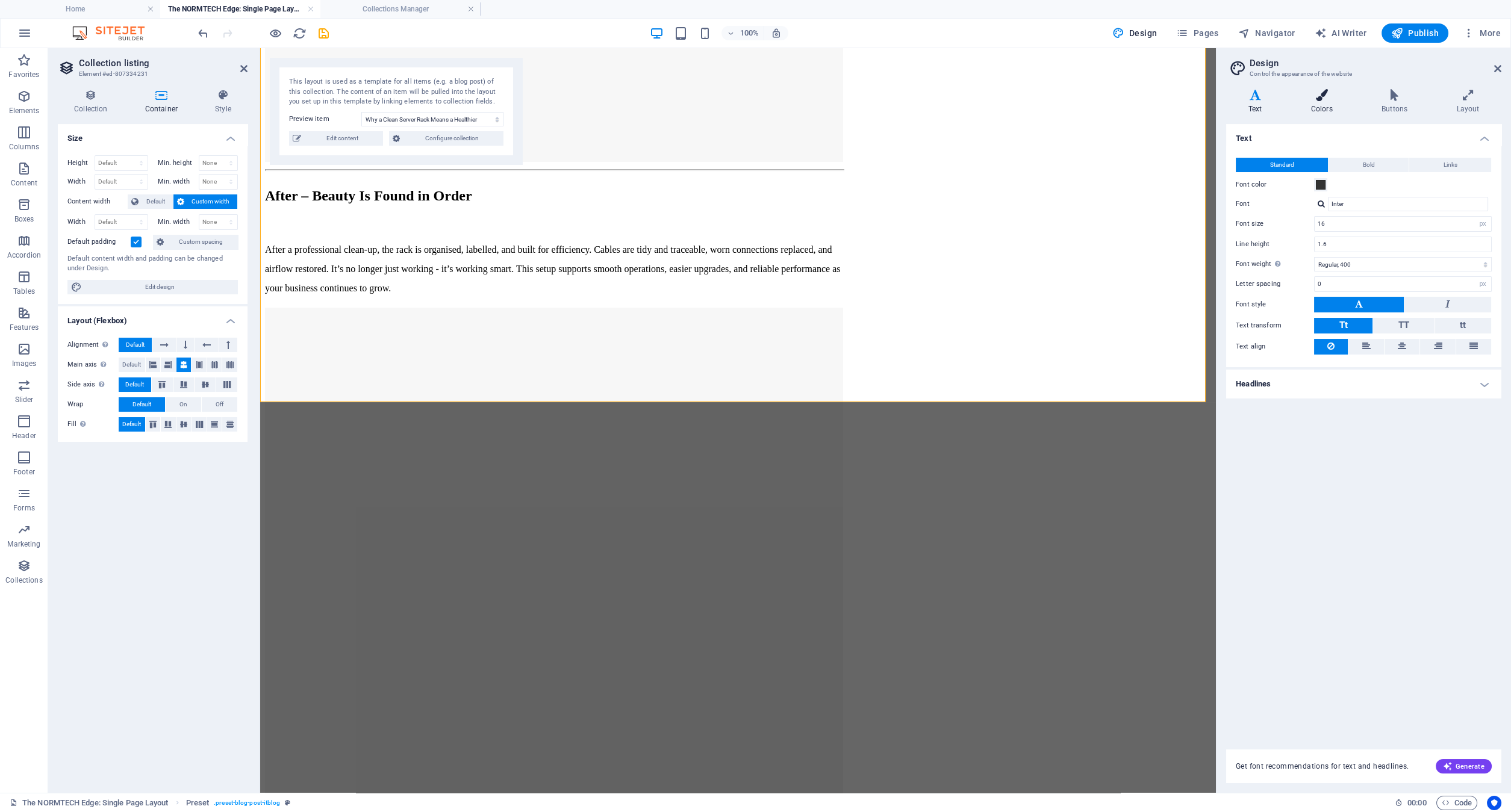 click at bounding box center [1321, 95] 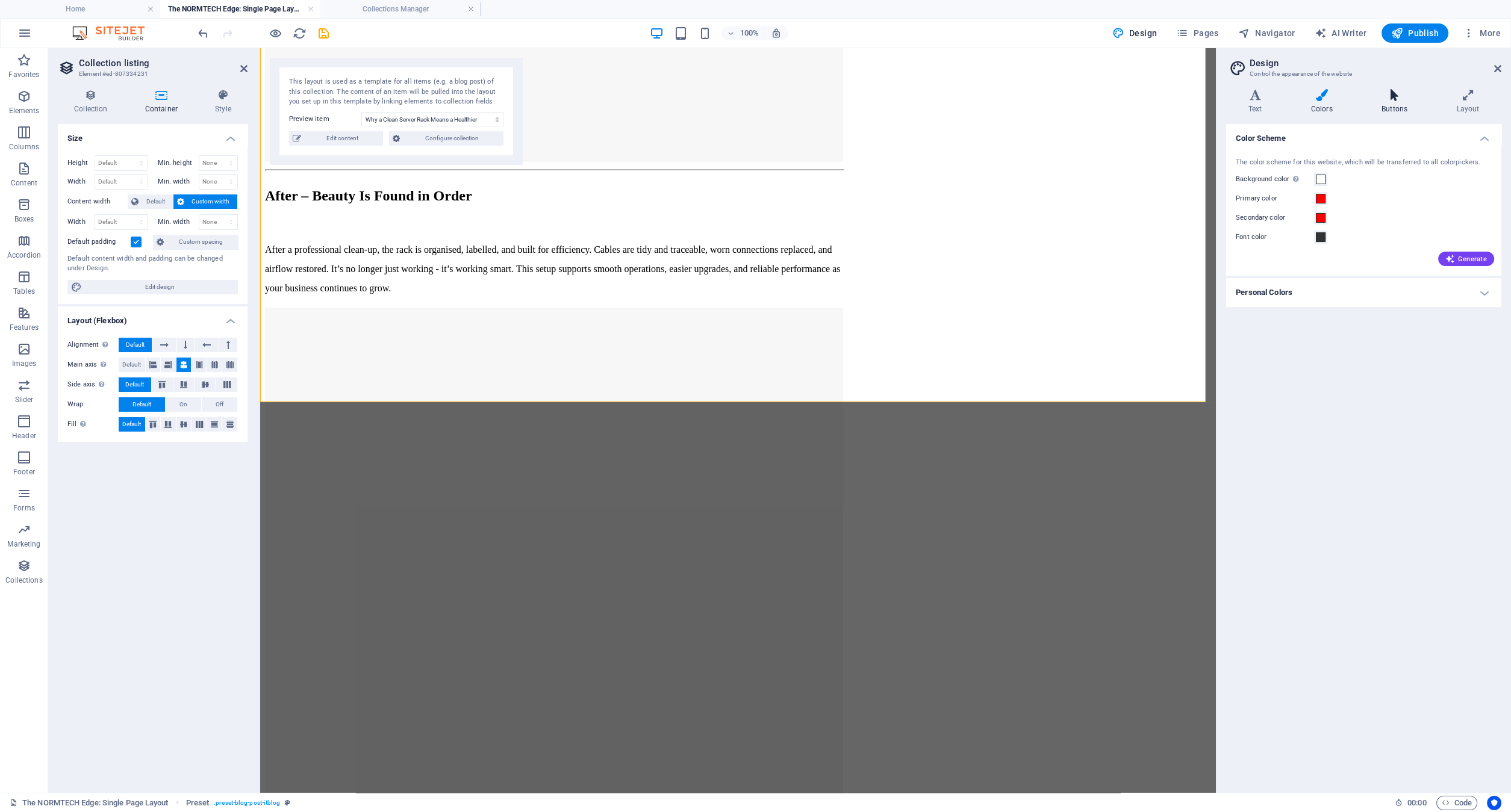 click at bounding box center [1394, 95] 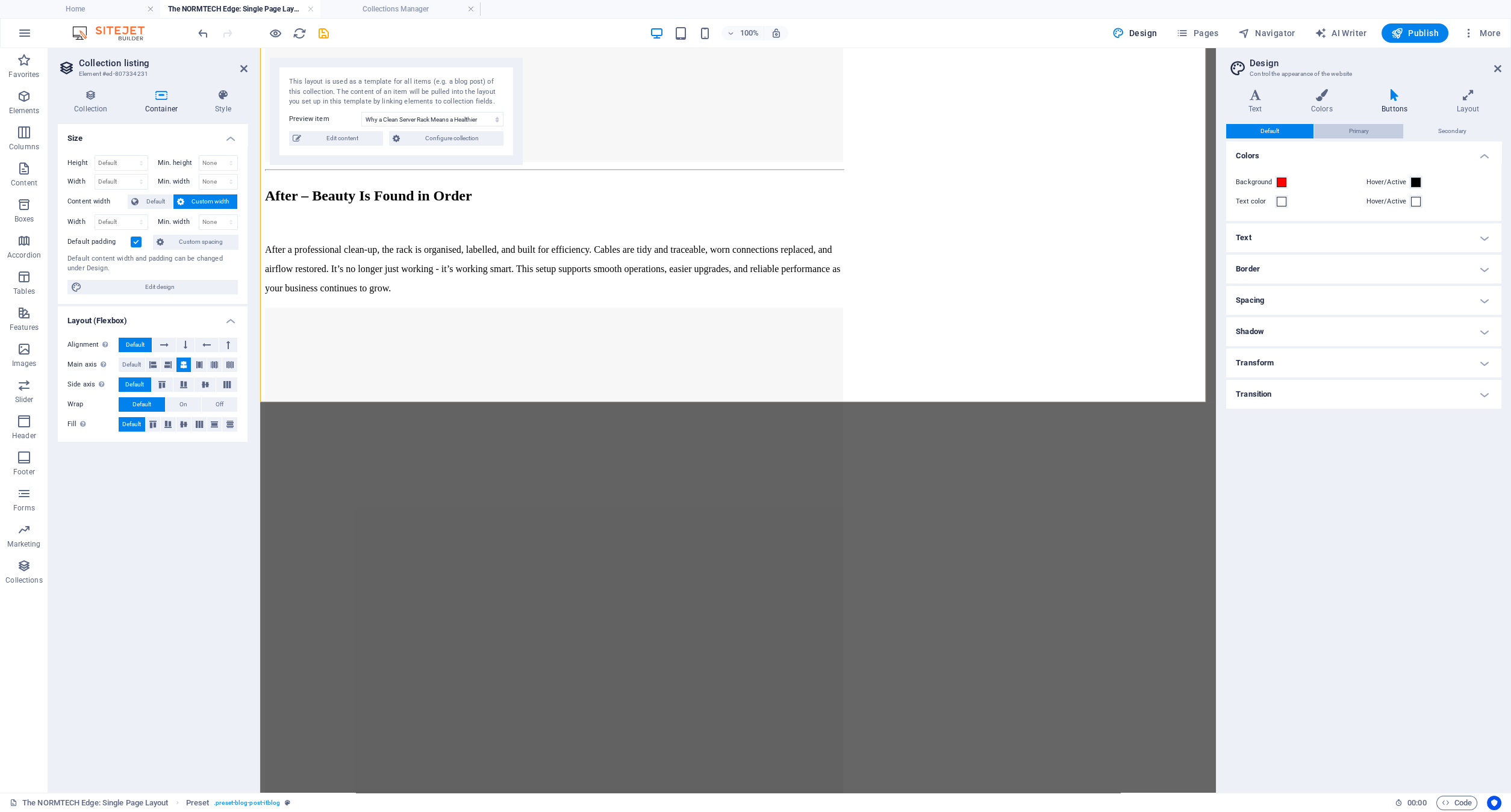 click on "Primary" at bounding box center (1358, 131) 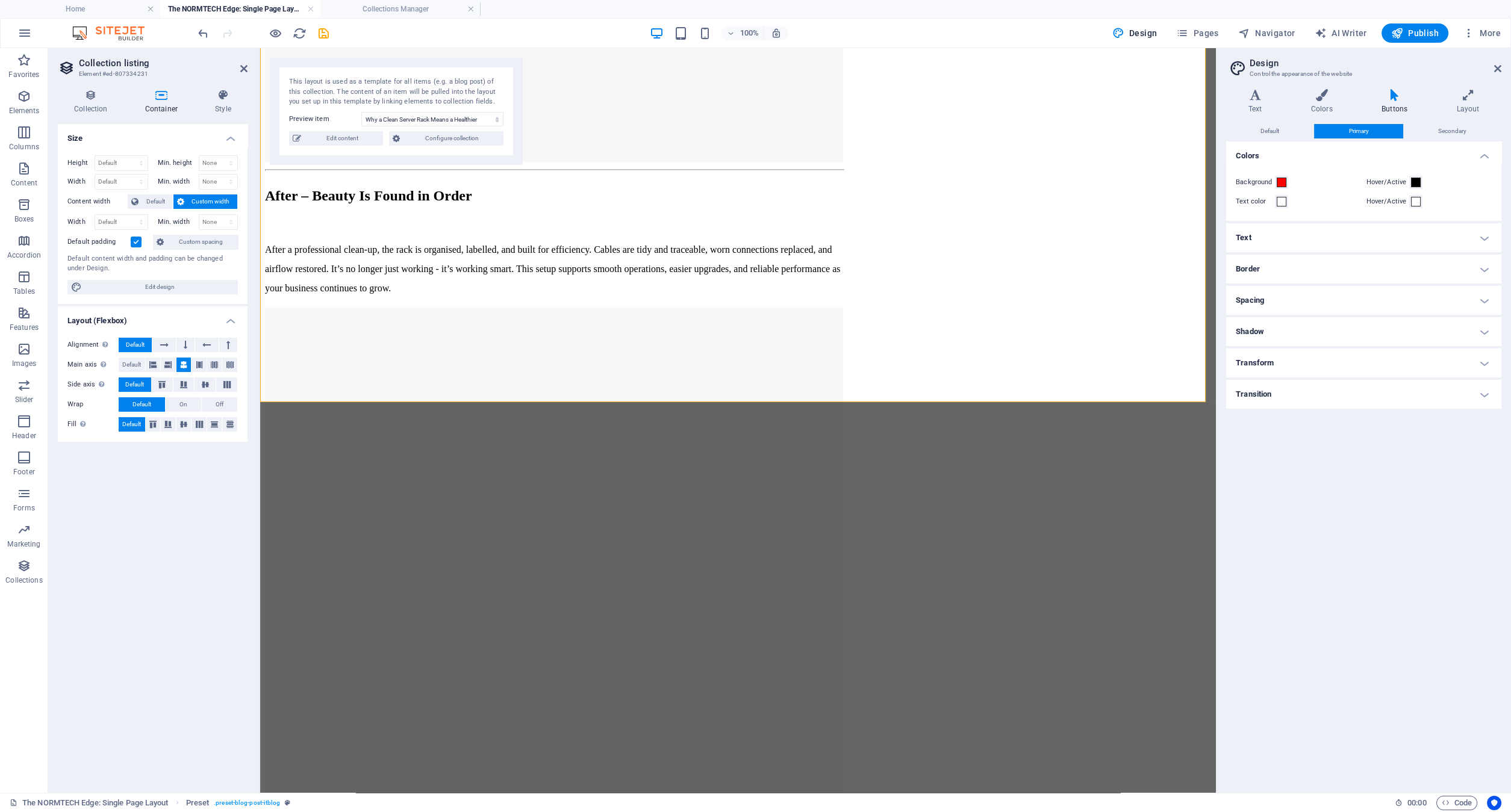 drag, startPoint x: 1433, startPoint y: 124, endPoint x: 1439, endPoint y: 122, distance: 6.3245553 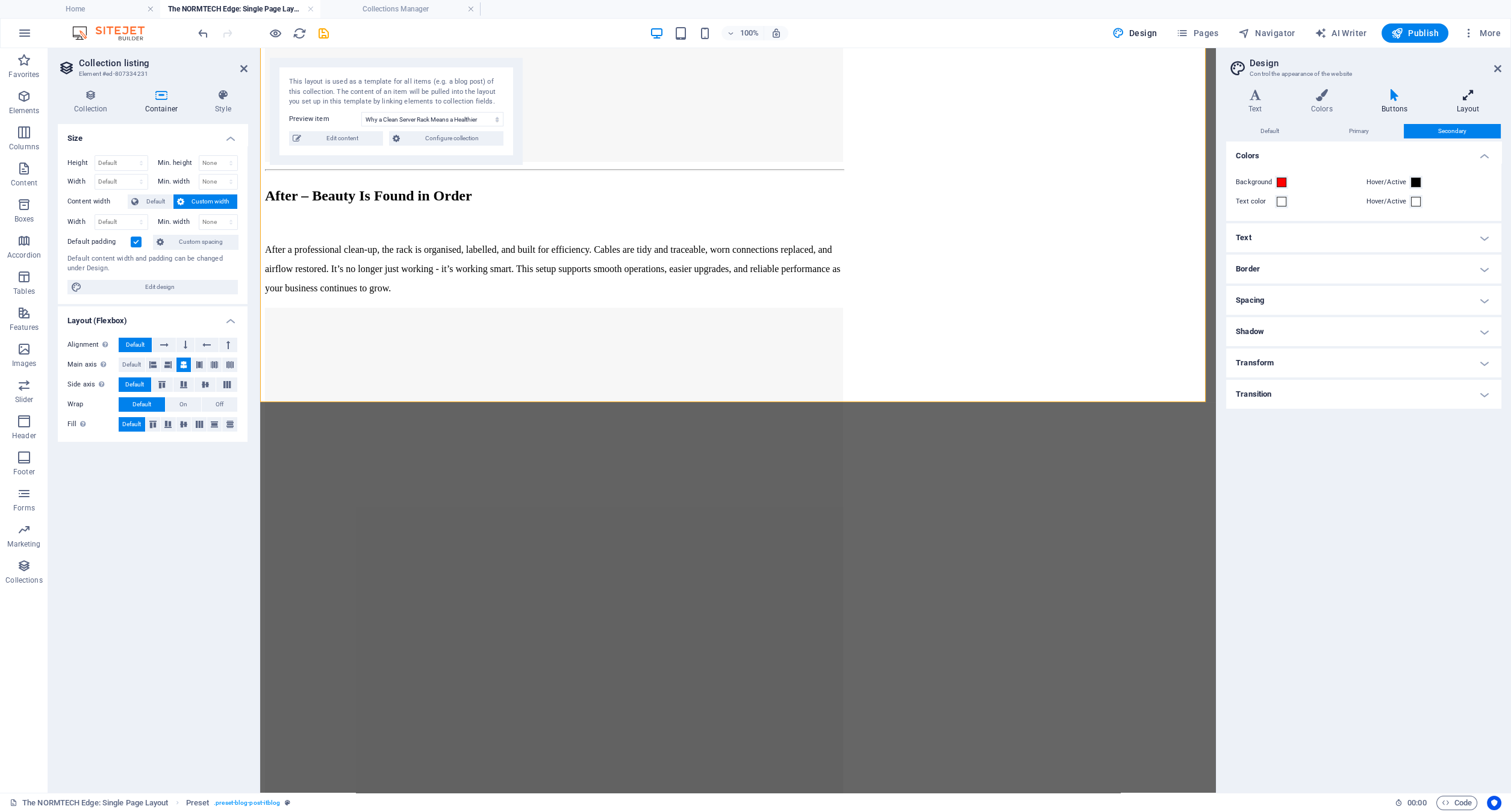click at bounding box center [1468, 95] 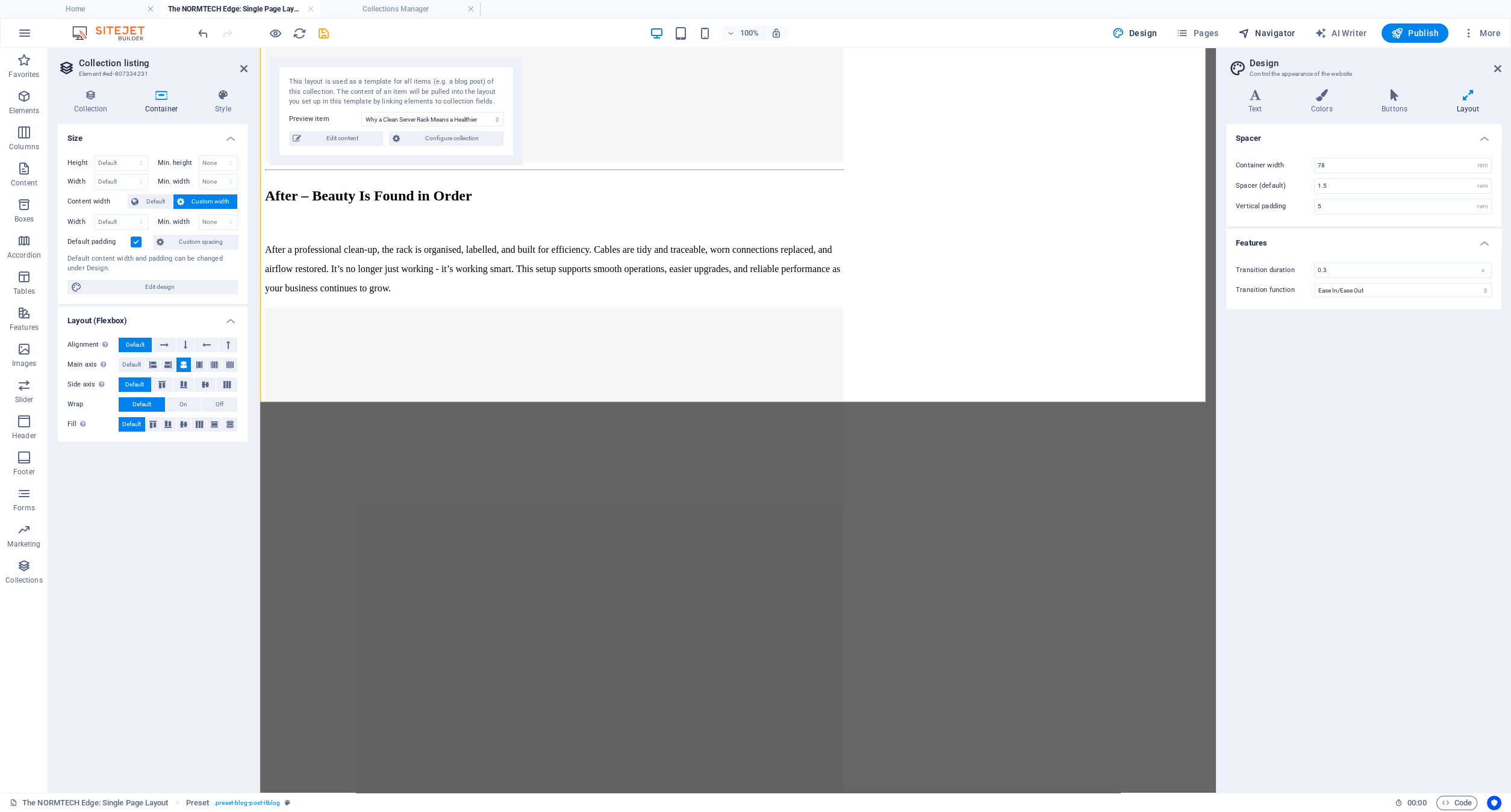 click on "Navigator" at bounding box center [1266, 33] 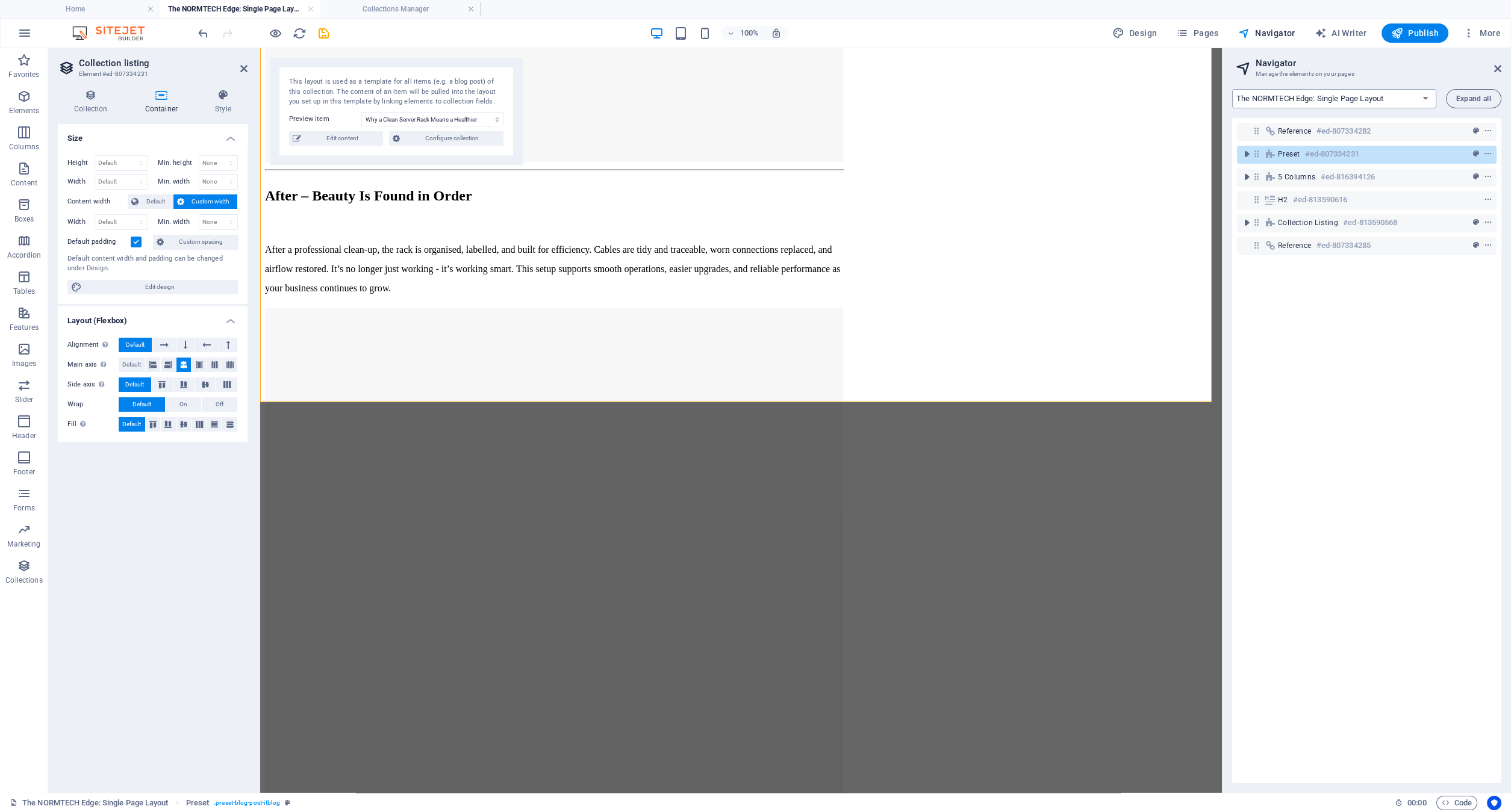 click on "Home  Blog  Subpage  Legal Notice  Privacy  The NORMTECH Edge: Single Page Layout  Bookings Page | Free IT Planning Session  Bookings Page | Free 15 Min Q&A Session  Experimental Page - Parody  Newsletter" at bounding box center [1334, 99] 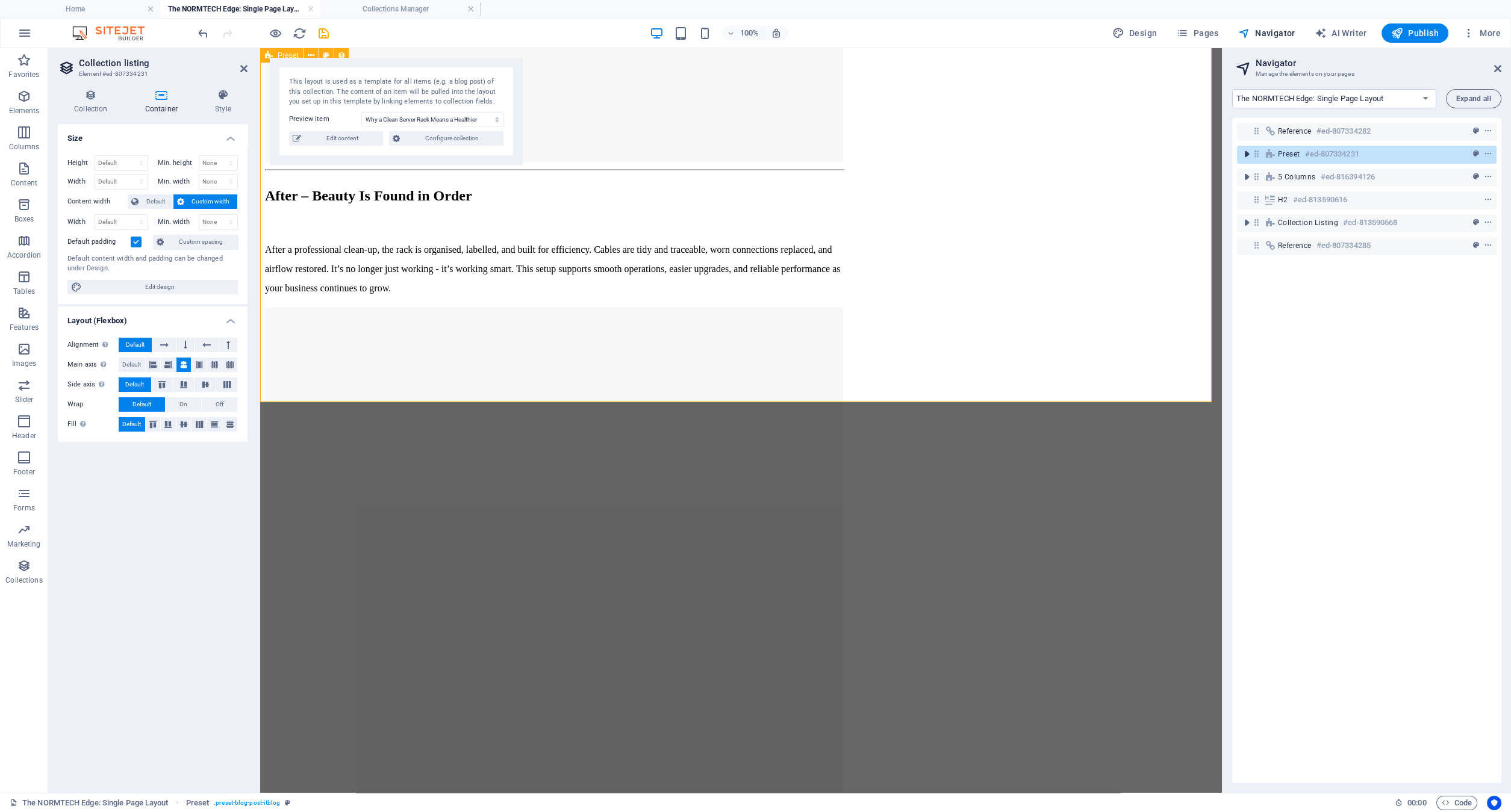 click at bounding box center (1247, 154) 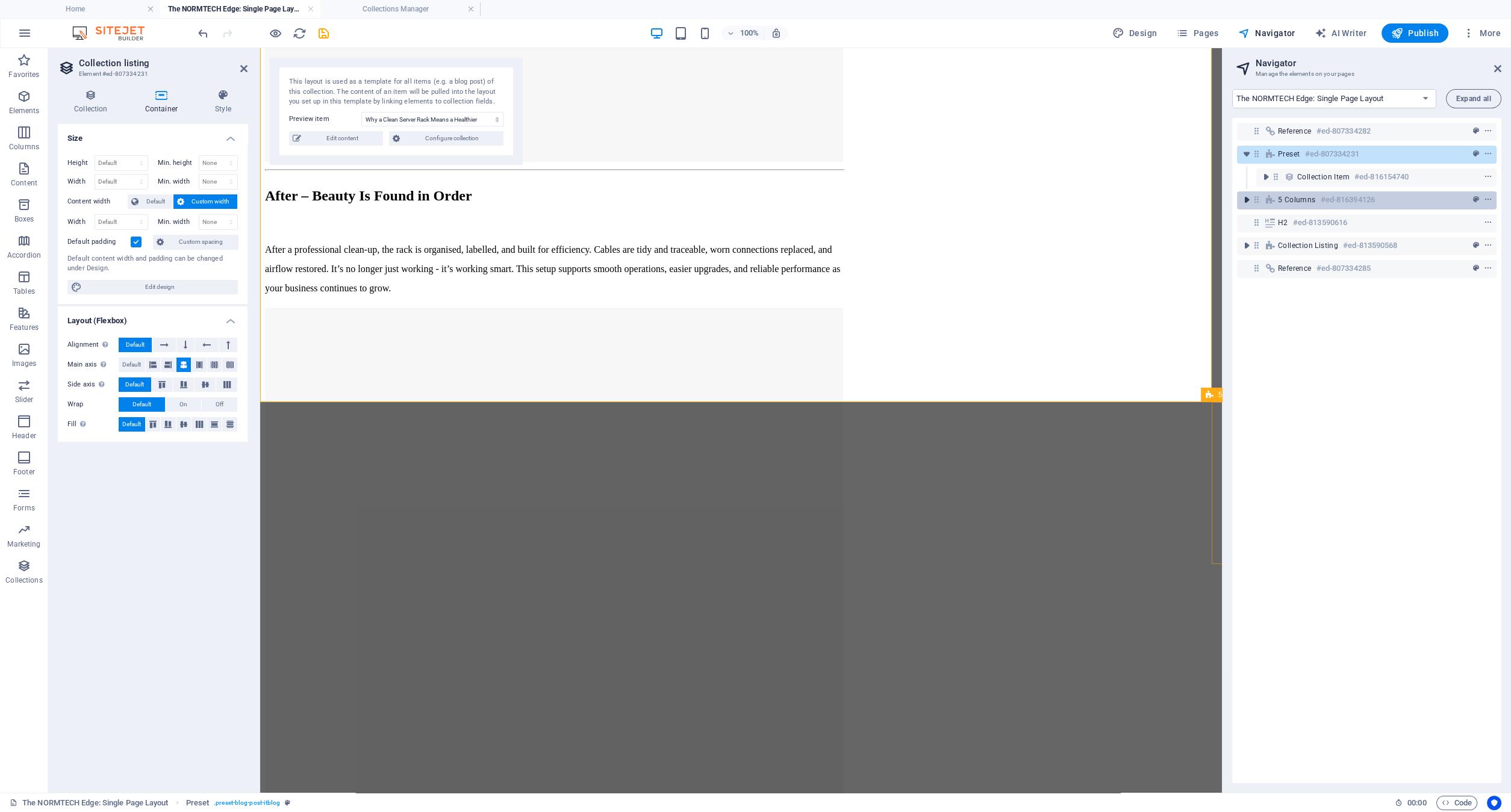 click at bounding box center [1247, 200] 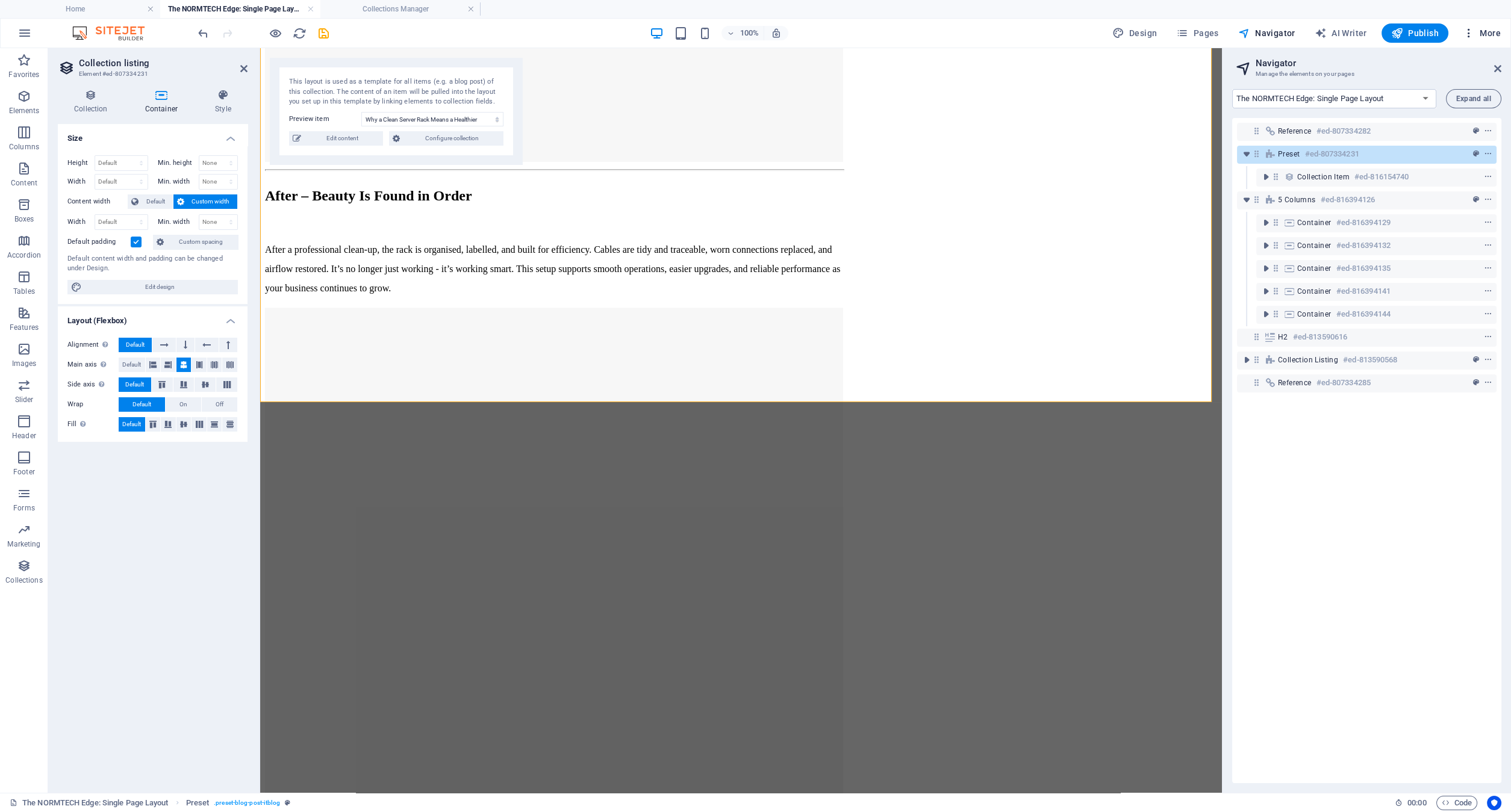 click on "More" at bounding box center [1481, 33] 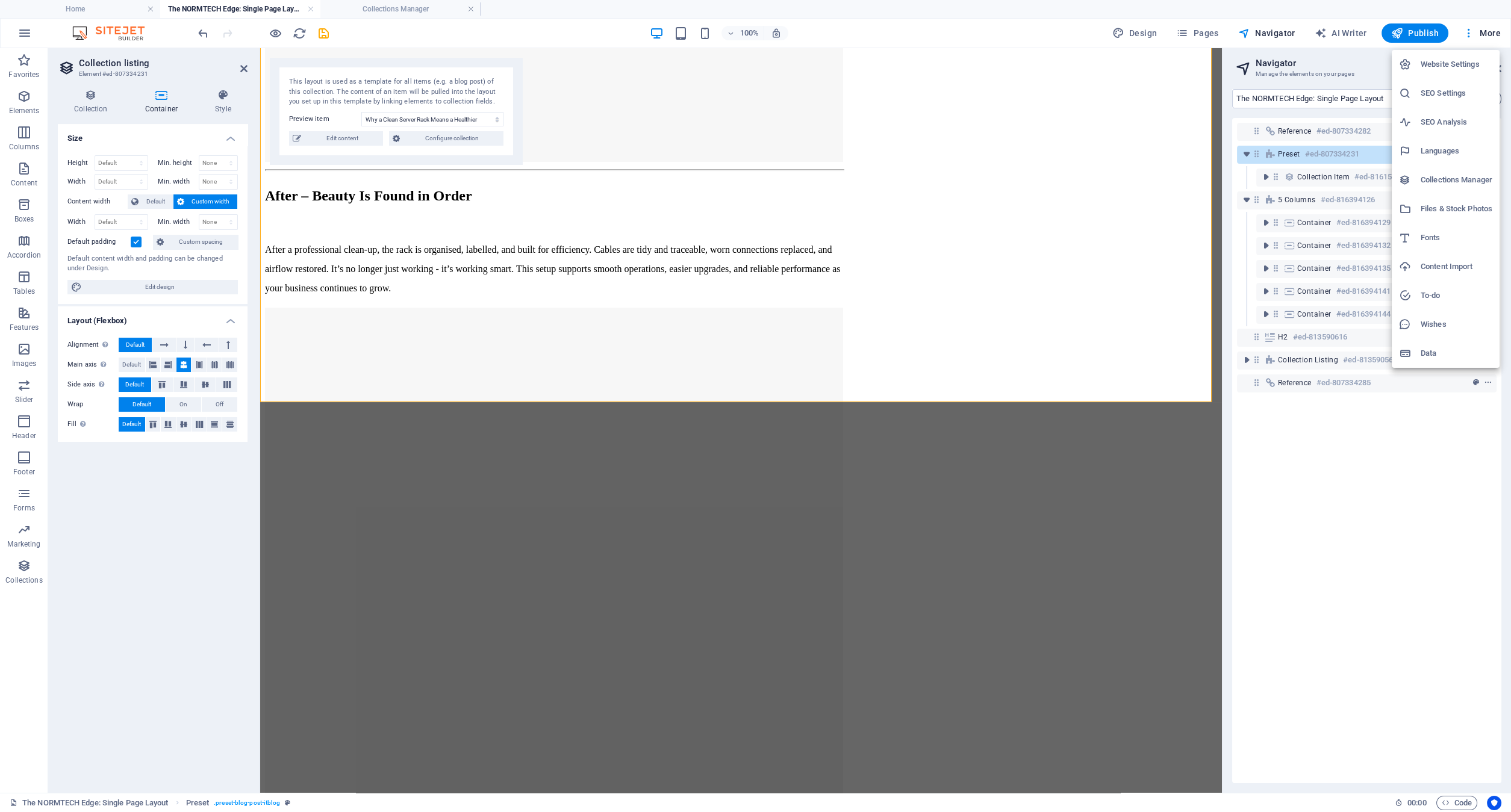click on "Website Settings" at bounding box center (1456, 64) 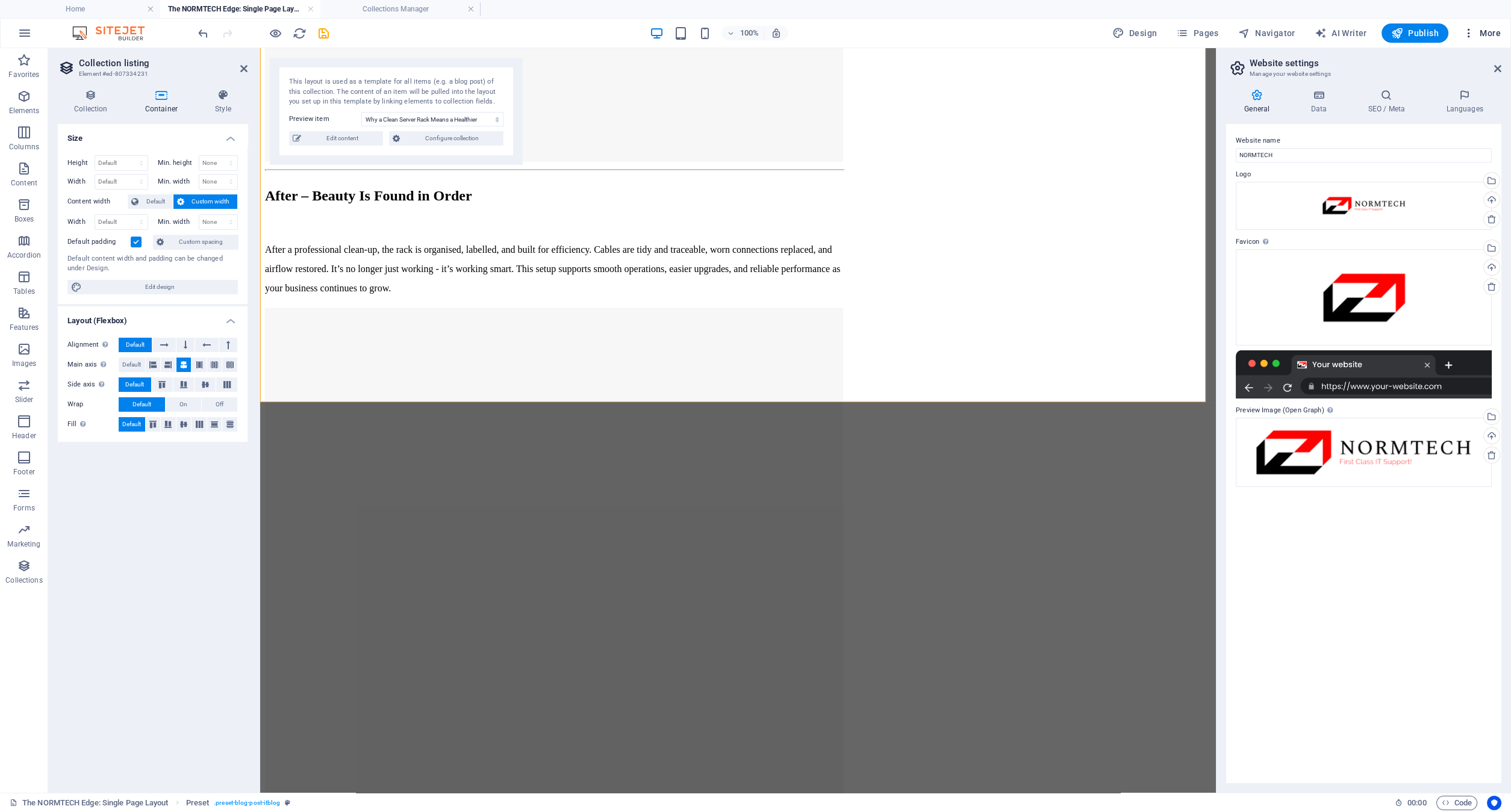 click on "More" at bounding box center (1481, 33) 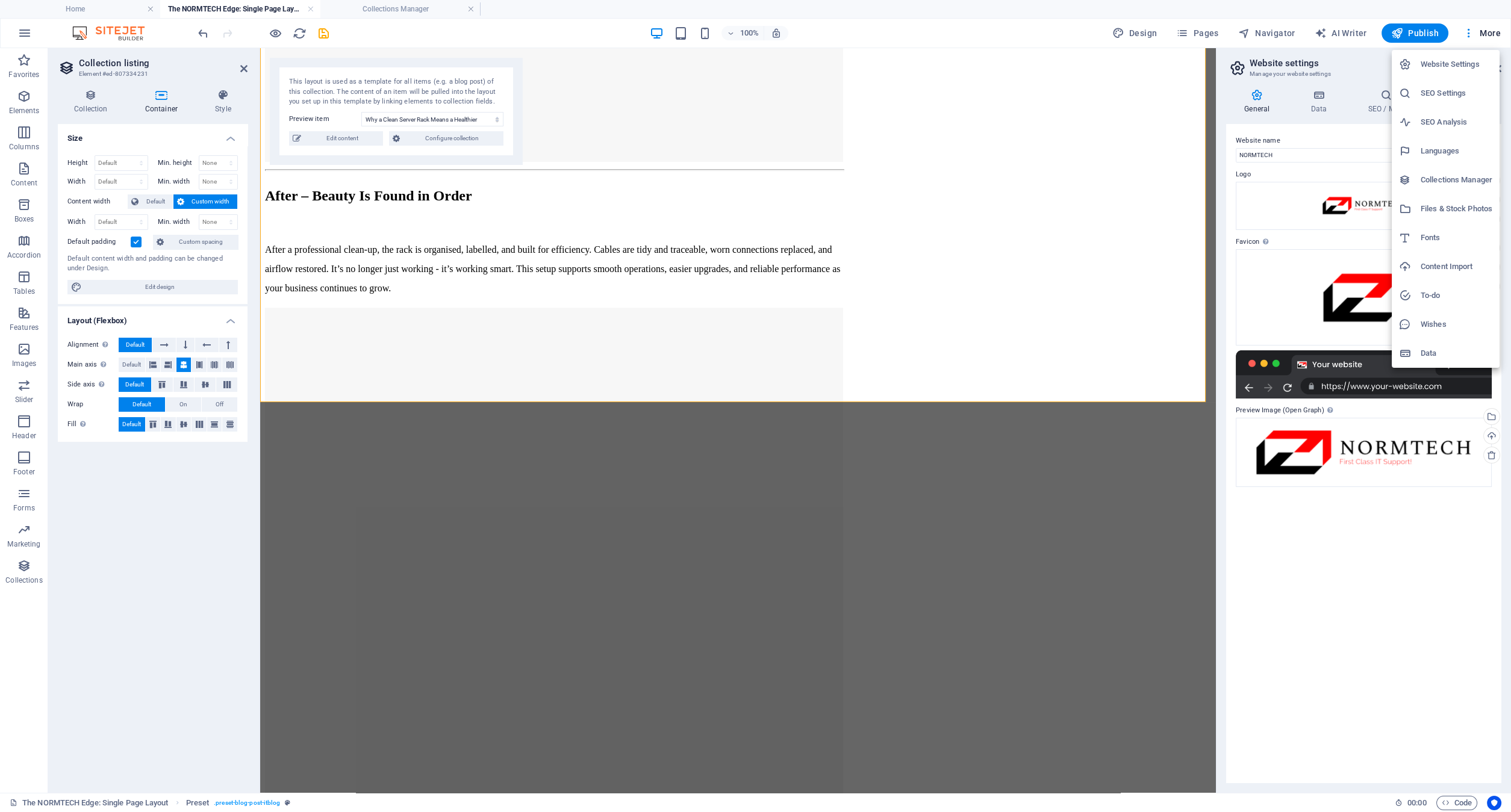 click on "SEO Settings" at bounding box center (1456, 93) 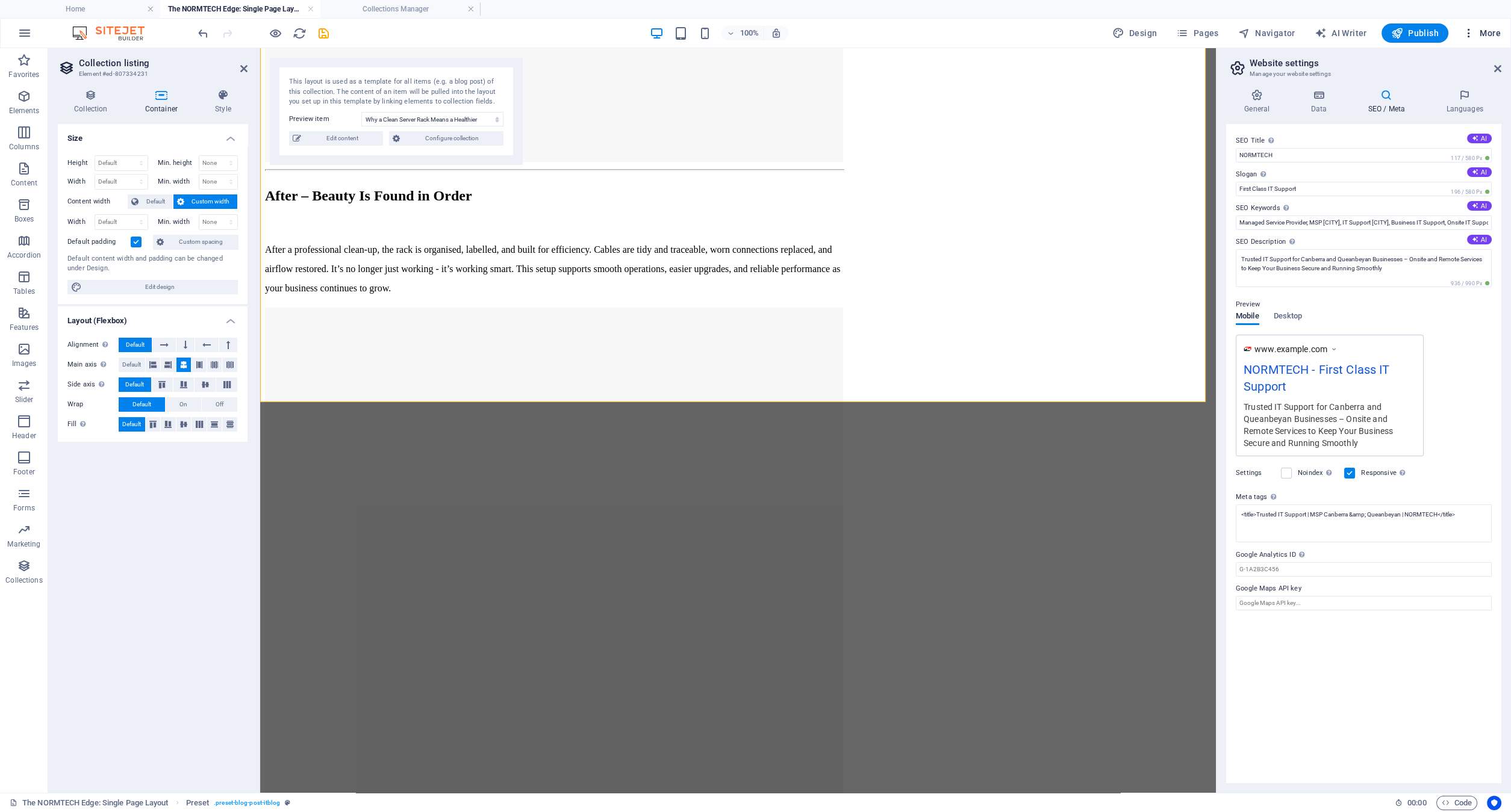 click on "More" at bounding box center [1481, 33] 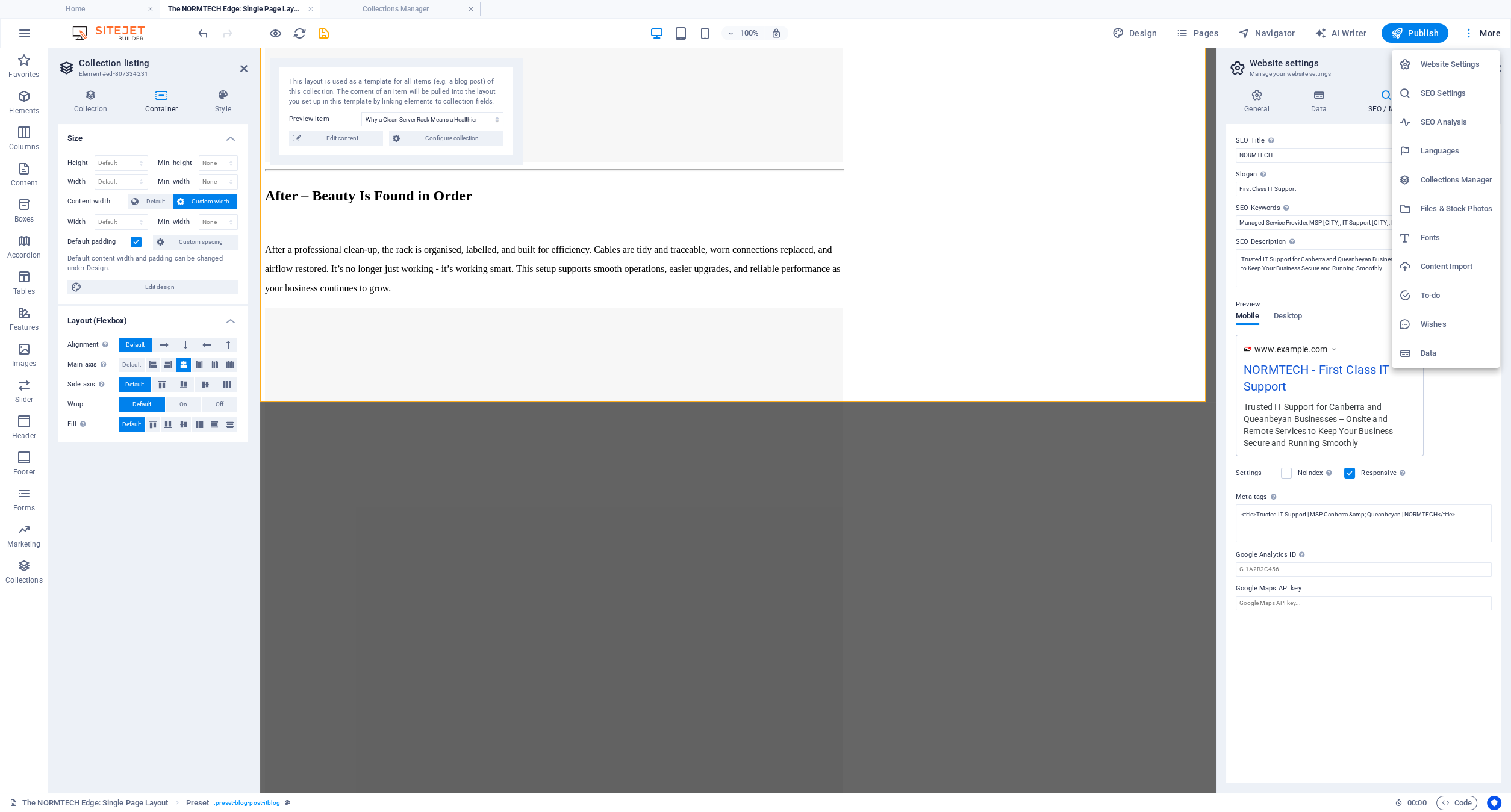 click on "SEO Analysis" at bounding box center [1456, 122] 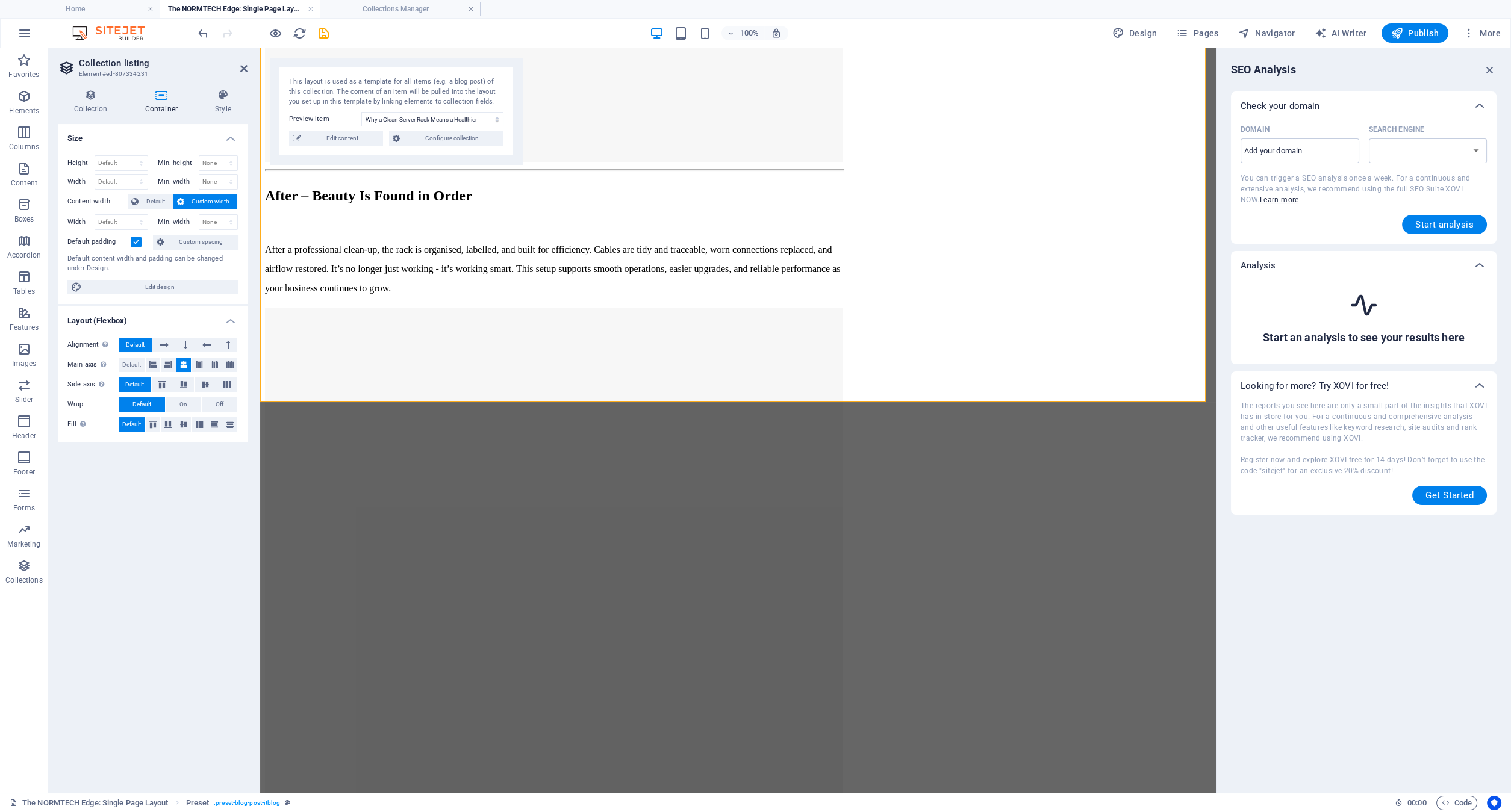select on "google.com" 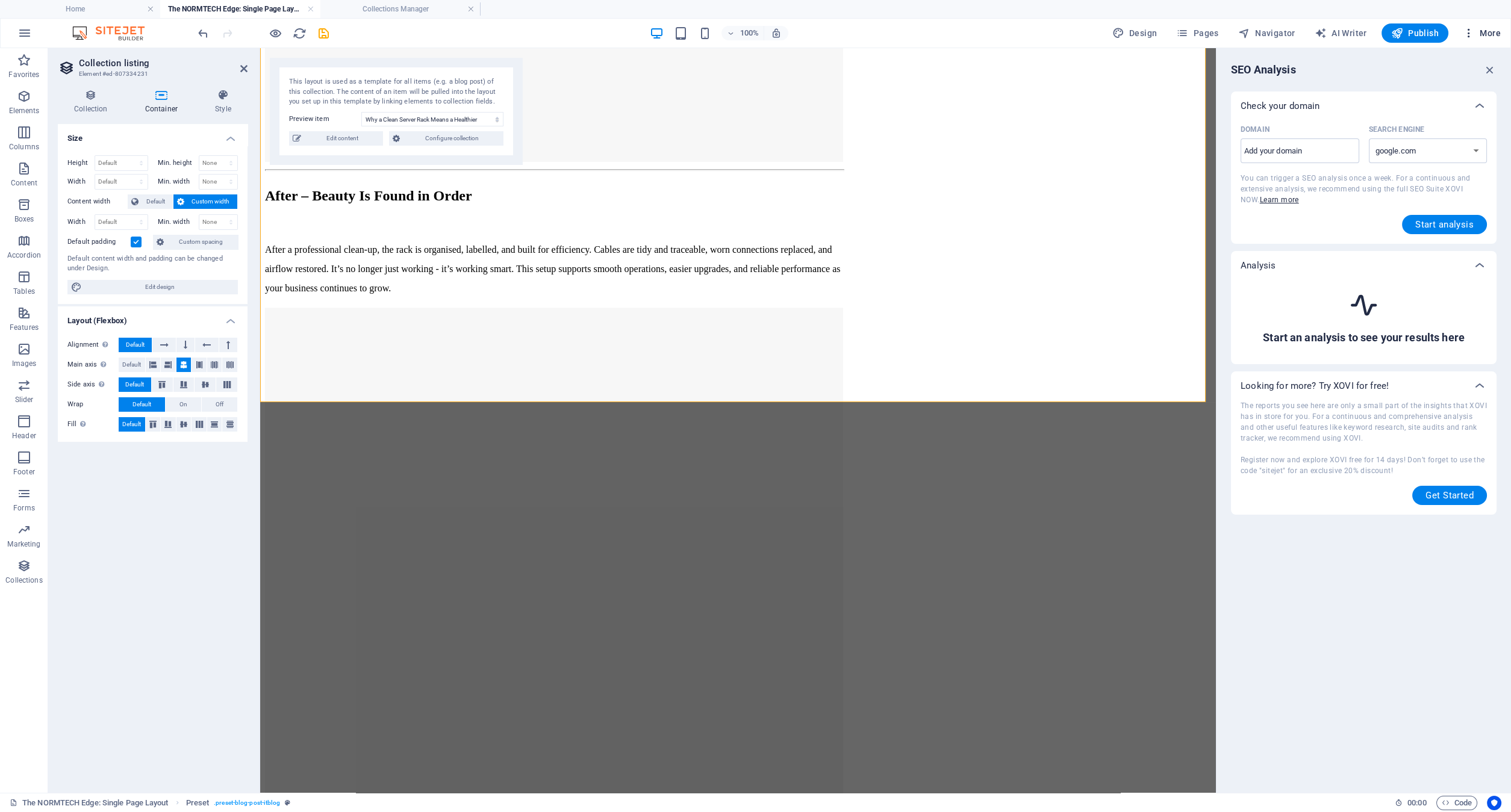 click on "More" at bounding box center [1481, 33] 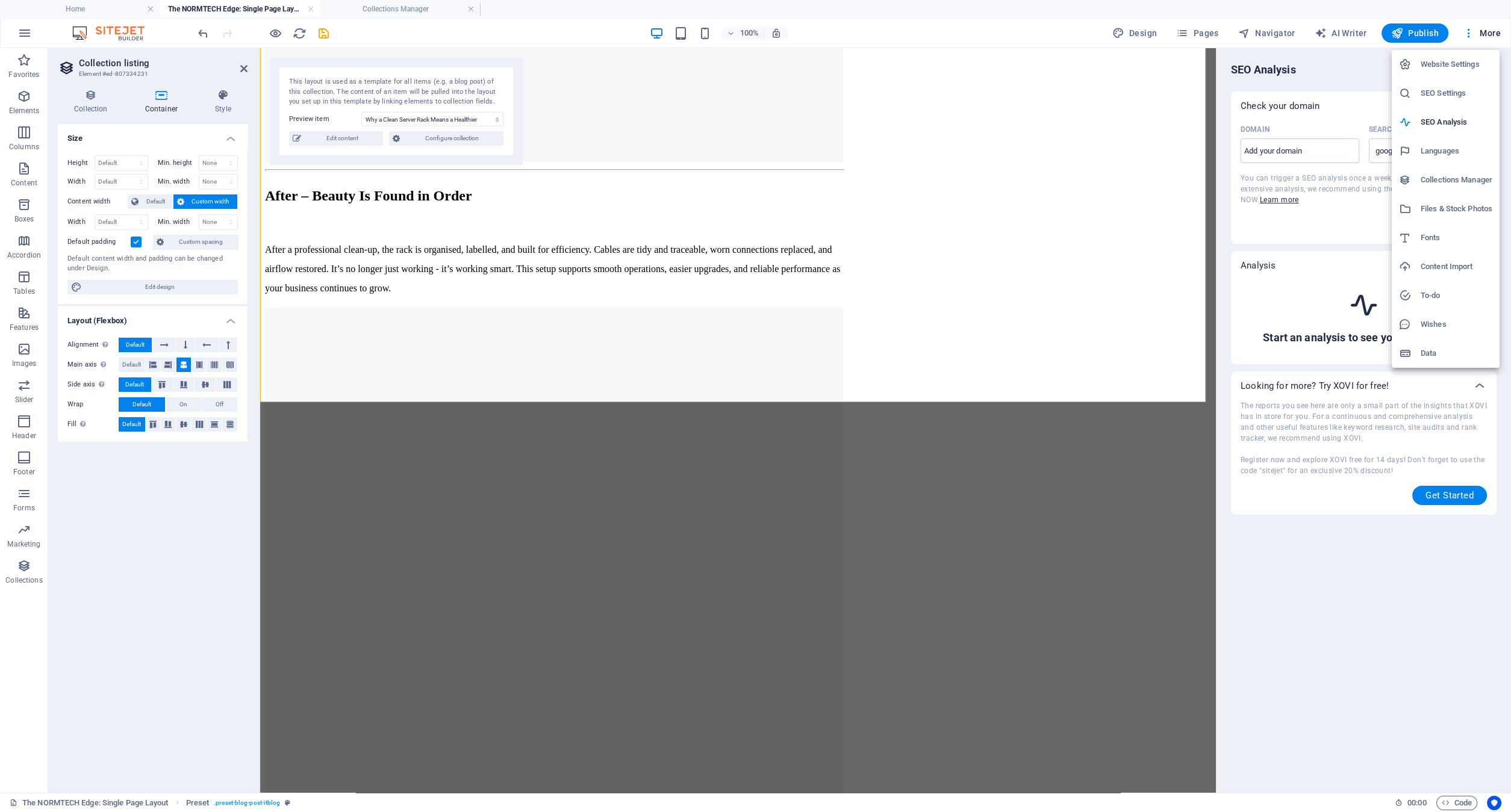 click on "Data" at bounding box center [1456, 353] 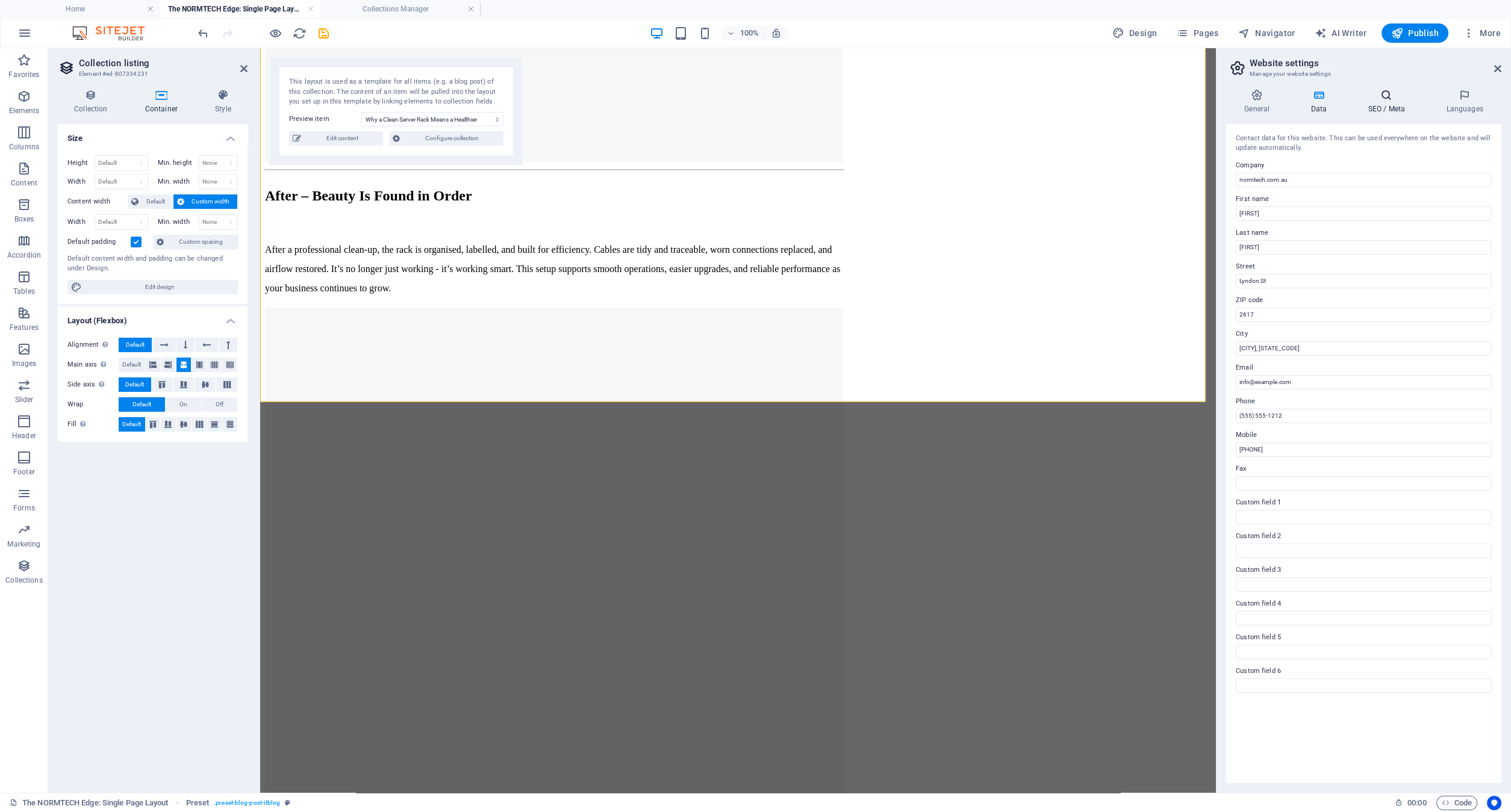 drag, startPoint x: 1378, startPoint y: 104, endPoint x: 1395, endPoint y: 110, distance: 18.027756 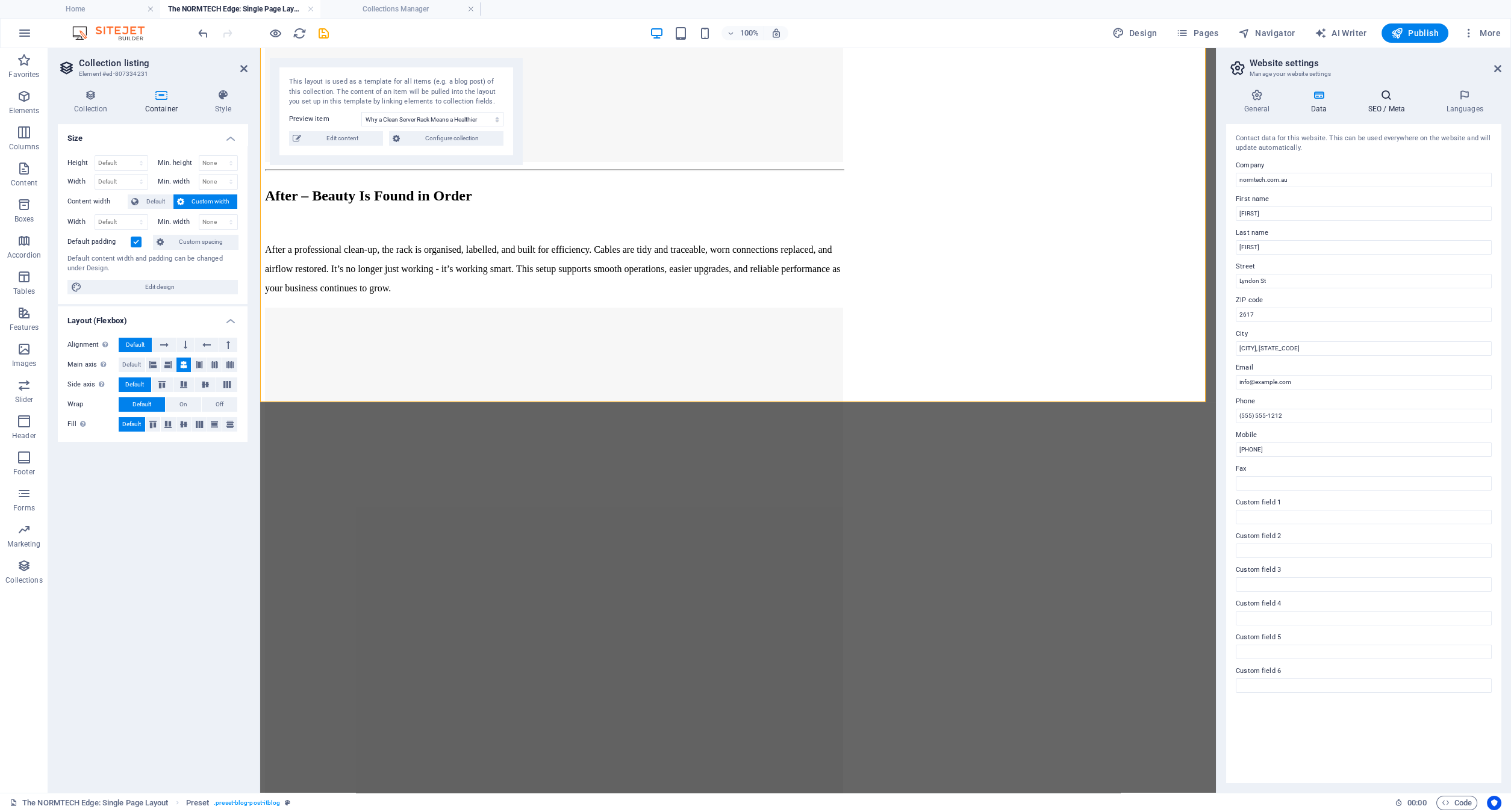 click on "SEO / Meta" at bounding box center (1389, 102) 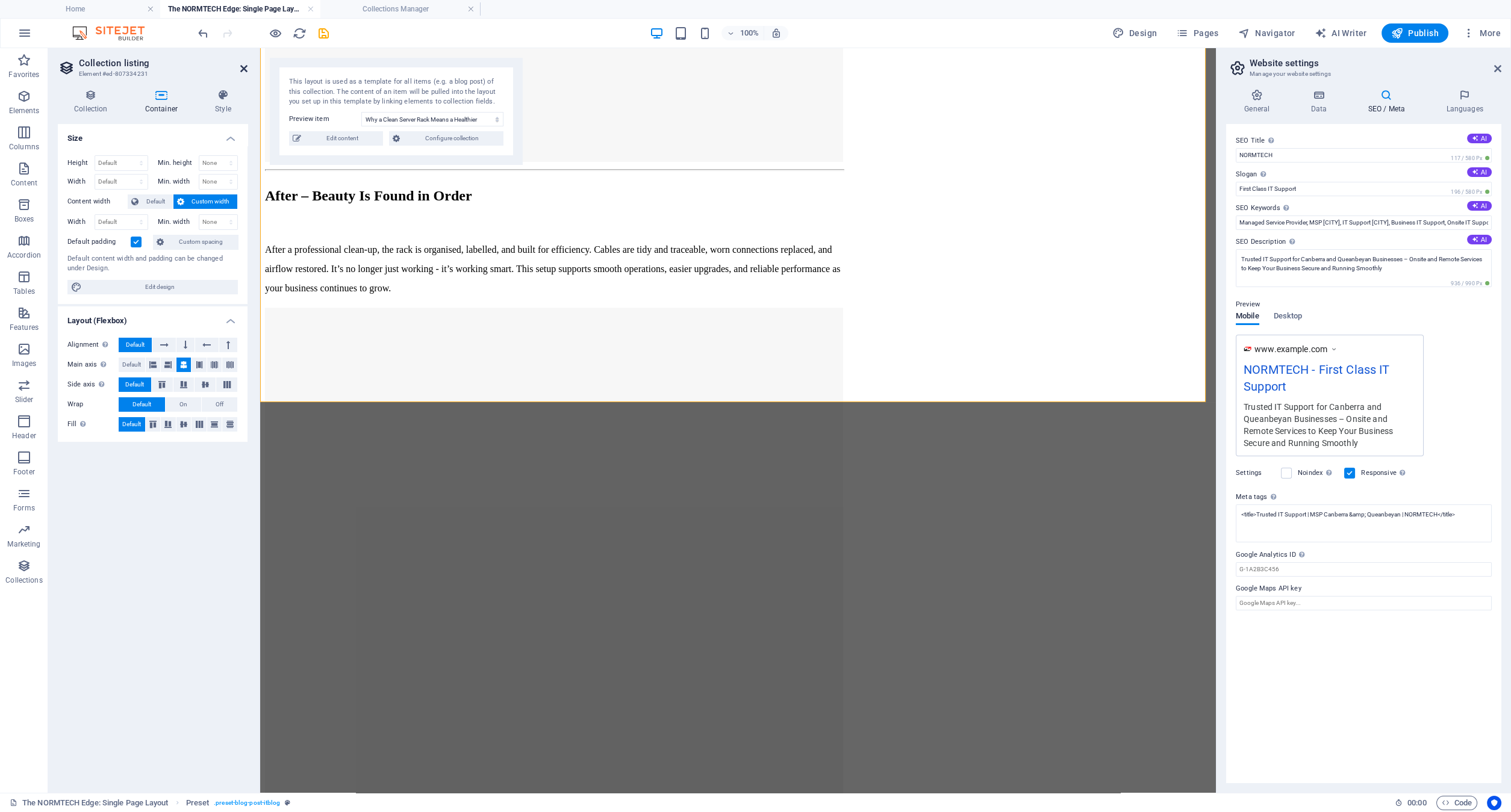 click at bounding box center [244, 69] 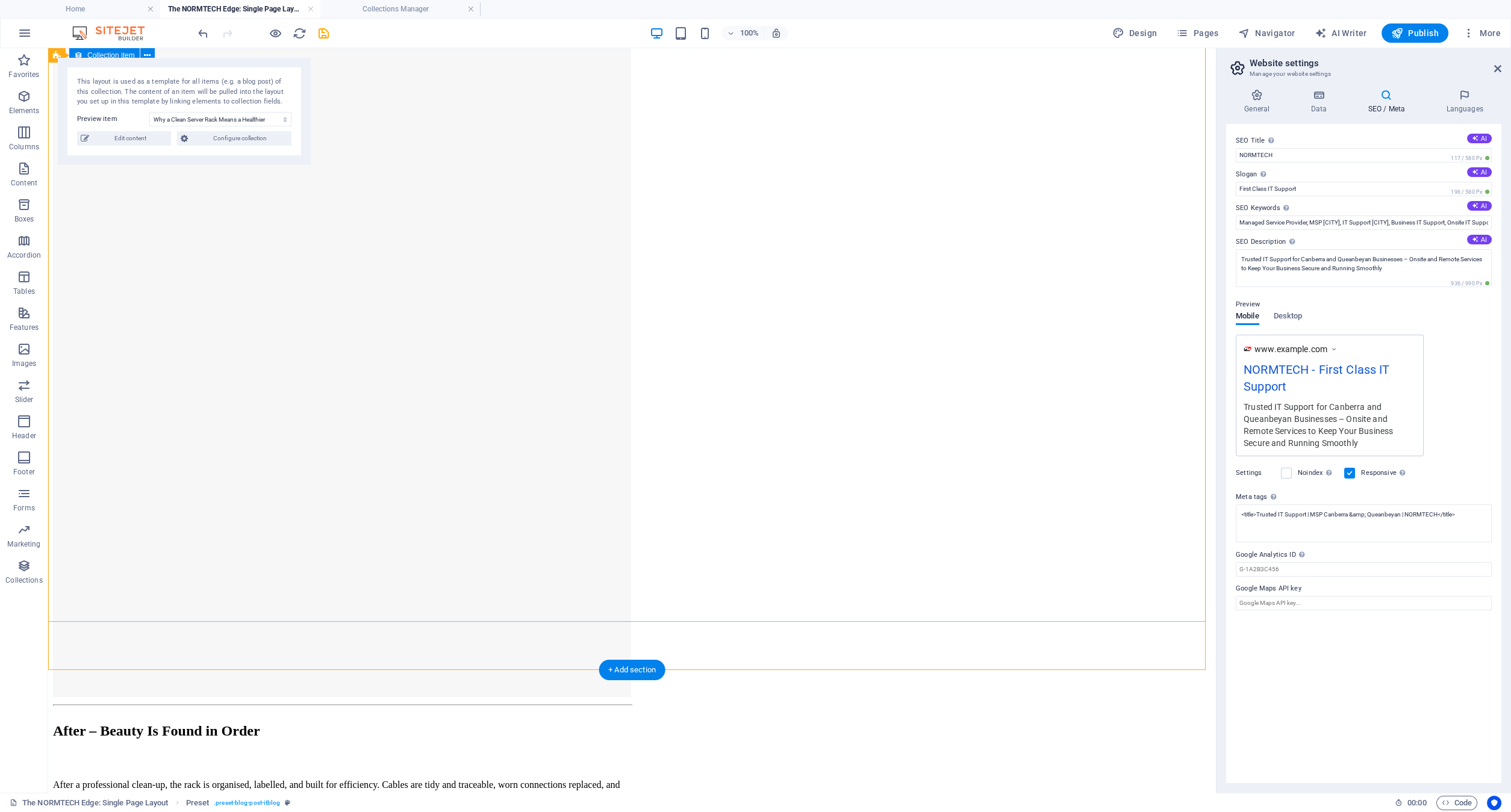 scroll, scrollTop: 2056, scrollLeft: 0, axis: vertical 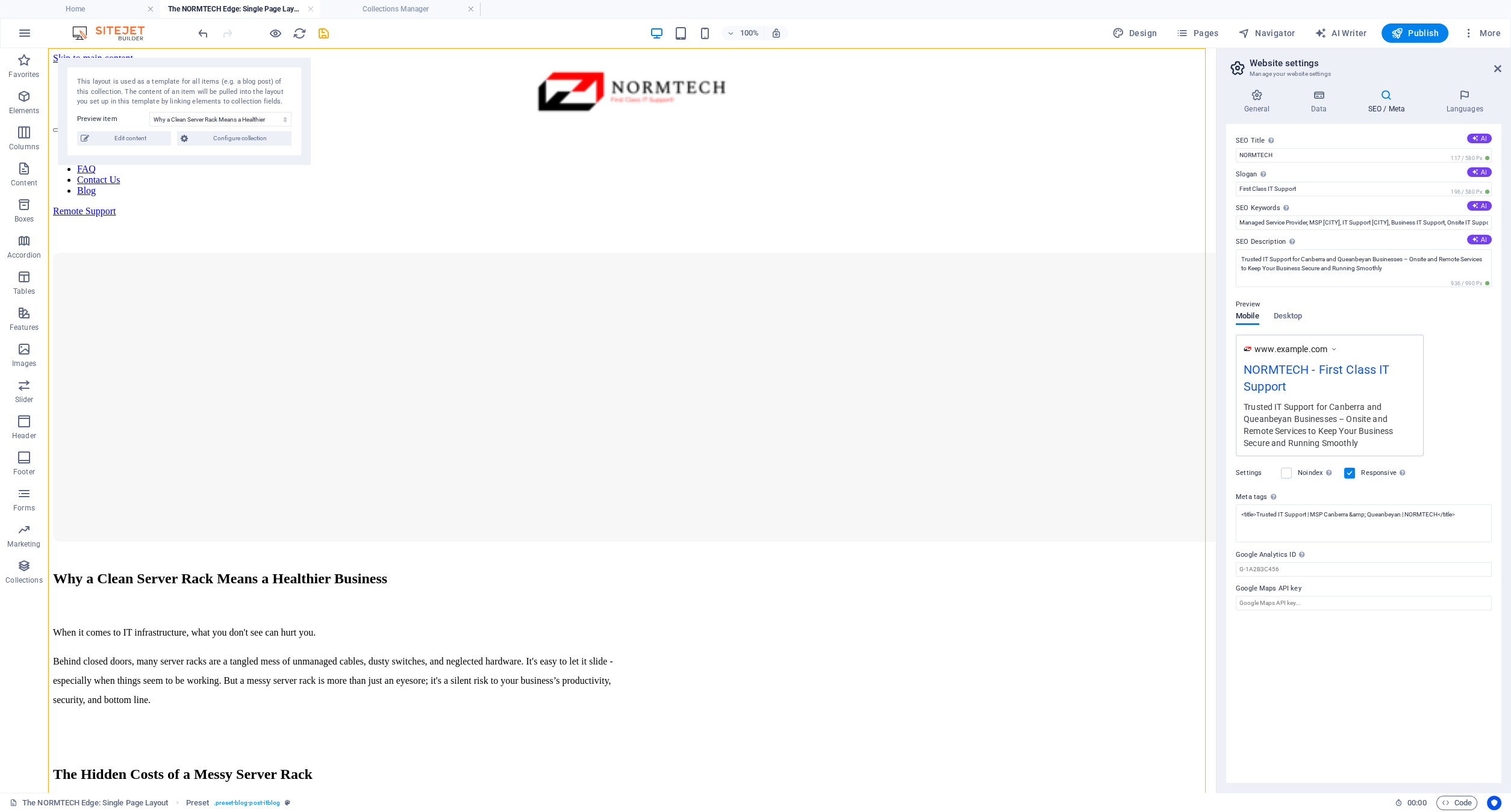 drag, startPoint x: 1212, startPoint y: 458, endPoint x: 1266, endPoint y: 88, distance: 373.9198 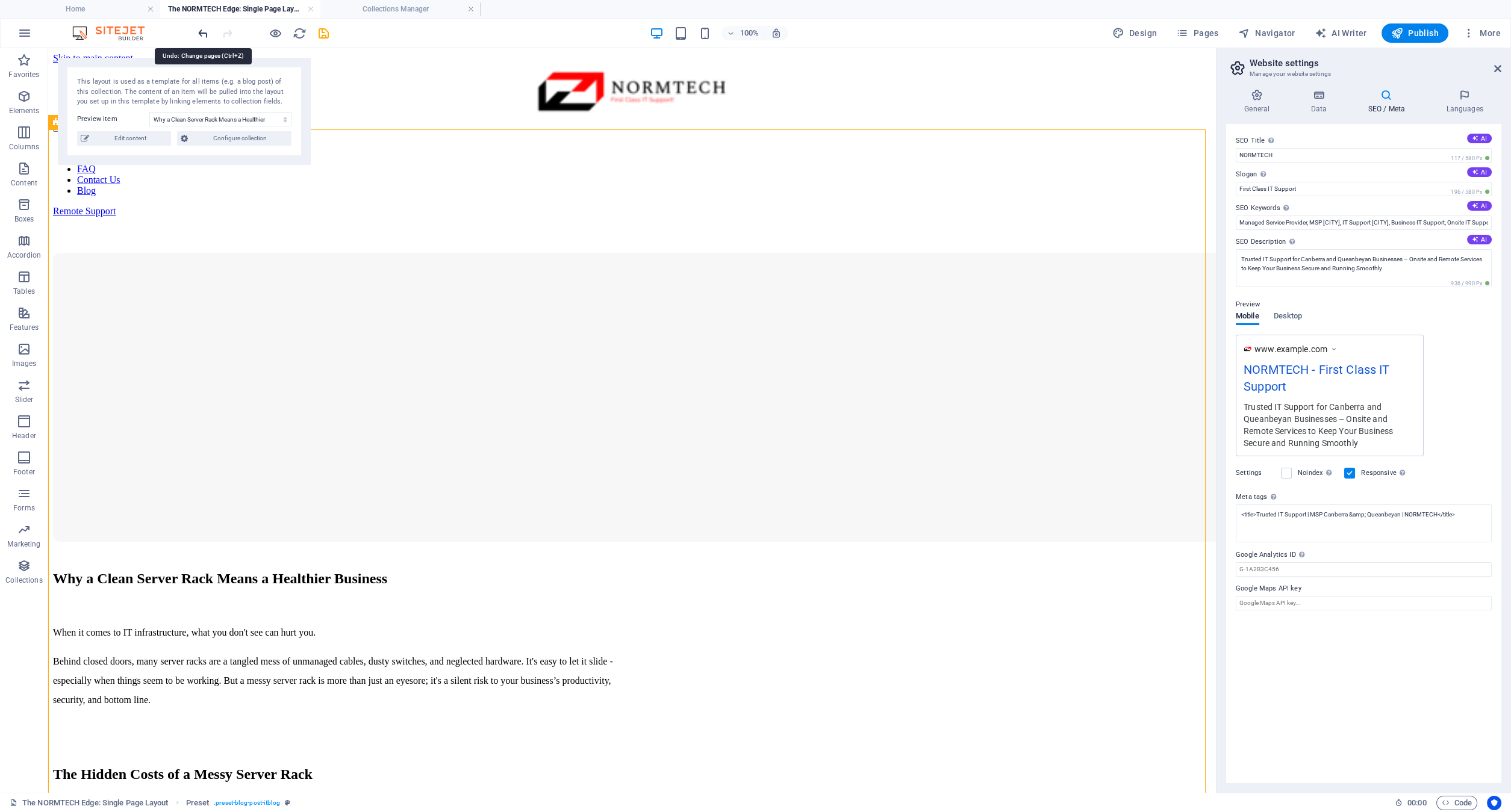 click at bounding box center (203, 33) 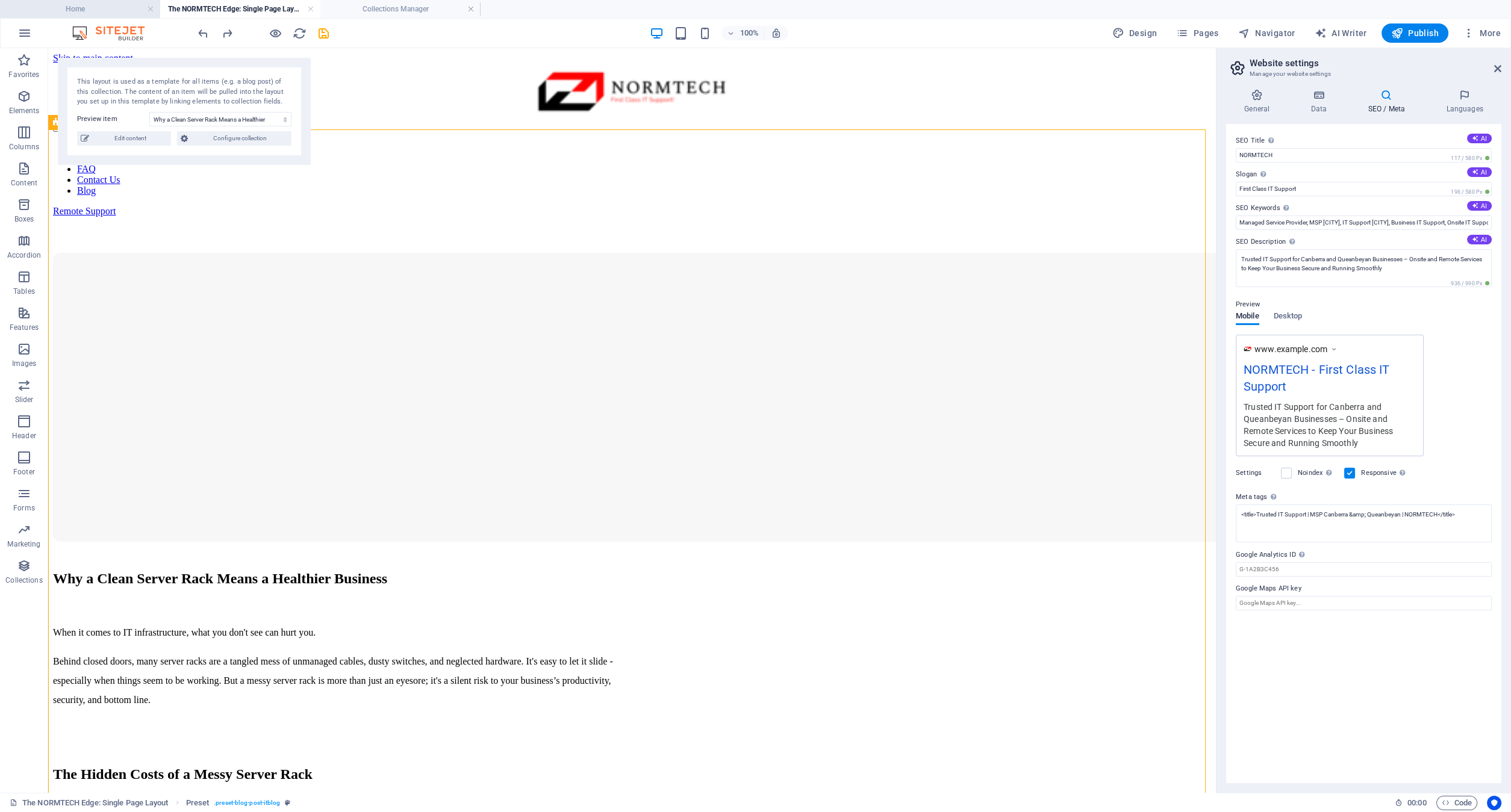 click on "Home" at bounding box center [80, 9] 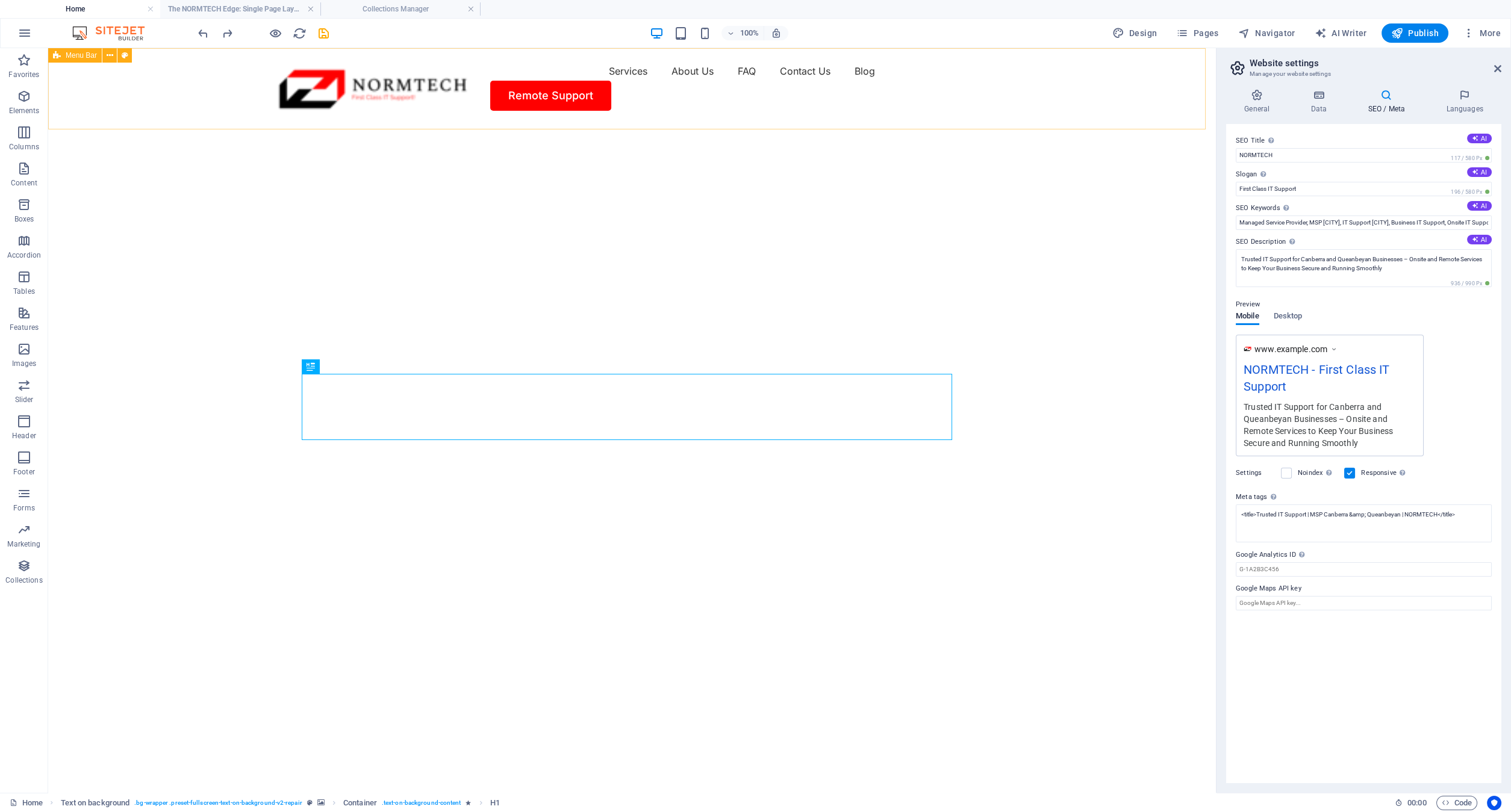 click on "Menu Bar" at bounding box center (81, 55) 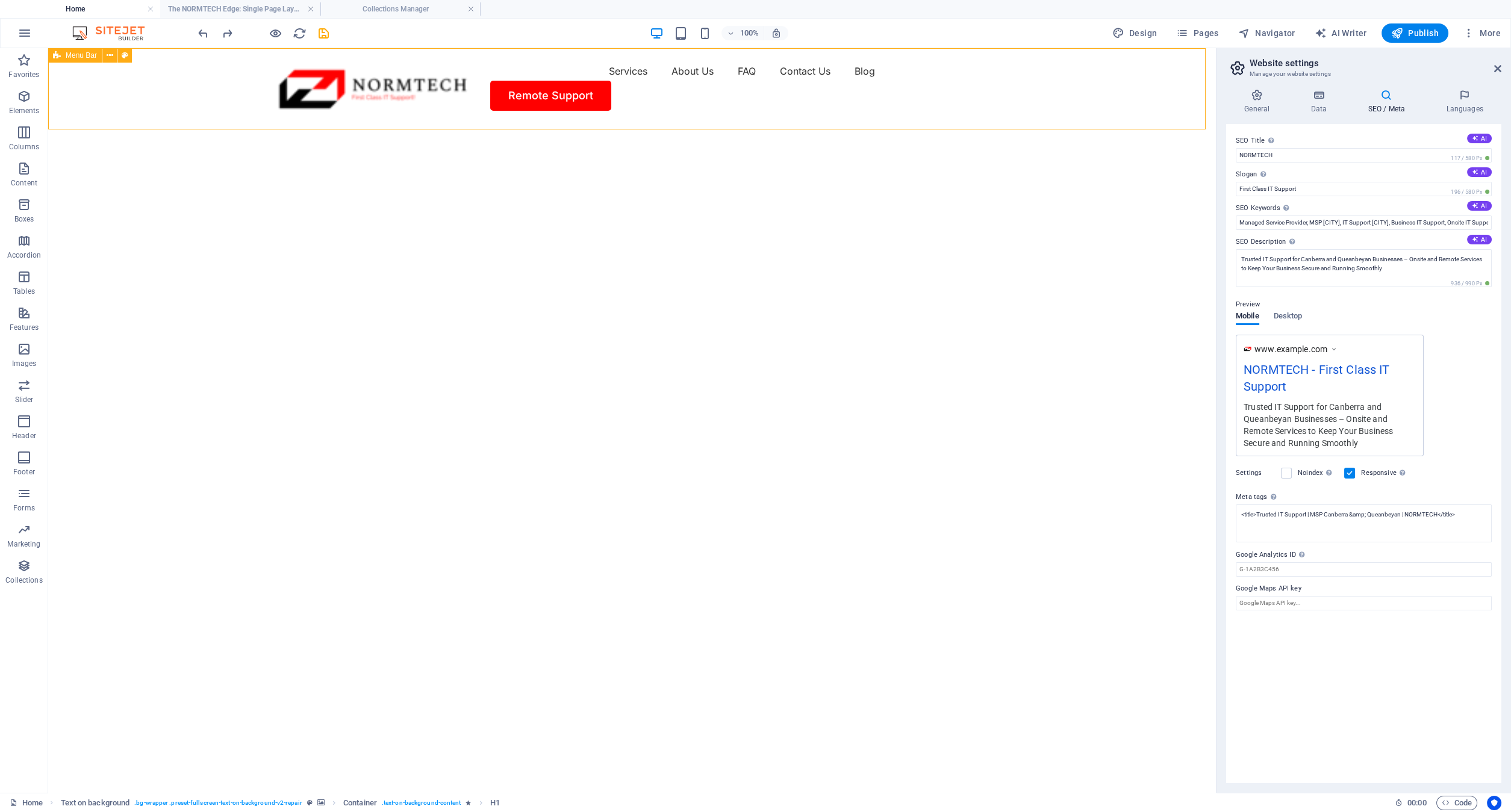 click on "Menu Bar" at bounding box center [81, 55] 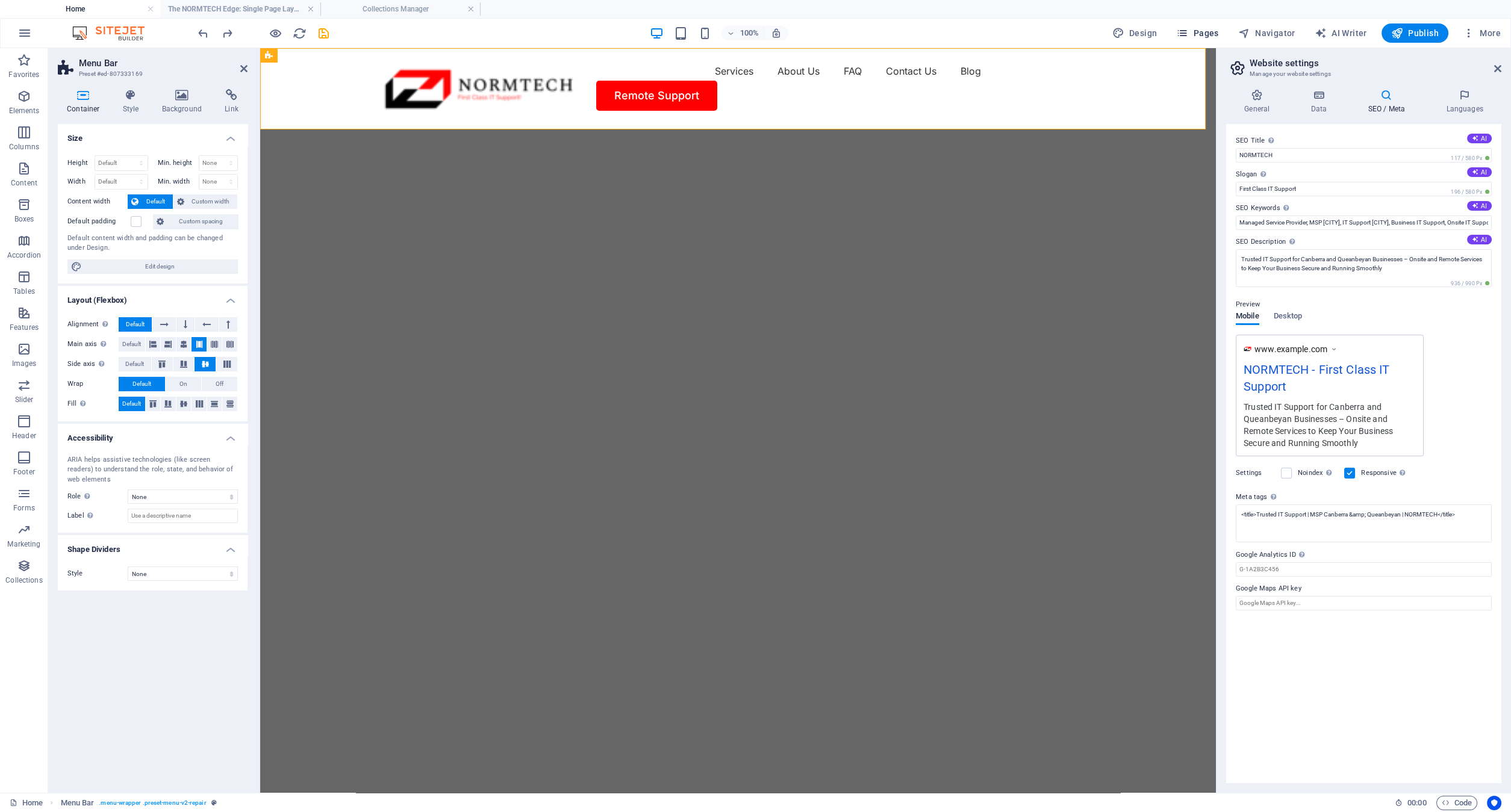 click on "Pages" at bounding box center [1197, 33] 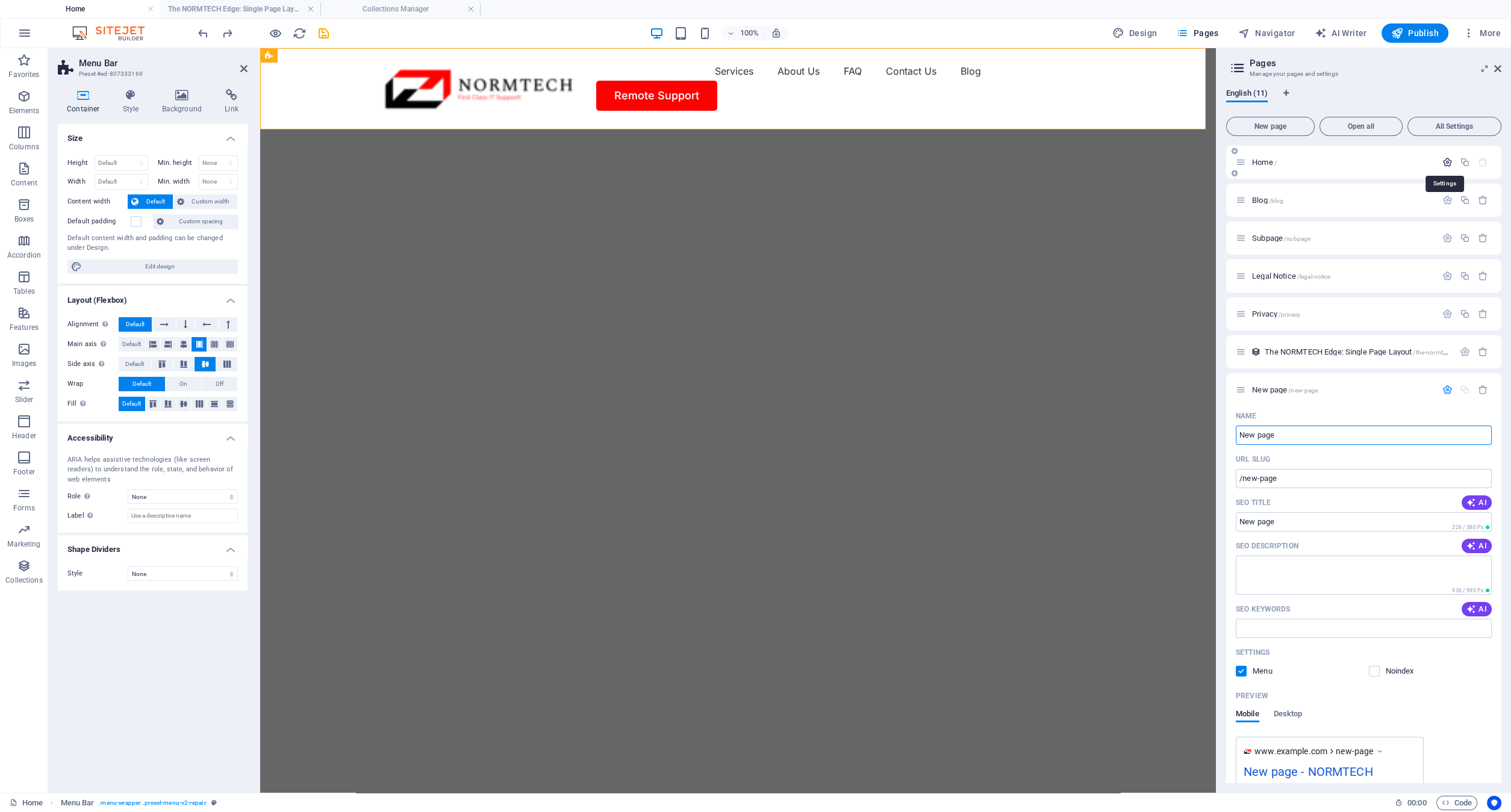 click at bounding box center [1447, 162] 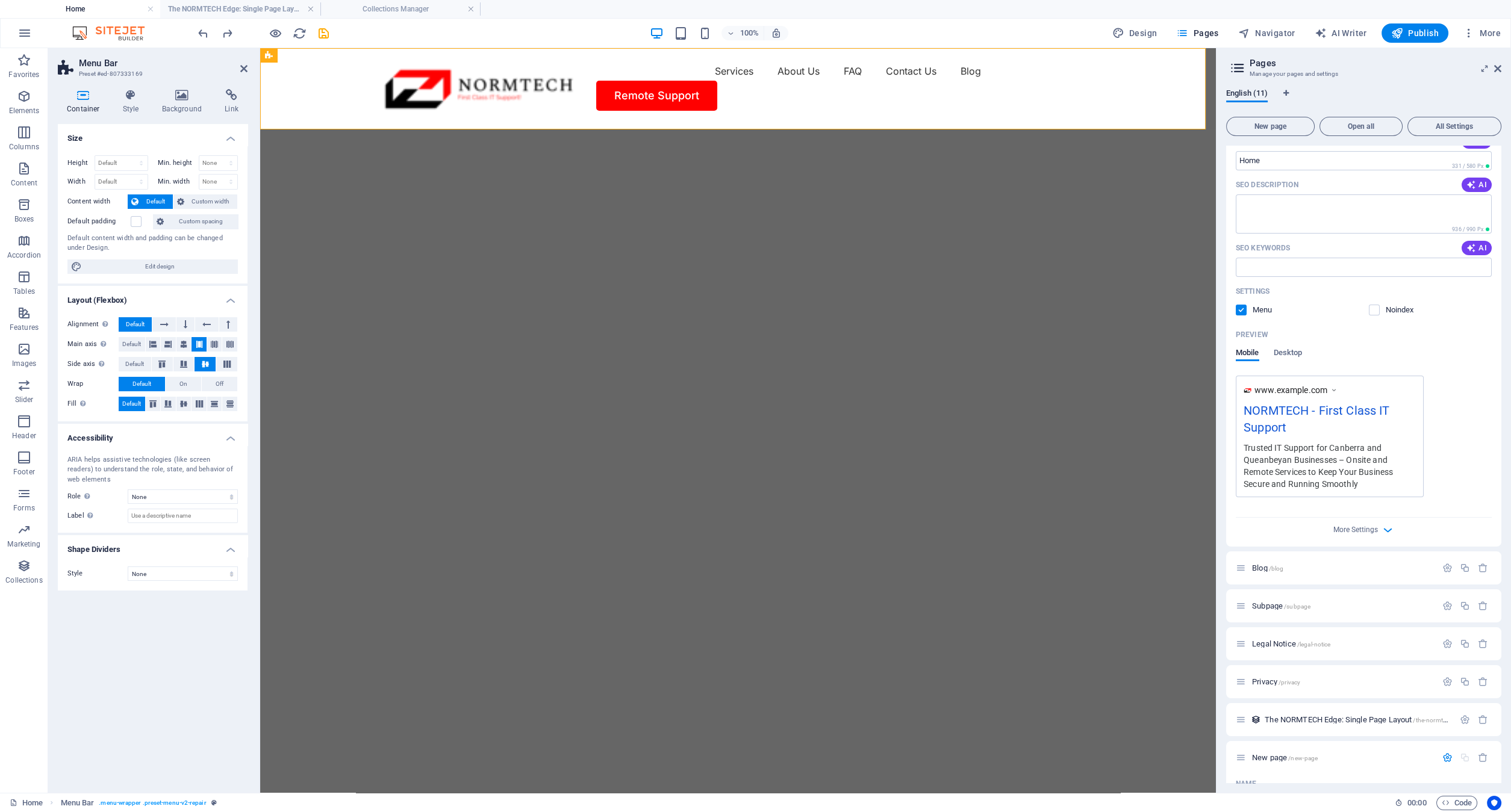 scroll, scrollTop: 0, scrollLeft: 0, axis: both 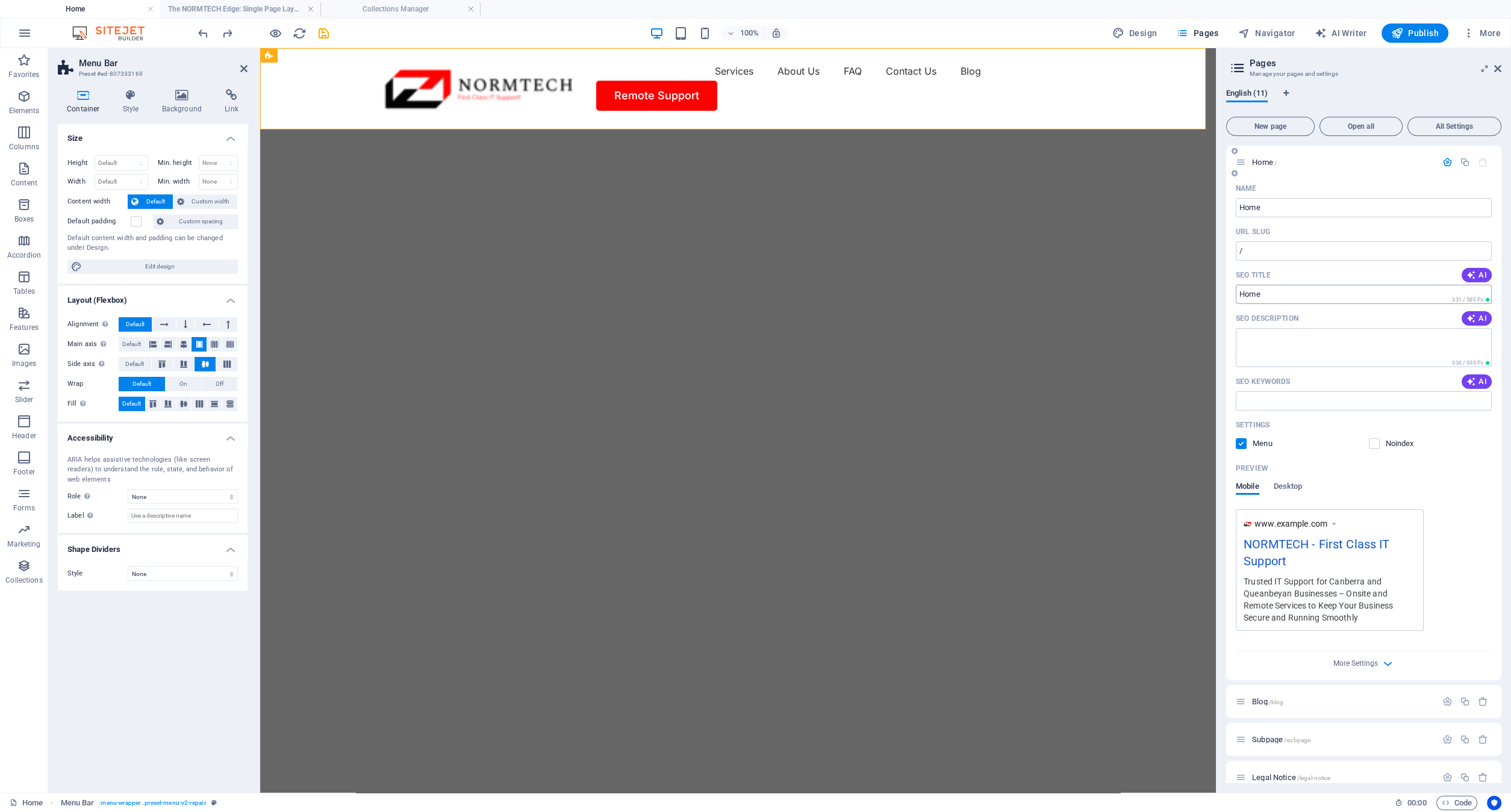 drag, startPoint x: 1475, startPoint y: 277, endPoint x: 1464, endPoint y: 286, distance: 14.21267 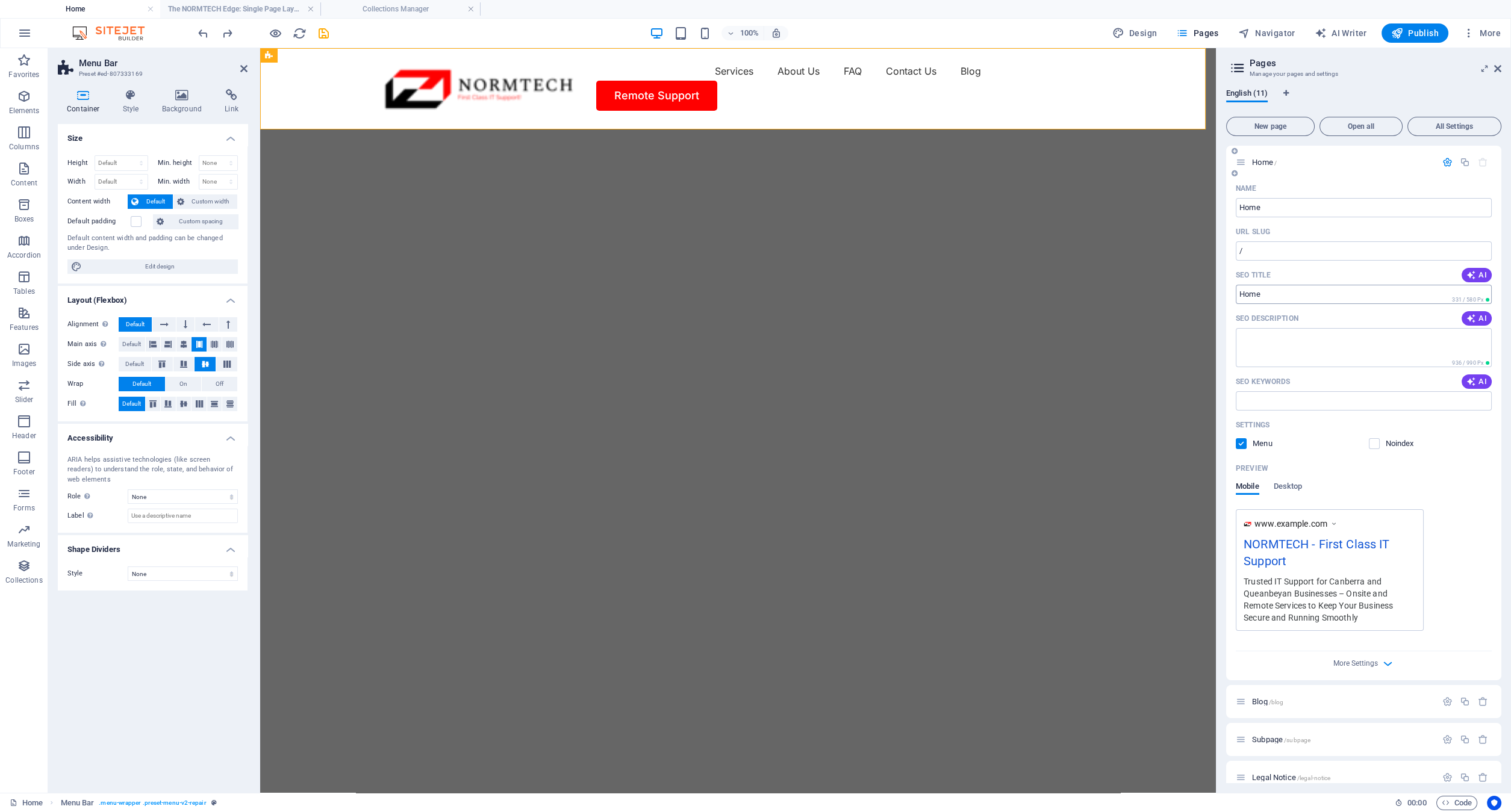 click on "AI" at bounding box center (1477, 275) 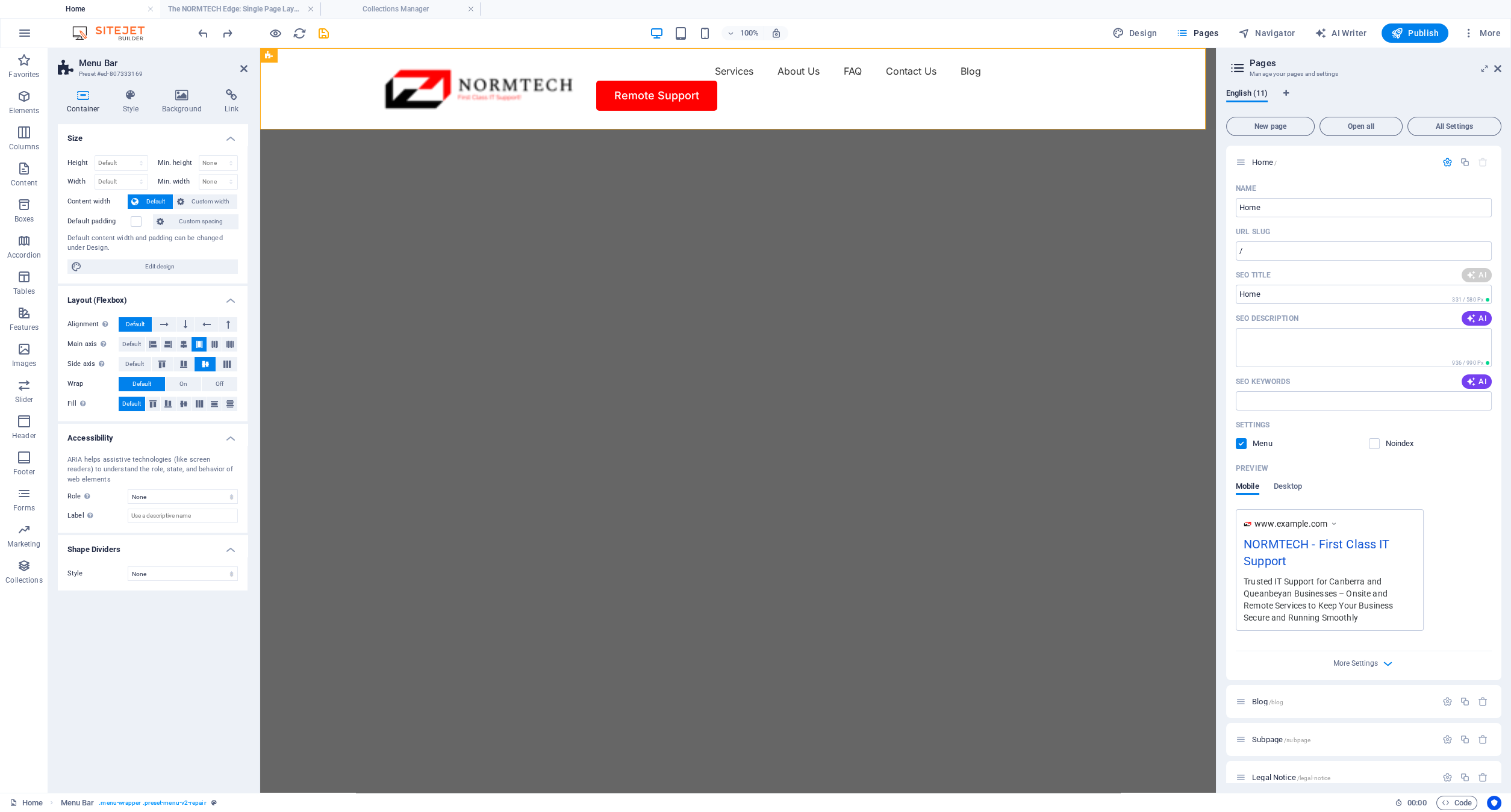 type on "Expert IT Support in Canberra" 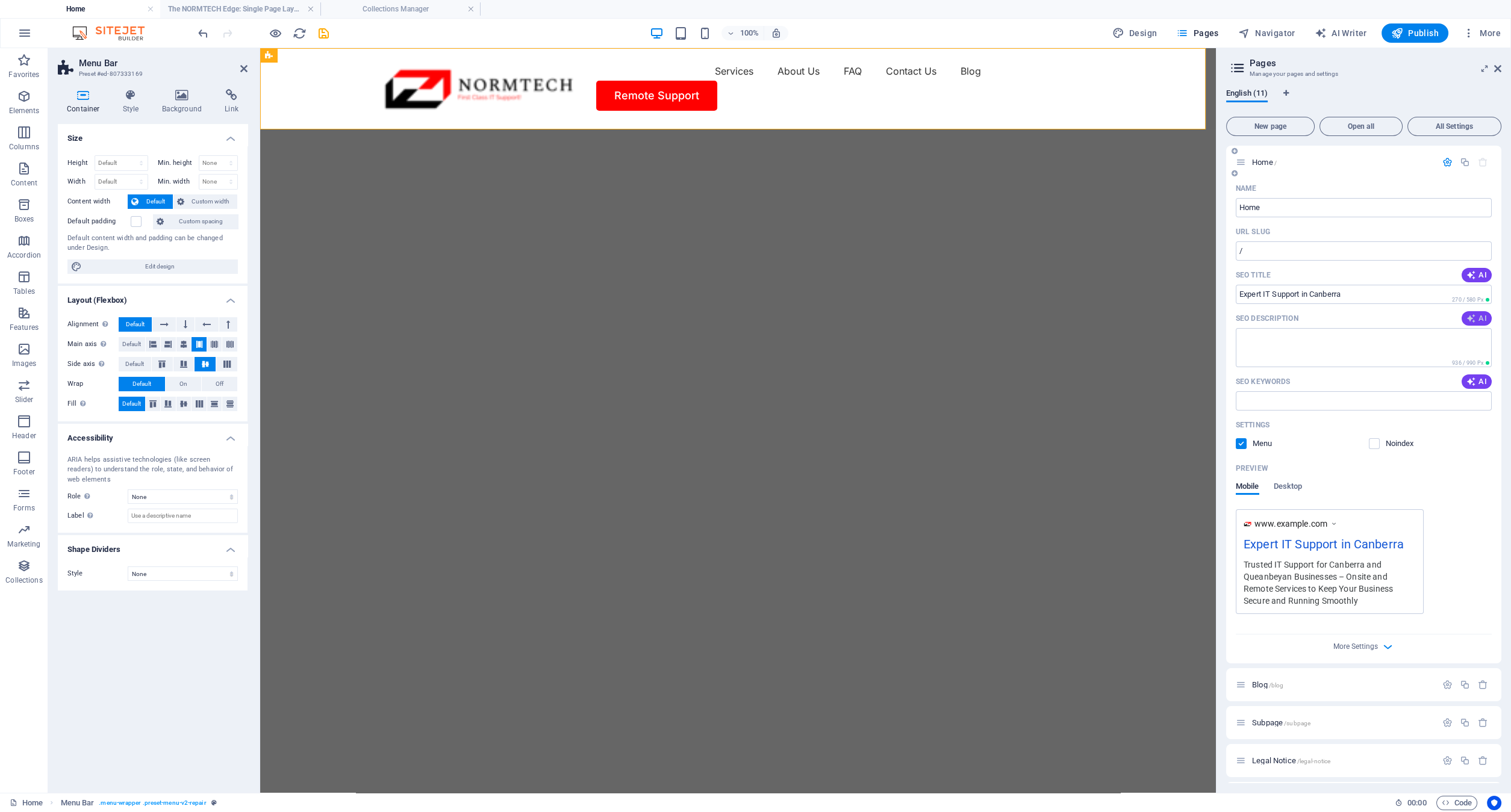 click on "AI" at bounding box center (1477, 318) 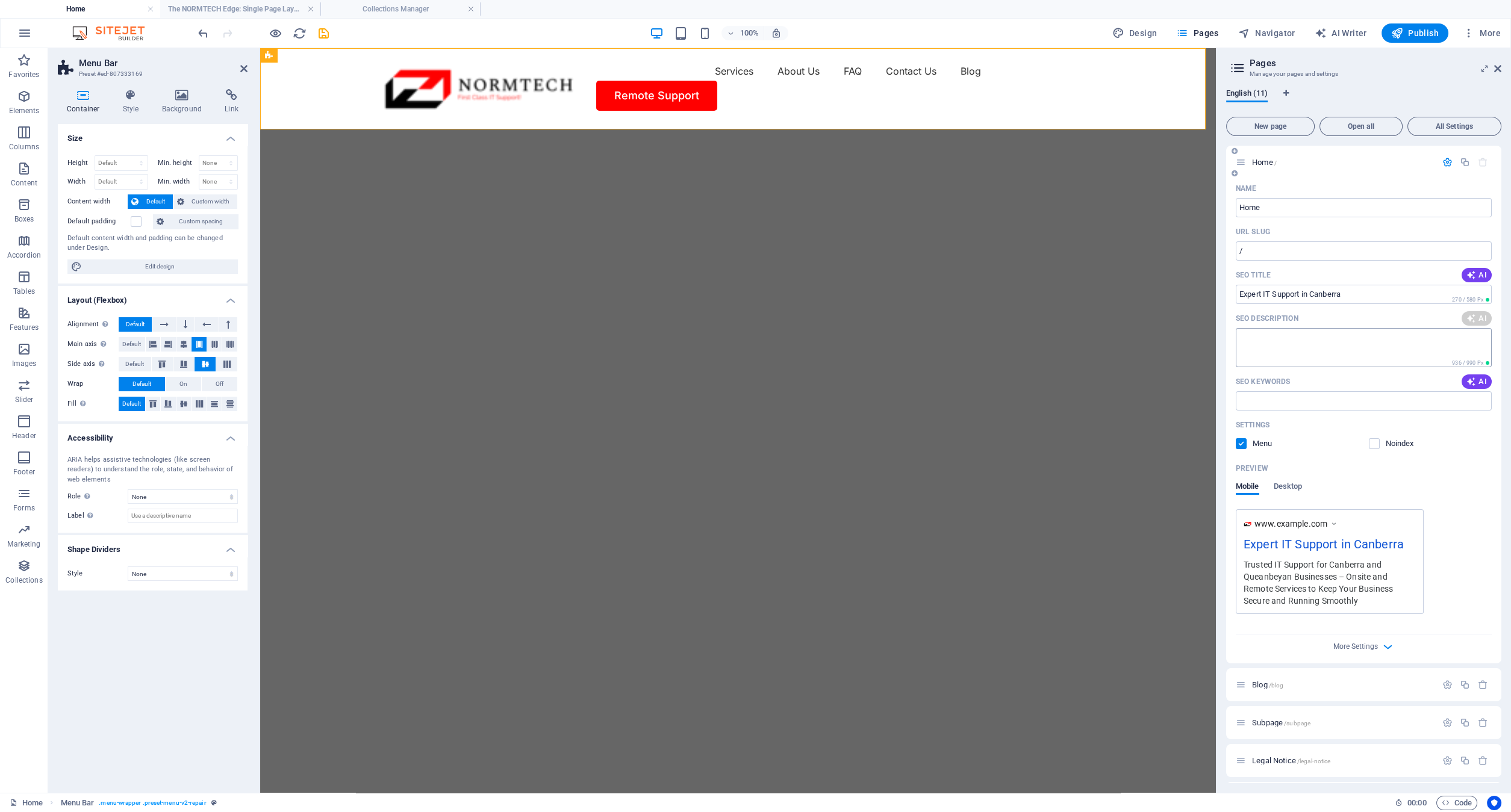 type on "Optimize your business with trusted IT support in Canberra & Queanbeyan. Fast response, security, and growth-focused solutions." 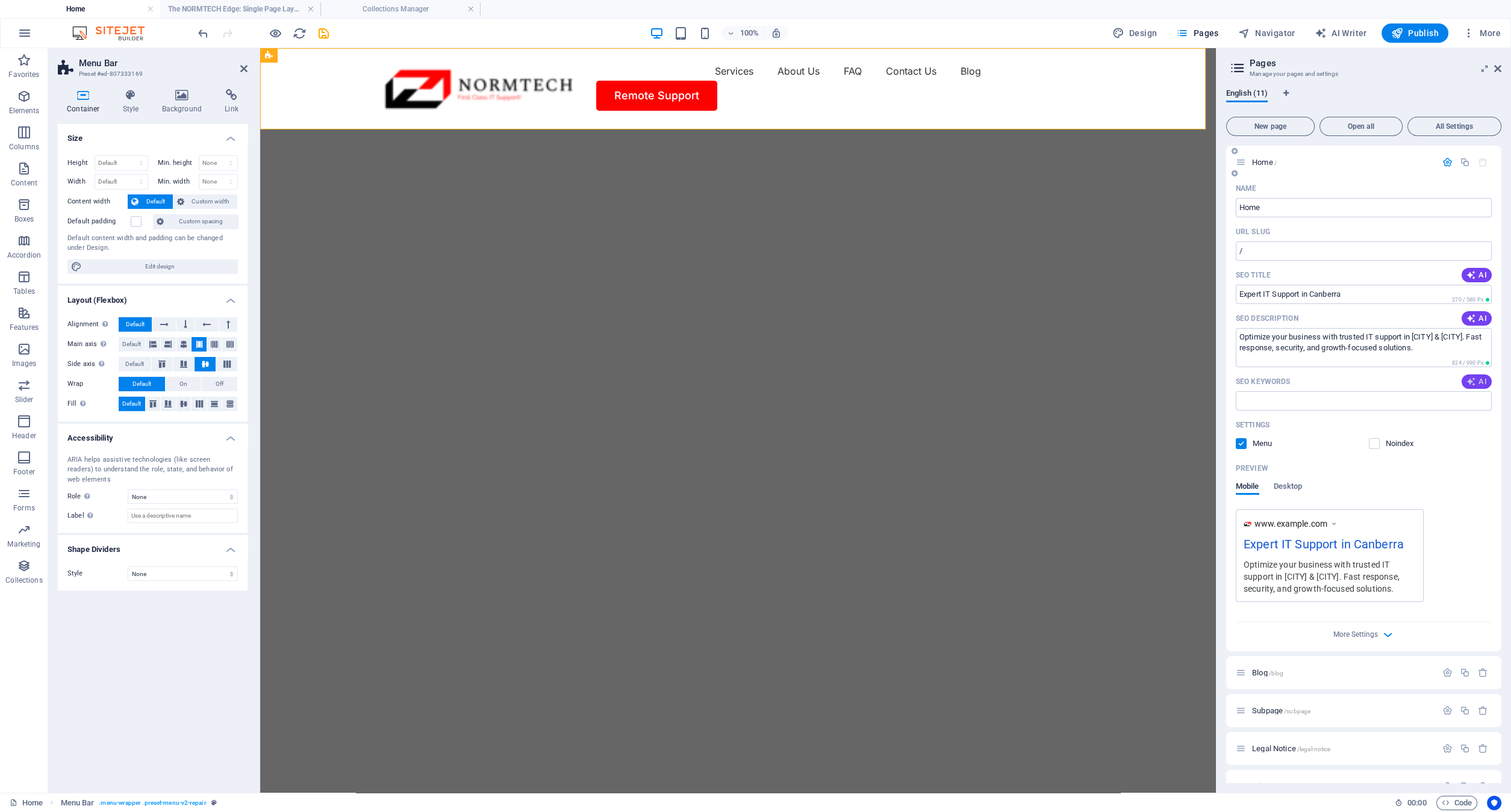 click at bounding box center [1471, 382] 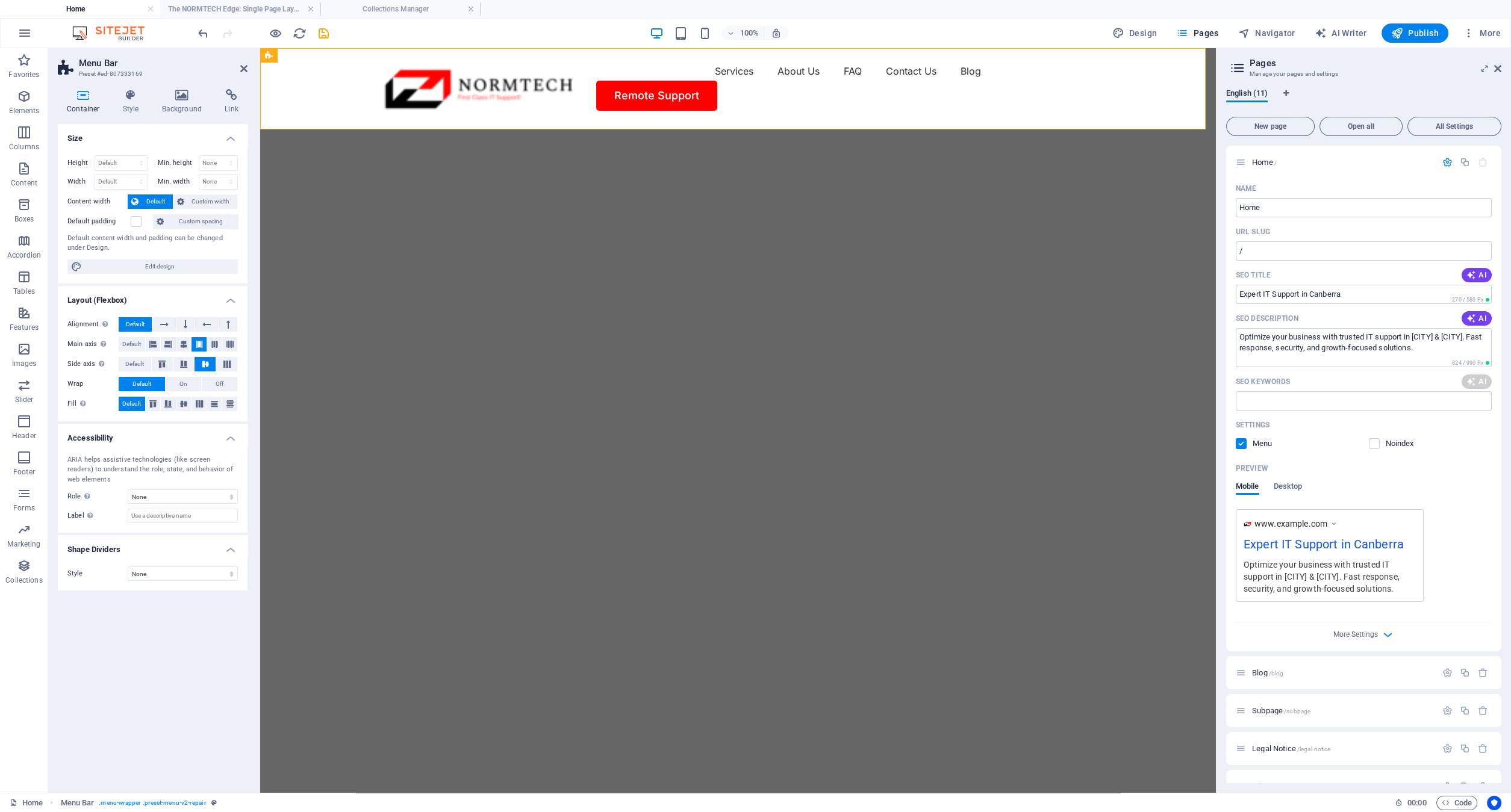 type on "IT Support Canberra, Managed IT Services, Cybersecurity Solutions, Remote IT Support, Data Protection Services, Business Technology Solutions" 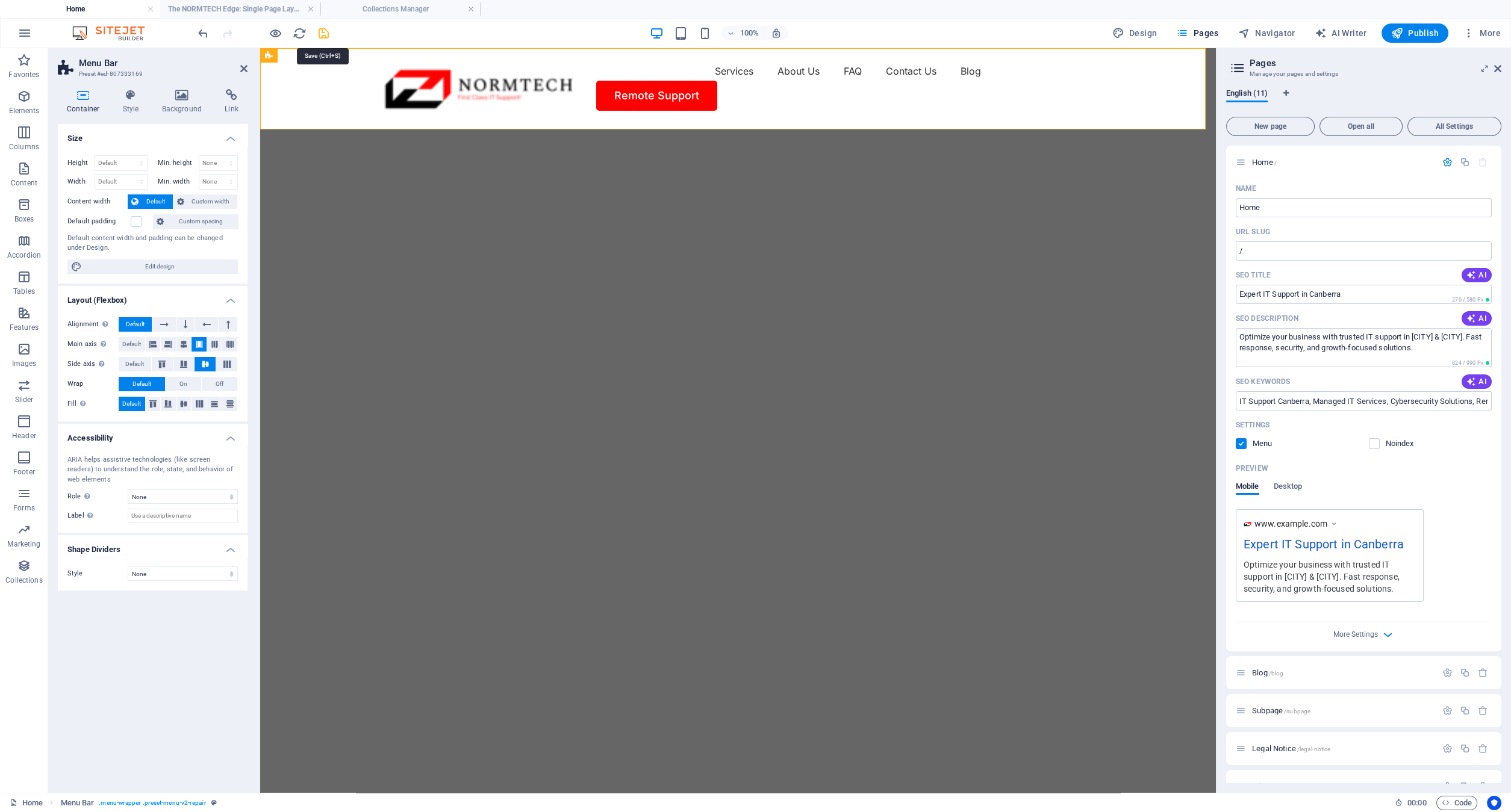 click at bounding box center (323, 33) 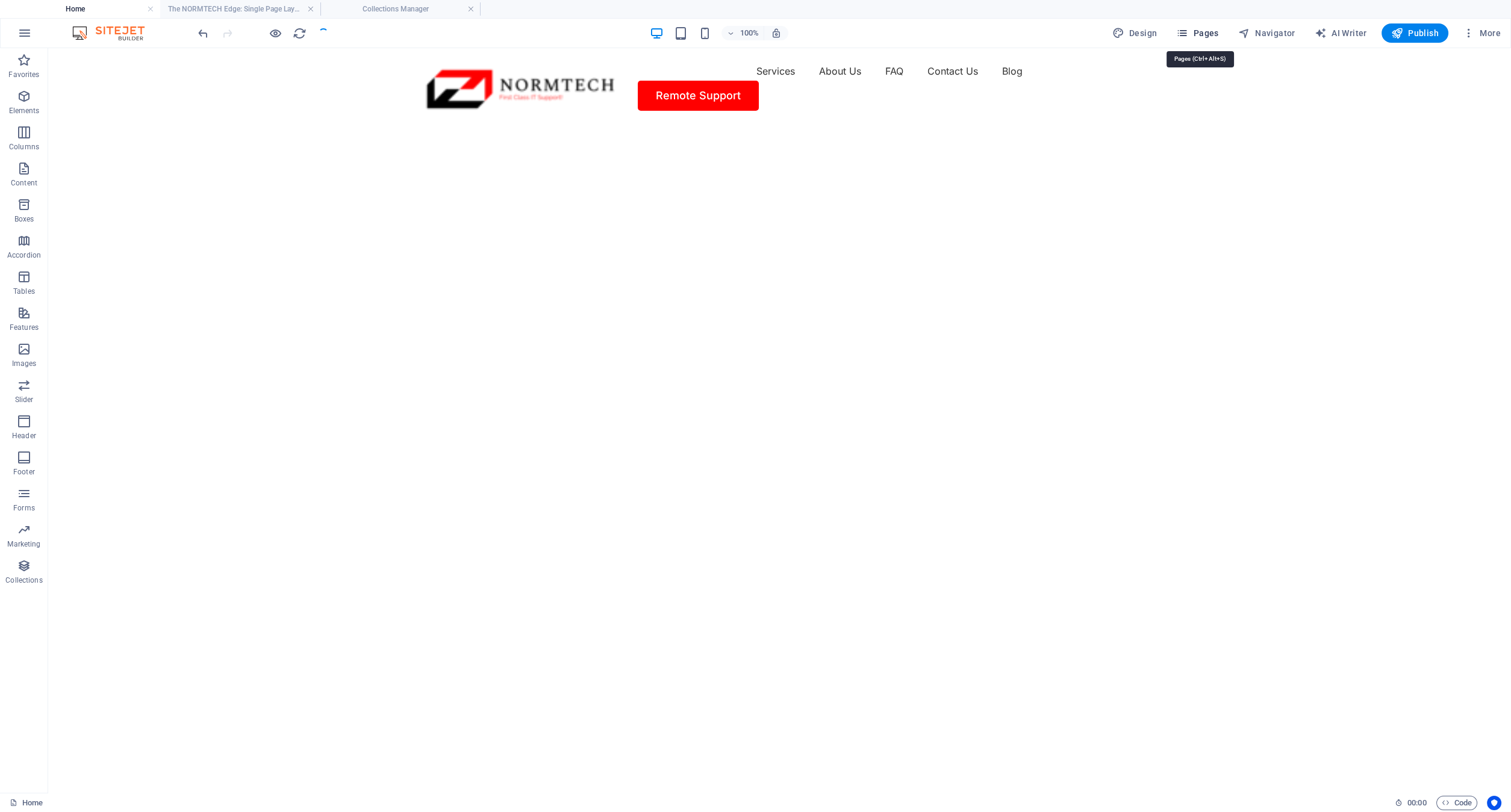 click on "Pages" at bounding box center (1197, 33) 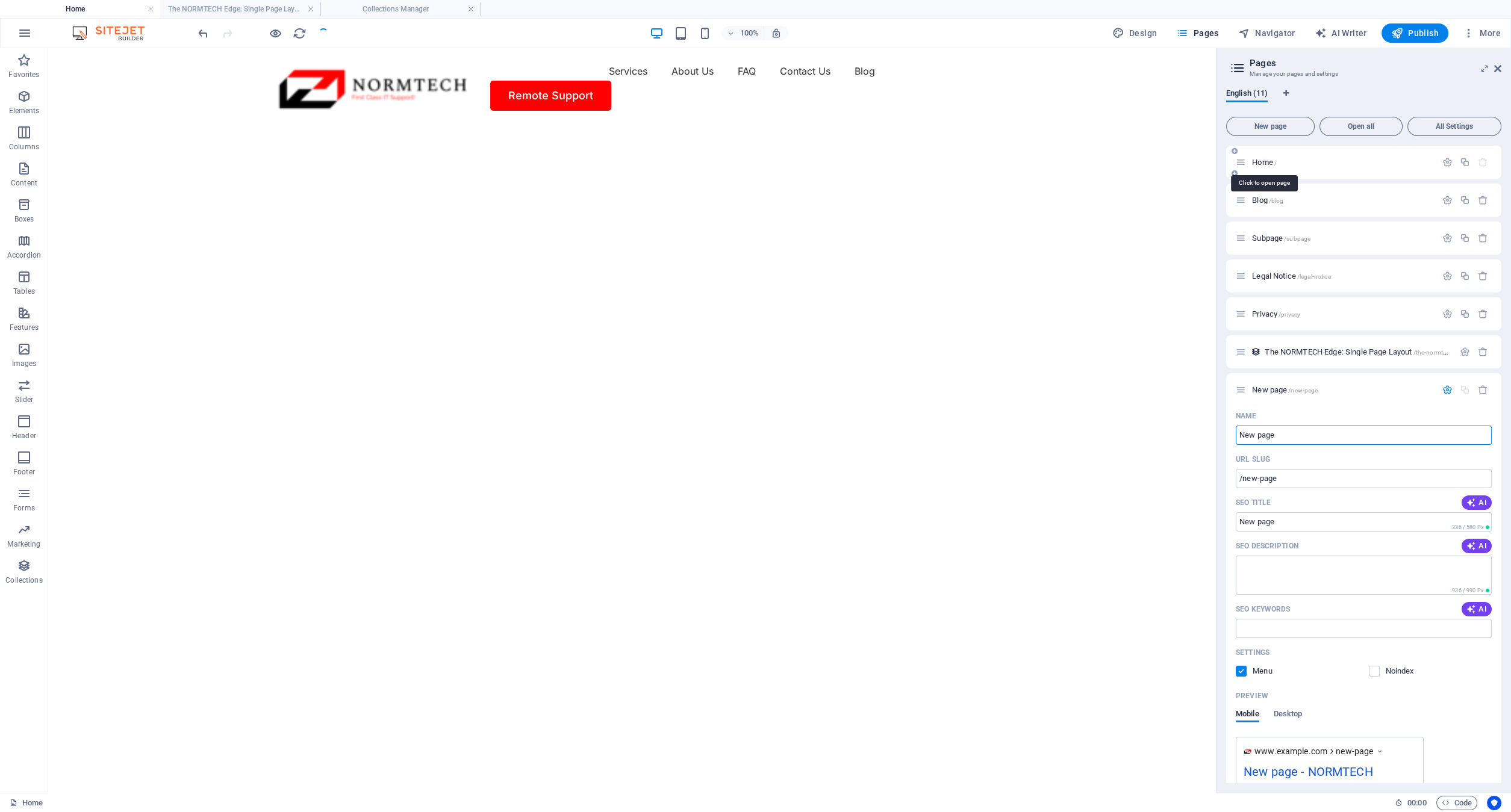 click on "Home /" at bounding box center [1264, 162] 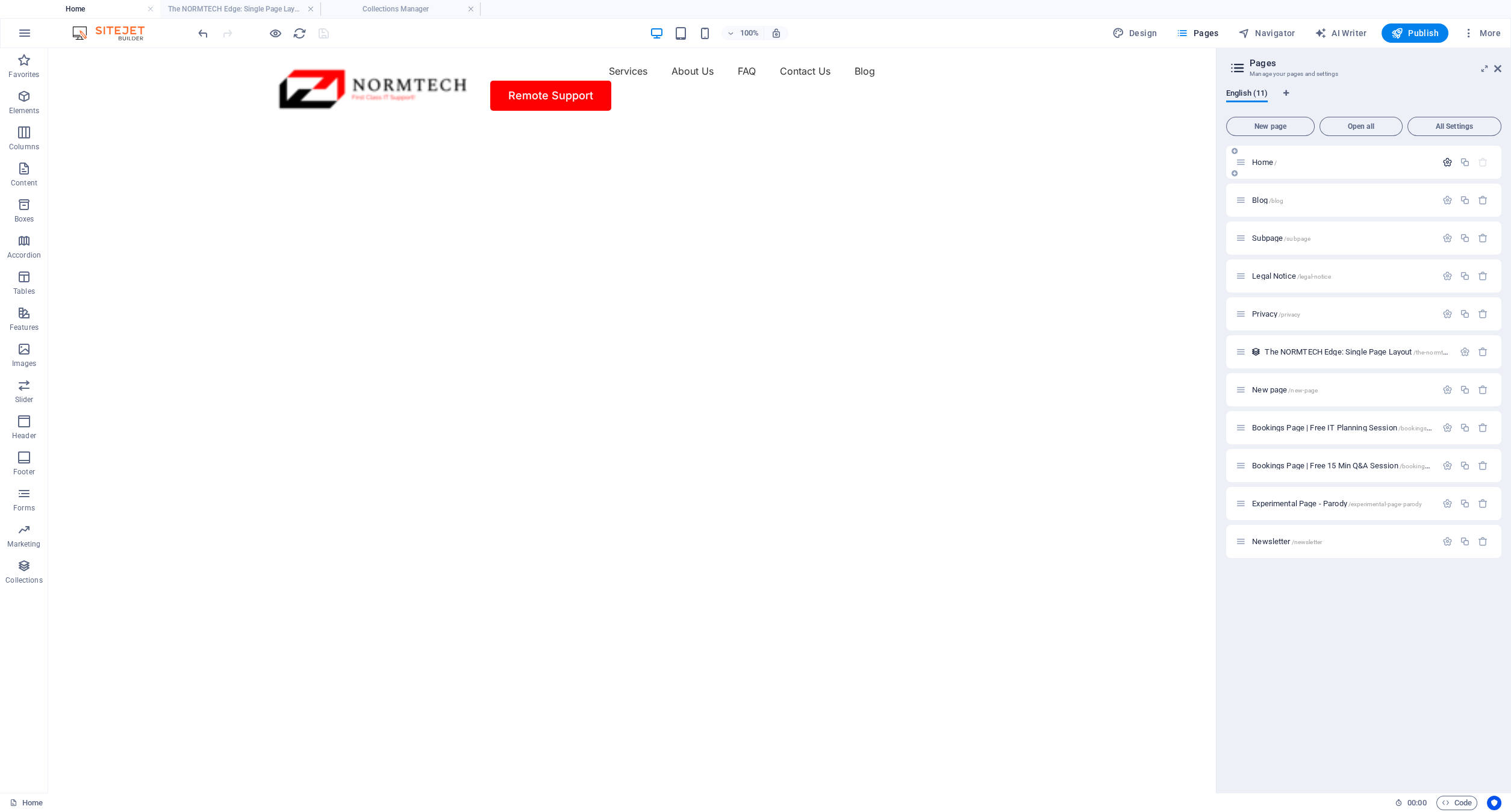 click at bounding box center (1447, 162) 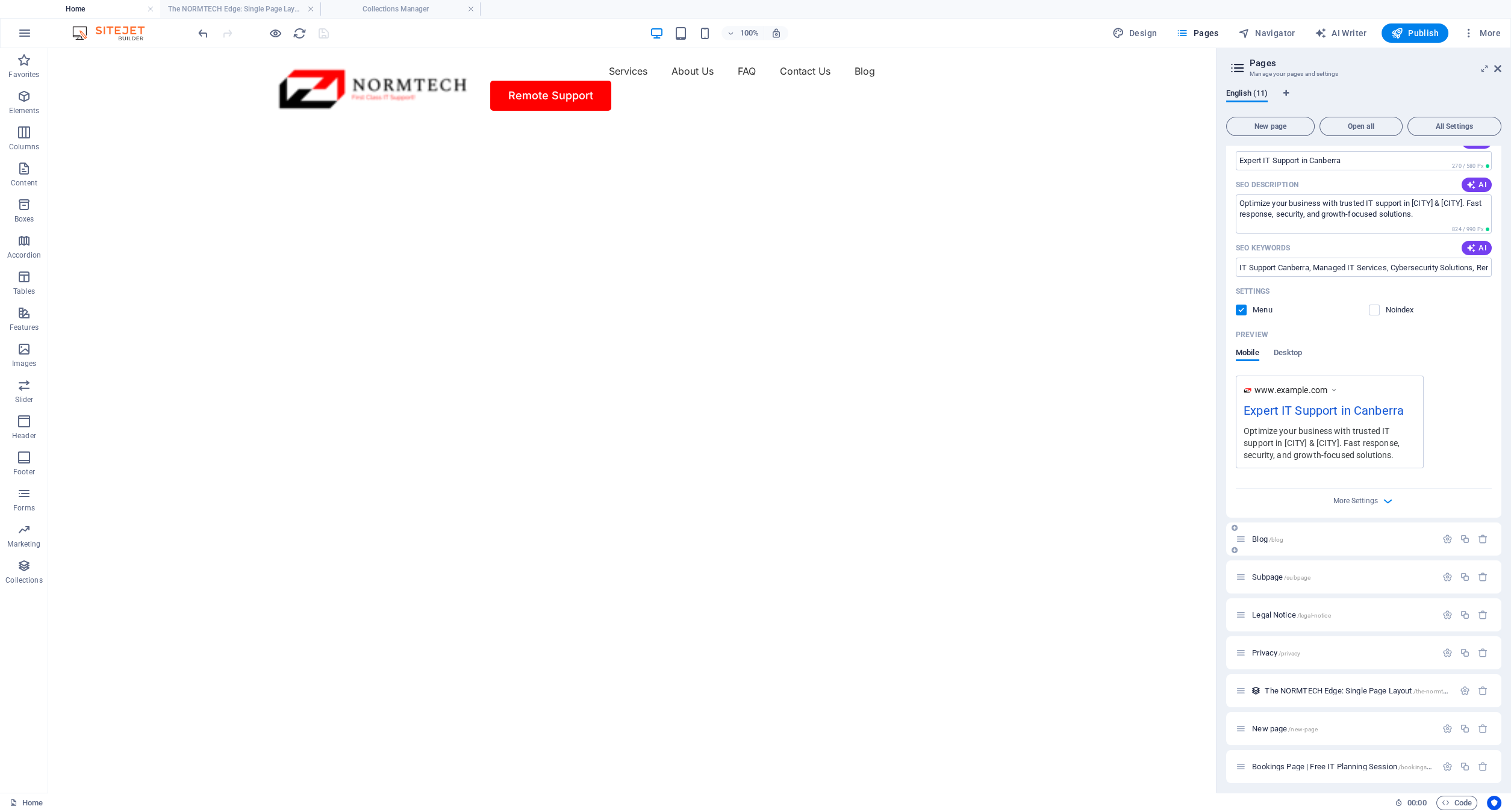 scroll, scrollTop: 200, scrollLeft: 0, axis: vertical 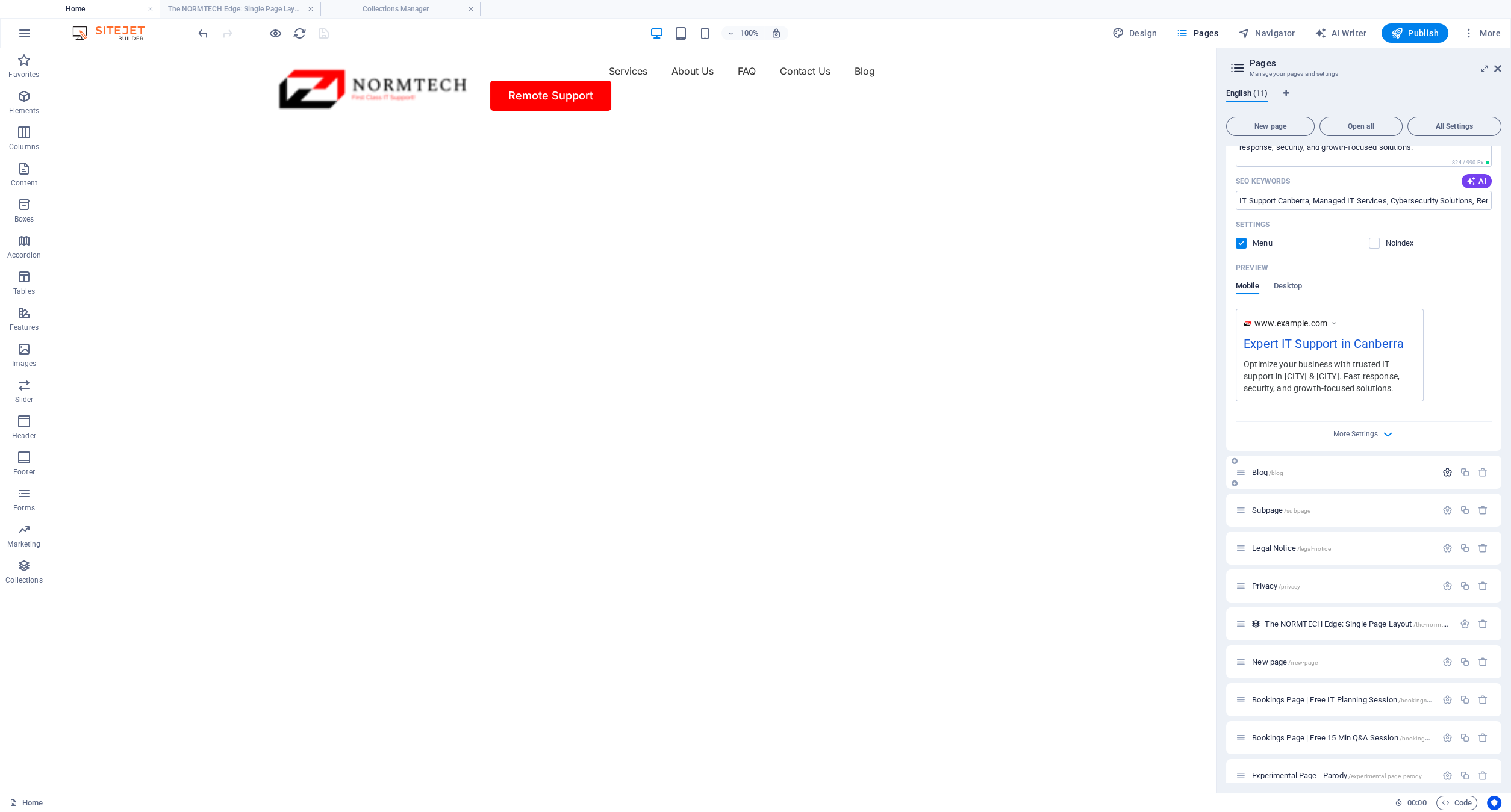 click at bounding box center [1447, 472] 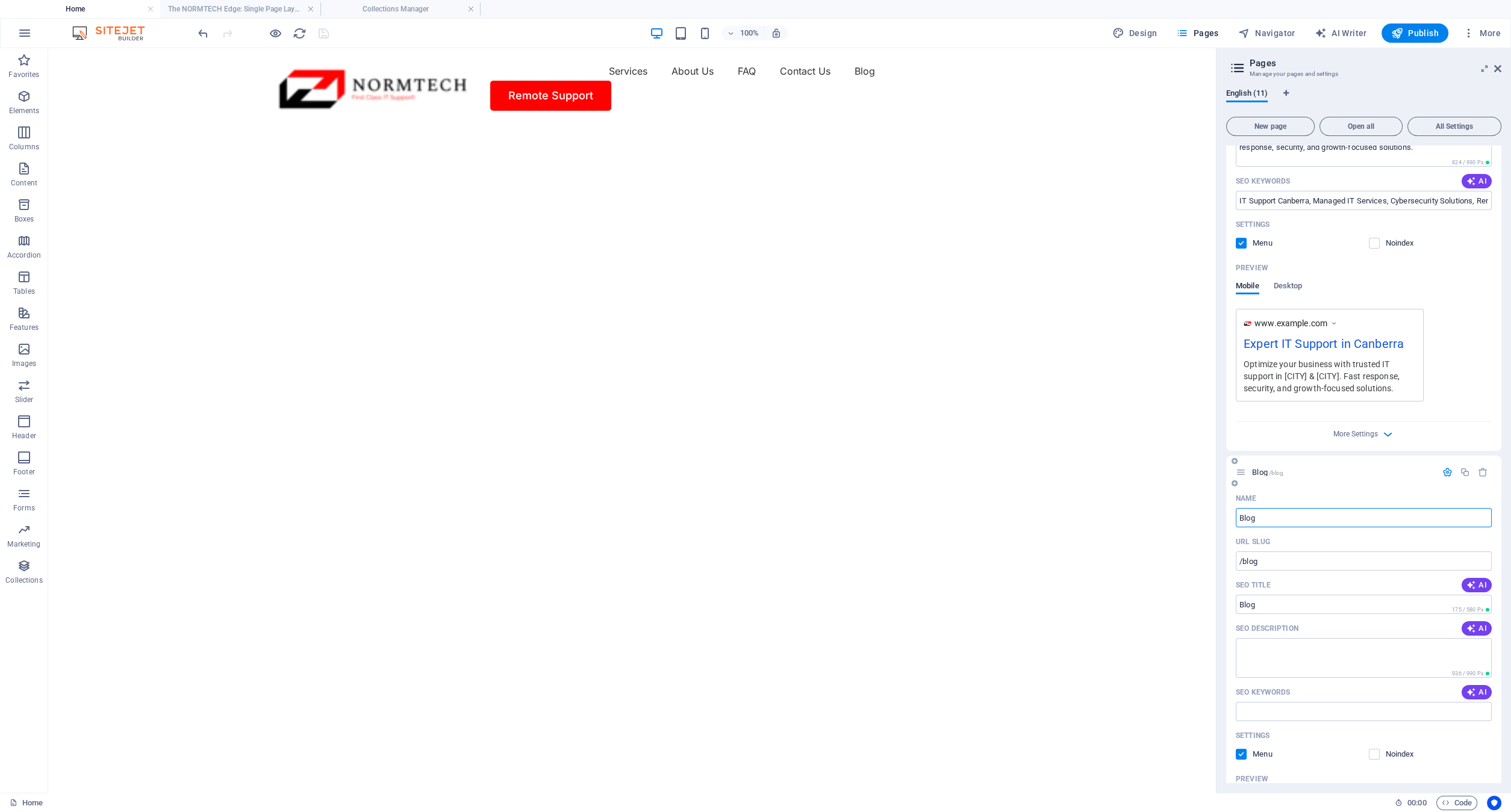 scroll, scrollTop: 334, scrollLeft: 0, axis: vertical 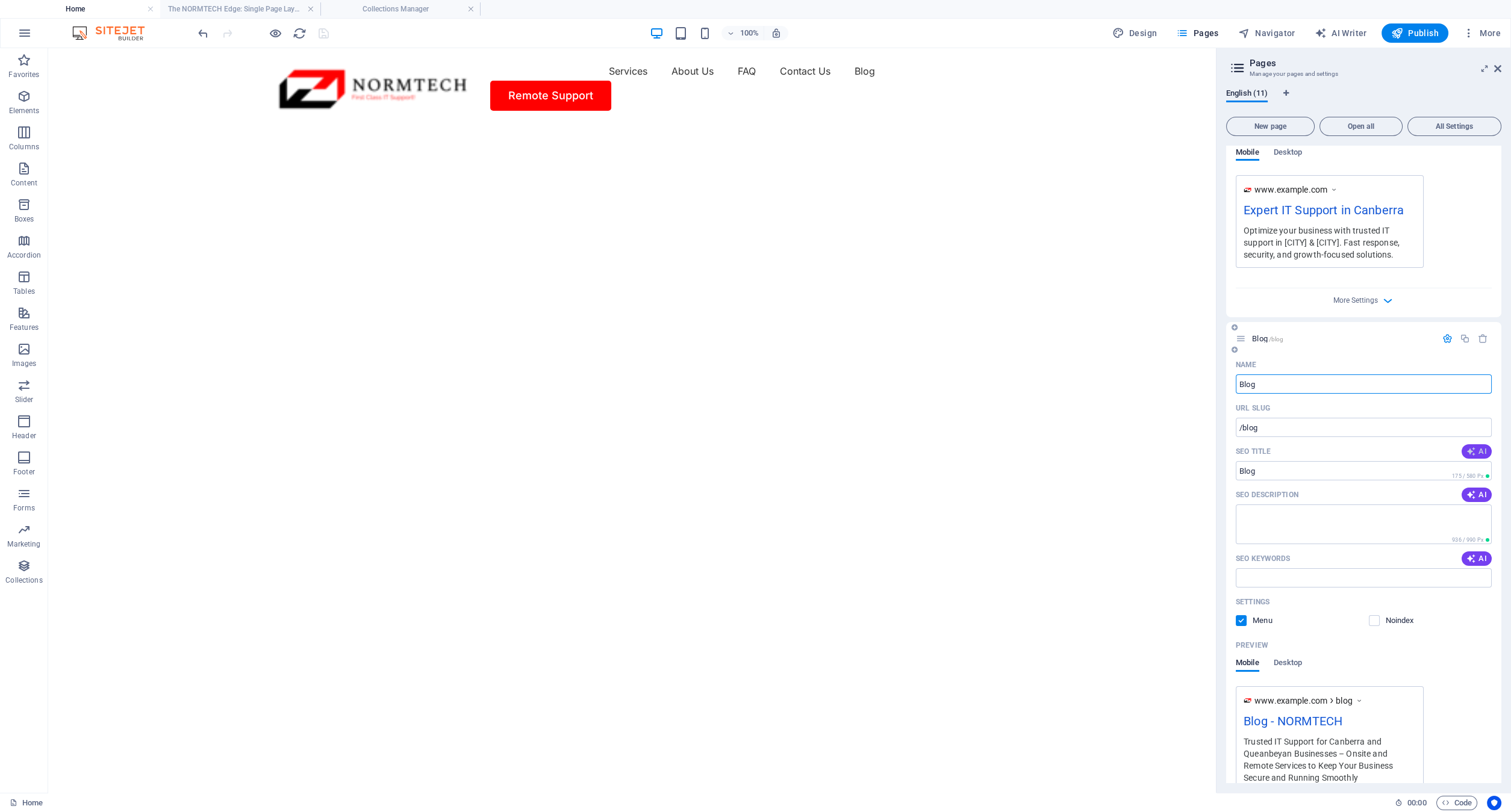 click on "AI" at bounding box center [1477, 451] 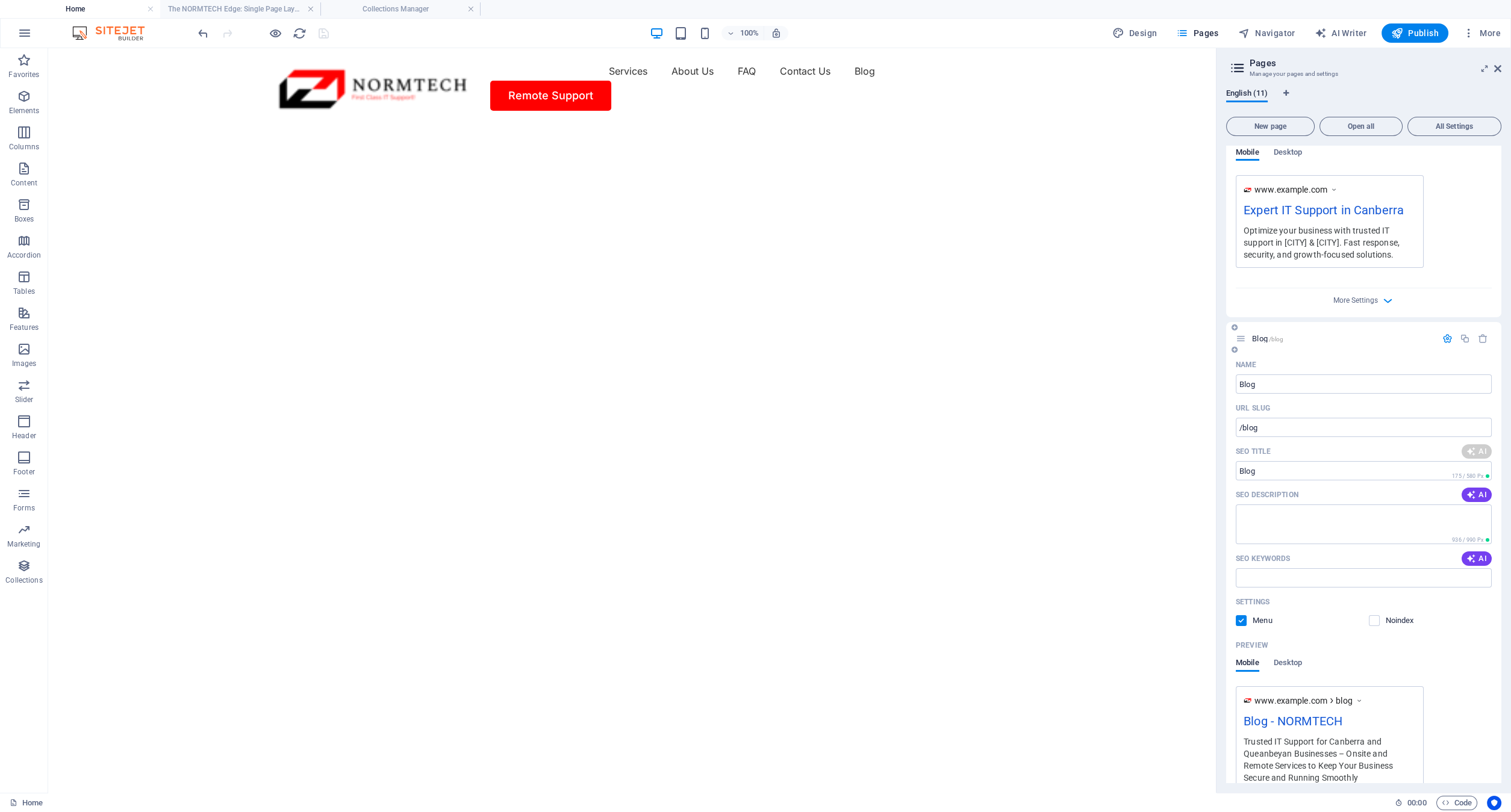 type on "Boost Your Business with IT Services" 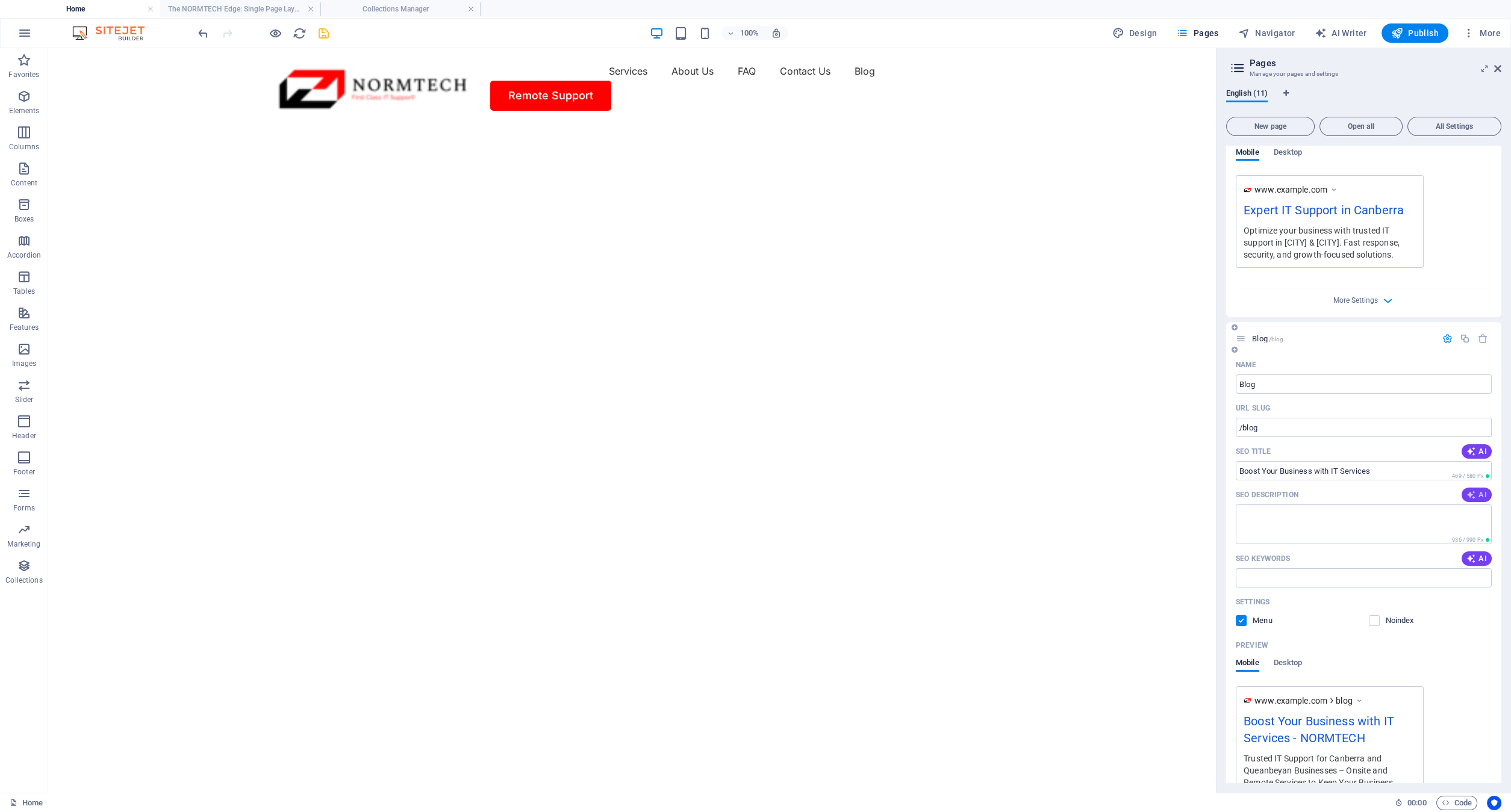 click at bounding box center (1471, 495) 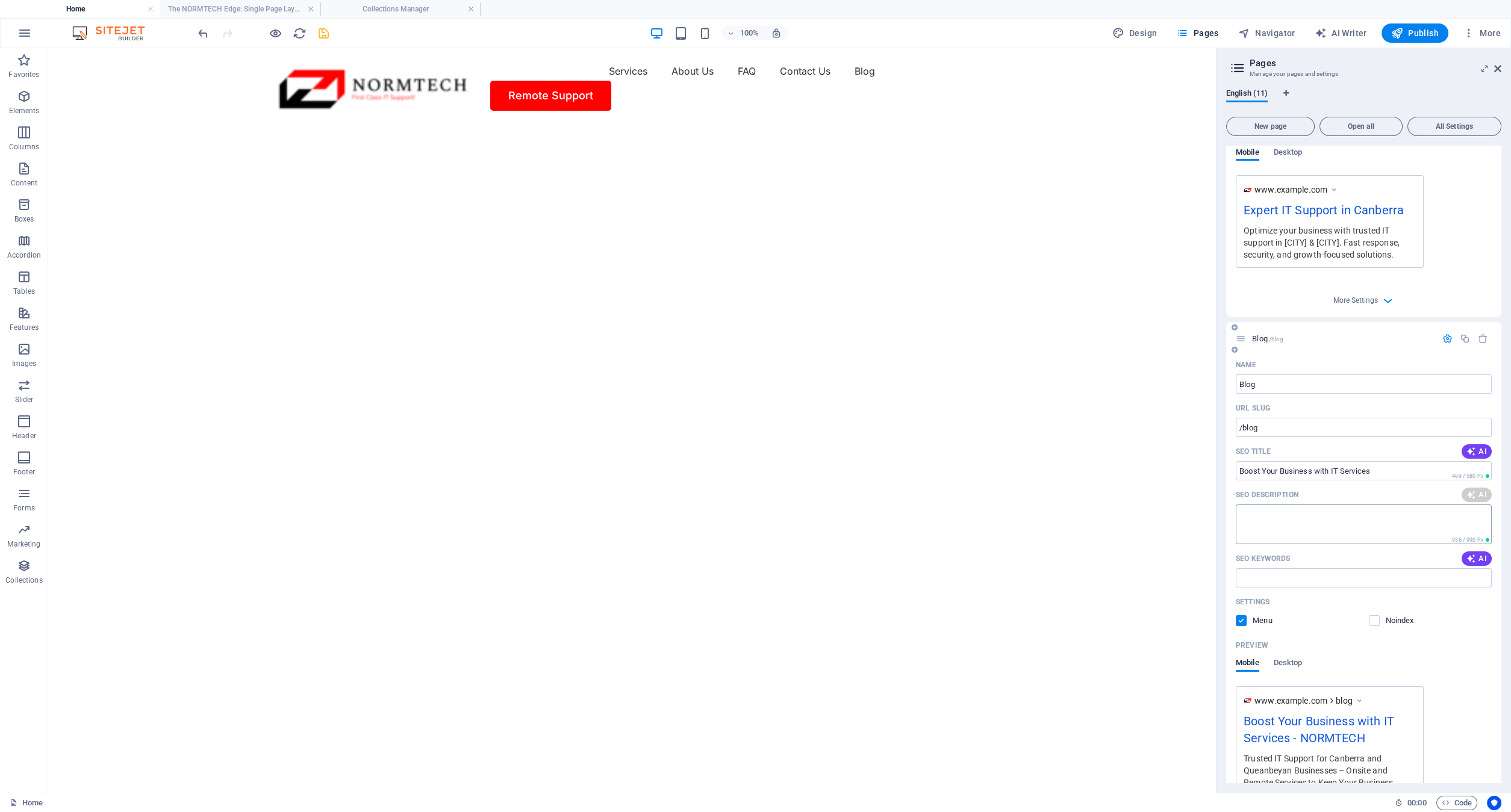 type on "Discover how managed IT services boost security, streamline operations, and give your business a competitive edge." 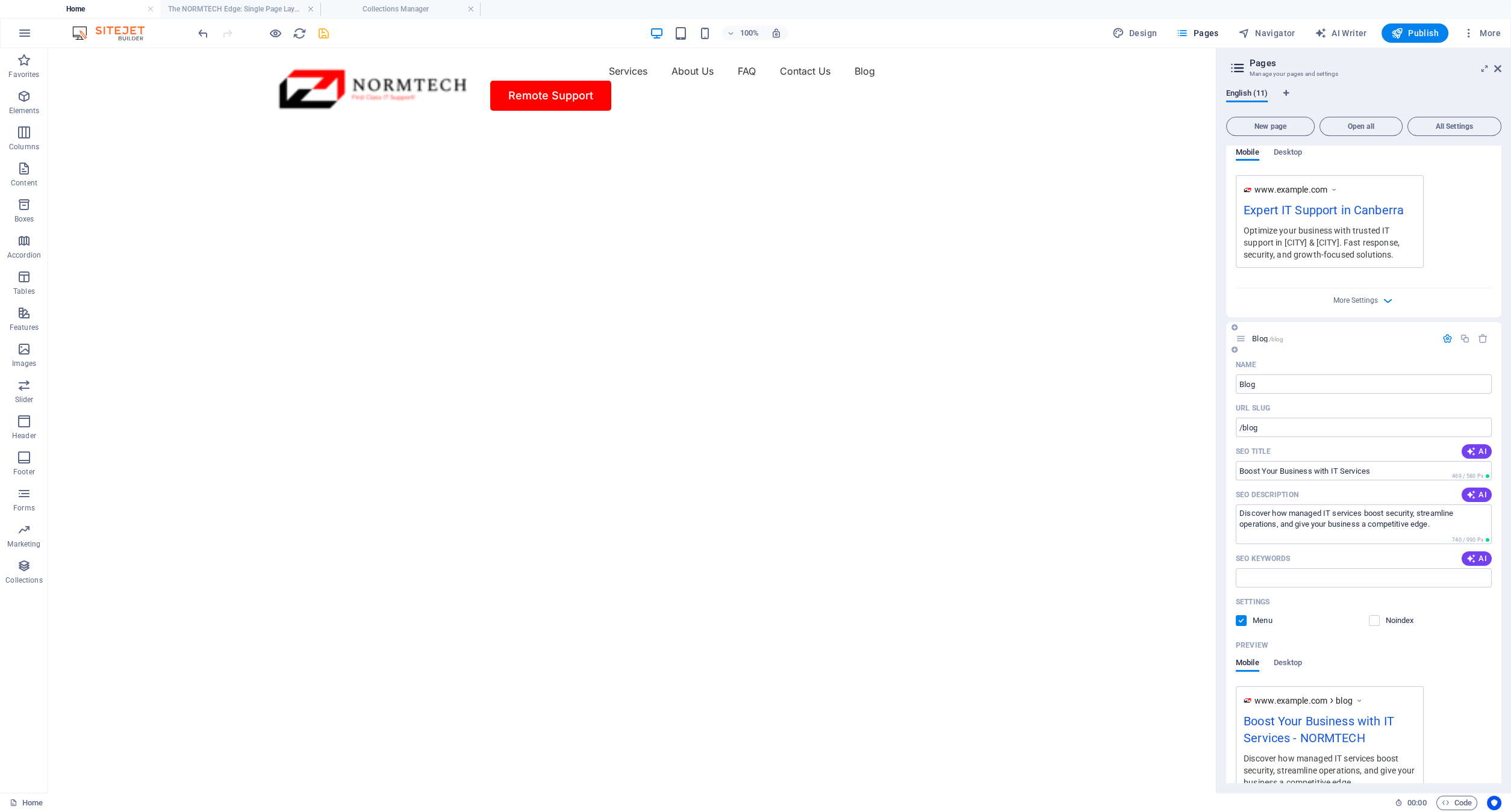 drag, startPoint x: 1481, startPoint y: 571, endPoint x: 1471, endPoint y: 572, distance: 10.049876 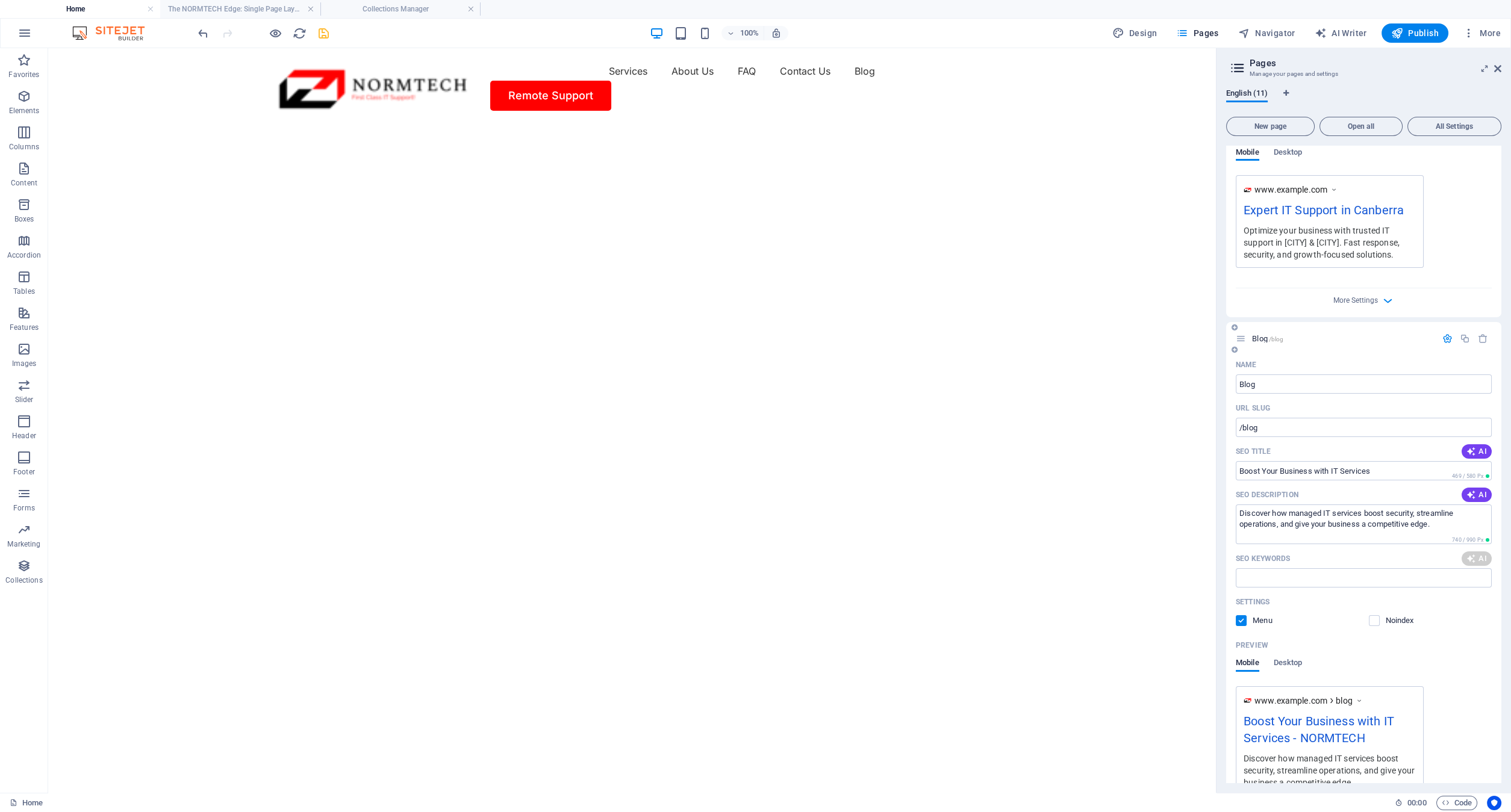 type on "managed IT services, competitive edge, business technology solutions, reduce downtime, streamline operations, digital transformation" 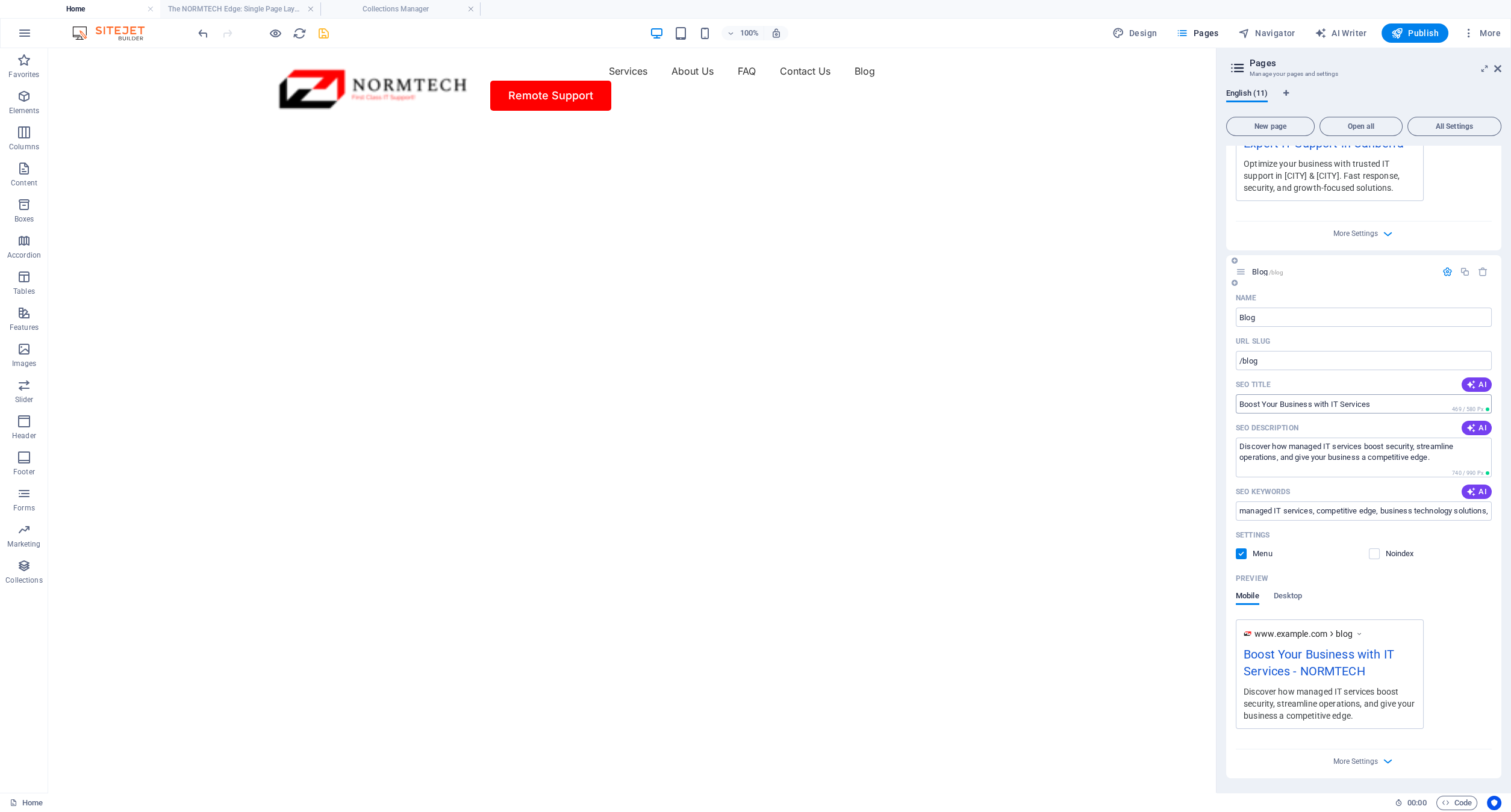scroll, scrollTop: 267, scrollLeft: 0, axis: vertical 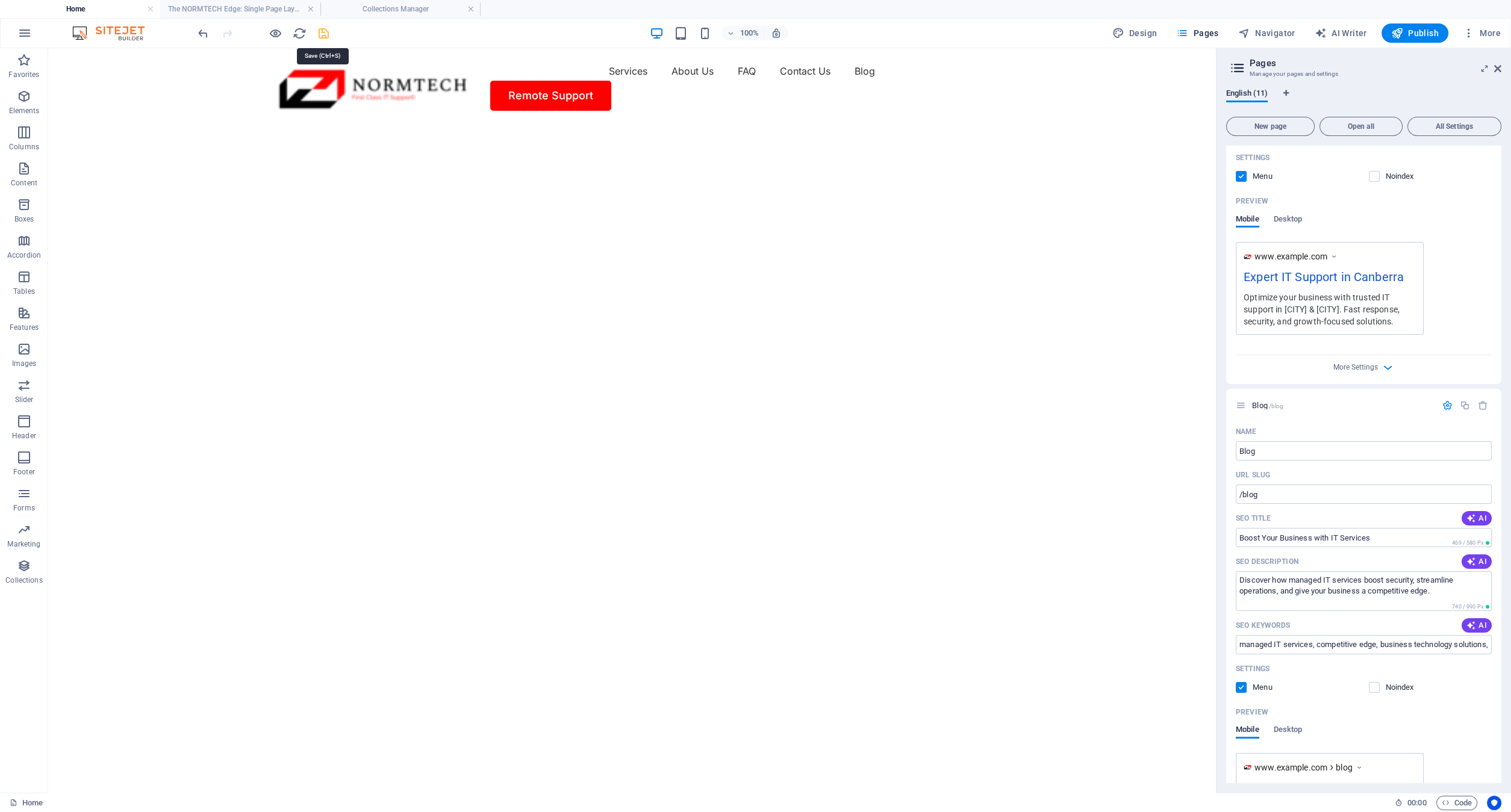 drag, startPoint x: 324, startPoint y: 28, endPoint x: 385, endPoint y: 31, distance: 61.073726 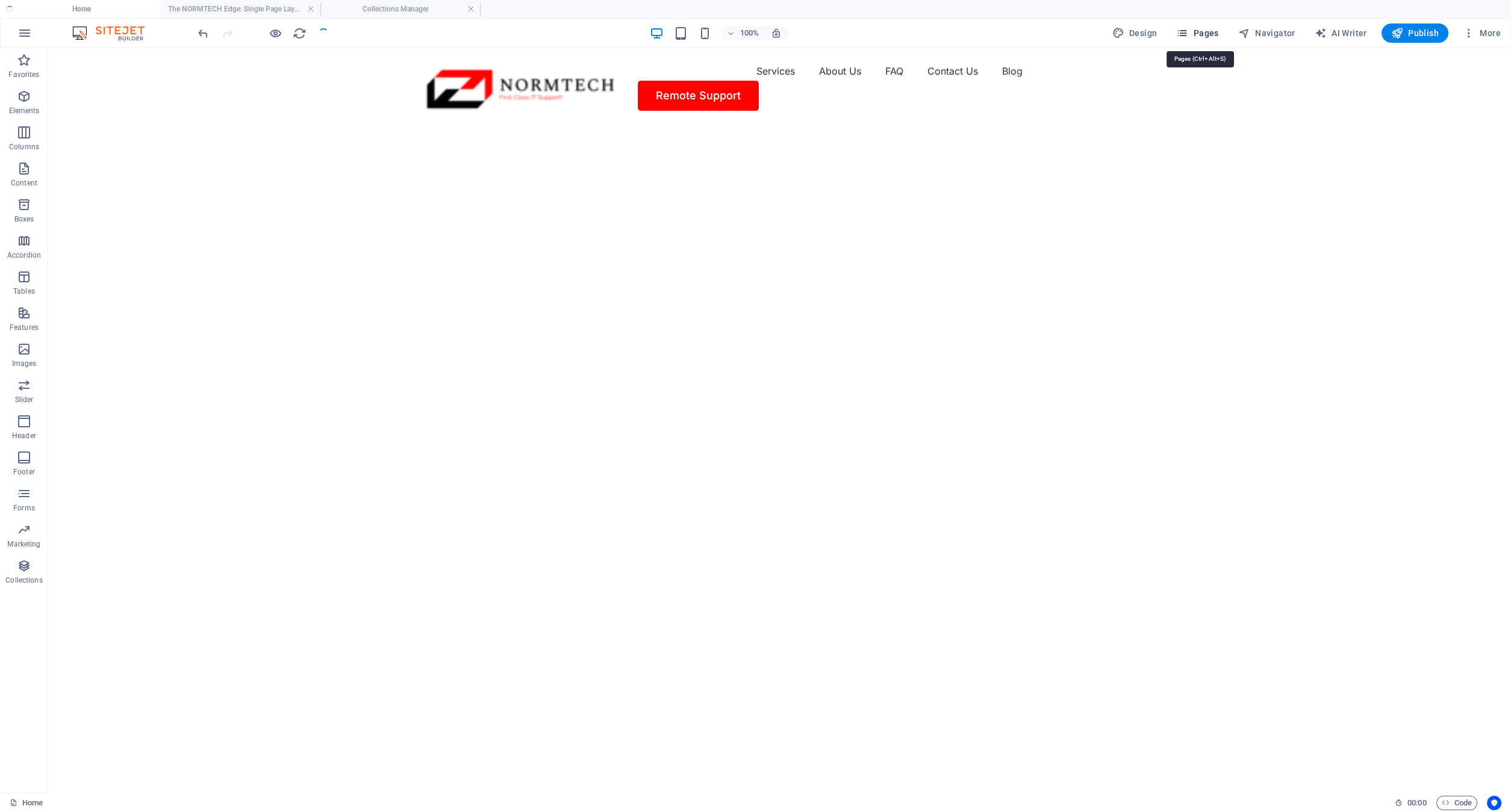 click on "Pages" at bounding box center [1197, 33] 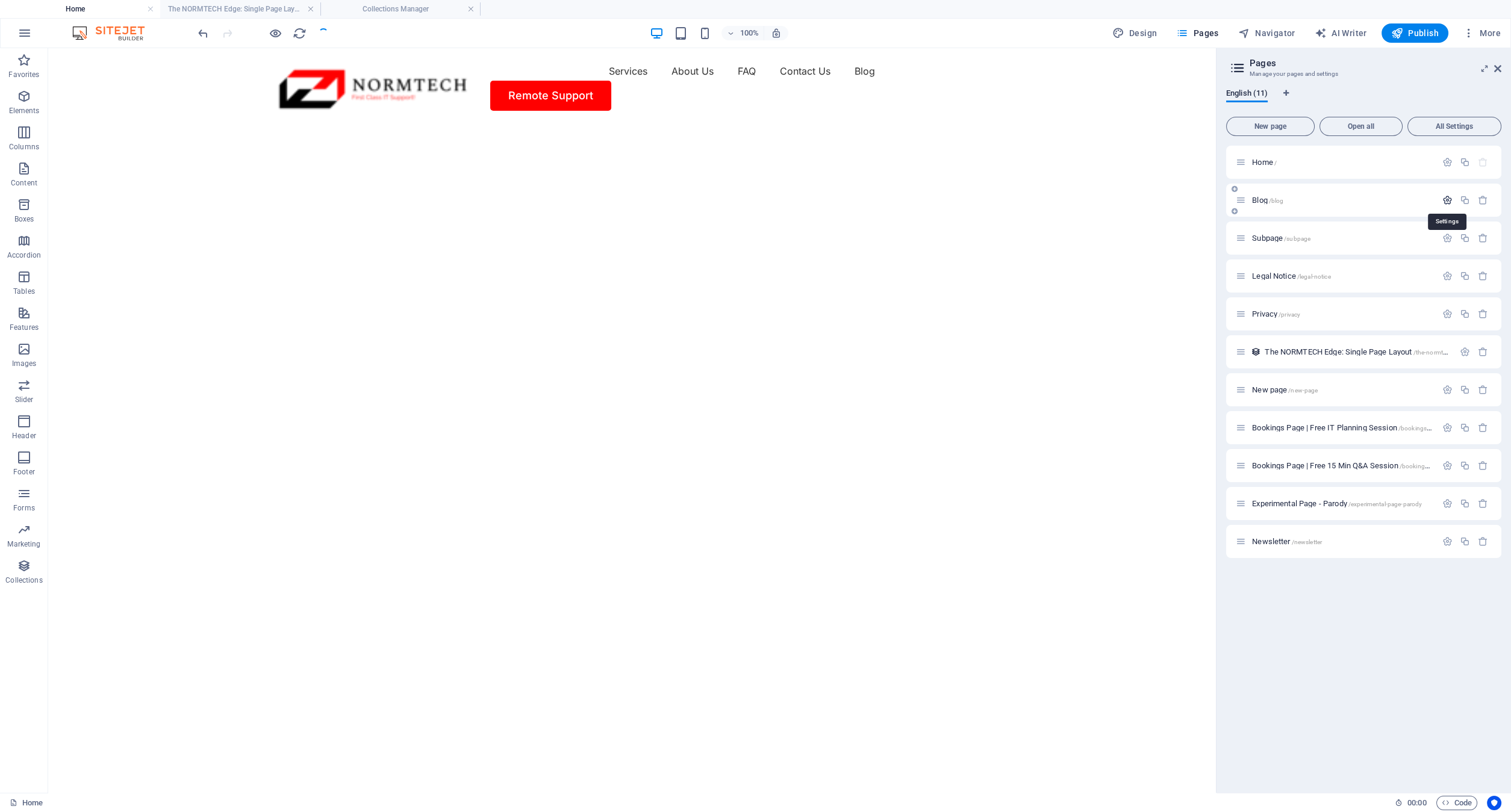 click at bounding box center [1447, 200] 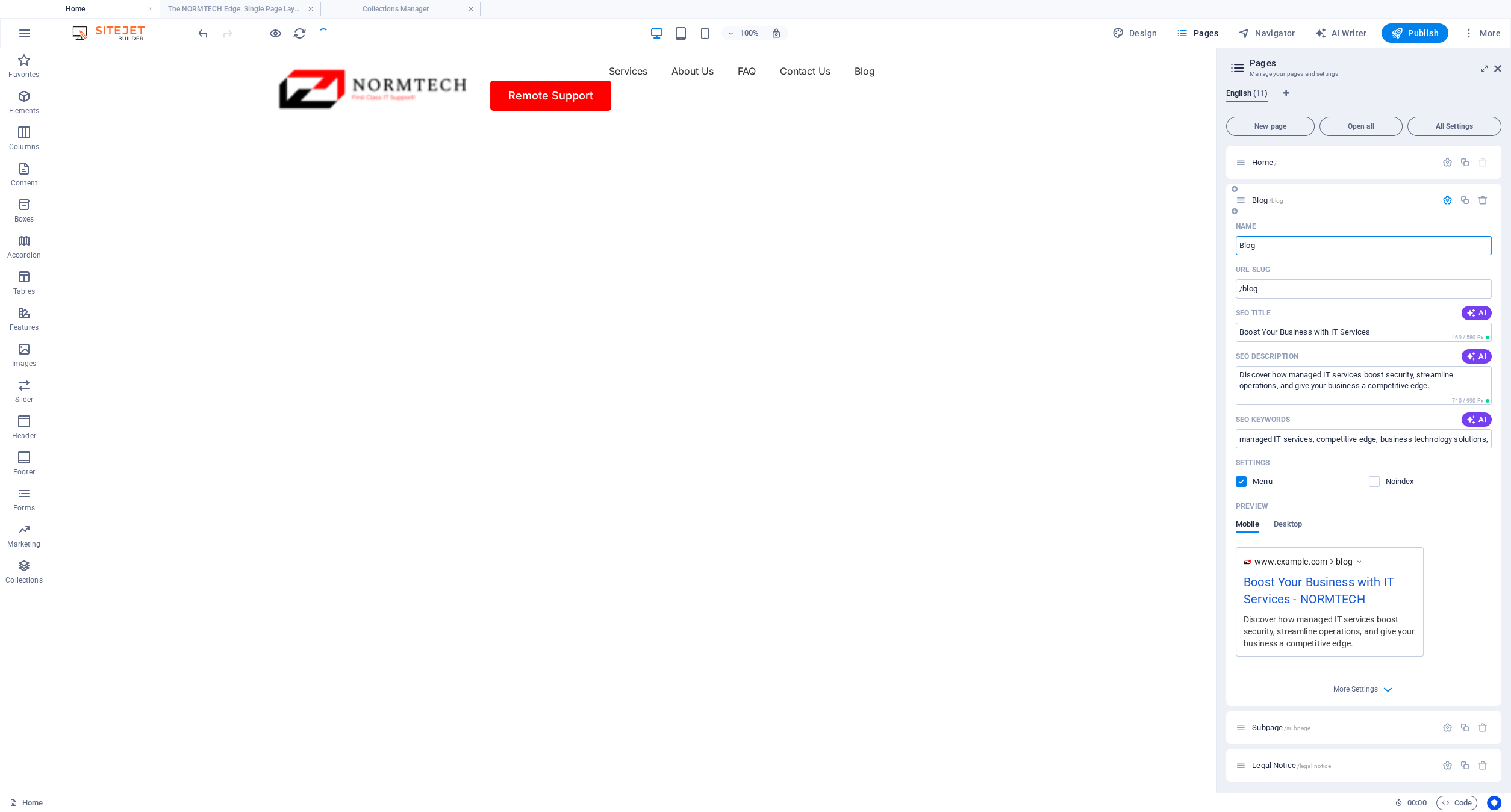 click at bounding box center [1447, 200] 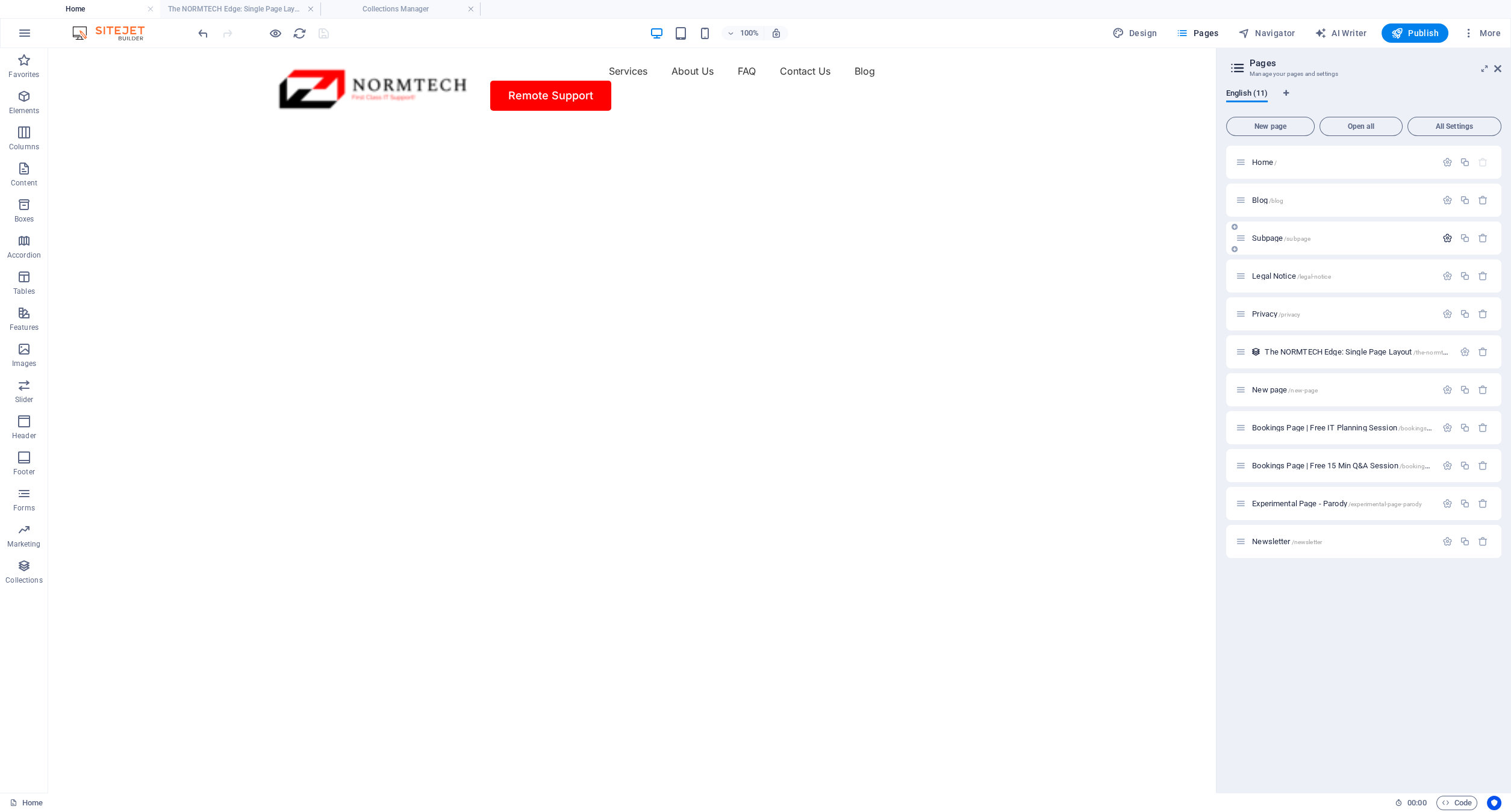 click at bounding box center [1447, 238] 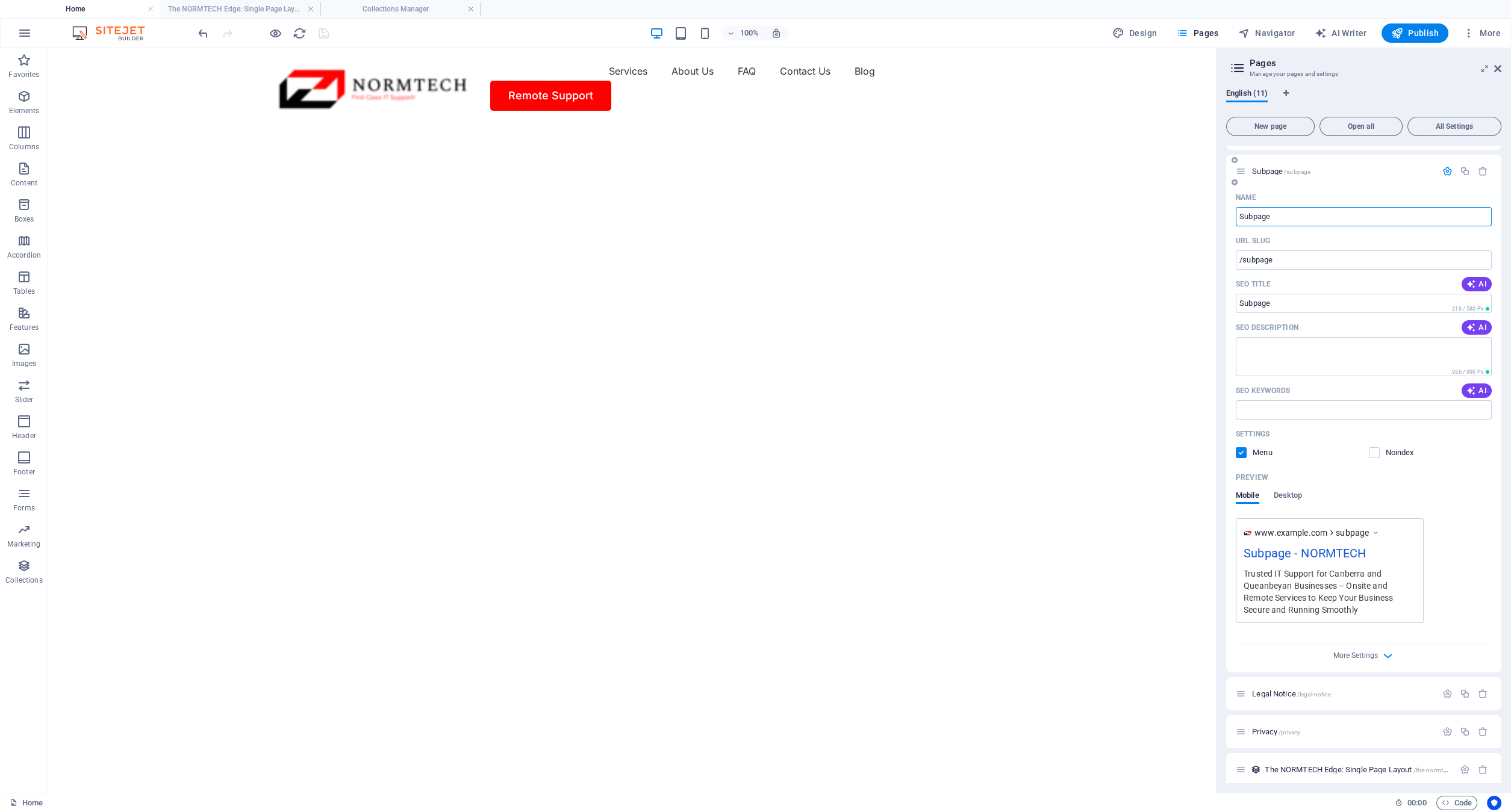 scroll, scrollTop: 134, scrollLeft: 0, axis: vertical 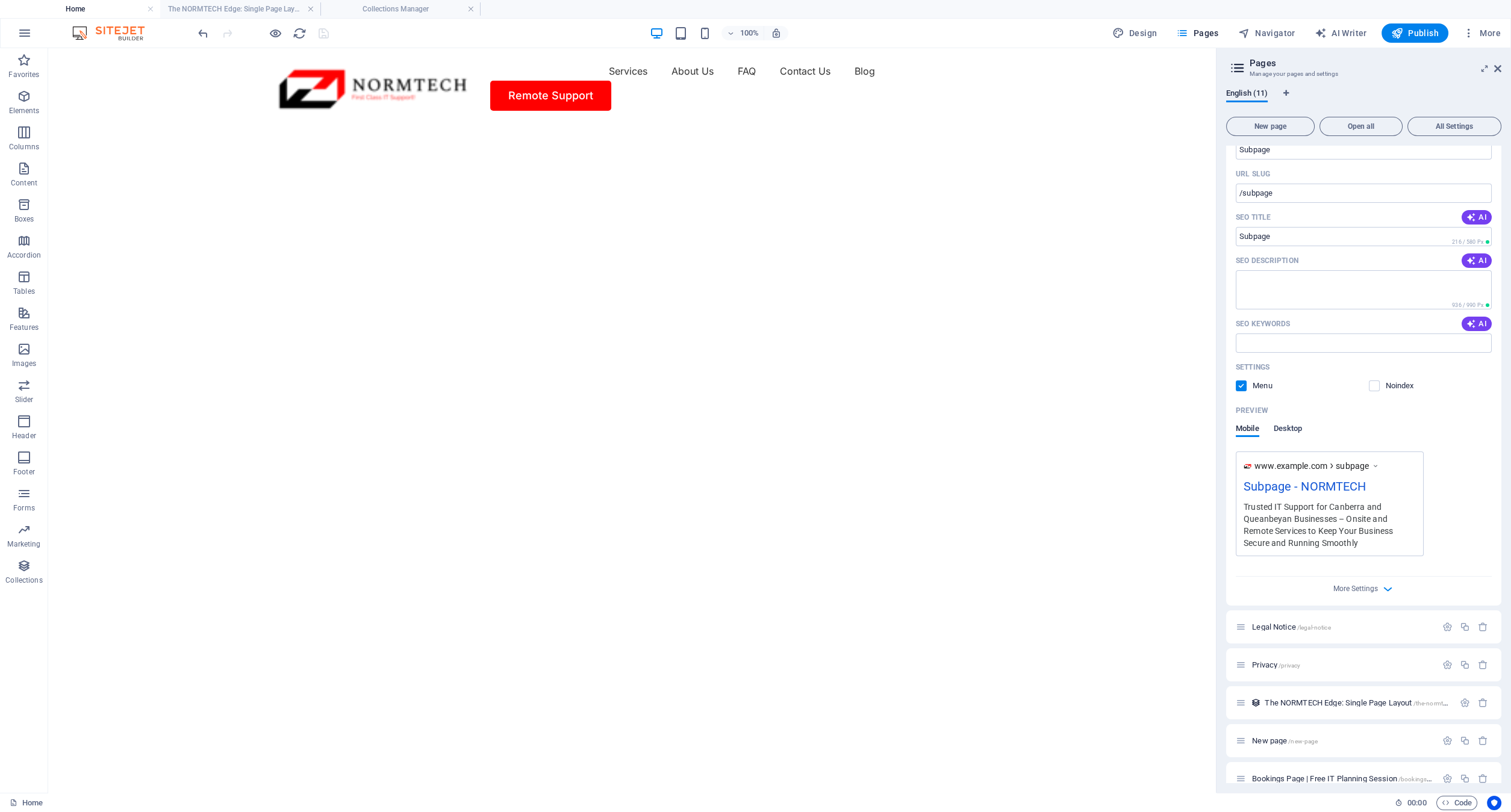 click on "Desktop" at bounding box center (1288, 430) 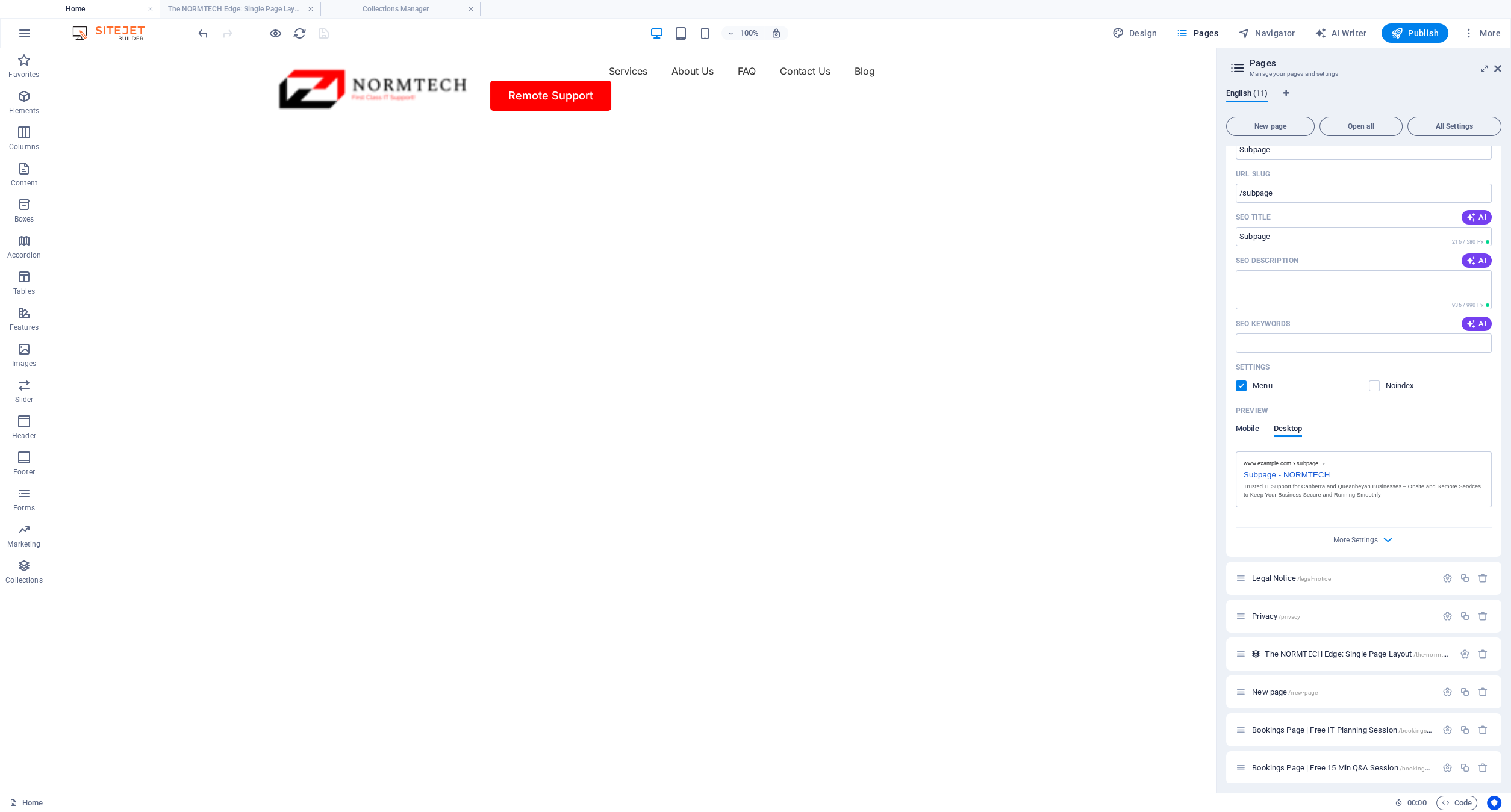 click on "Mobile" at bounding box center [1247, 430] 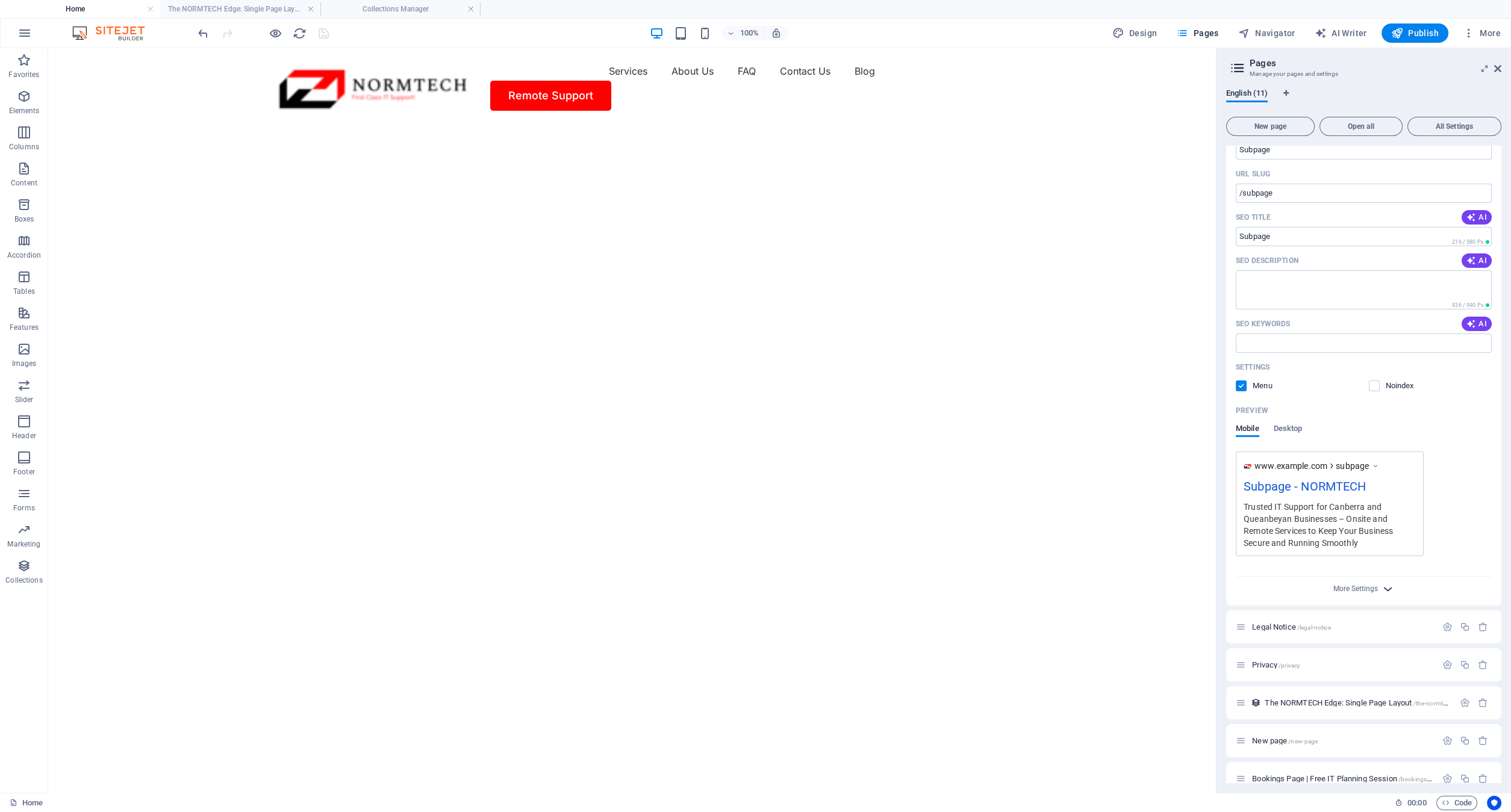 click at bounding box center (1388, 589) 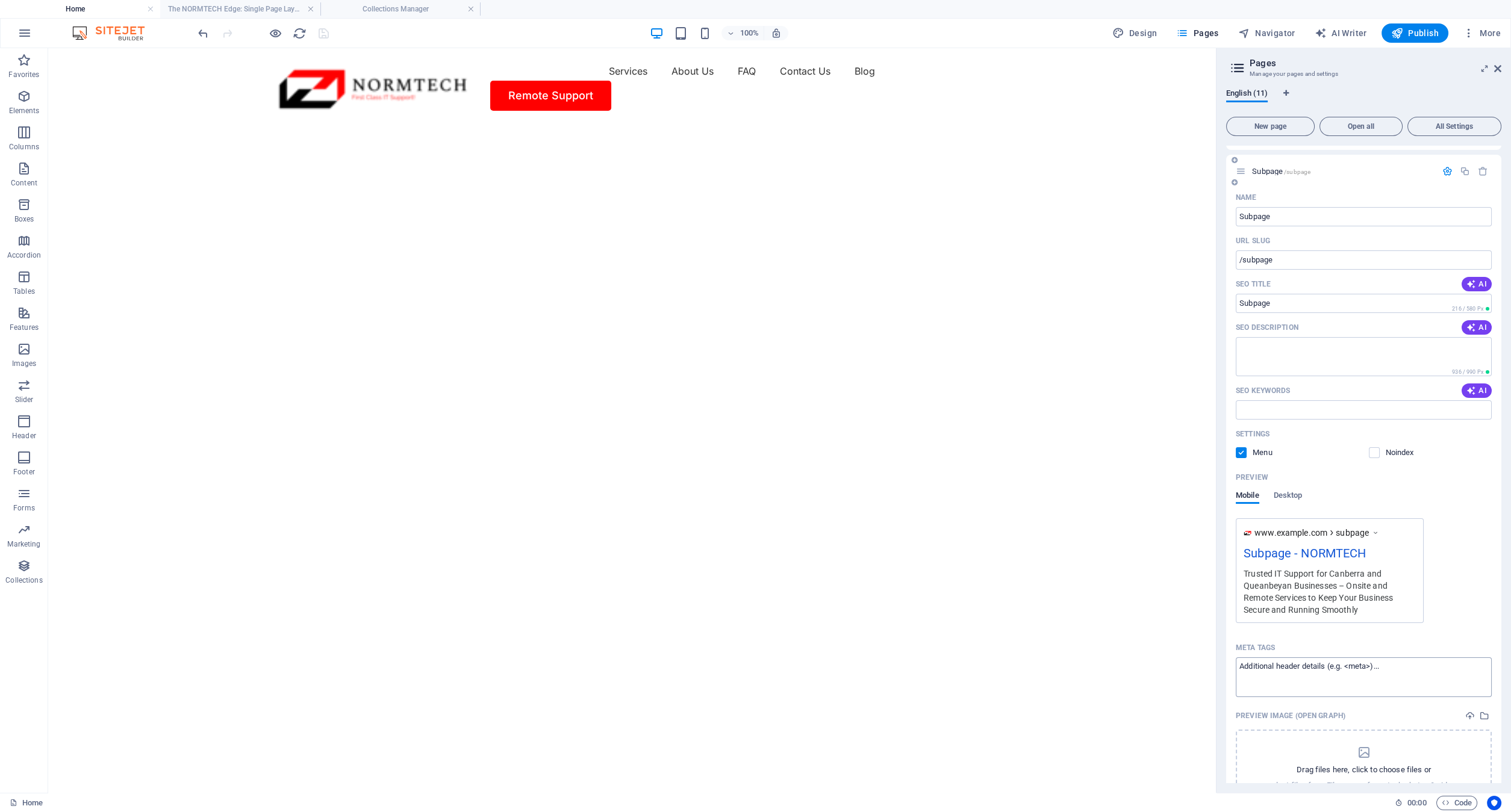 scroll, scrollTop: 134, scrollLeft: 0, axis: vertical 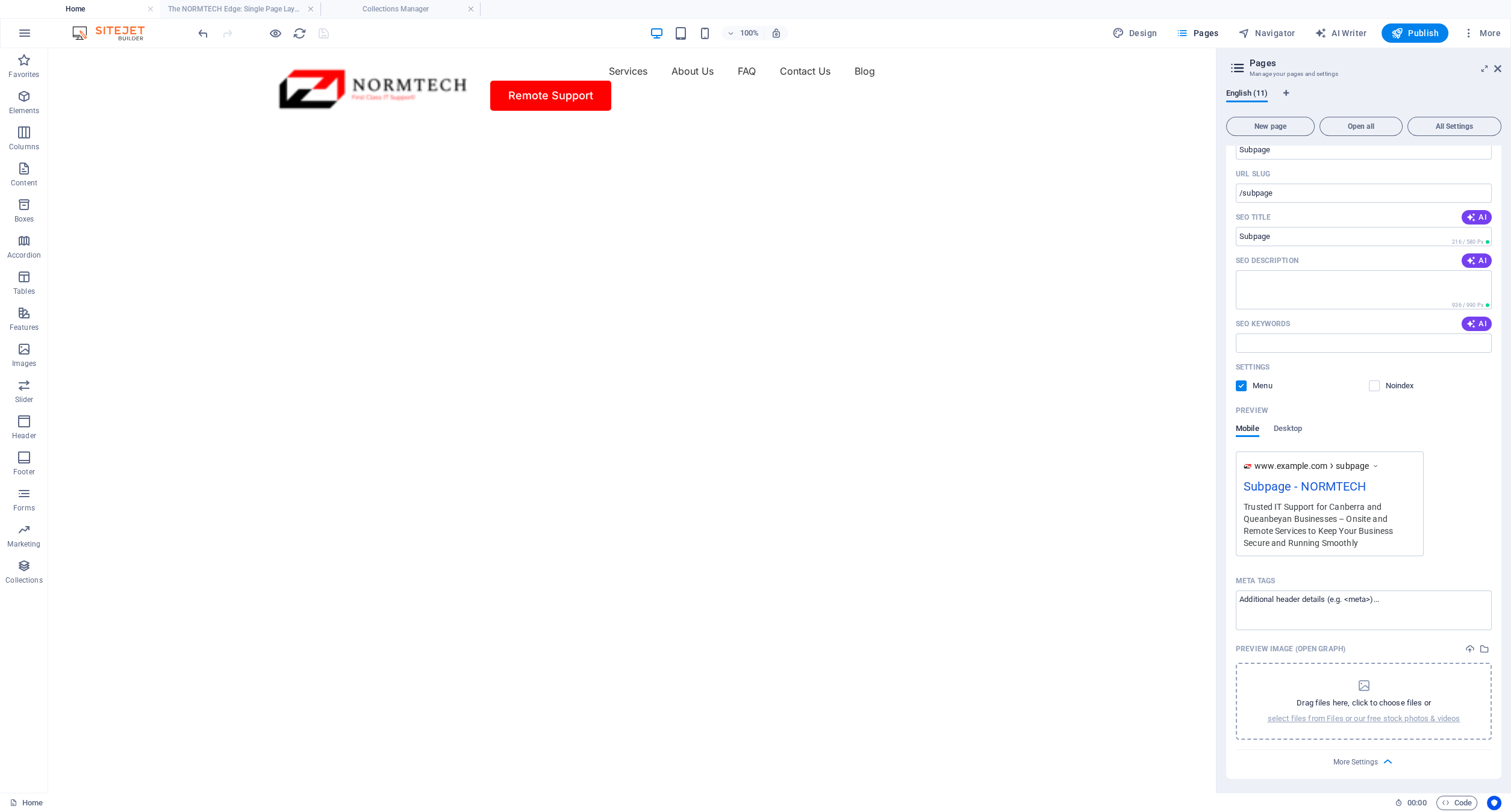 click on "Drag files here, click to choose files or" at bounding box center [1363, 703] 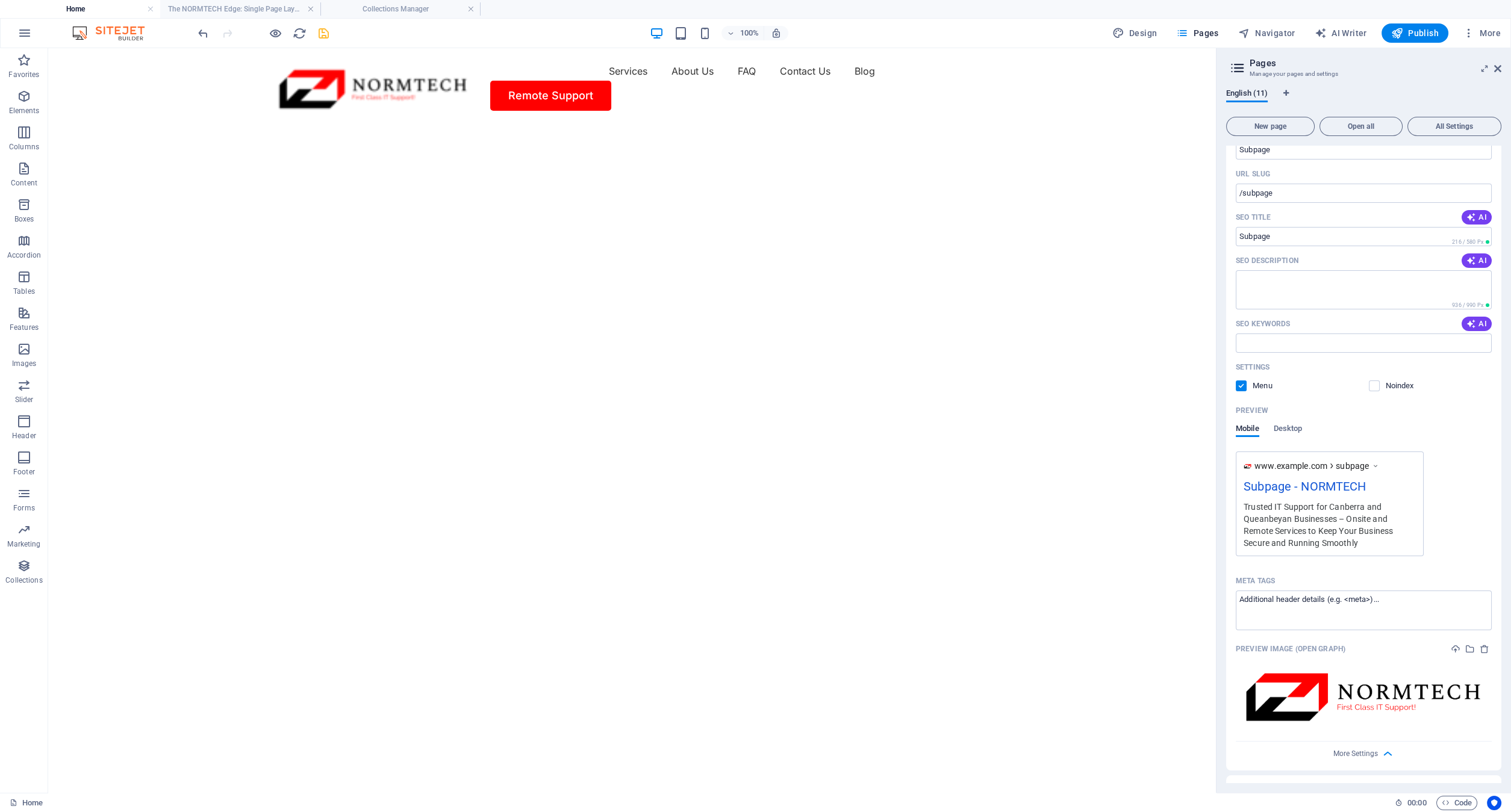 scroll, scrollTop: 67, scrollLeft: 0, axis: vertical 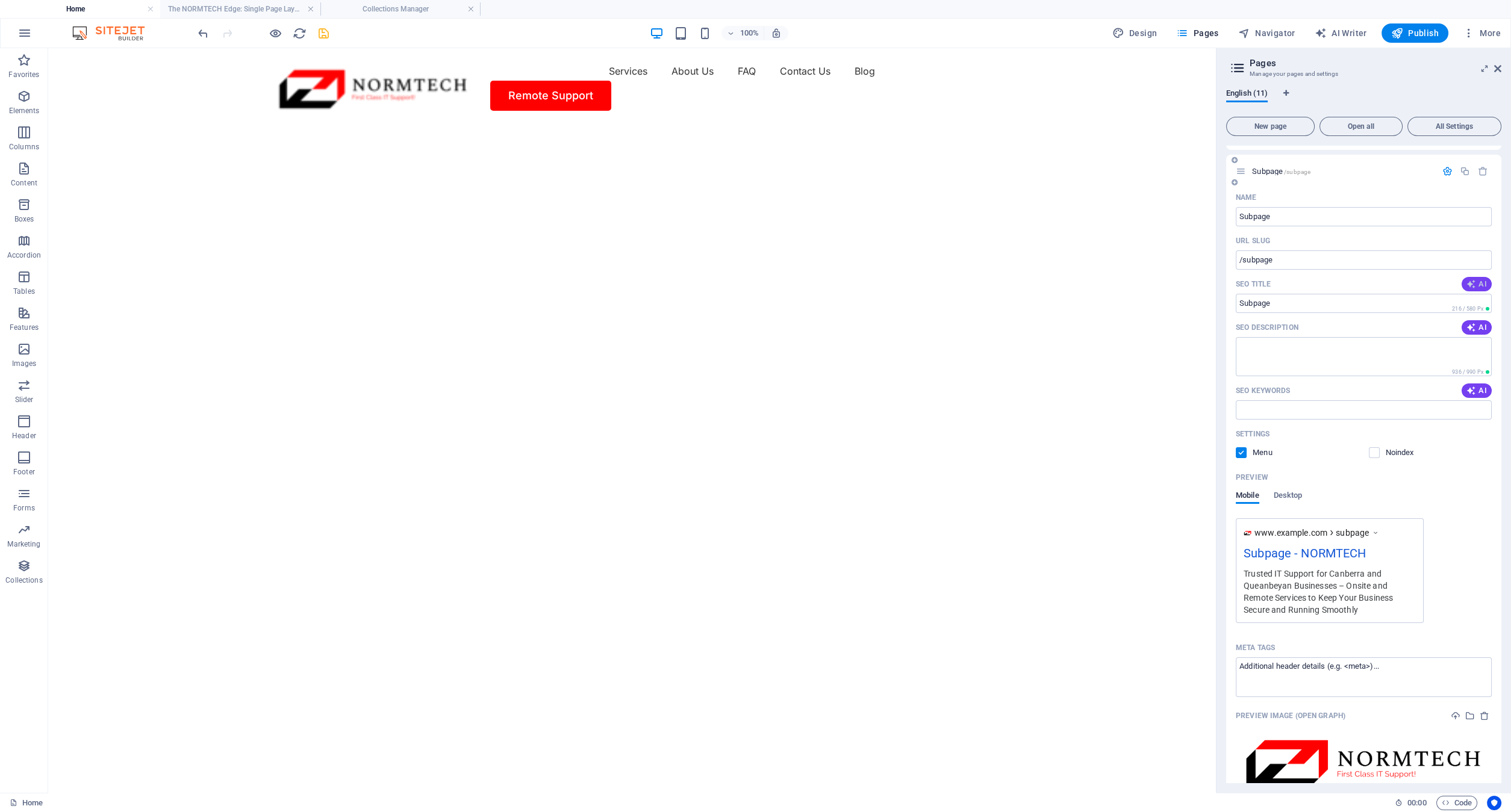 click at bounding box center [1471, 284] 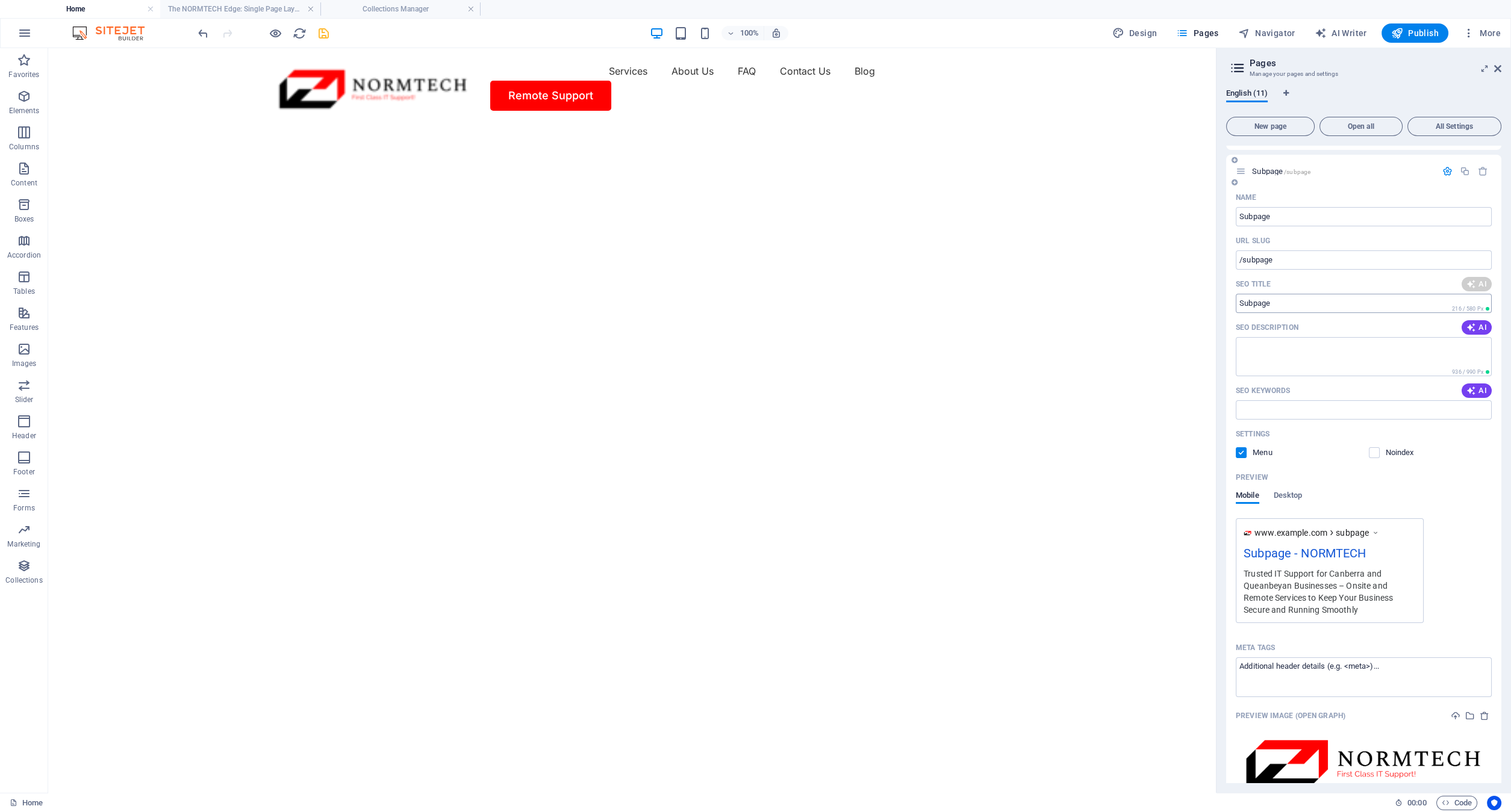 type on "Efficient Page Management Tips" 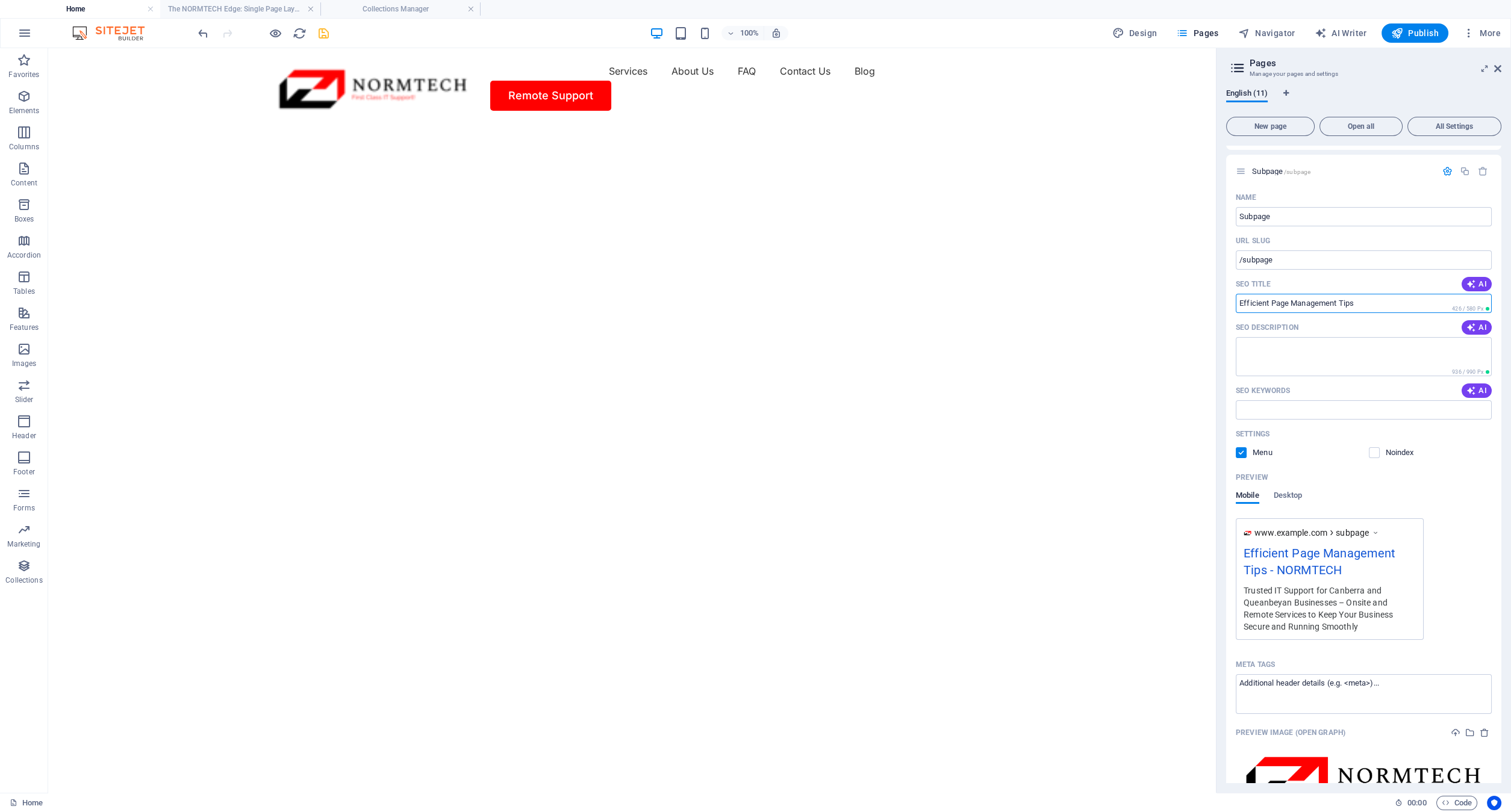 drag, startPoint x: 1426, startPoint y: 352, endPoint x: 1152, endPoint y: 290, distance: 280.927 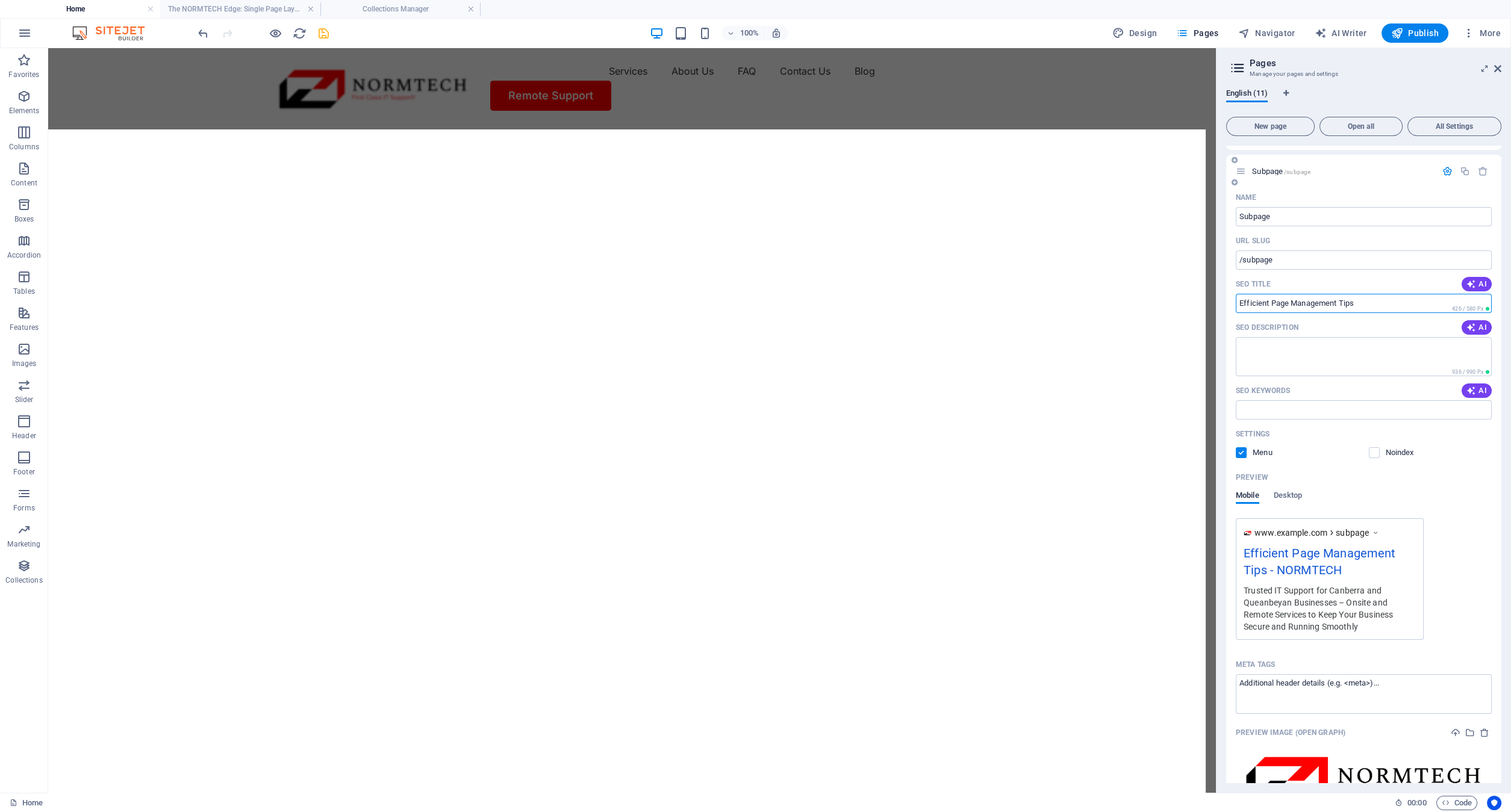 click on "Efficient Page Management Tips" at bounding box center (1363, 303) 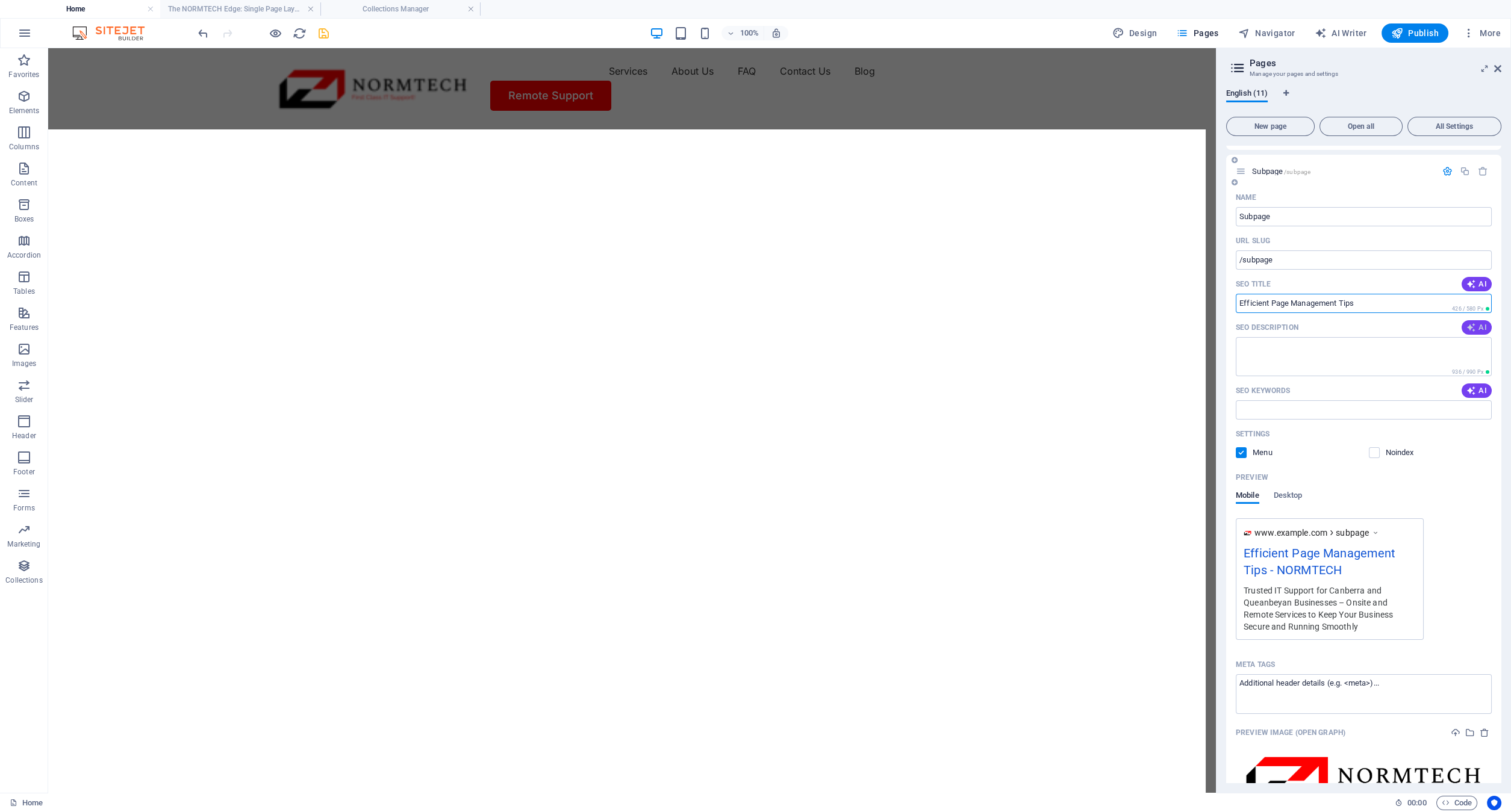 click at bounding box center (1471, 327) 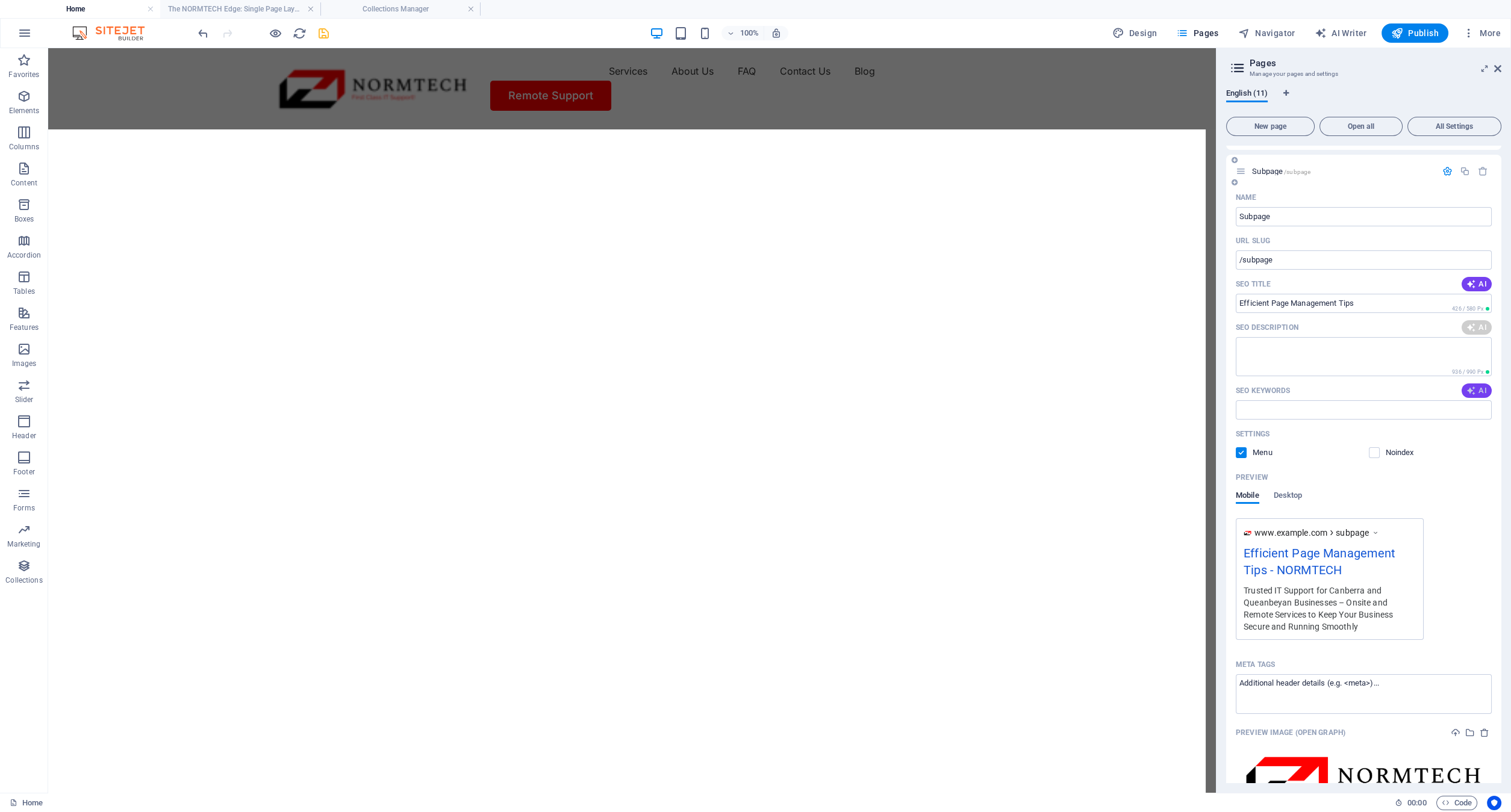 type on "Discover our subpage template for easy duplication and management. Simplify your website structure with seamless navigation!" 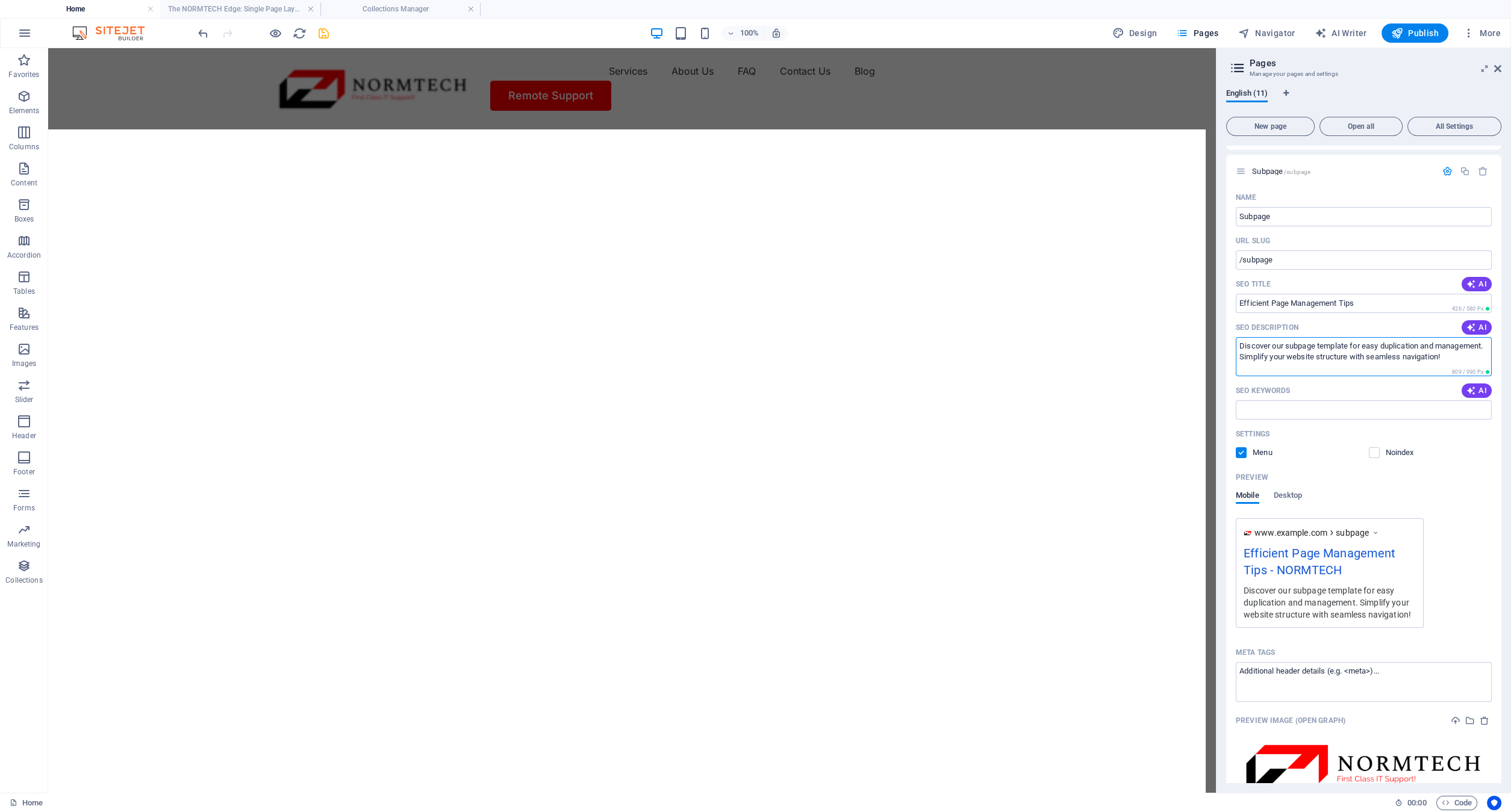 drag, startPoint x: 1327, startPoint y: 417, endPoint x: 1212, endPoint y: 339, distance: 138.95683 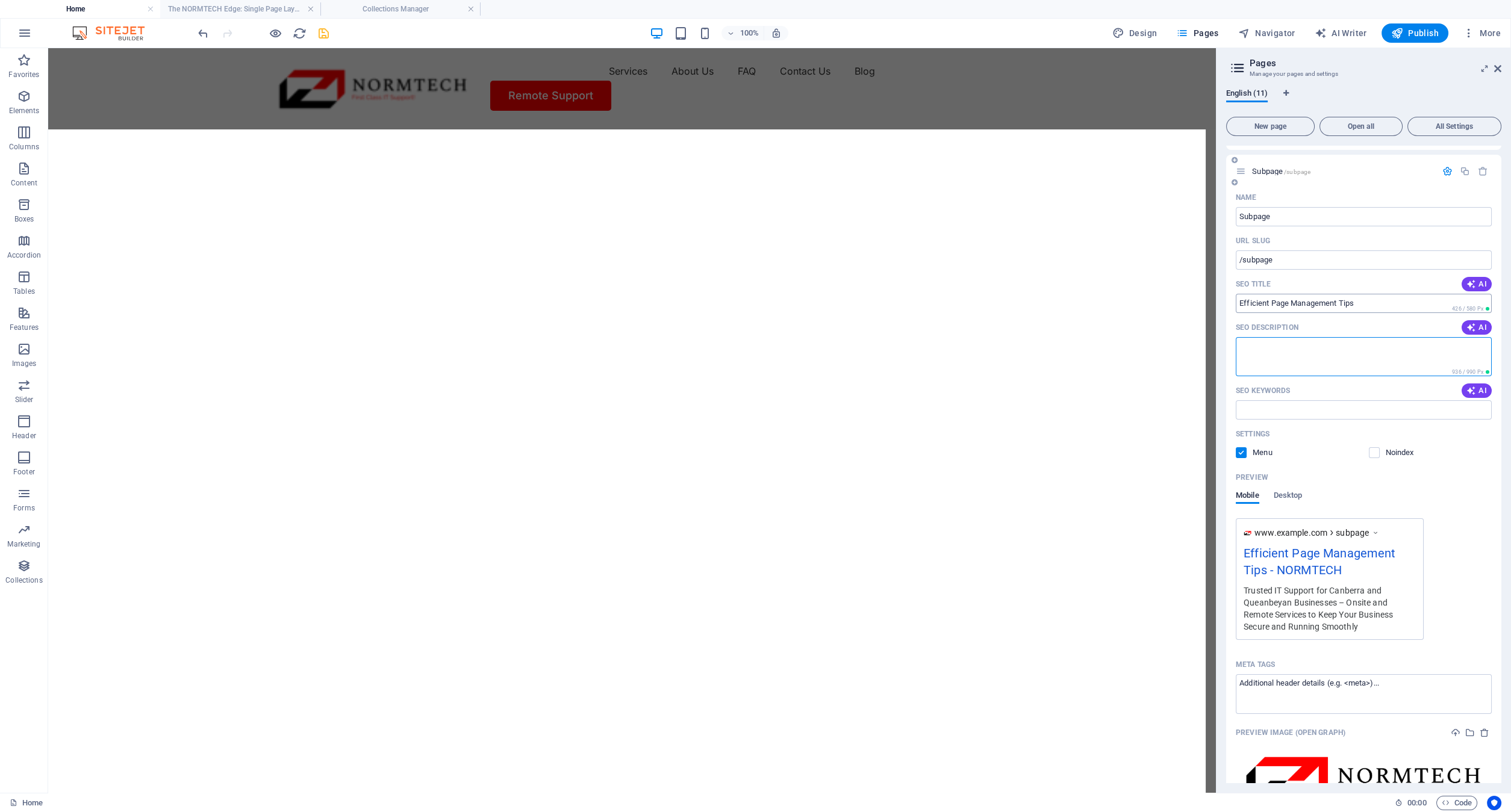 type 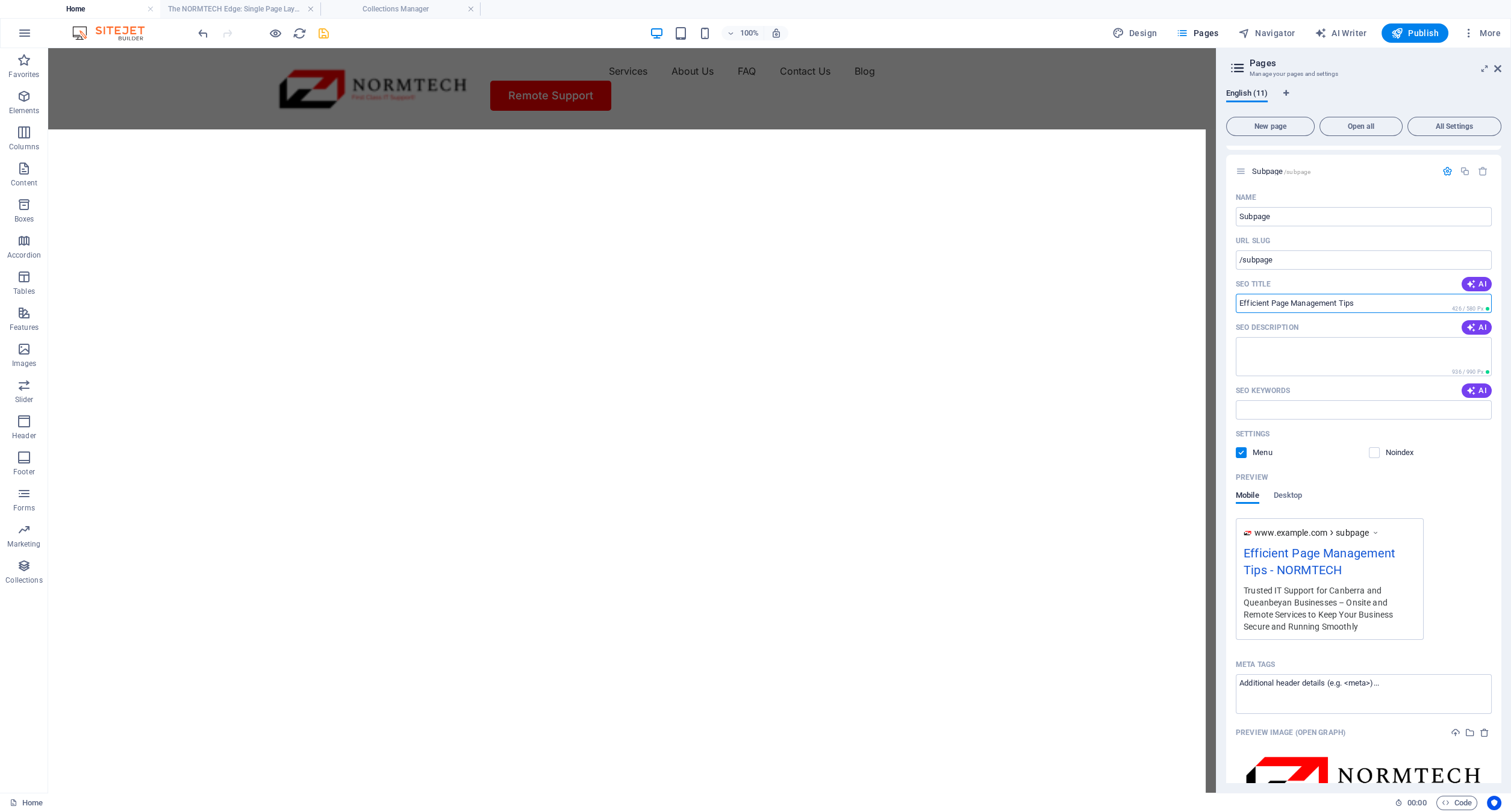 drag, startPoint x: 1405, startPoint y: 356, endPoint x: 1168, endPoint y: 297, distance: 244.23349 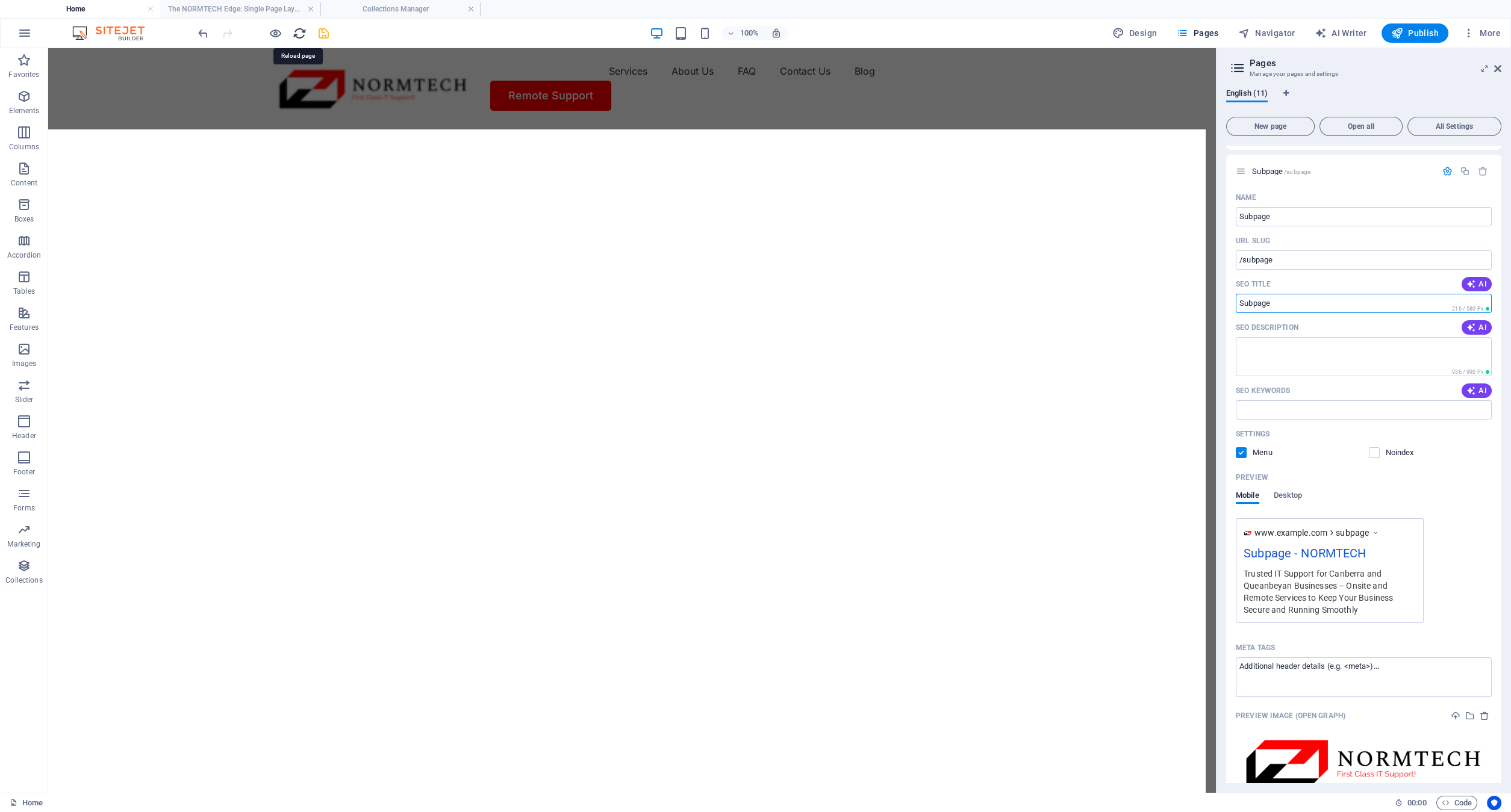 type 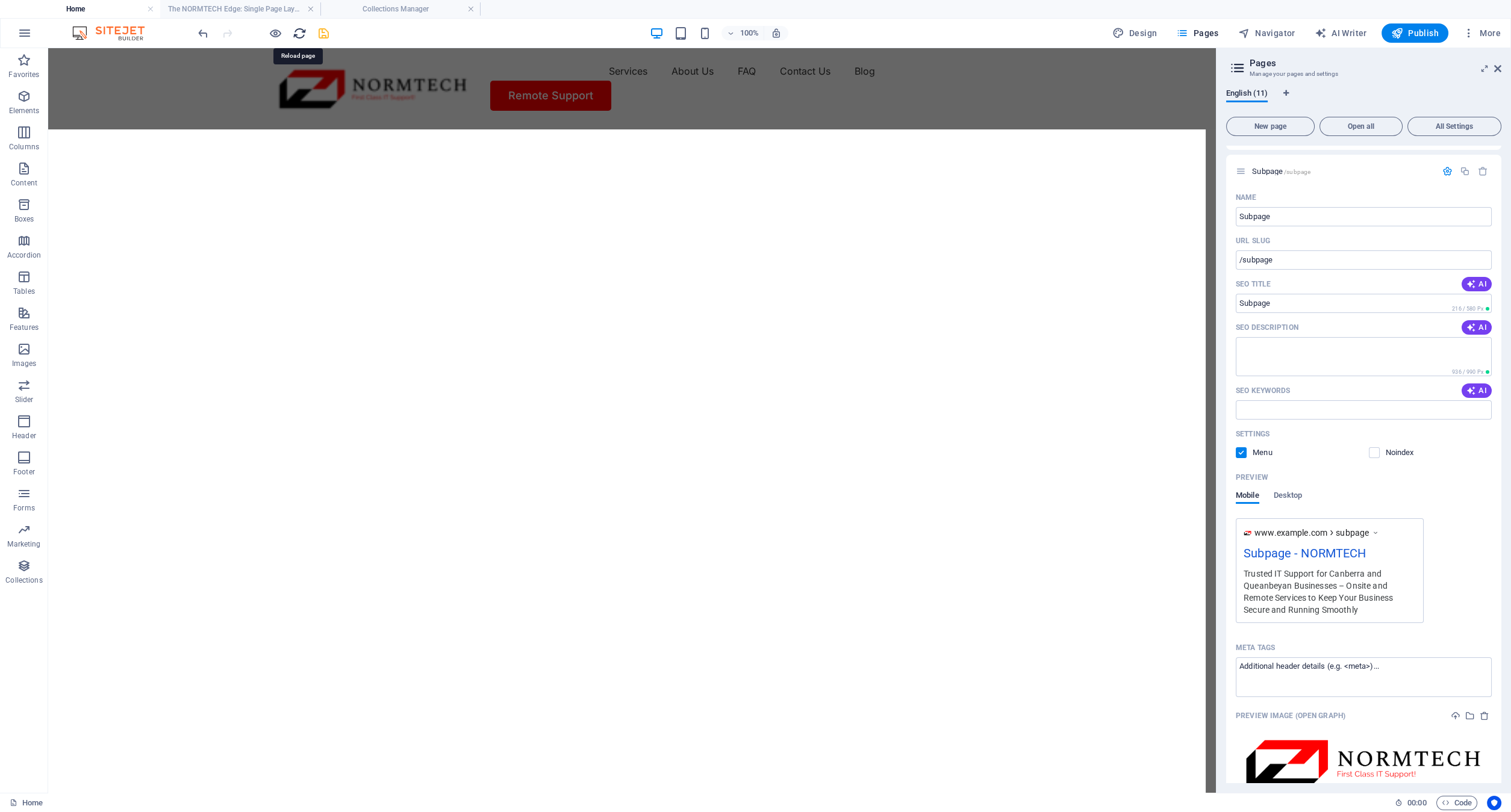 drag, startPoint x: 294, startPoint y: 34, endPoint x: 819, endPoint y: 1, distance: 526.0361 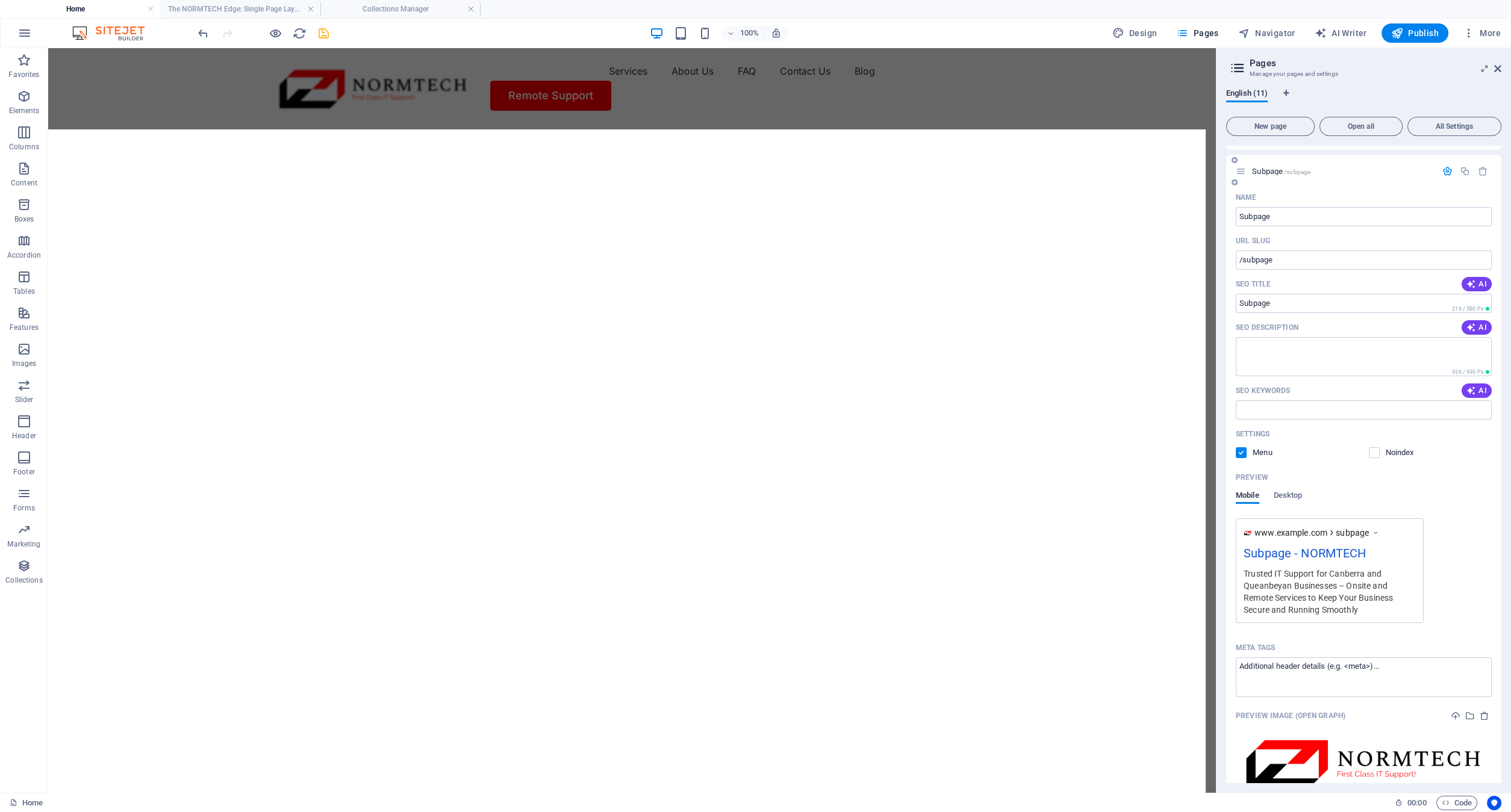 scroll, scrollTop: 0, scrollLeft: 0, axis: both 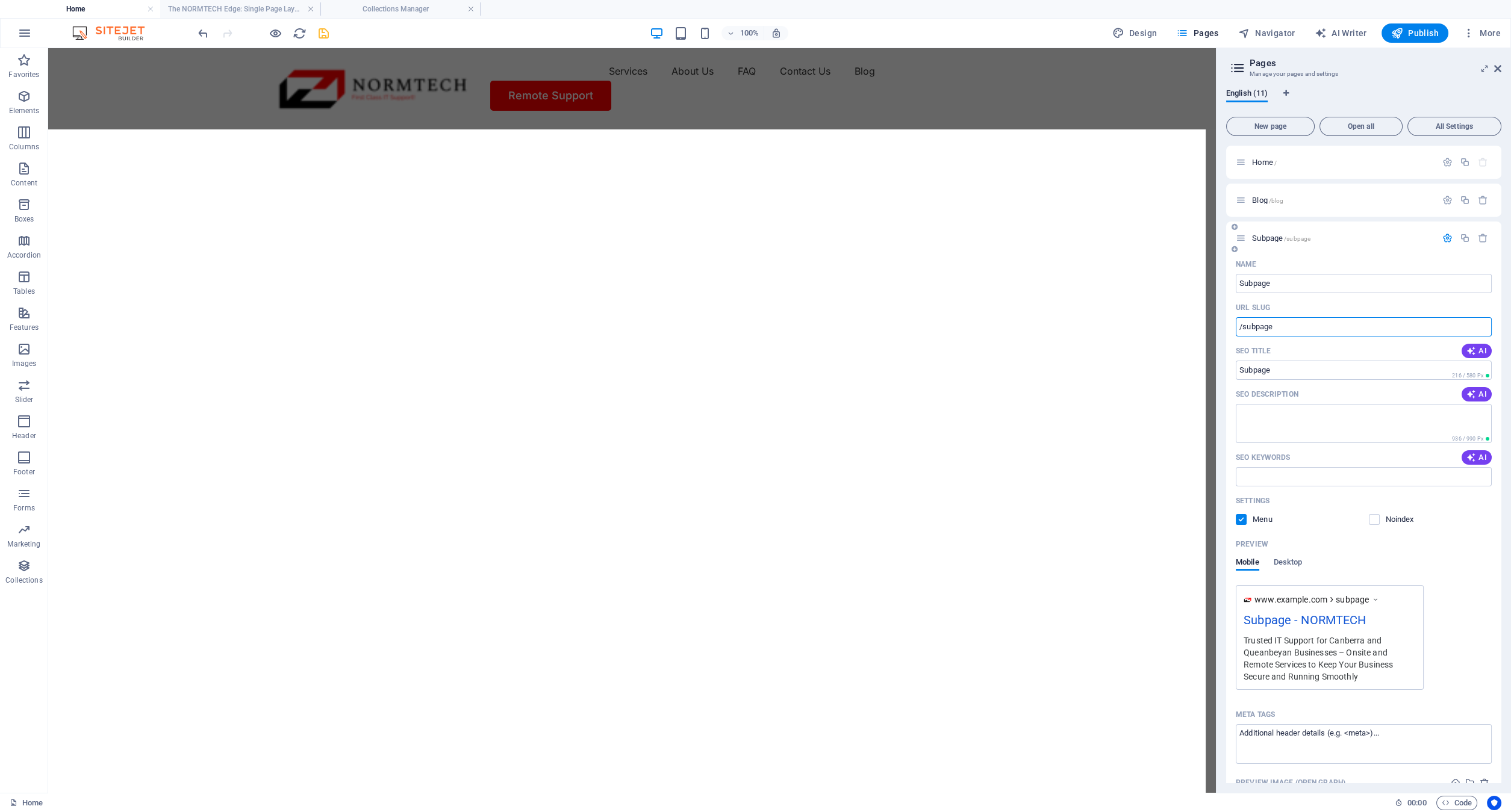 drag, startPoint x: 1290, startPoint y: 329, endPoint x: 1239, endPoint y: 324, distance: 51.24451 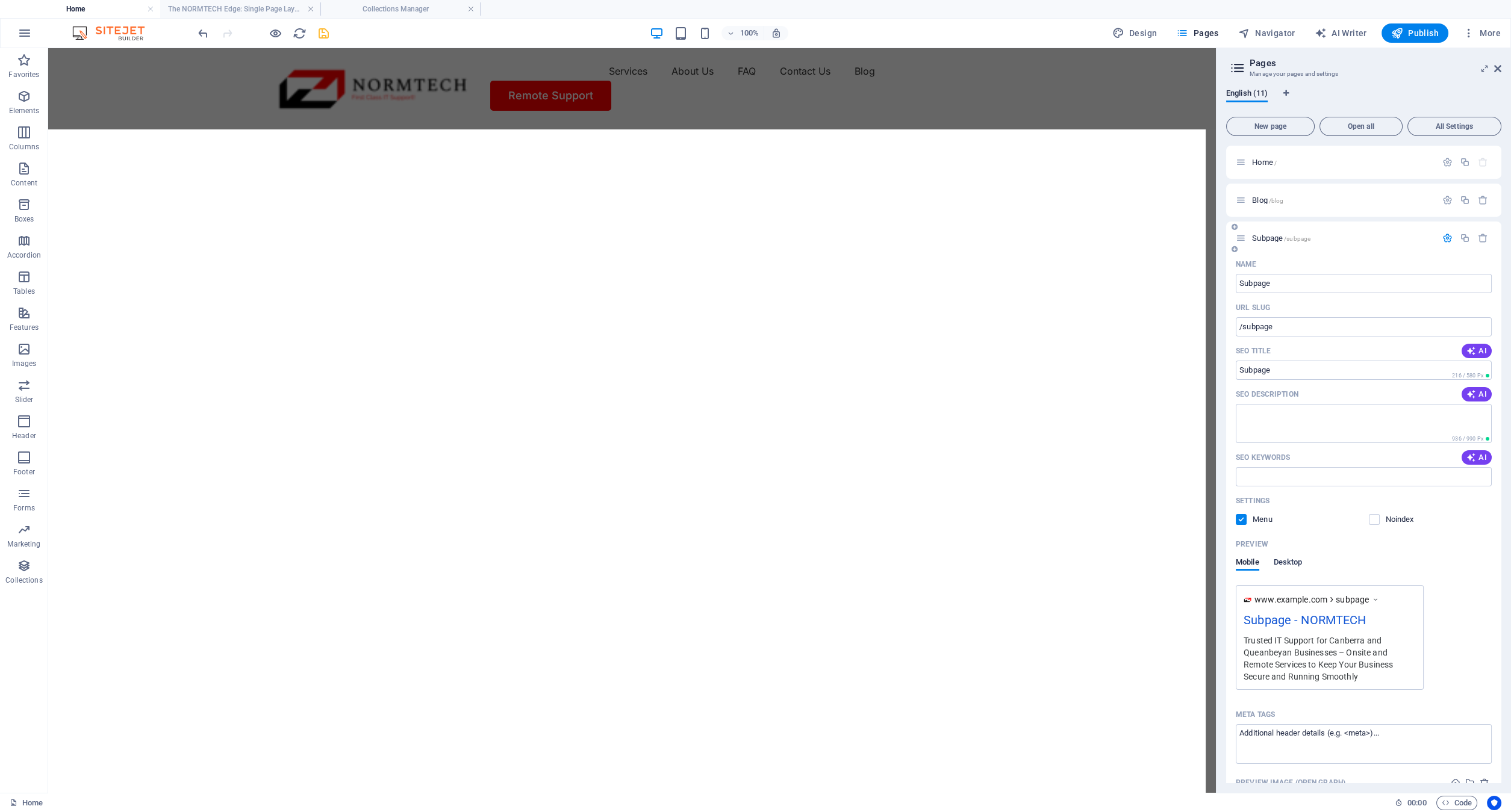 click on "Desktop" at bounding box center [1288, 563] 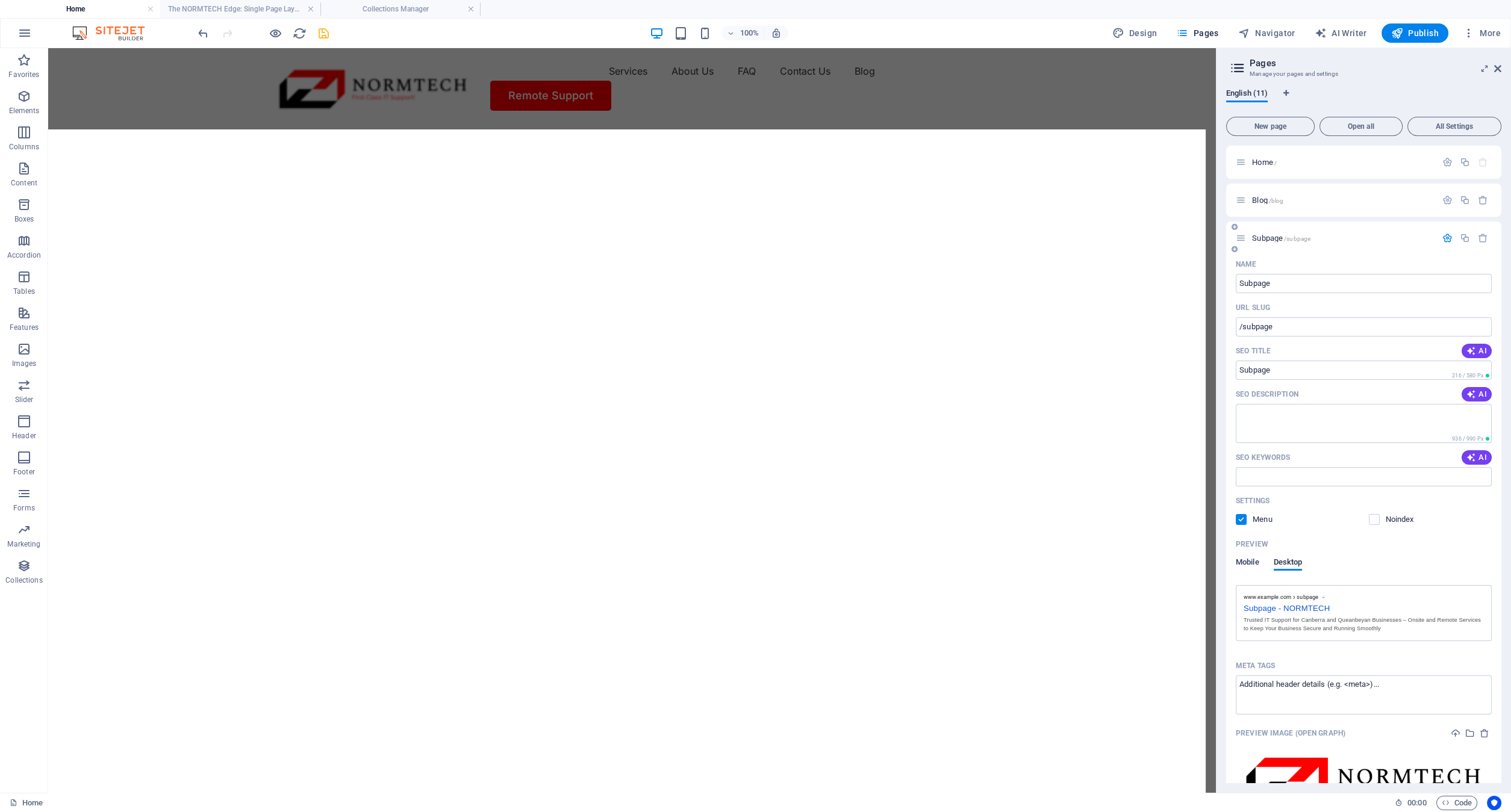 click on "Mobile" at bounding box center (1247, 563) 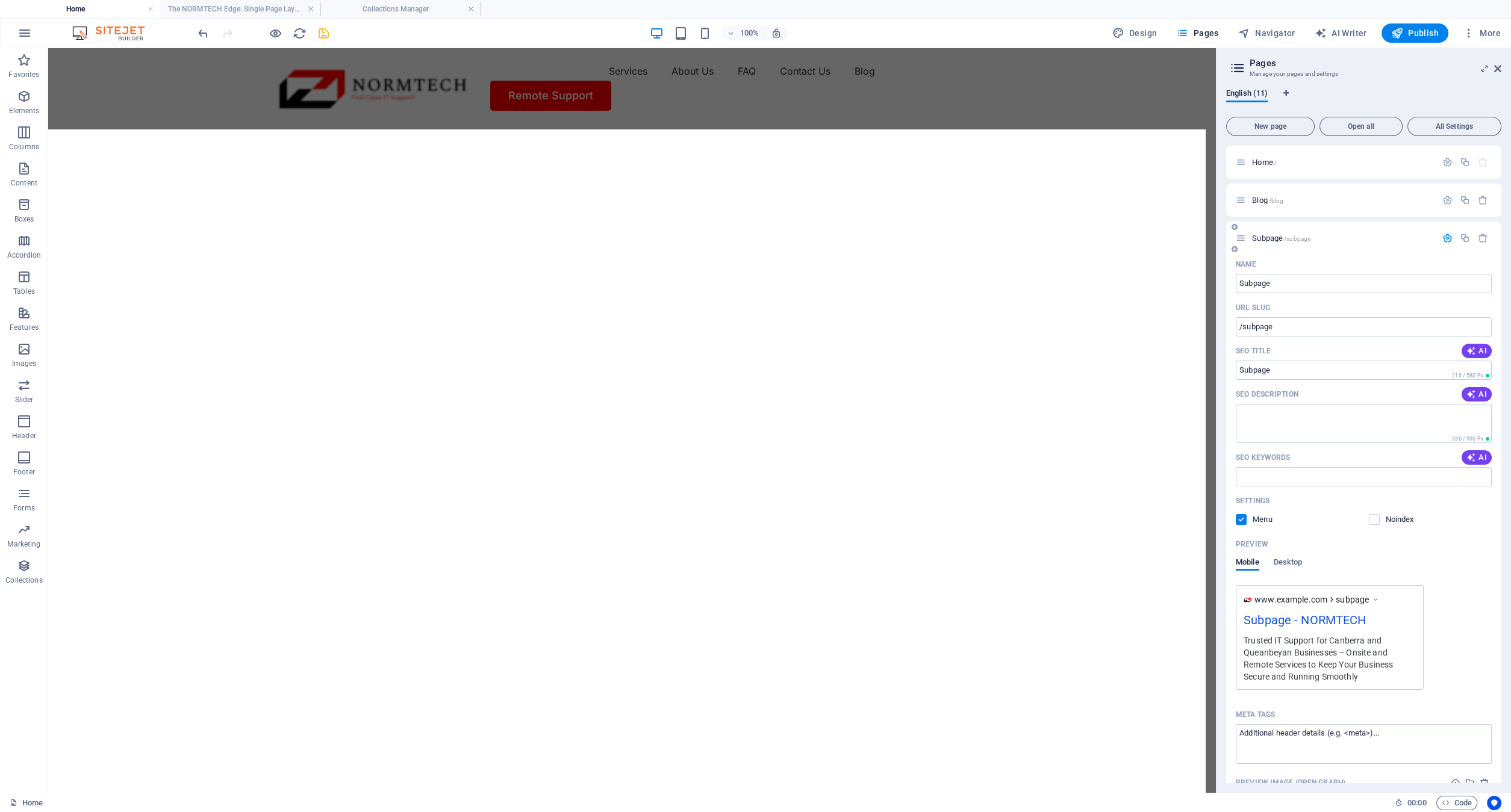 click at bounding box center [1241, 519] 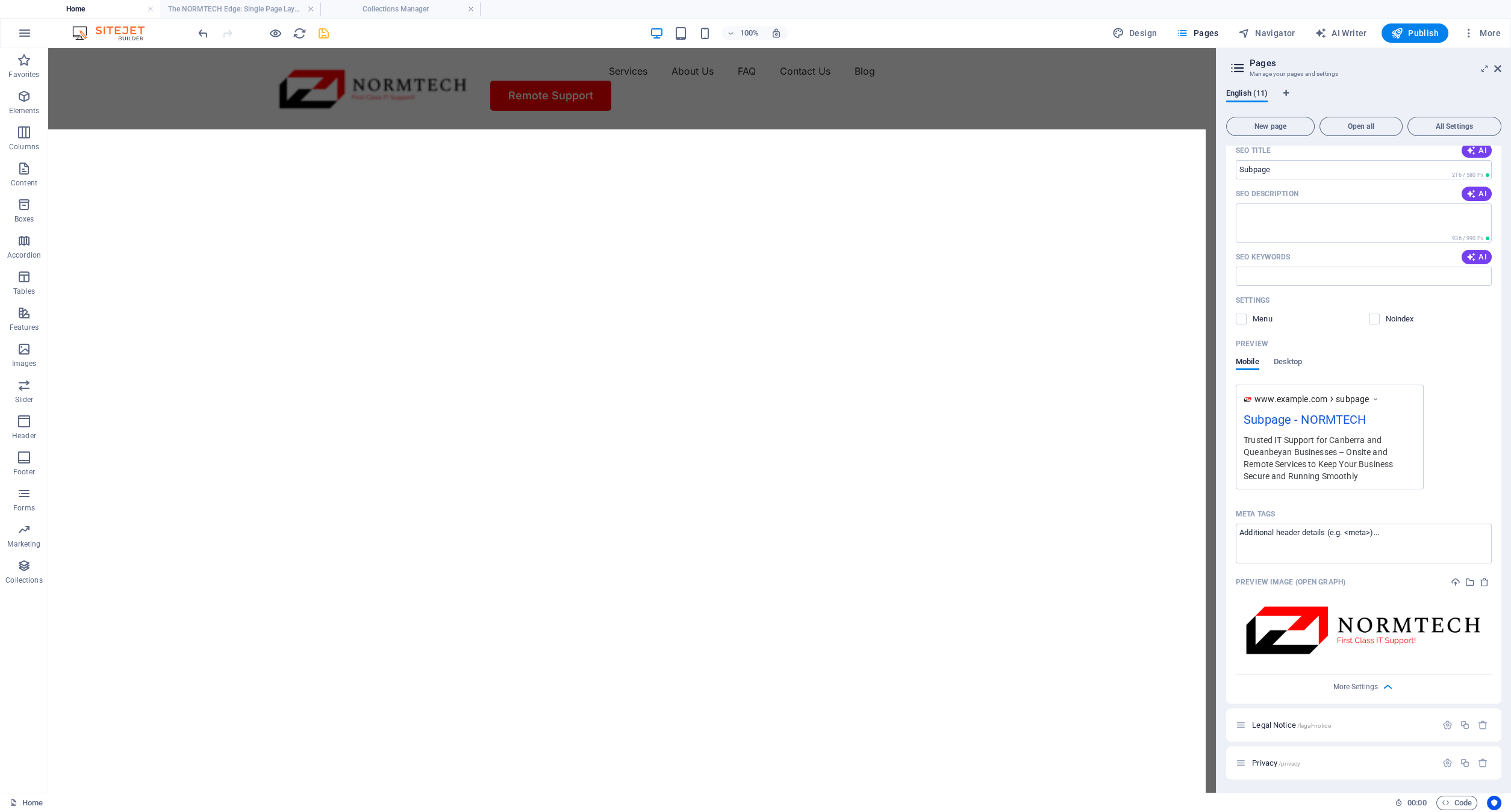 scroll, scrollTop: 334, scrollLeft: 0, axis: vertical 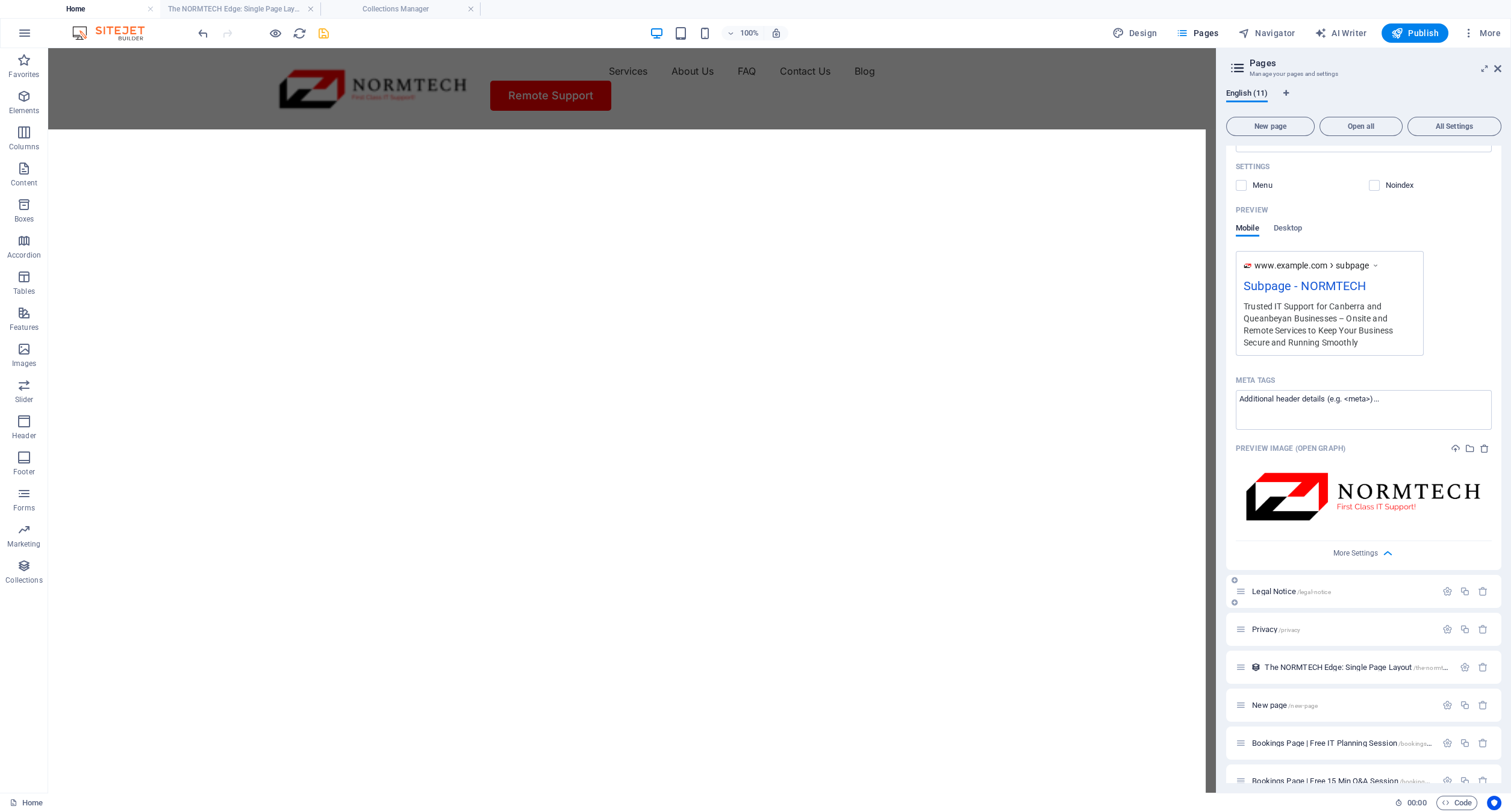 click on "Legal Notice /legal-notice" at bounding box center [1291, 591] 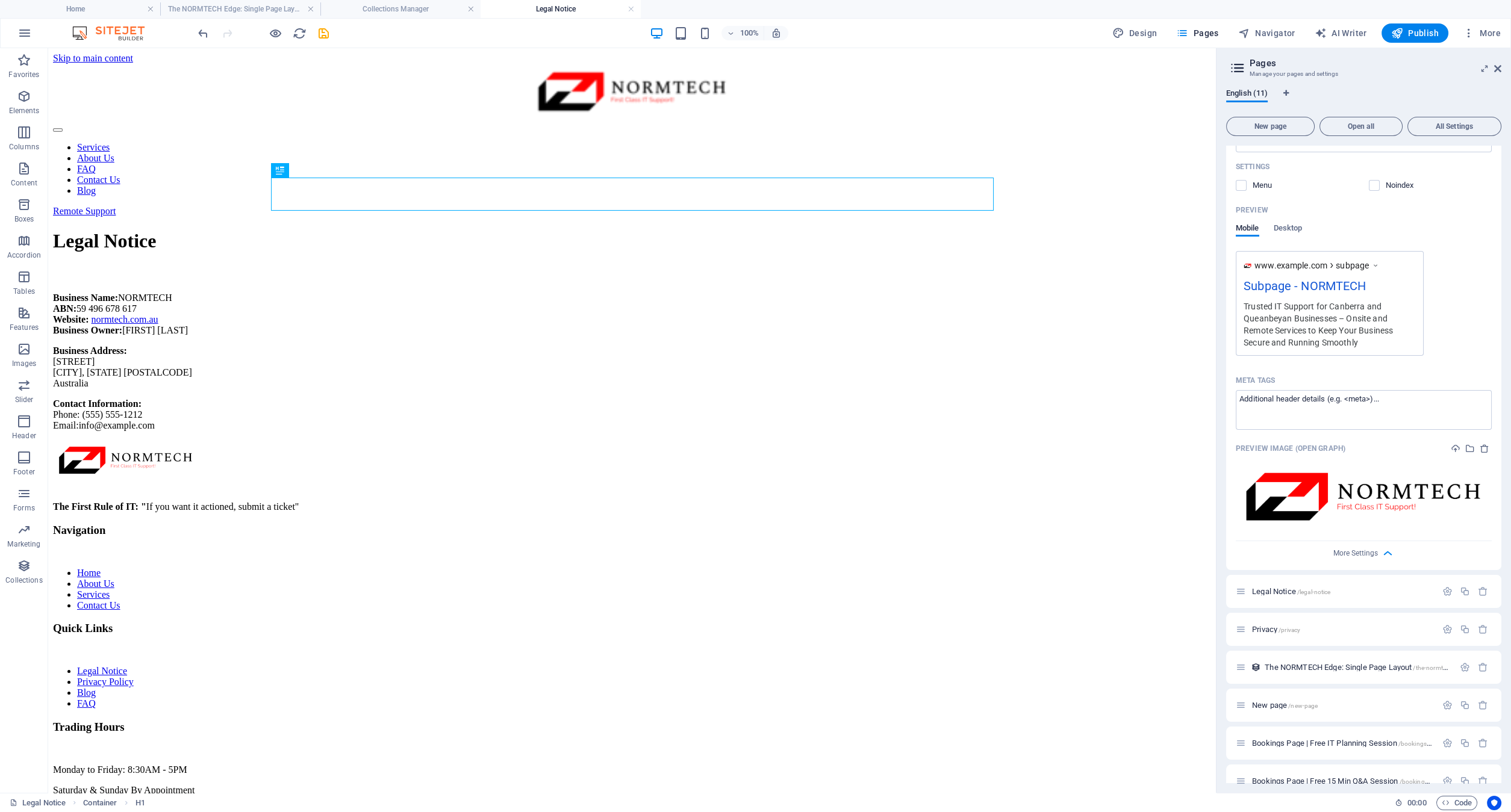 scroll, scrollTop: 0, scrollLeft: 0, axis: both 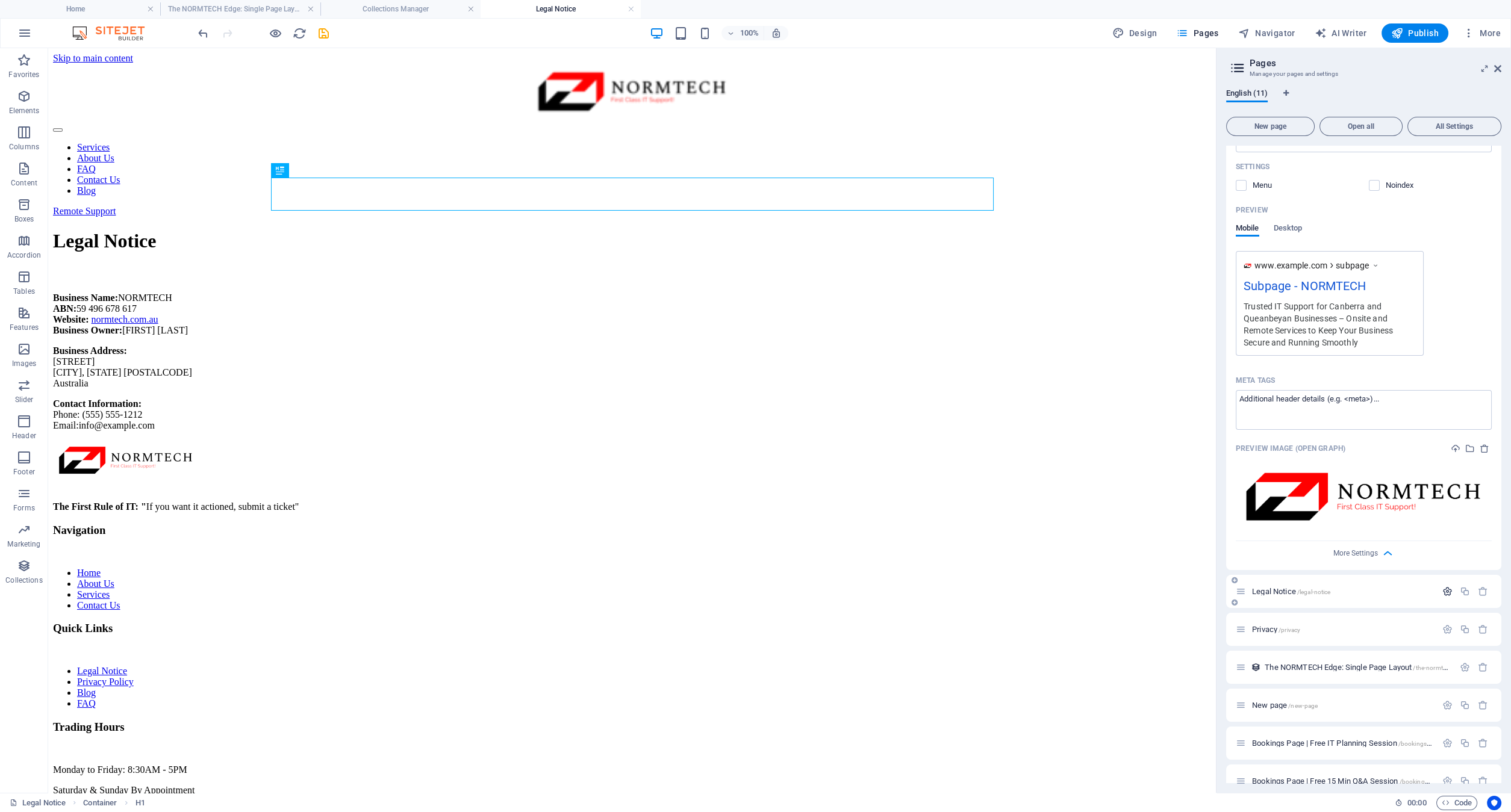 click at bounding box center [1447, 591] 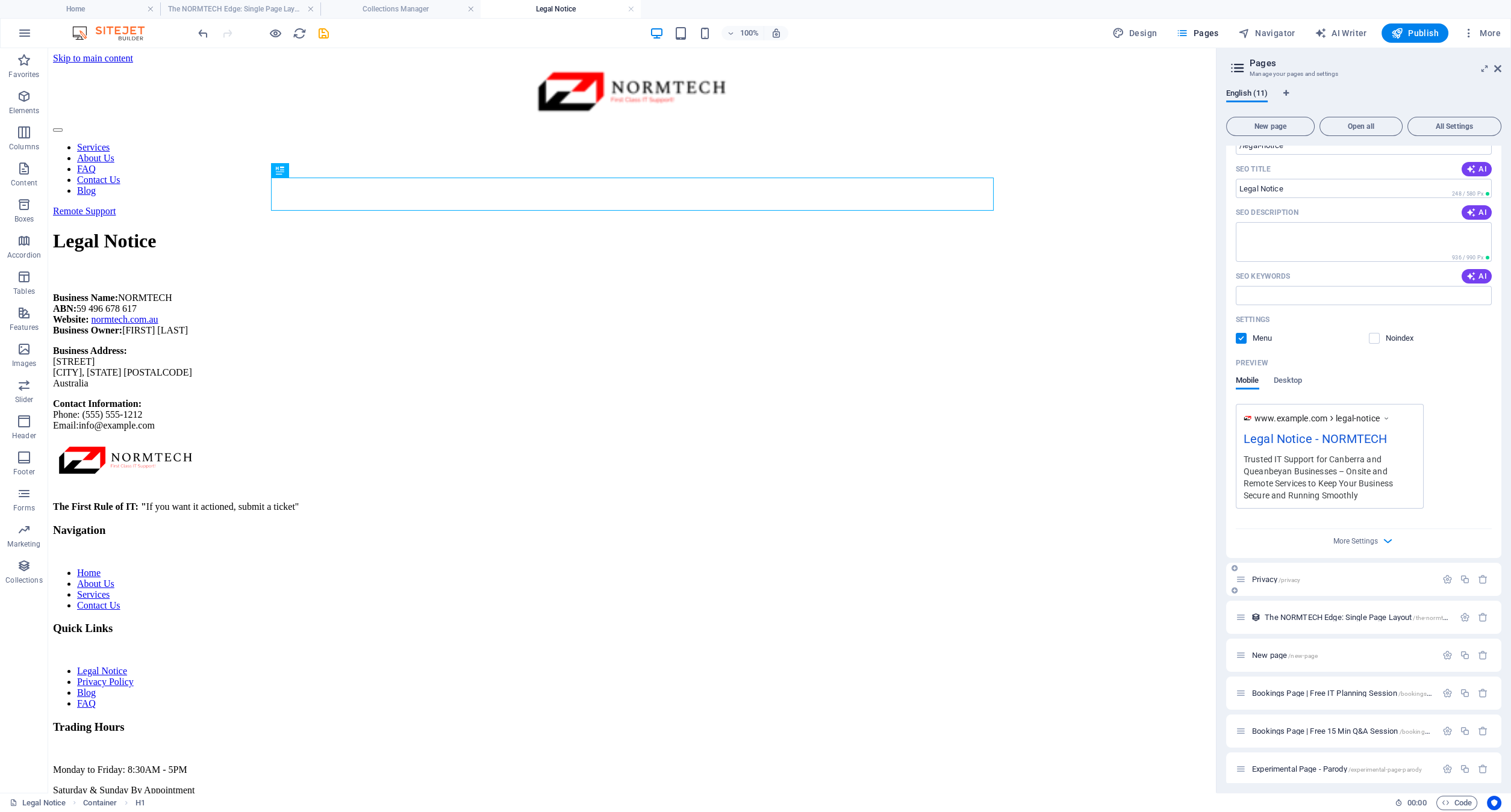 scroll, scrollTop: 912, scrollLeft: 0, axis: vertical 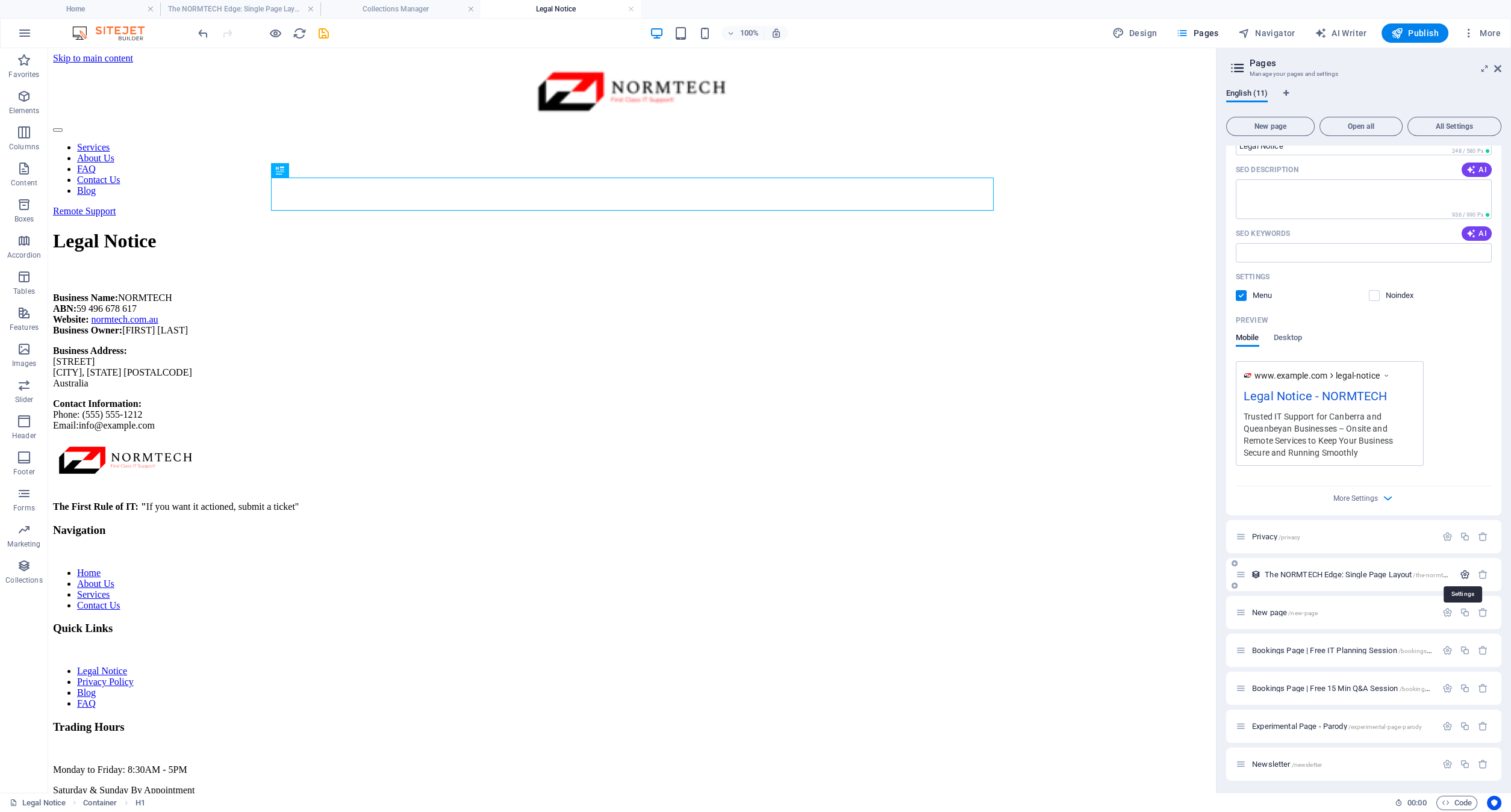 click at bounding box center (1465, 574) 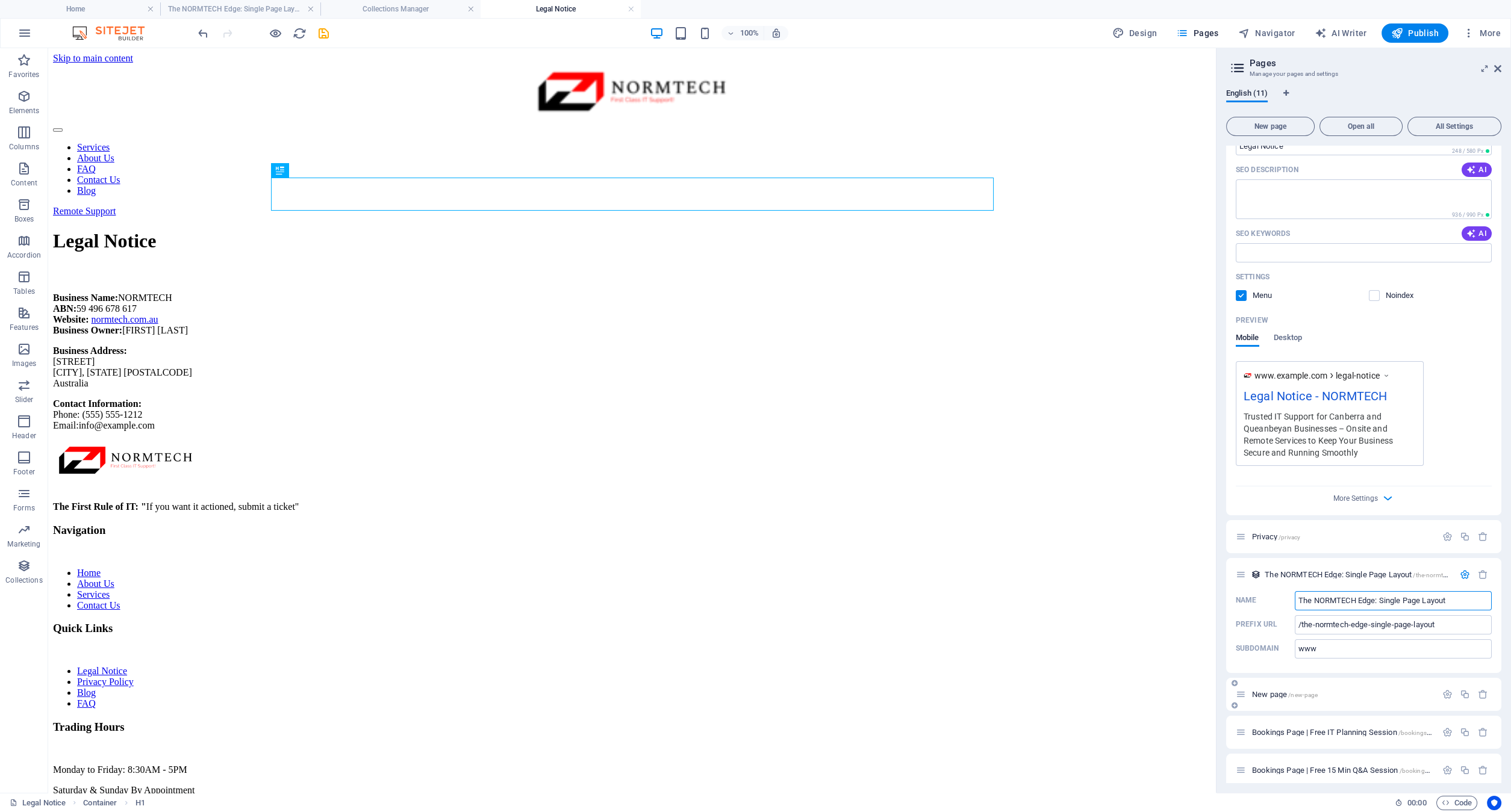 scroll, scrollTop: 994, scrollLeft: 0, axis: vertical 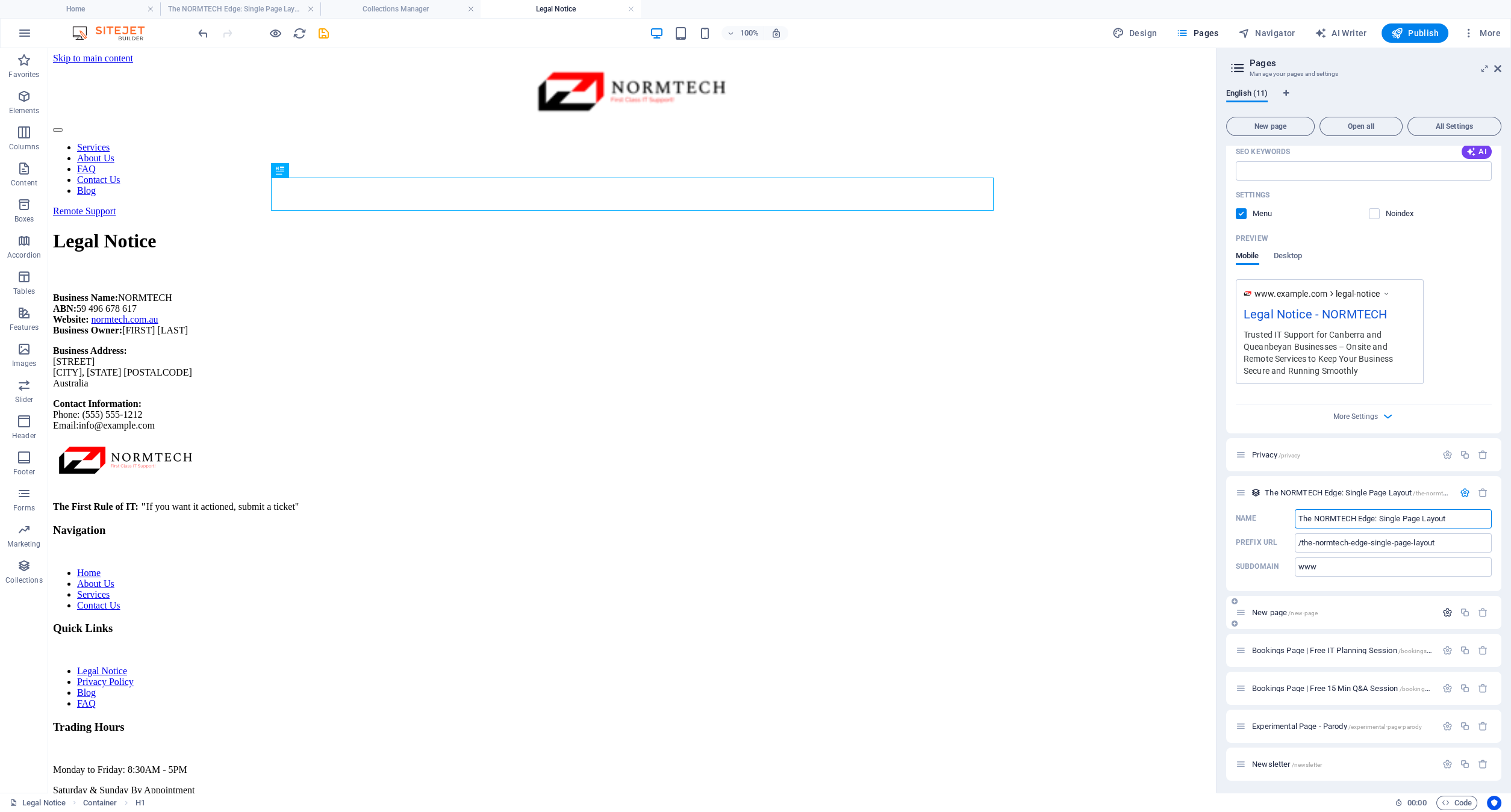click at bounding box center [1447, 612] 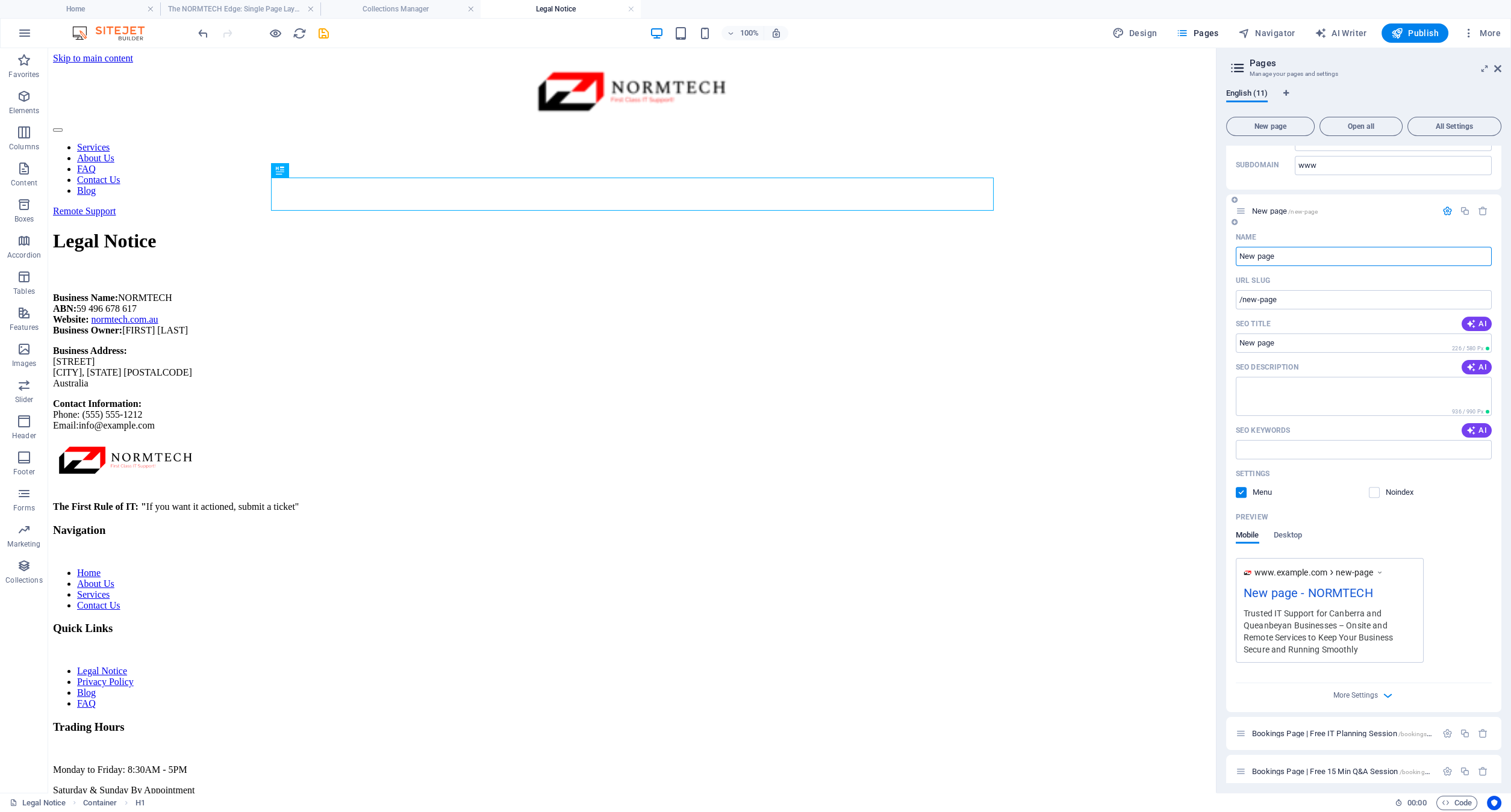 scroll, scrollTop: 1328, scrollLeft: 0, axis: vertical 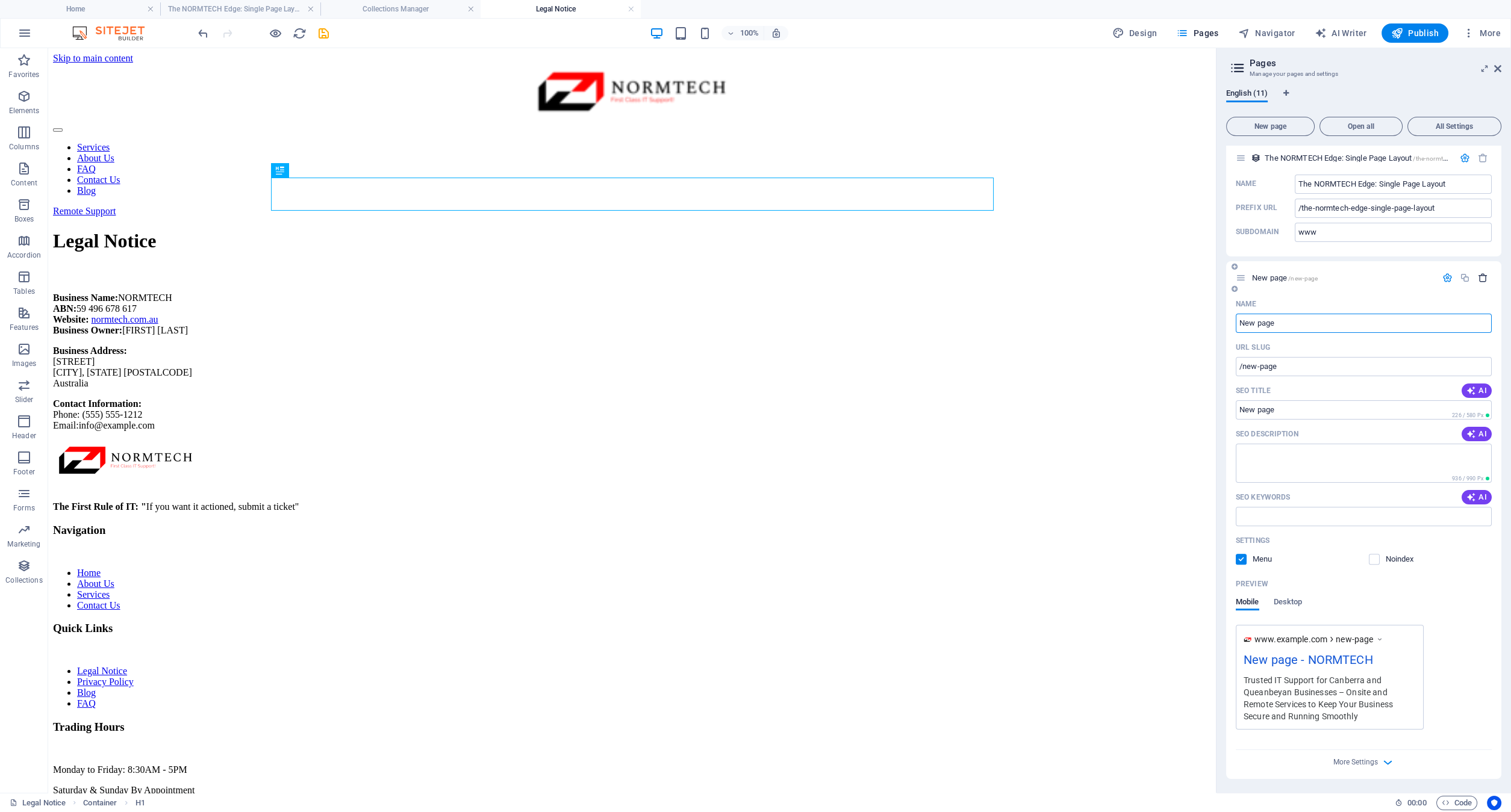 click at bounding box center (1483, 277) 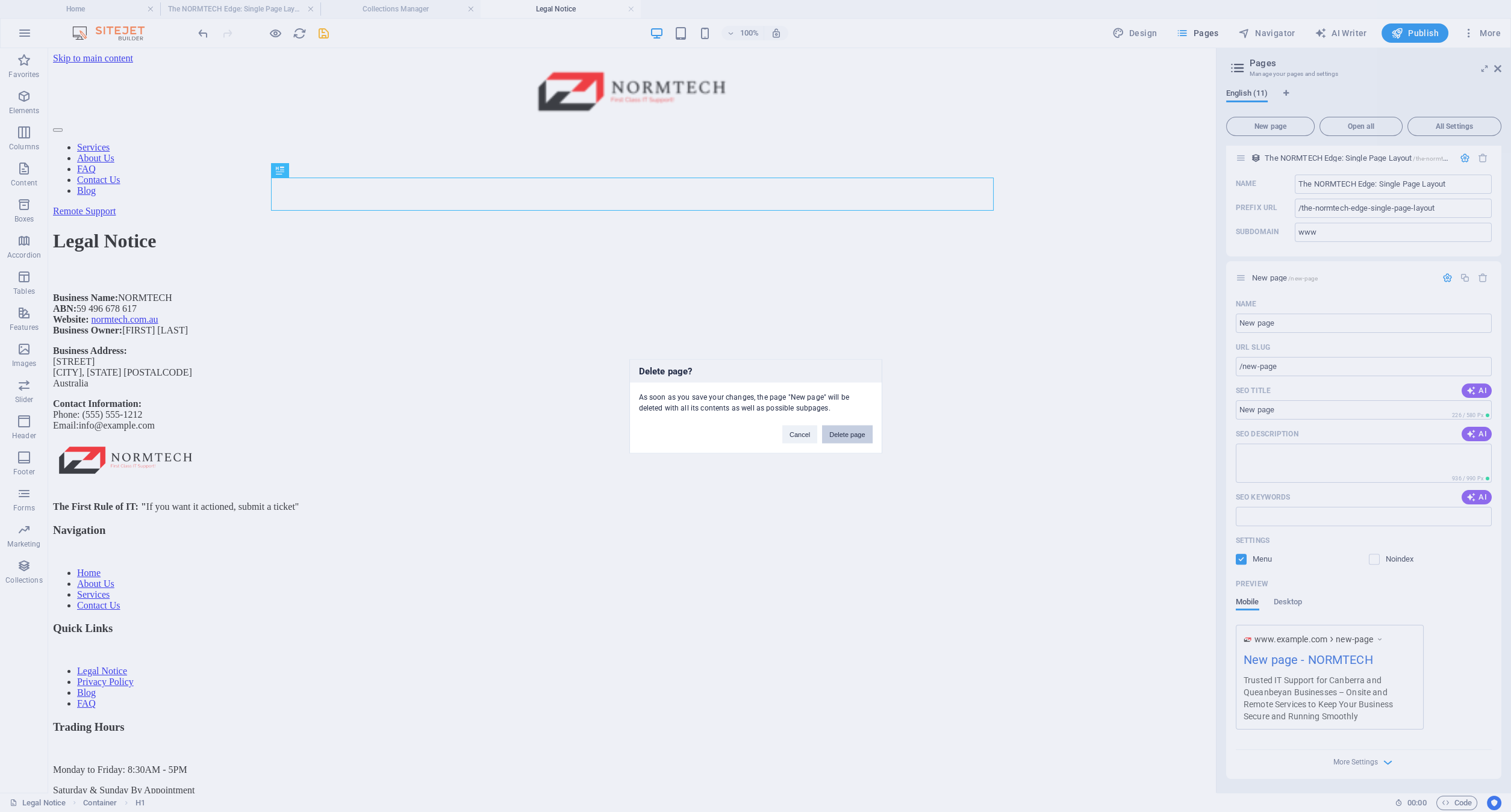 drag, startPoint x: 848, startPoint y: 433, endPoint x: 804, endPoint y: 381, distance: 68.117545 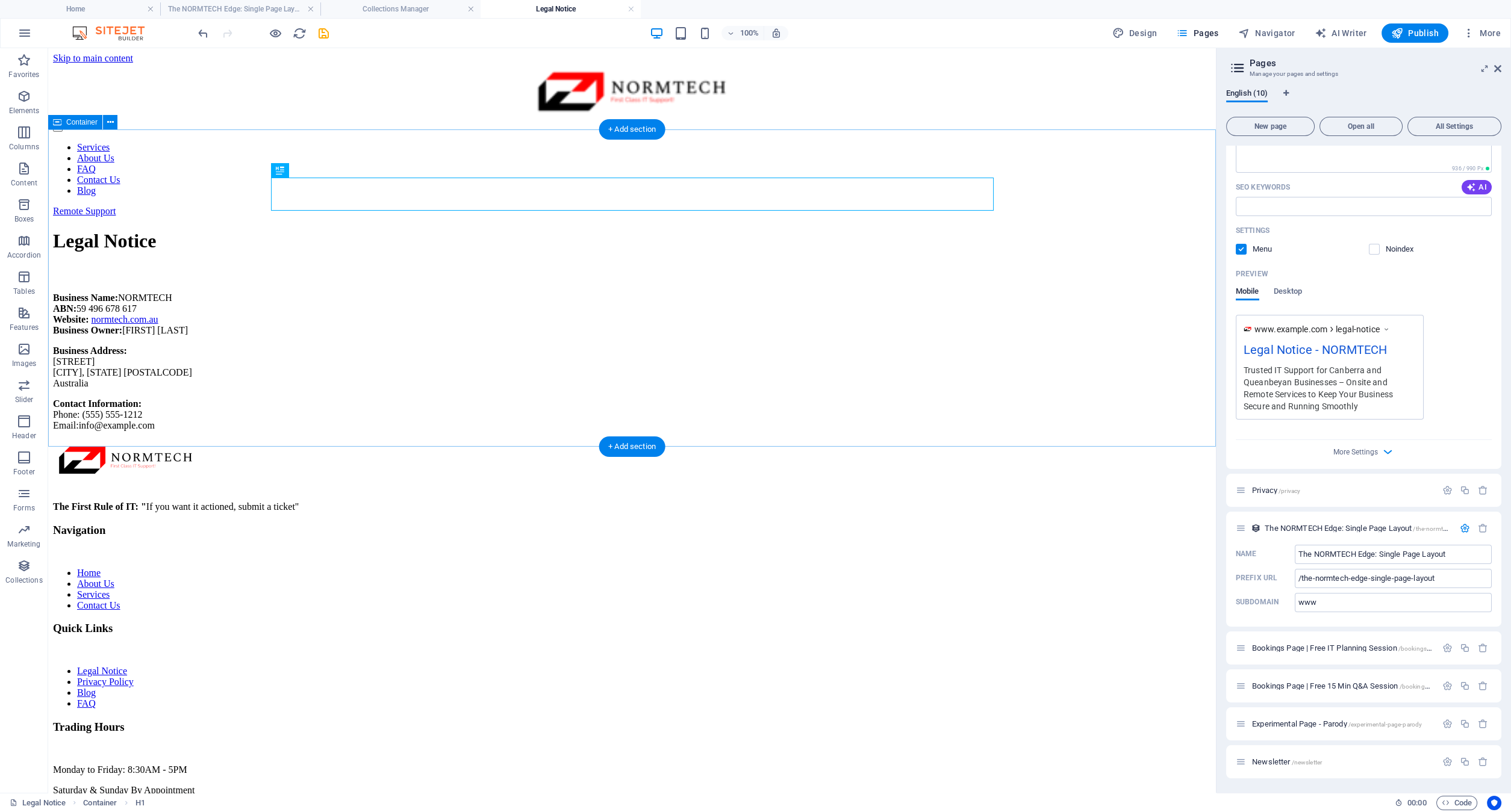 scroll, scrollTop: 956, scrollLeft: 0, axis: vertical 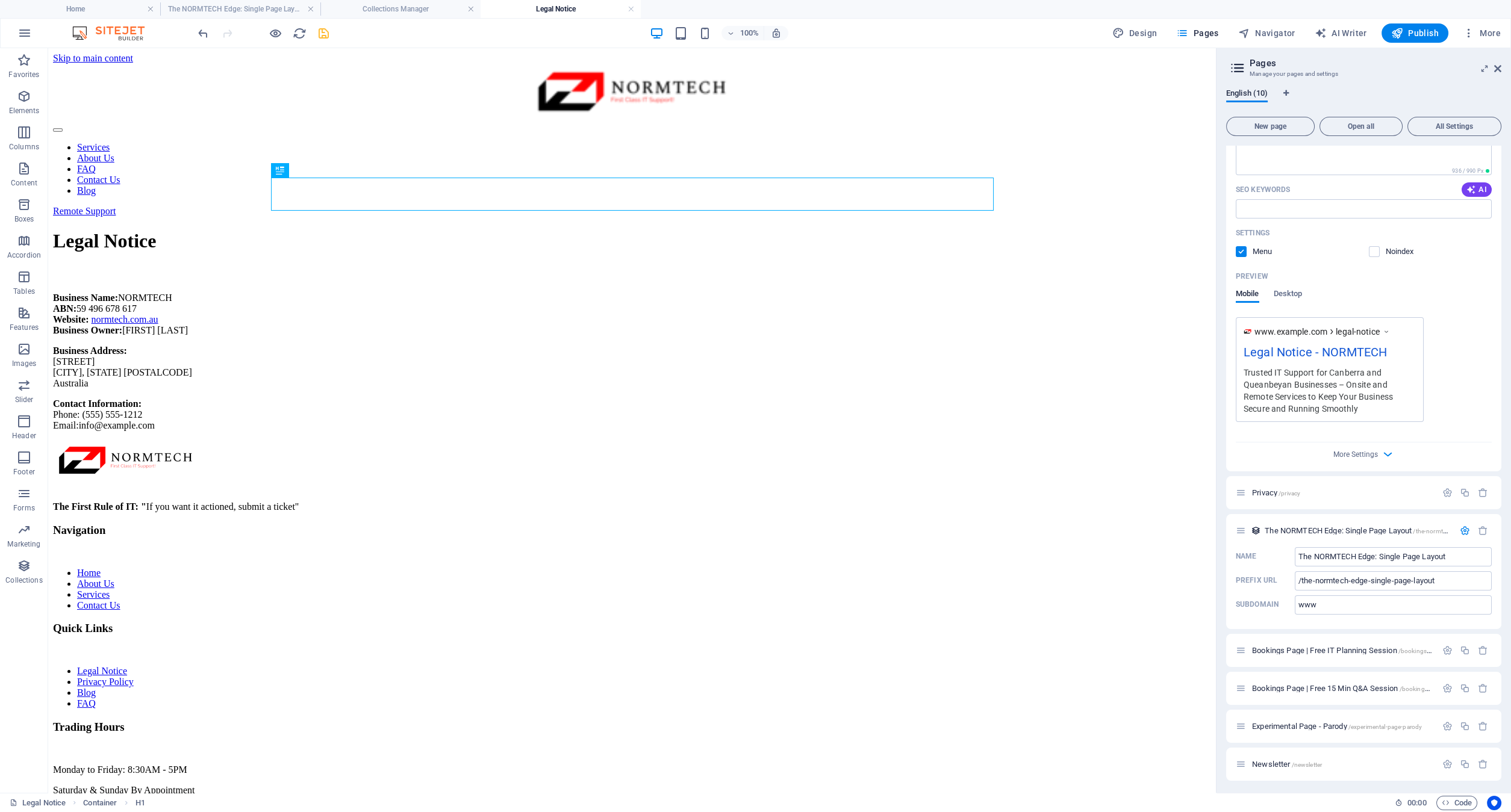 click at bounding box center [323, 33] 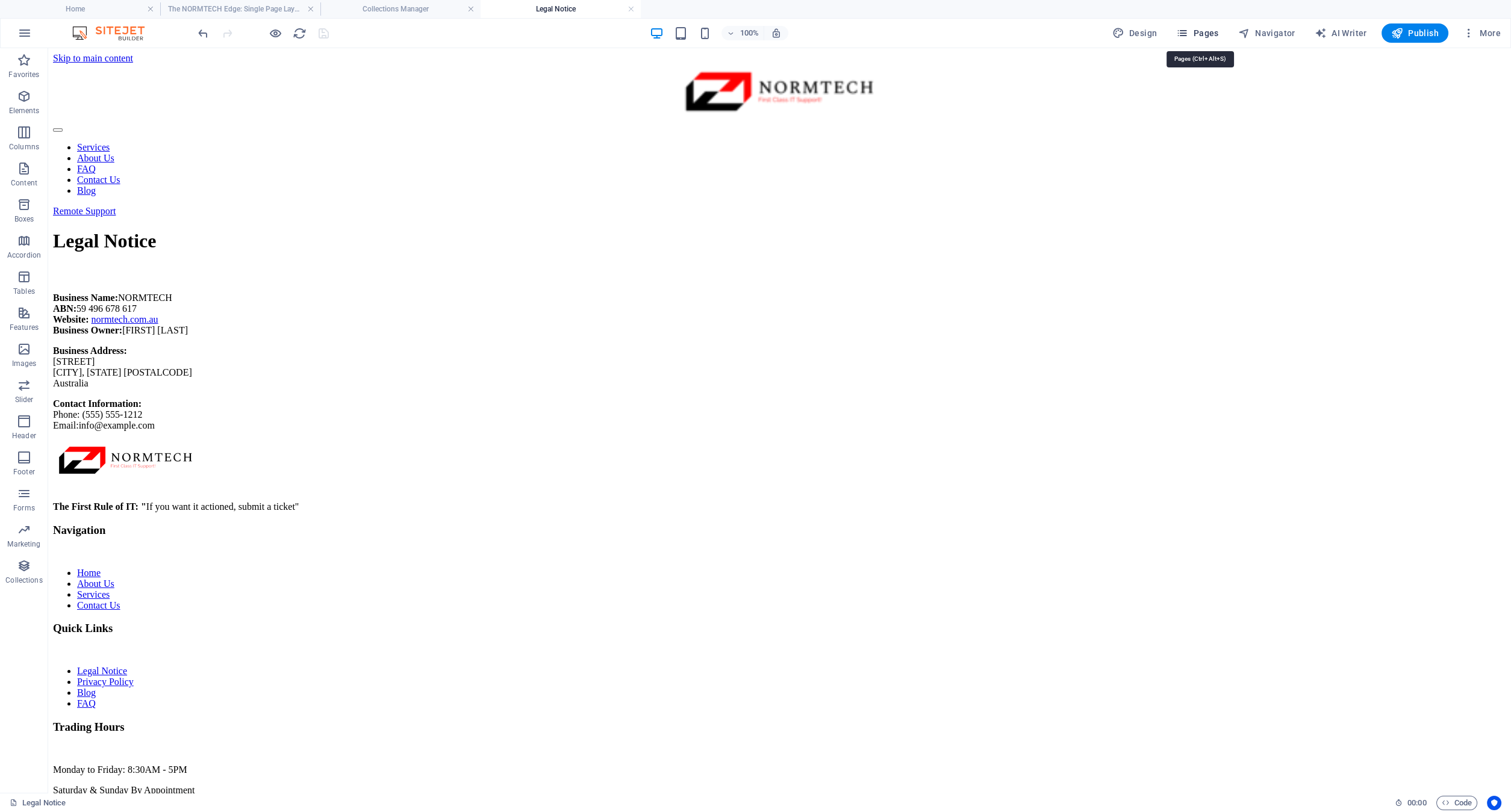 click on "Pages" at bounding box center (1197, 33) 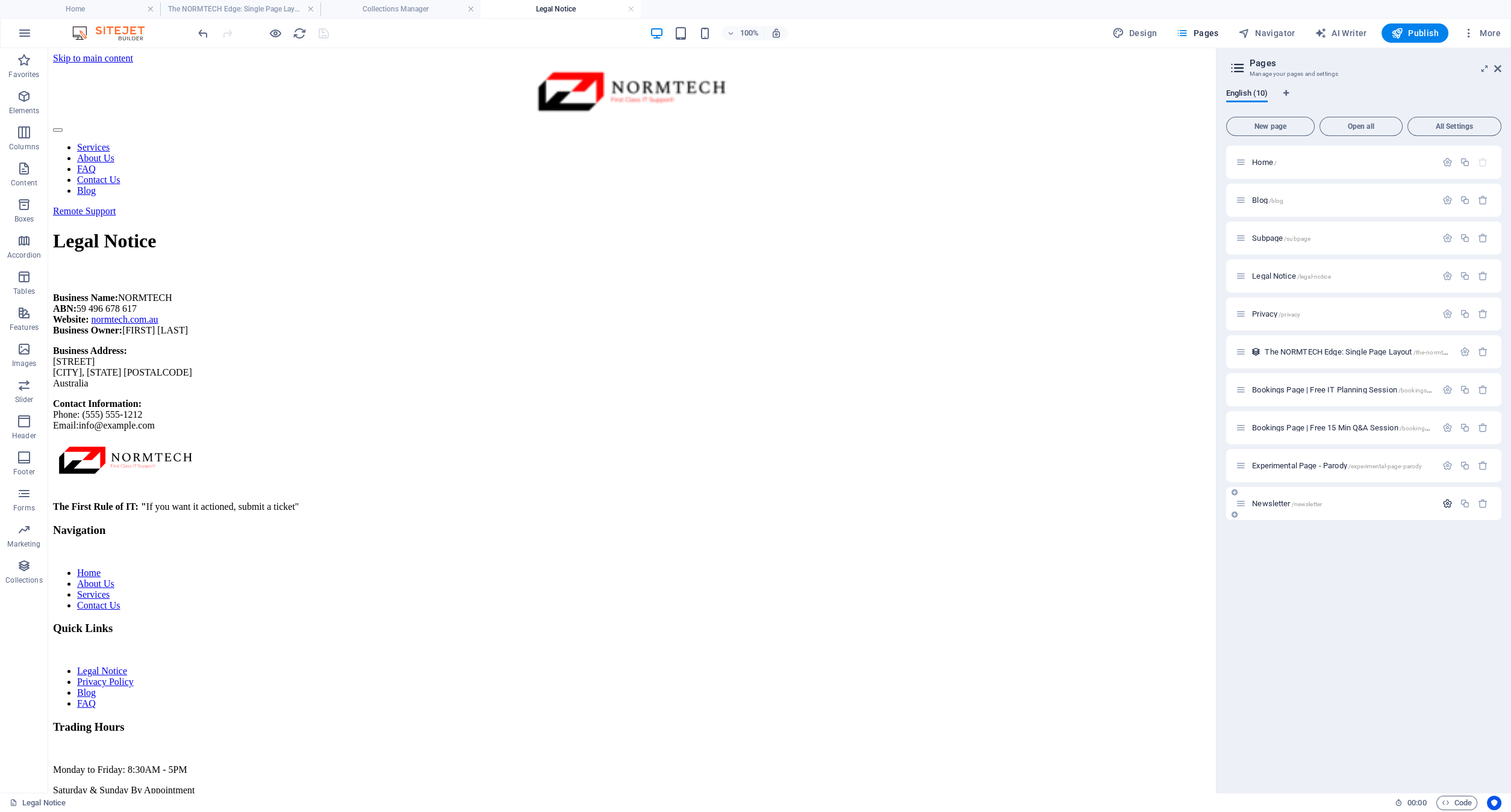 click at bounding box center [1447, 503] 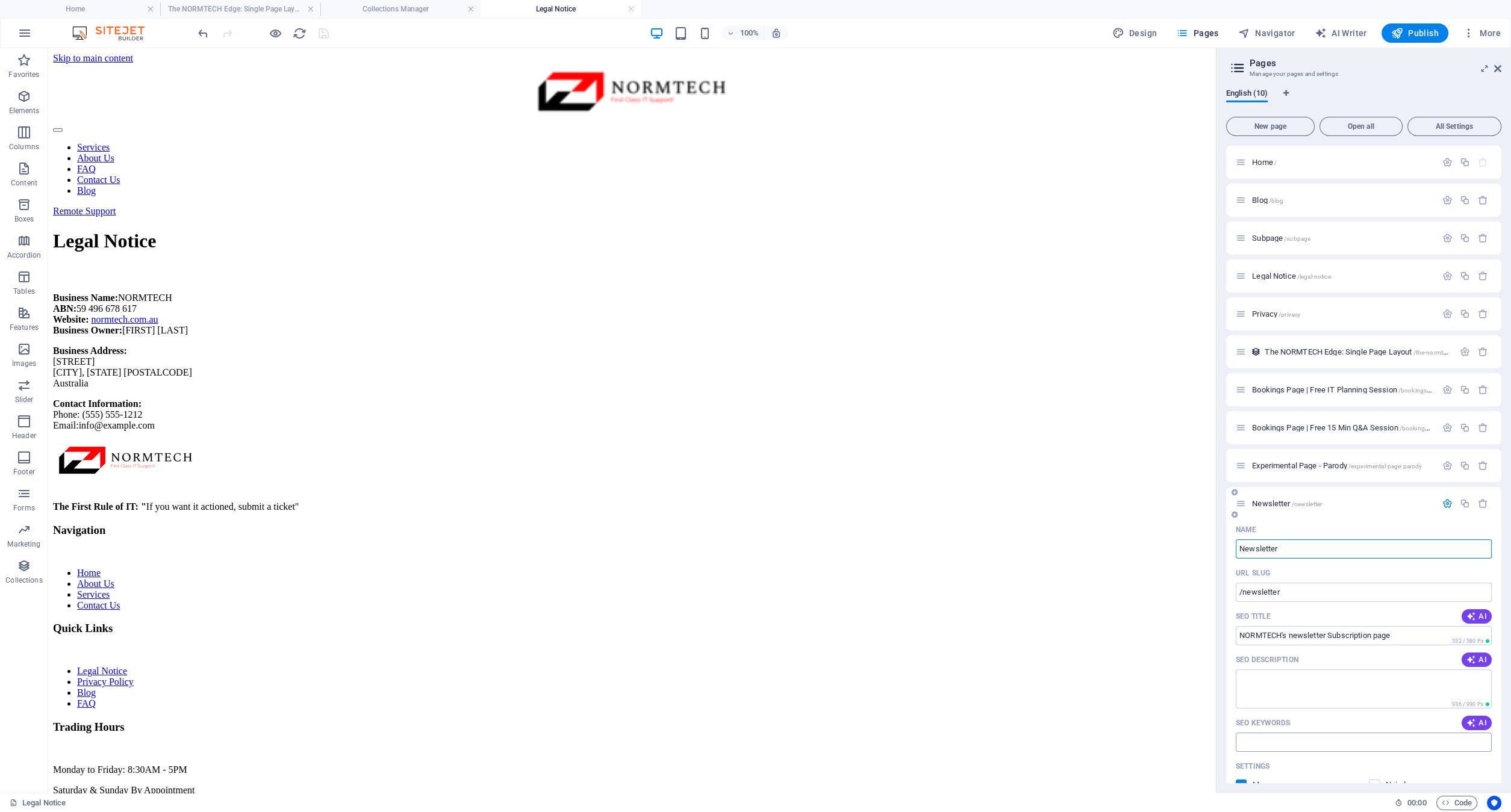 scroll, scrollTop: 134, scrollLeft: 0, axis: vertical 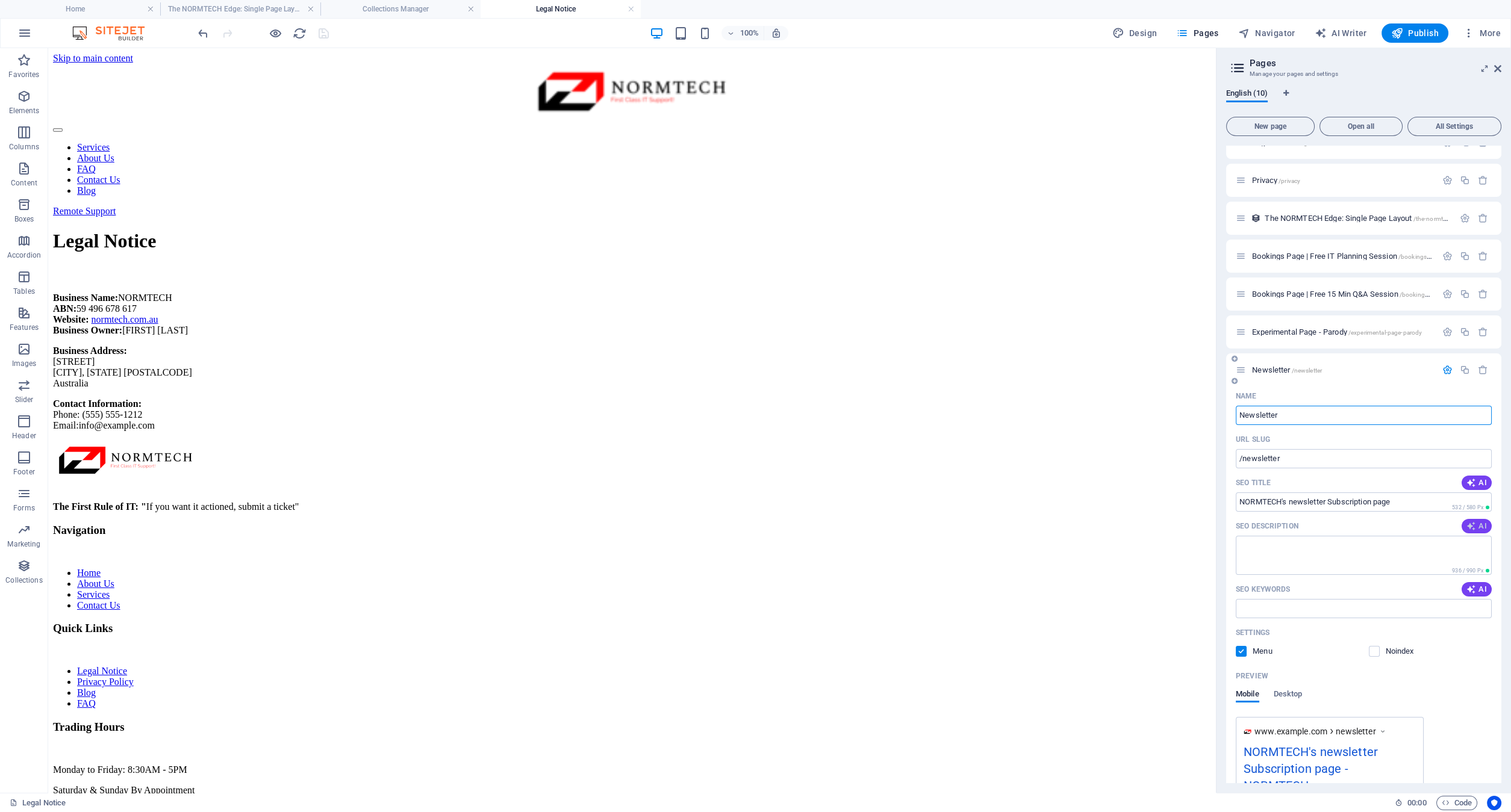 click at bounding box center [1471, 526] 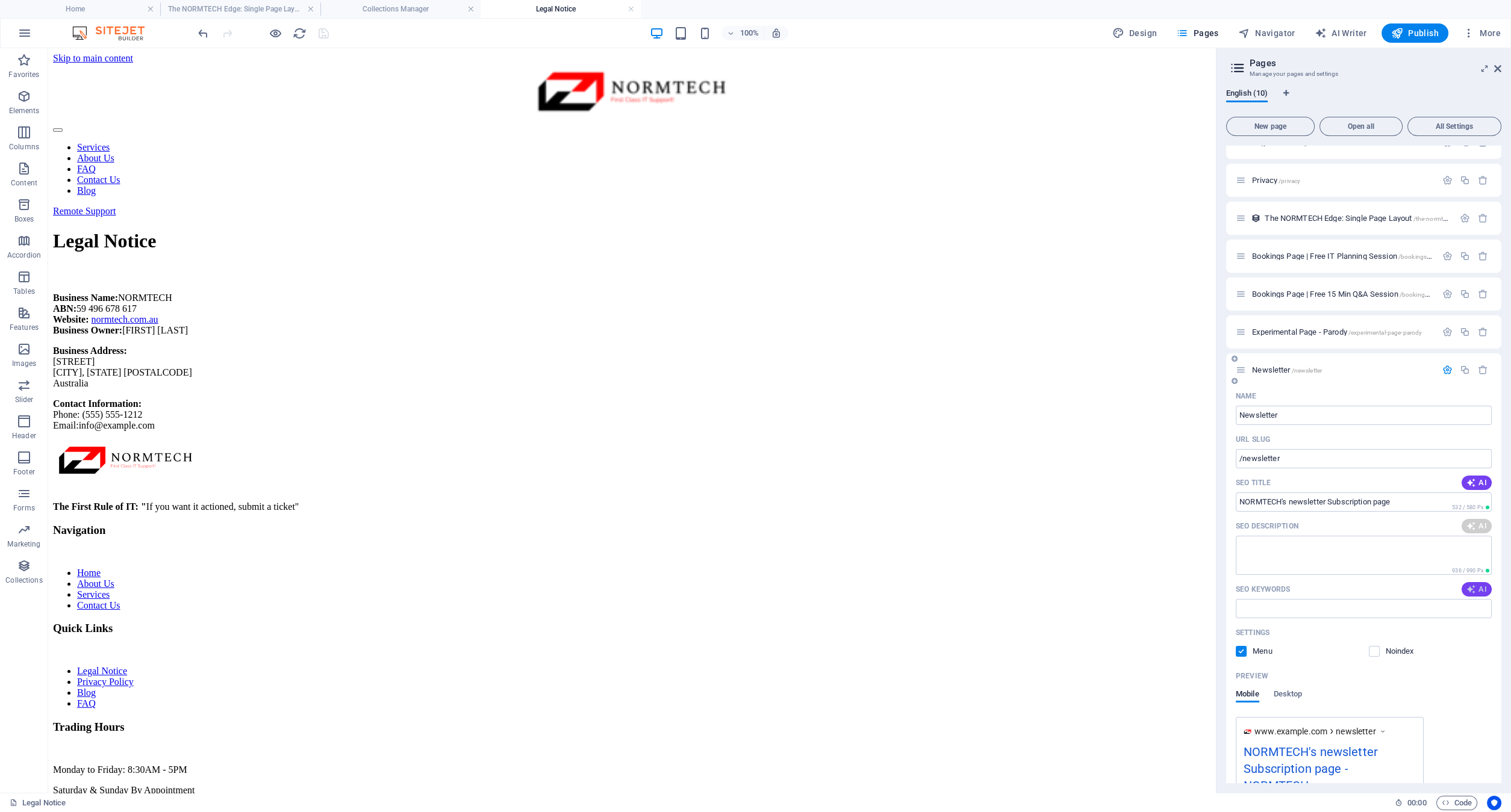 type on "Stay updated with our monthly newsletter for IT tips, exclusive offers, and news. Subscribe now for hassle-free tech support!" 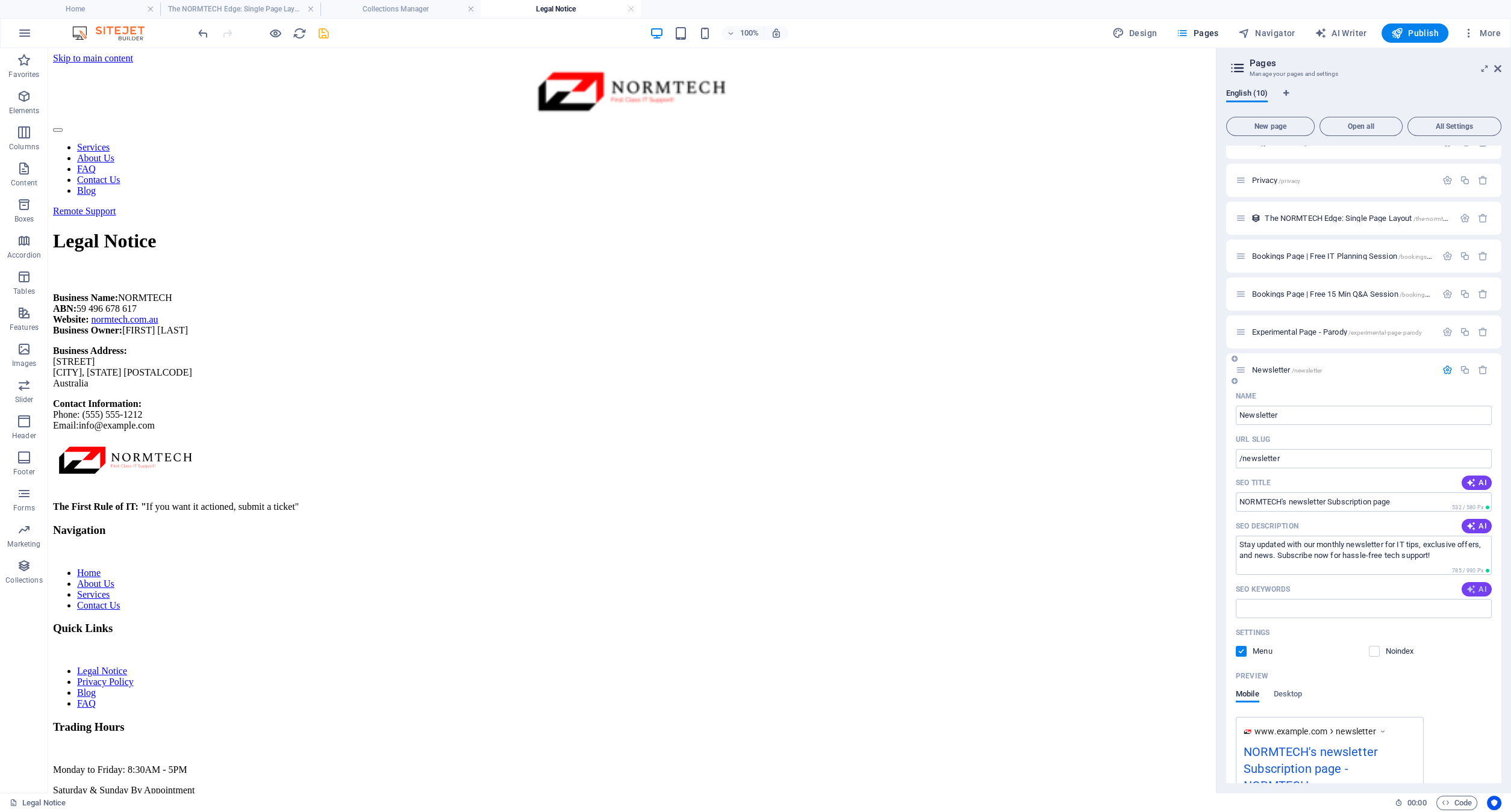 click on "AI" at bounding box center (1477, 589) 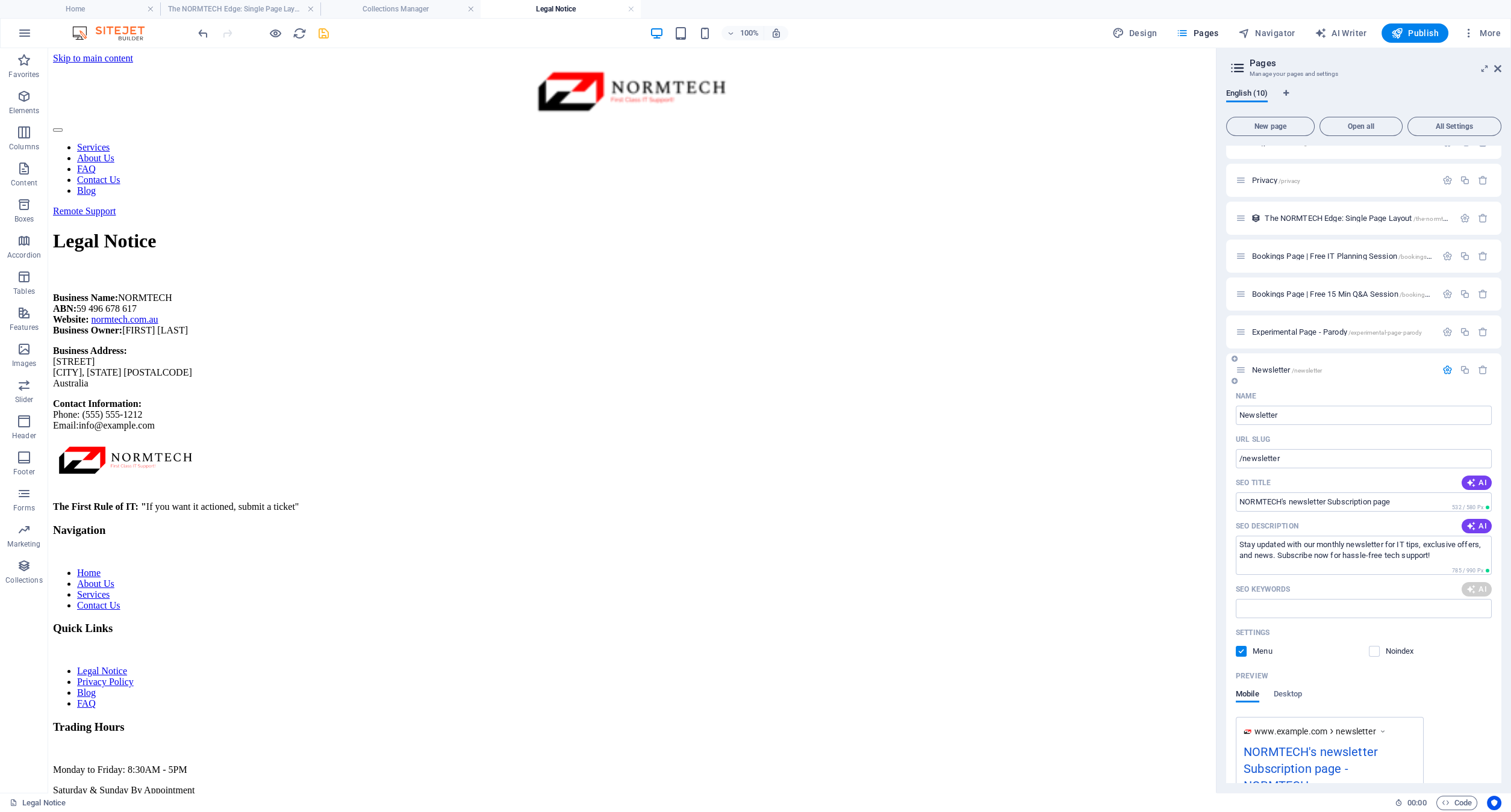 scroll, scrollTop: 200, scrollLeft: 0, axis: vertical 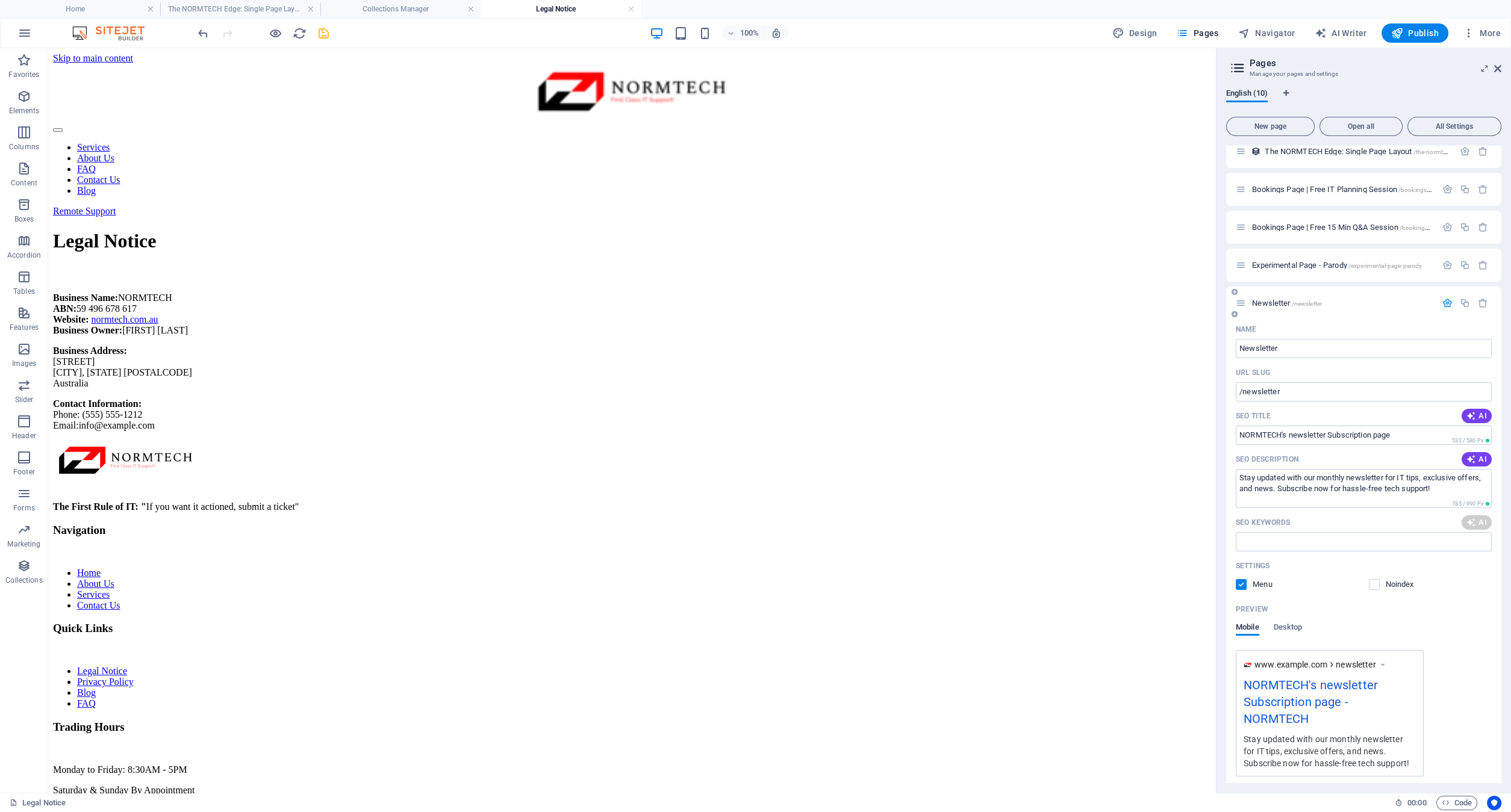 type on "IT tips, monthly newsletter, technology updates, IT offers, news updates, submit a ticket" 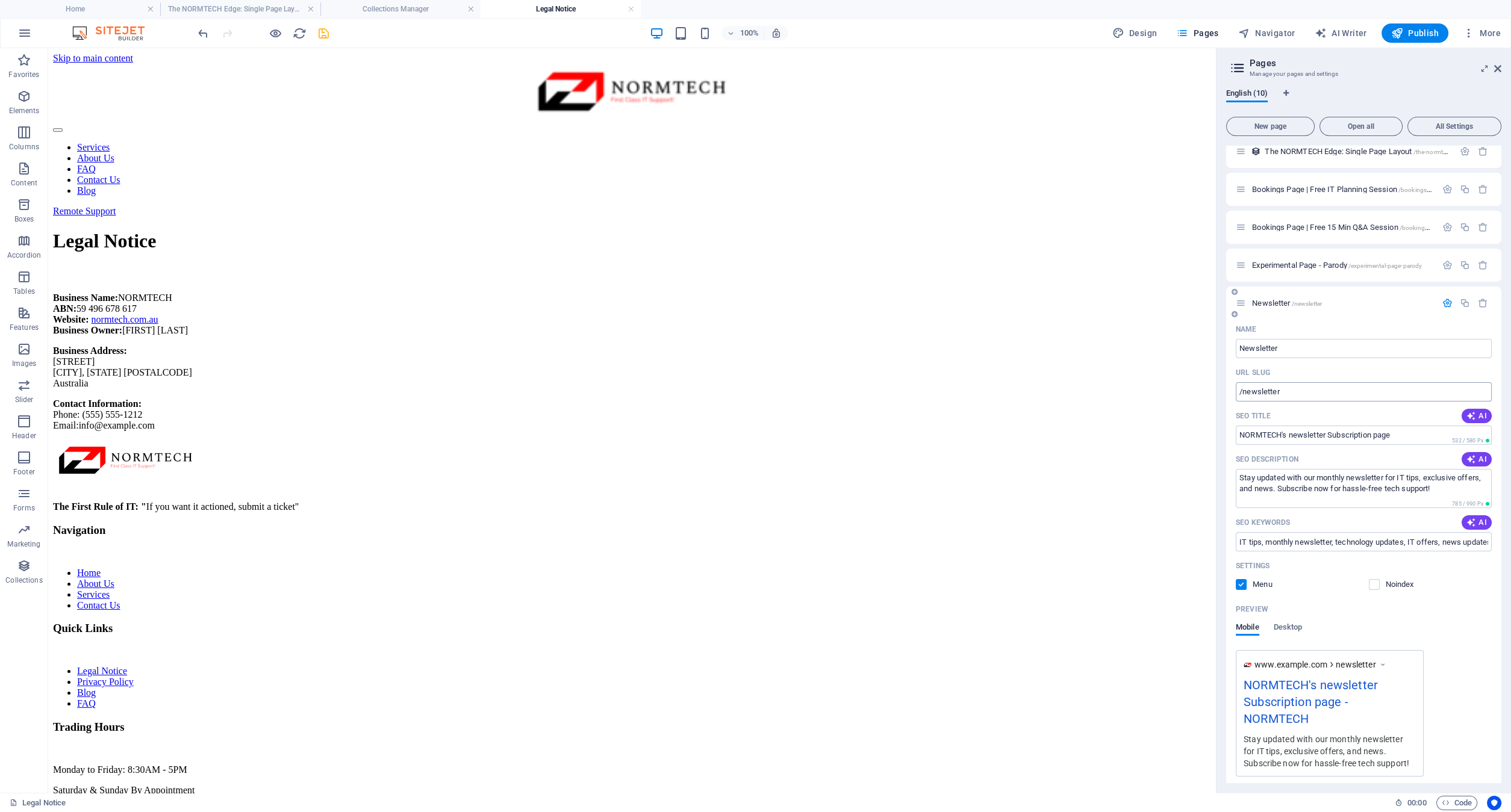scroll, scrollTop: 67, scrollLeft: 0, axis: vertical 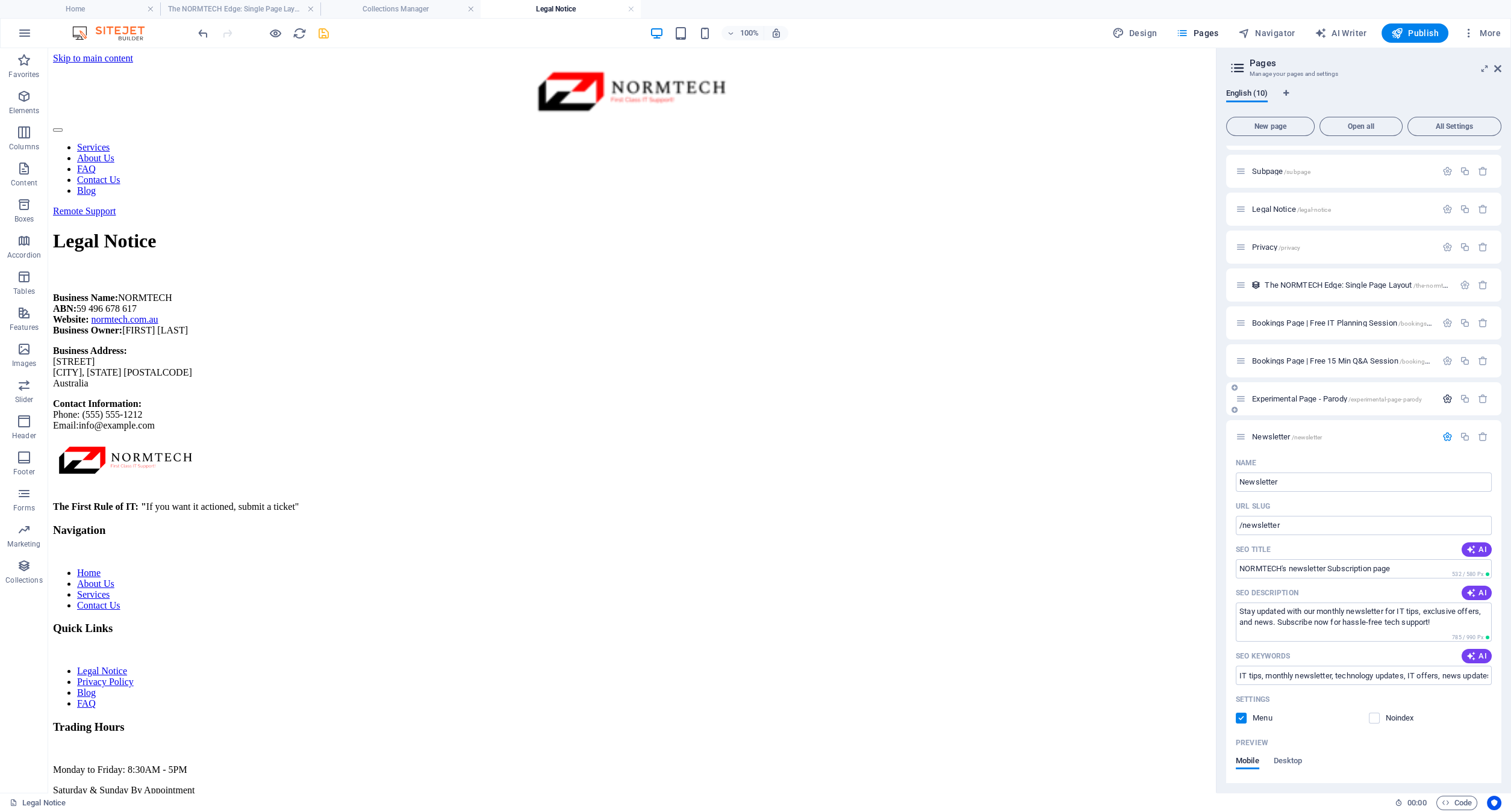 click at bounding box center (1447, 398) 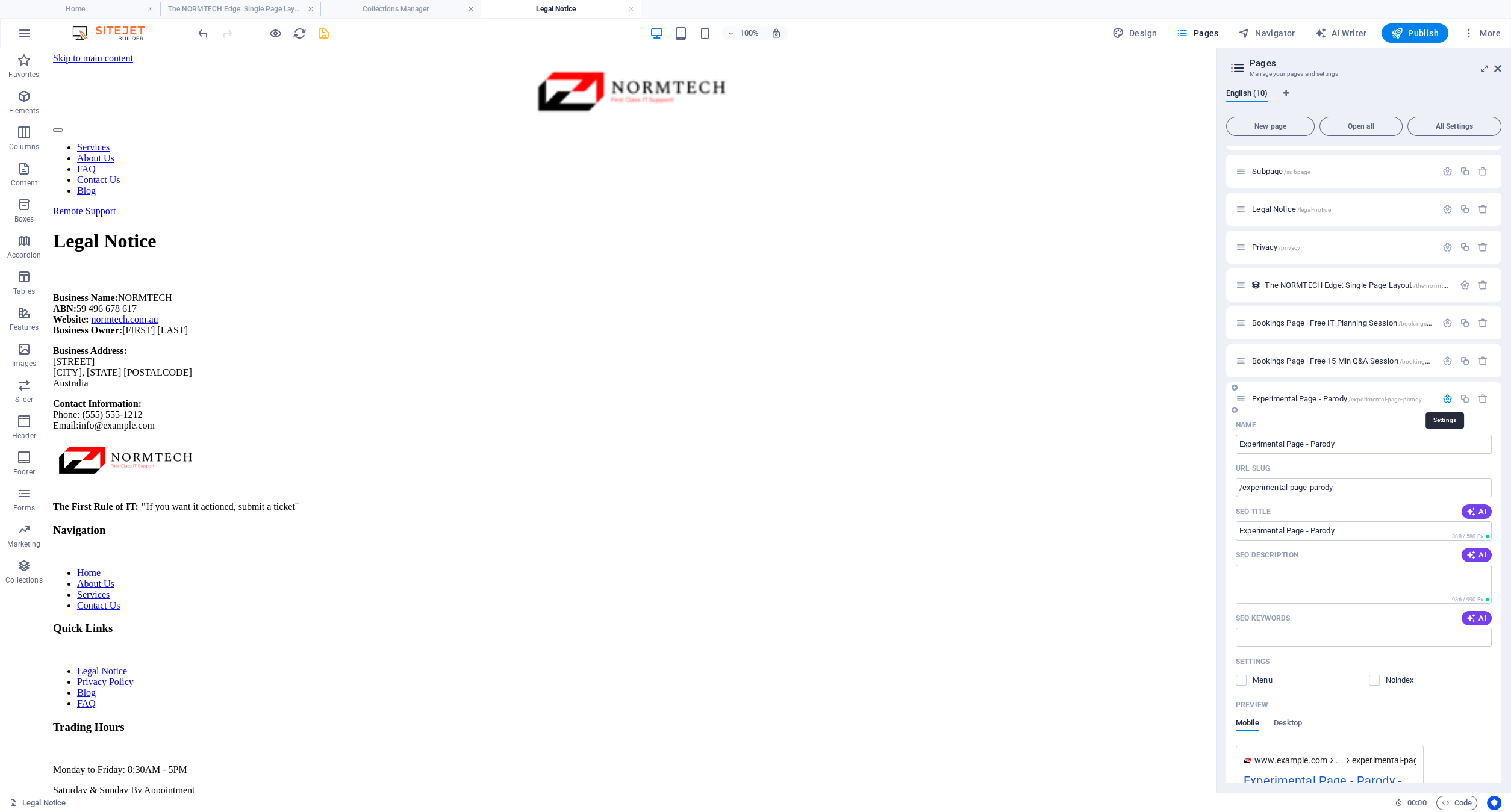 click at bounding box center (1447, 398) 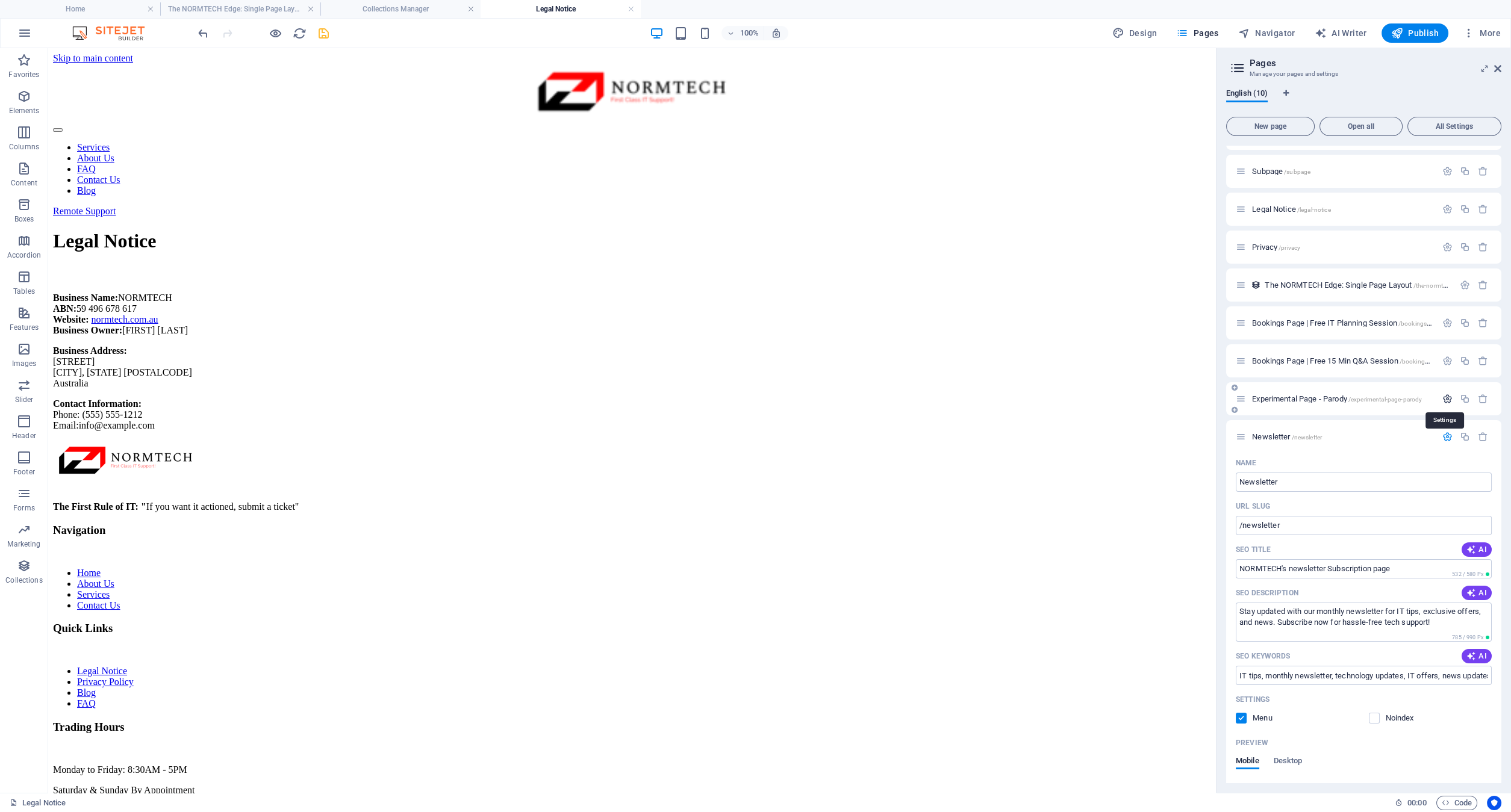 click at bounding box center (1447, 398) 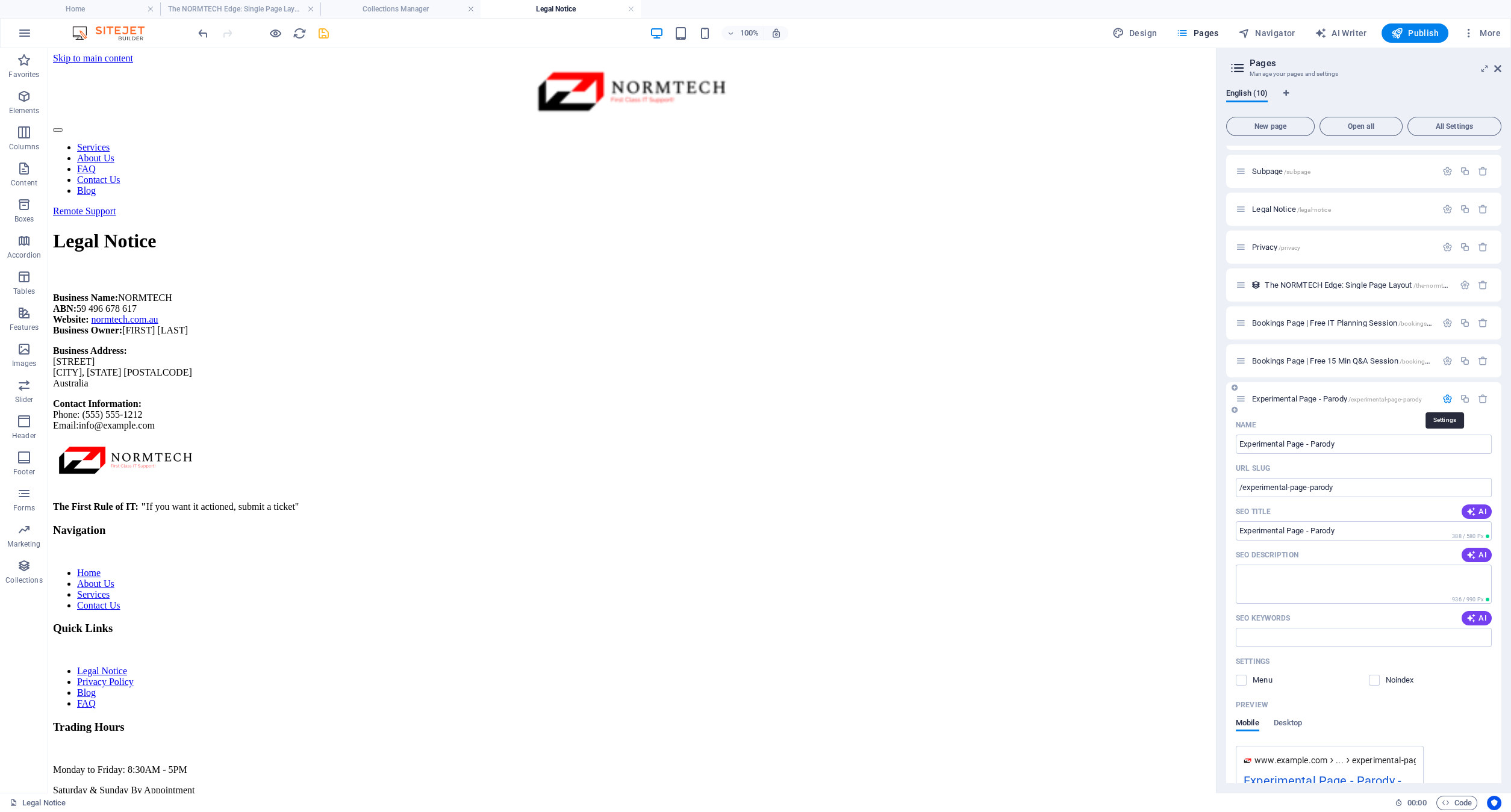 click at bounding box center (1447, 398) 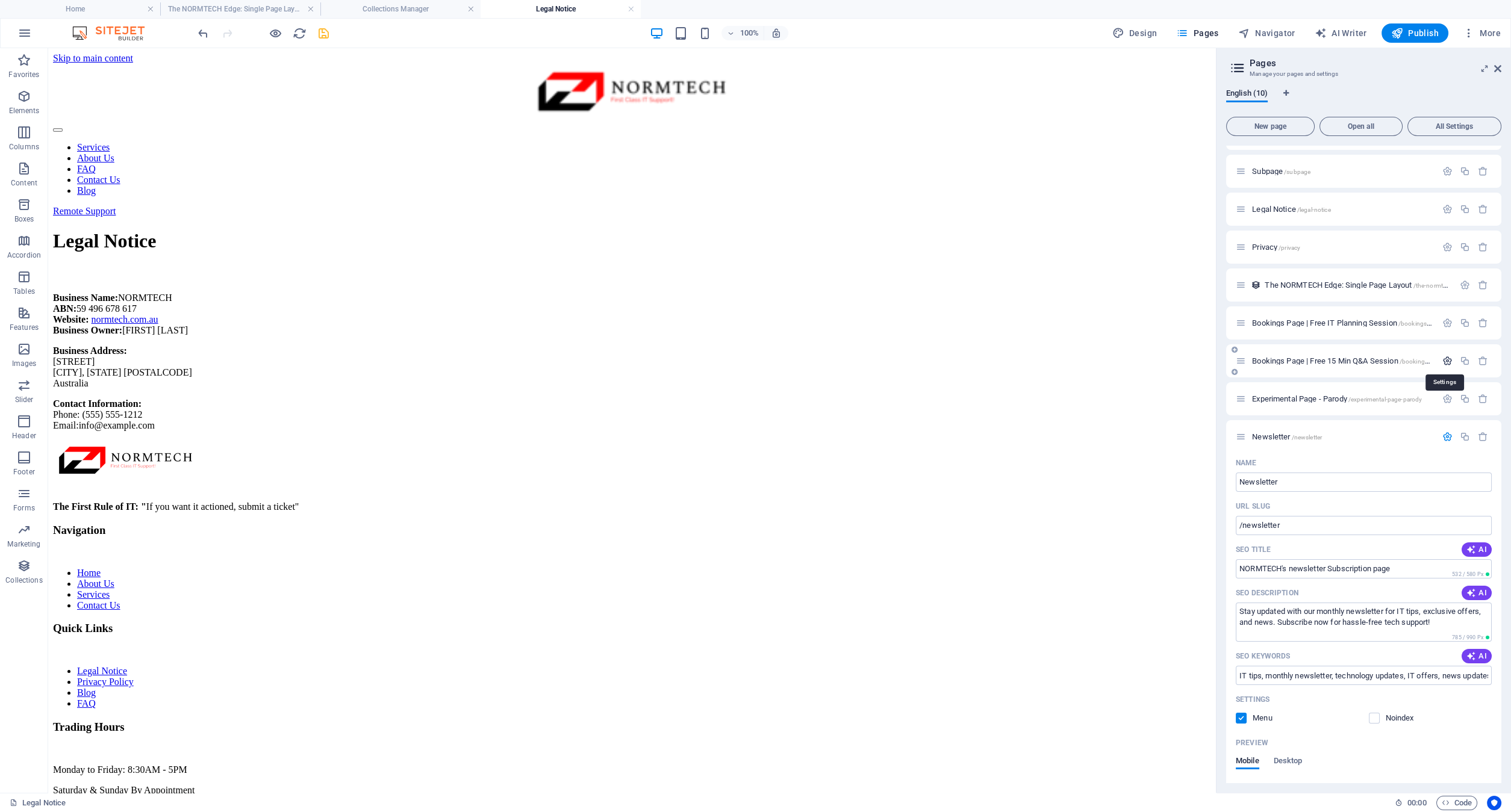 click at bounding box center [1447, 361] 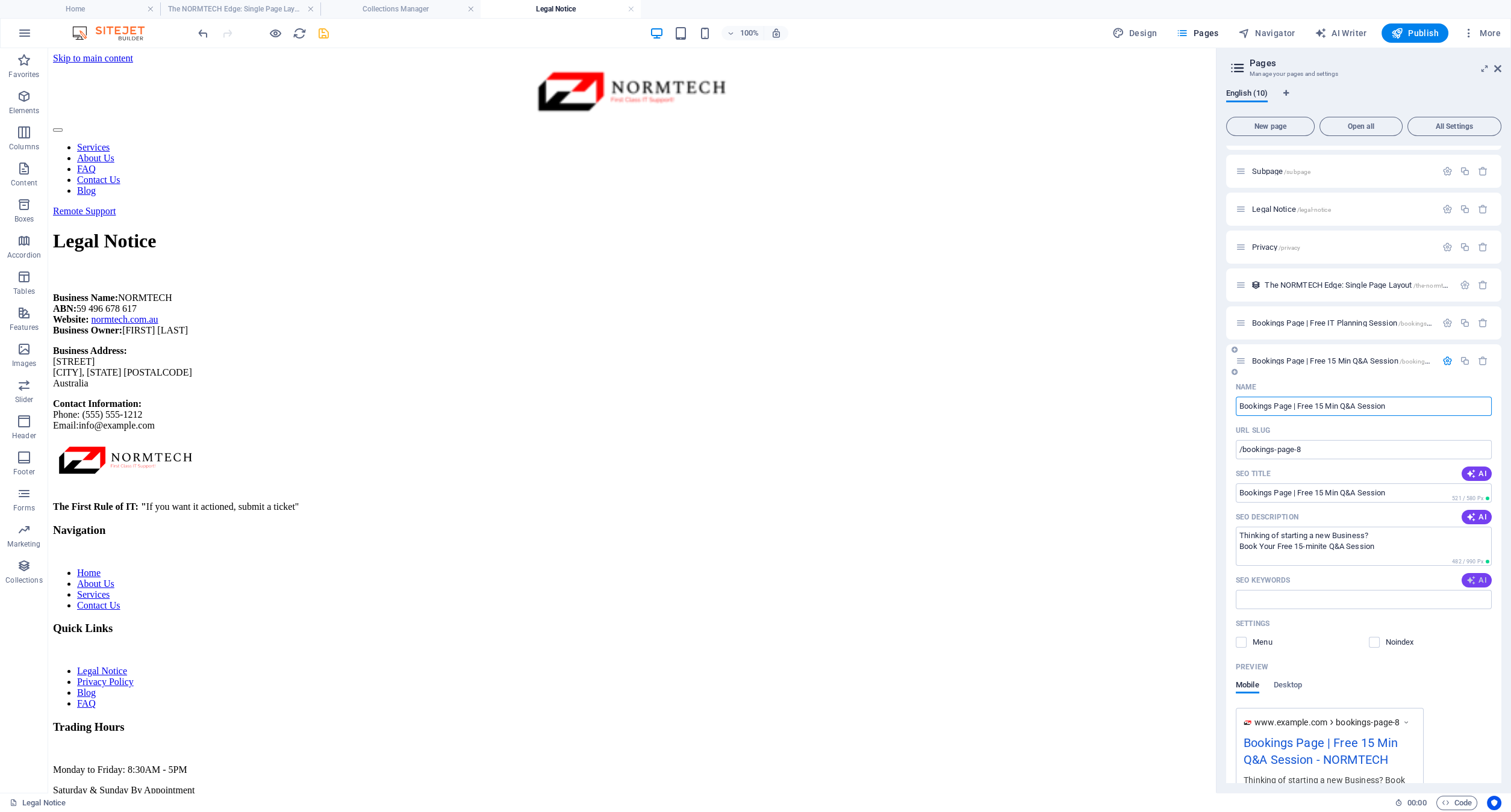 click at bounding box center [1471, 580] 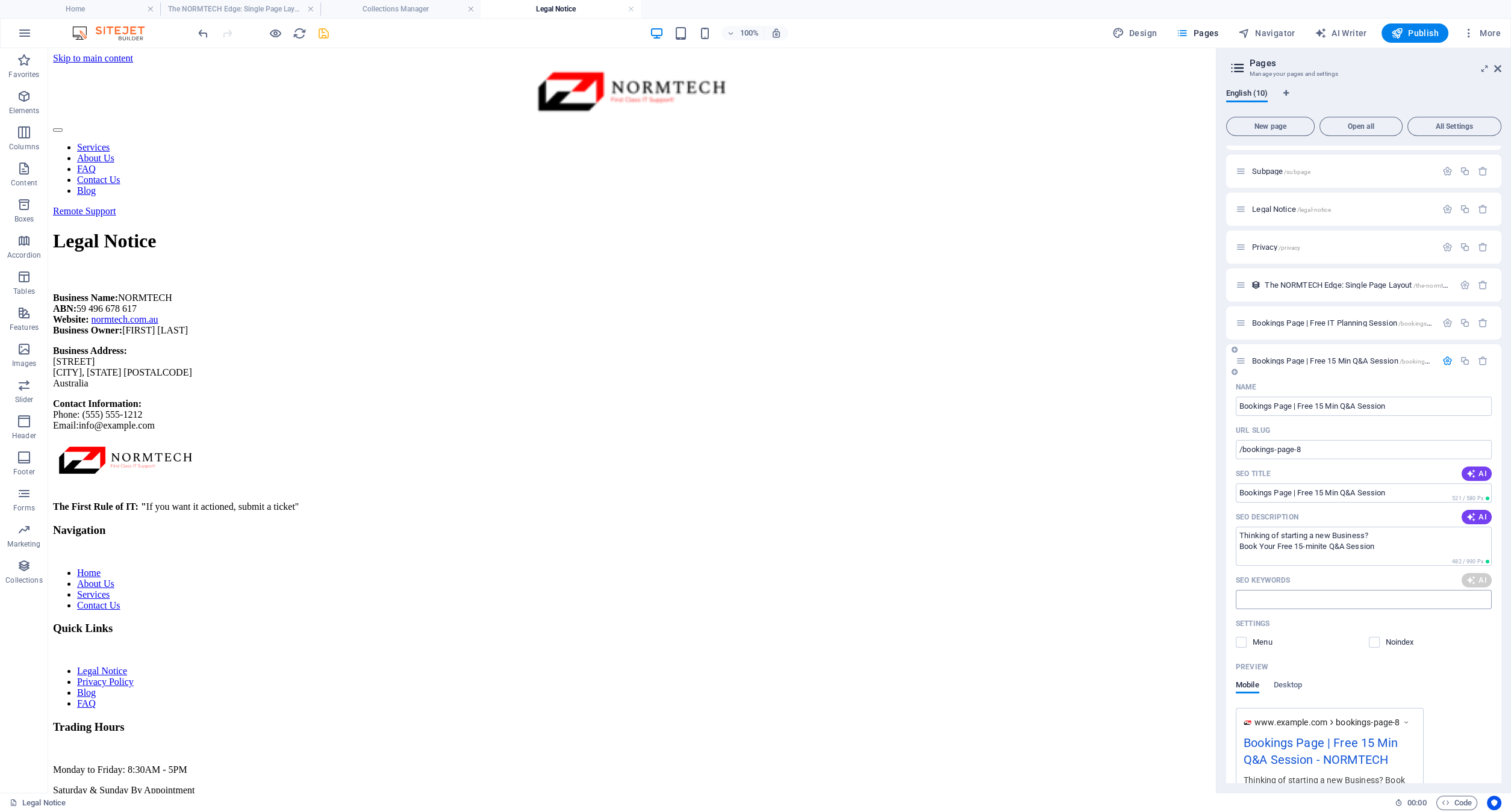 type on "IT planning, free IT consultation, technology planning session, submit IT ticket, IT support services, vision sharing technology" 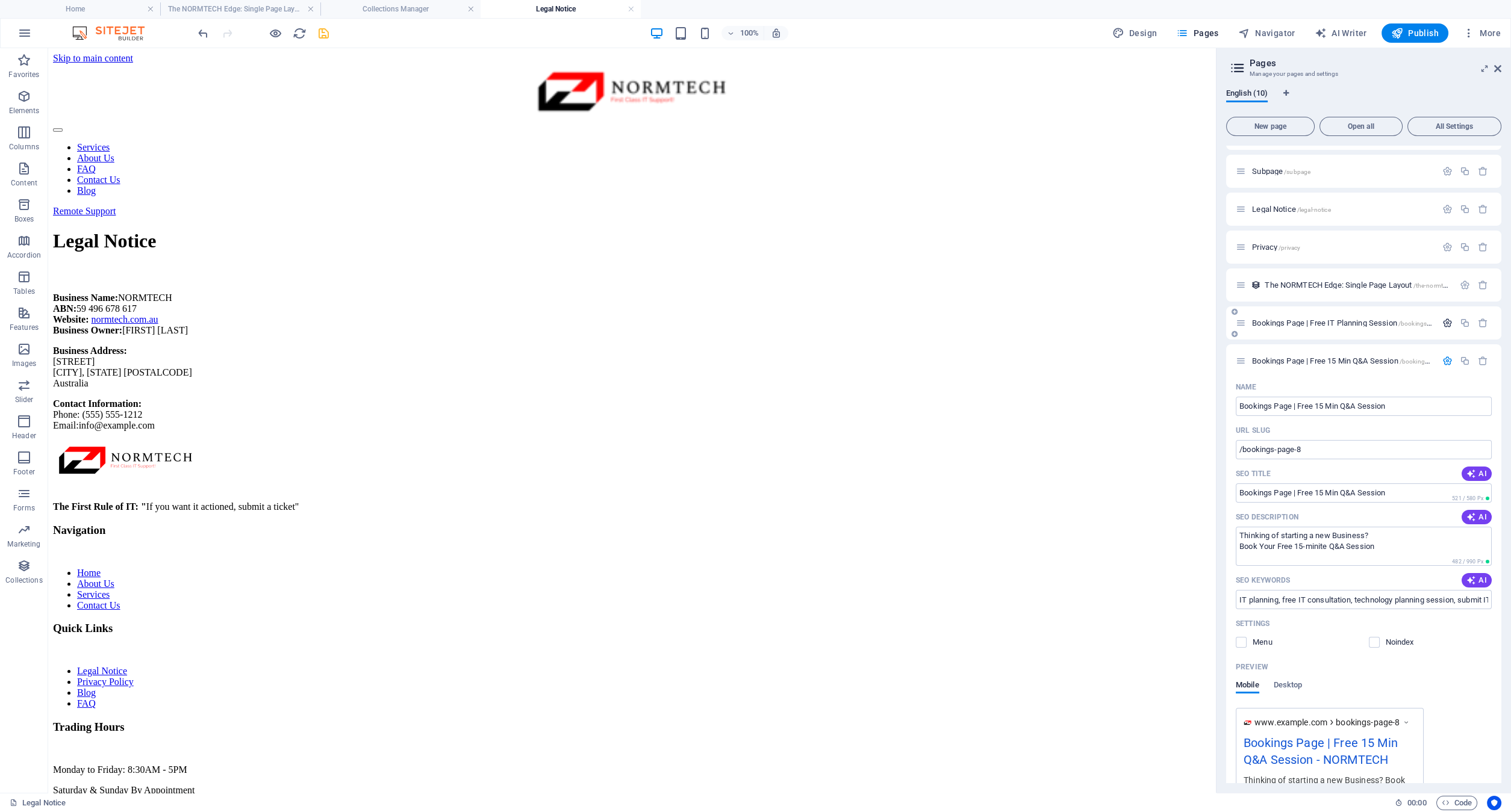click at bounding box center (1447, 323) 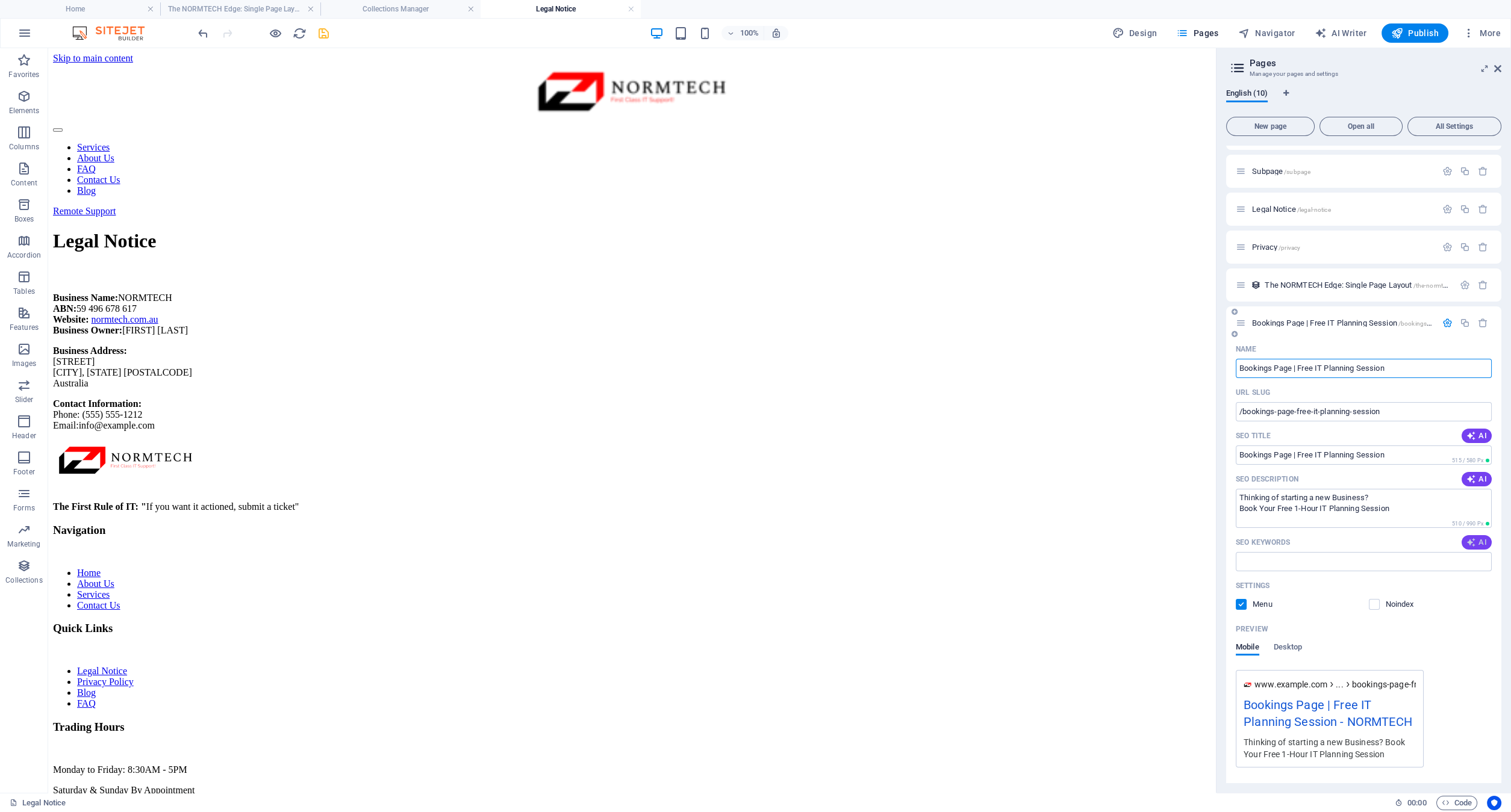 click at bounding box center (1471, 542) 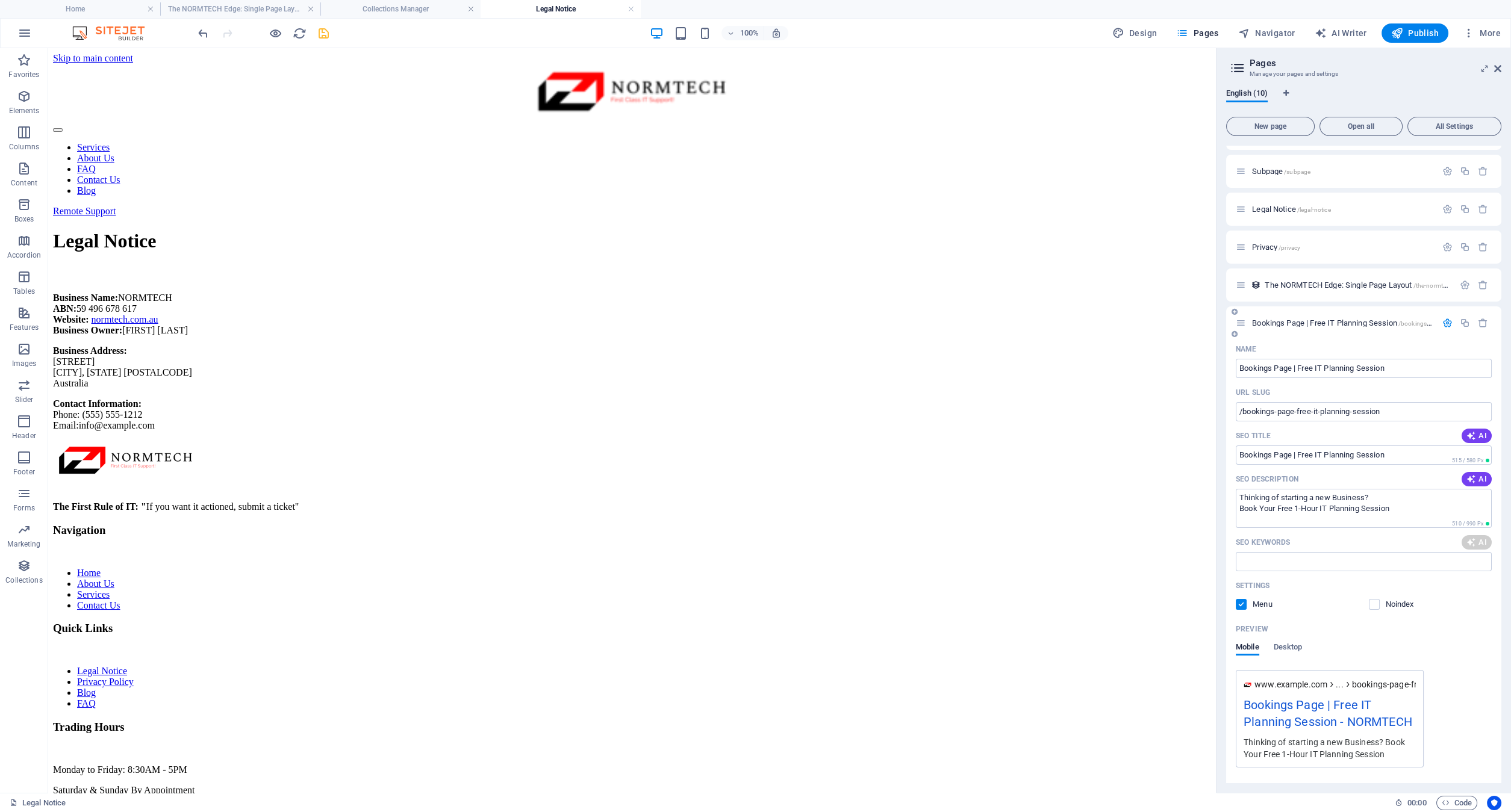 type on "IT planning session, tech planning services, submit IT ticket, free IT consultation, IT management solutions, Normtech services" 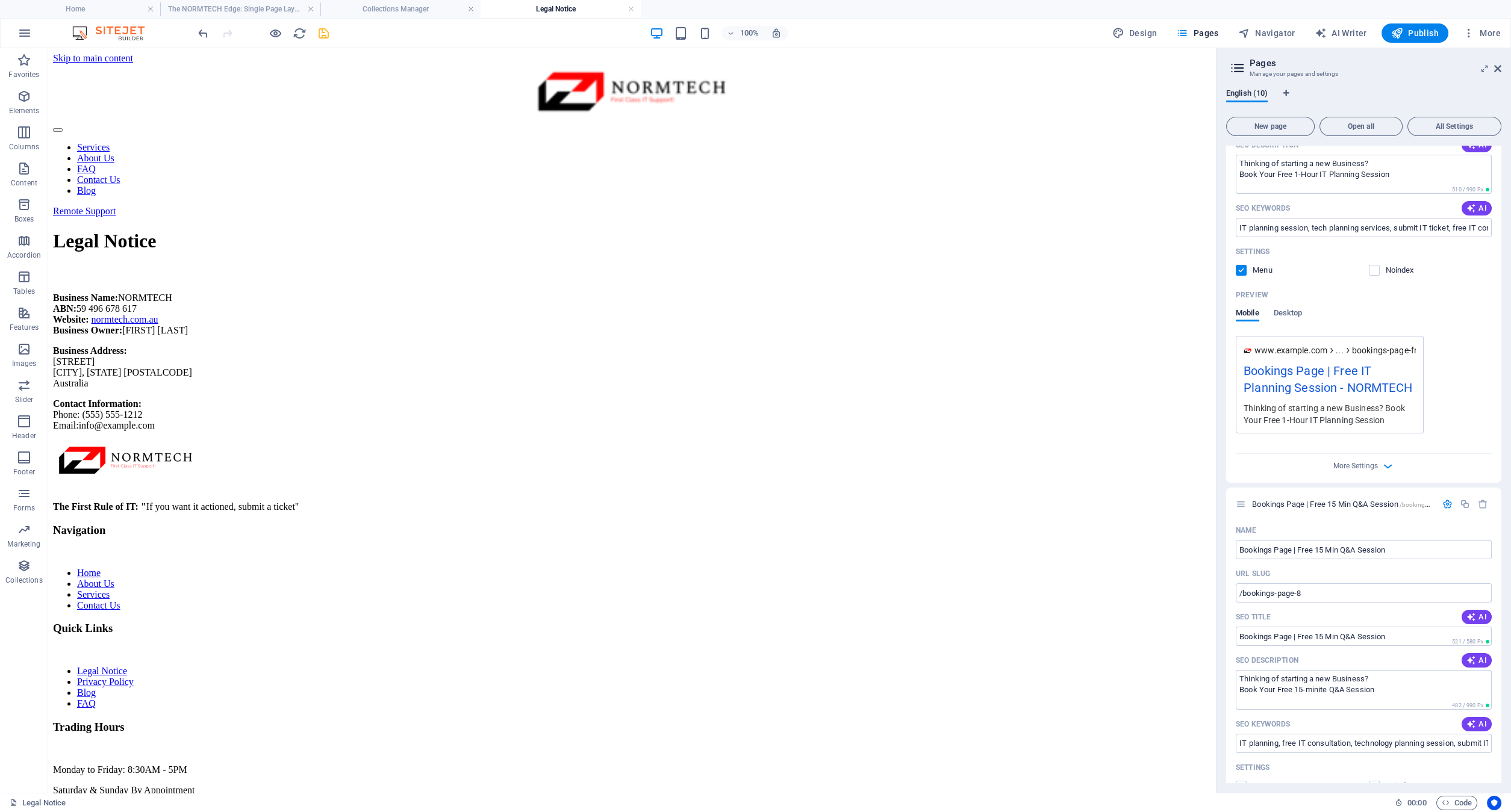 scroll, scrollTop: 334, scrollLeft: 0, axis: vertical 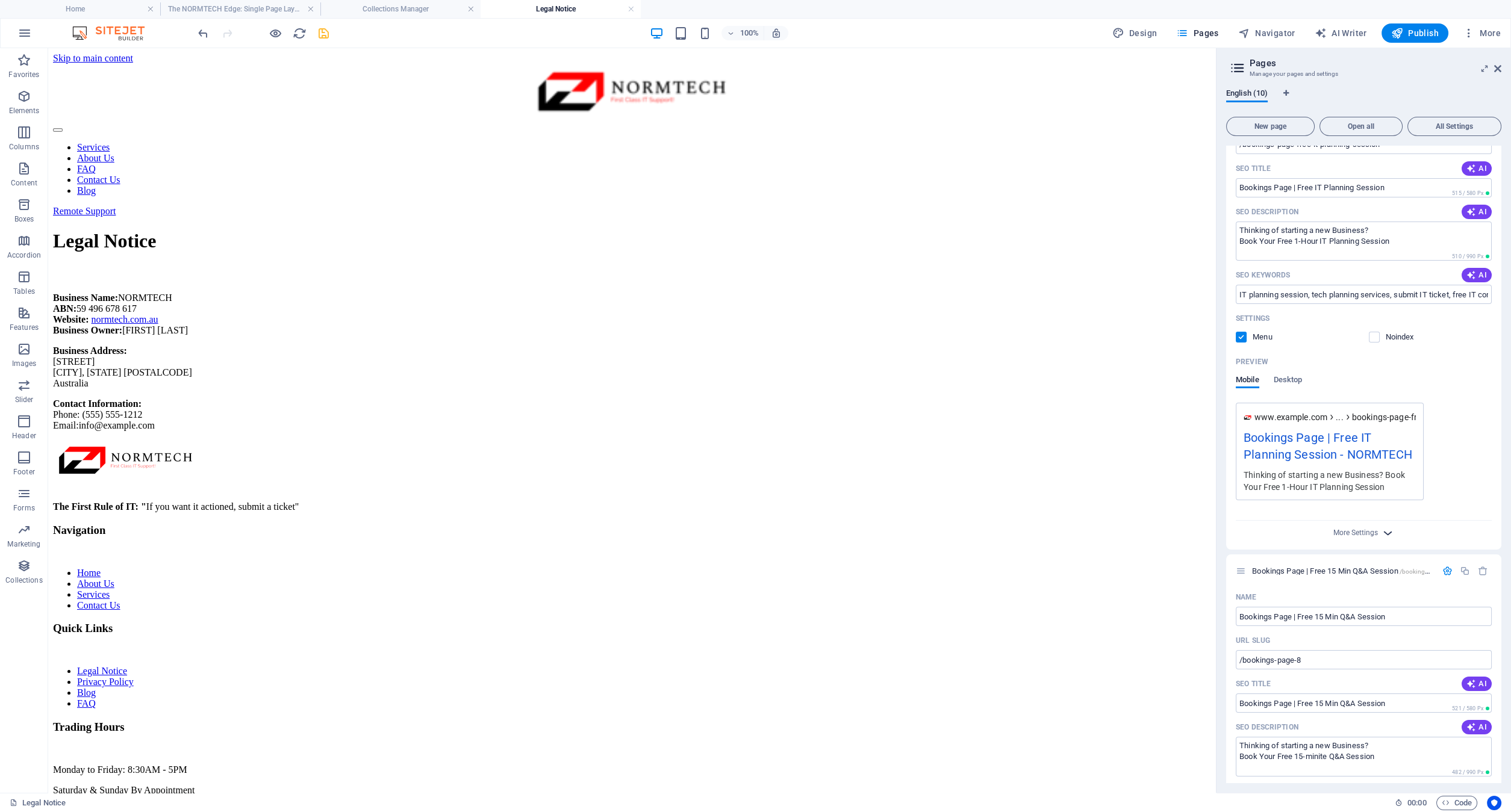 click at bounding box center [1388, 533] 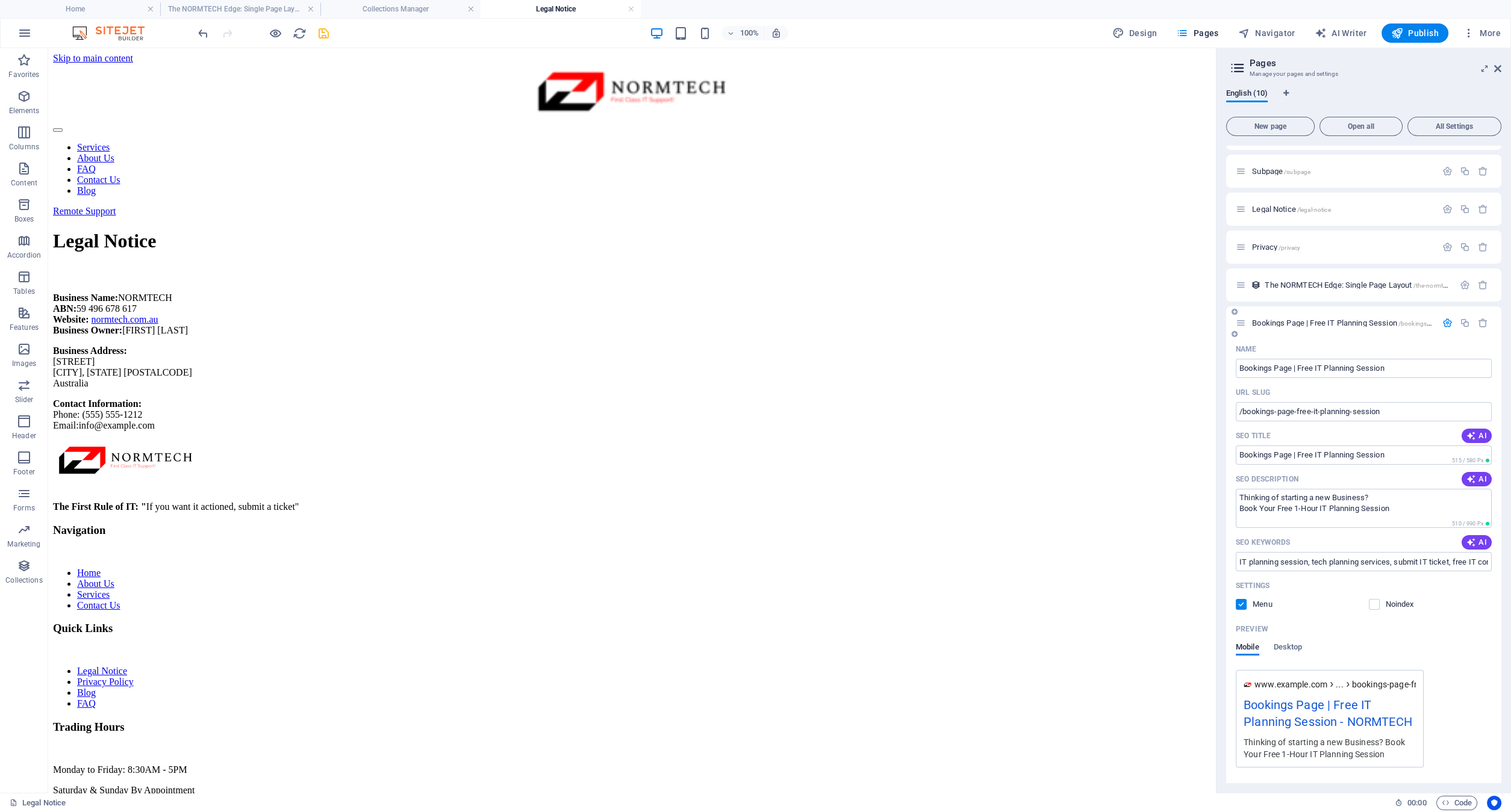 scroll, scrollTop: 0, scrollLeft: 0, axis: both 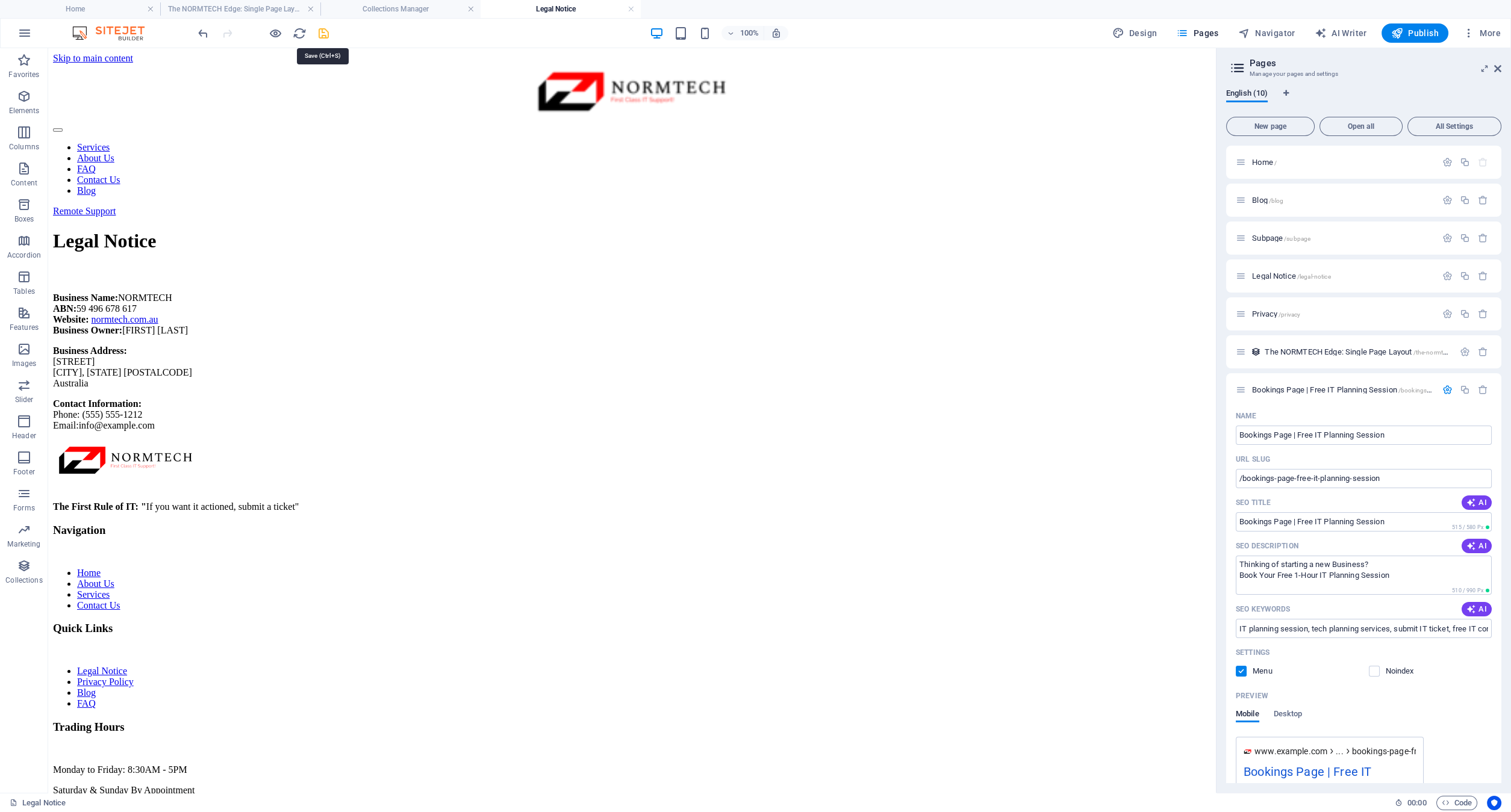 click at bounding box center (323, 33) 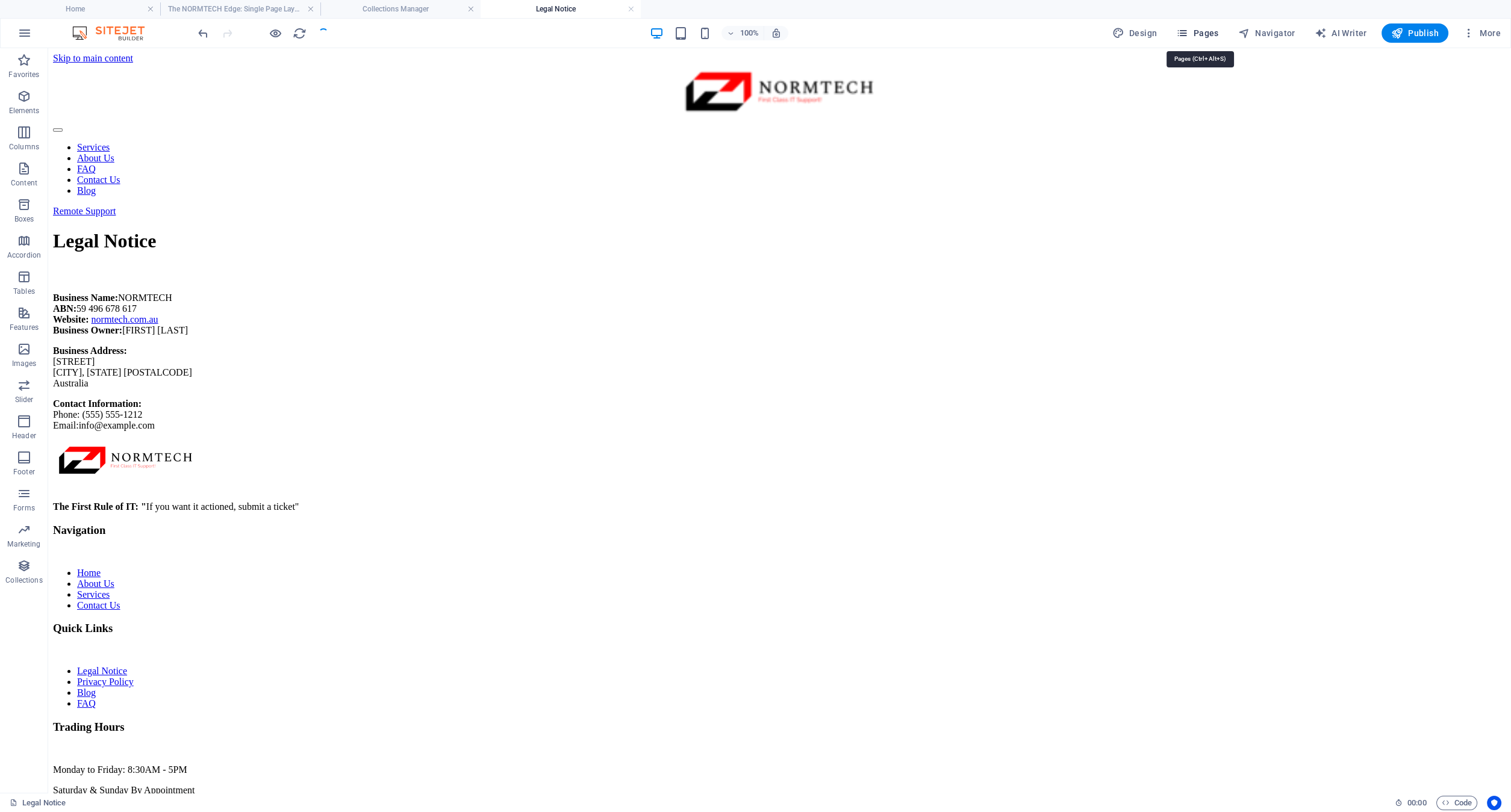 click on "Pages" at bounding box center [1197, 33] 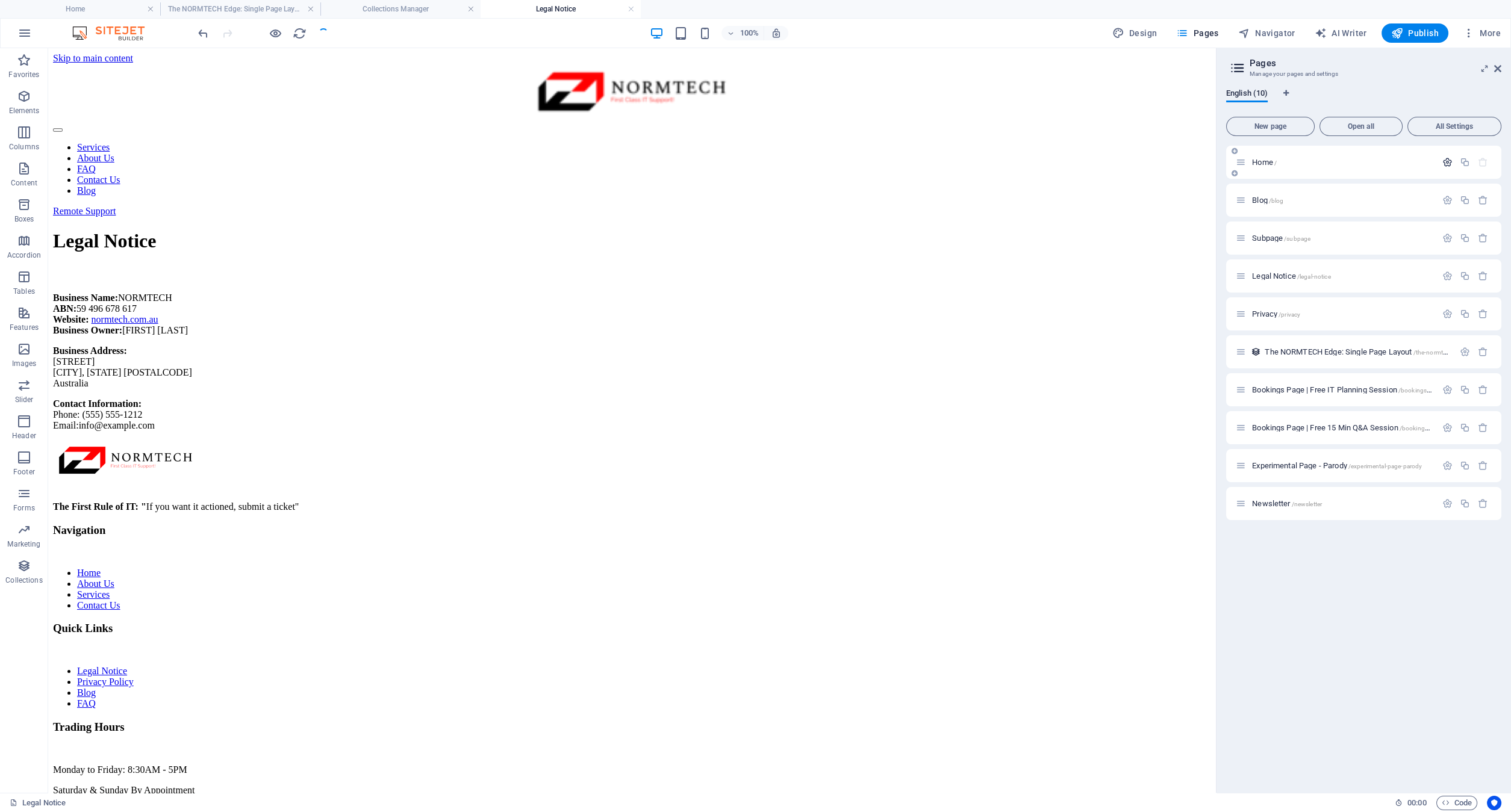 click at bounding box center [1447, 162] 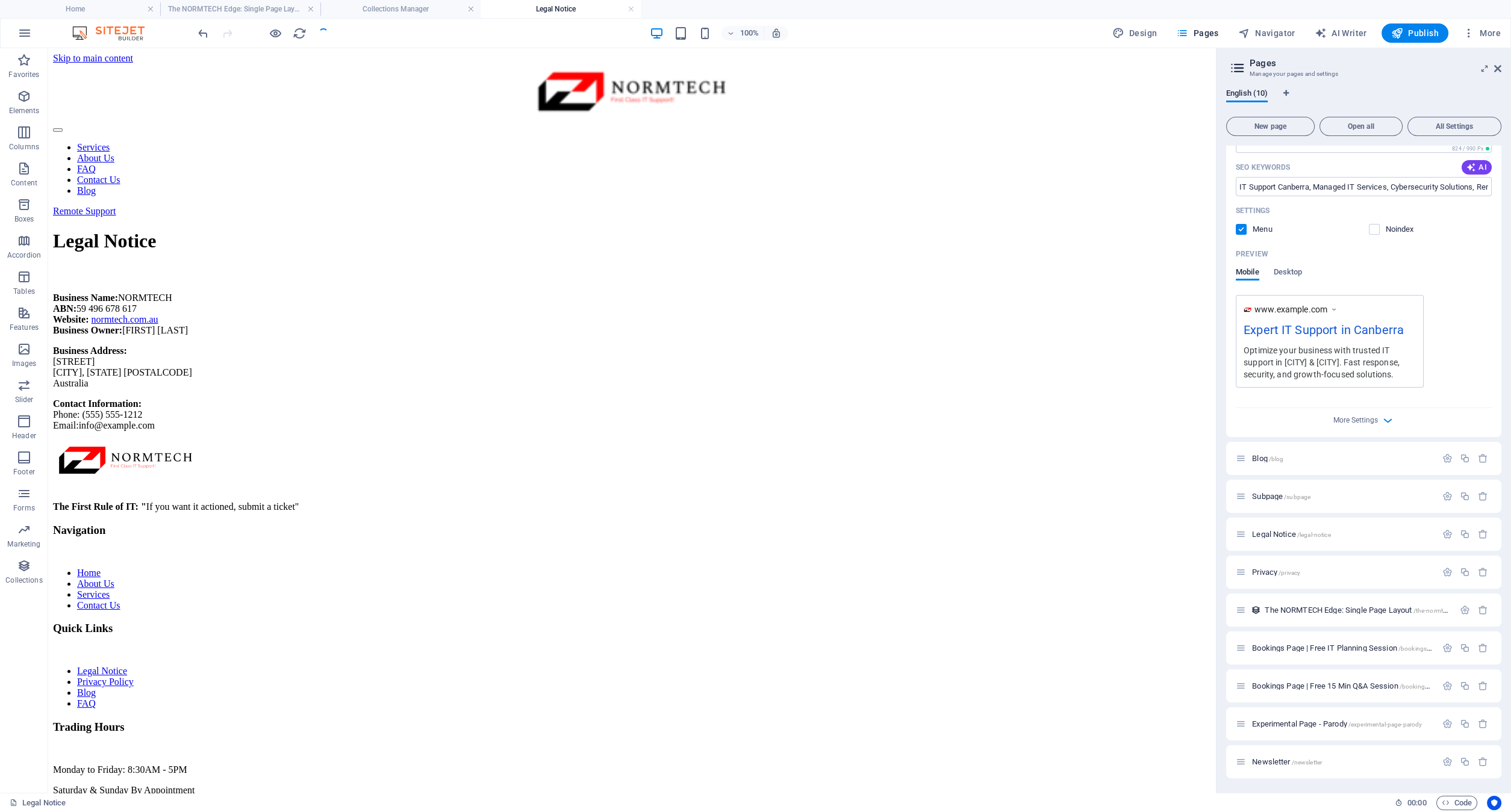scroll, scrollTop: 25, scrollLeft: 0, axis: vertical 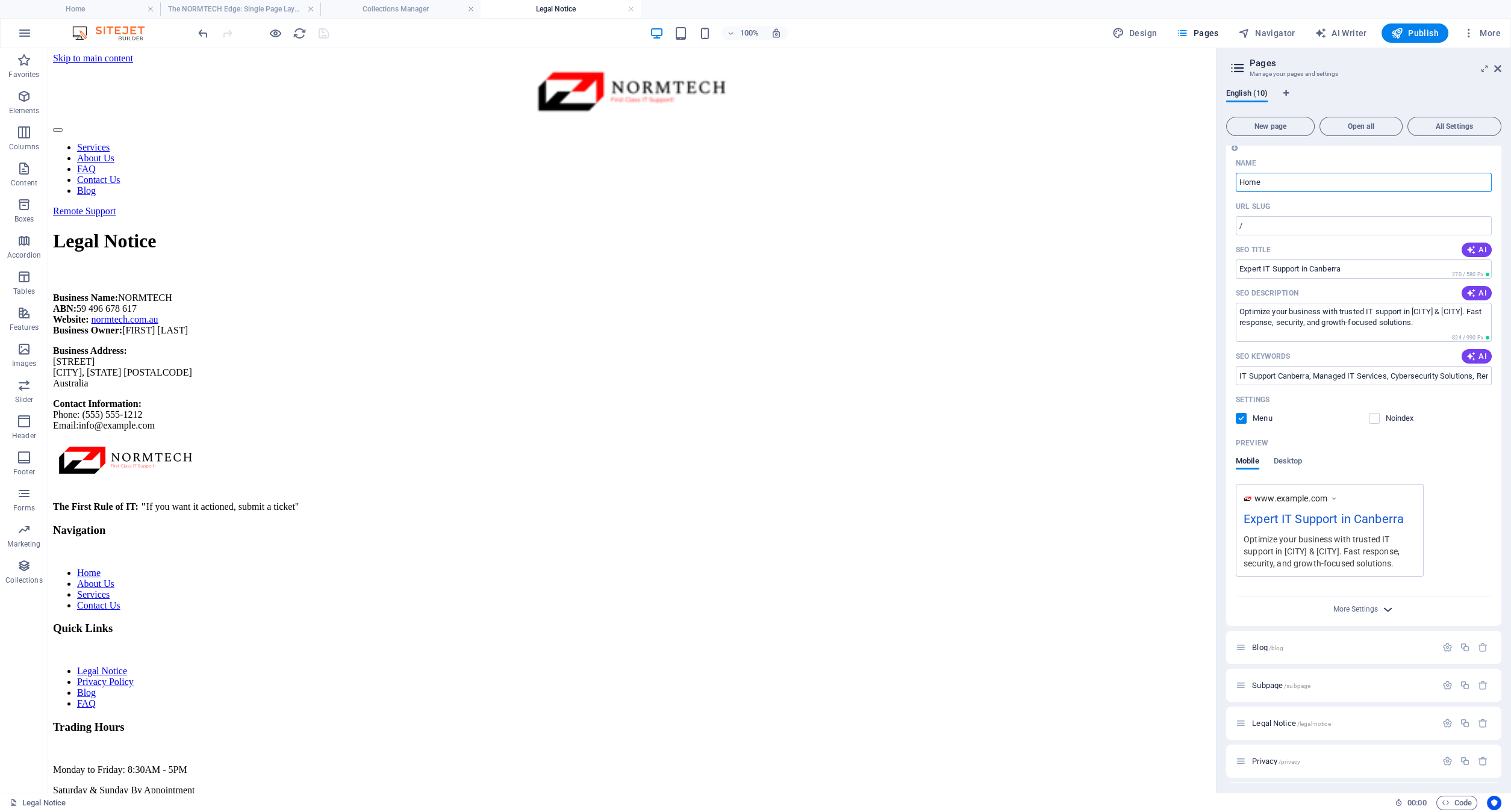 click at bounding box center (1388, 609) 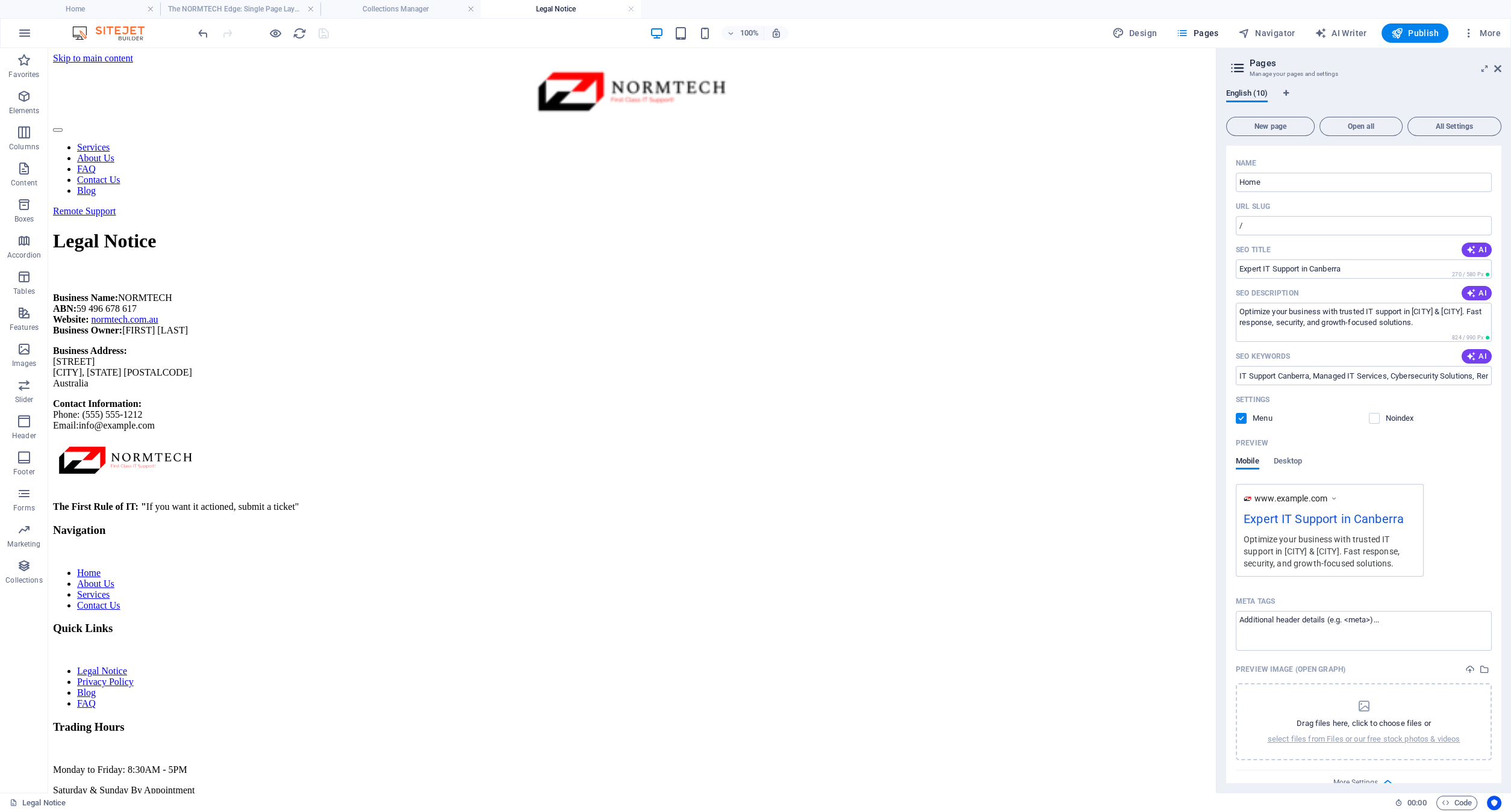 scroll, scrollTop: 159, scrollLeft: 0, axis: vertical 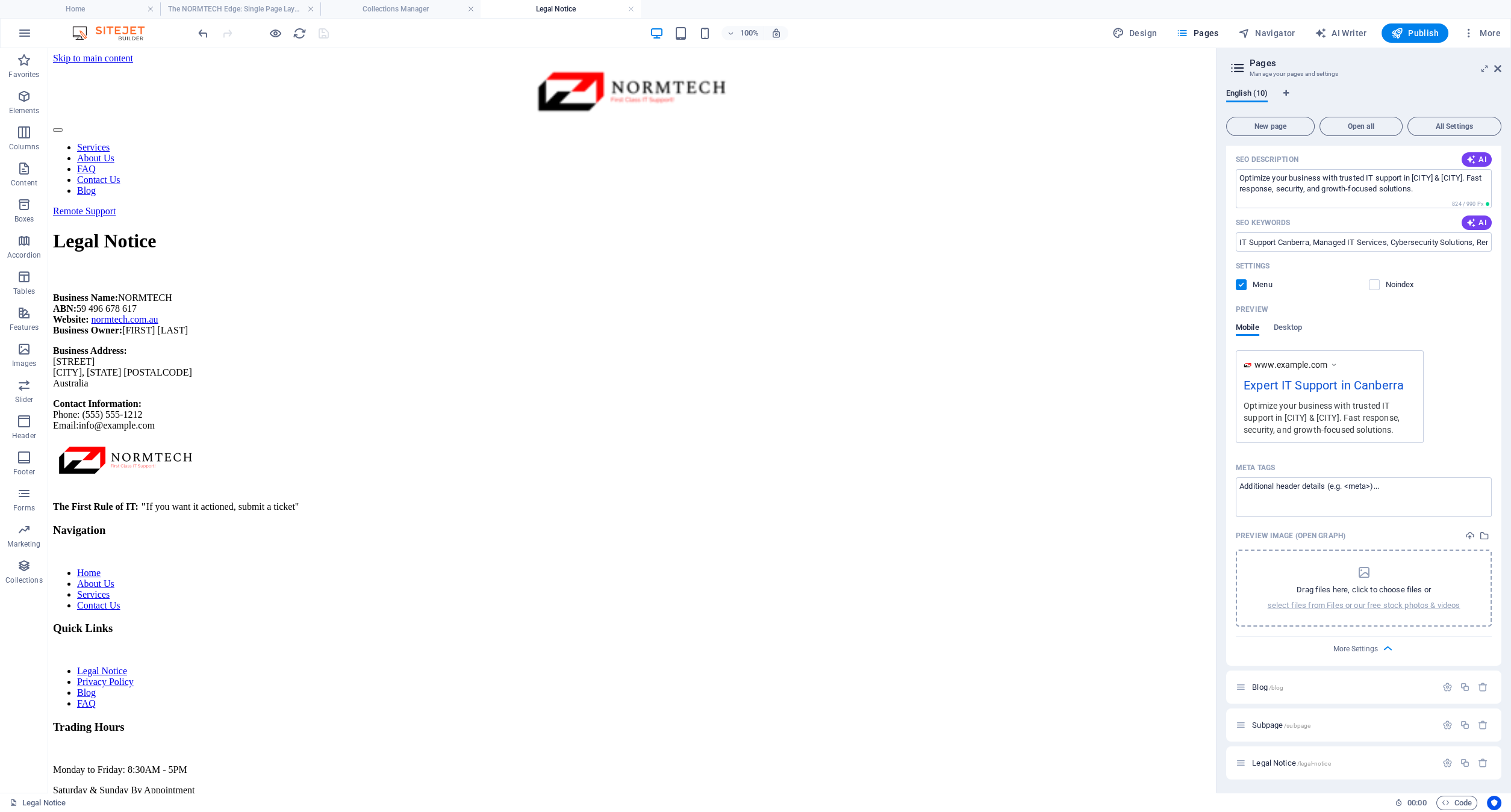 click on "Drag files here, click to choose files or" at bounding box center (1363, 590) 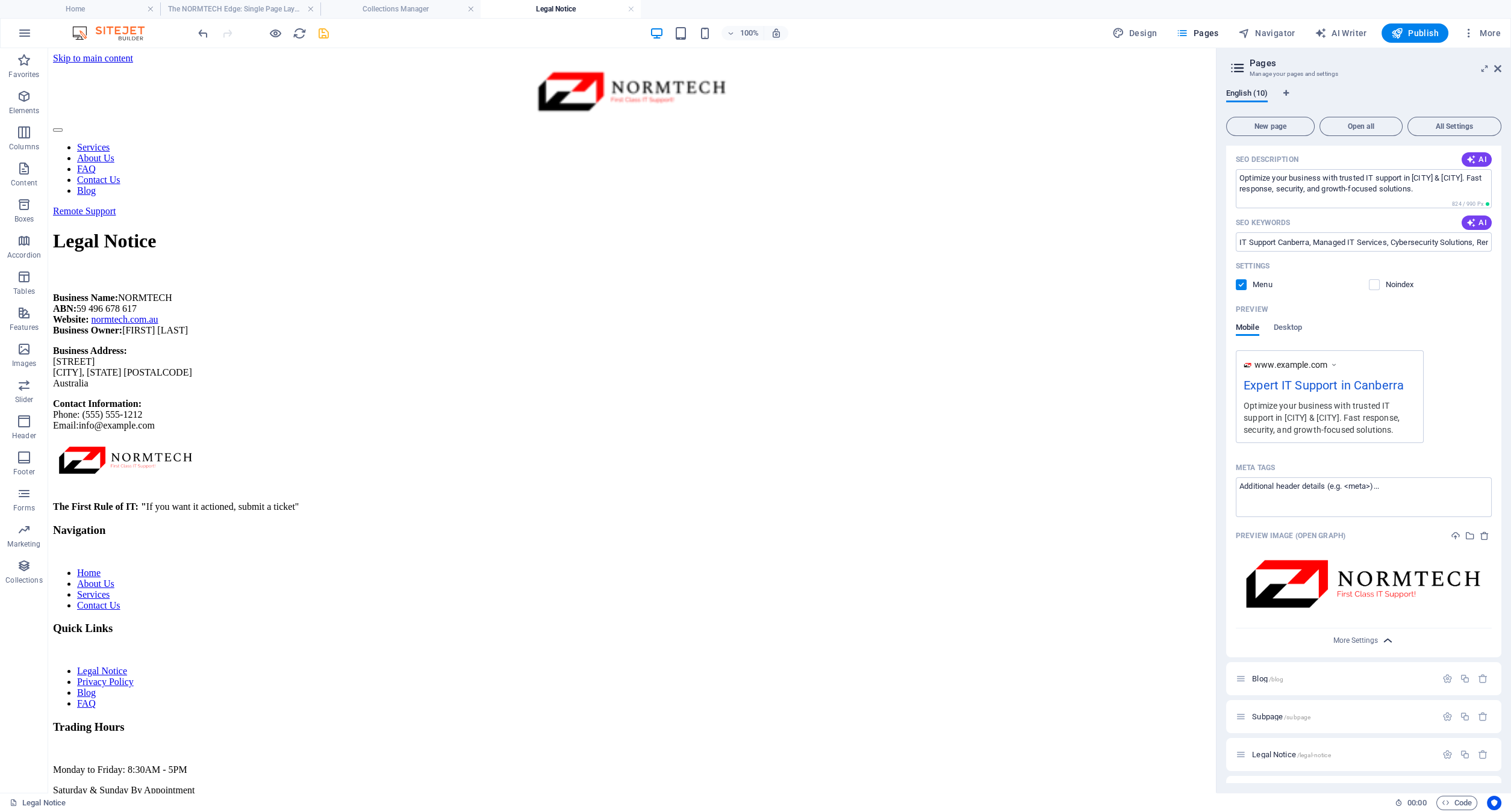 click at bounding box center [1388, 640] 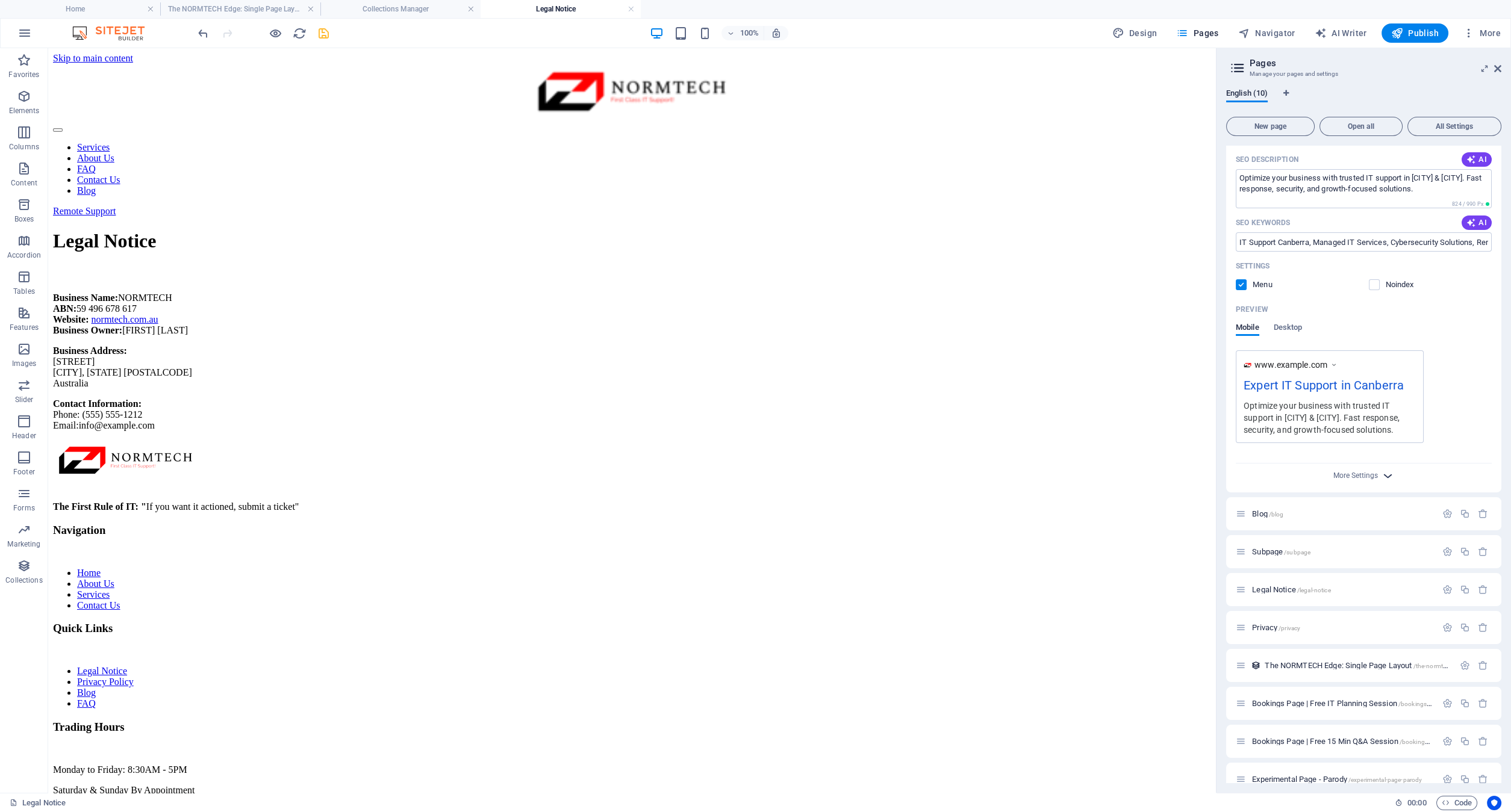 click at bounding box center [1388, 476] 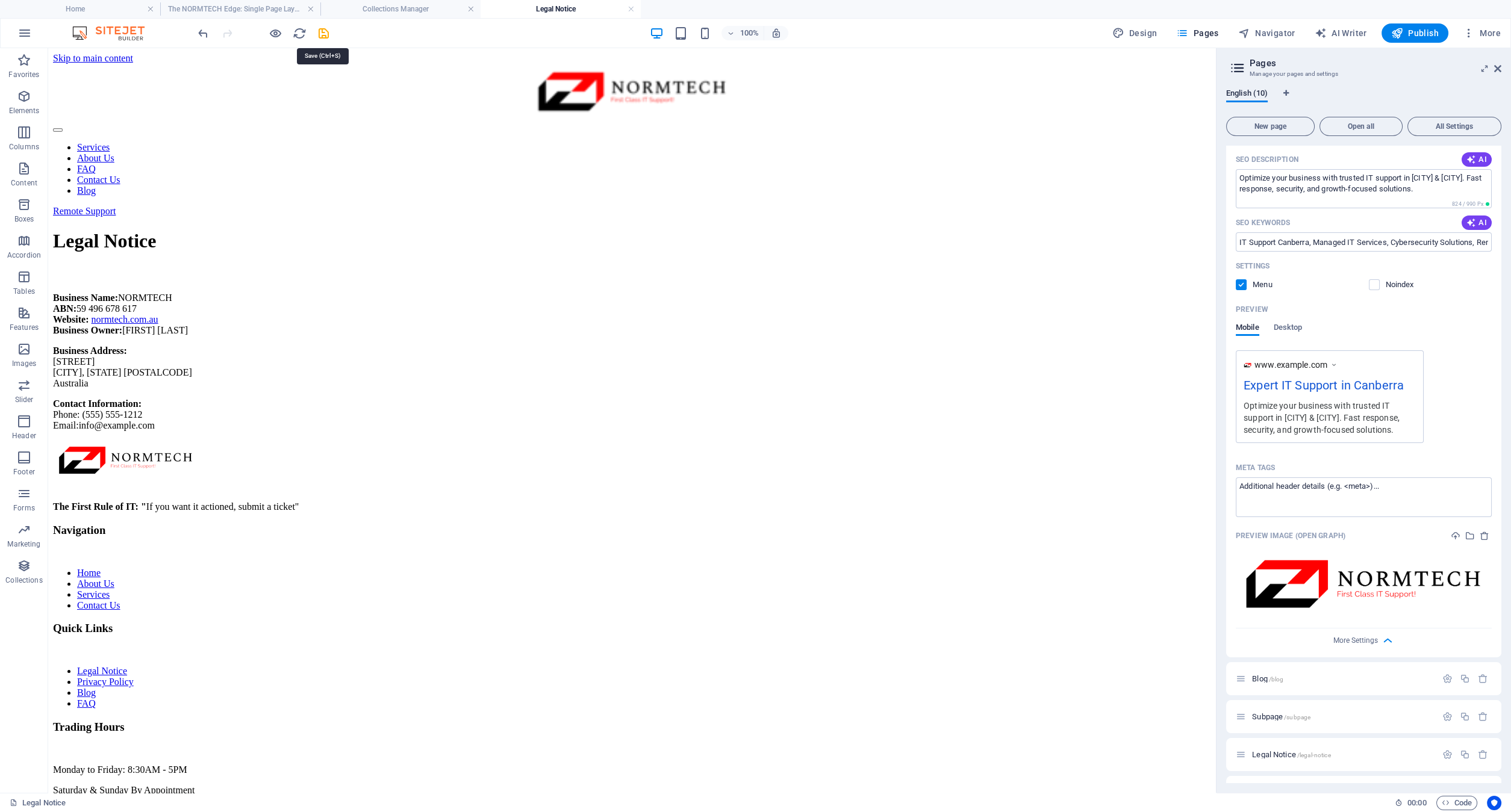 click at bounding box center [323, 33] 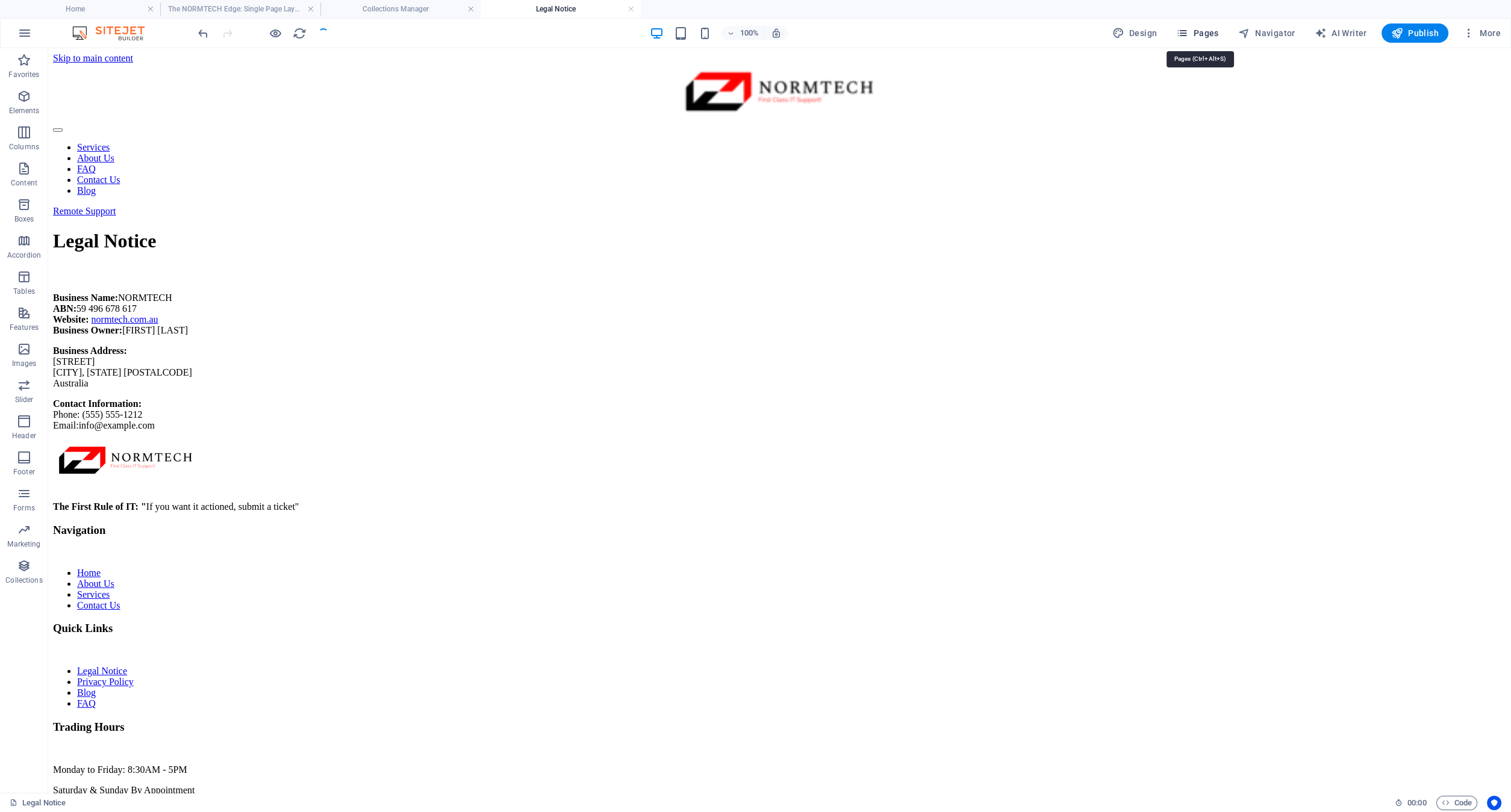 click on "Pages" at bounding box center [1197, 33] 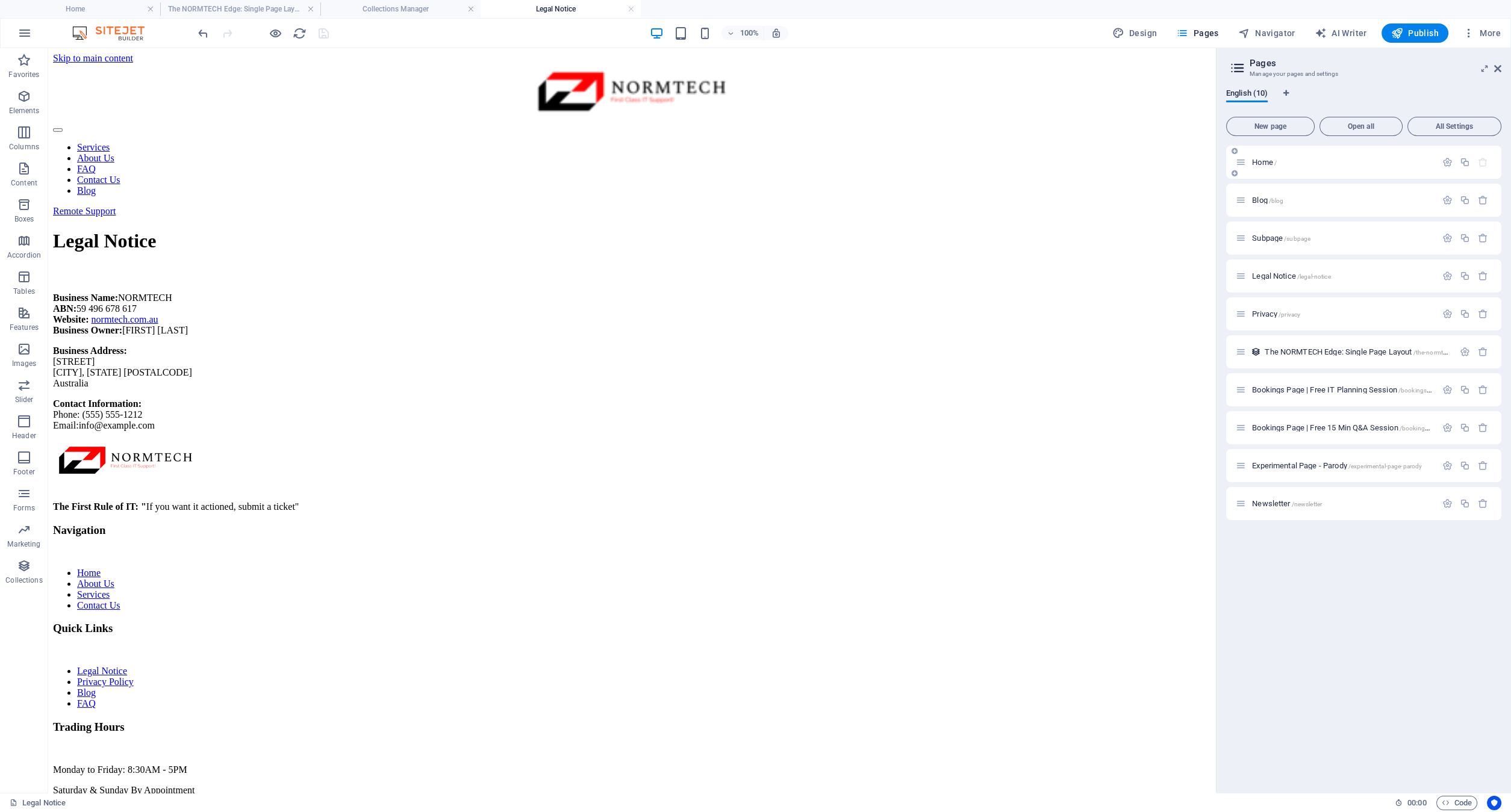 click on "Home /" at bounding box center (1264, 162) 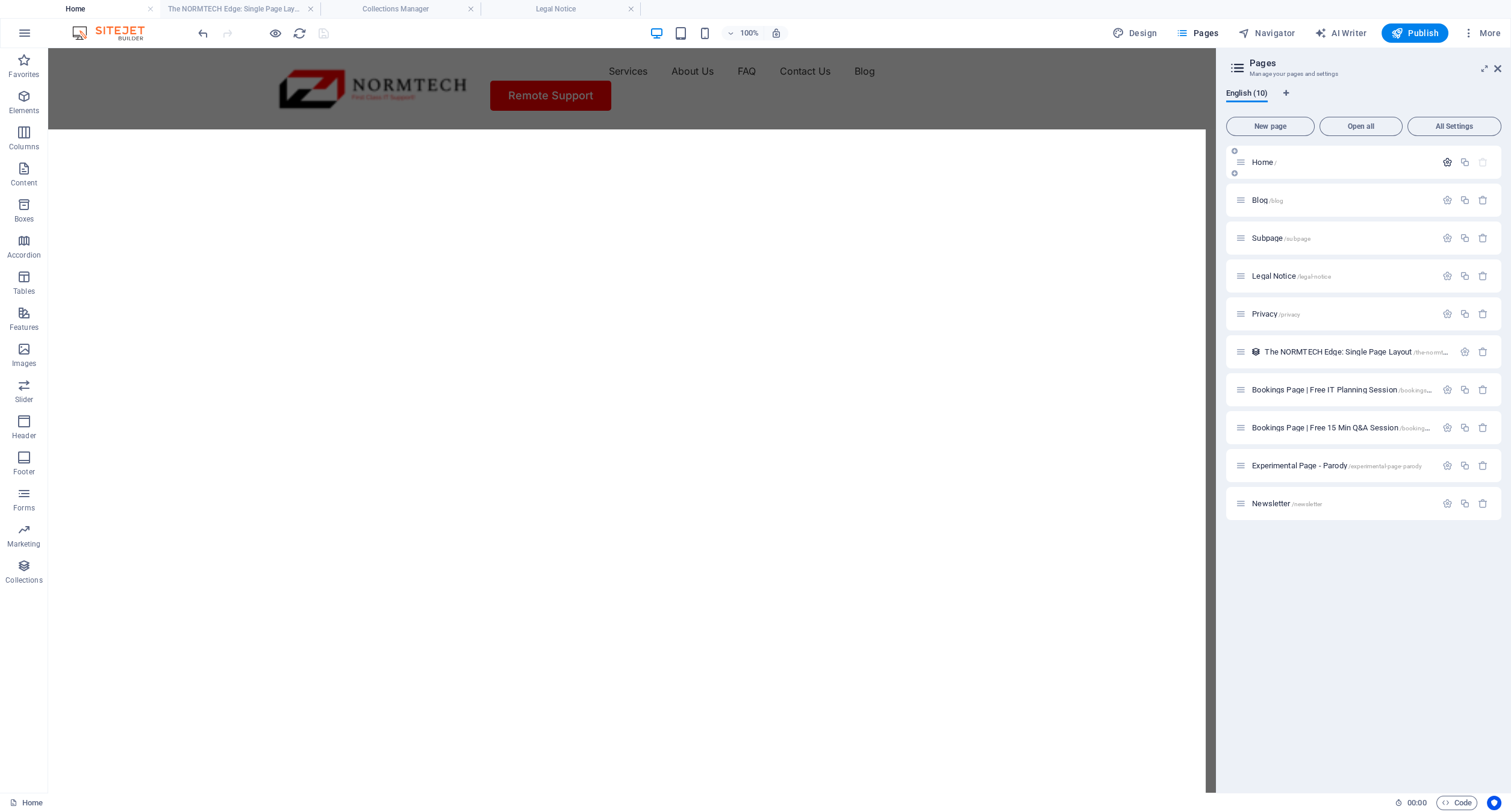 click at bounding box center [1447, 162] 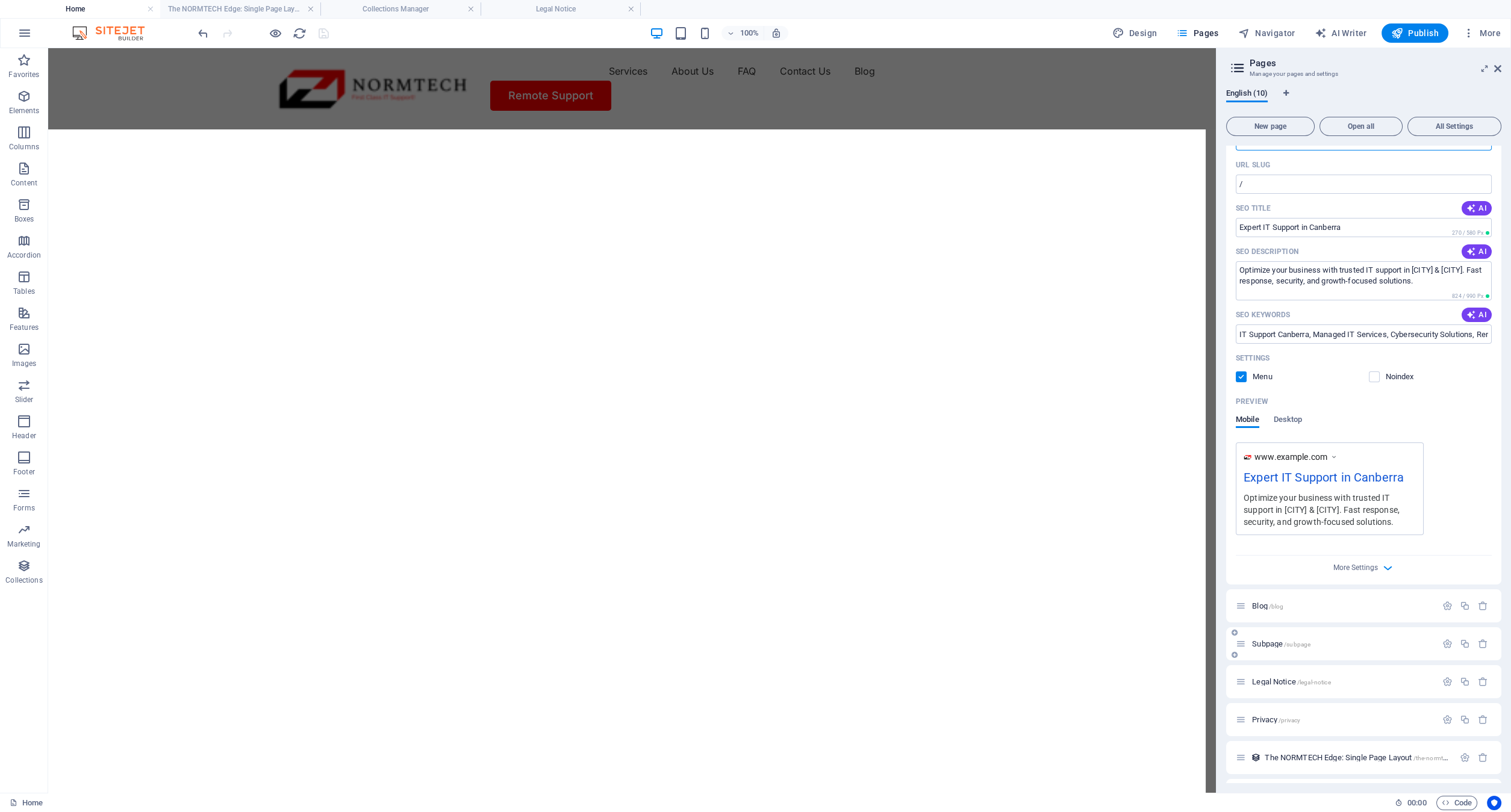 scroll, scrollTop: 200, scrollLeft: 0, axis: vertical 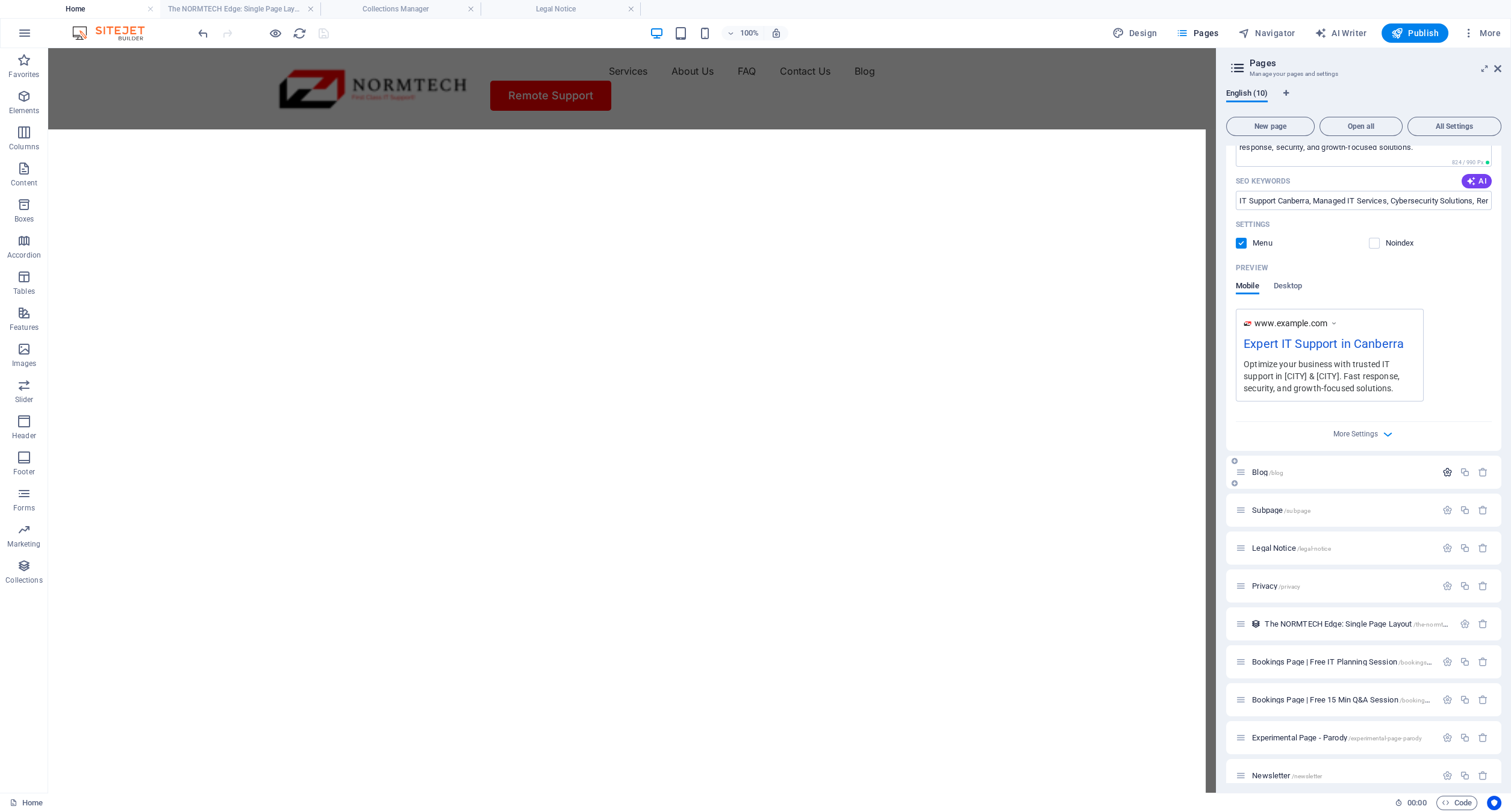 click at bounding box center (1447, 472) 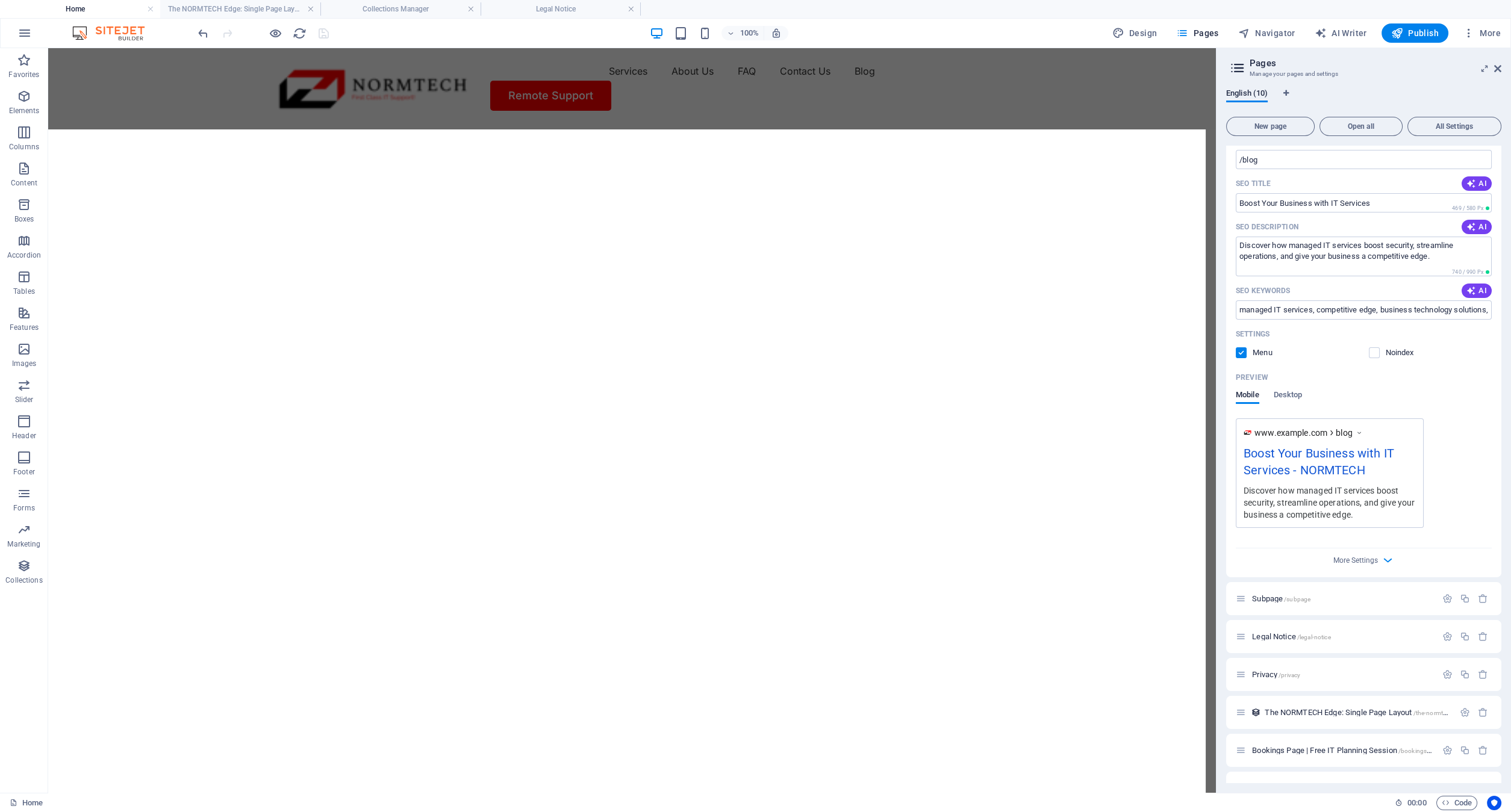 scroll, scrollTop: 715, scrollLeft: 0, axis: vertical 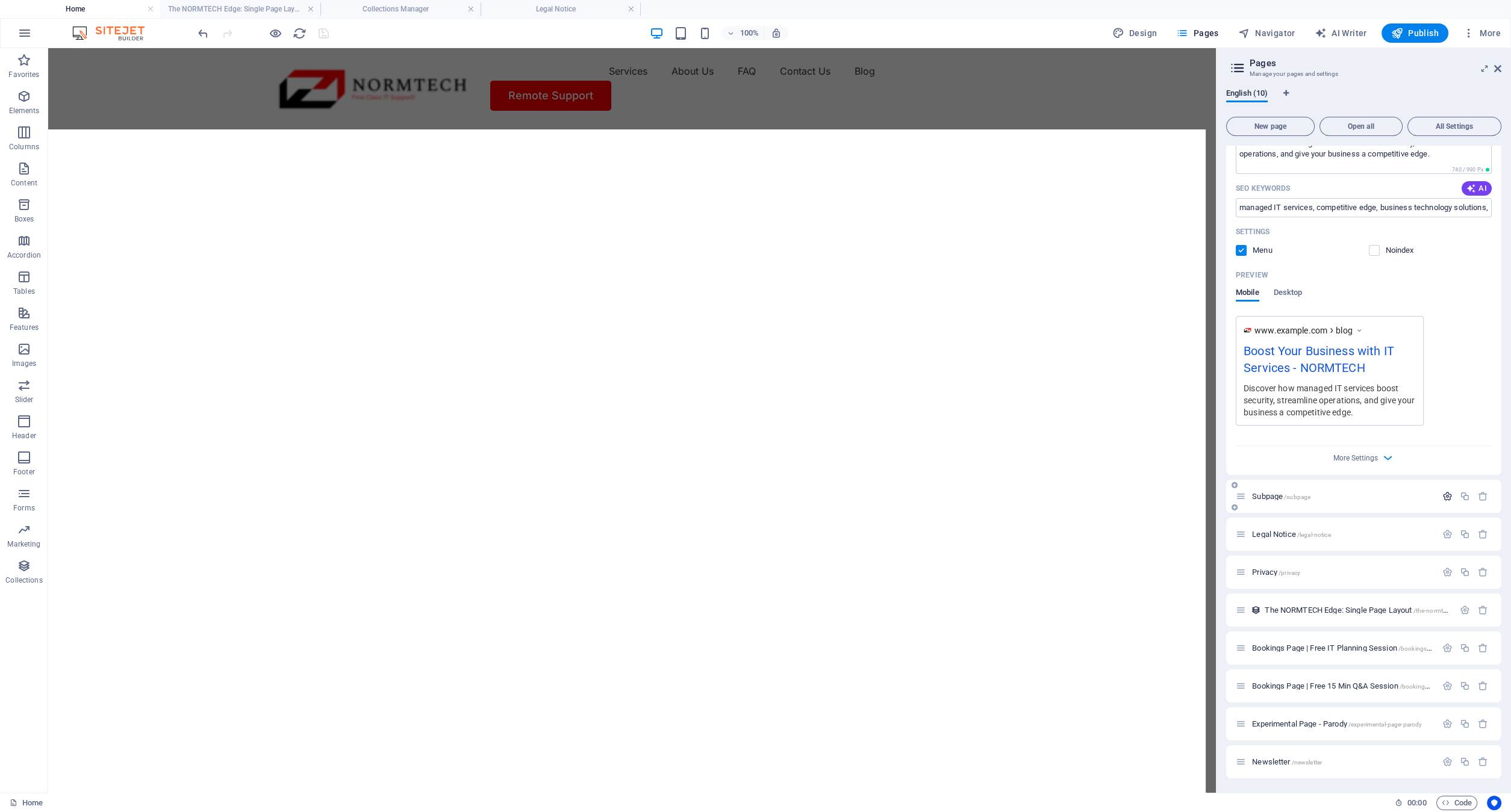 click at bounding box center (1447, 496) 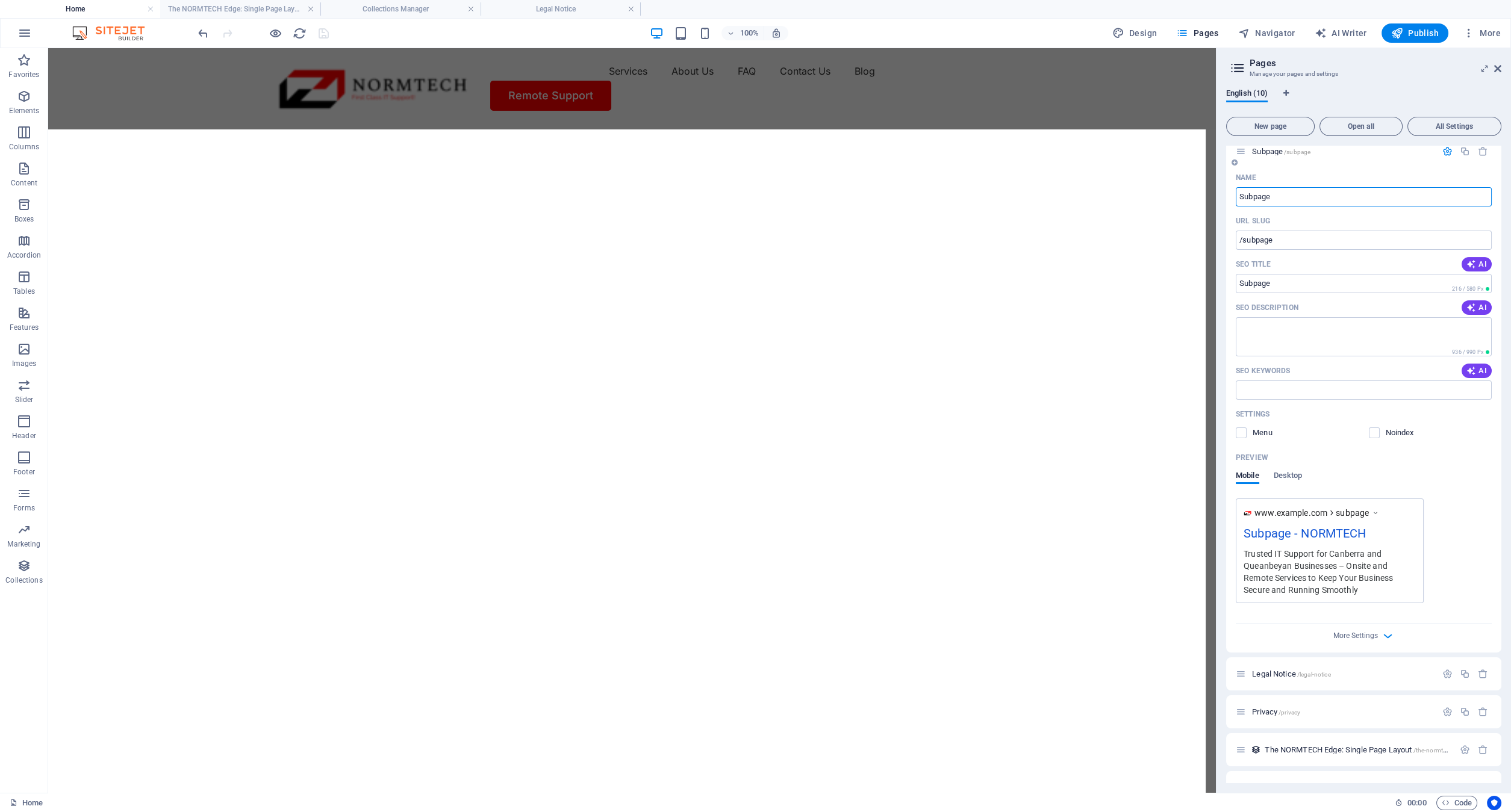 scroll, scrollTop: 1199, scrollLeft: 0, axis: vertical 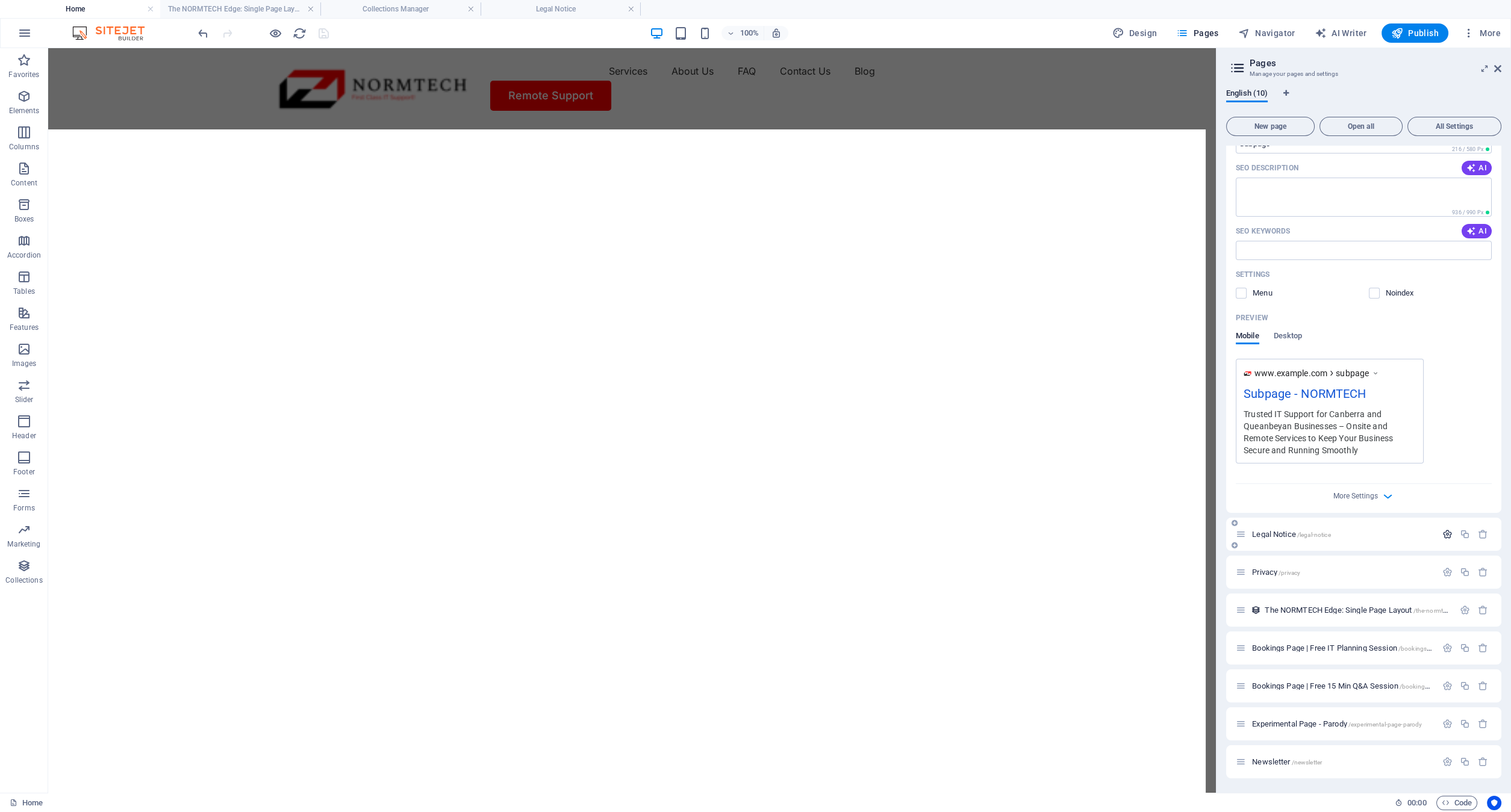 click at bounding box center (1447, 534) 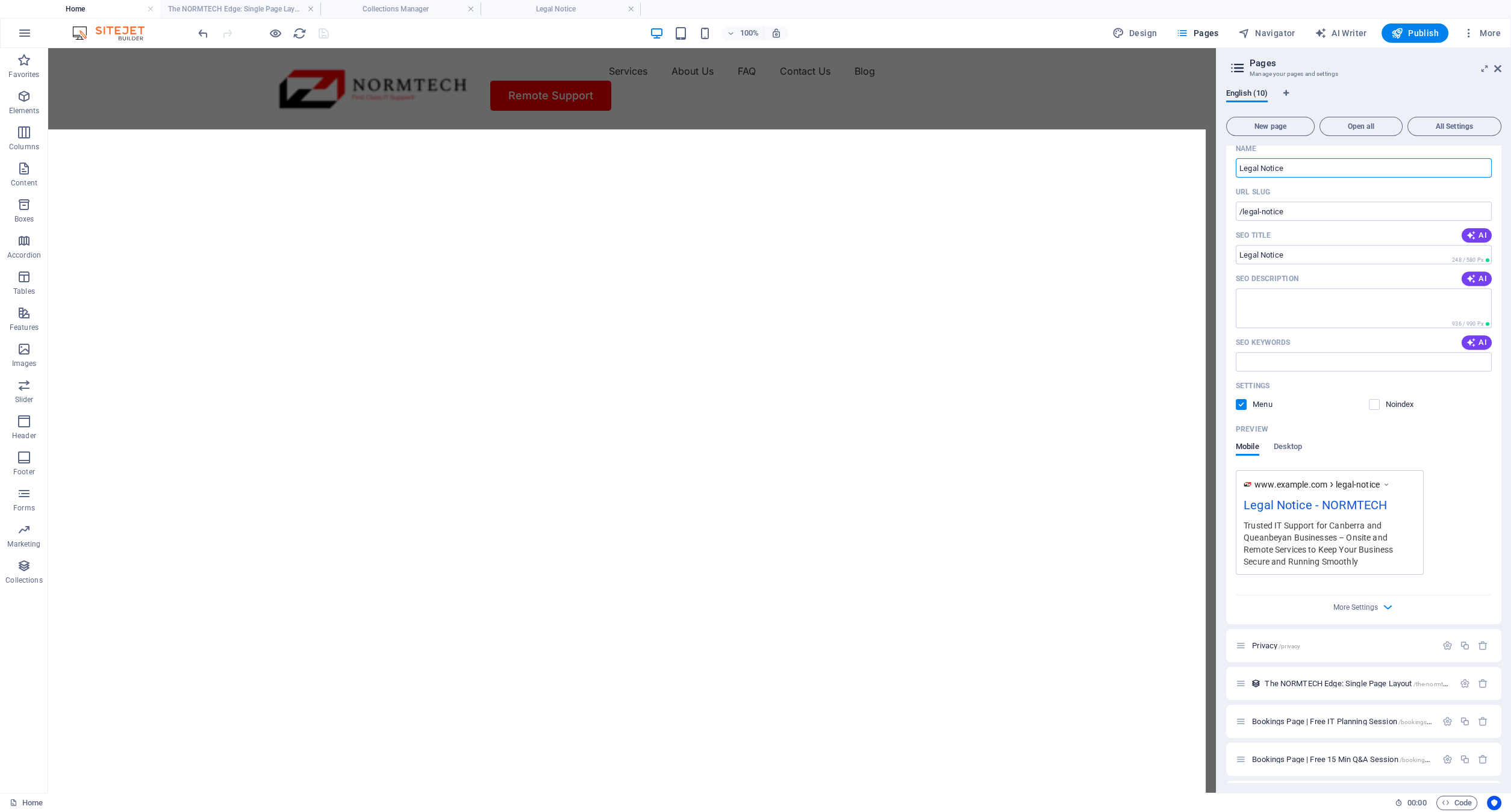 scroll, scrollTop: 1684, scrollLeft: 0, axis: vertical 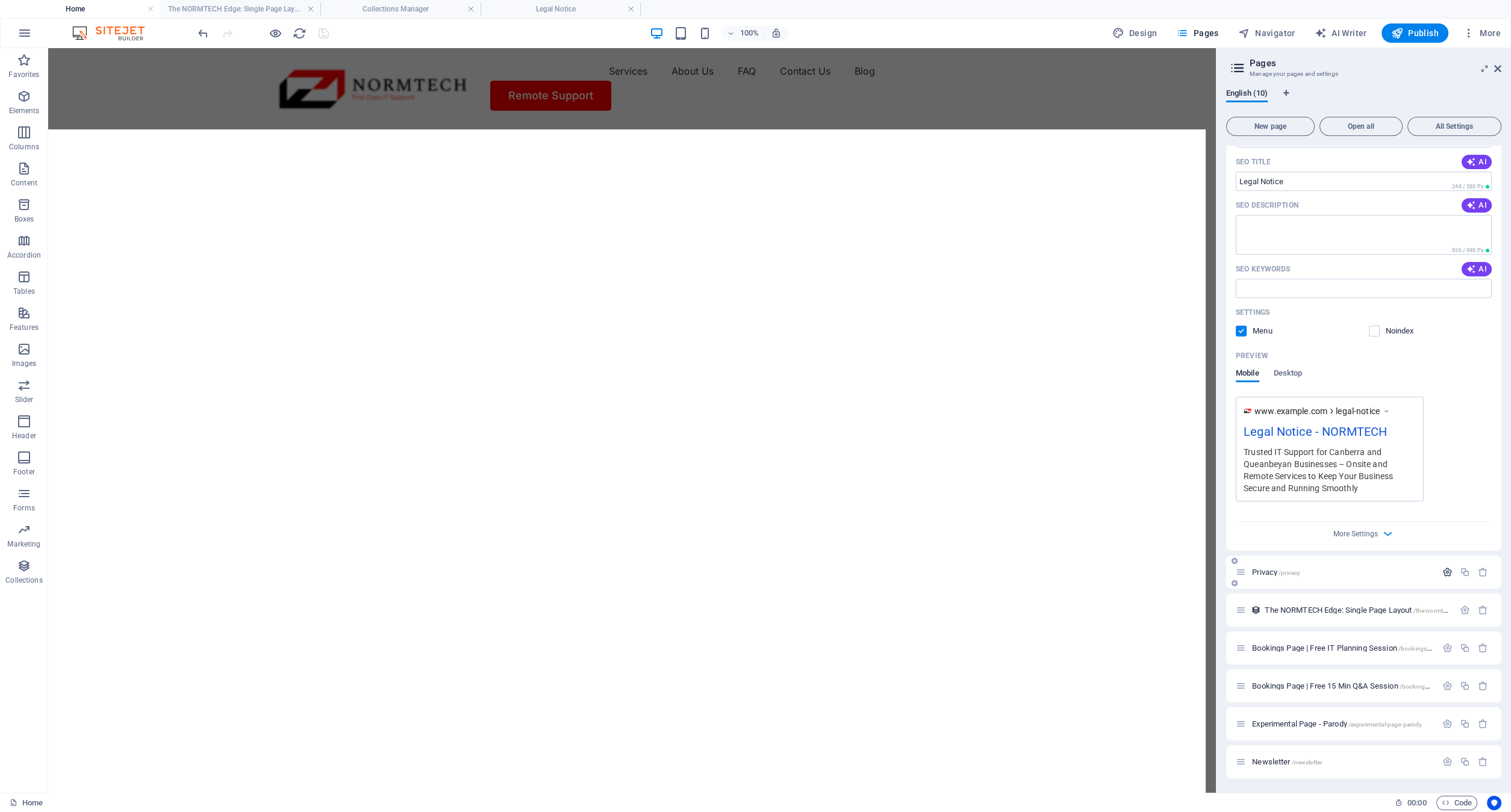 click at bounding box center (1447, 572) 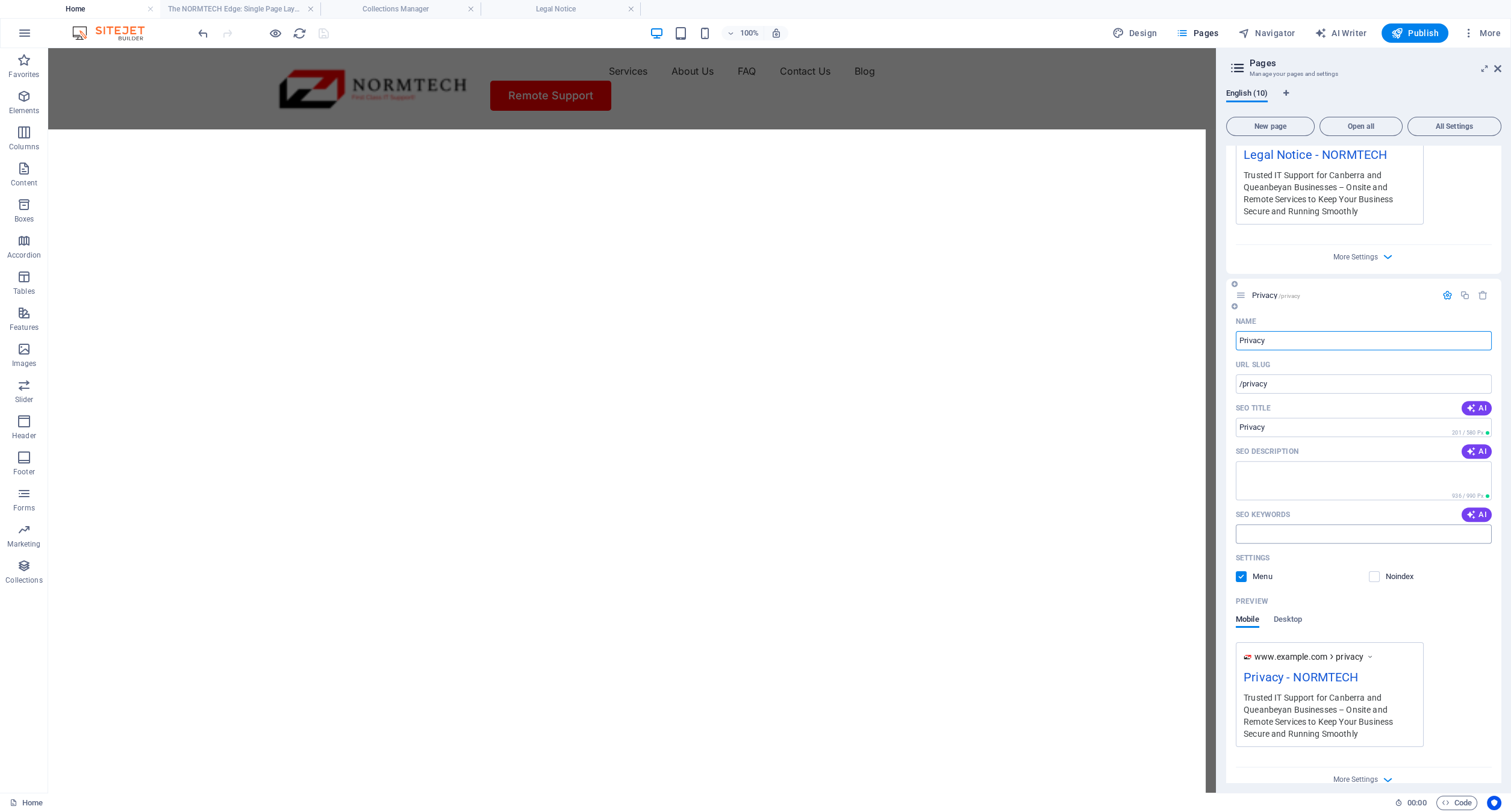 scroll, scrollTop: 2084, scrollLeft: 0, axis: vertical 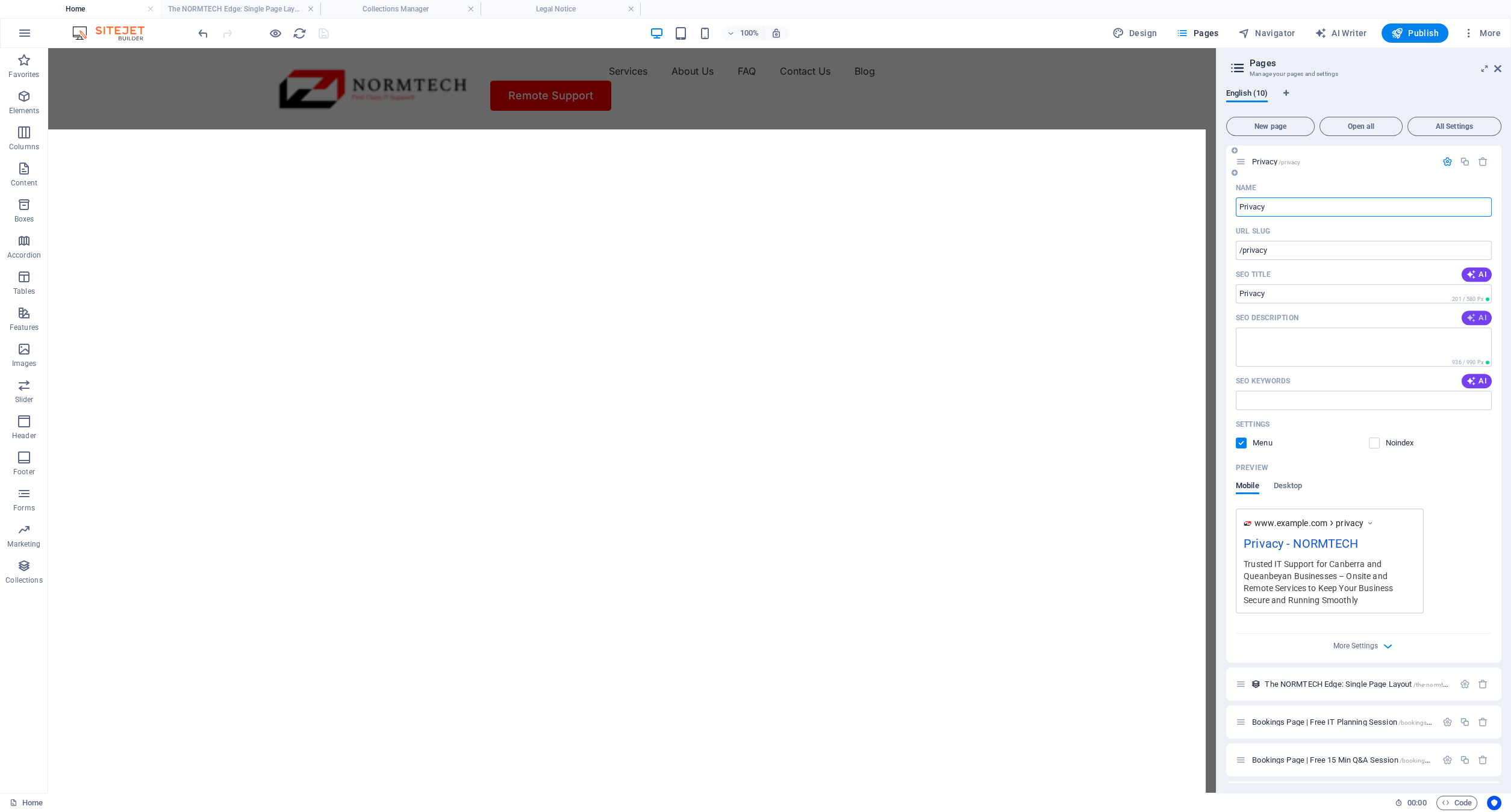 click on "AI" at bounding box center (1477, 318) 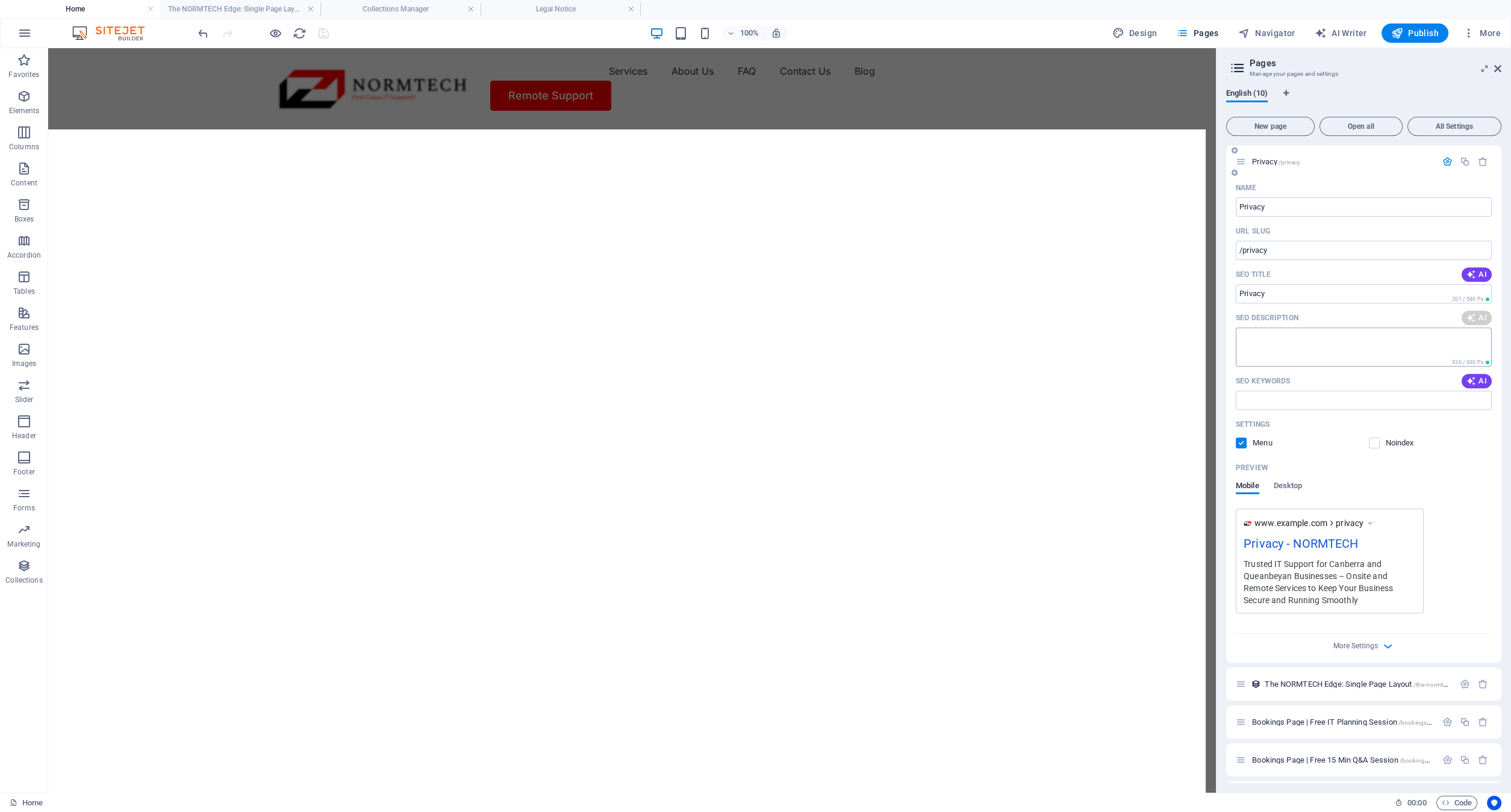 type on "Streamline your IT needs with Normtech. Submit a ticket for prompt support from our expert team. Contact us today!" 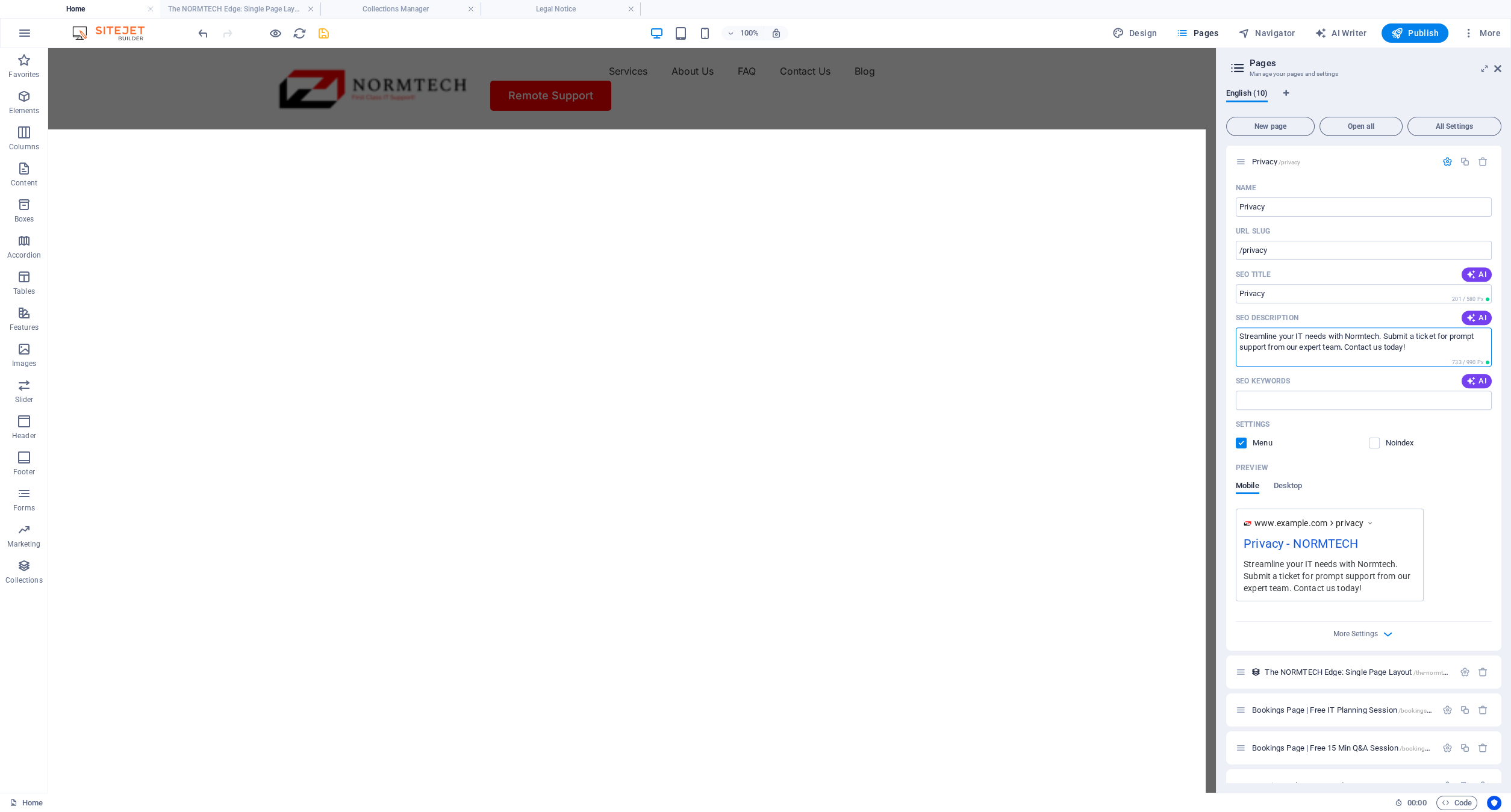 drag, startPoint x: 1410, startPoint y: 360, endPoint x: 1223, endPoint y: 343, distance: 187.77114 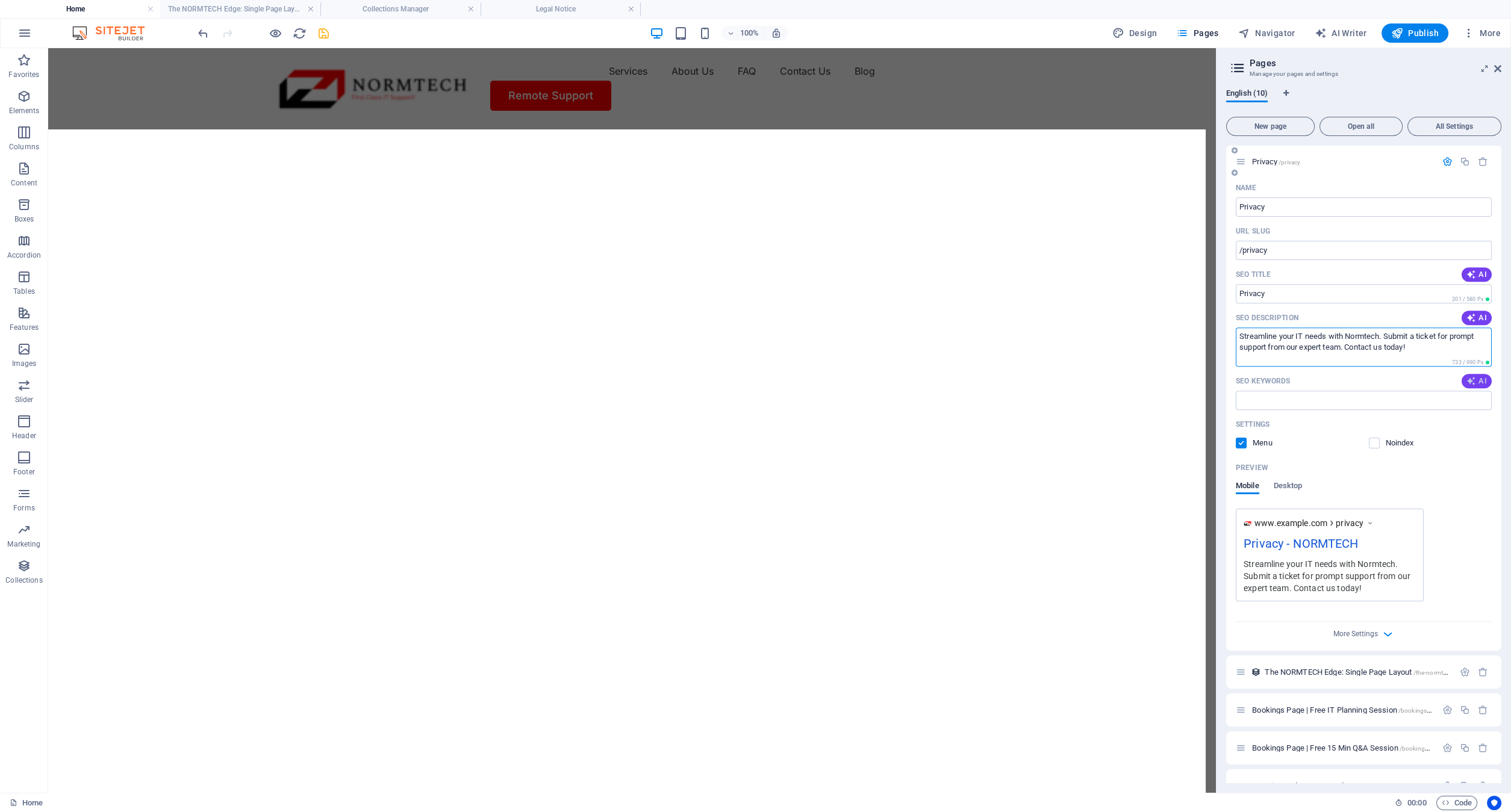 click at bounding box center (1471, 381) 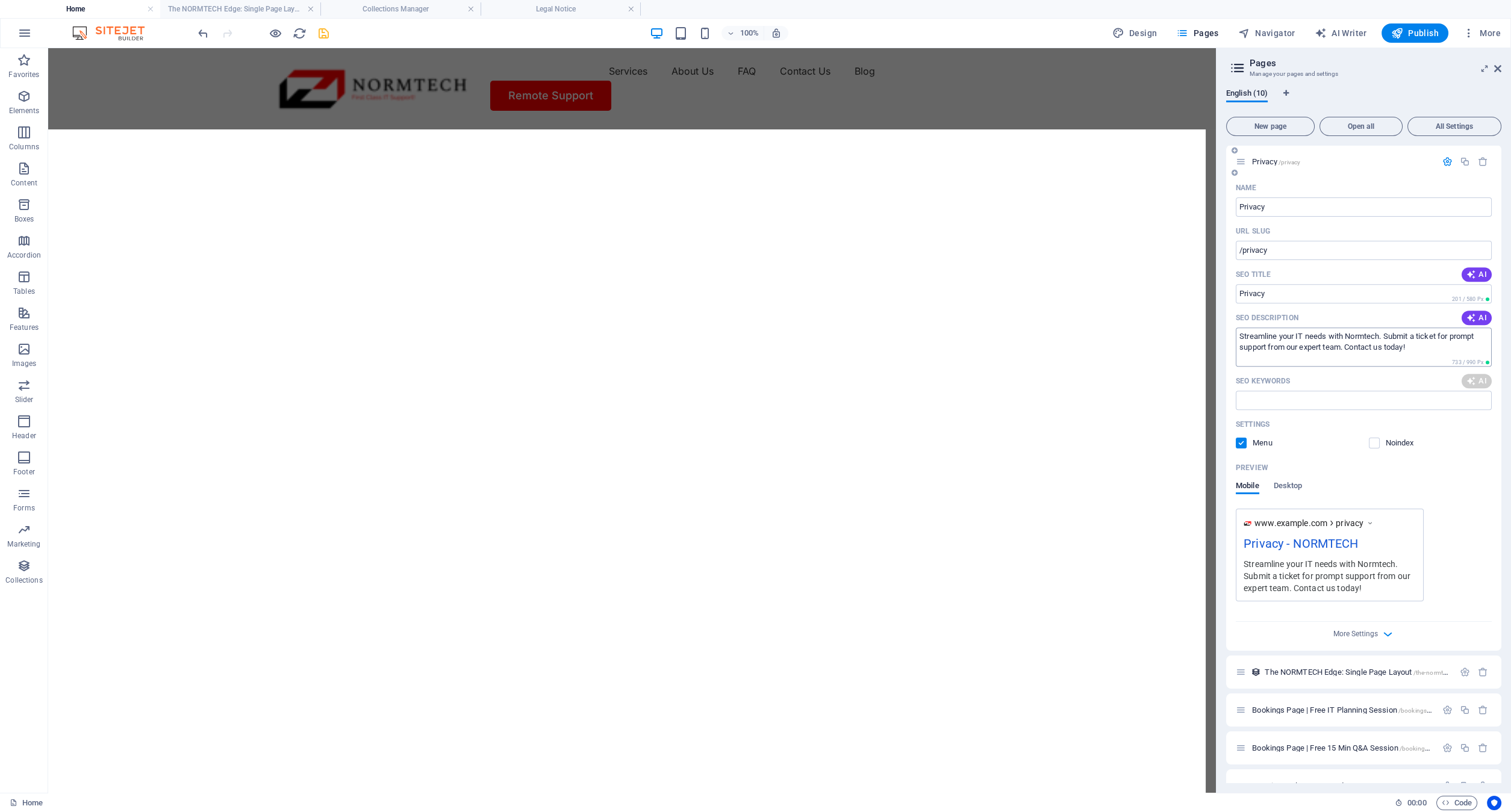 type on "IT support ticketing, submit IT ticket, IT service management, tech support request, IT troubleshooting process, IT customer service" 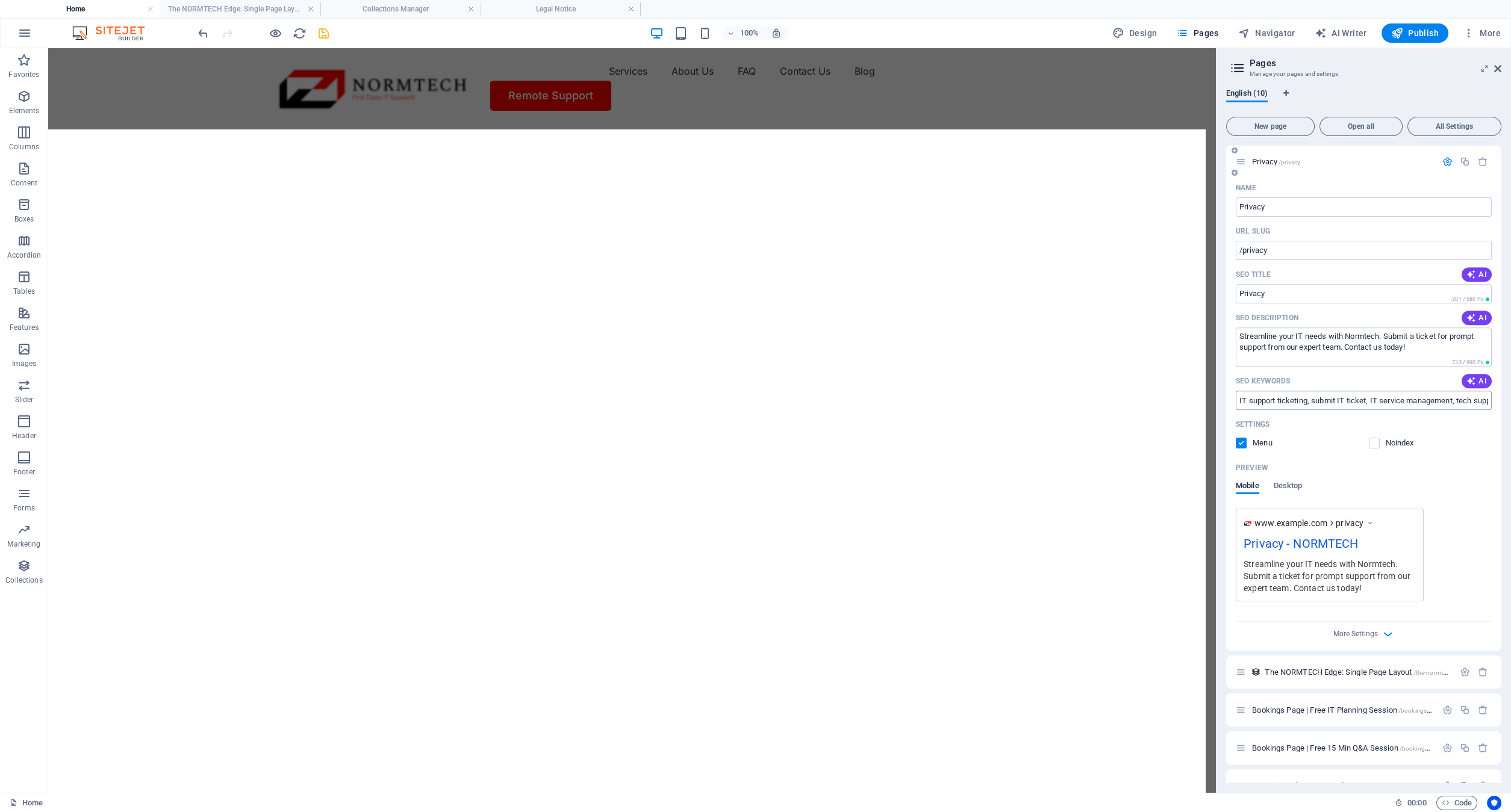 click on "IT support ticketing, submit IT ticket, IT service management, tech support request, IT troubleshooting process, IT customer service" at bounding box center [1363, 400] 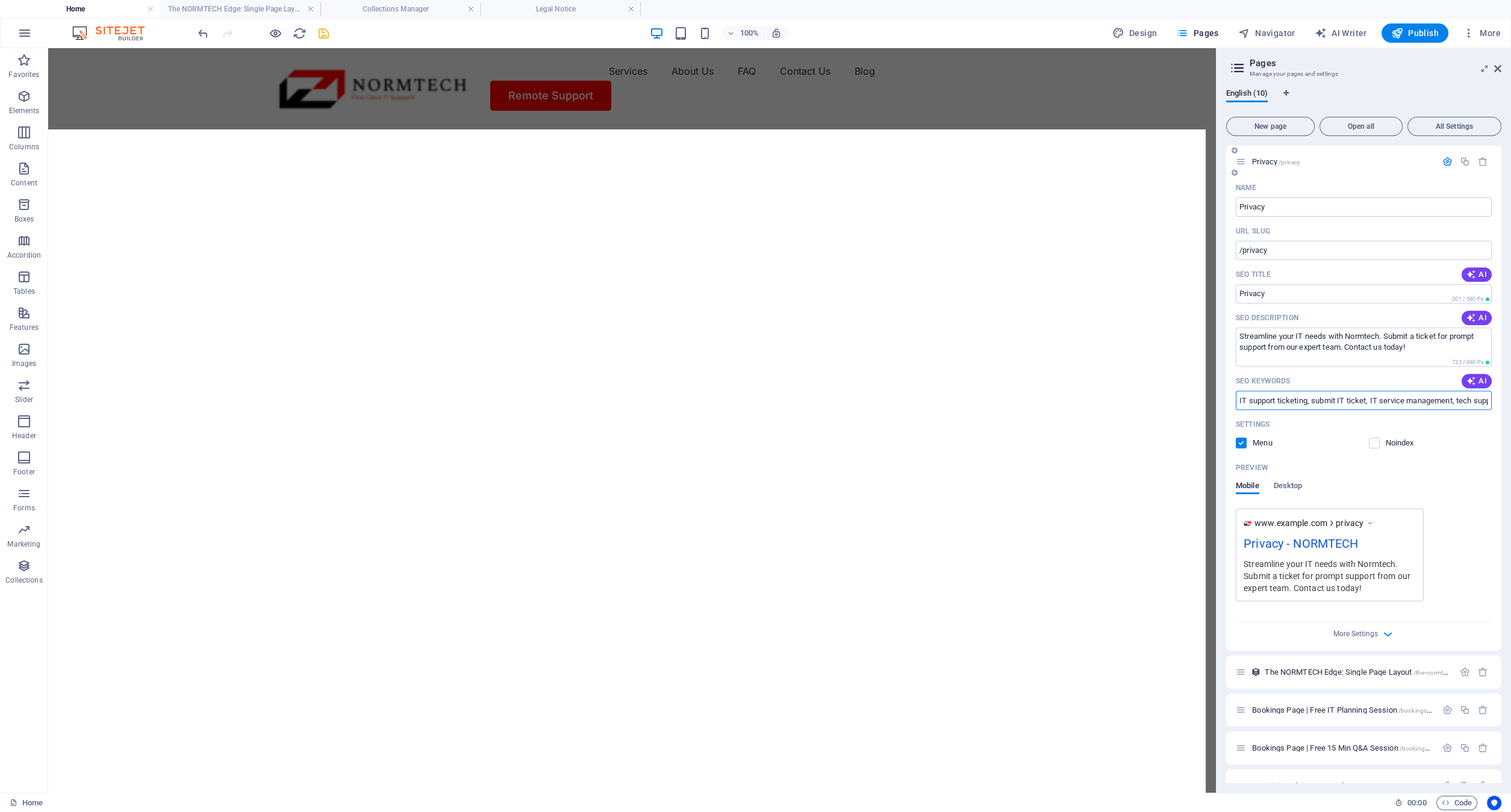 click on "IT support ticketing, submit IT ticket, IT service management, tech support request, IT troubleshooting process, IT customer service" at bounding box center (1363, 400) 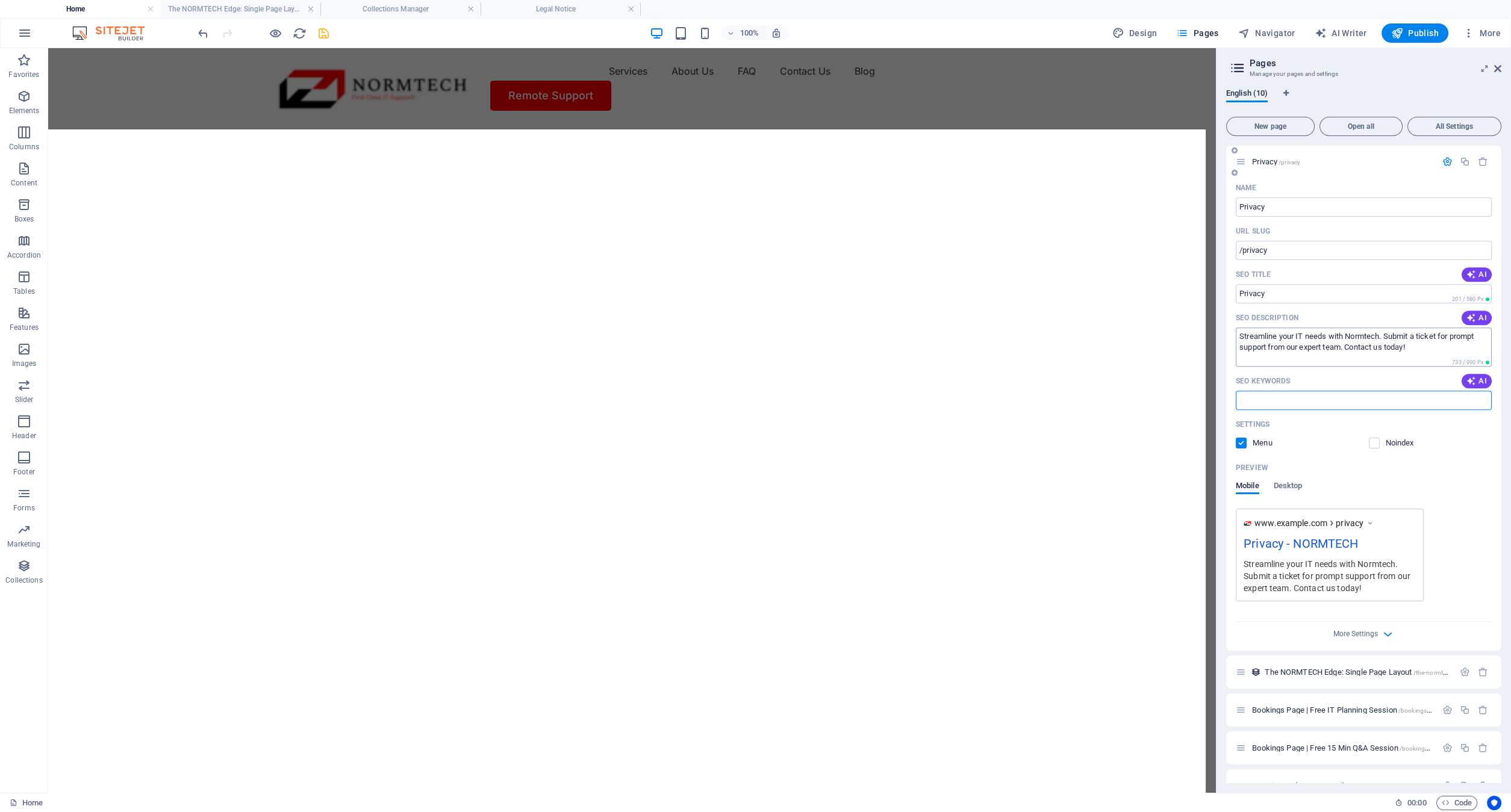 type 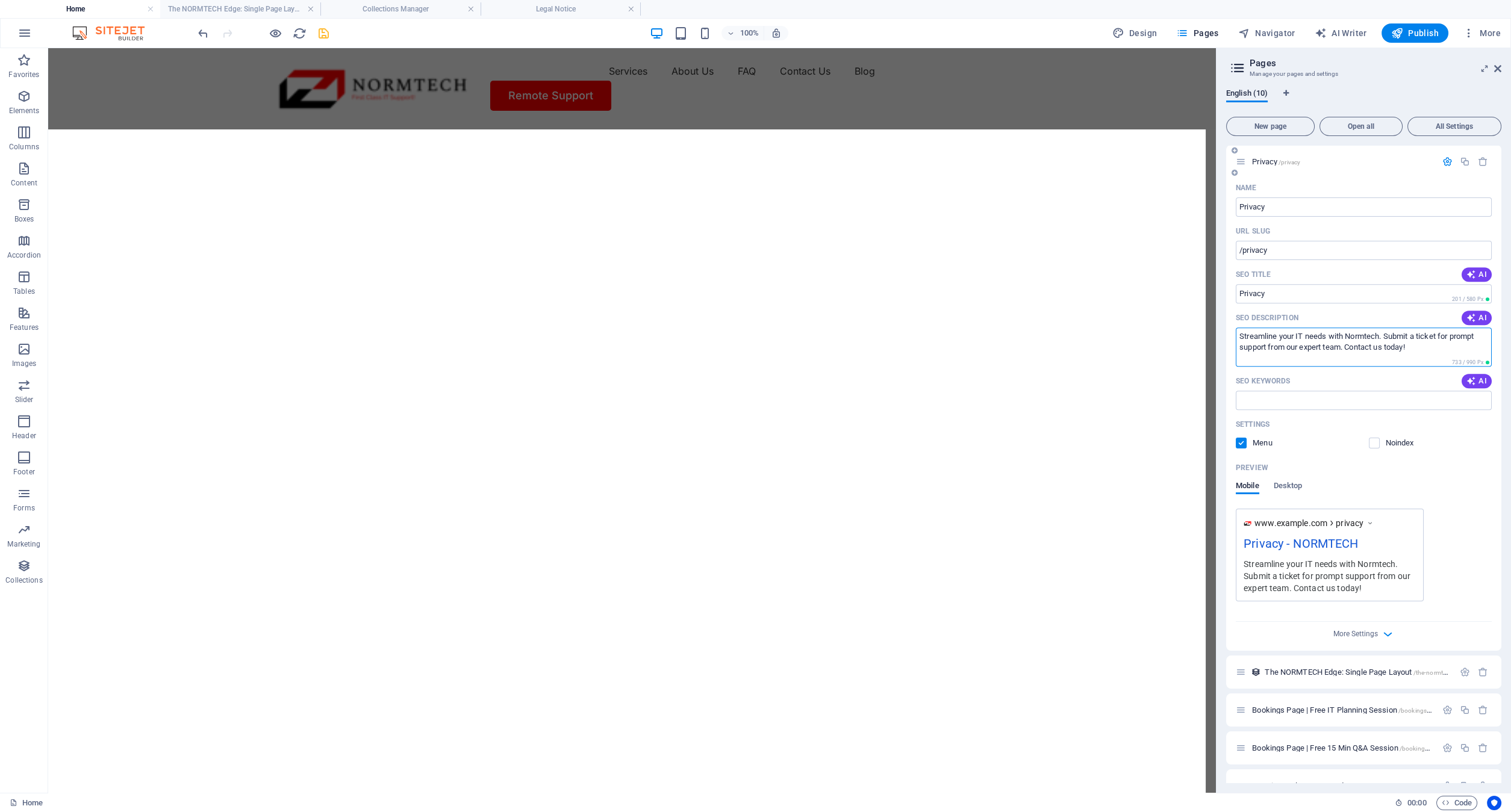 drag, startPoint x: 1419, startPoint y: 357, endPoint x: 1248, endPoint y: 346, distance: 171.35344 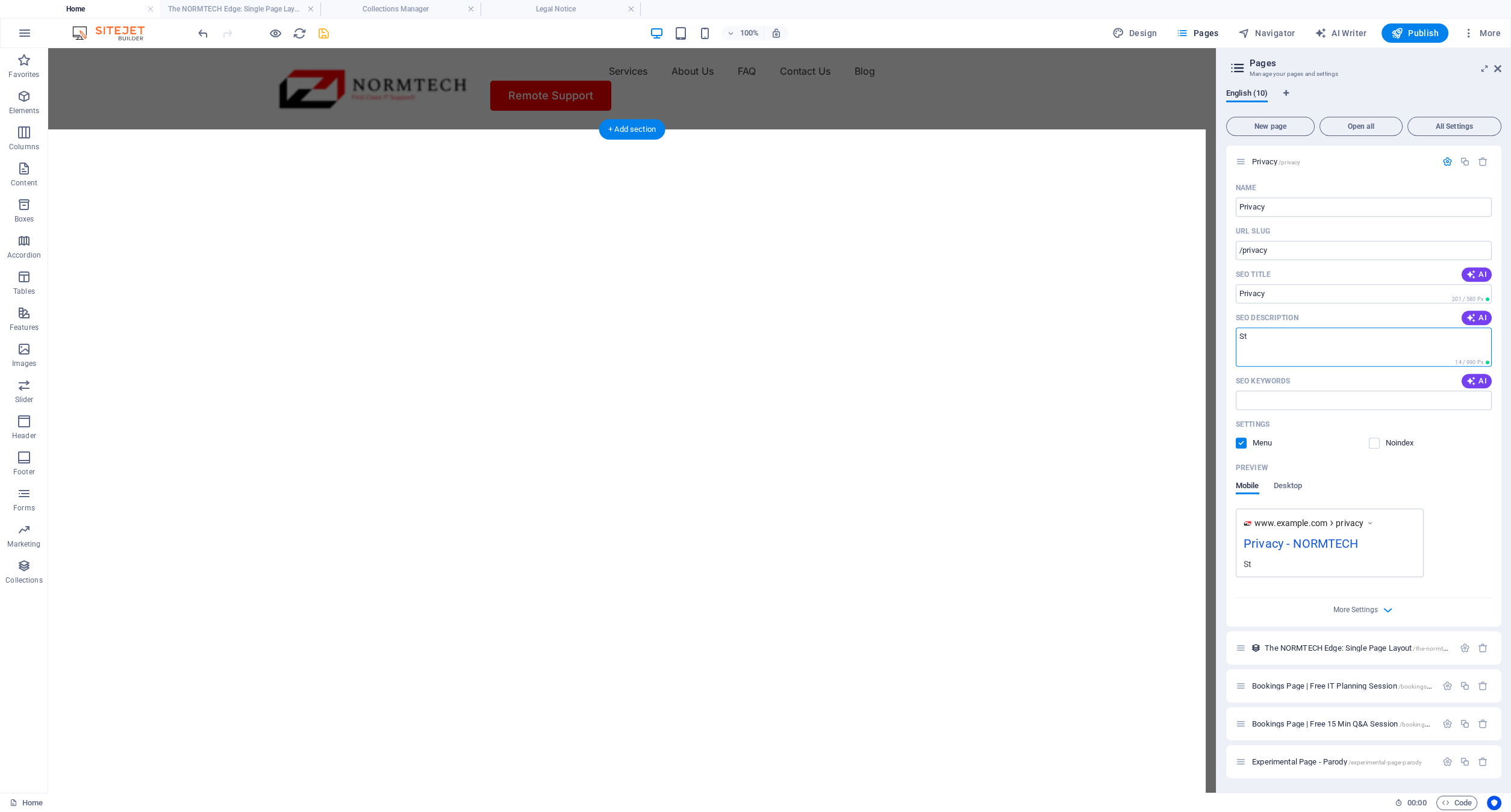 type on "S" 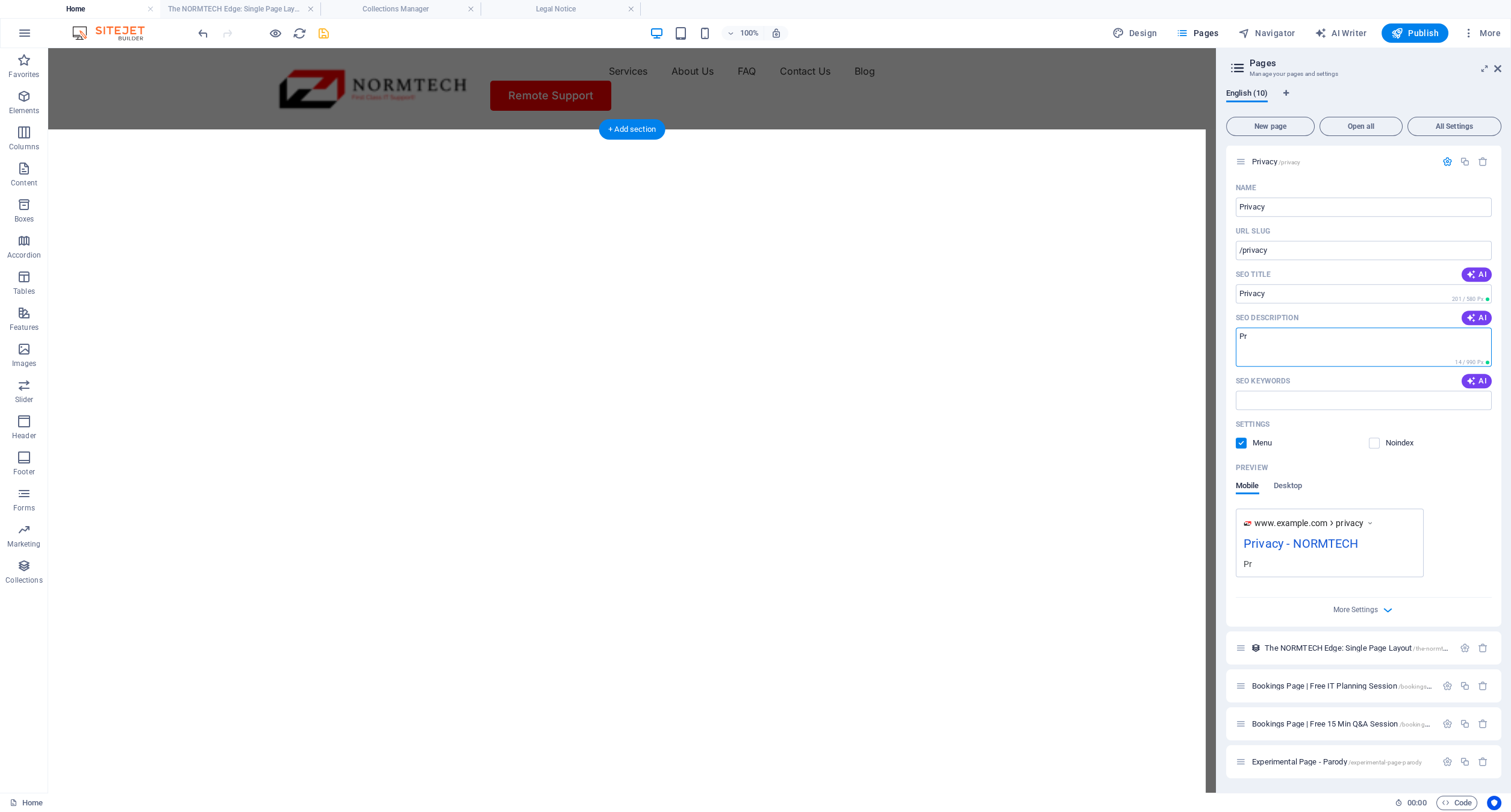 type on "P" 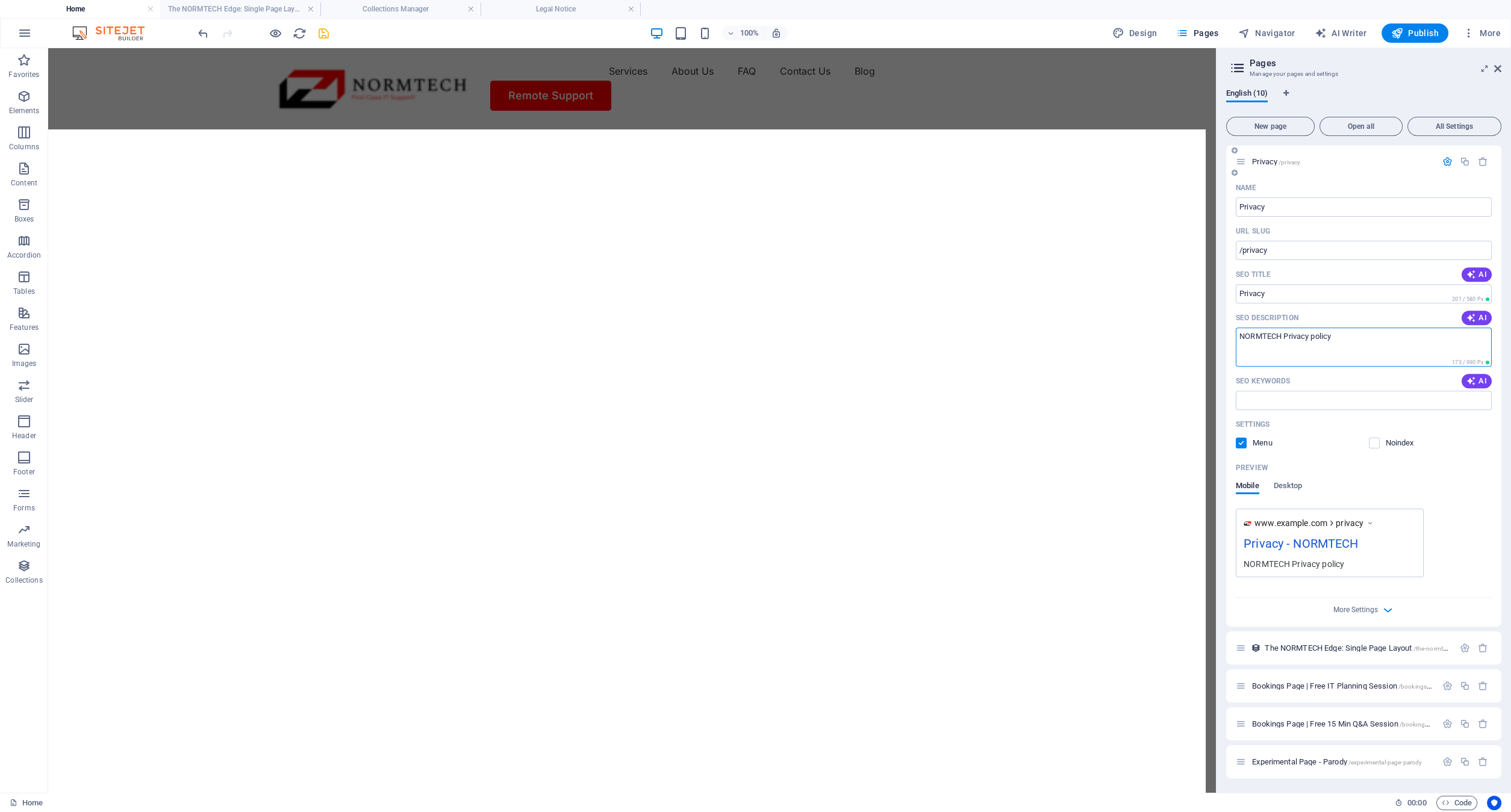 click on "NORMTECH Privacy policy" at bounding box center [1363, 347] 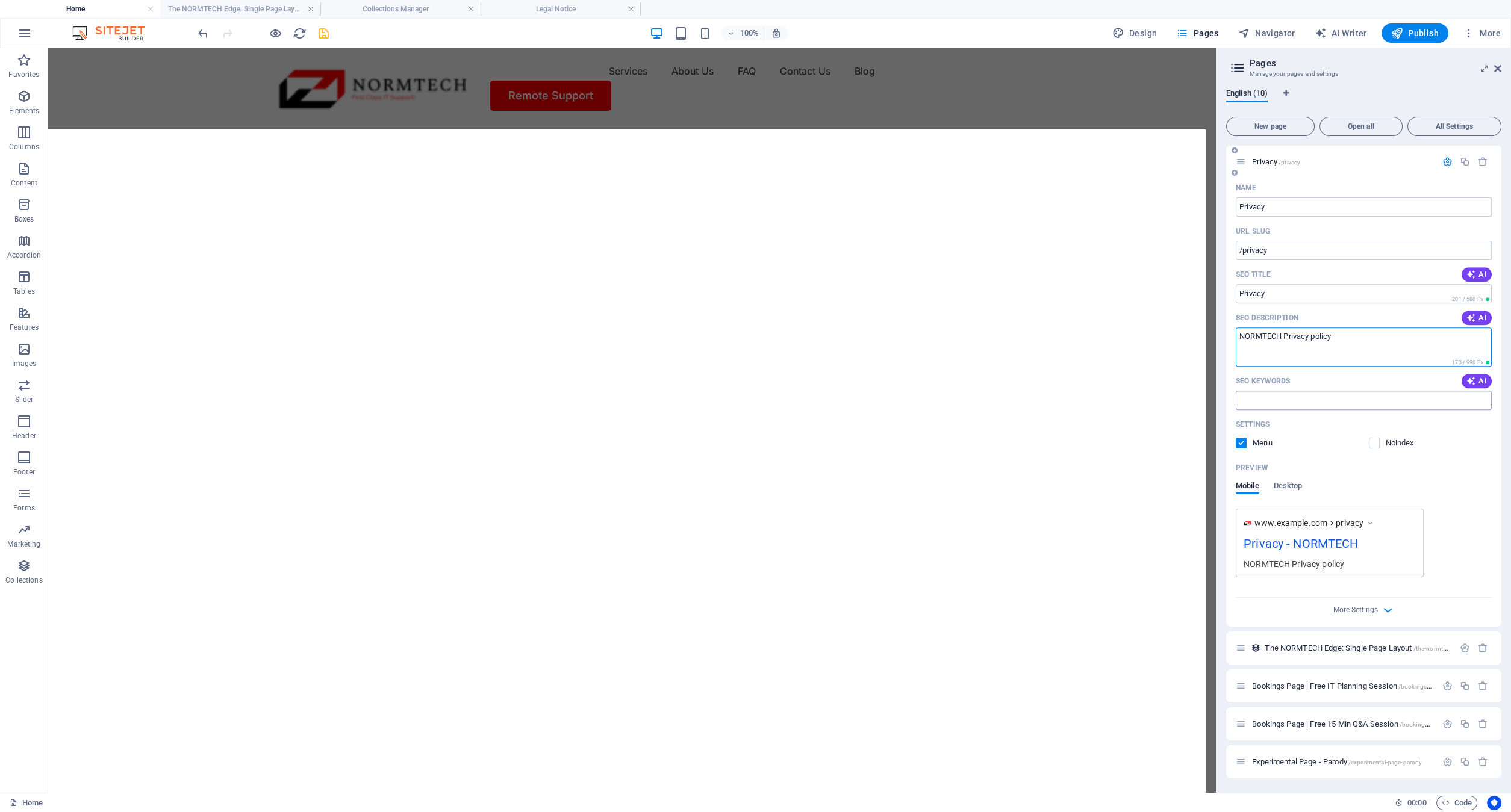 type on "NORMTECH Privacy policy" 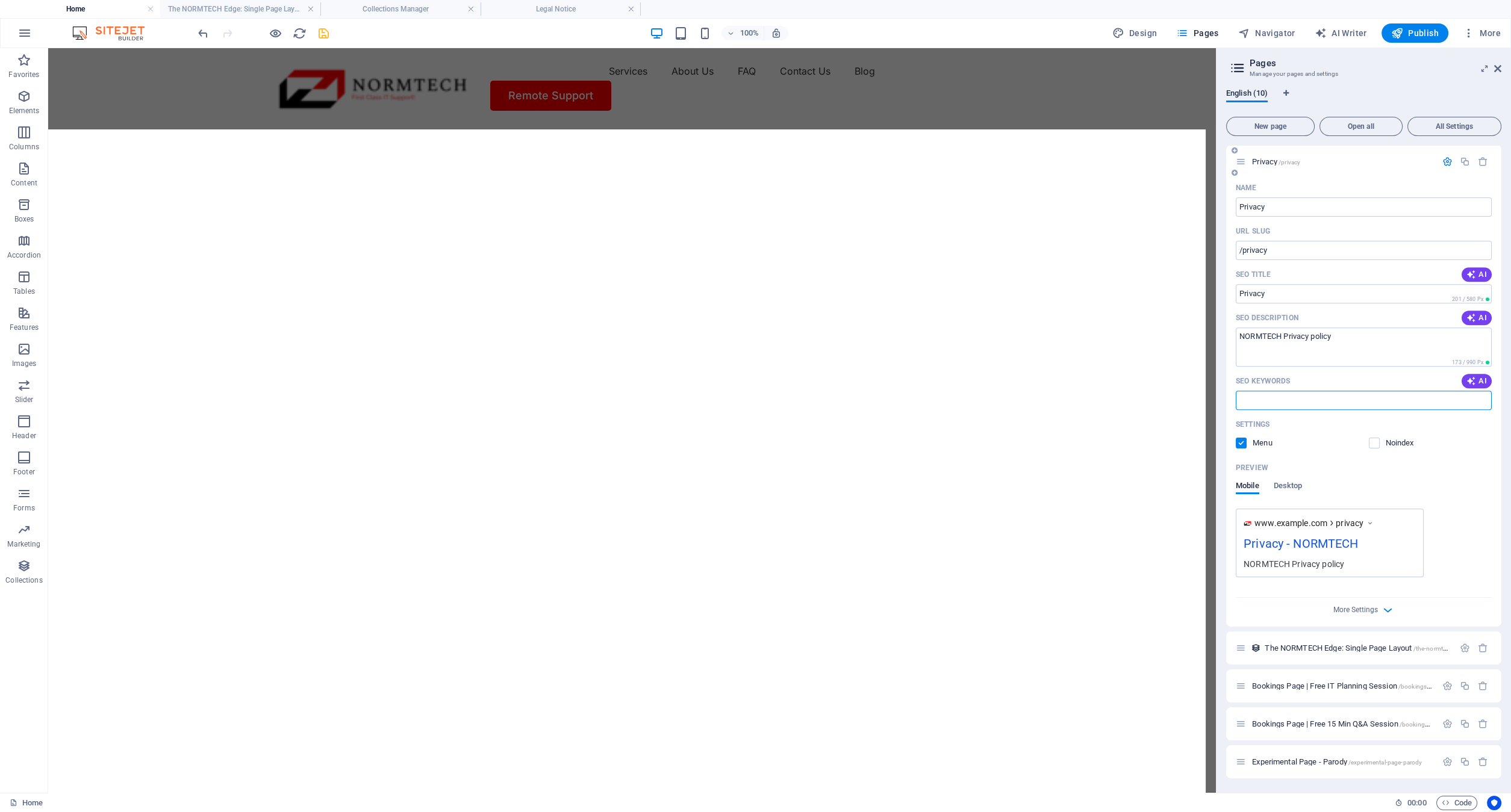 paste on "Privacy policy" 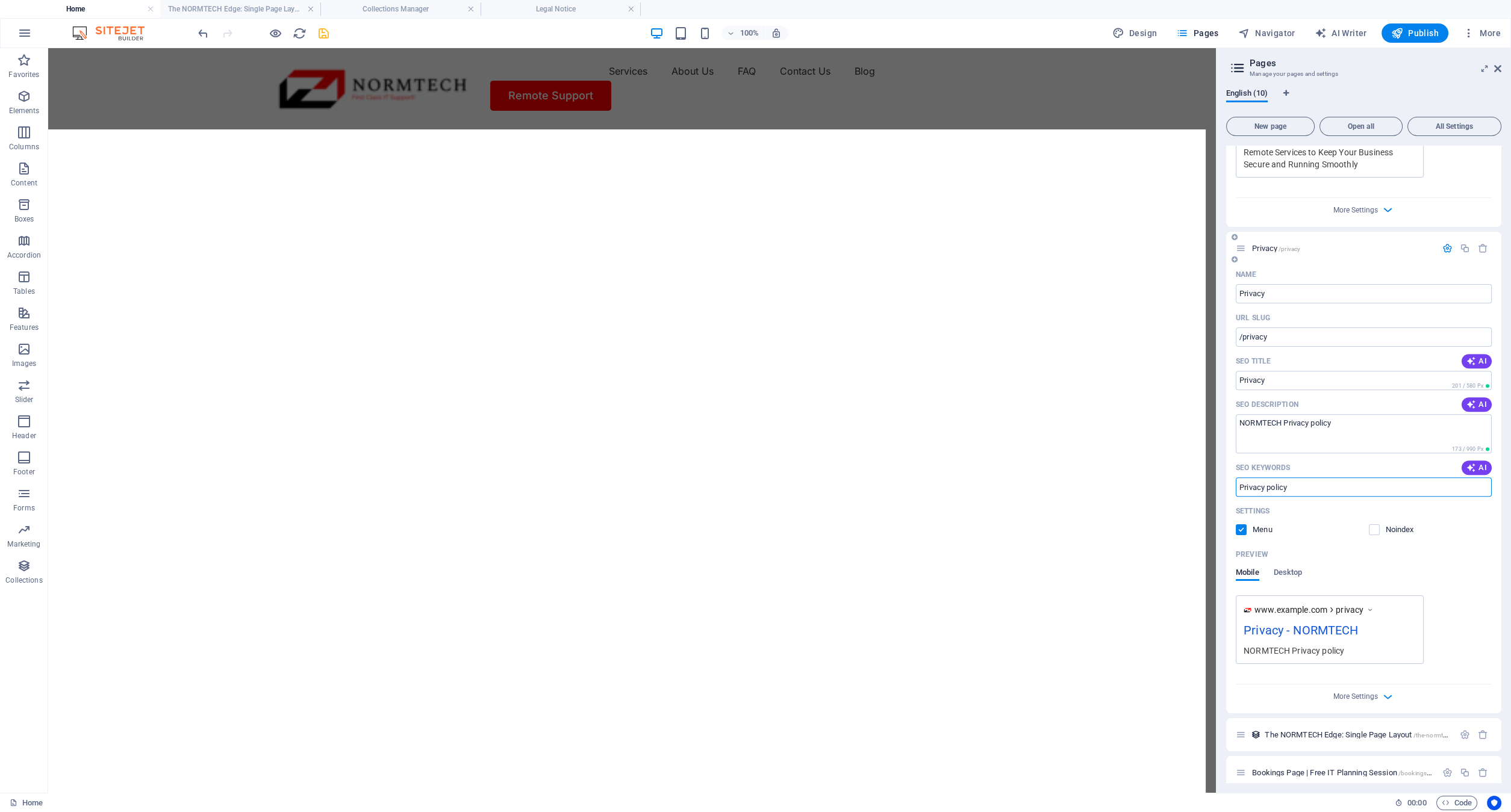 scroll, scrollTop: 1864, scrollLeft: 0, axis: vertical 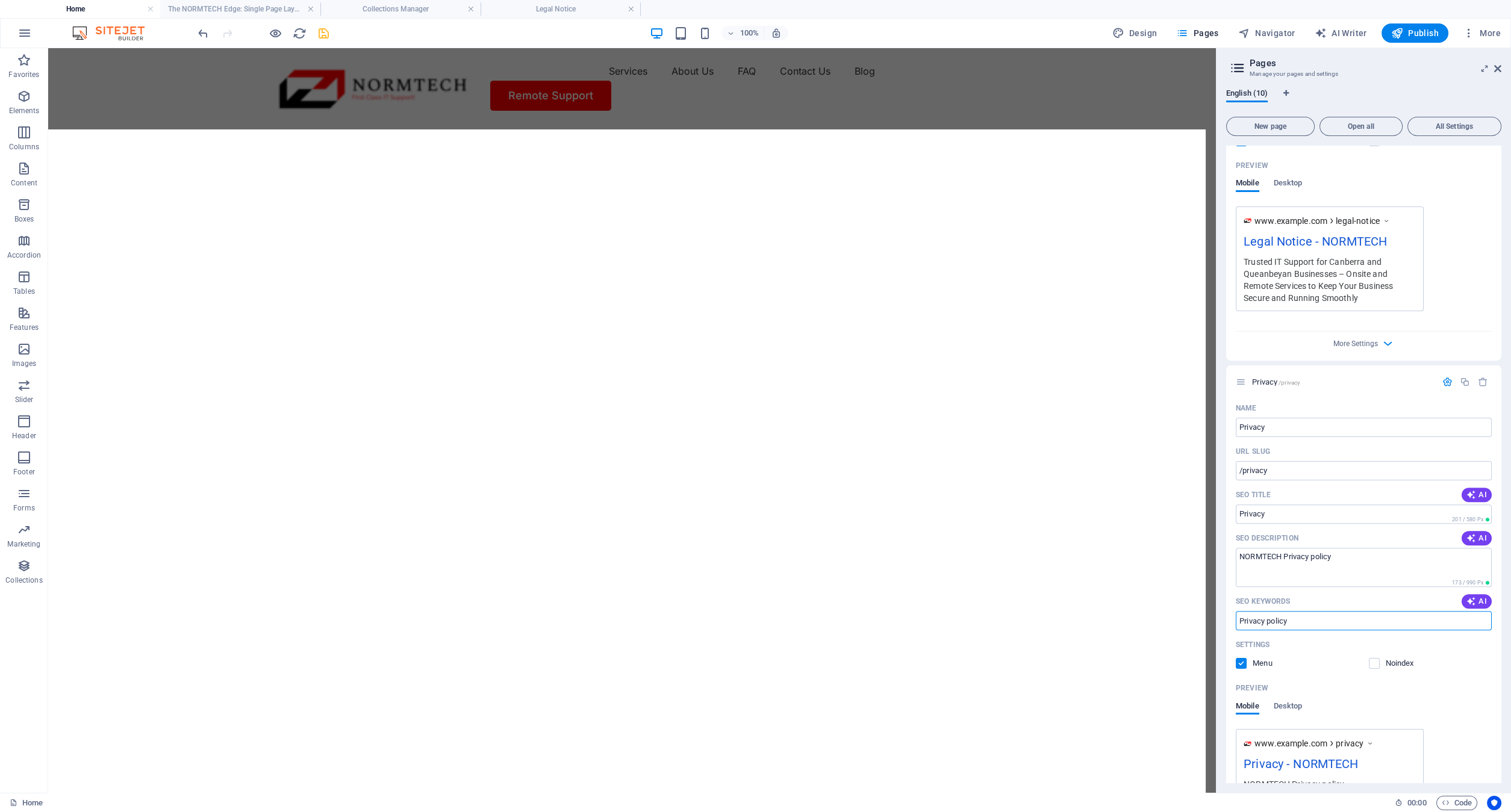 type on "Privacy policy" 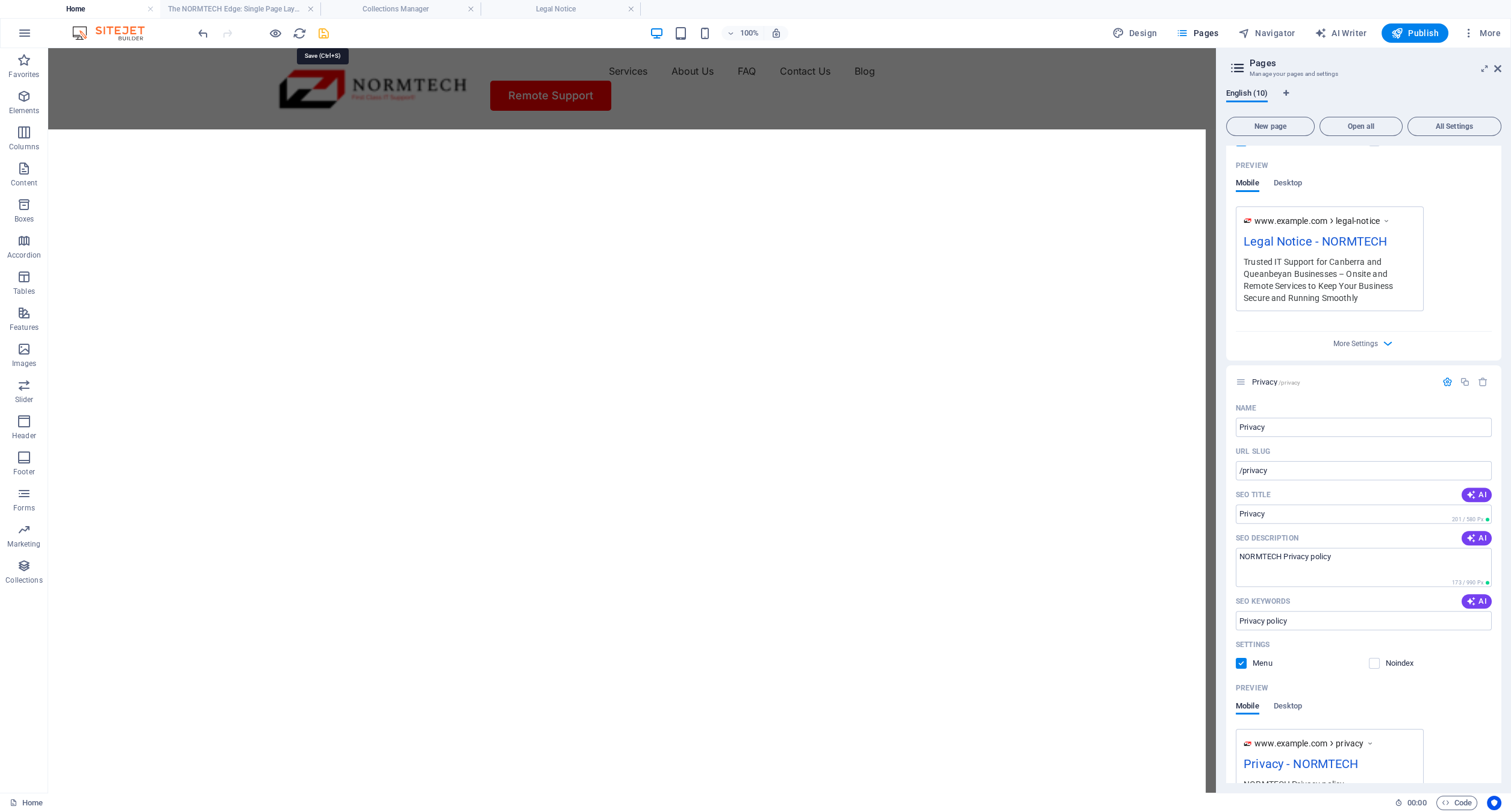 click at bounding box center (323, 33) 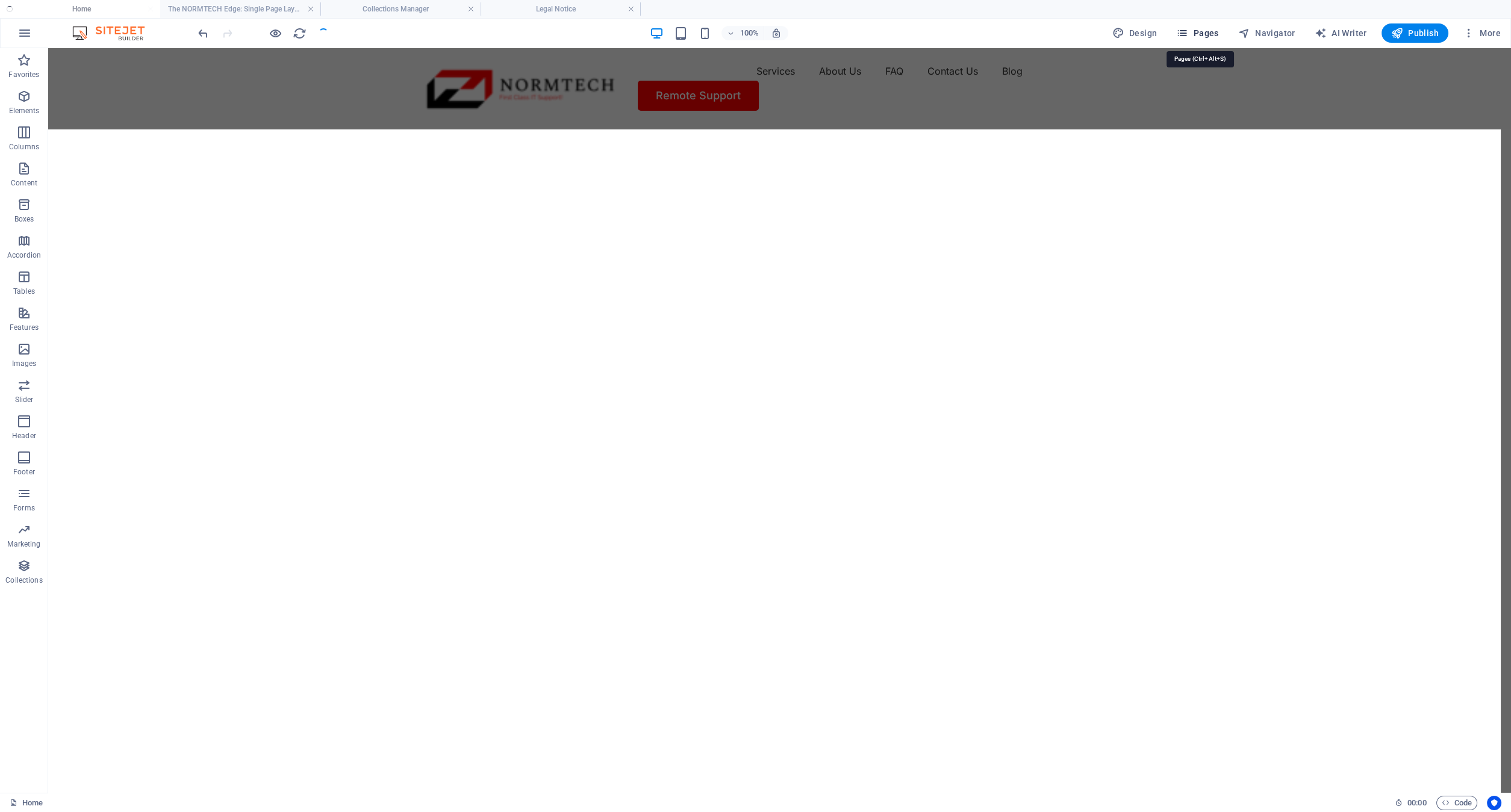 drag, startPoint x: 1193, startPoint y: 29, endPoint x: 1129, endPoint y: 14, distance: 65.73431 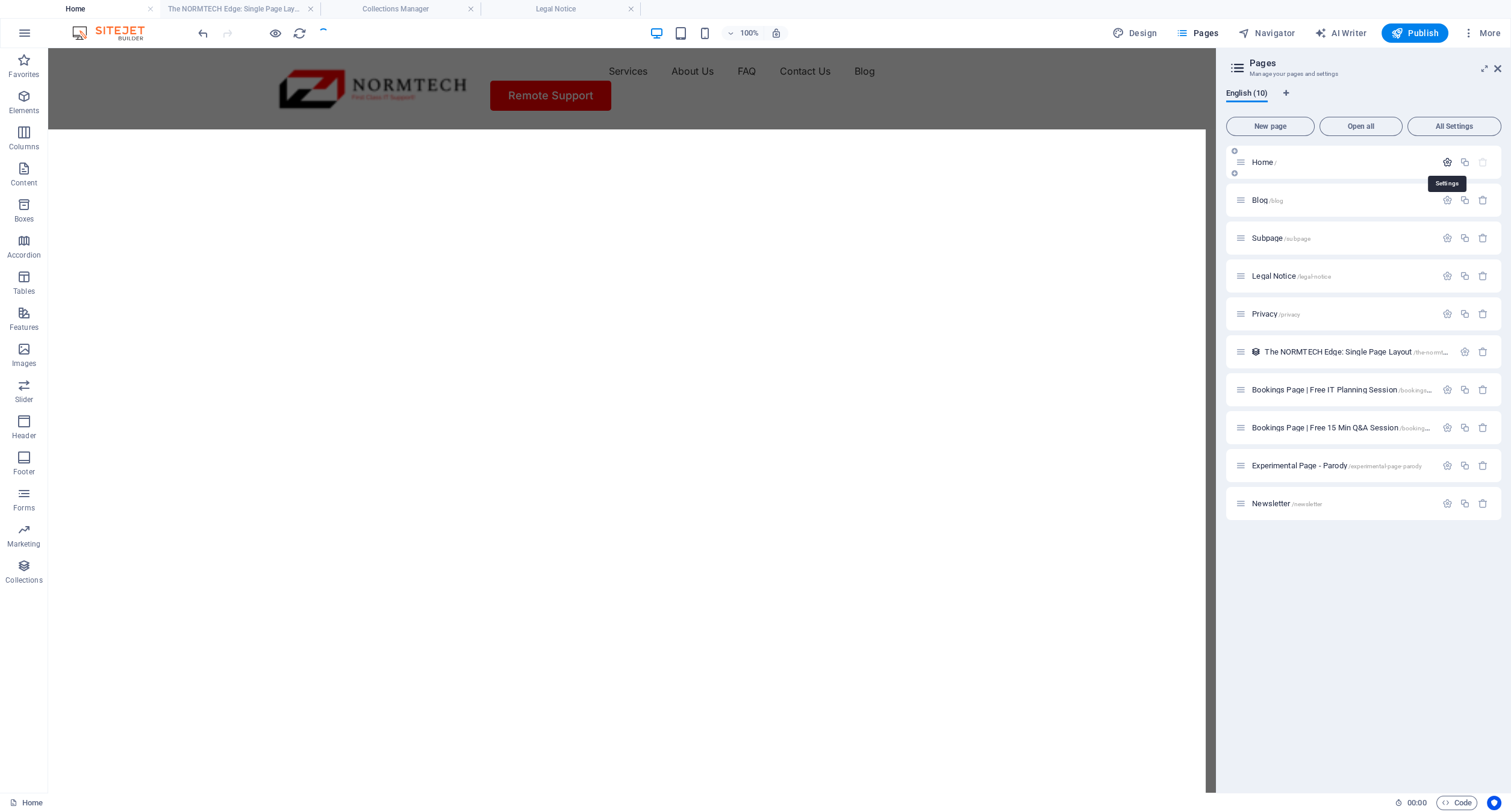 click at bounding box center (1447, 162) 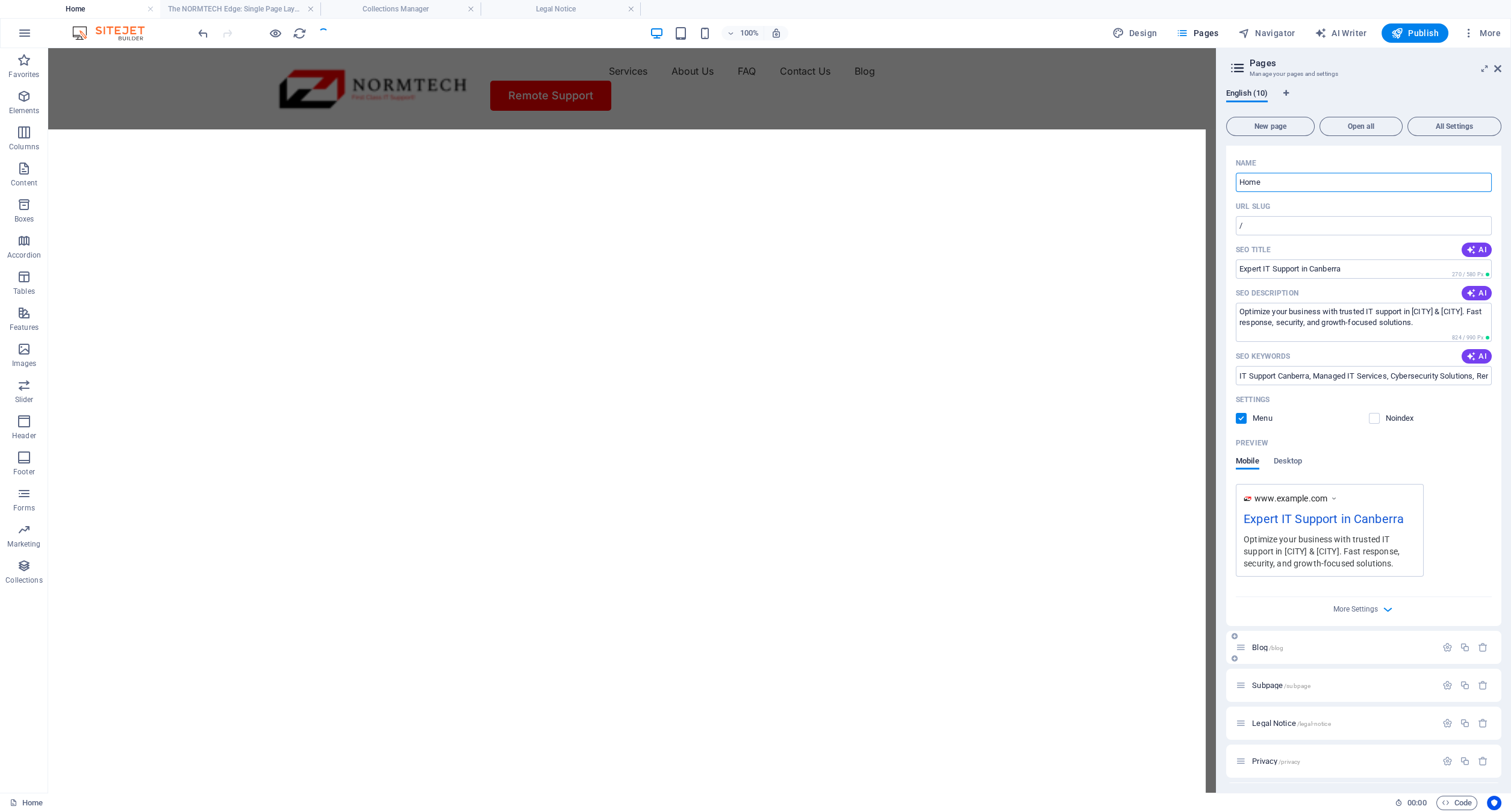 scroll, scrollTop: 159, scrollLeft: 0, axis: vertical 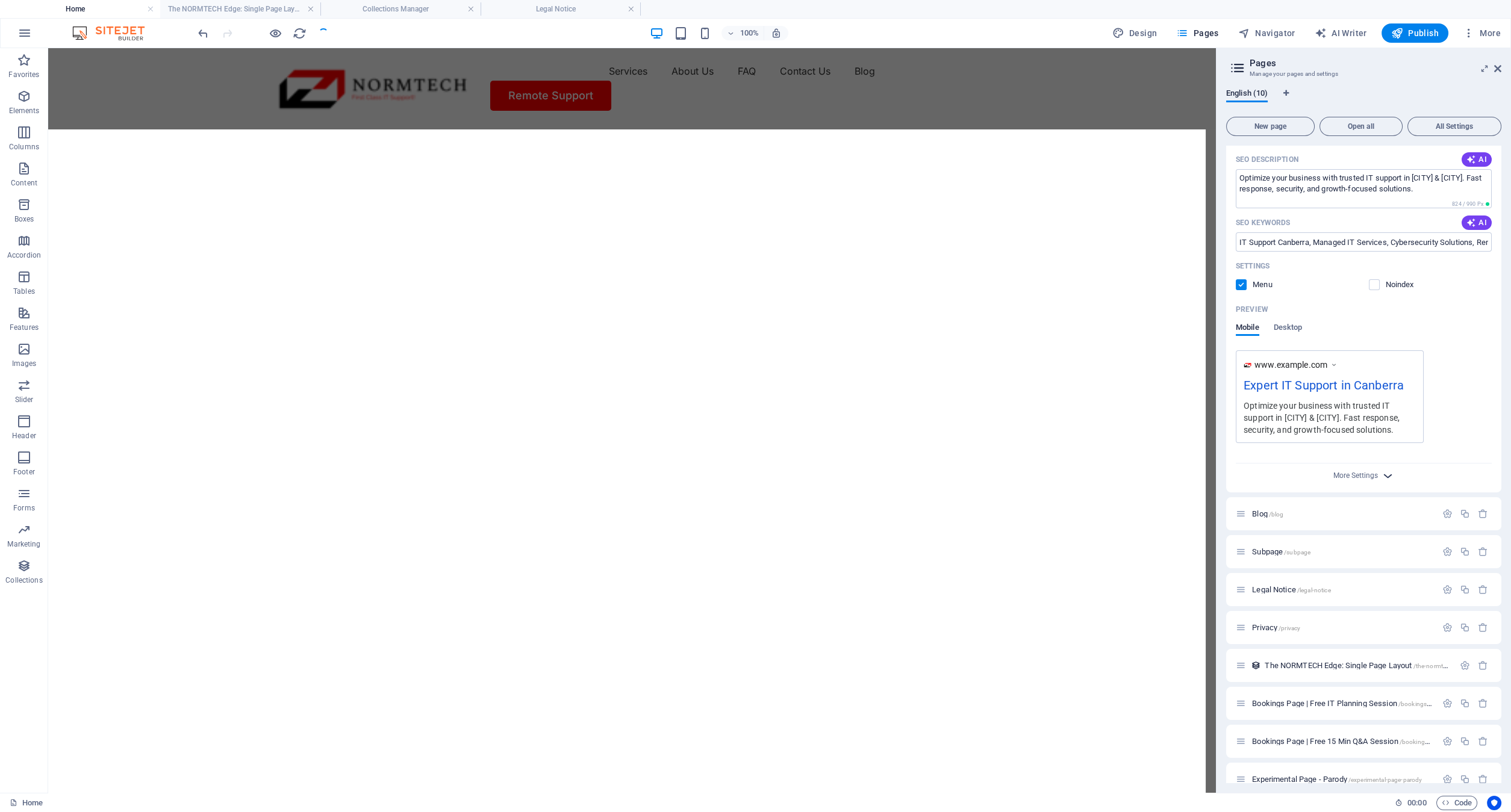 click at bounding box center [1388, 476] 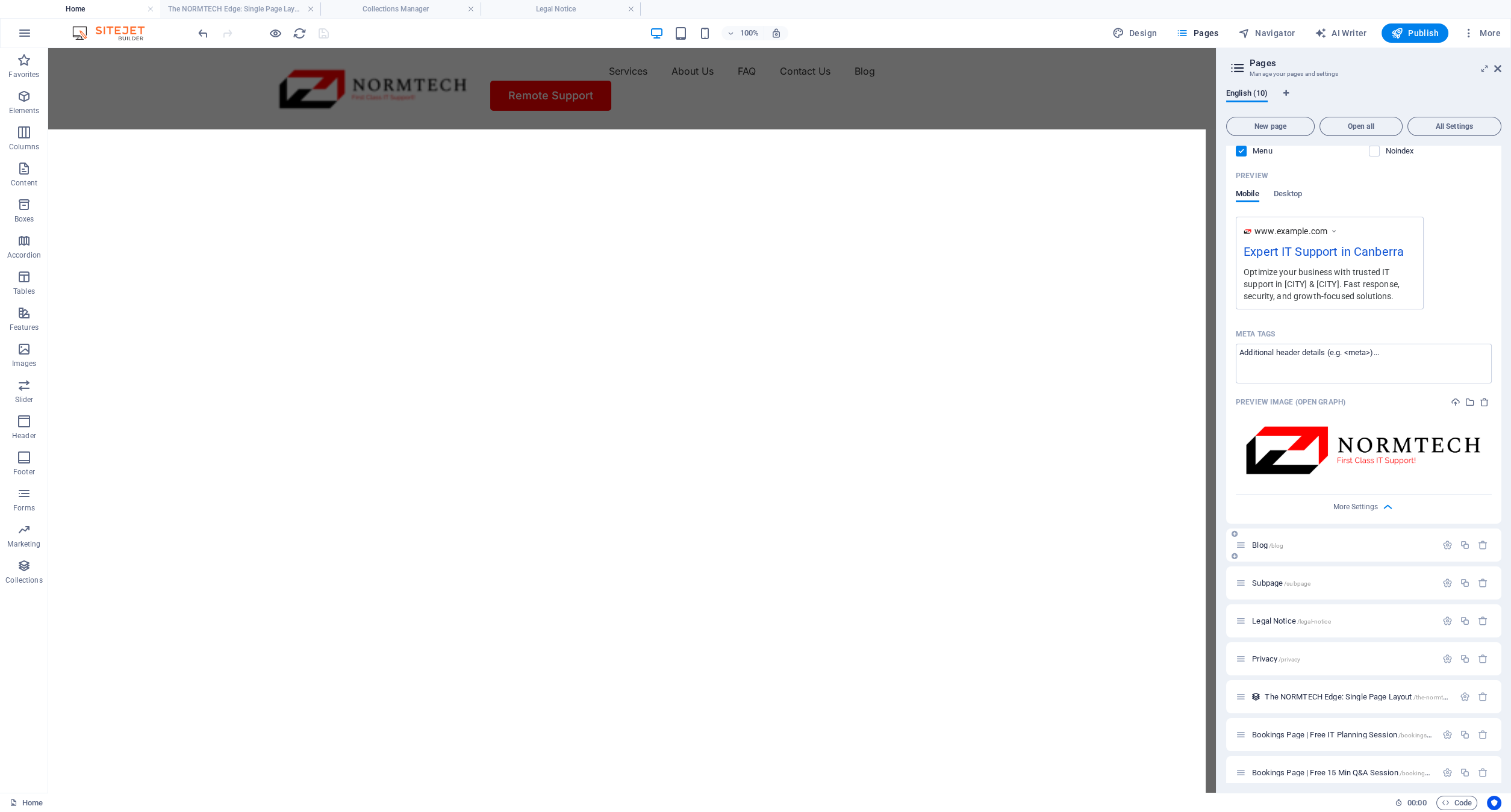 scroll, scrollTop: 390, scrollLeft: 0, axis: vertical 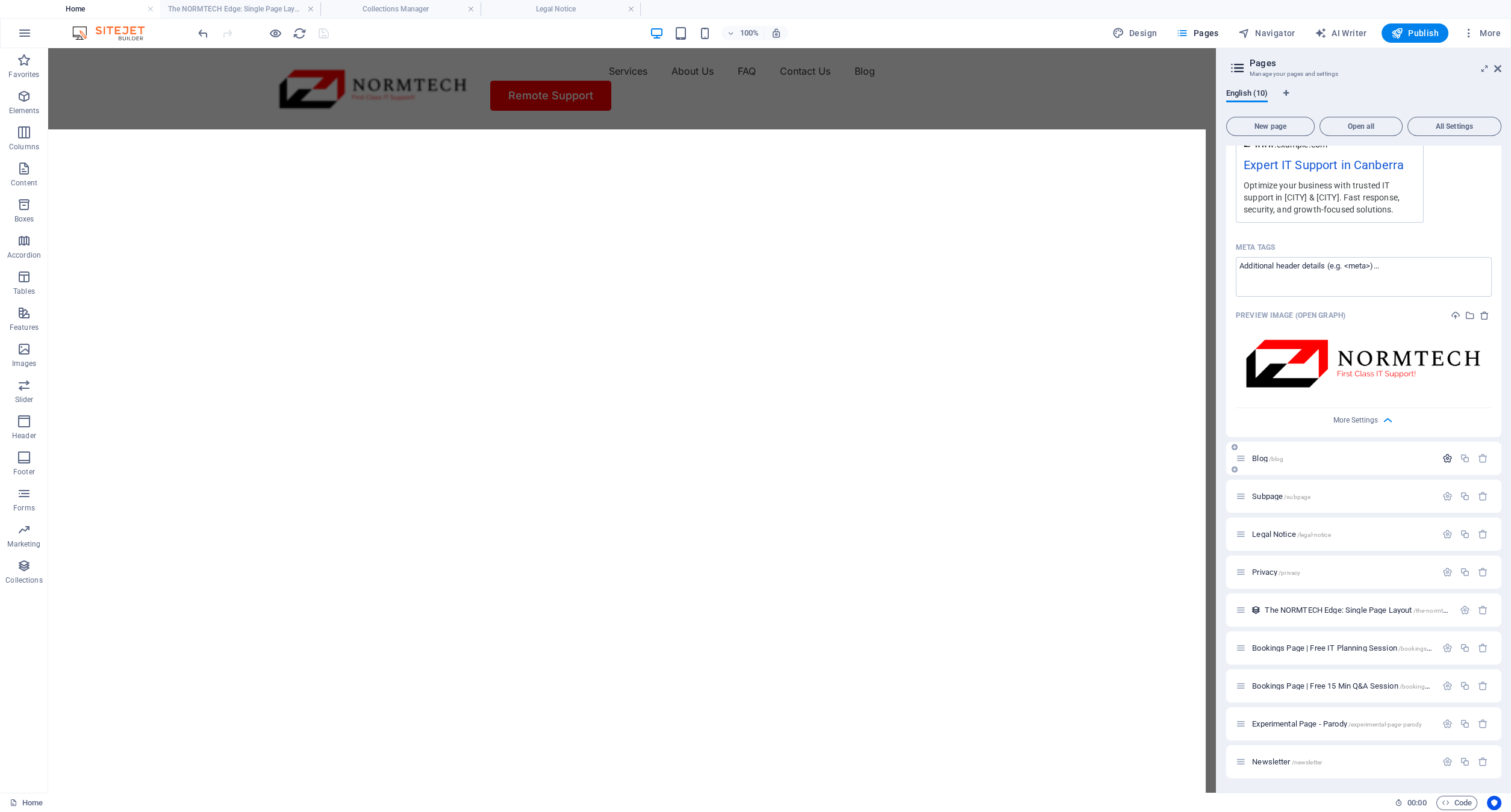 click at bounding box center (1447, 458) 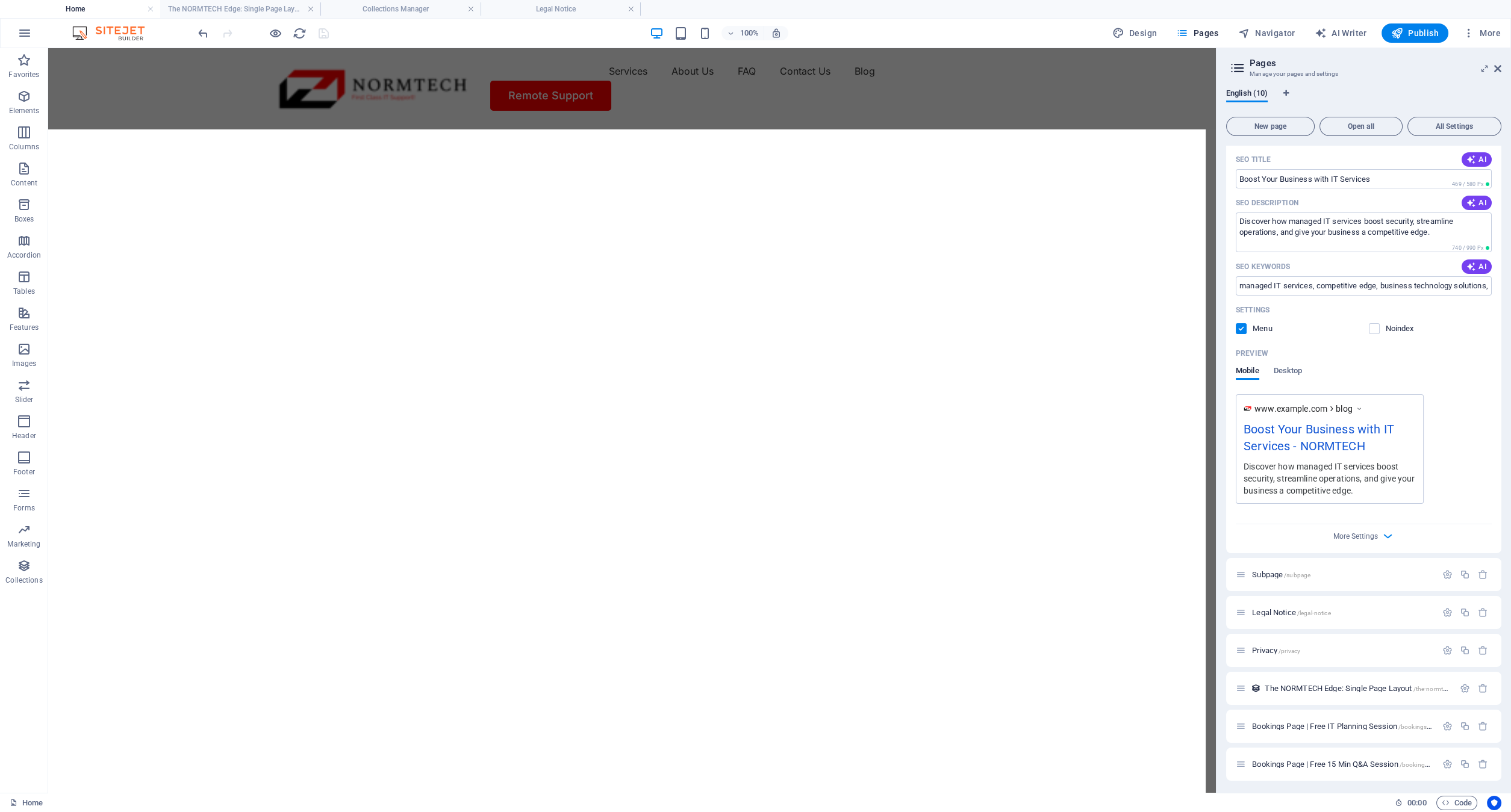 scroll, scrollTop: 879, scrollLeft: 0, axis: vertical 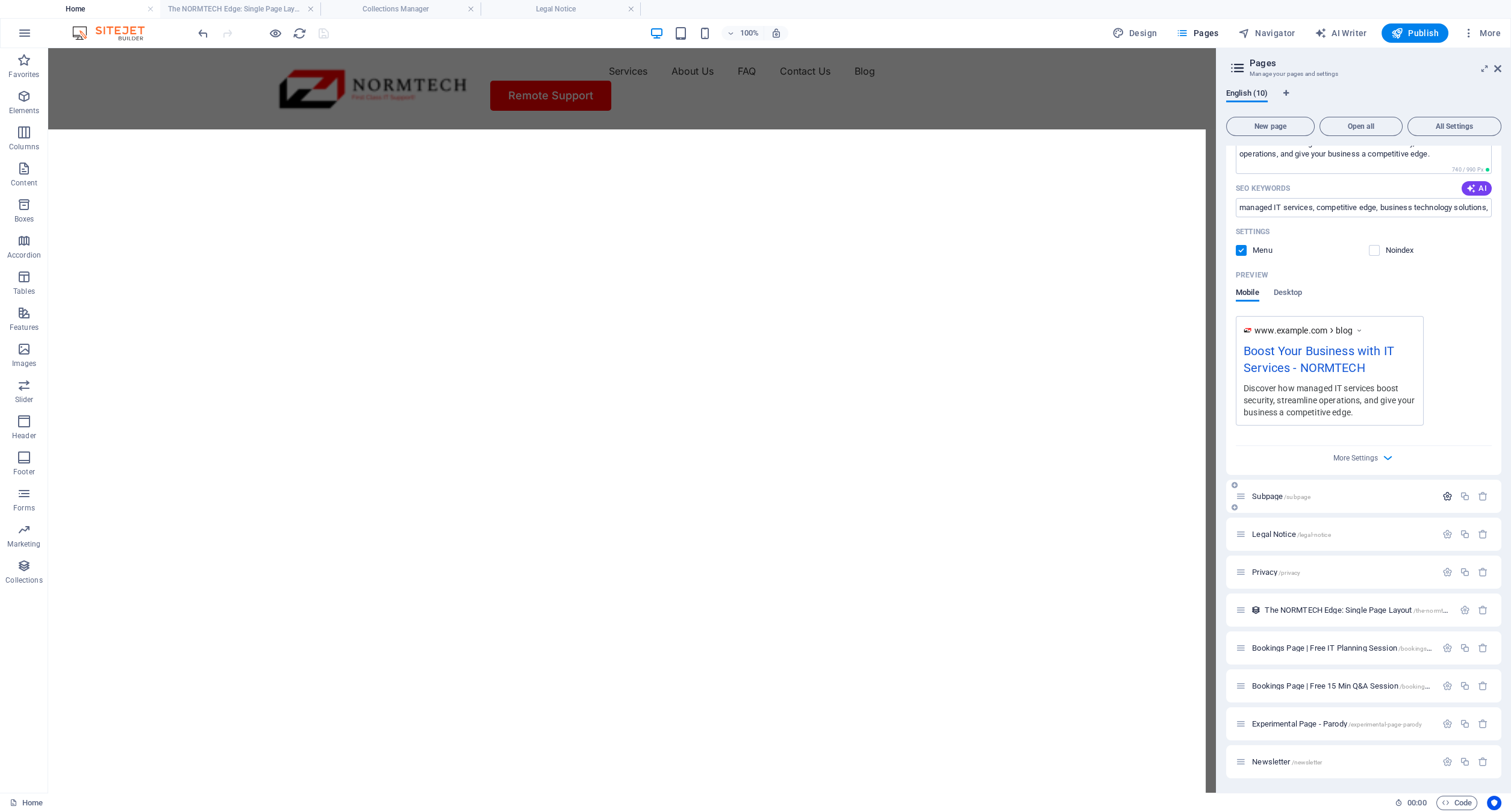 click at bounding box center [1447, 496] 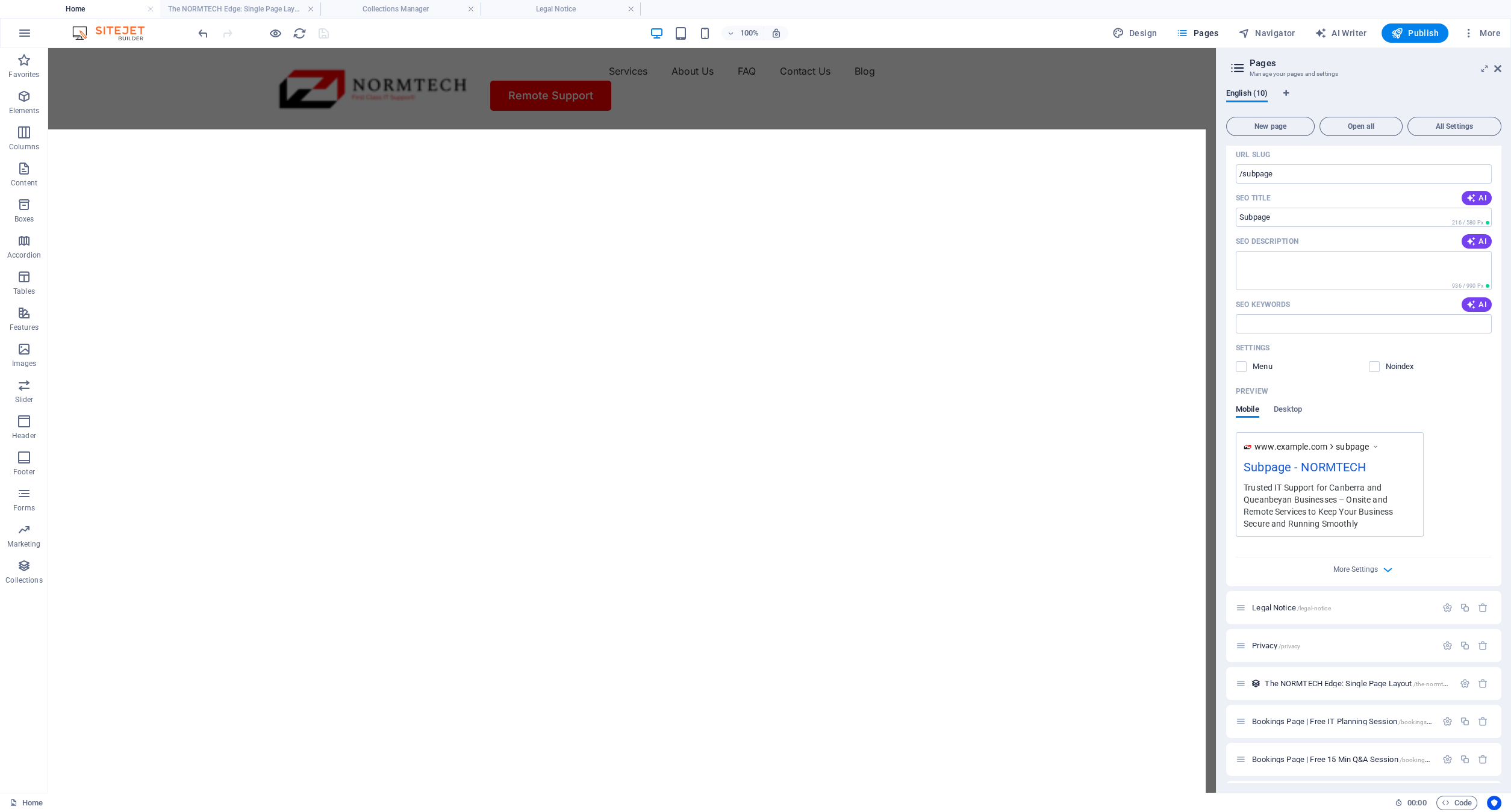 scroll, scrollTop: 1347, scrollLeft: 0, axis: vertical 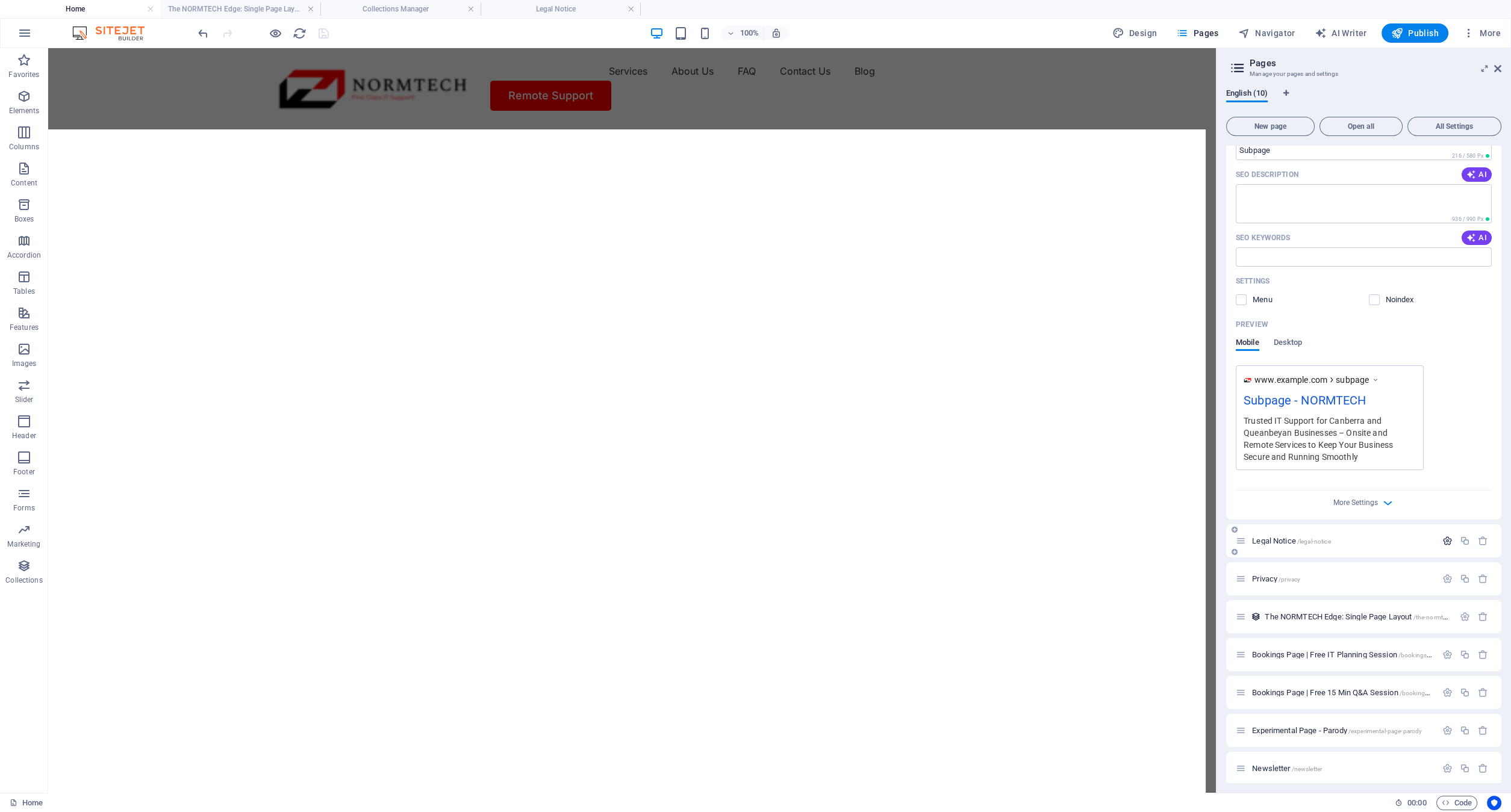 click at bounding box center (1447, 541) 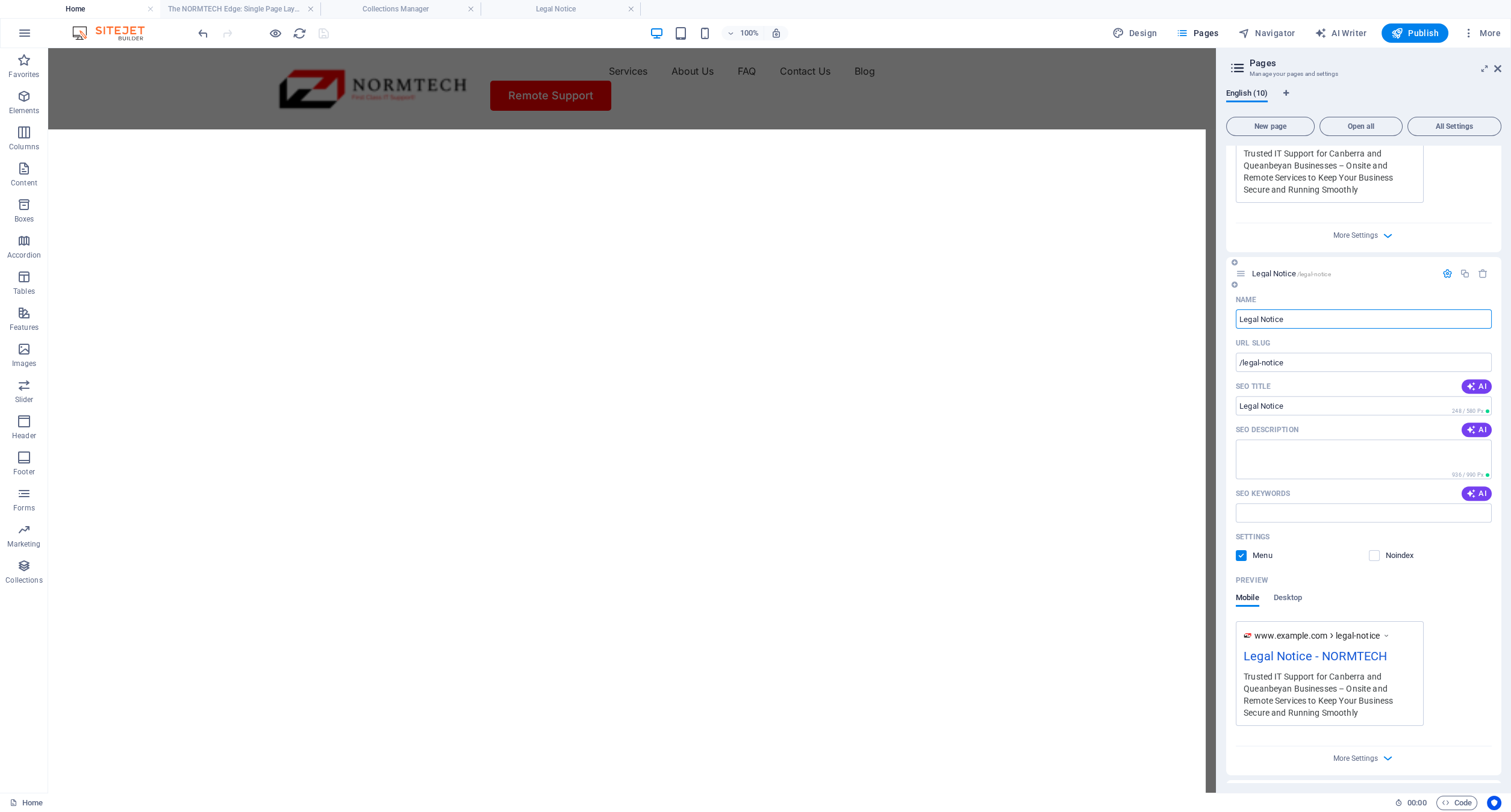 scroll, scrollTop: 1682, scrollLeft: 0, axis: vertical 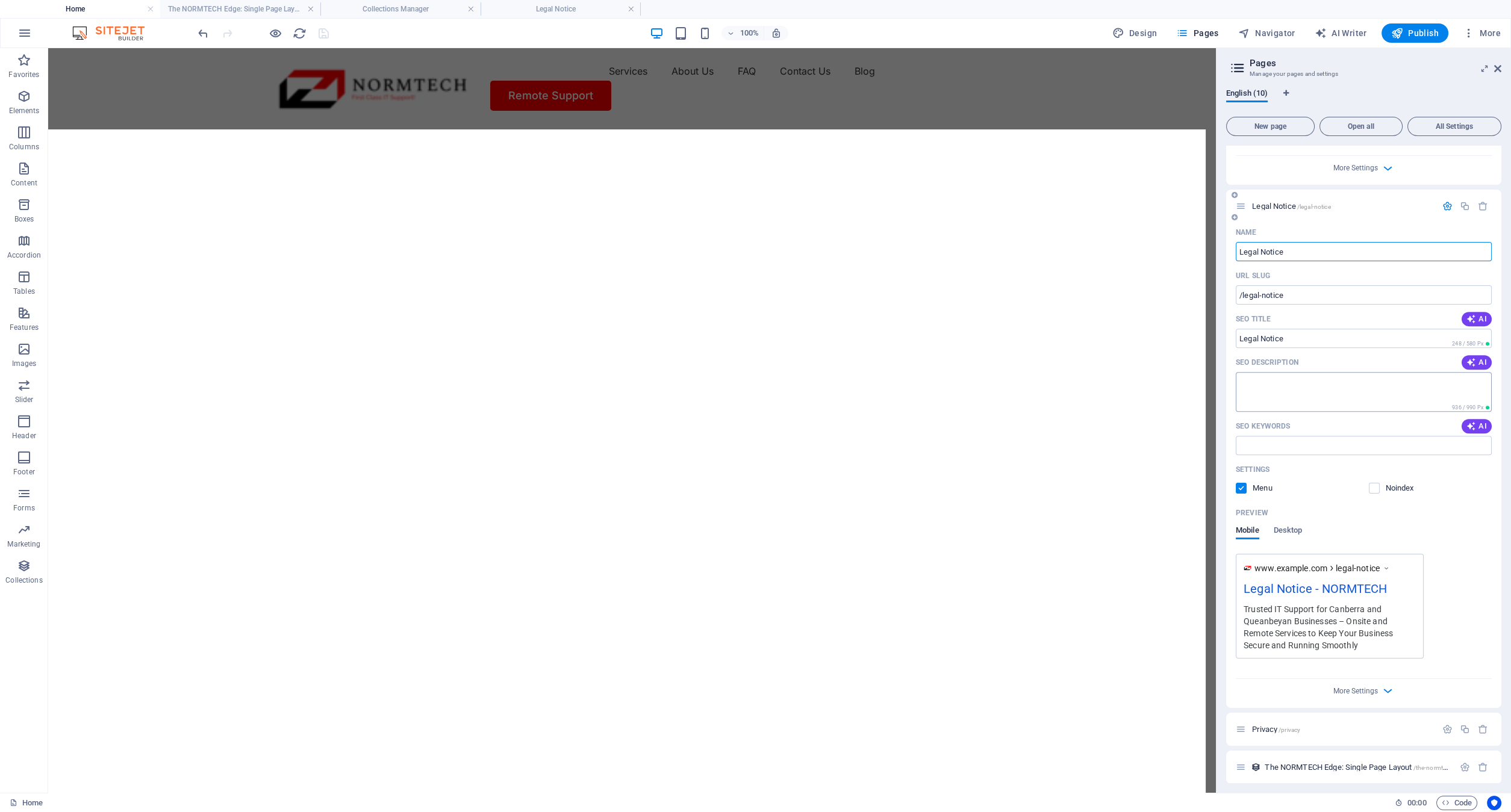 click on "SEO Description" at bounding box center (1363, 391) 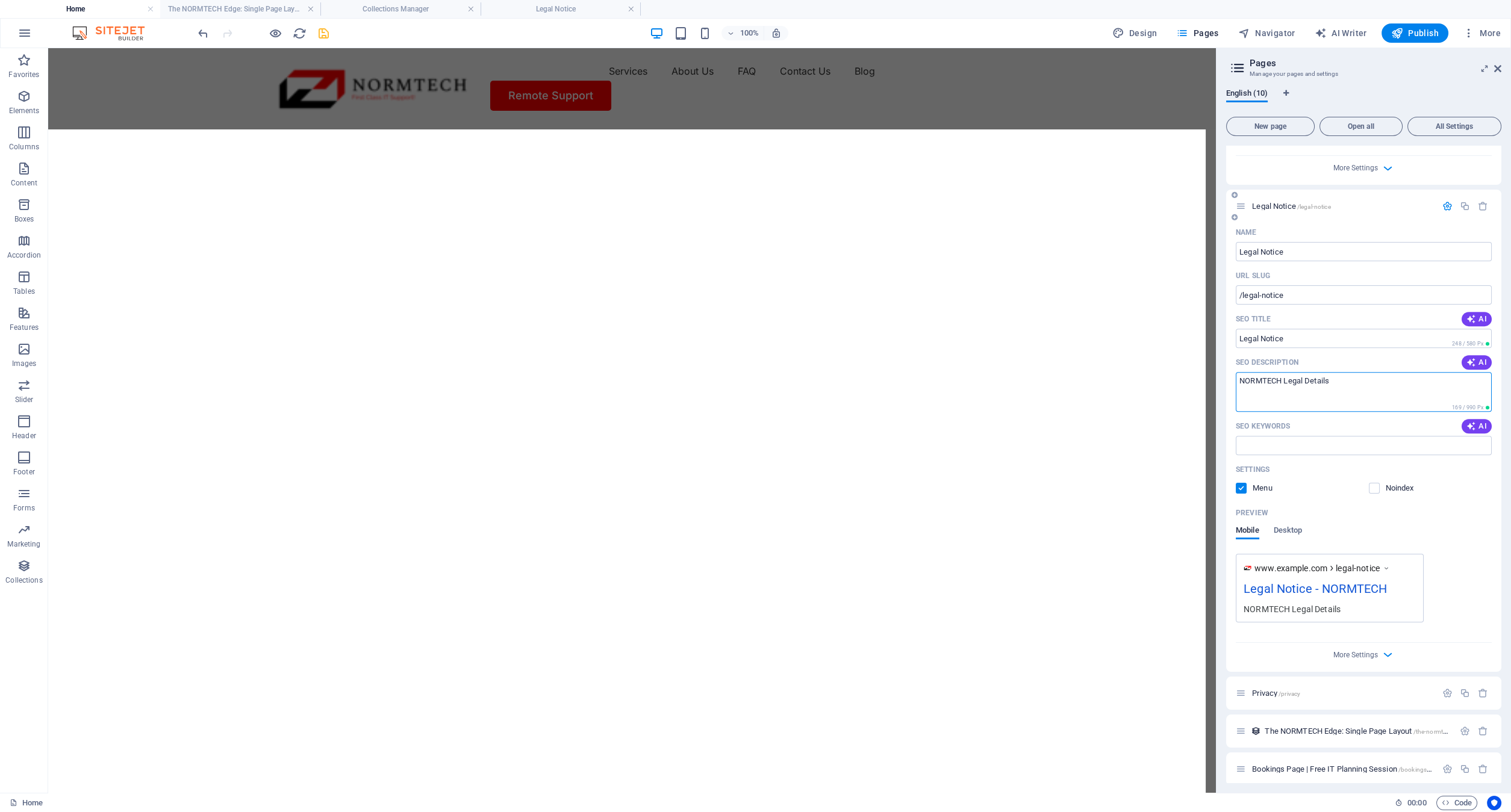 drag, startPoint x: 1336, startPoint y: 391, endPoint x: 1284, endPoint y: 392, distance: 52.00961 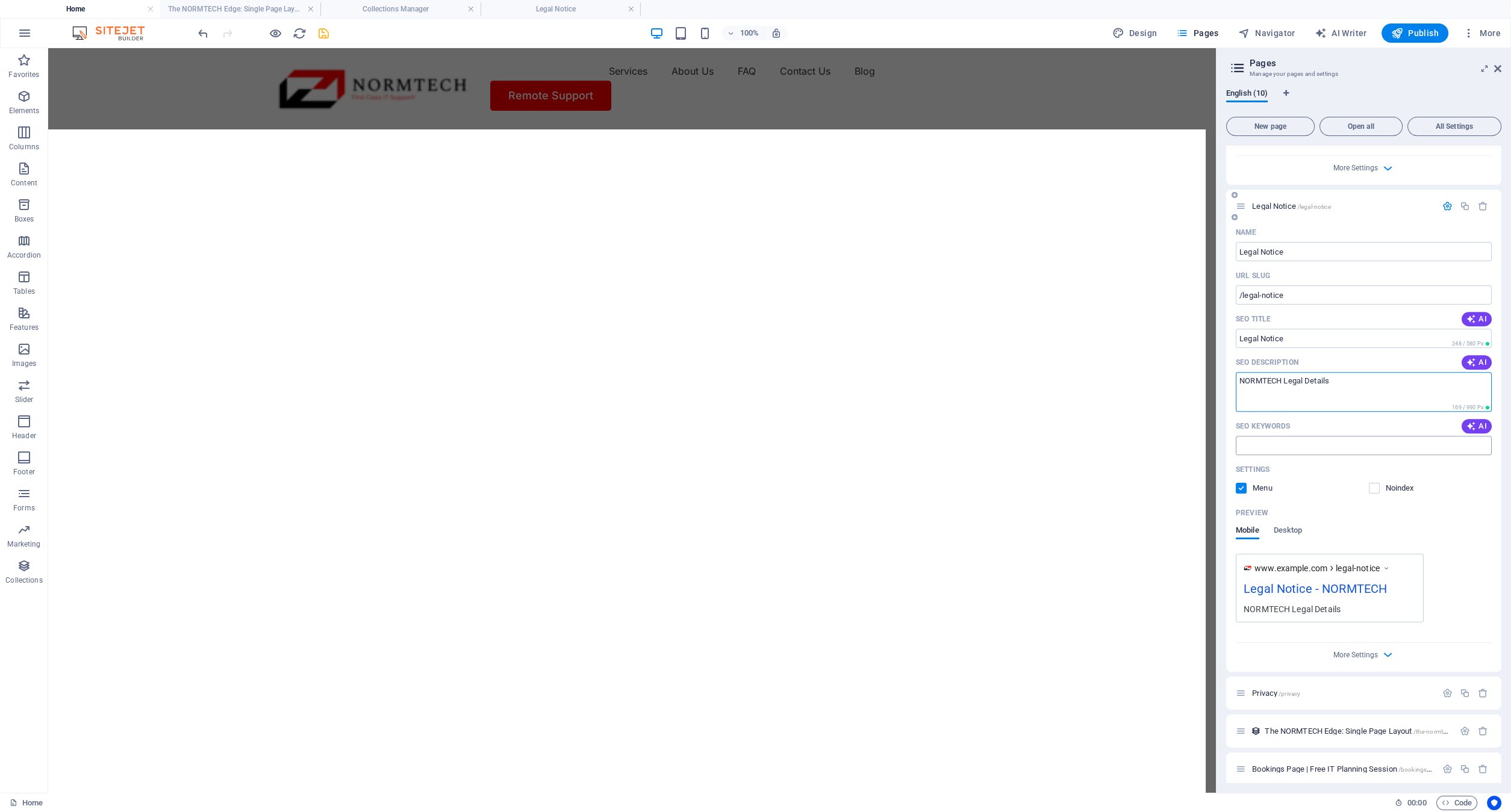 type on "NORMTECH Legal Details" 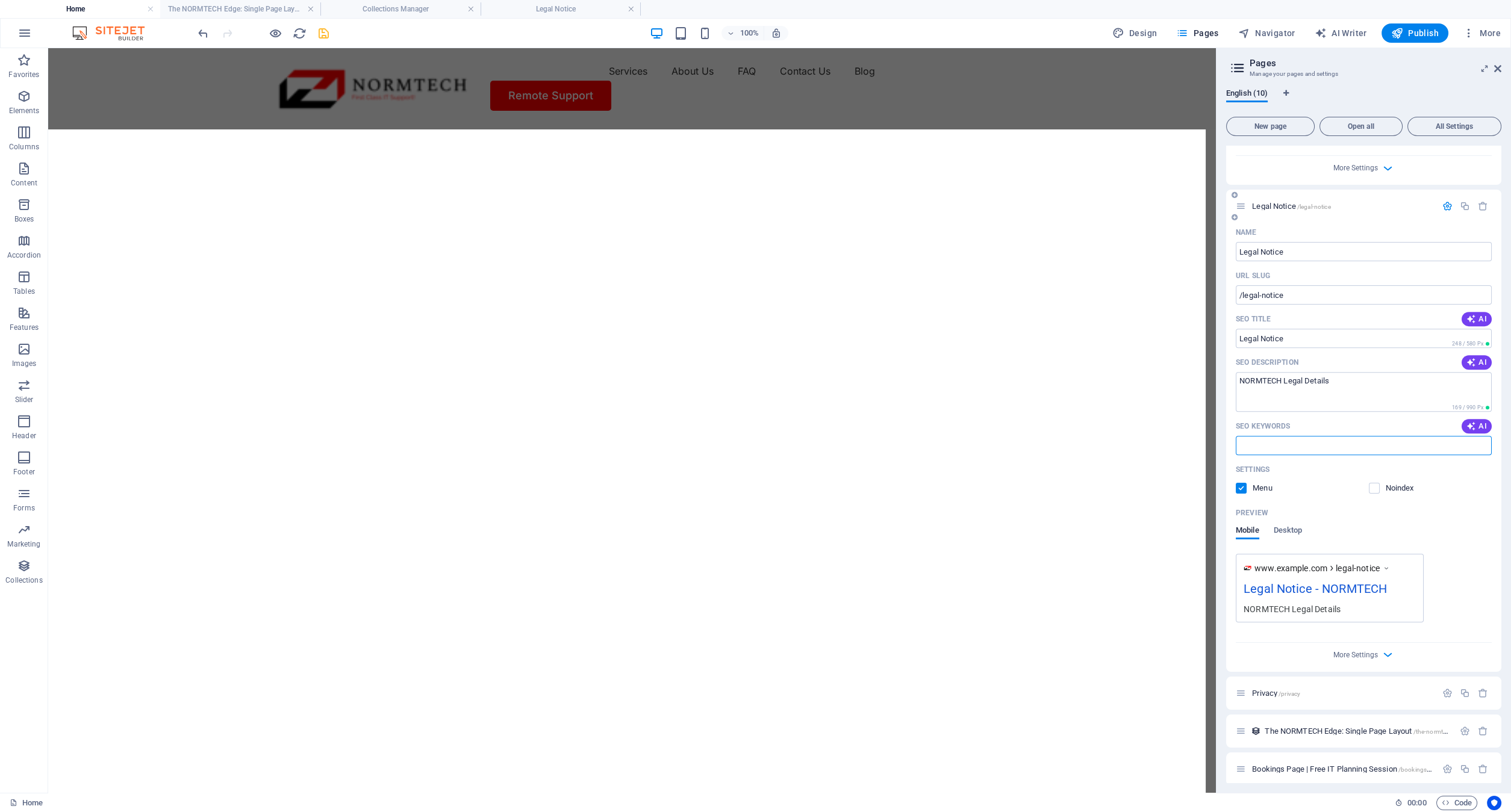 click on "SEO Keywords" at bounding box center (1363, 445) 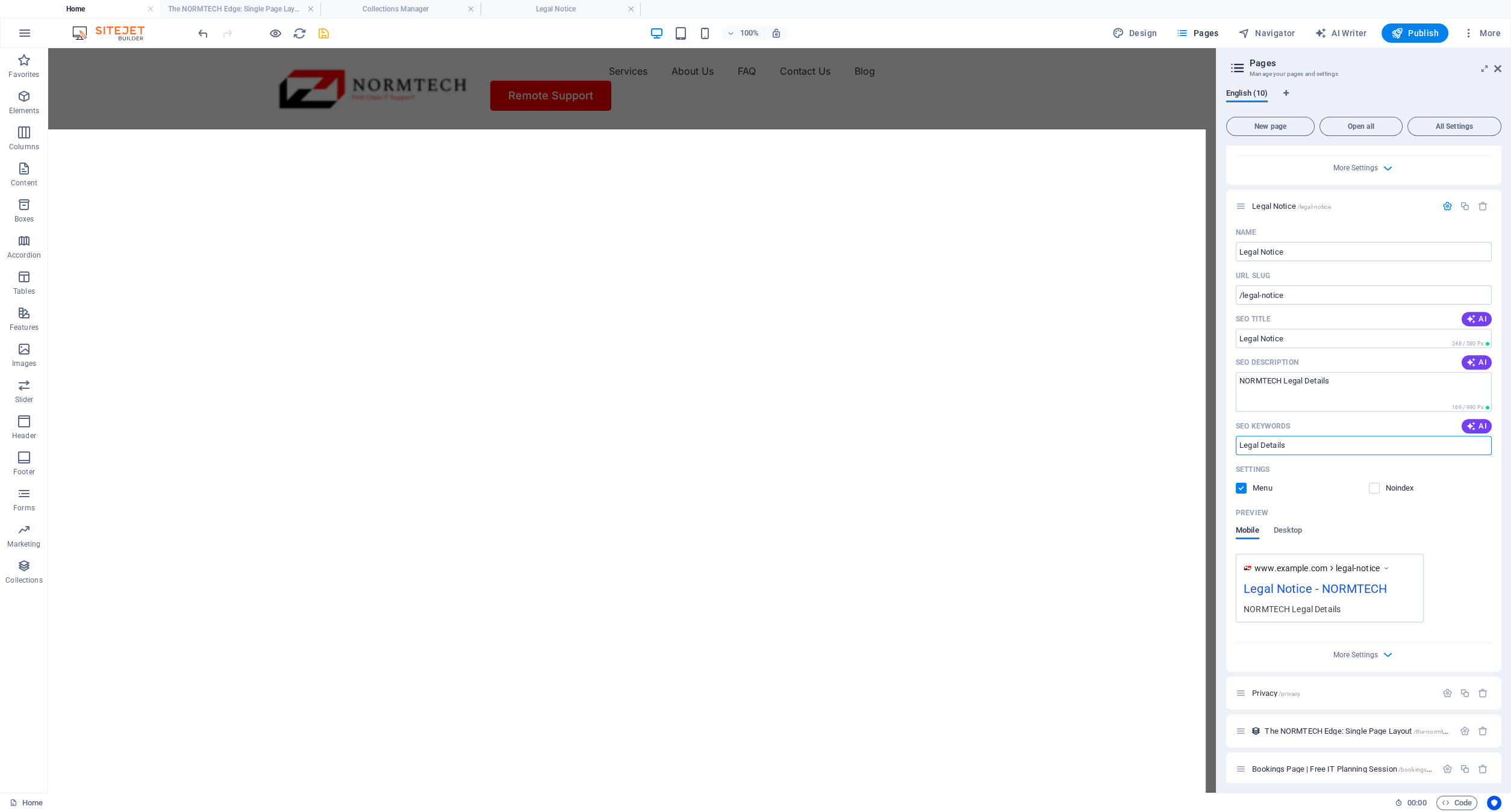 type on "Legal Details" 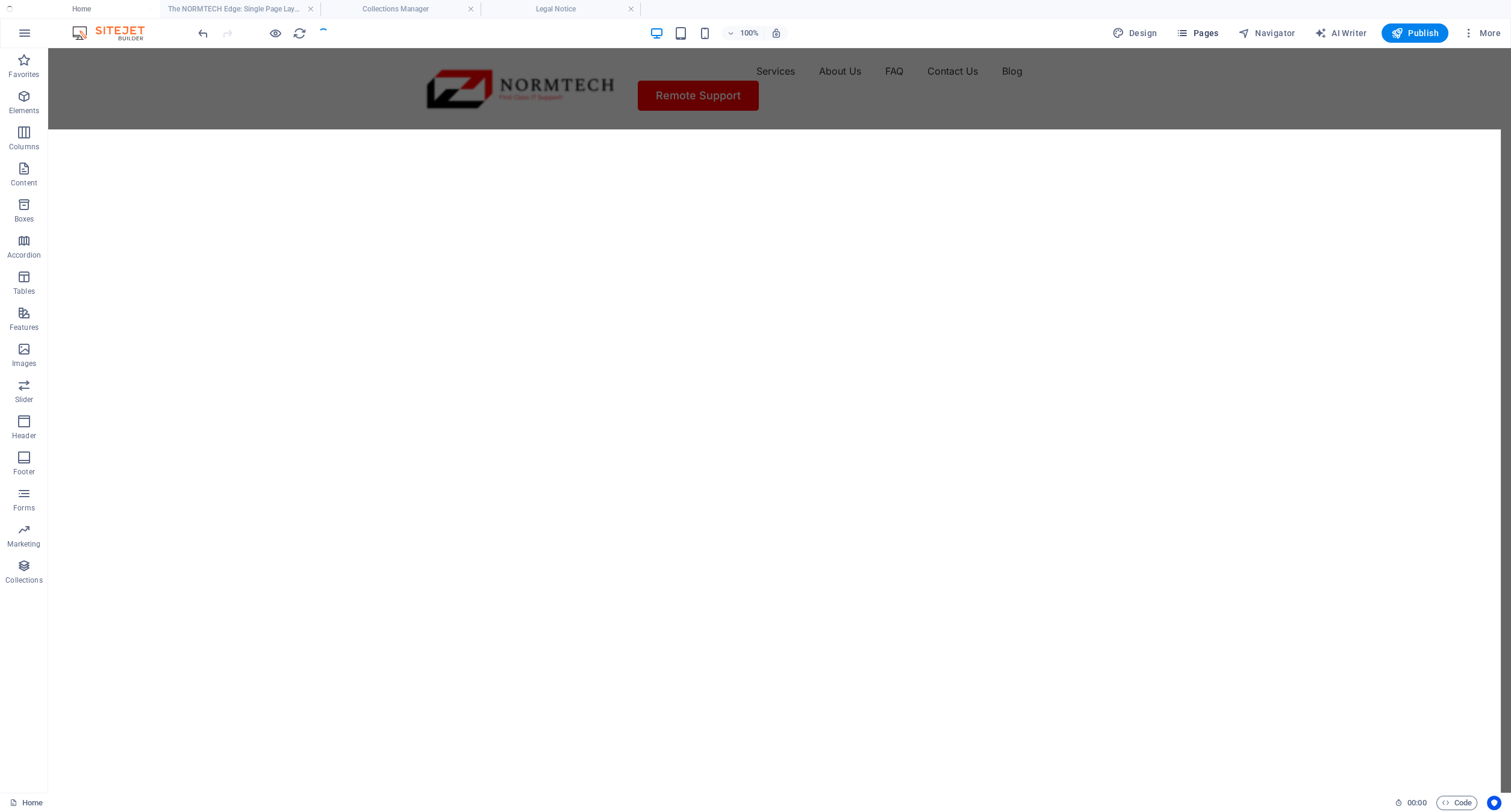click on "Pages" at bounding box center (1197, 33) 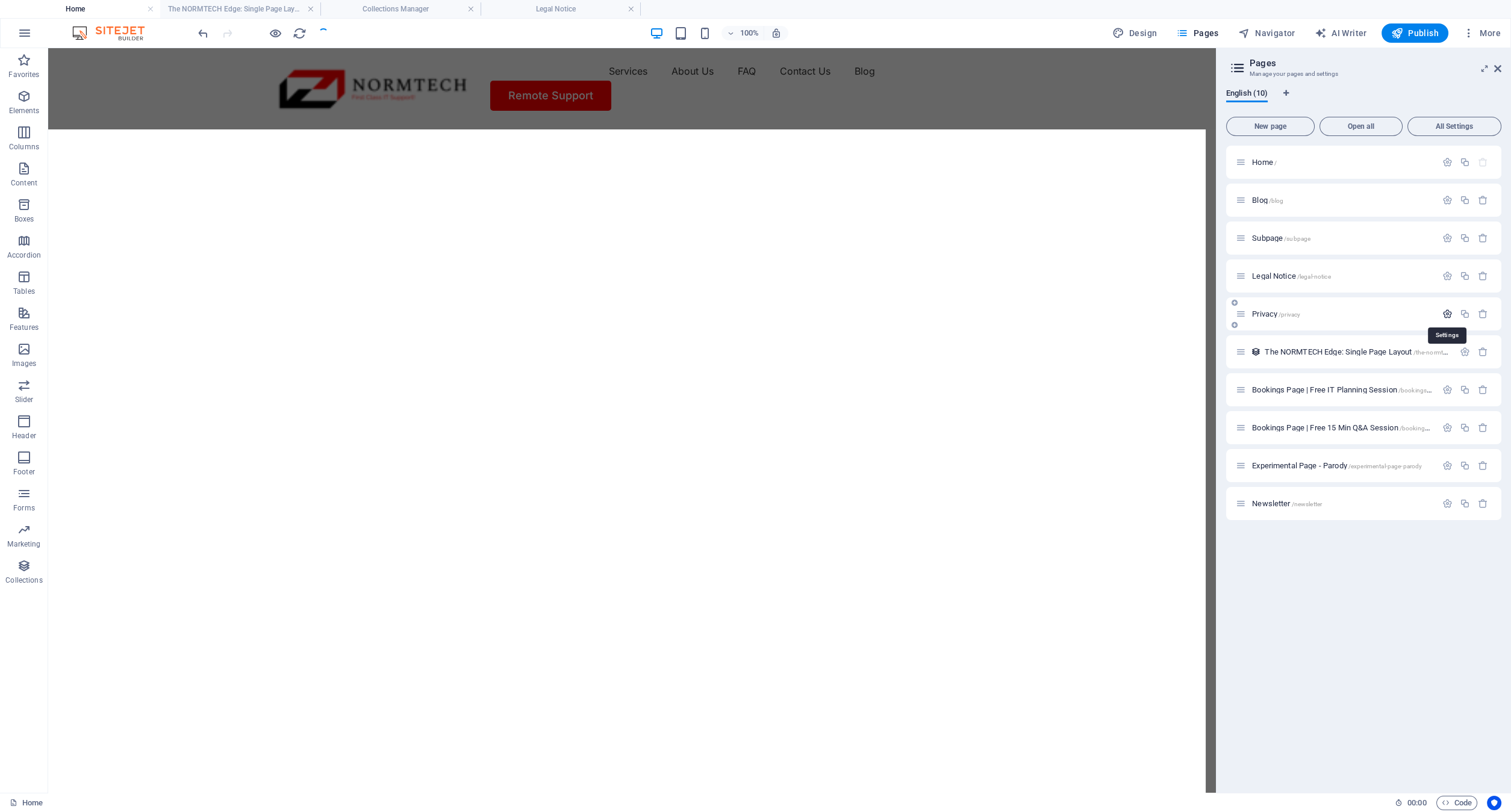 click at bounding box center [1447, 314] 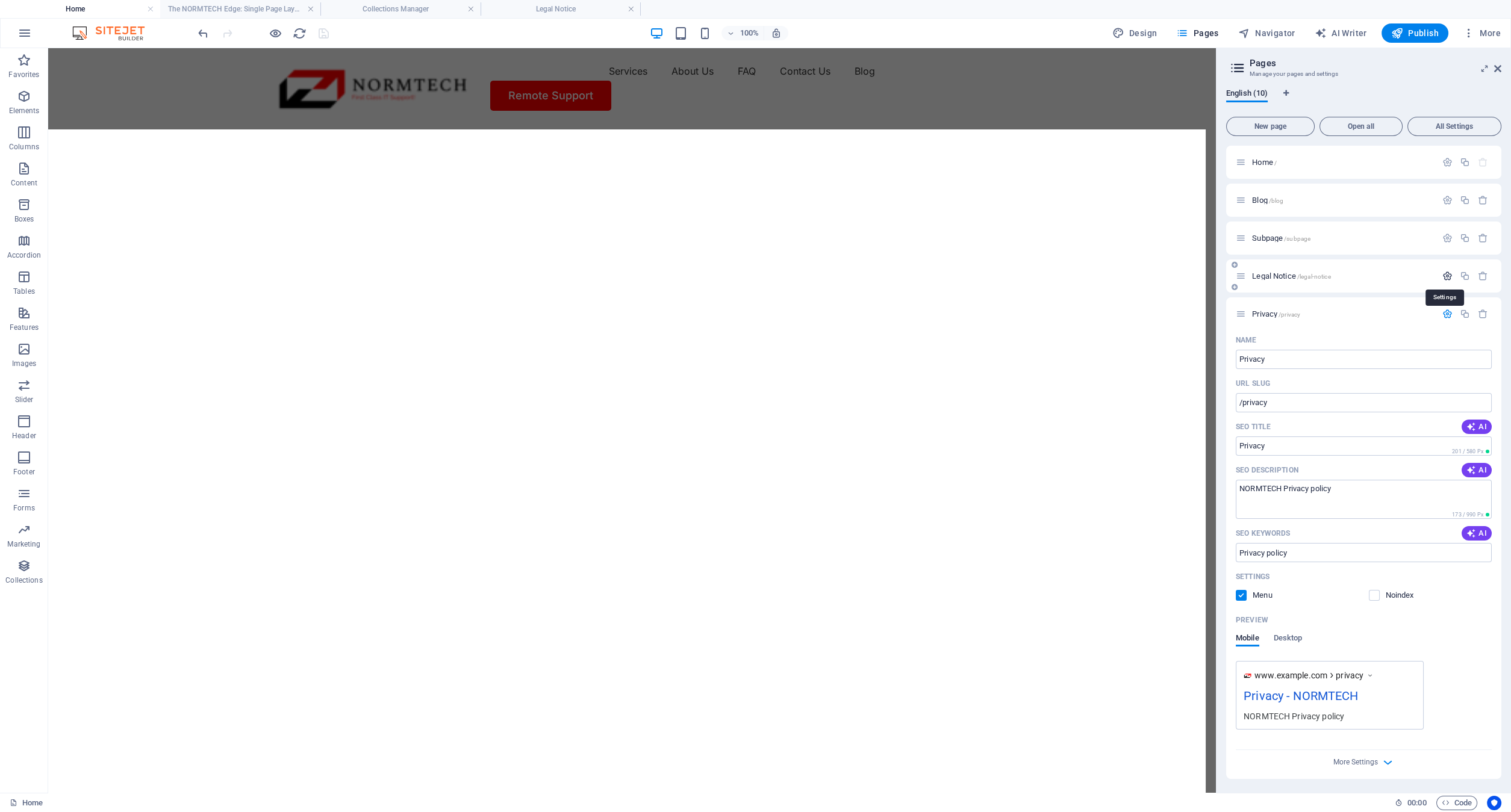 click at bounding box center (1447, 276) 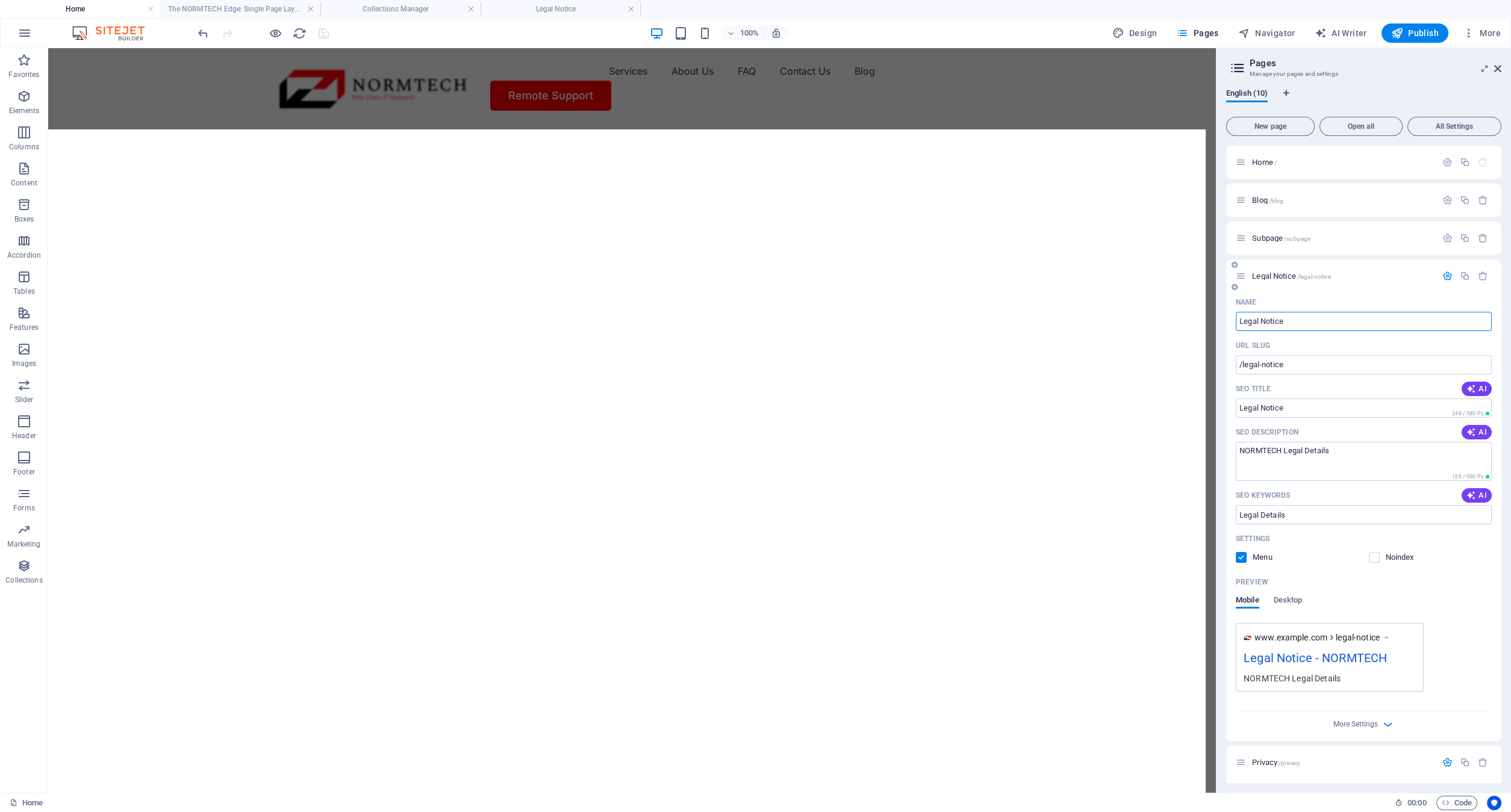 click at bounding box center [1447, 276] 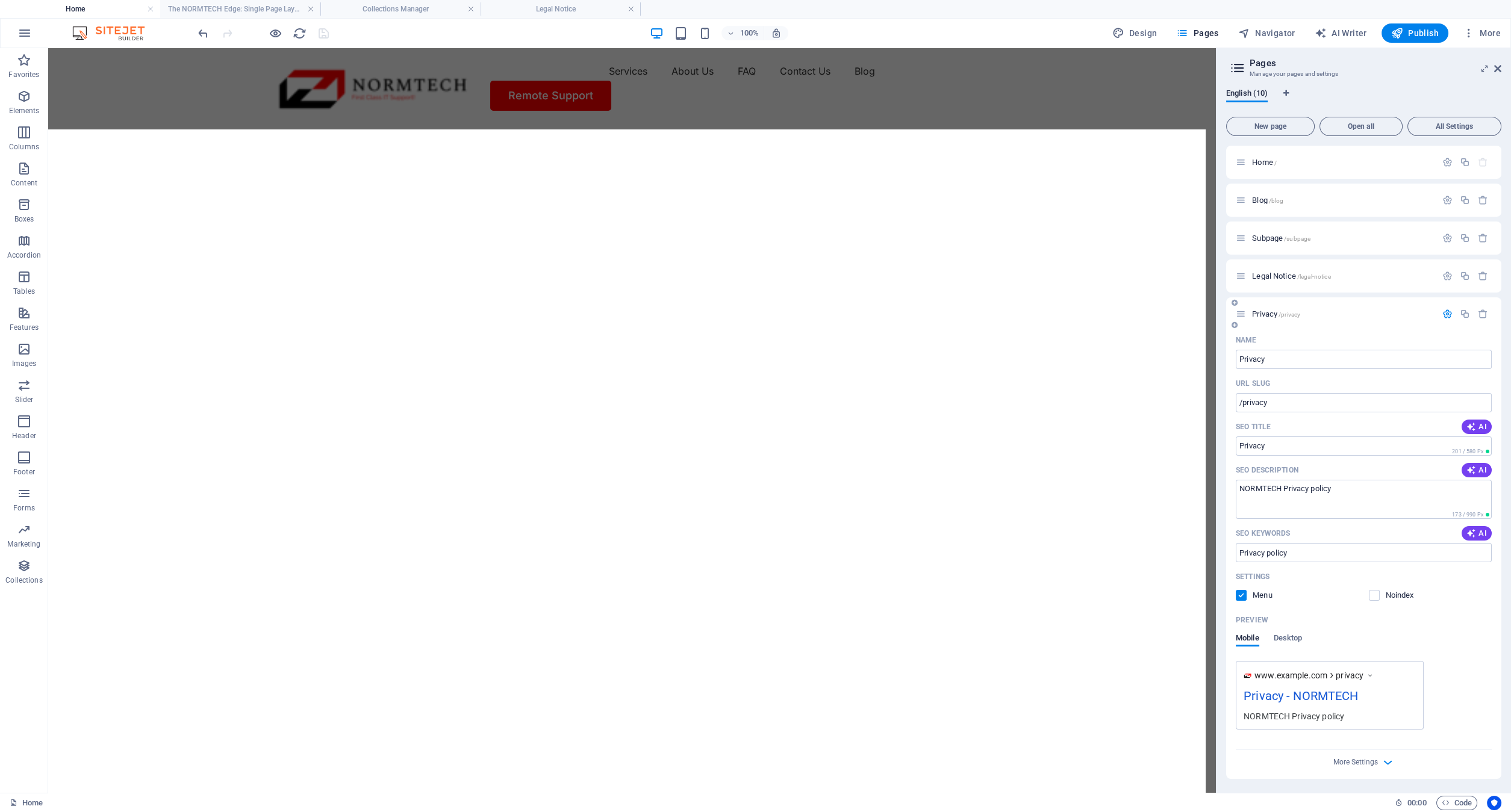 click at bounding box center [1447, 314] 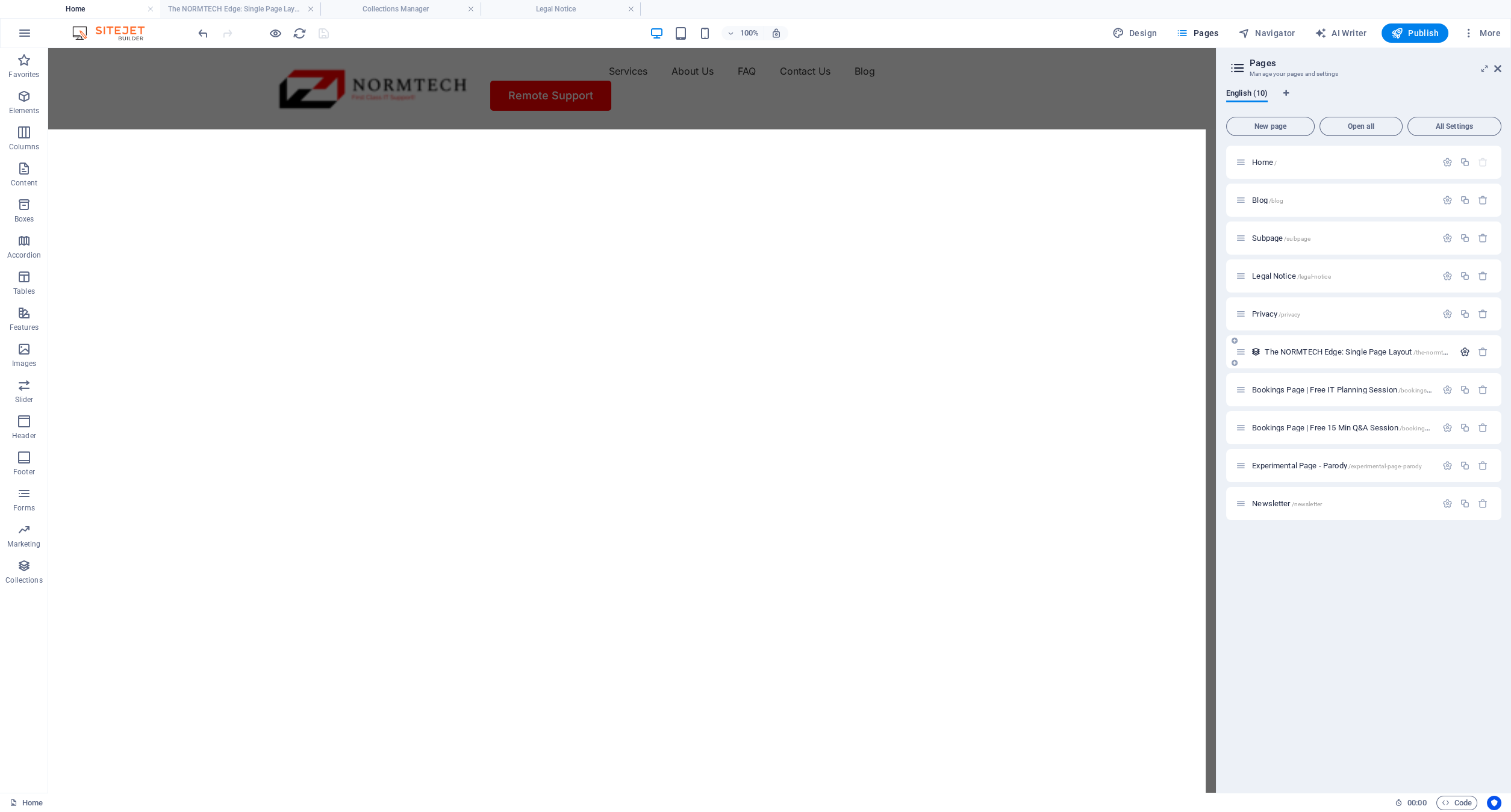 click at bounding box center (1465, 352) 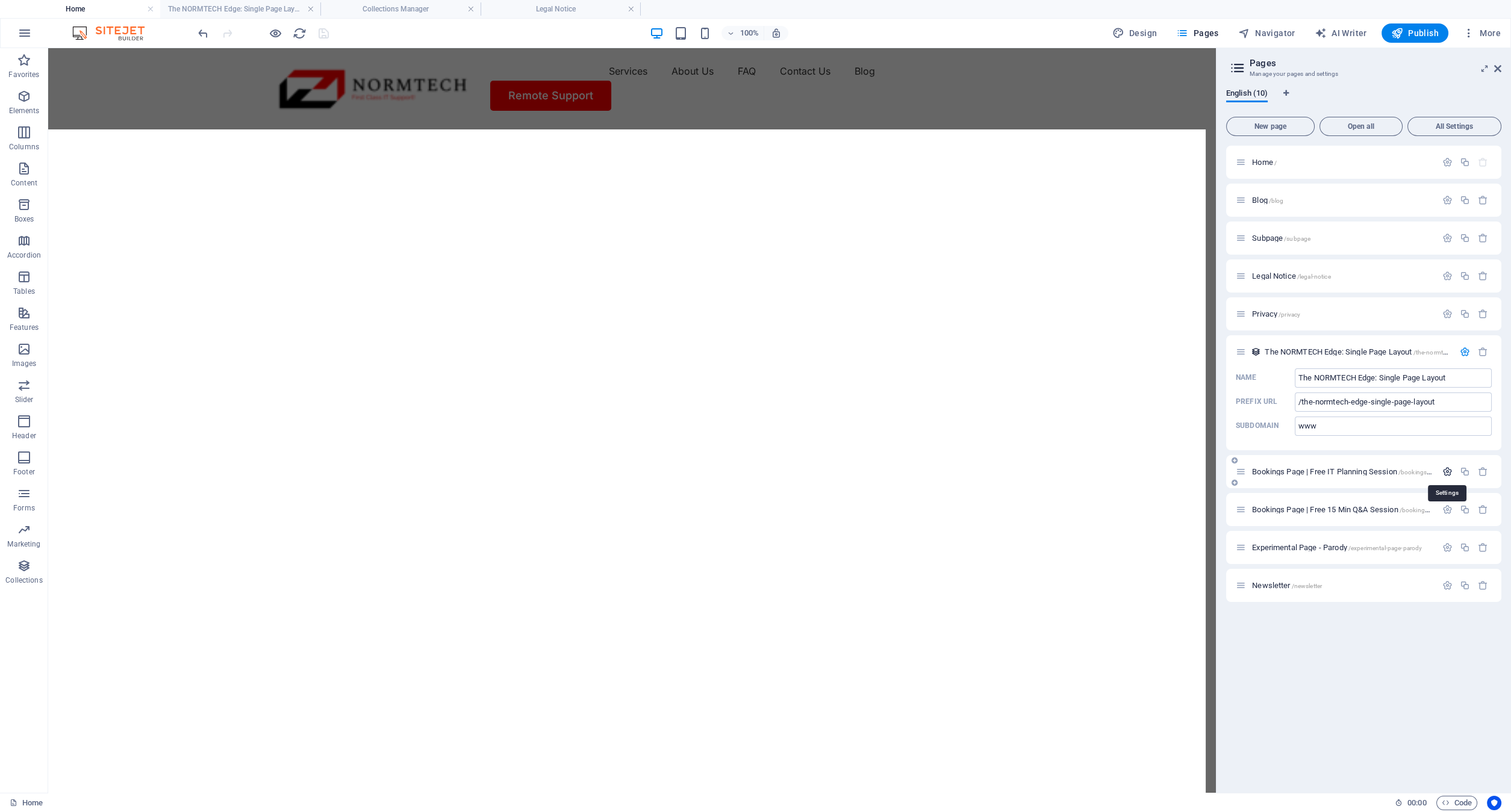 click at bounding box center (1447, 471) 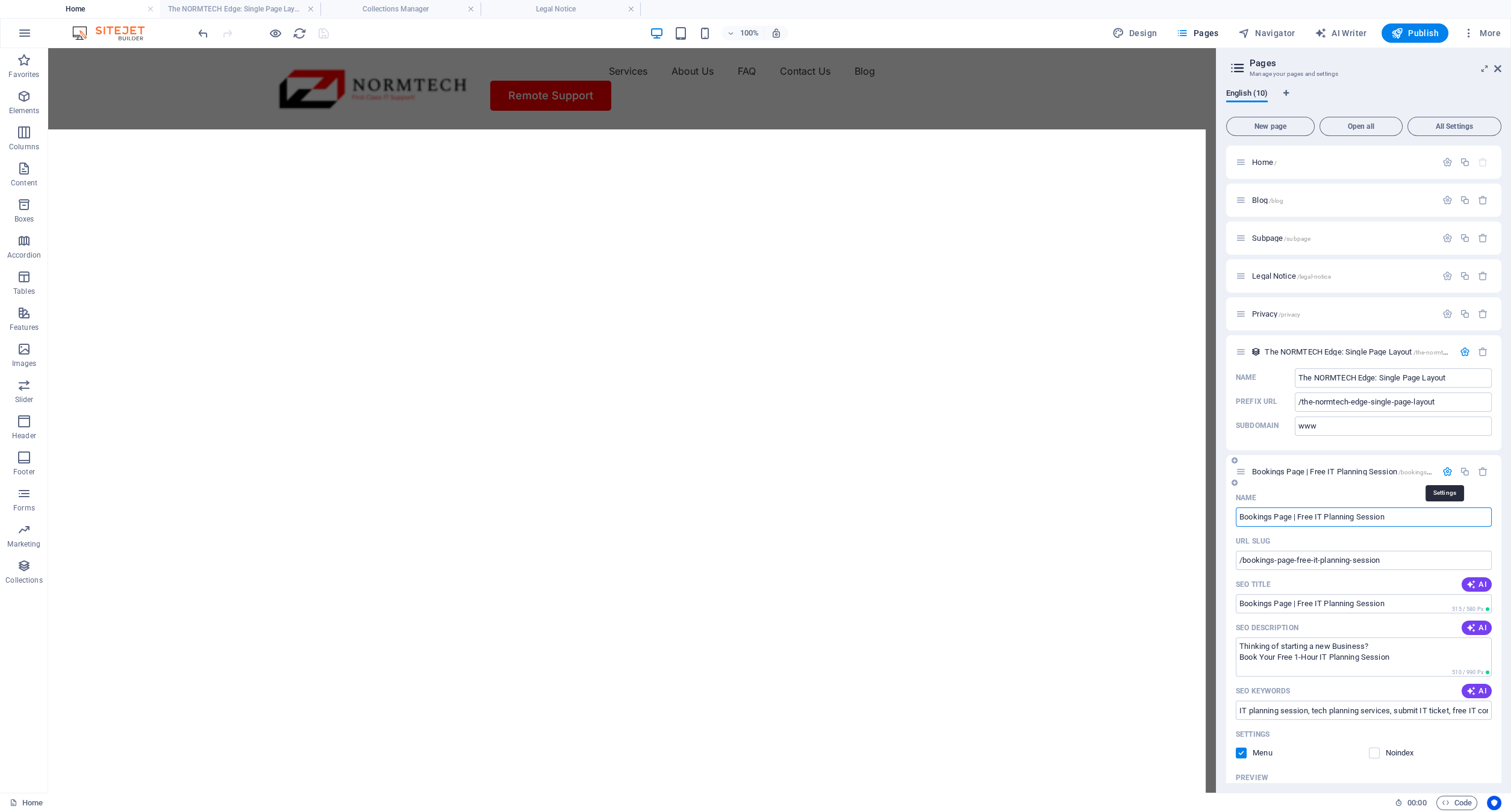 scroll, scrollTop: 200, scrollLeft: 0, axis: vertical 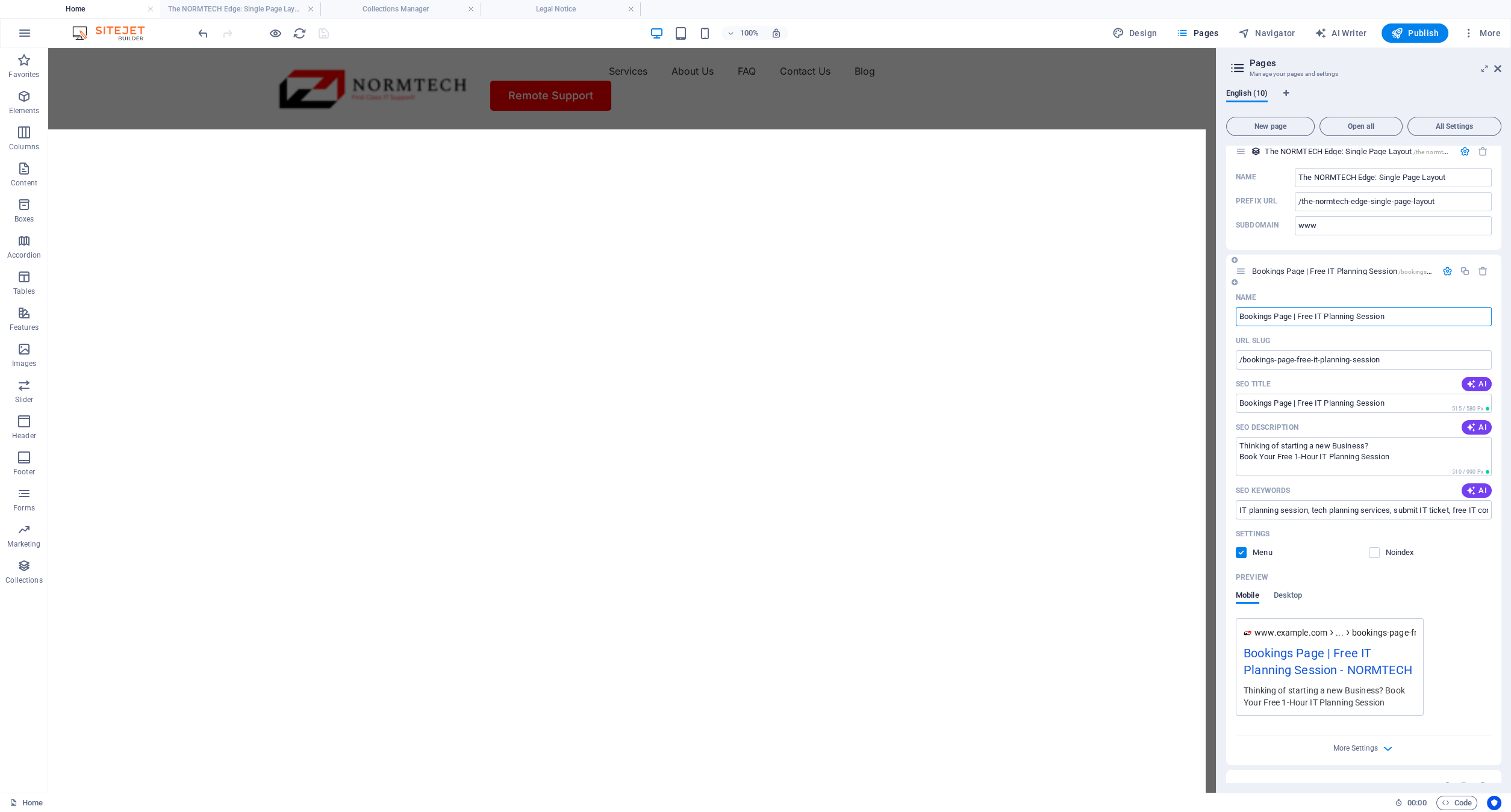 click at bounding box center (1447, 271) 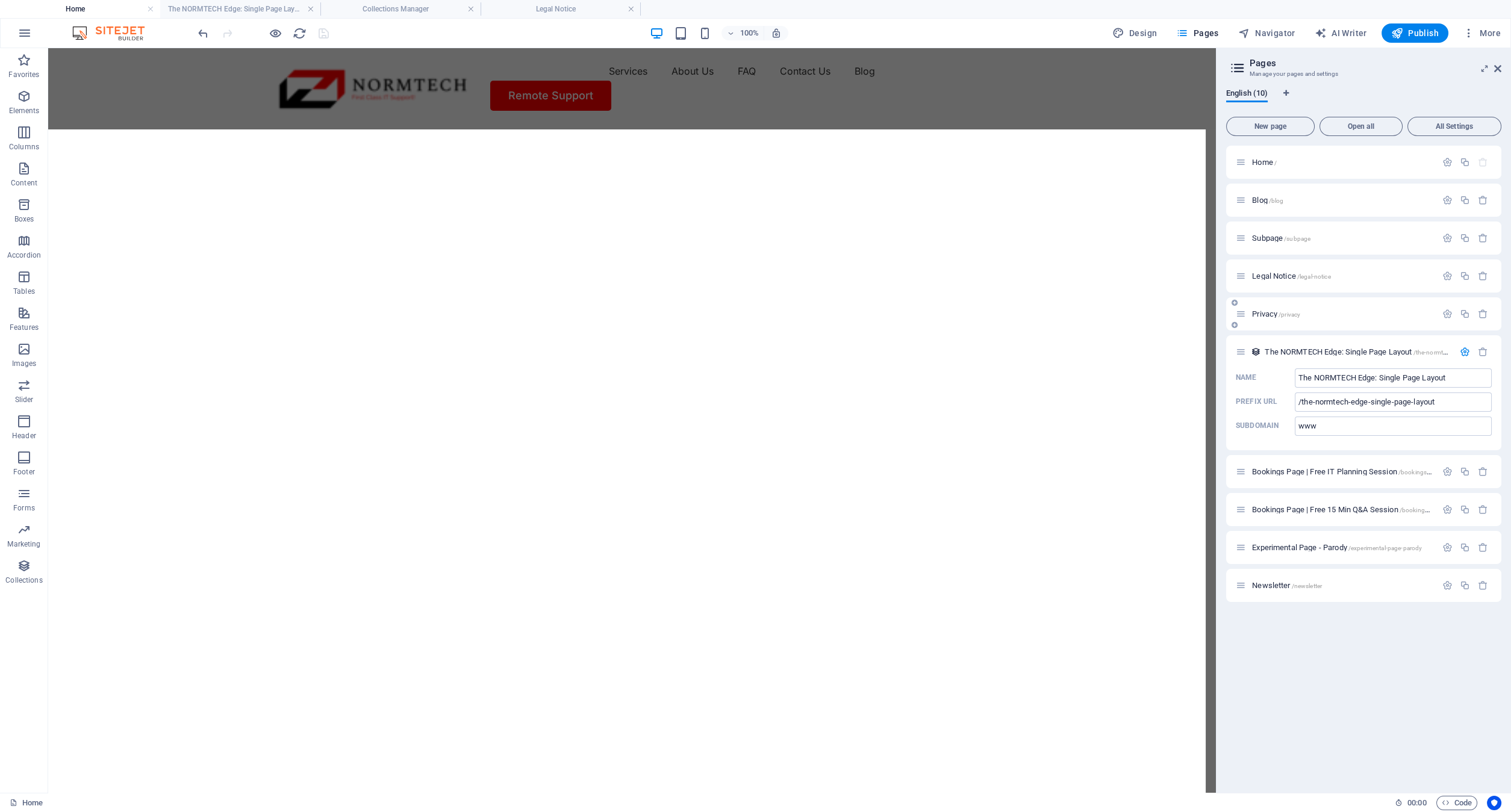 scroll, scrollTop: 0, scrollLeft: 0, axis: both 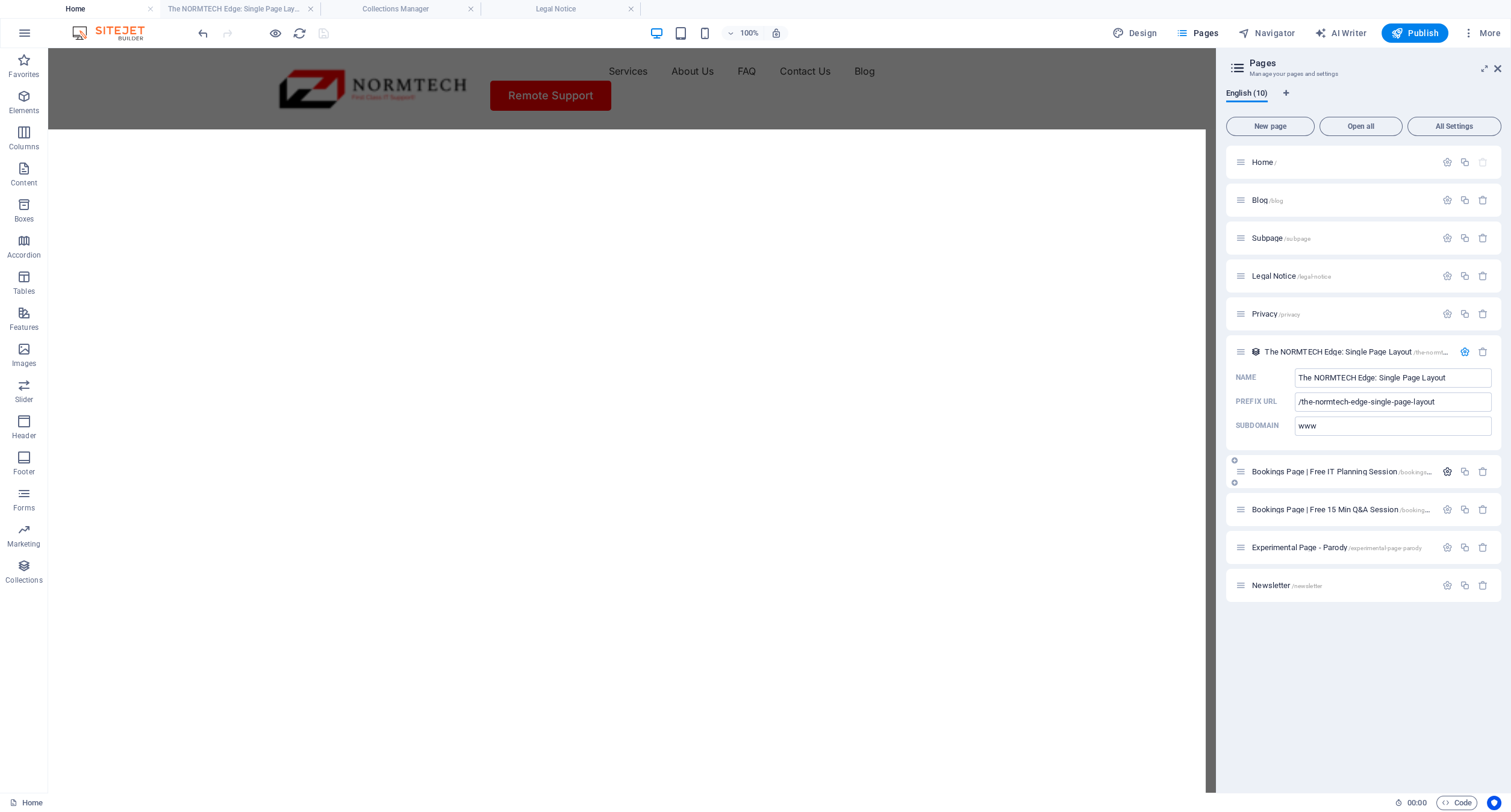 click at bounding box center (1447, 471) 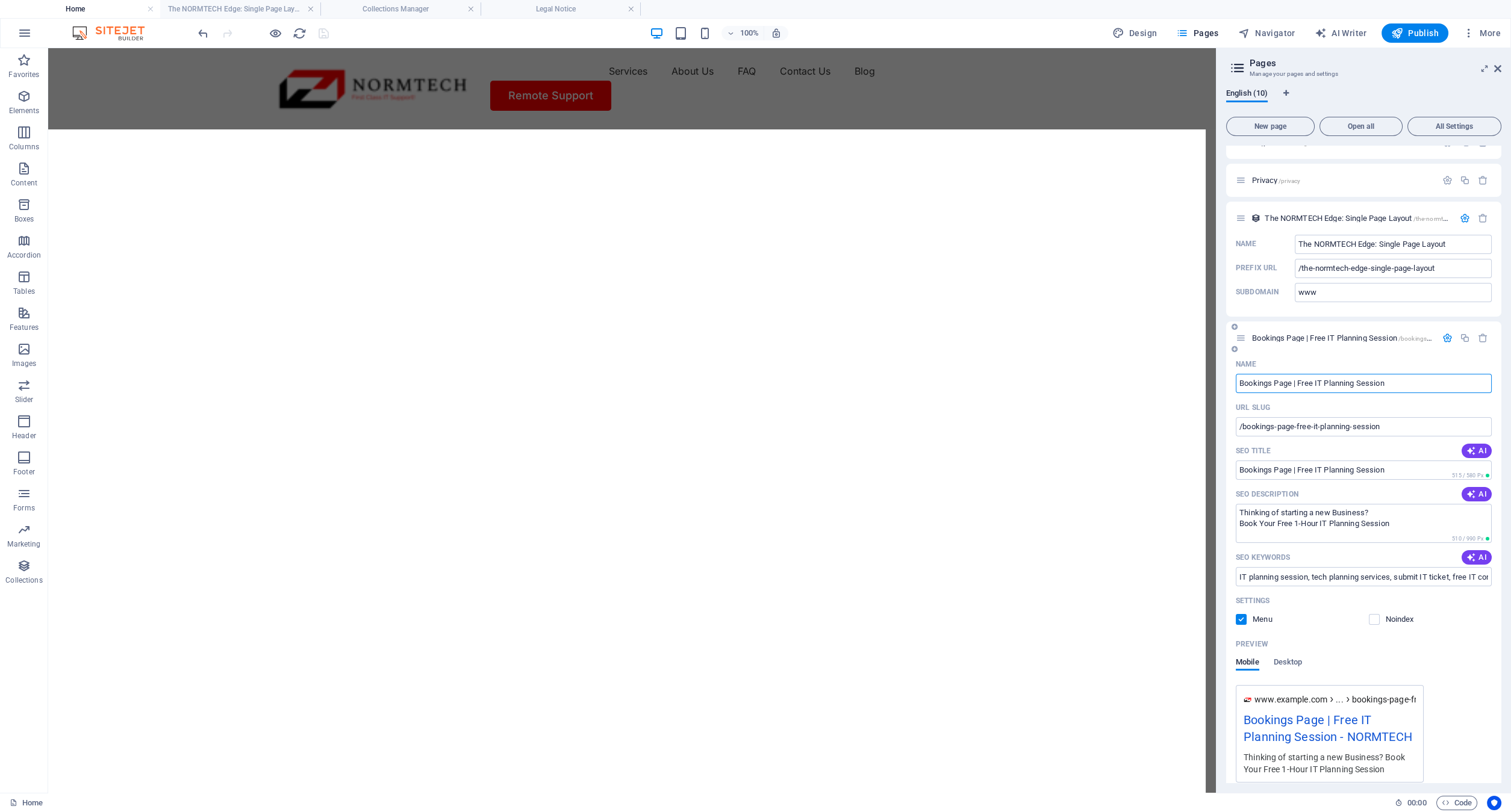 scroll, scrollTop: 200, scrollLeft: 0, axis: vertical 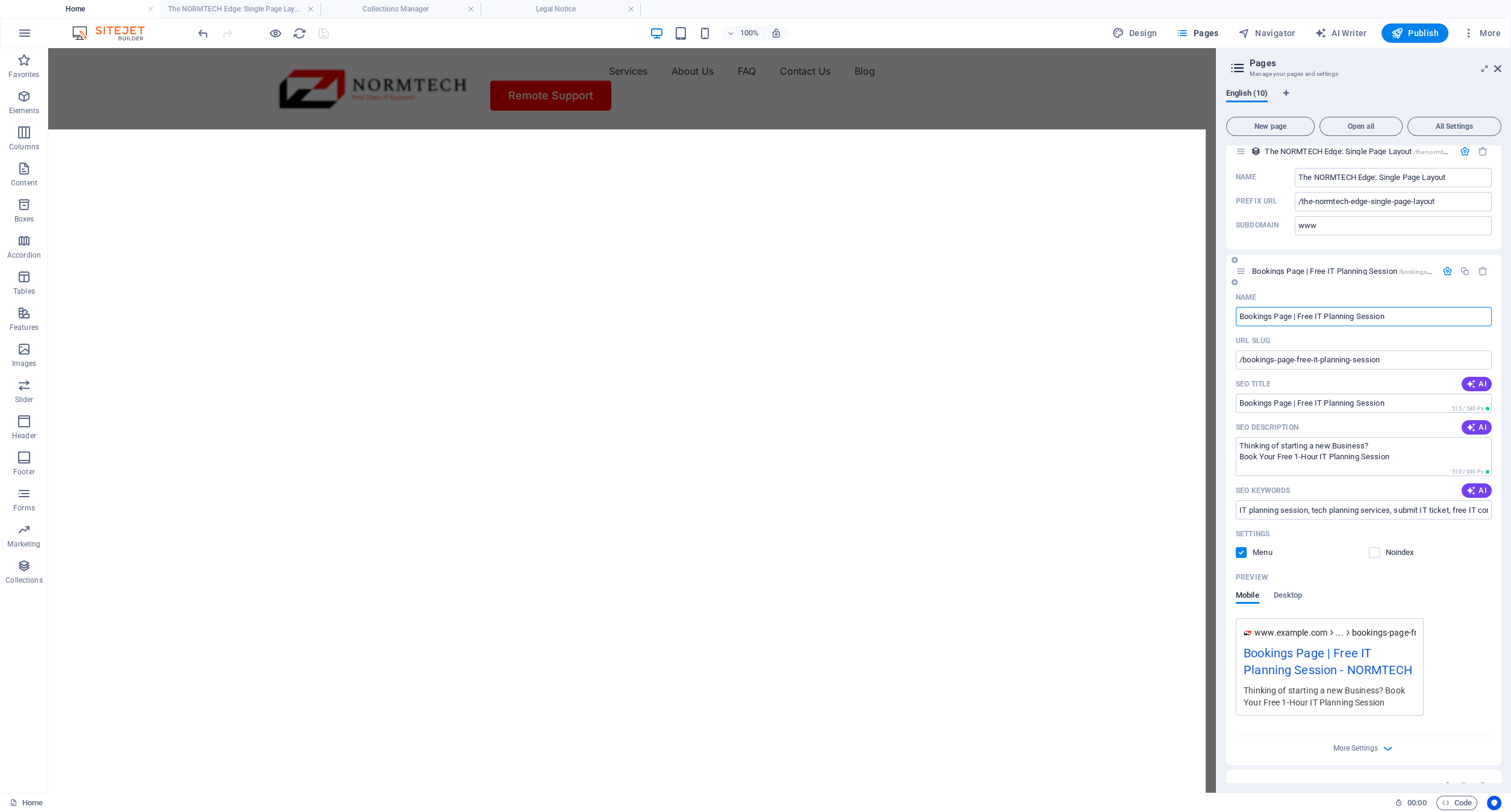 click at bounding box center (1447, 271) 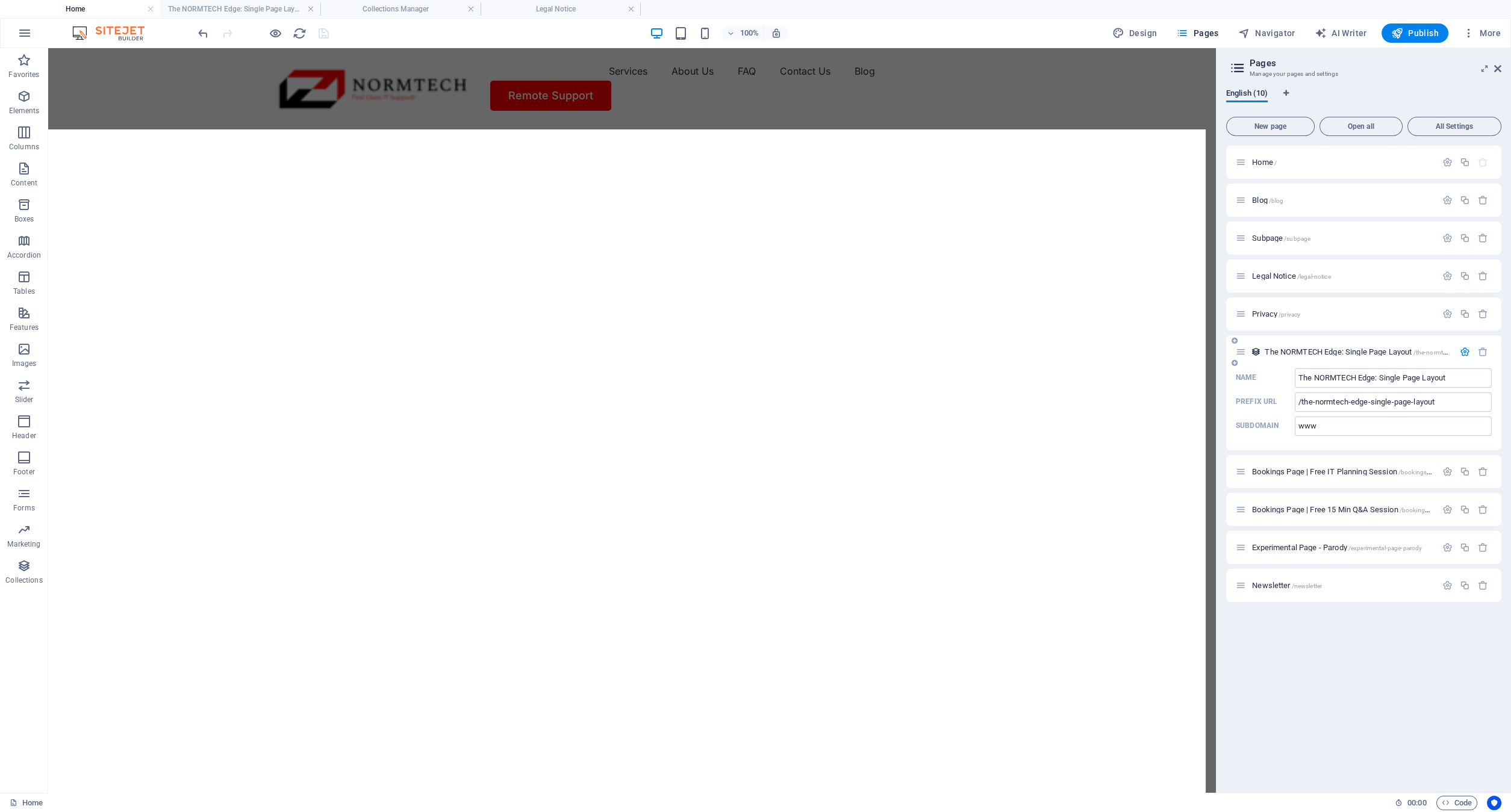scroll, scrollTop: 0, scrollLeft: 0, axis: both 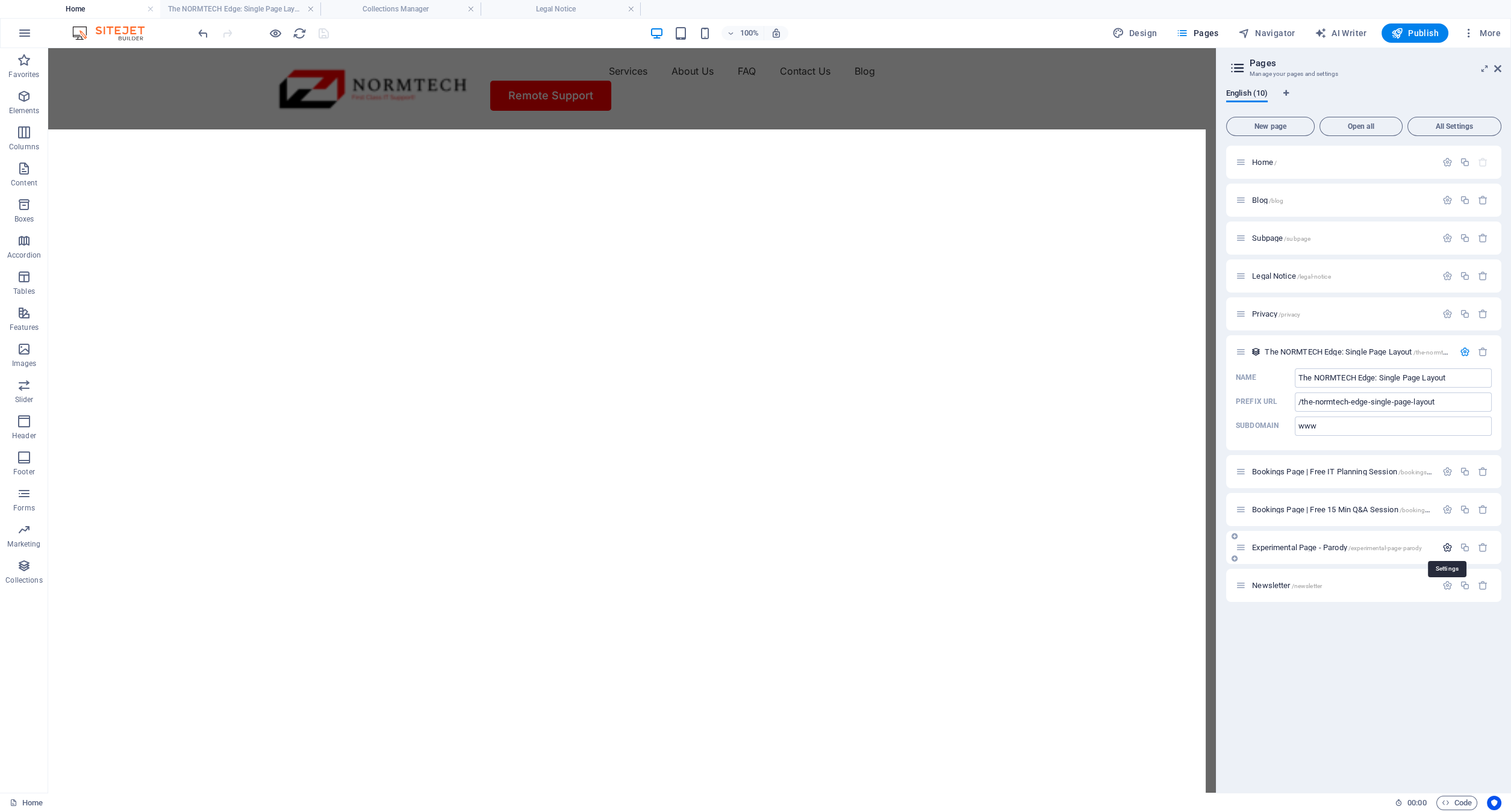 click at bounding box center (1447, 547) 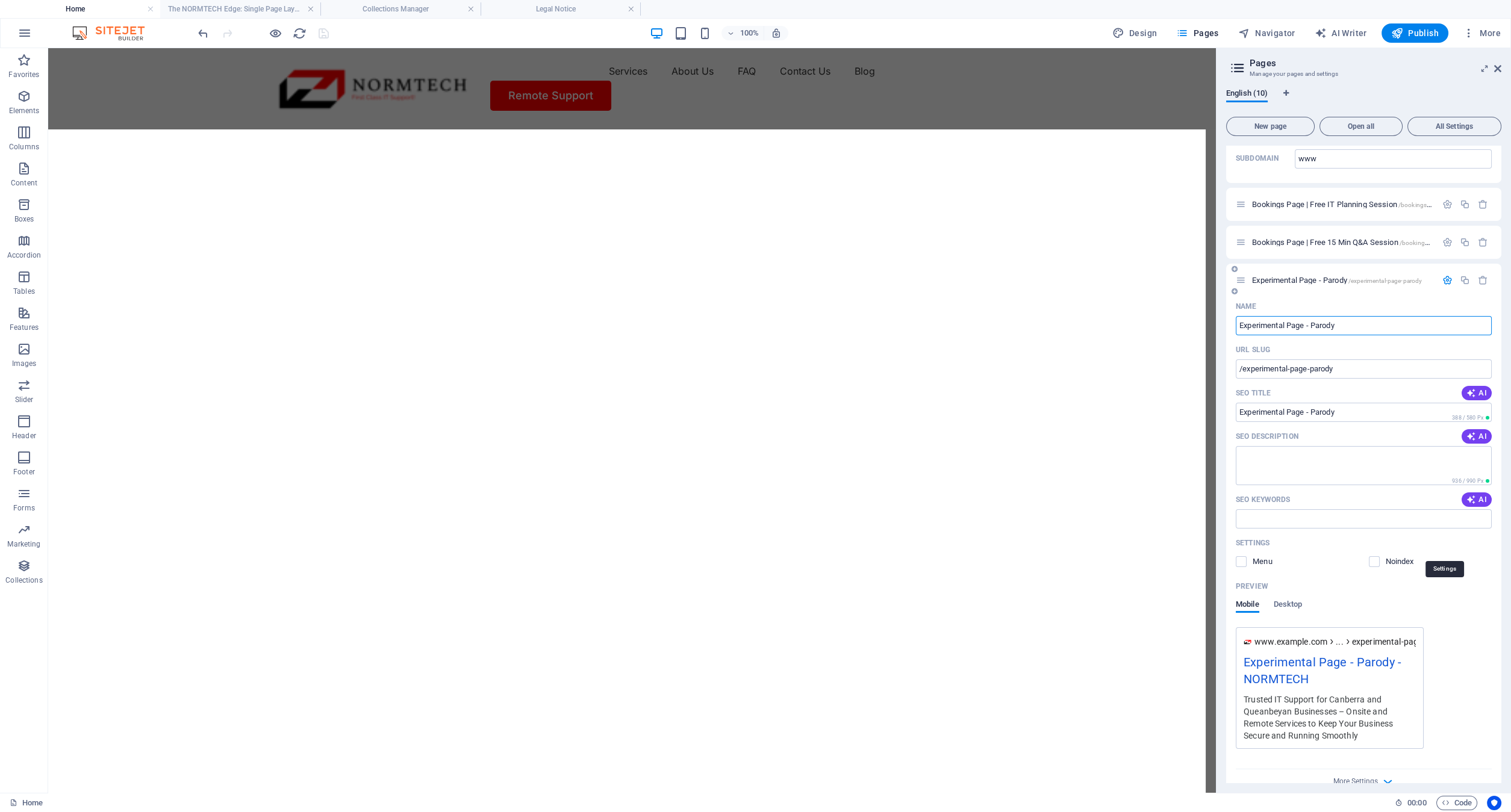 scroll, scrollTop: 324, scrollLeft: 0, axis: vertical 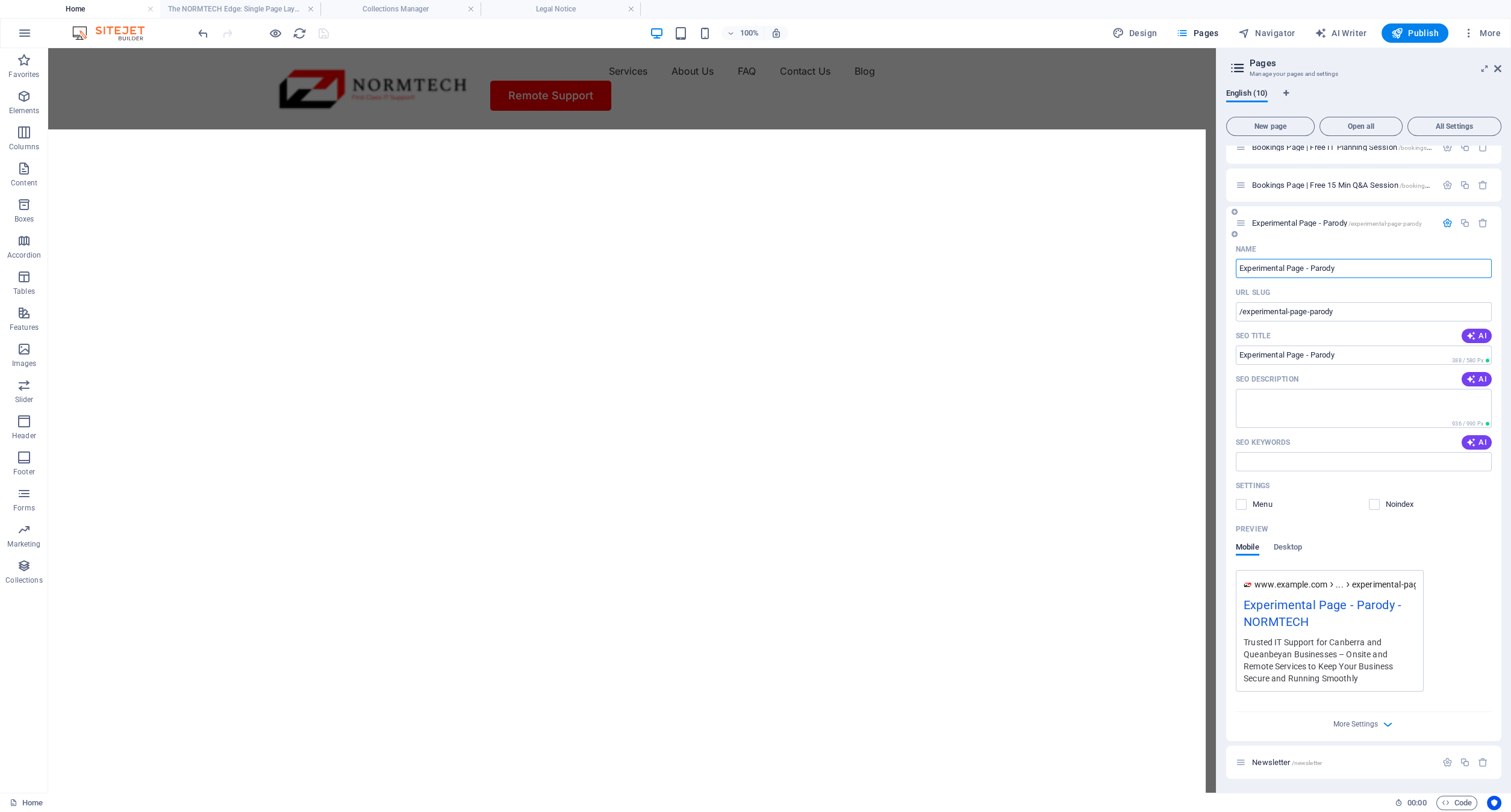 click at bounding box center (1447, 223) 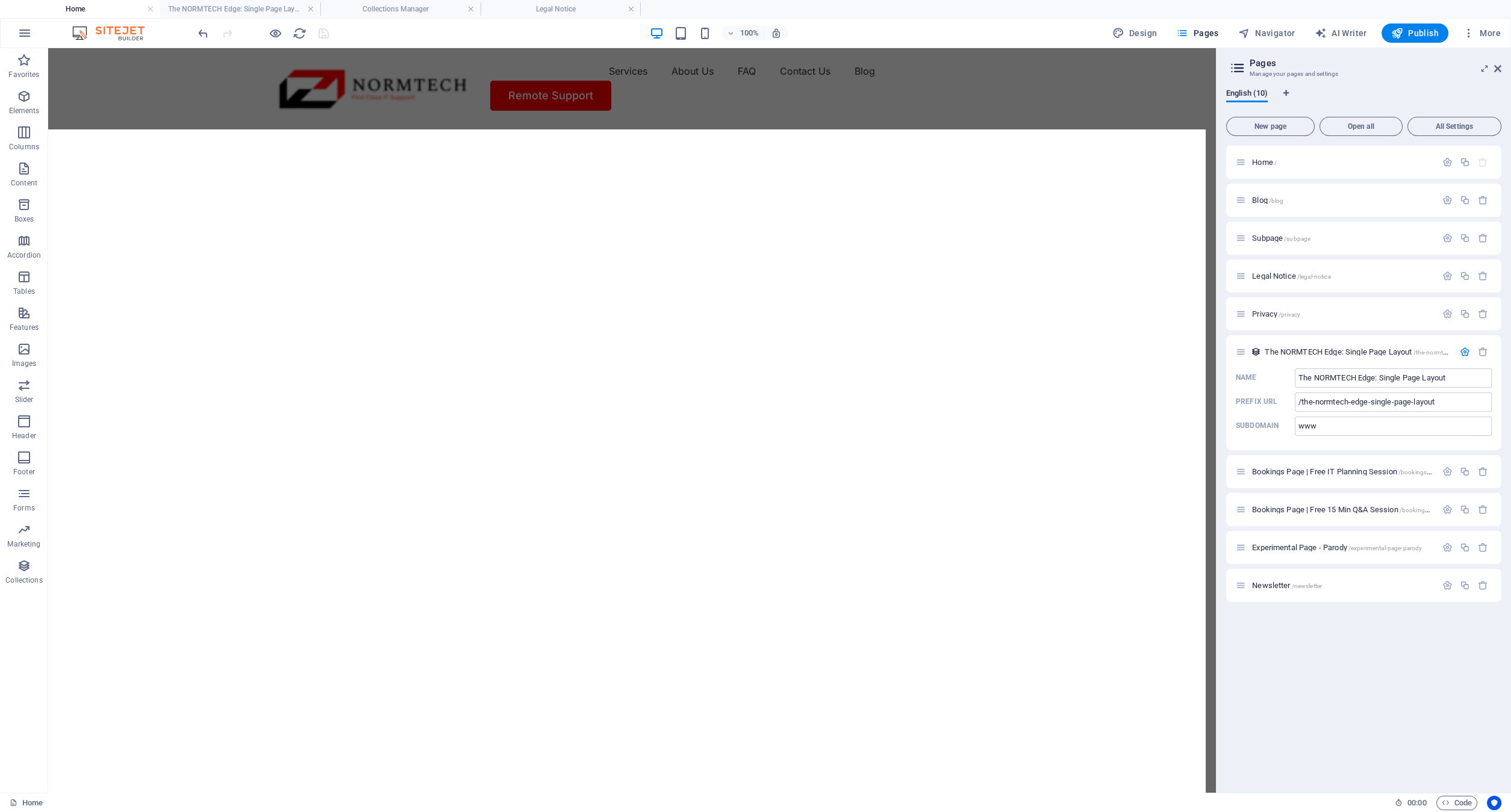 scroll, scrollTop: 0, scrollLeft: 0, axis: both 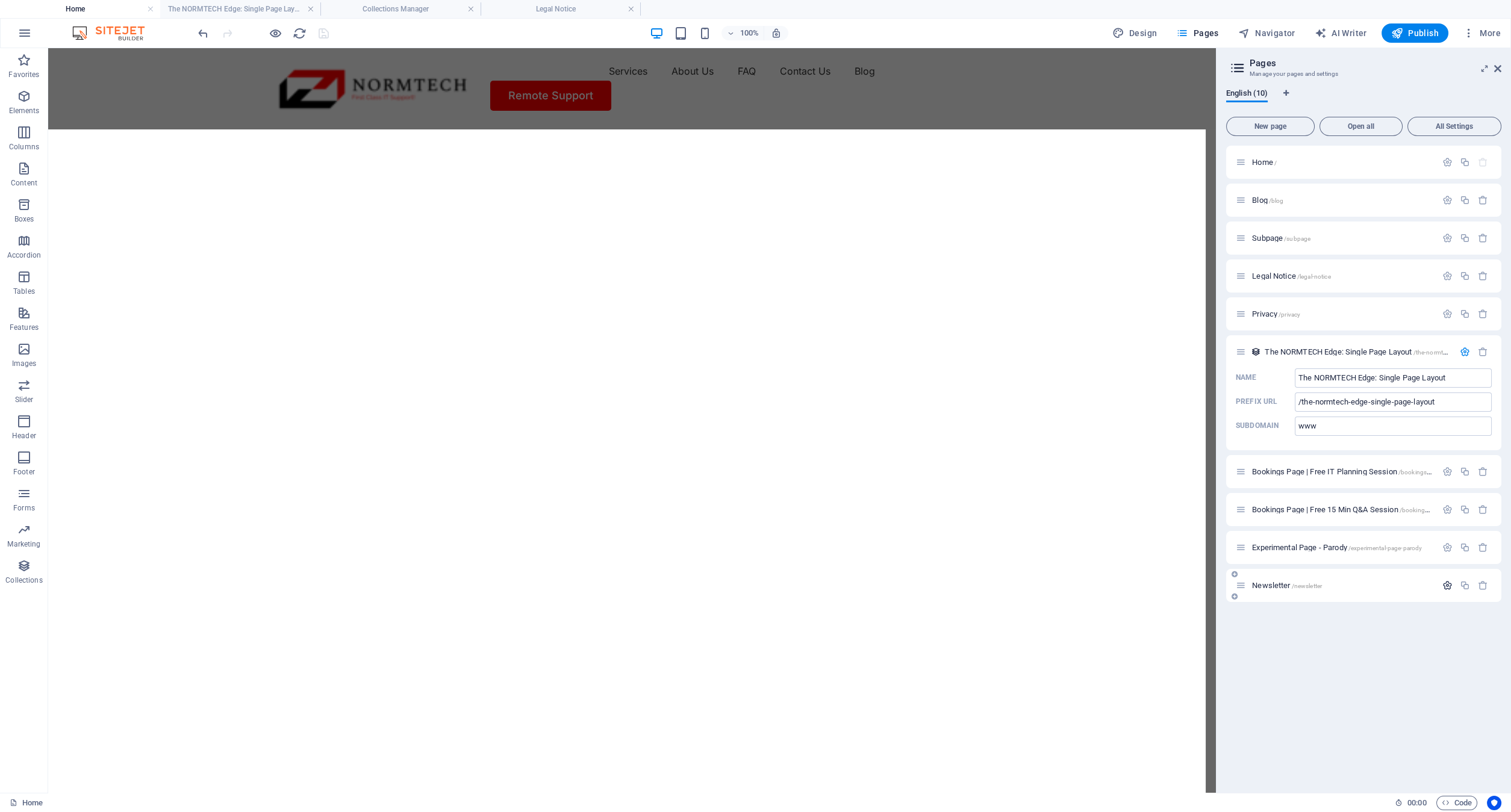 click at bounding box center [1447, 585] 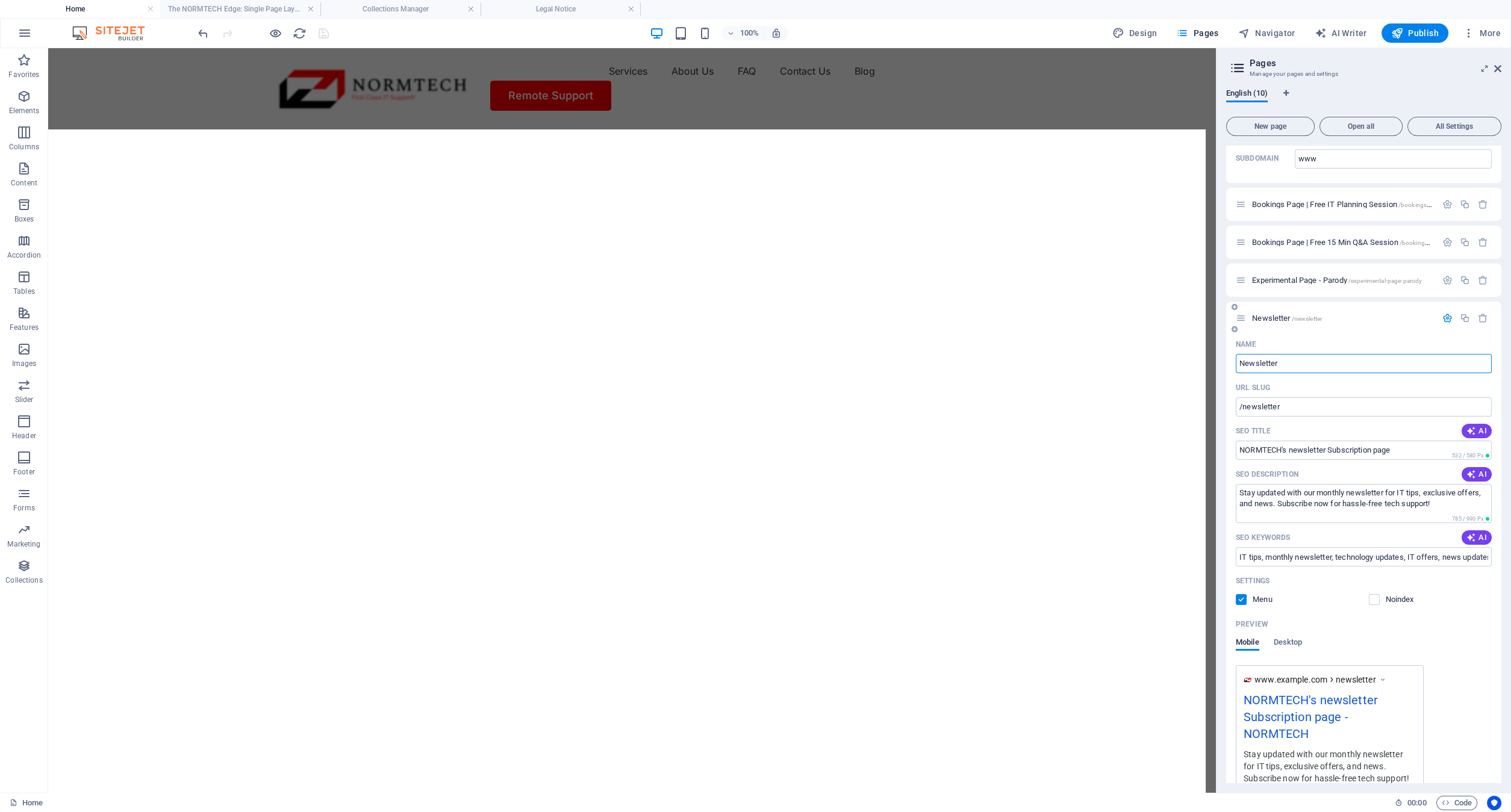 scroll, scrollTop: 329, scrollLeft: 0, axis: vertical 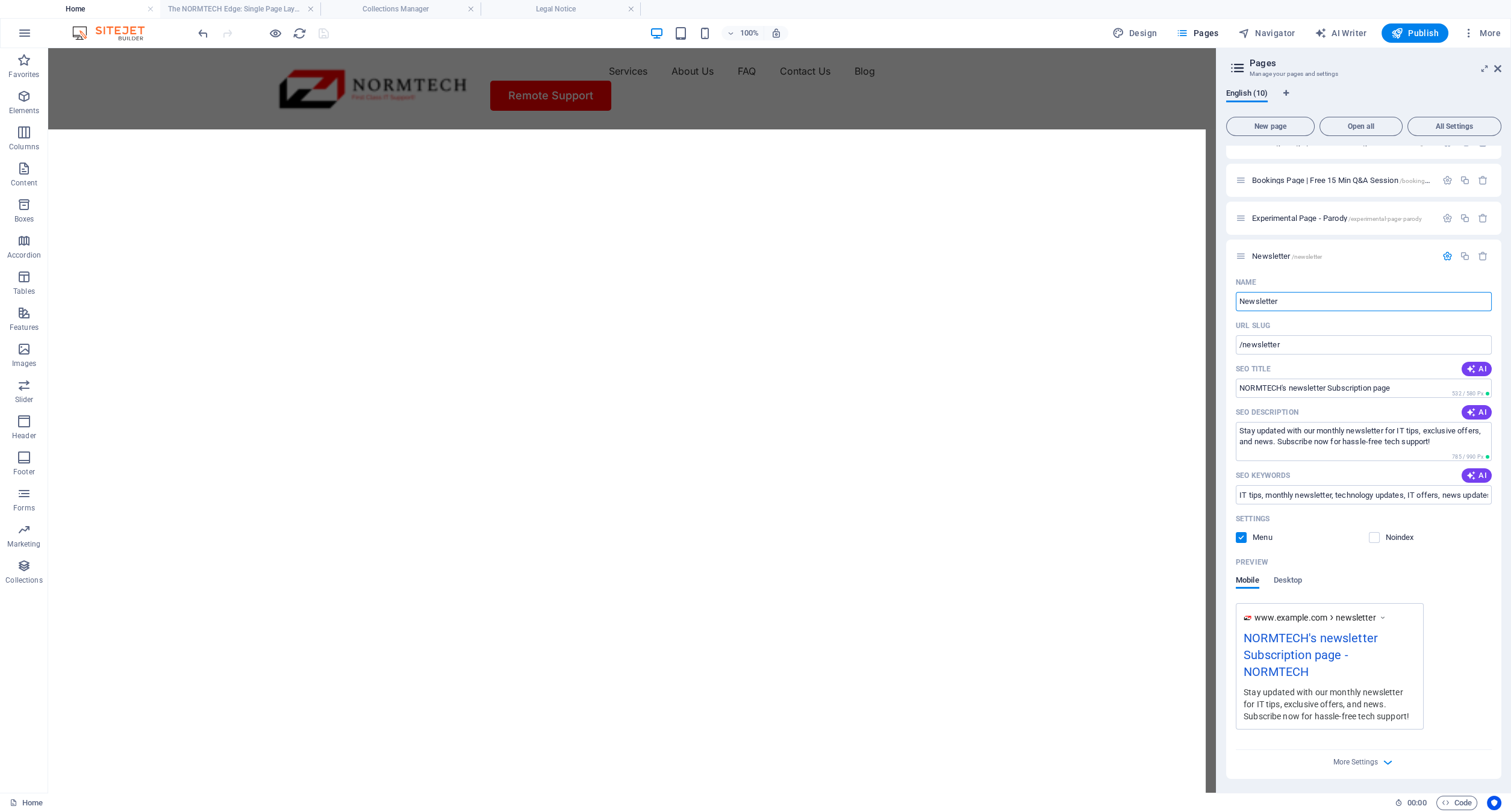 click on "100% Design Pages Navigator AI Writer Publish More" at bounding box center [850, 33] 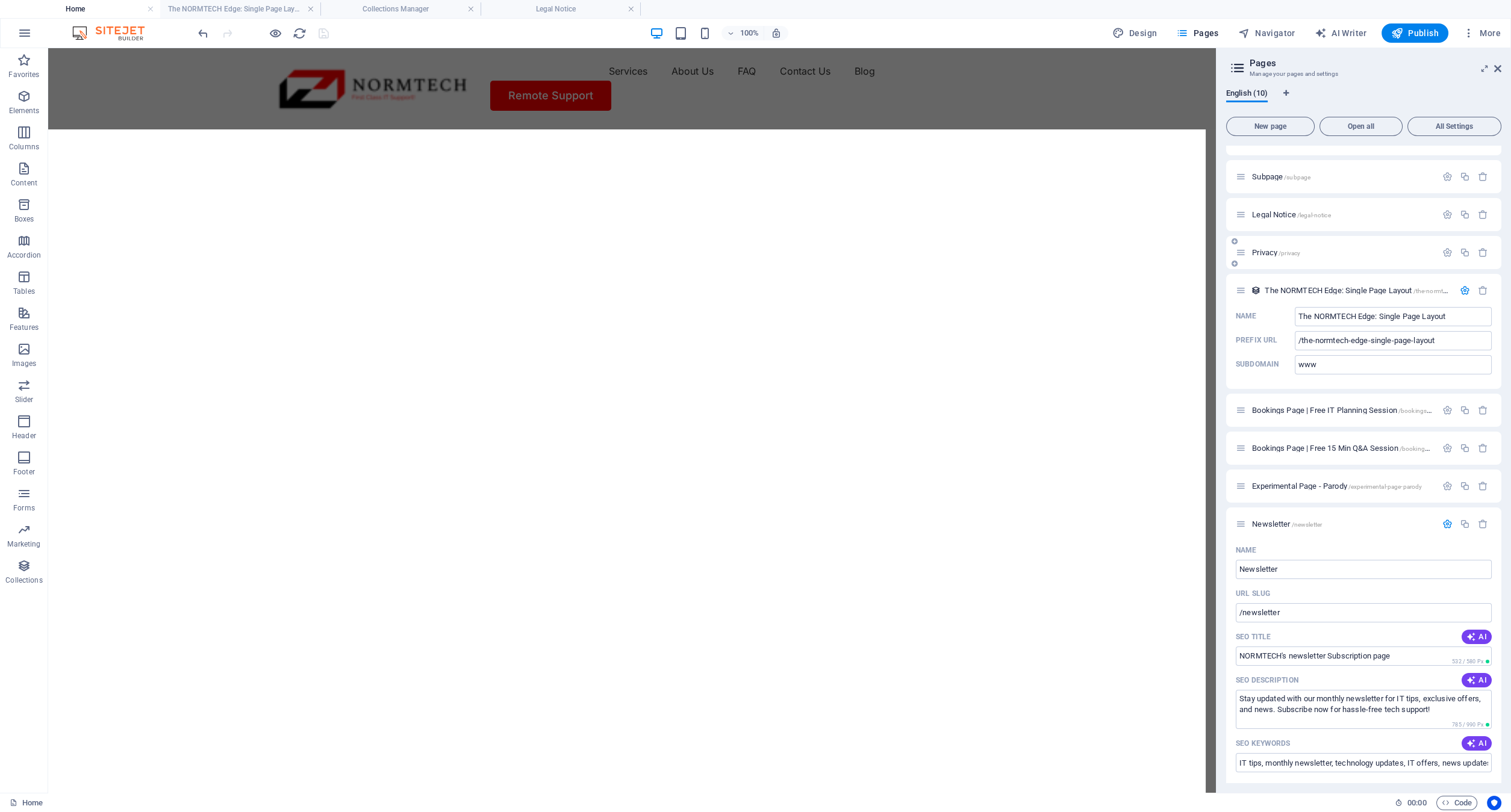 scroll, scrollTop: 0, scrollLeft: 0, axis: both 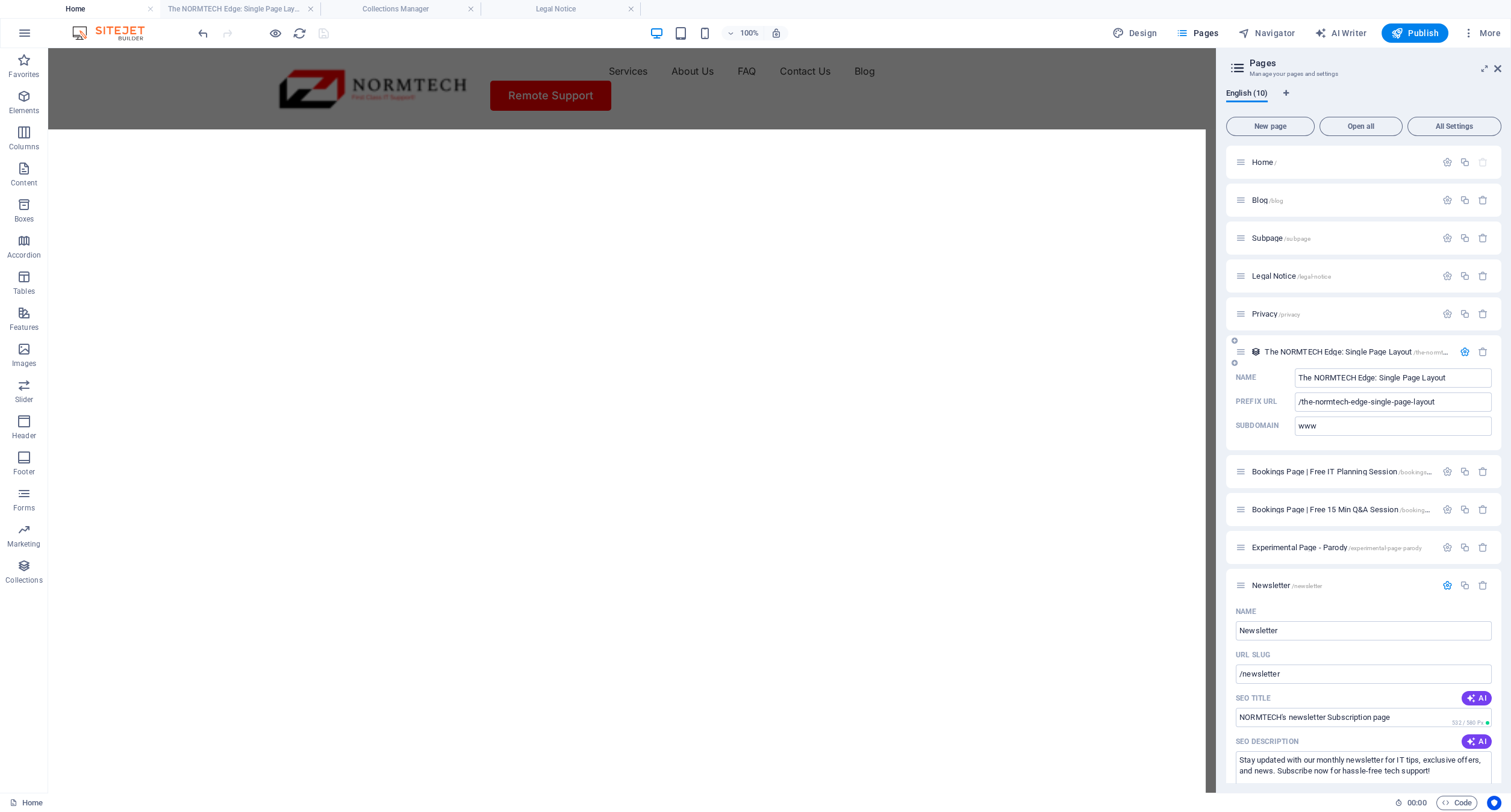 click at bounding box center (1465, 352) 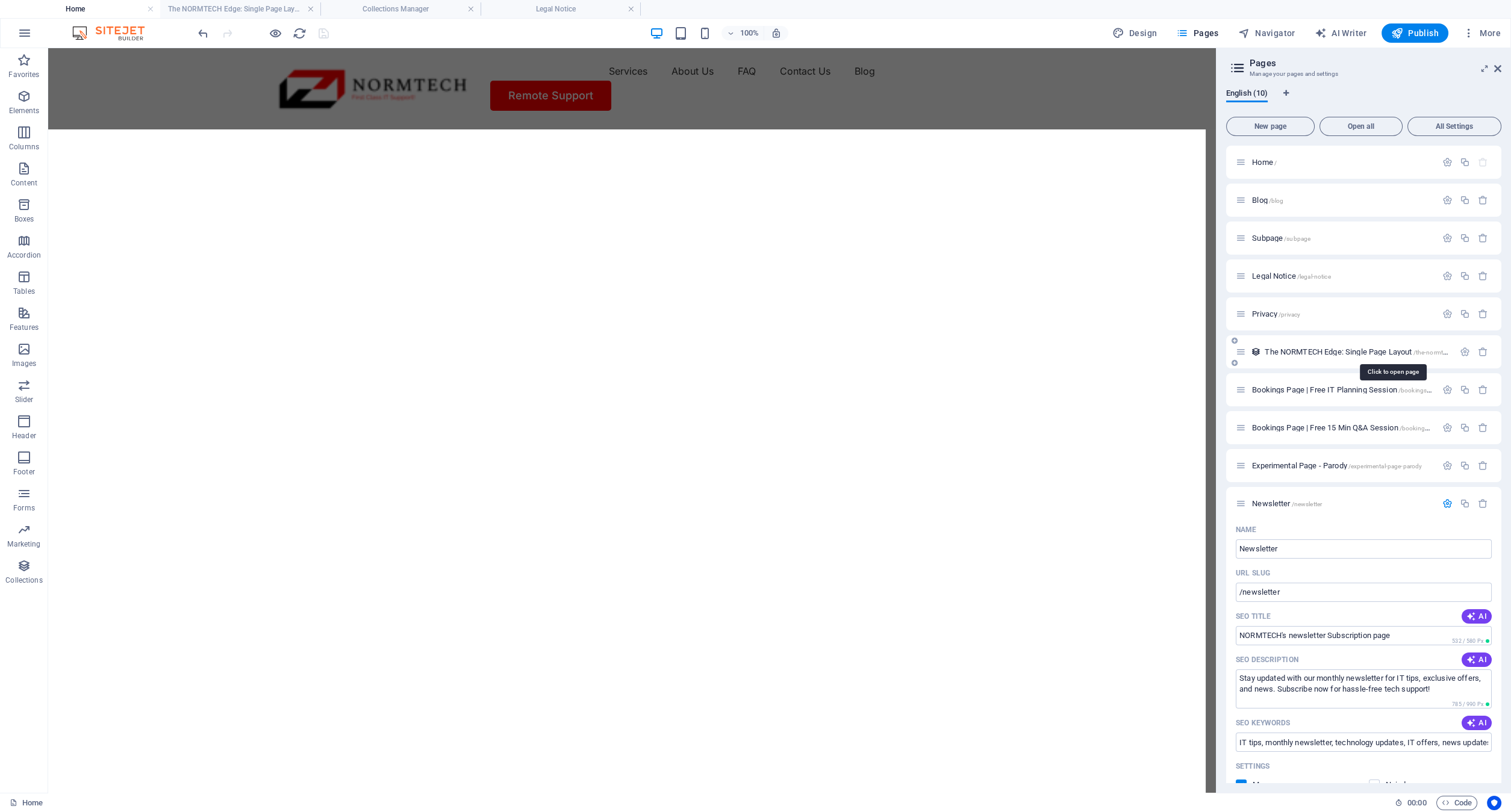 click on "The NORMTECH Edge: Single Page Layout /the-normtech-edge-single-page-layout" at bounding box center (1392, 352) 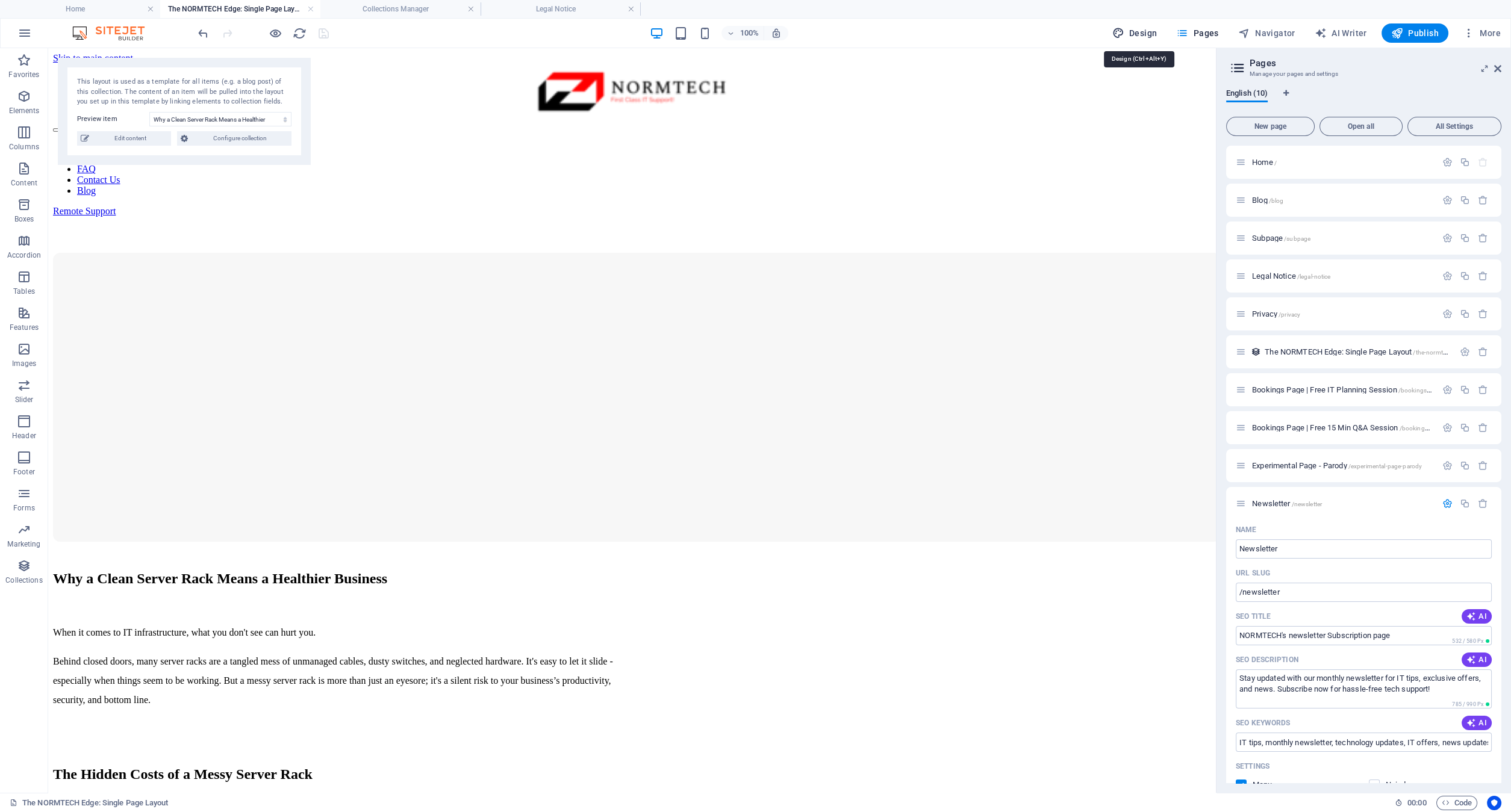 click on "Design" at bounding box center (1135, 33) 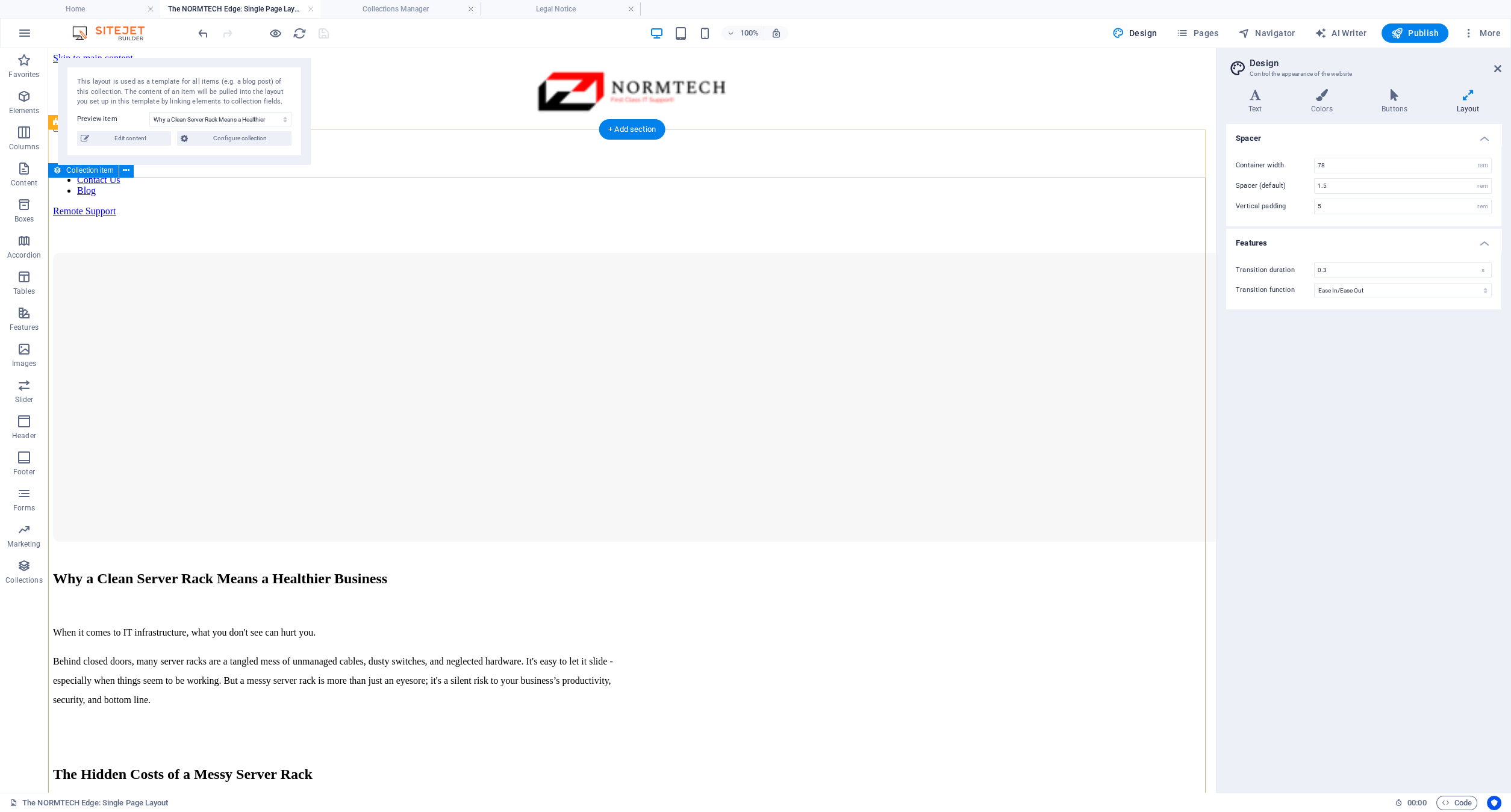 drag, startPoint x: 175, startPoint y: 300, endPoint x: 143, endPoint y: 228, distance: 78.79086 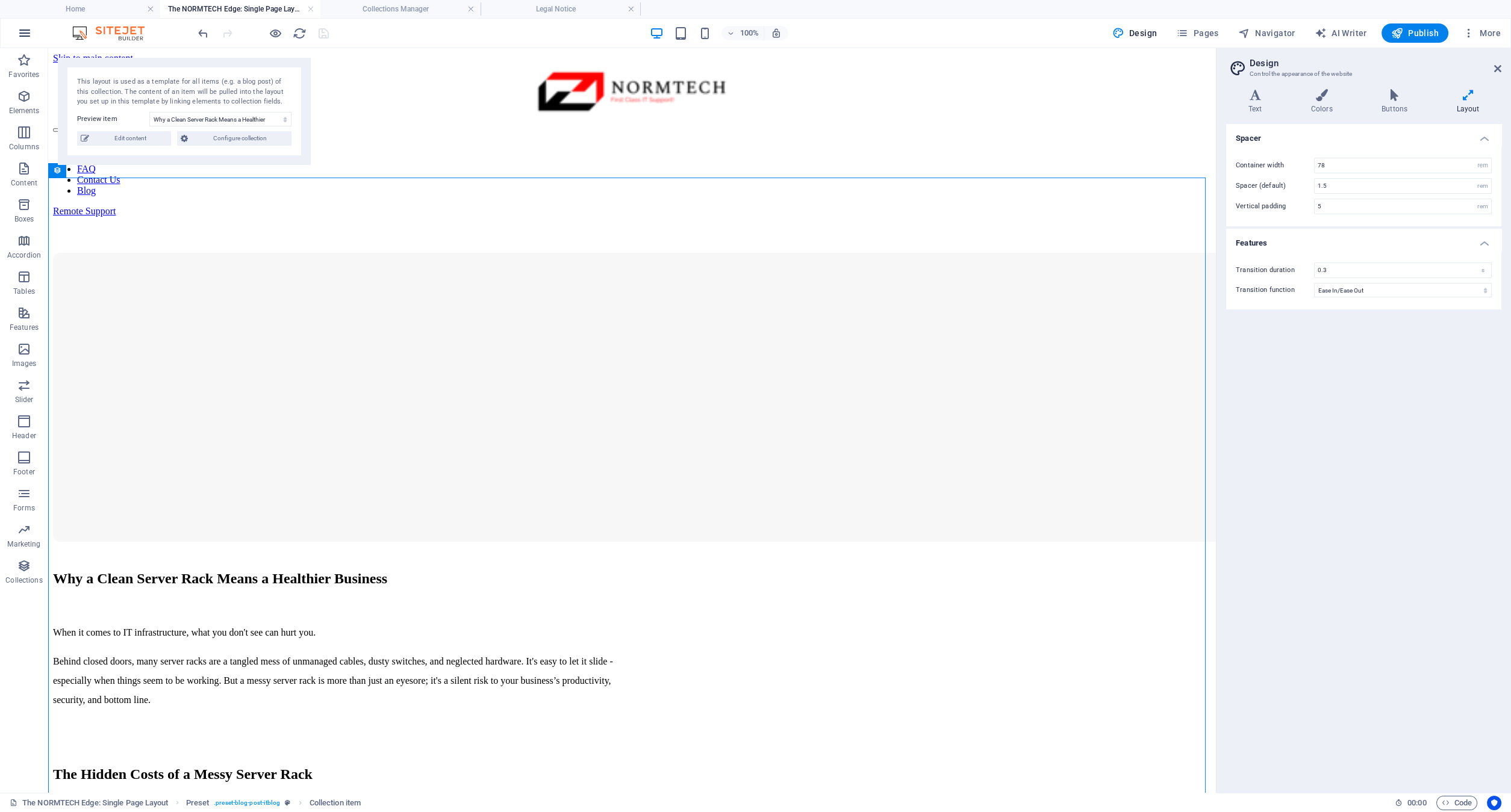 click at bounding box center (25, 33) 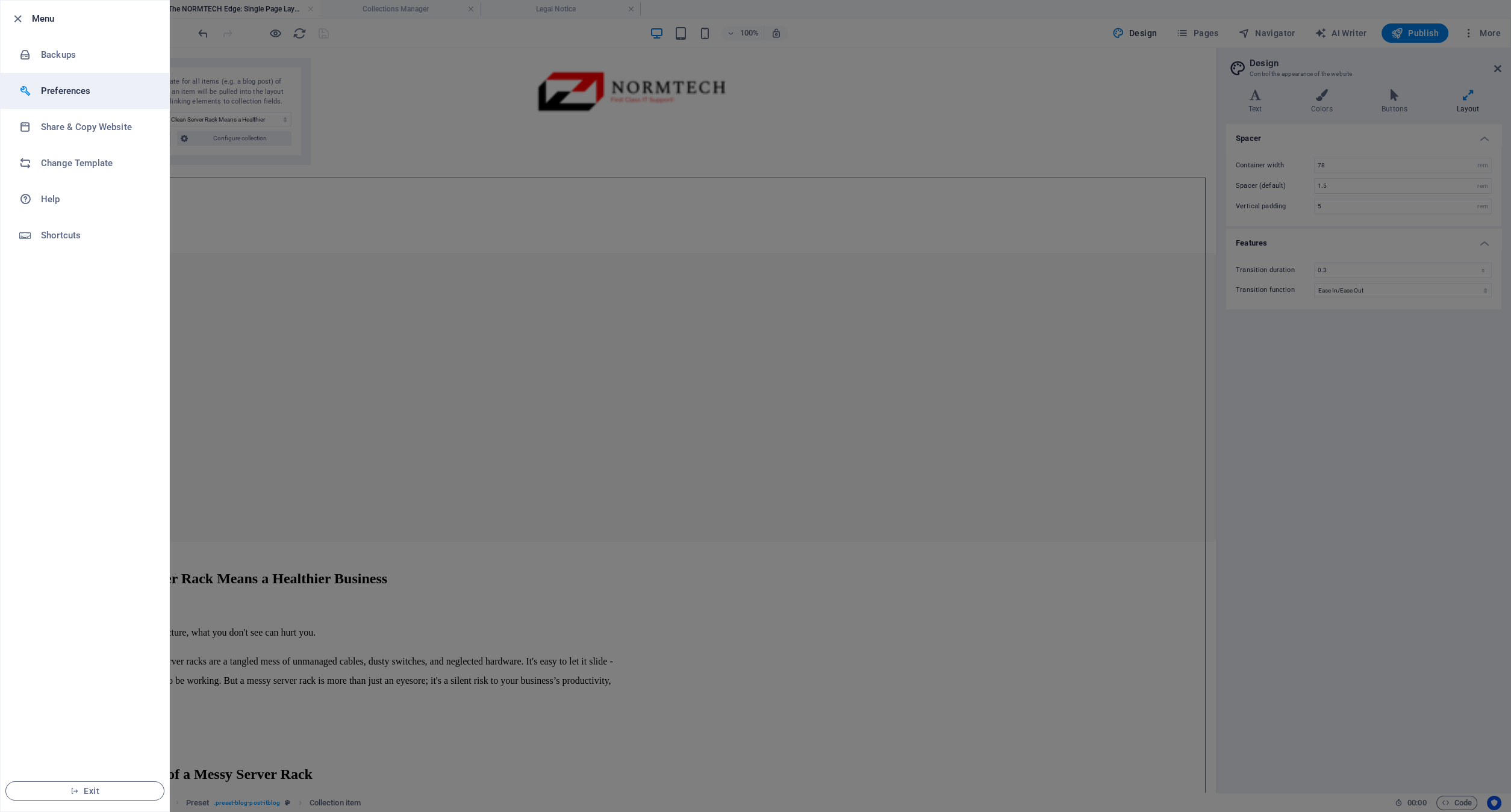 click on "Preferences" at bounding box center (96, 91) 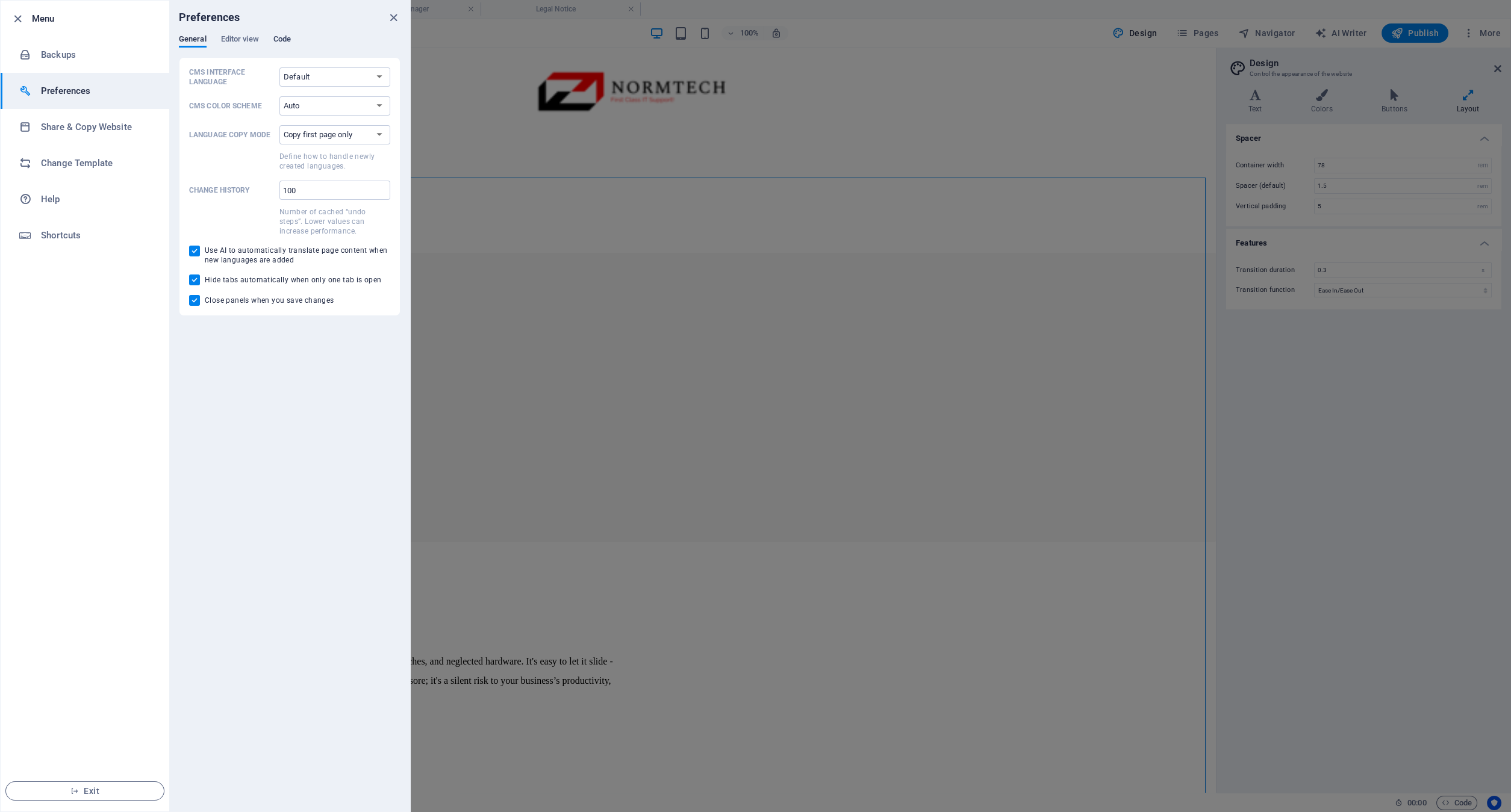 click on "Code" at bounding box center [282, 40] 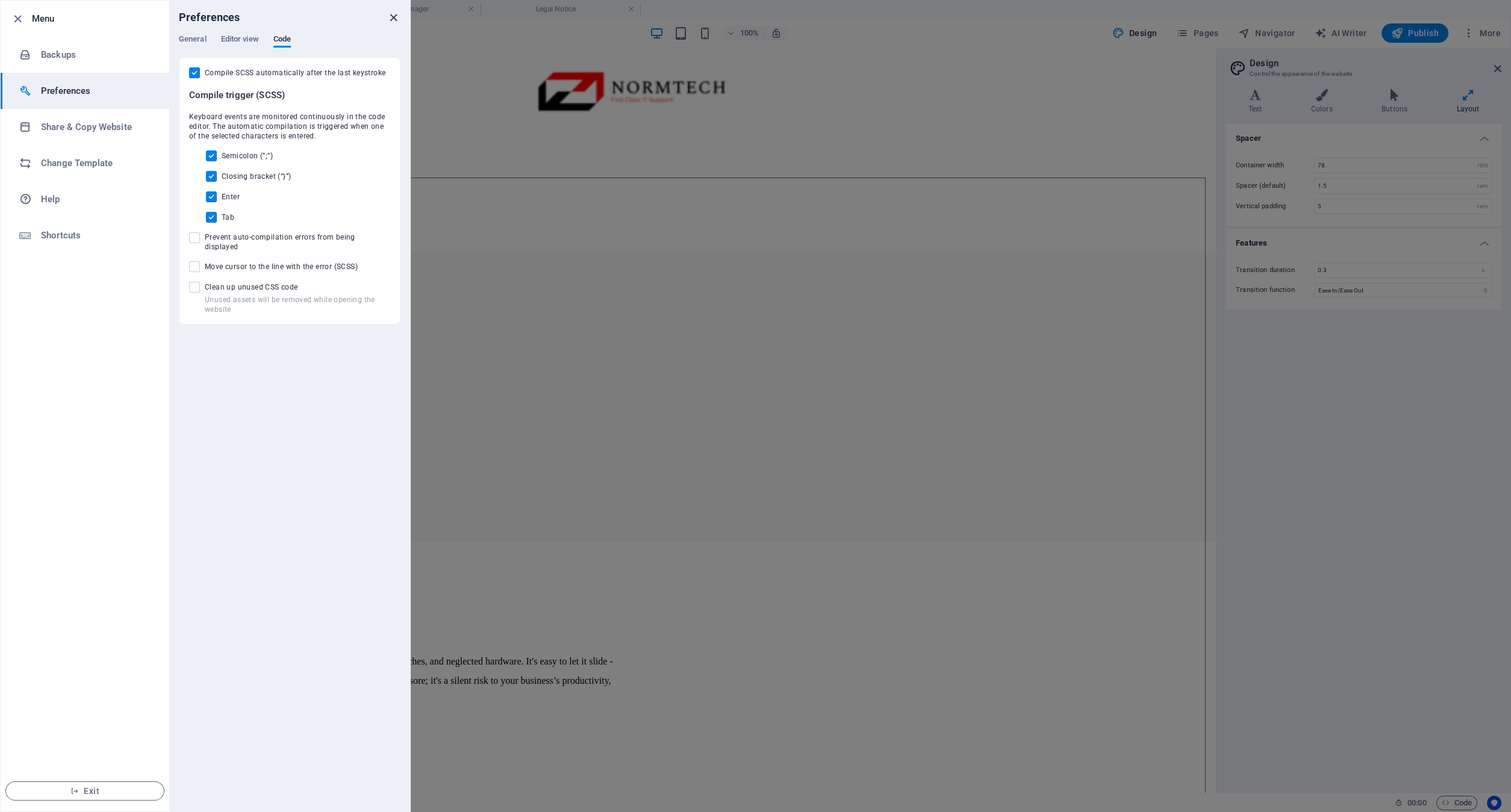 click at bounding box center [393, 17] 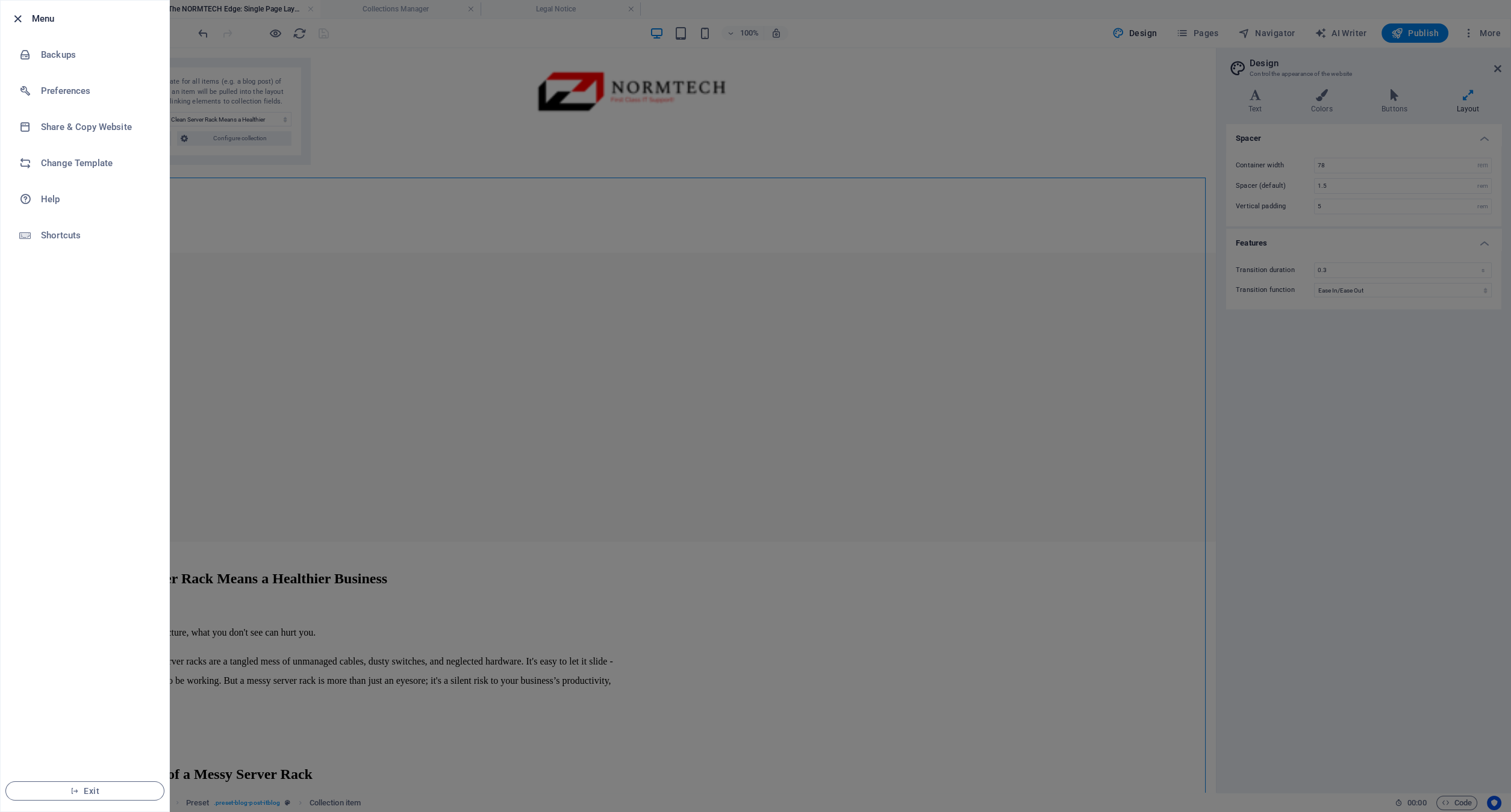 click at bounding box center (17, 19) 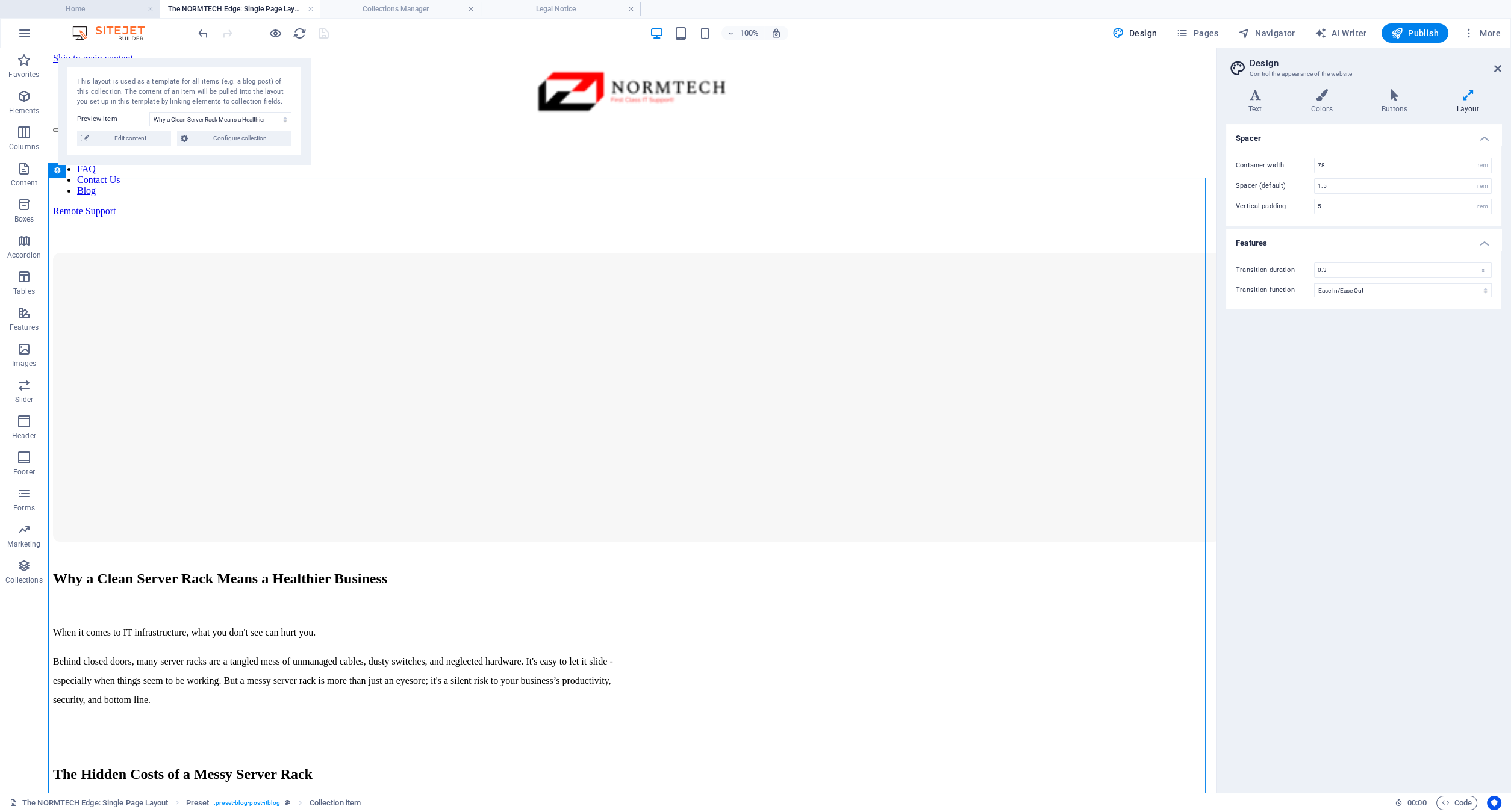click on "Home" at bounding box center (80, 9) 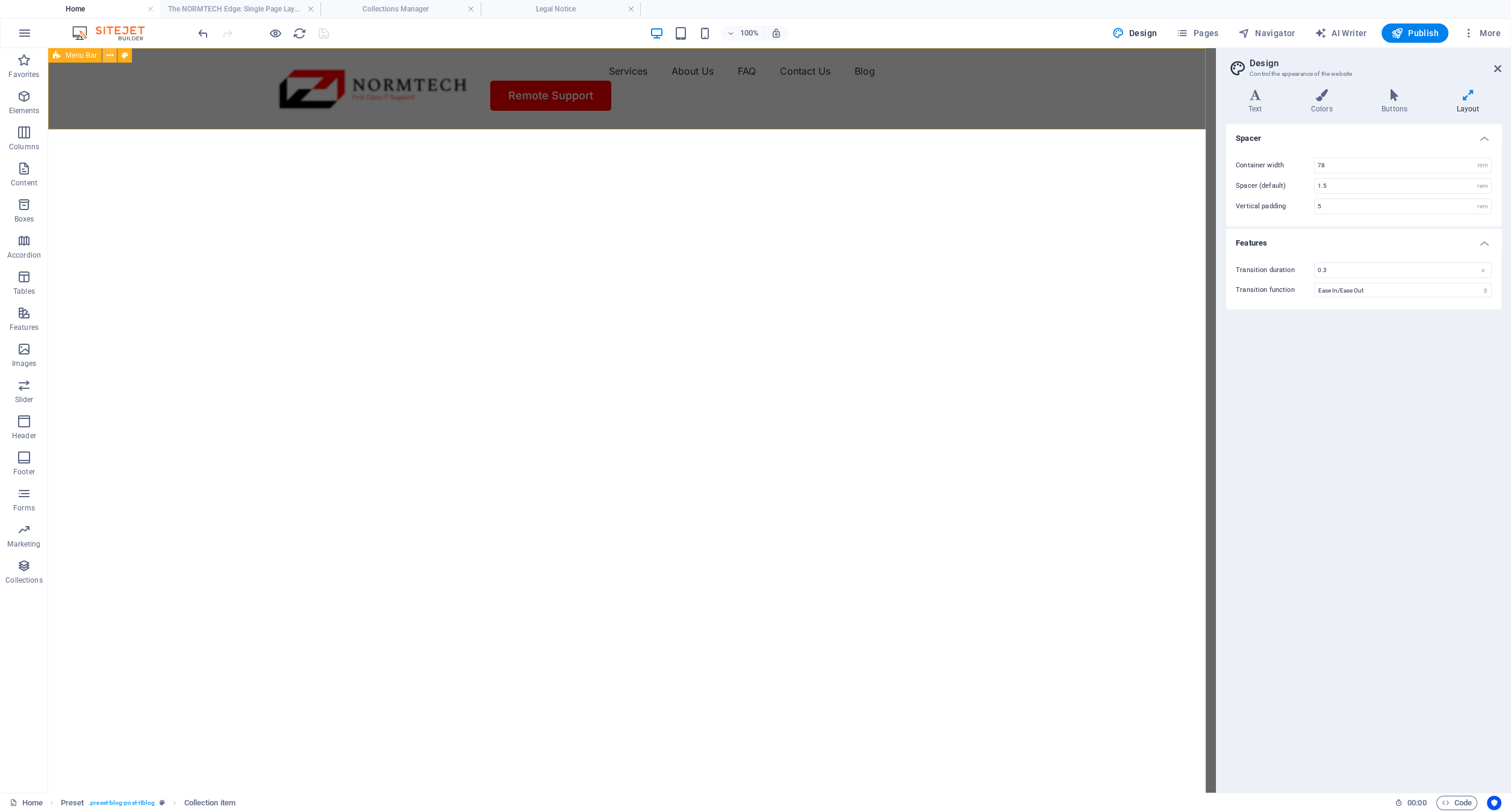 click at bounding box center [110, 55] 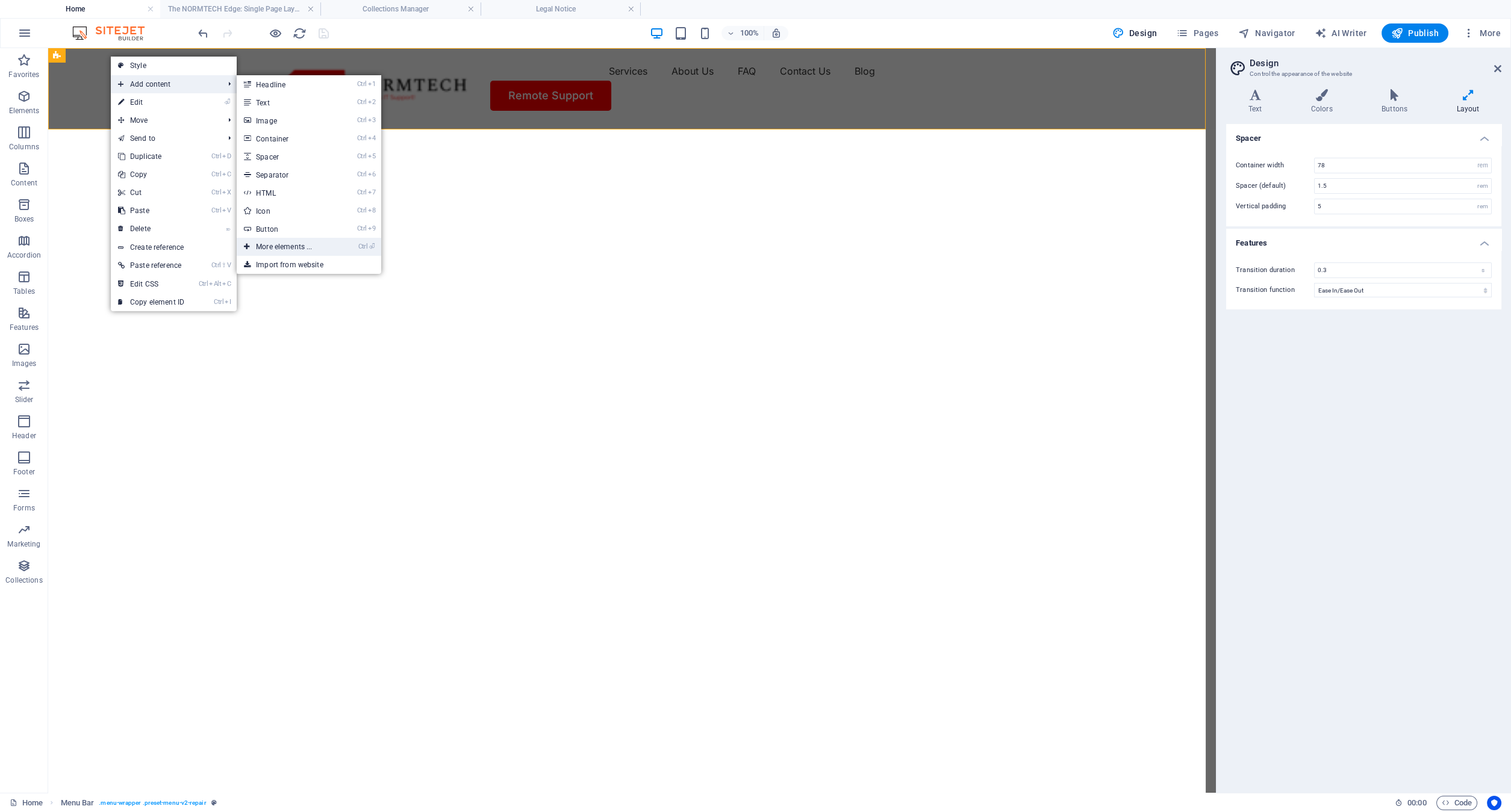 click on "Ctrl ⏎  More elements ..." at bounding box center (286, 247) 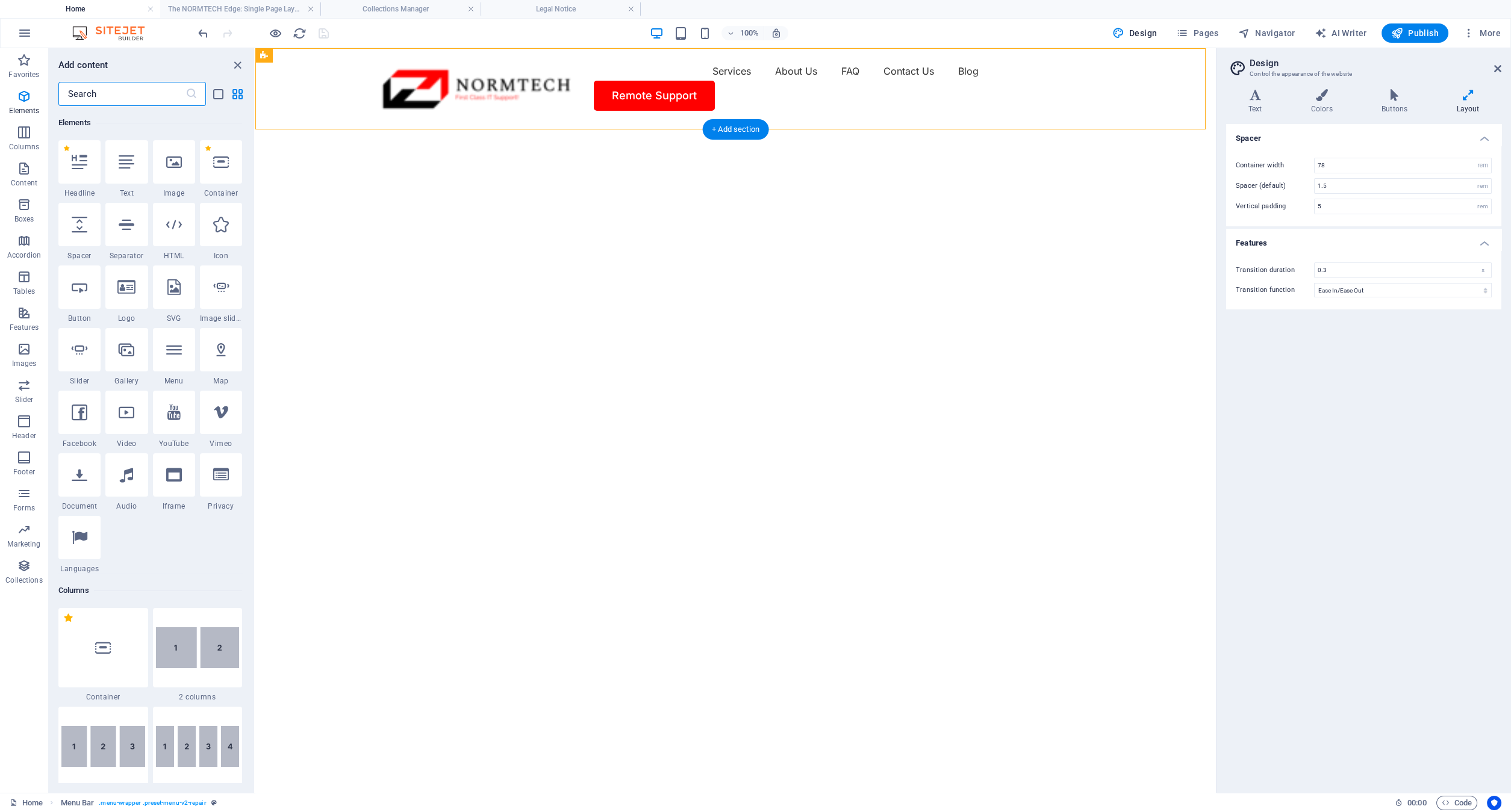 scroll, scrollTop: 128, scrollLeft: 0, axis: vertical 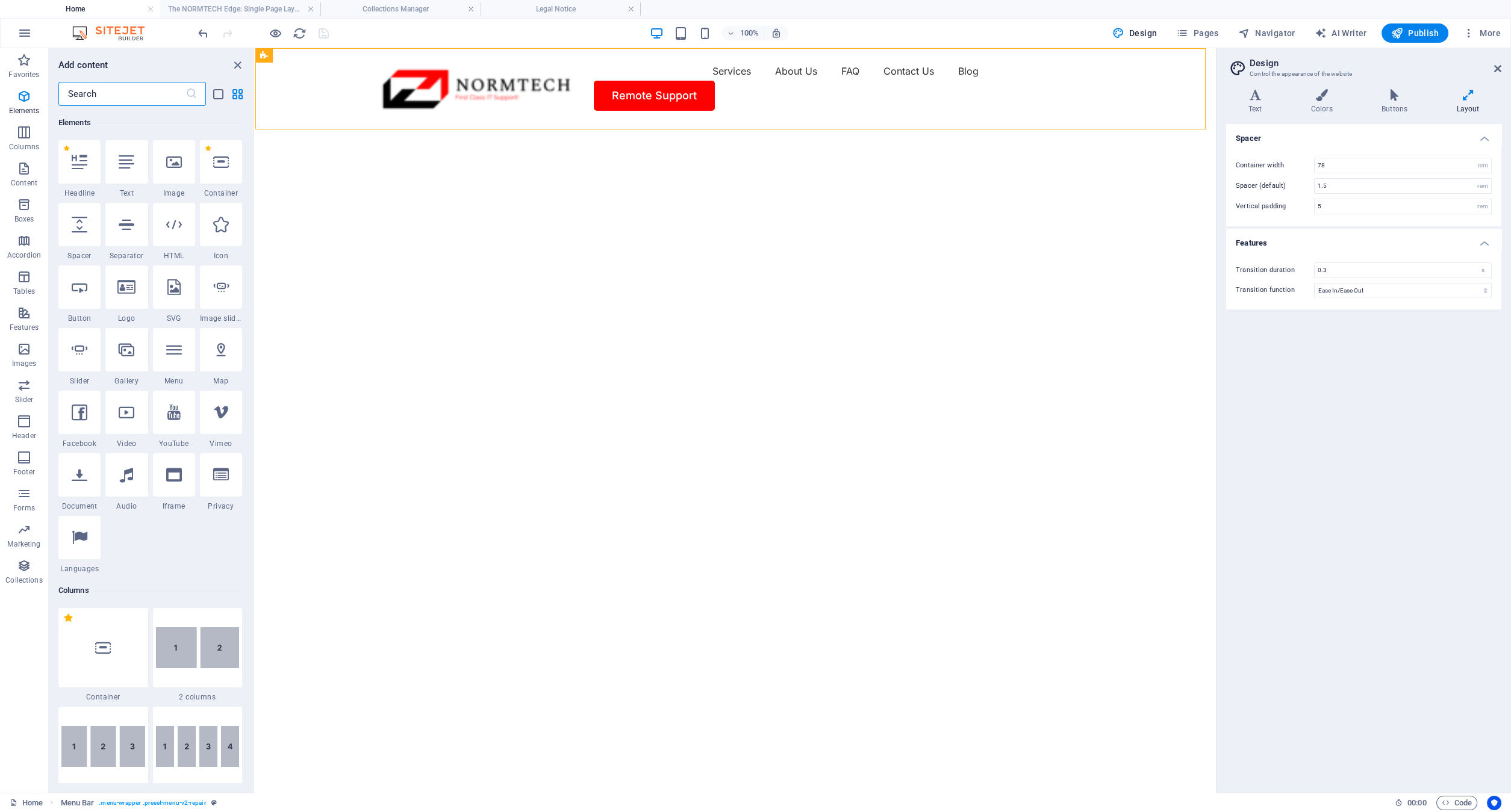 click at bounding box center (122, 94) 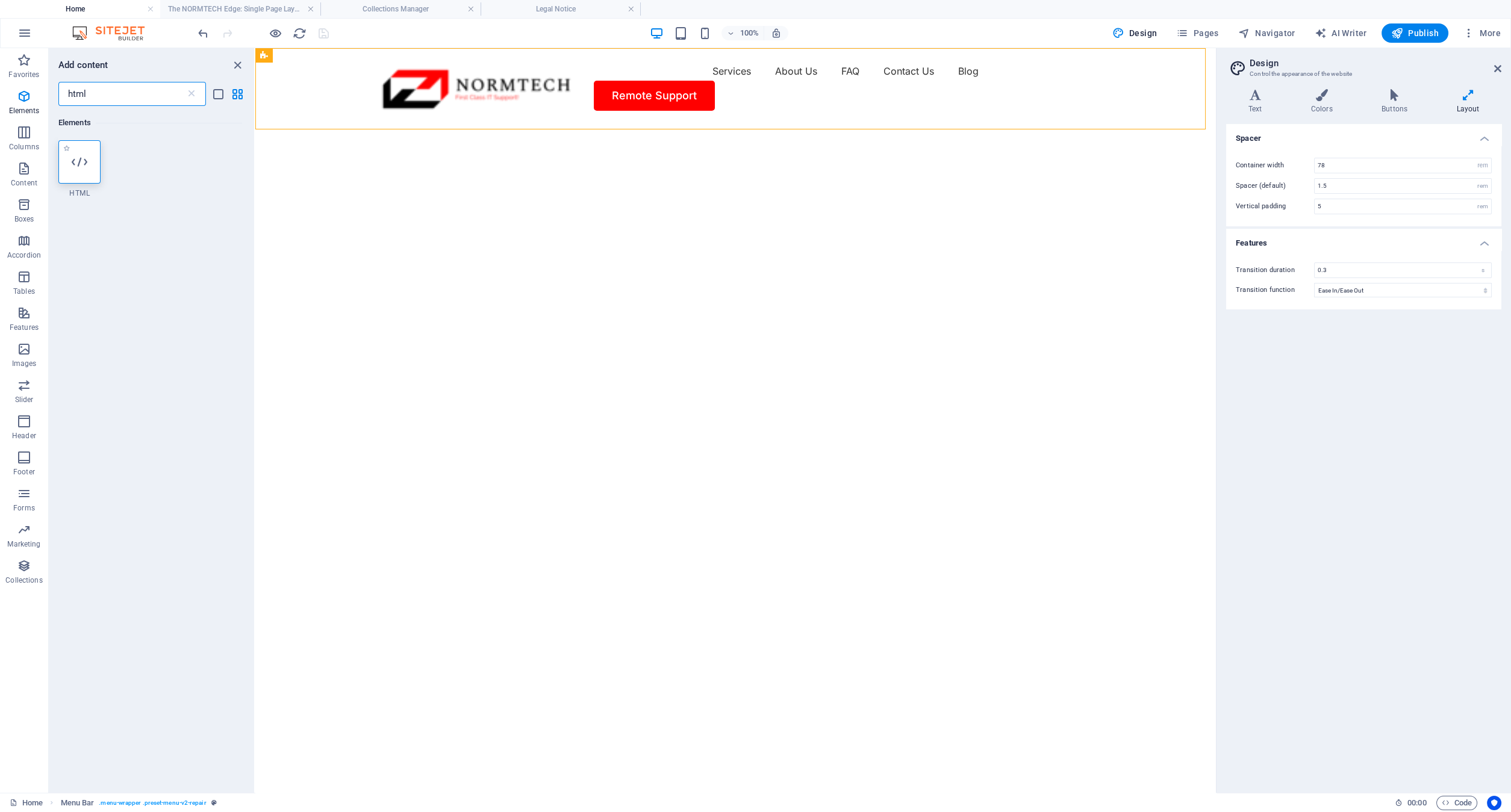 scroll, scrollTop: 0, scrollLeft: 0, axis: both 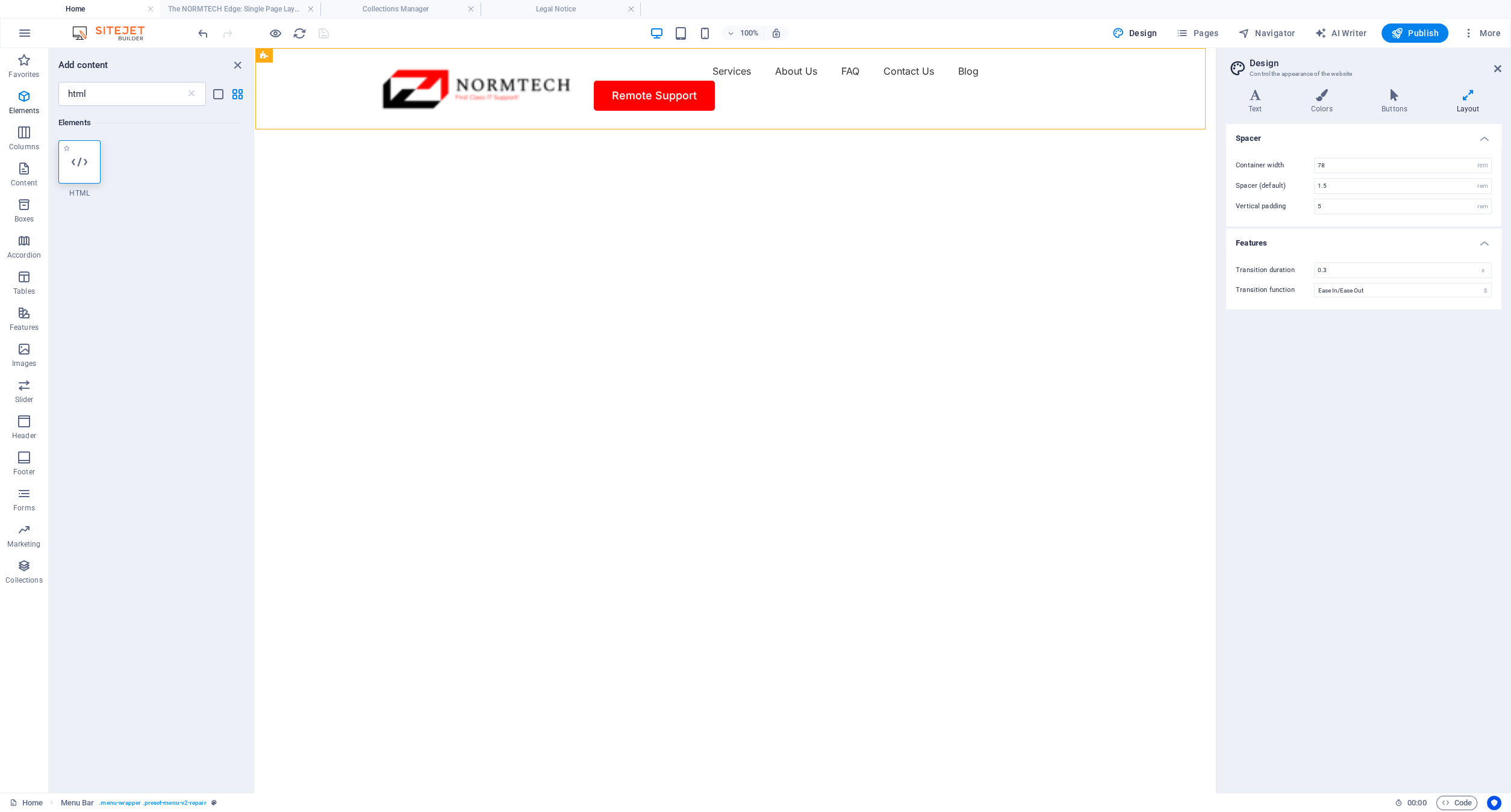 click at bounding box center [79, 162] 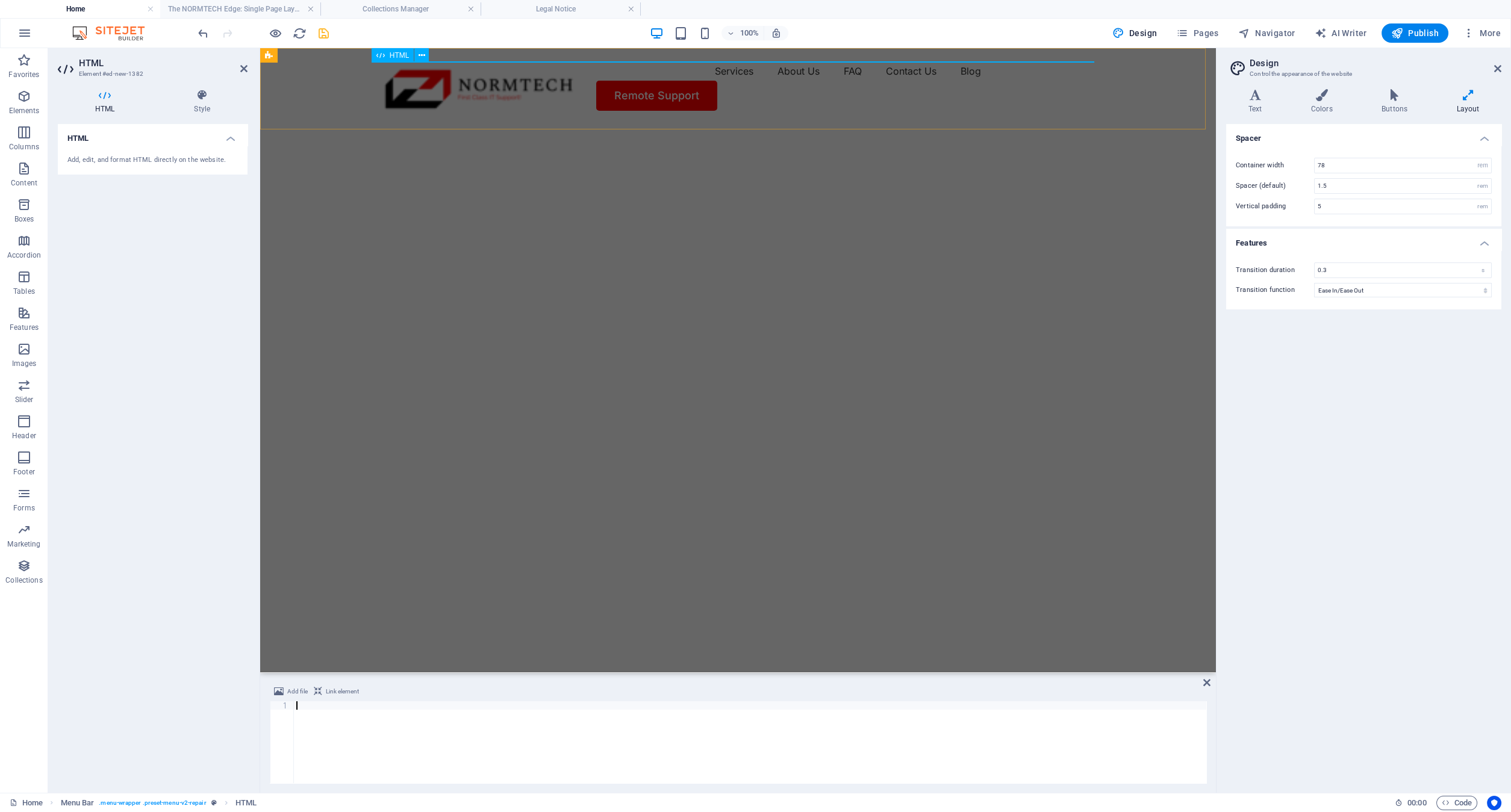 click on "HTML" at bounding box center [393, 55] 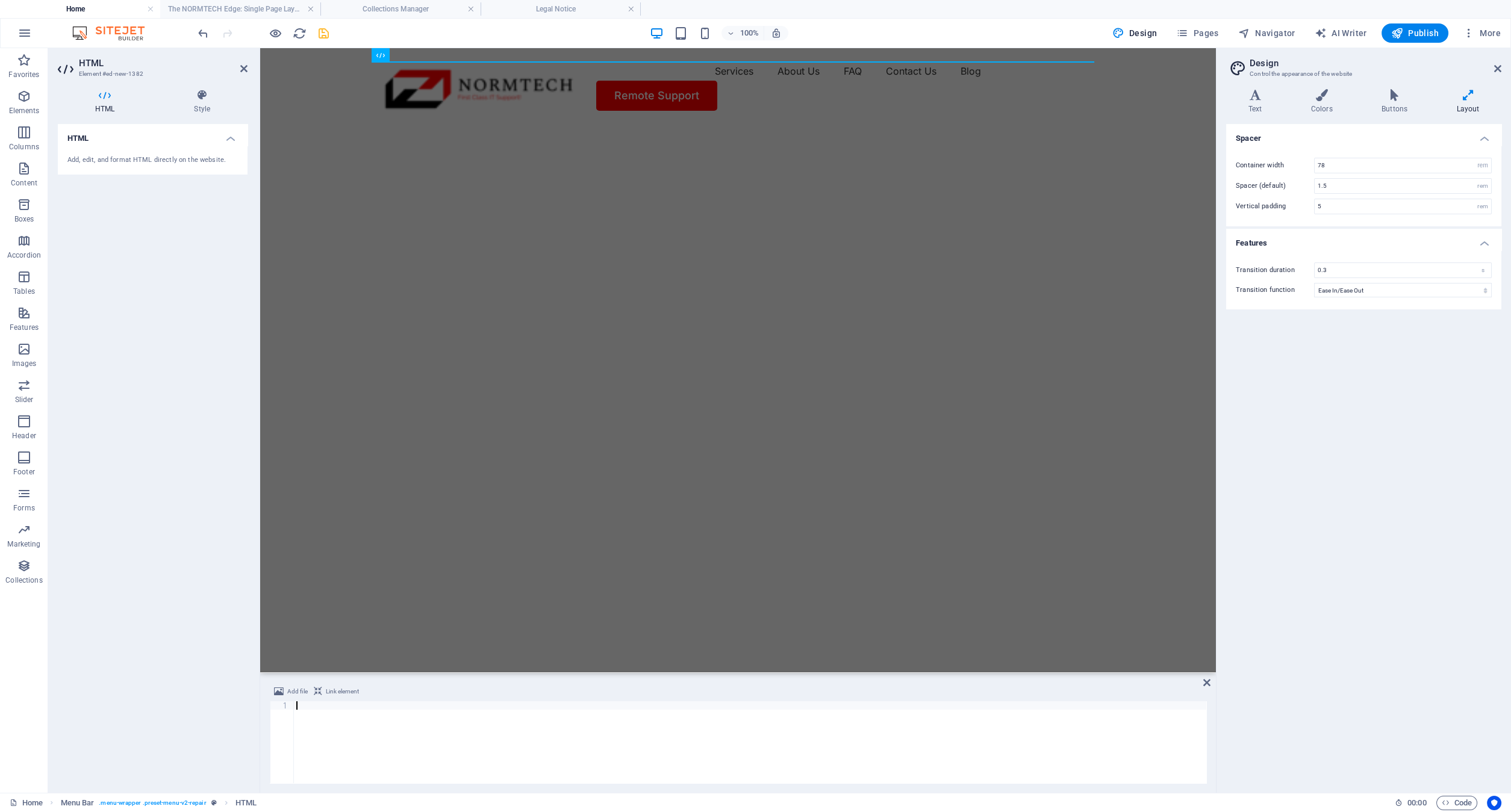 click on "Add, edit, and format HTML directly on the website." at bounding box center [152, 160] 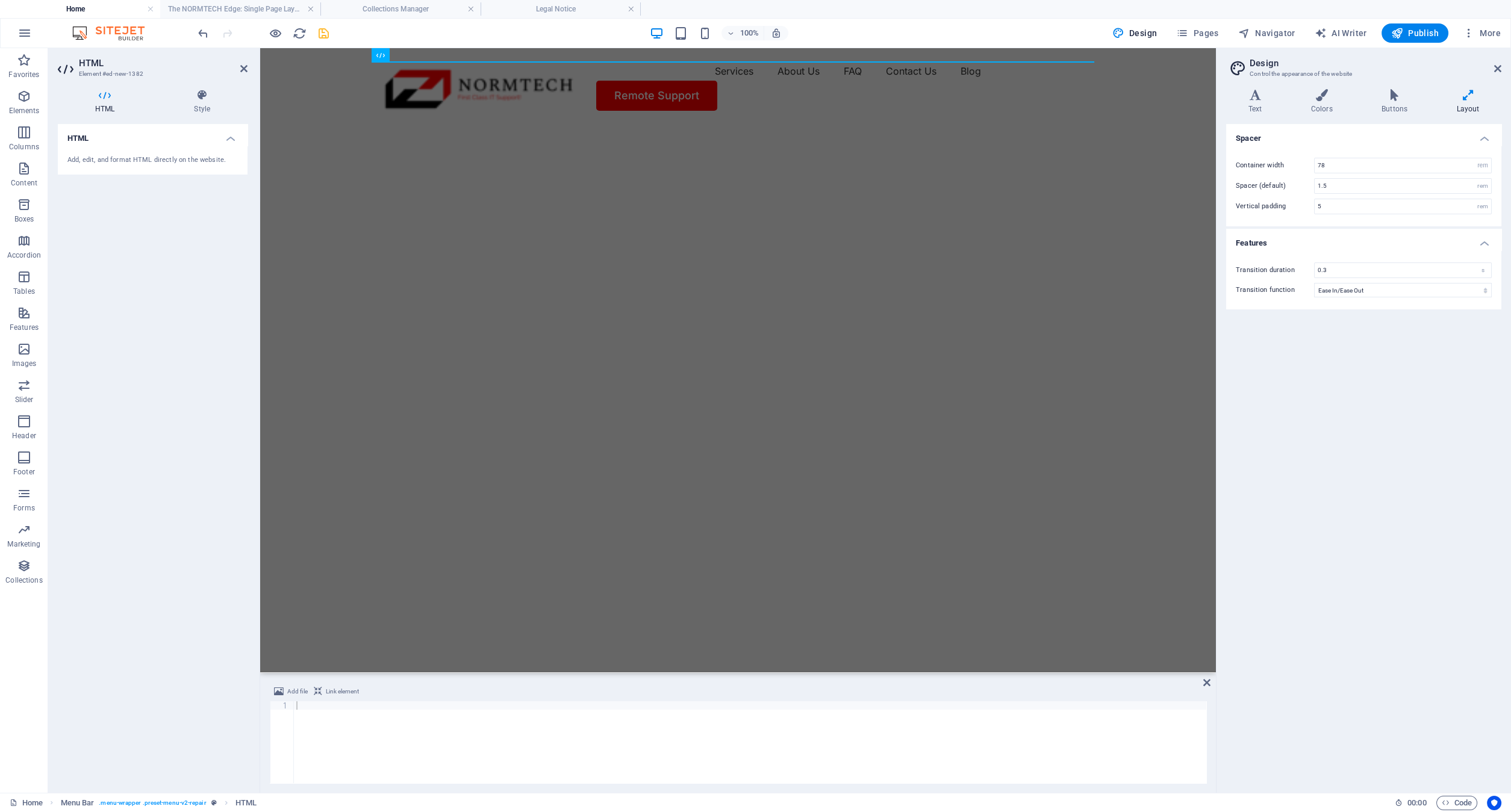 click on "HTML" at bounding box center [152, 135] 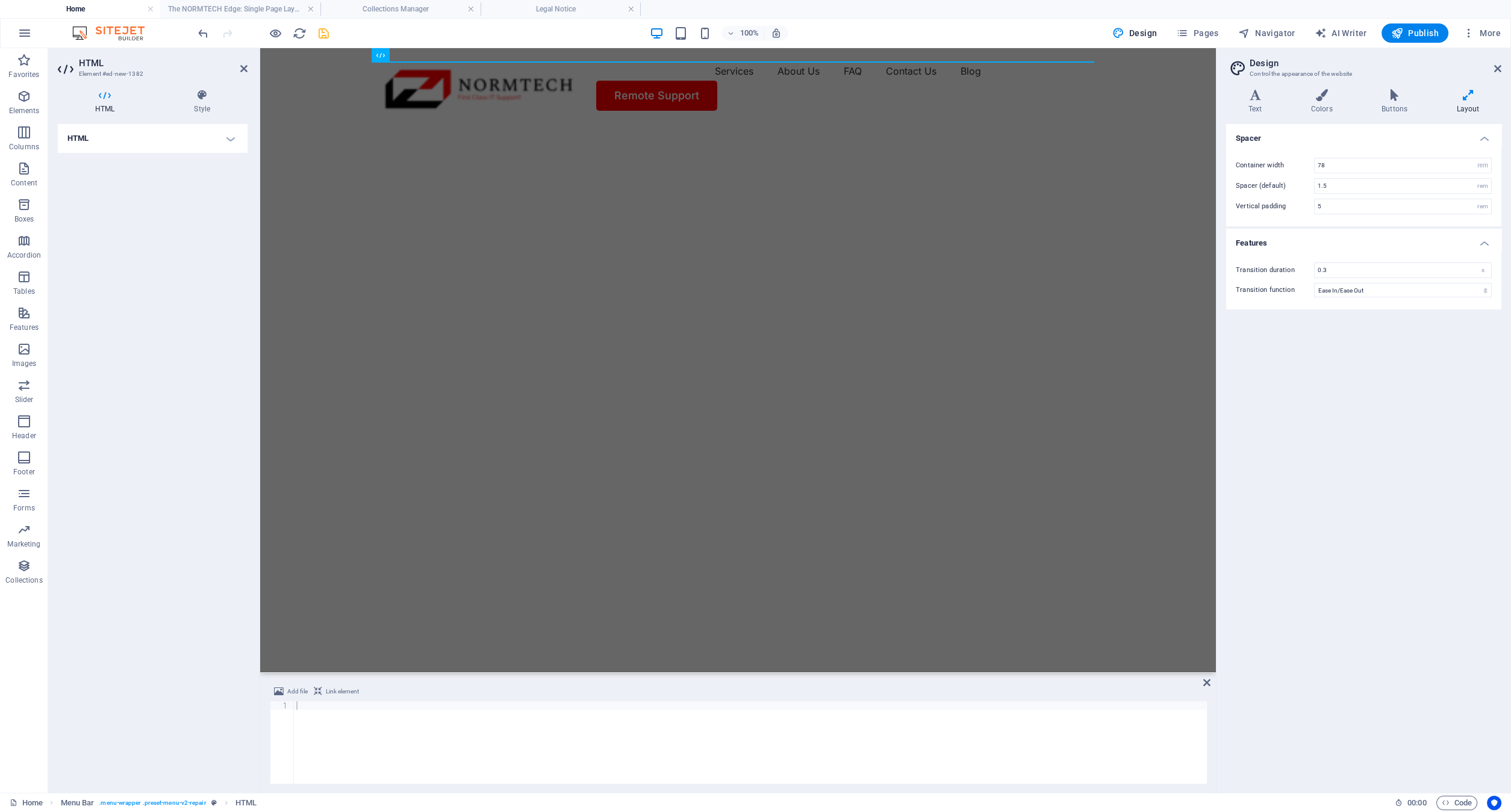 click on "HTML" at bounding box center [152, 138] 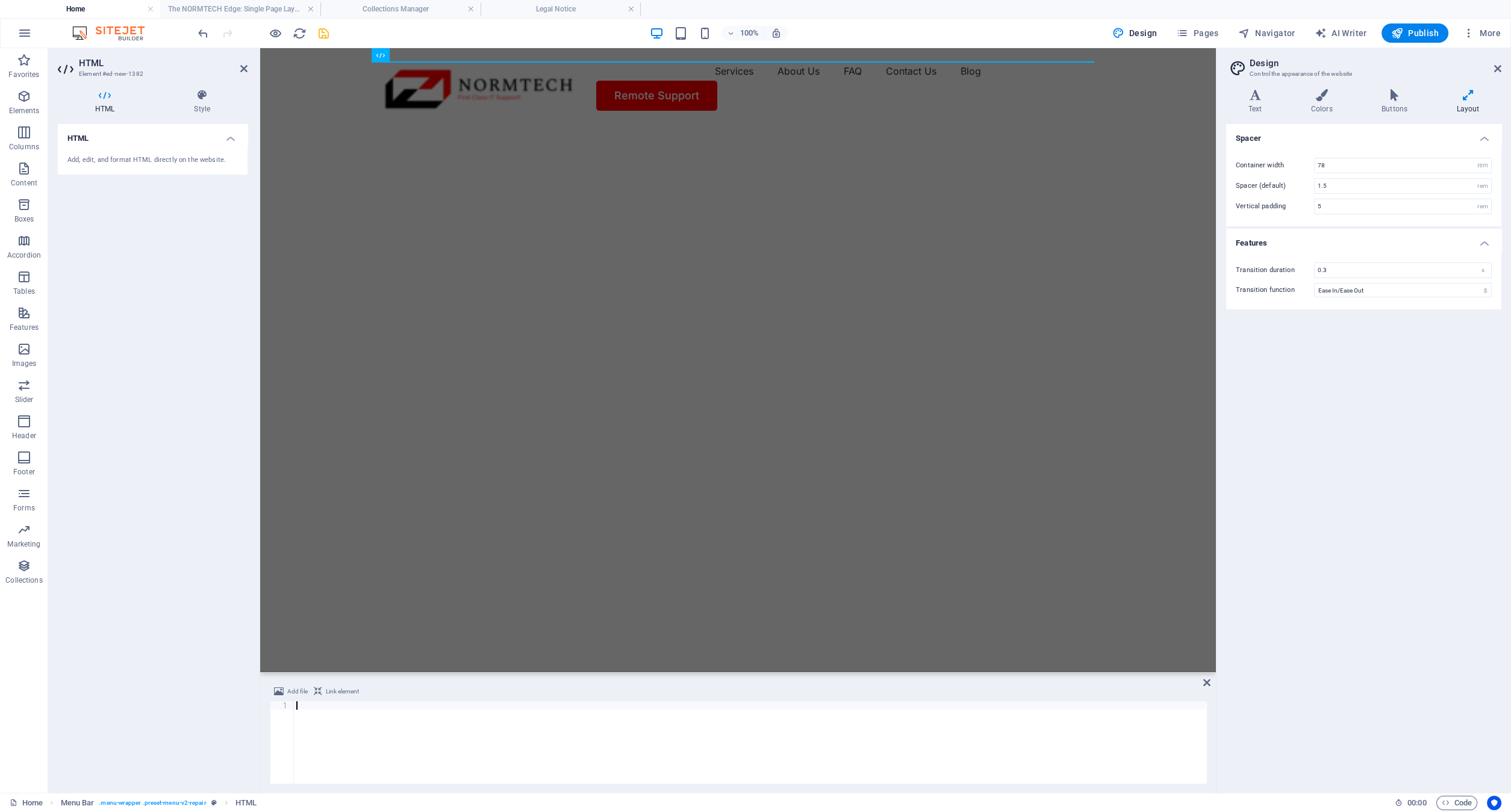click at bounding box center [750, 751] 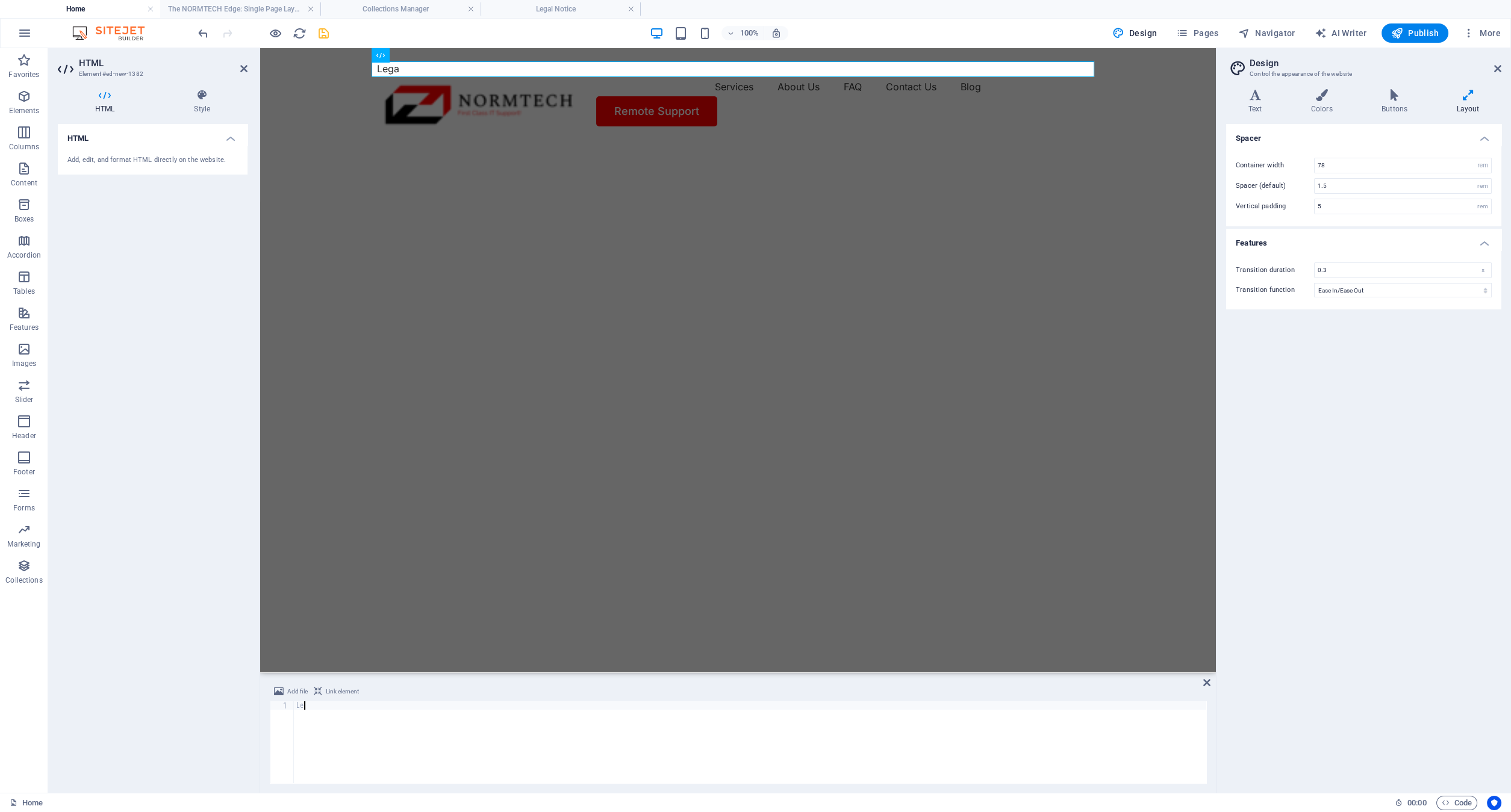 type on "L" 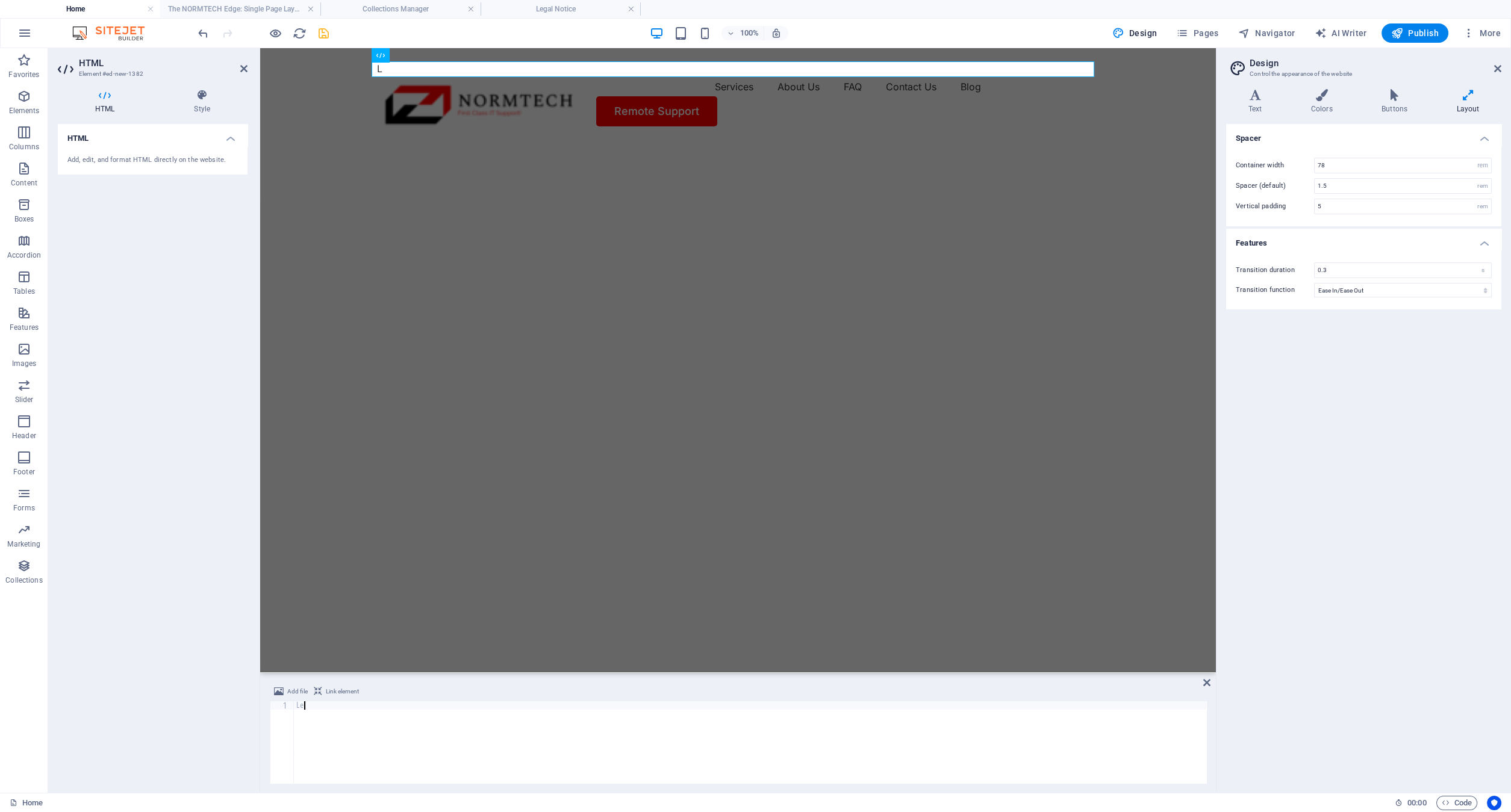 type 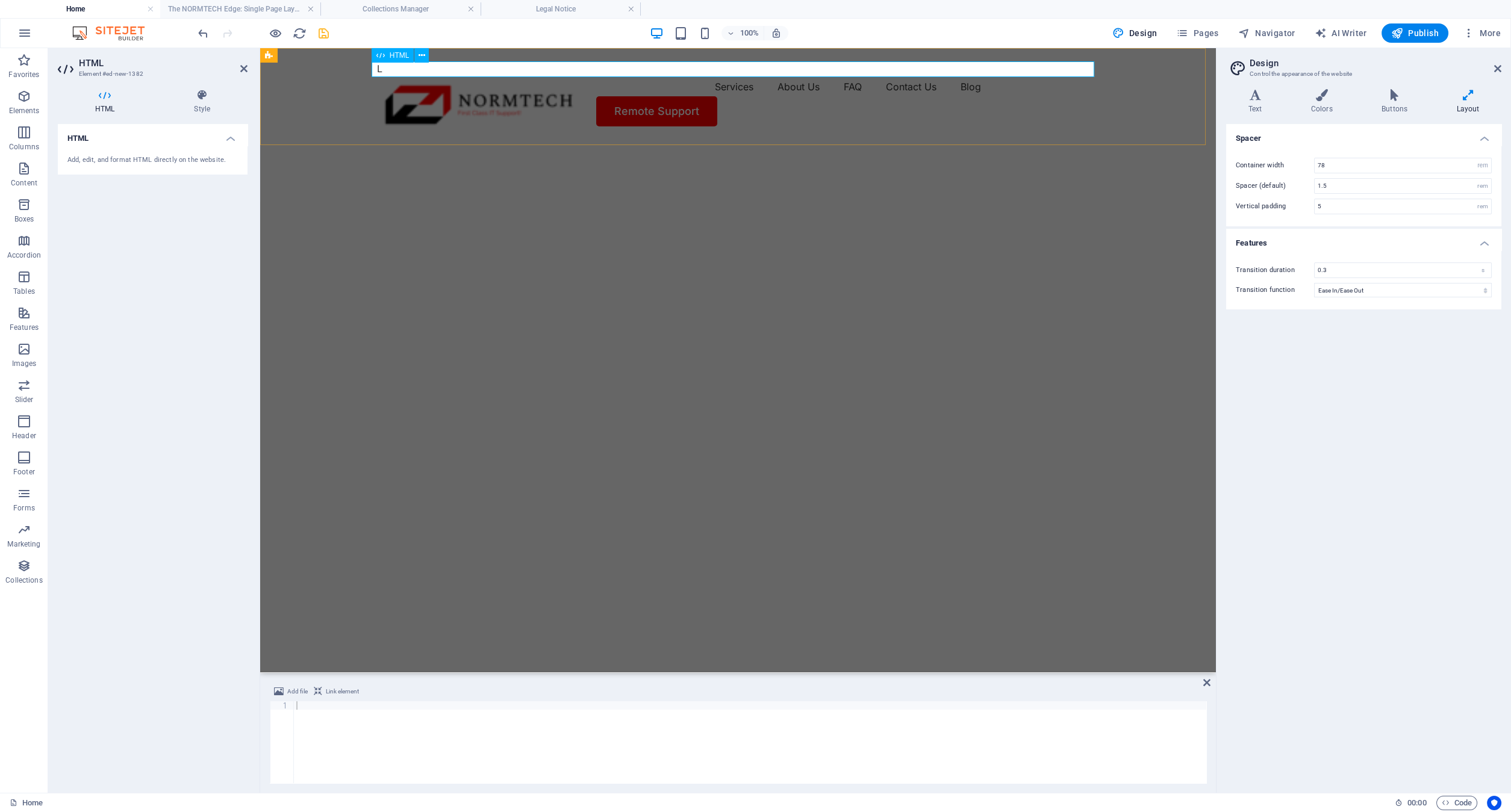 click on "L" at bounding box center [738, 69] 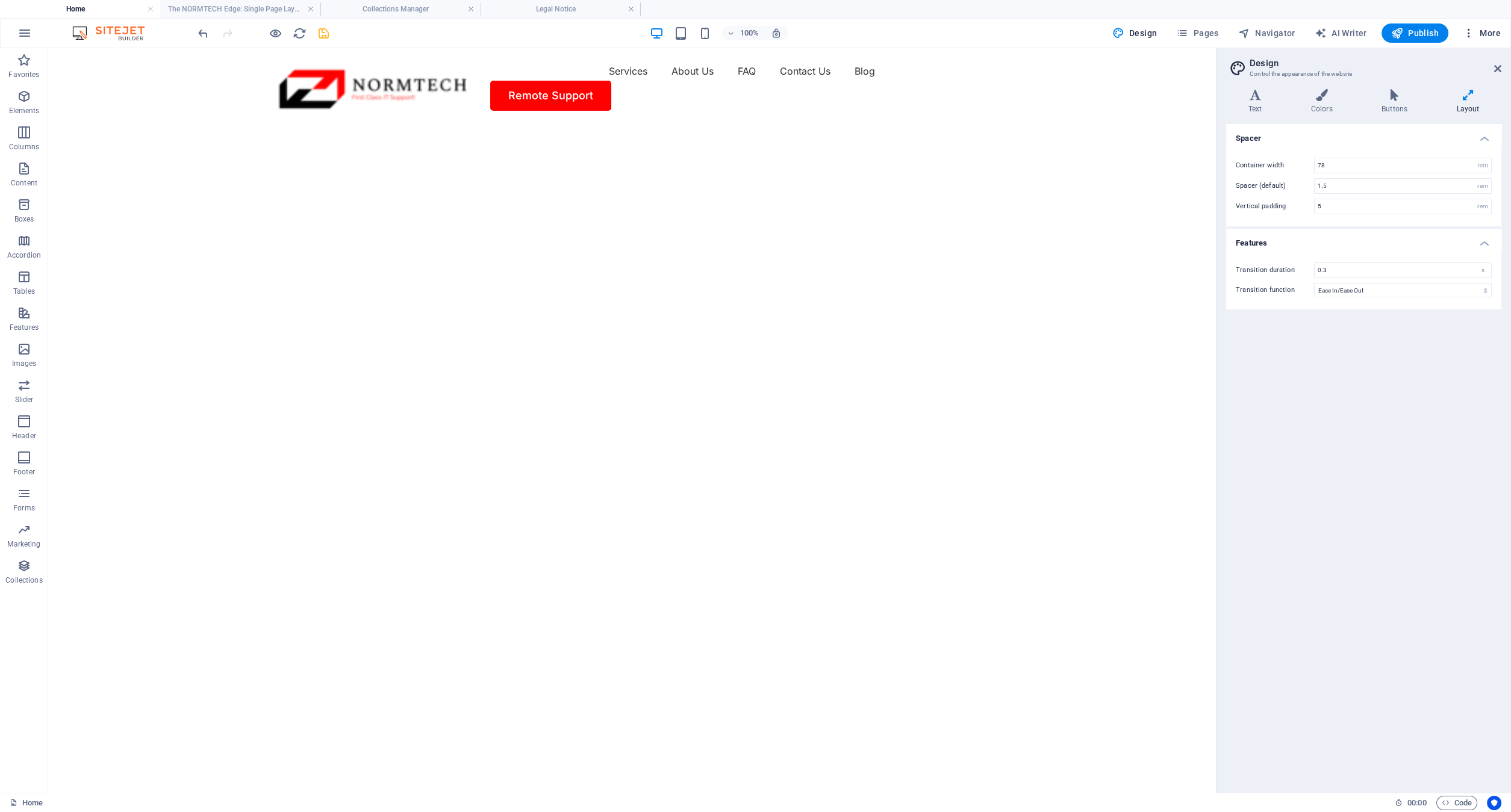 click on "More" at bounding box center [1481, 33] 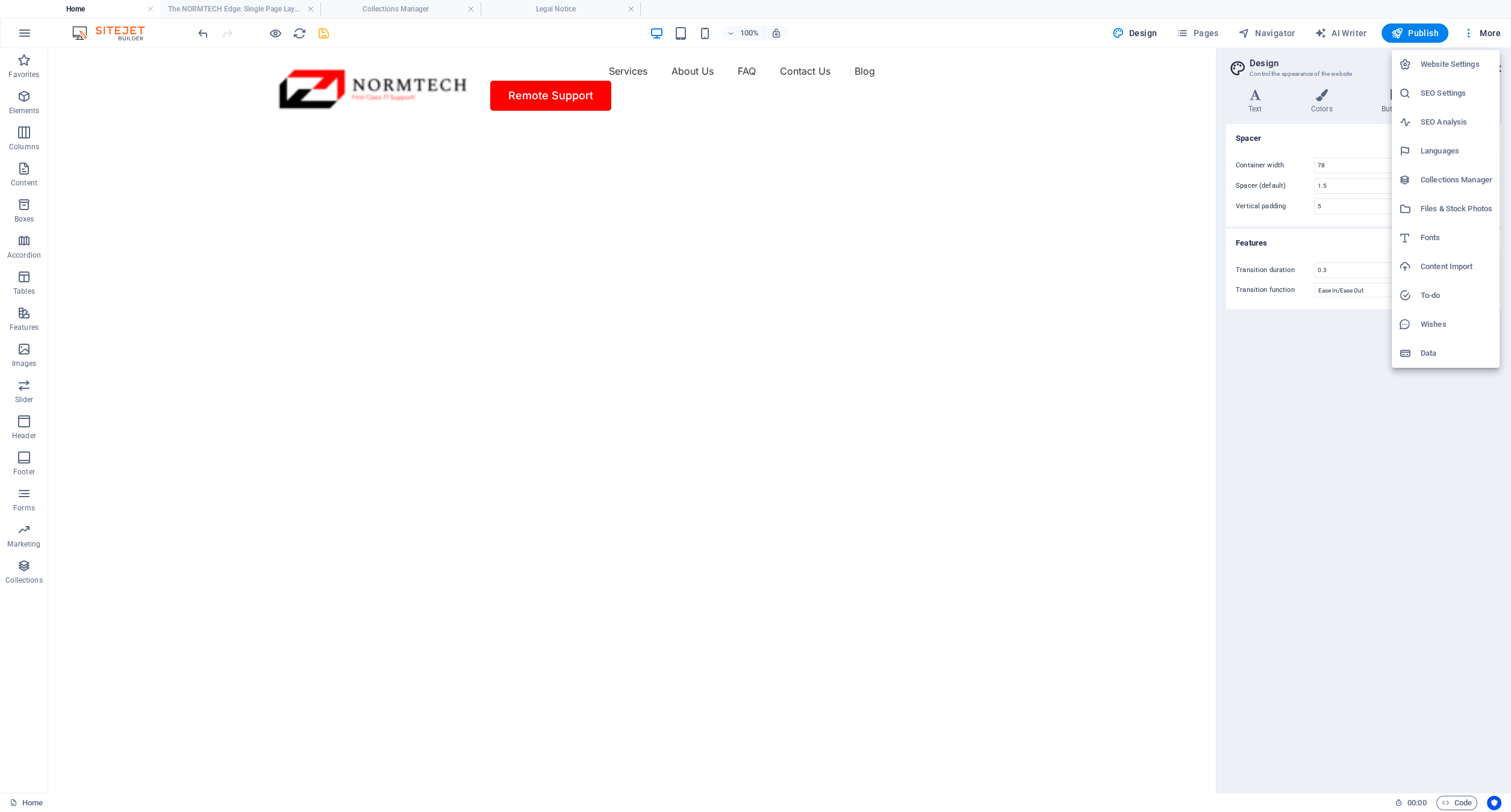click at bounding box center [755, 406] 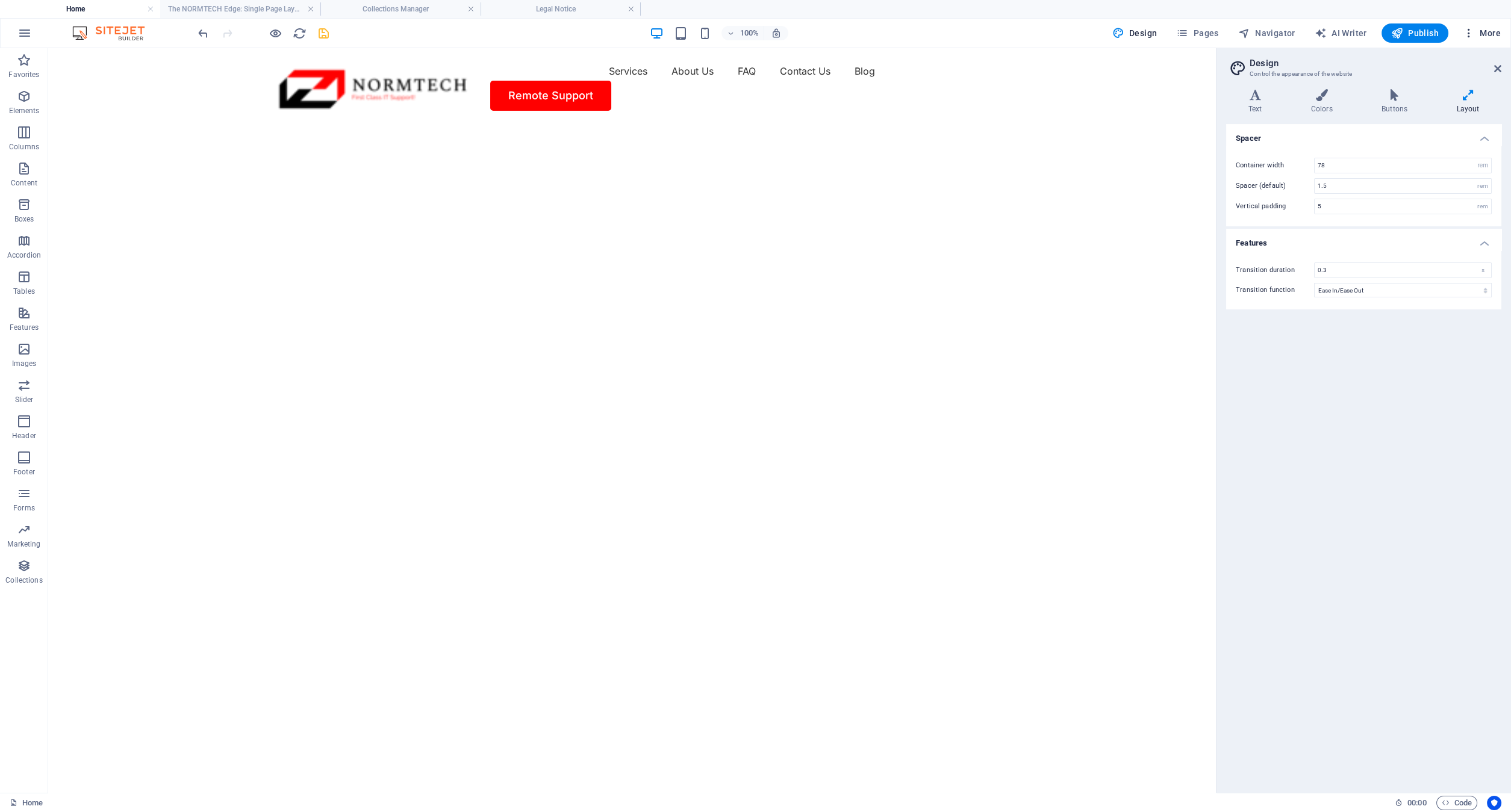click on "More" at bounding box center (1481, 33) 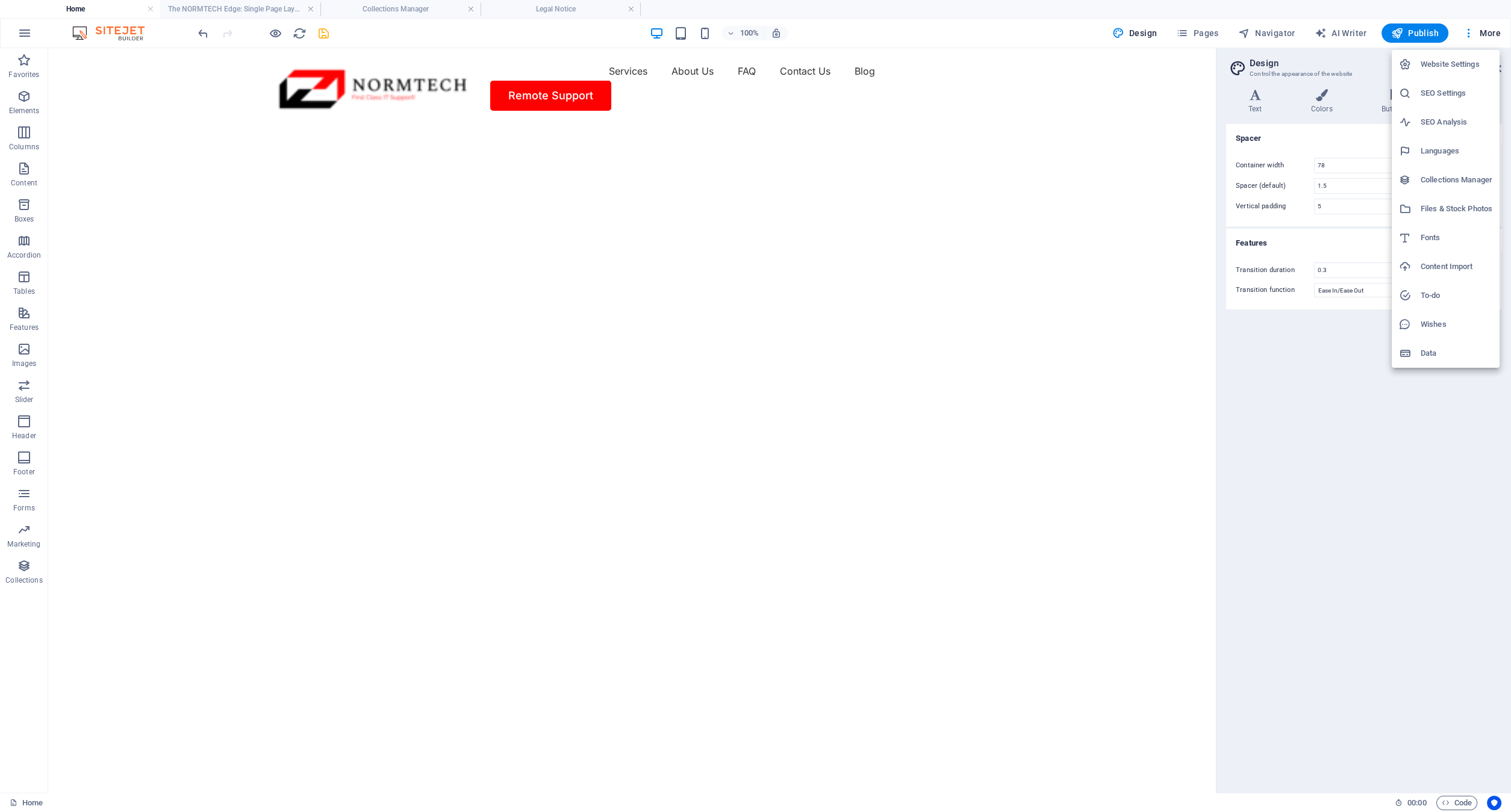 click on "Website Settings" at bounding box center (1456, 64) 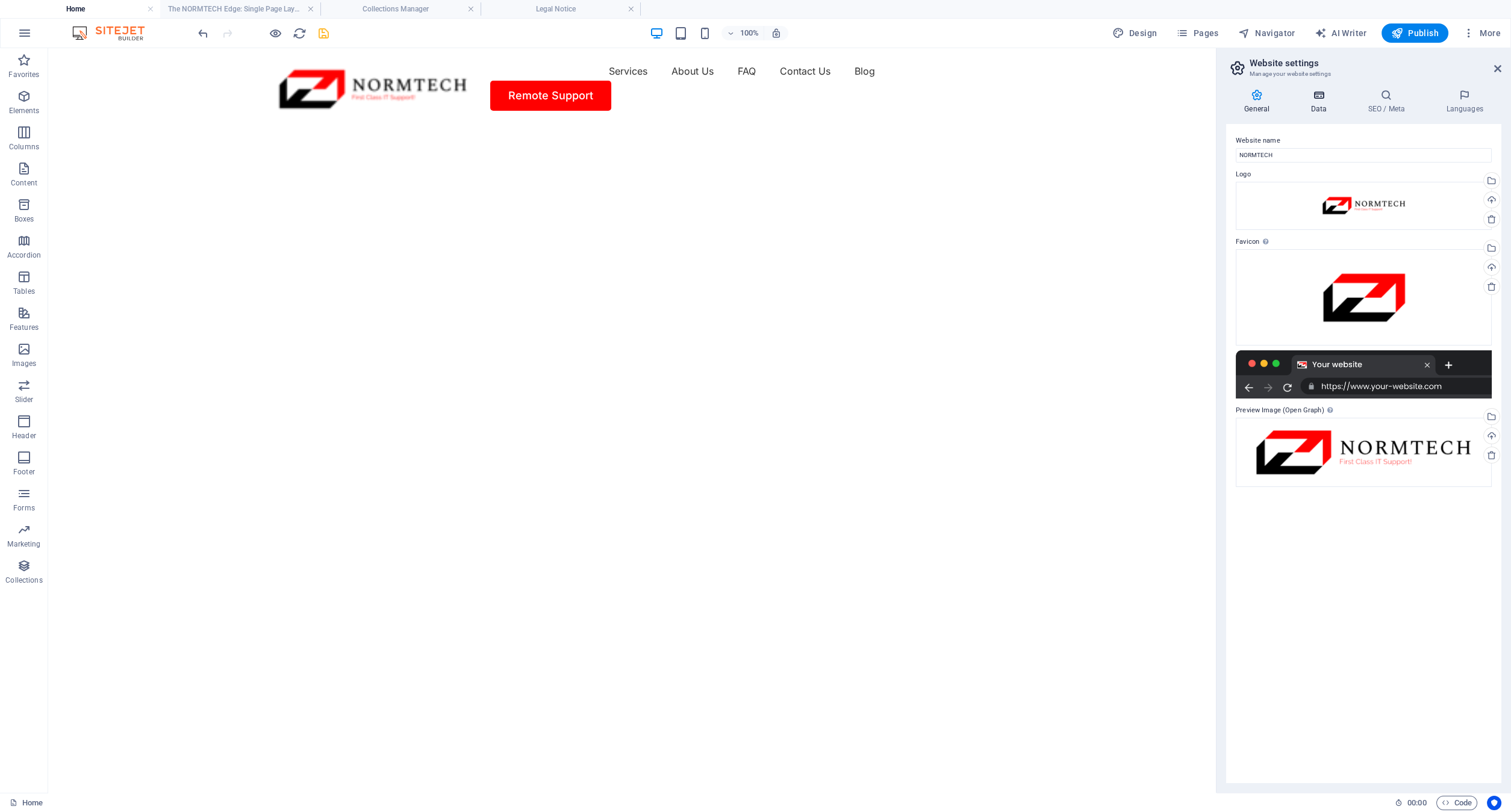 click on "Data" at bounding box center (1321, 102) 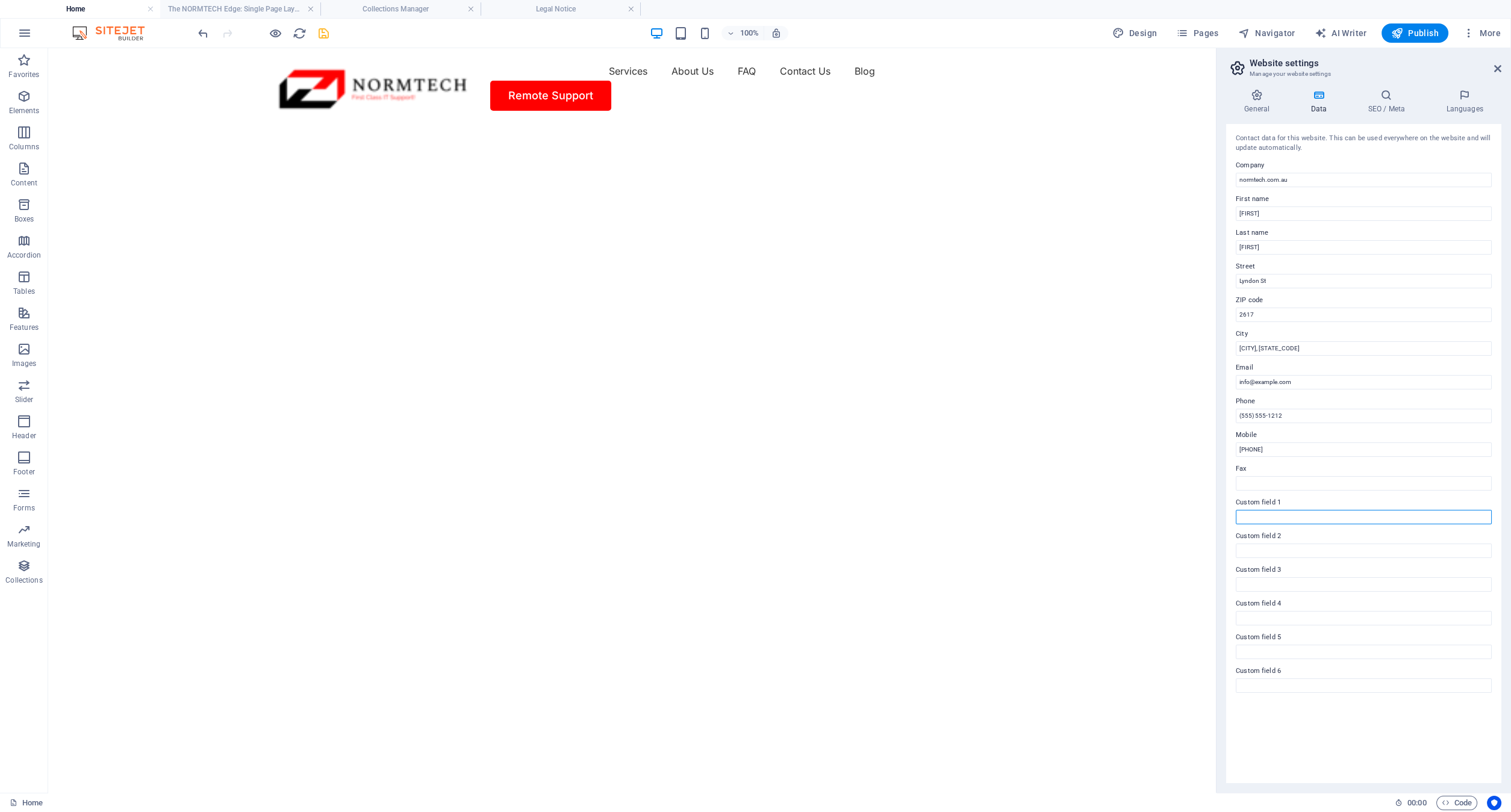 click on "Custom field 1" at bounding box center [1363, 517] 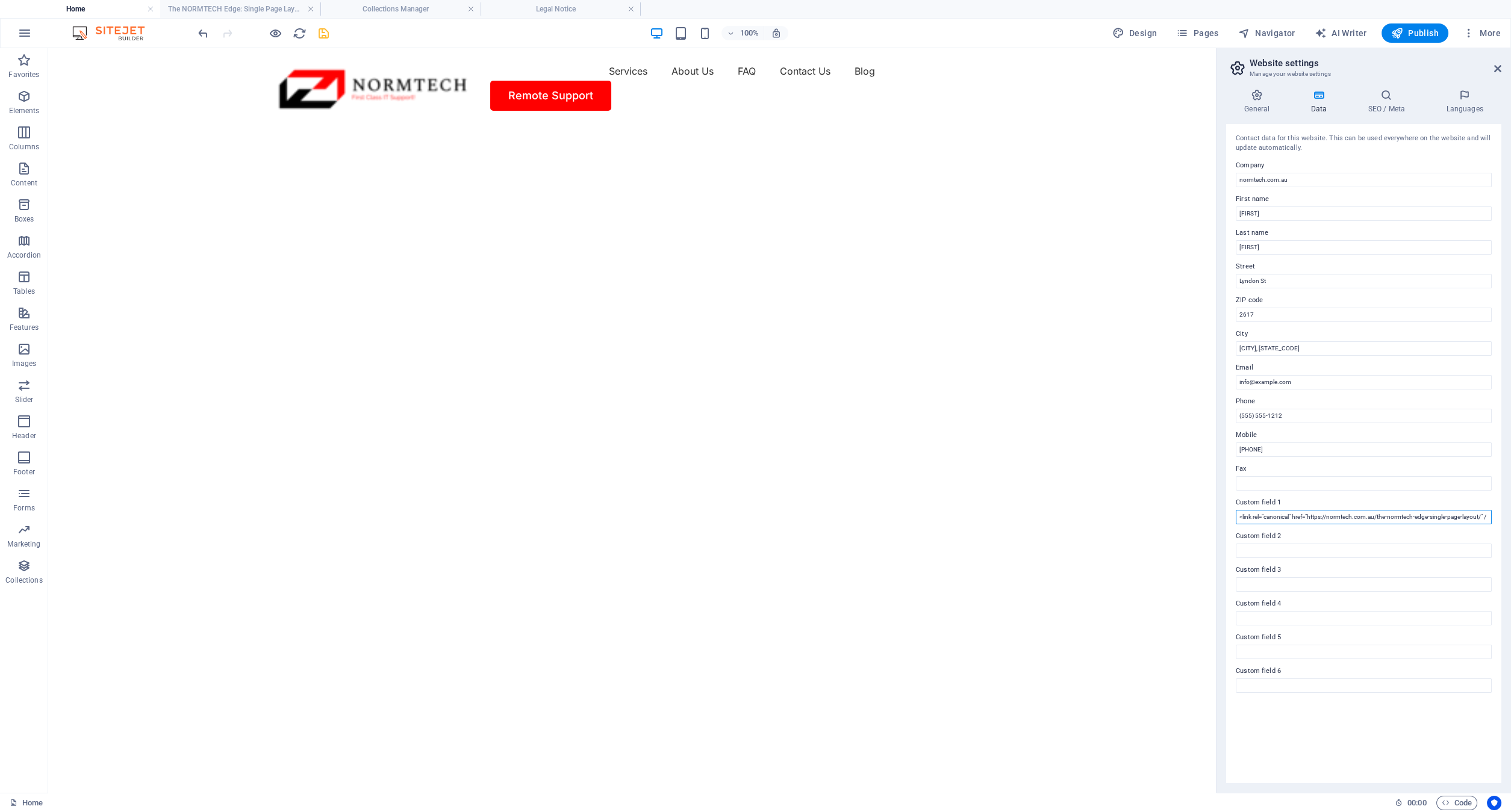 scroll, scrollTop: 0, scrollLeft: 0, axis: both 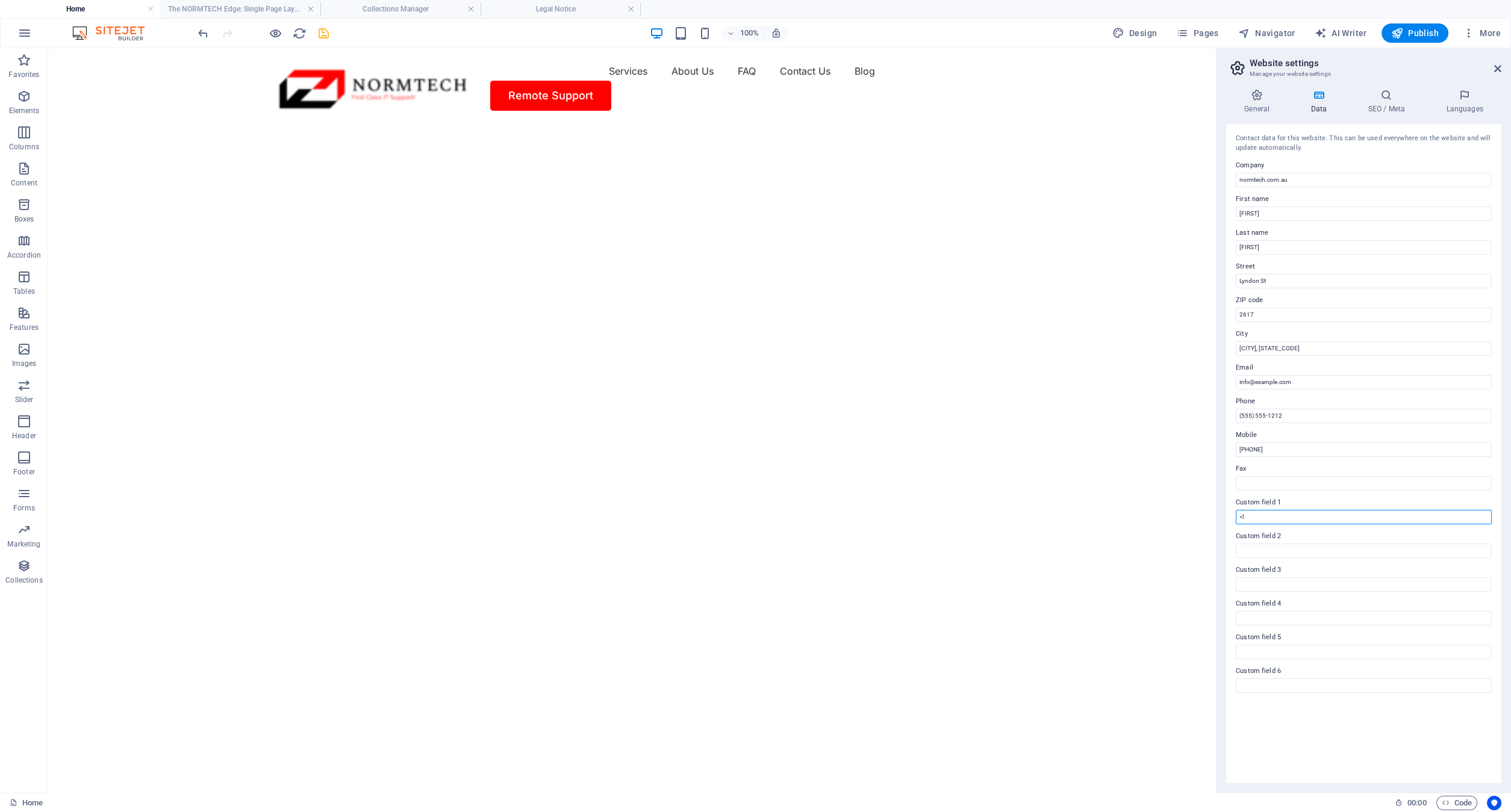 type on "<" 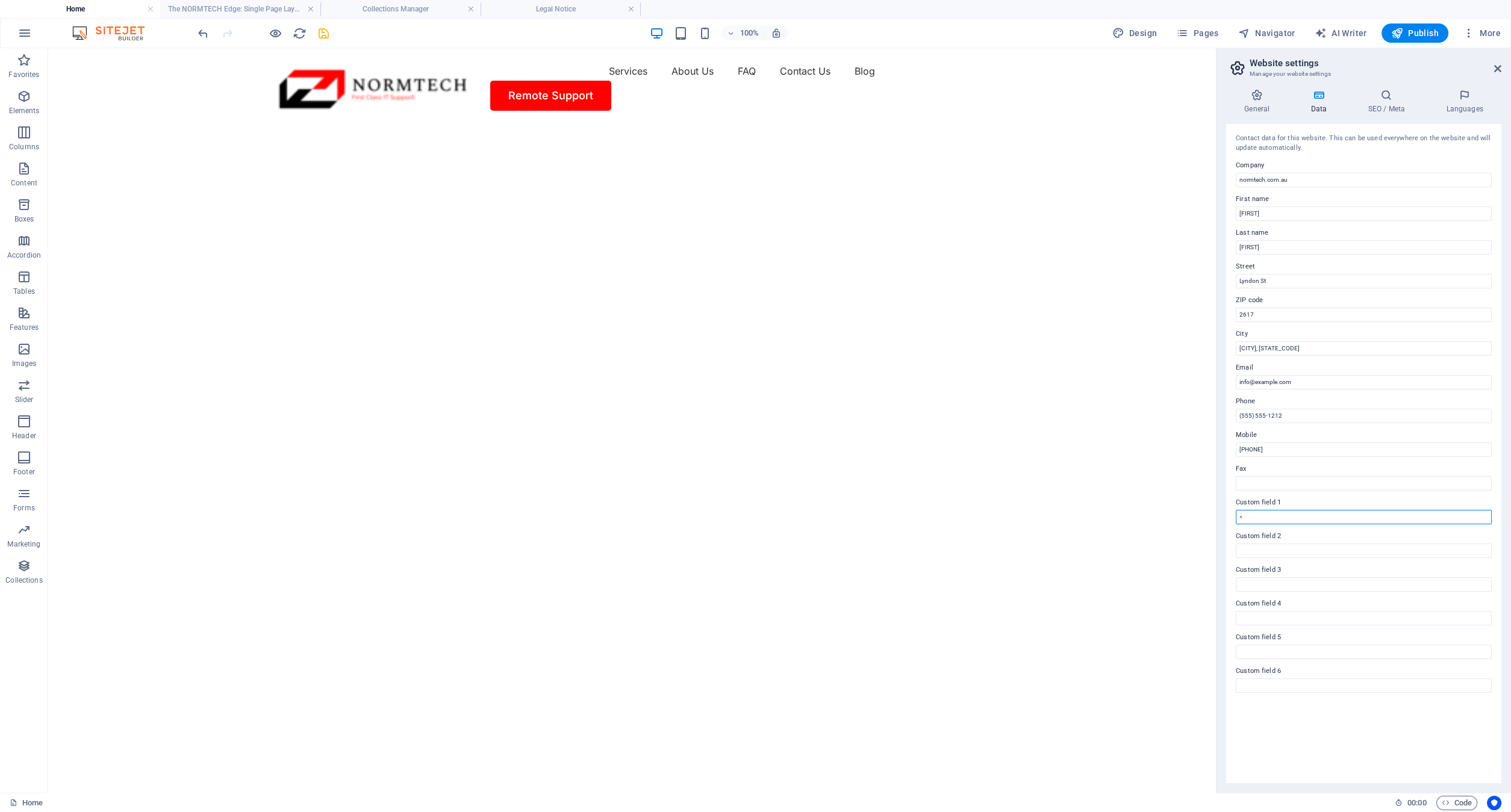 type 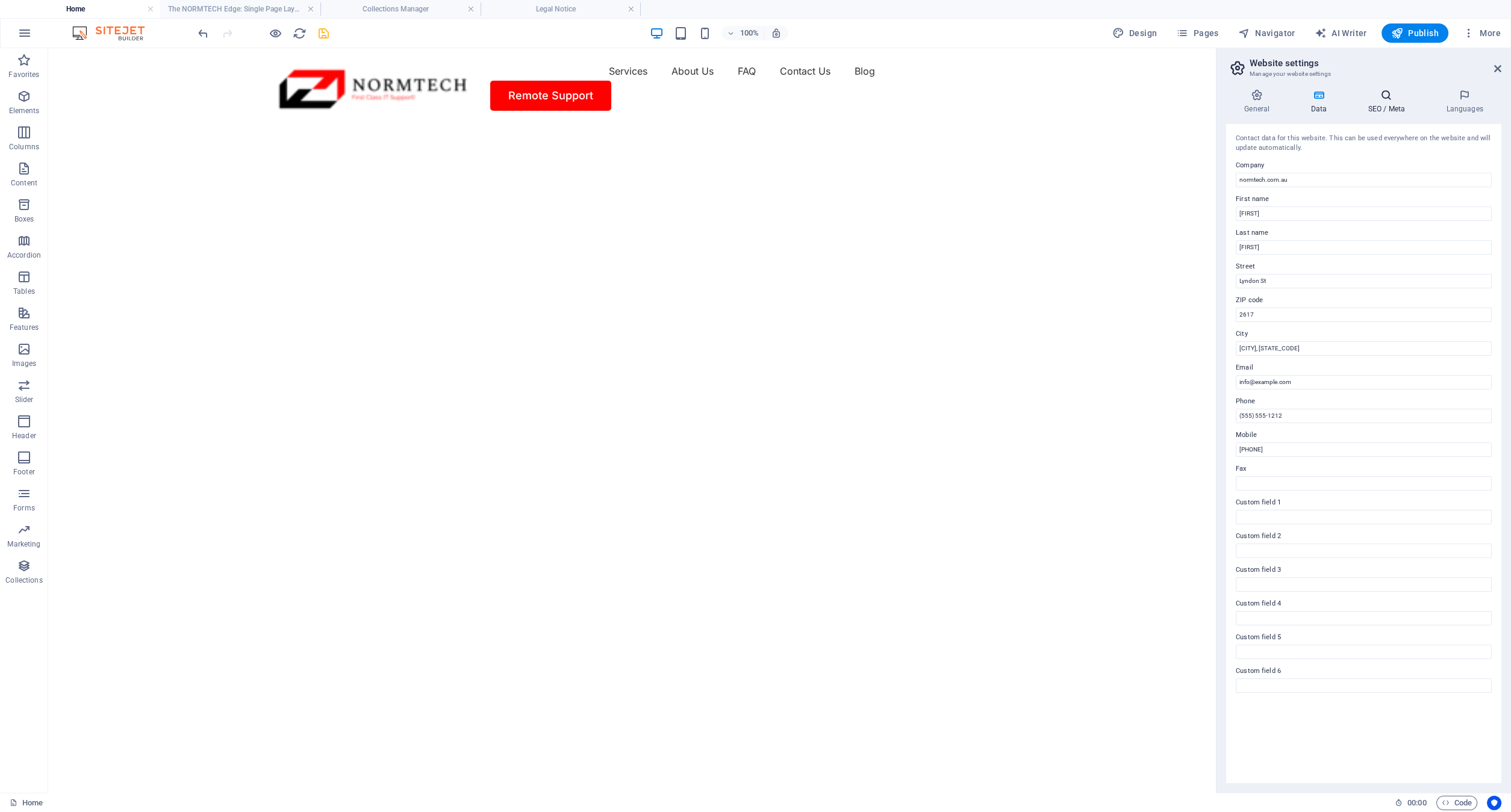 click on "SEO / Meta" at bounding box center (1389, 102) 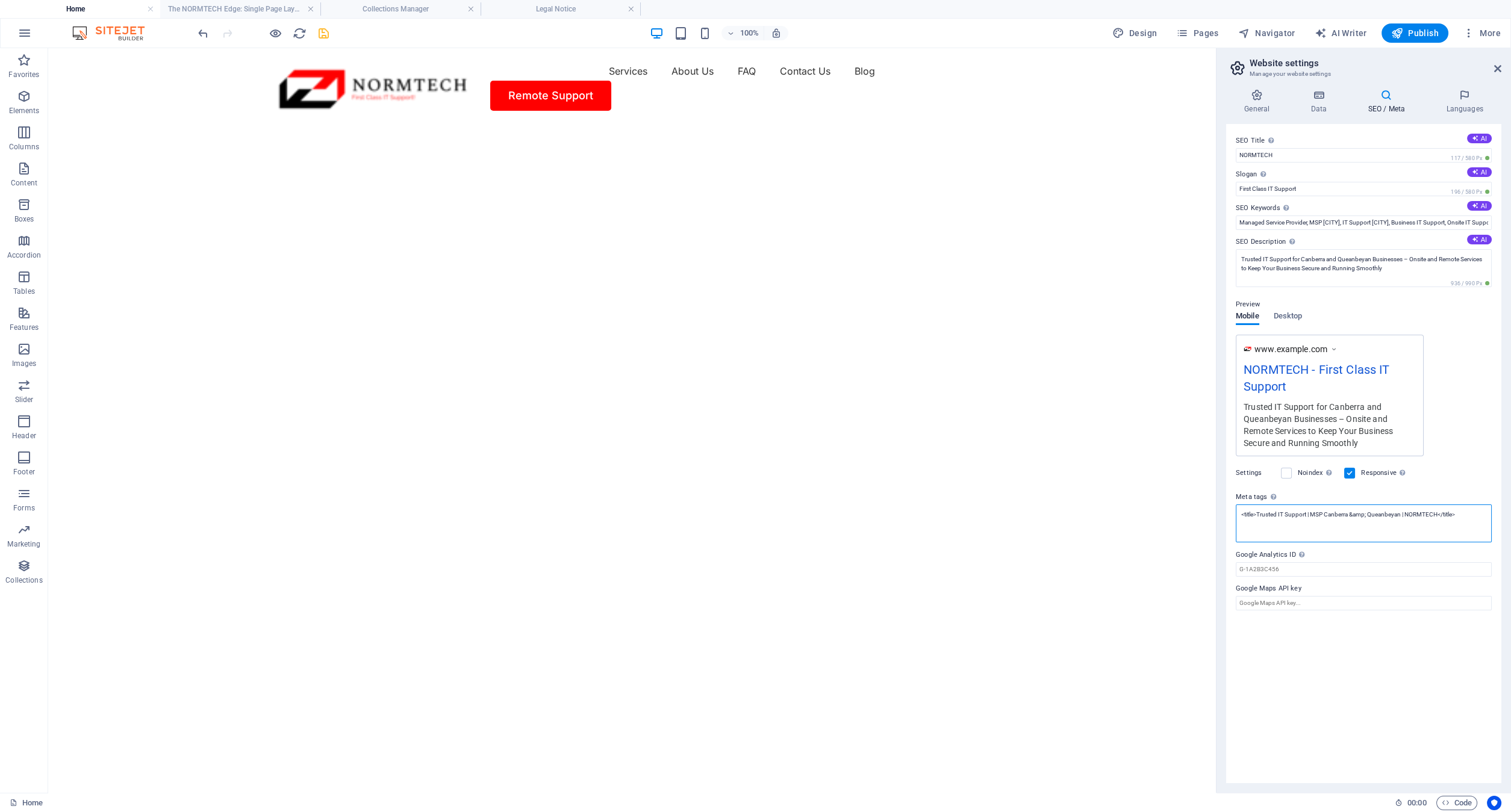 click on "<title>Trusted IT Support | MSP Canberra &amp; Queanbeyan | NORMTECH</title>" at bounding box center (1363, 523) 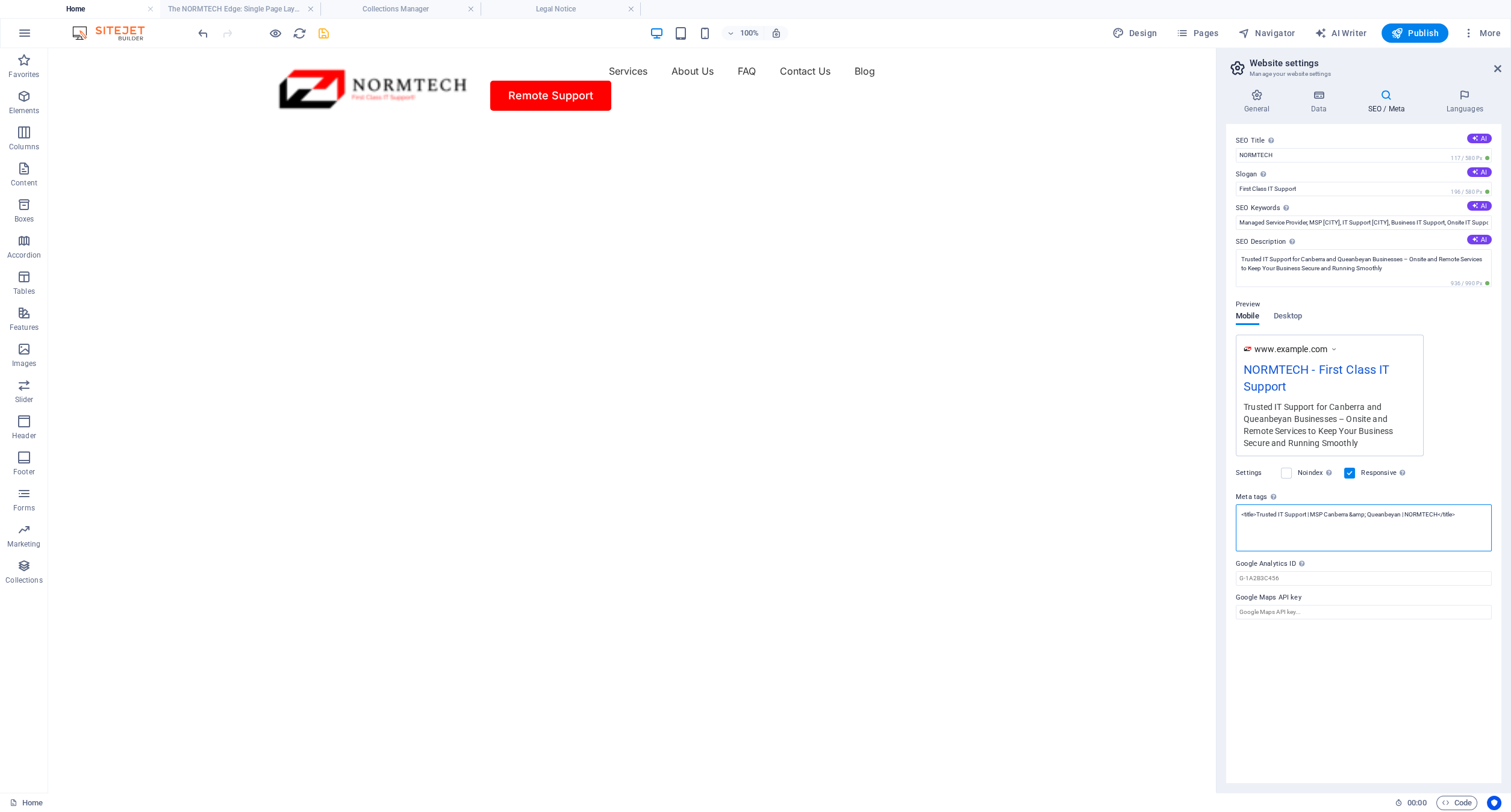 click on "<title>Trusted IT Support | MSP Canberra &amp; Queanbeyan | NORMTECH</title>" at bounding box center [1363, 528] 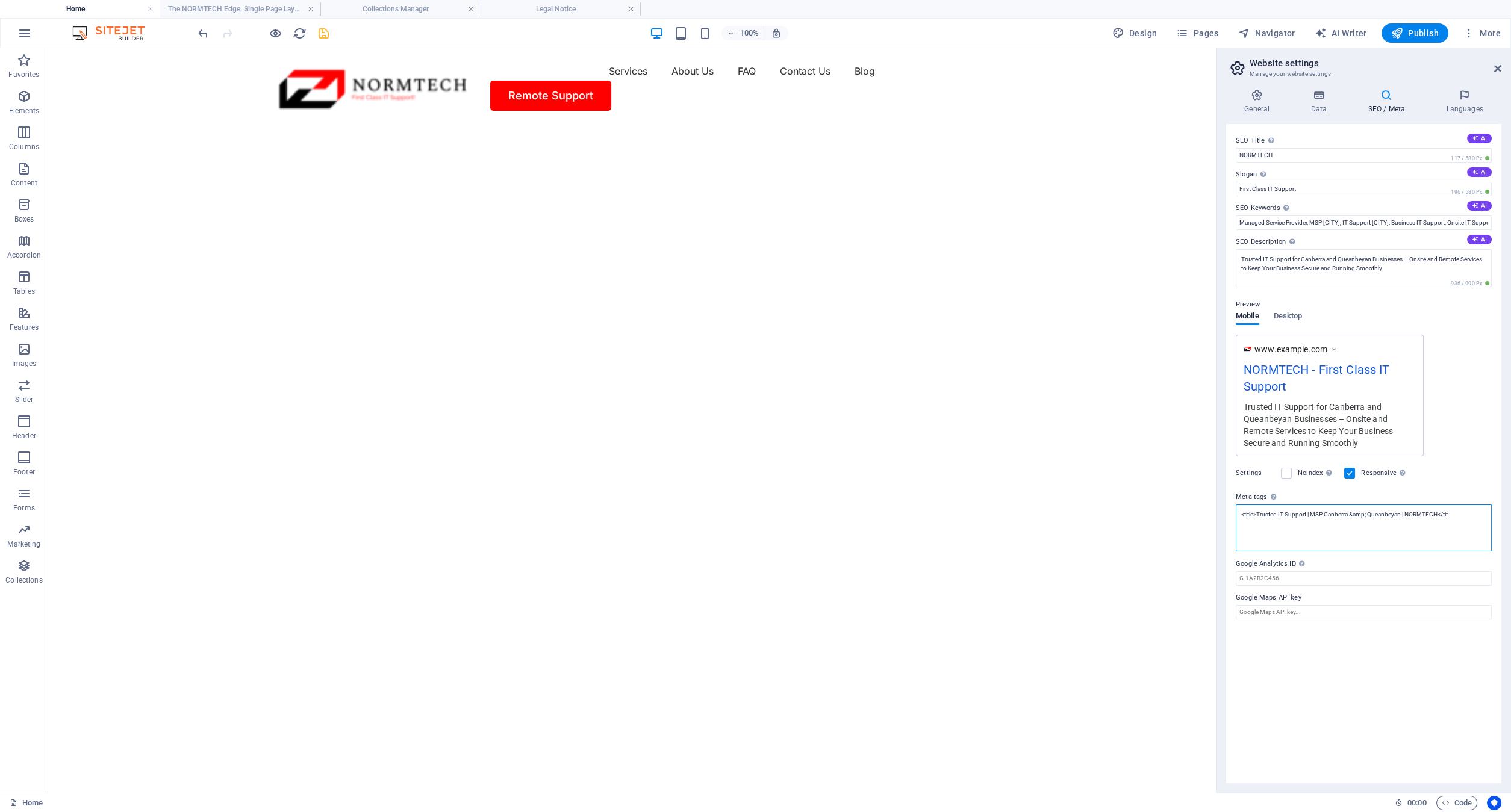 paste on "<link rel="canonical" href="https://normtech.com.au/the-normtech-edge-single-page-layout/" />" 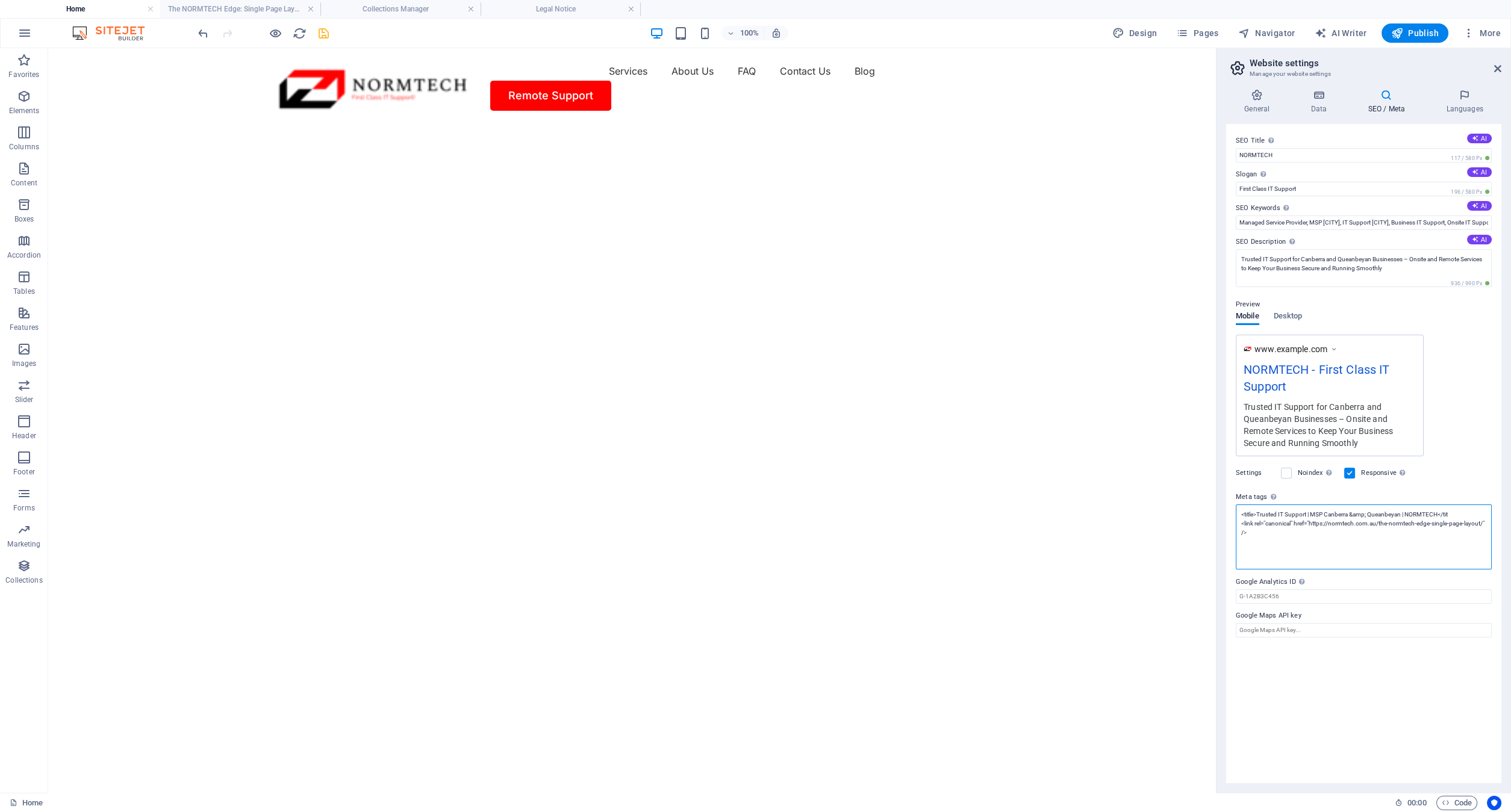 click on "<title>Trusted IT Support | MSP Canberra &amp; Queanbeyan | NORMTECH</tit
<link rel="canonical" href="https://normtech.com.au/the-normtech-edge-single-page-layout/" />" at bounding box center [1363, 537] 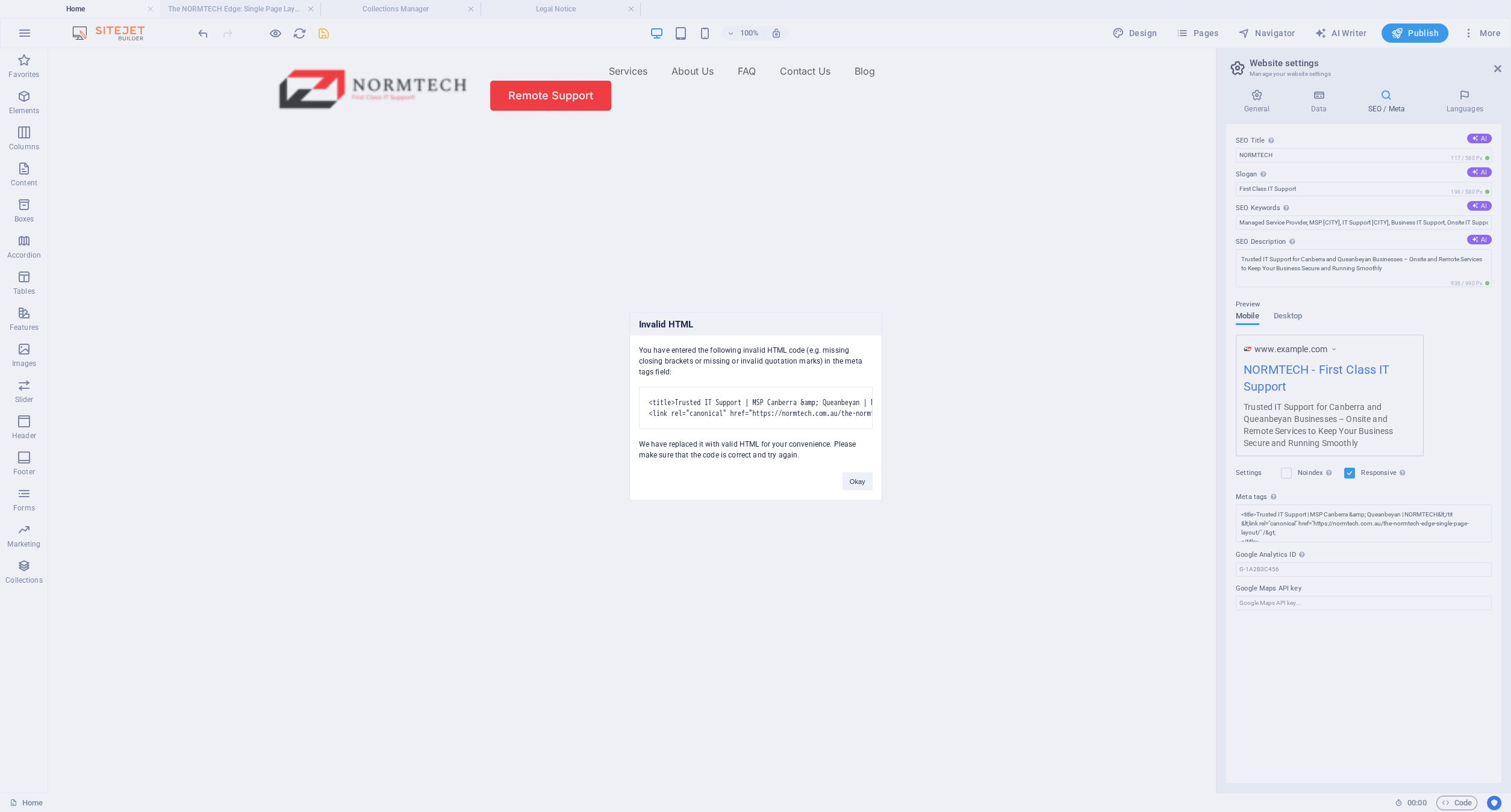 click on "Invalid HTML
You have entered the following invalid HTML code (e.g. missing closing brackets or missing or invalid quotation marks) in the meta tags field:
<title>Trusted IT Support | MSP Canberra &amp; Queanbeyan | NORMTECH</tit
<link rel="canonical" href="https://normtech.com.au/the-normtech-edge-single-page-layout/" />
We have replaced it with valid HTML for your convenience. Please make sure that the code is correct and try again.
Okay" at bounding box center [755, 406] 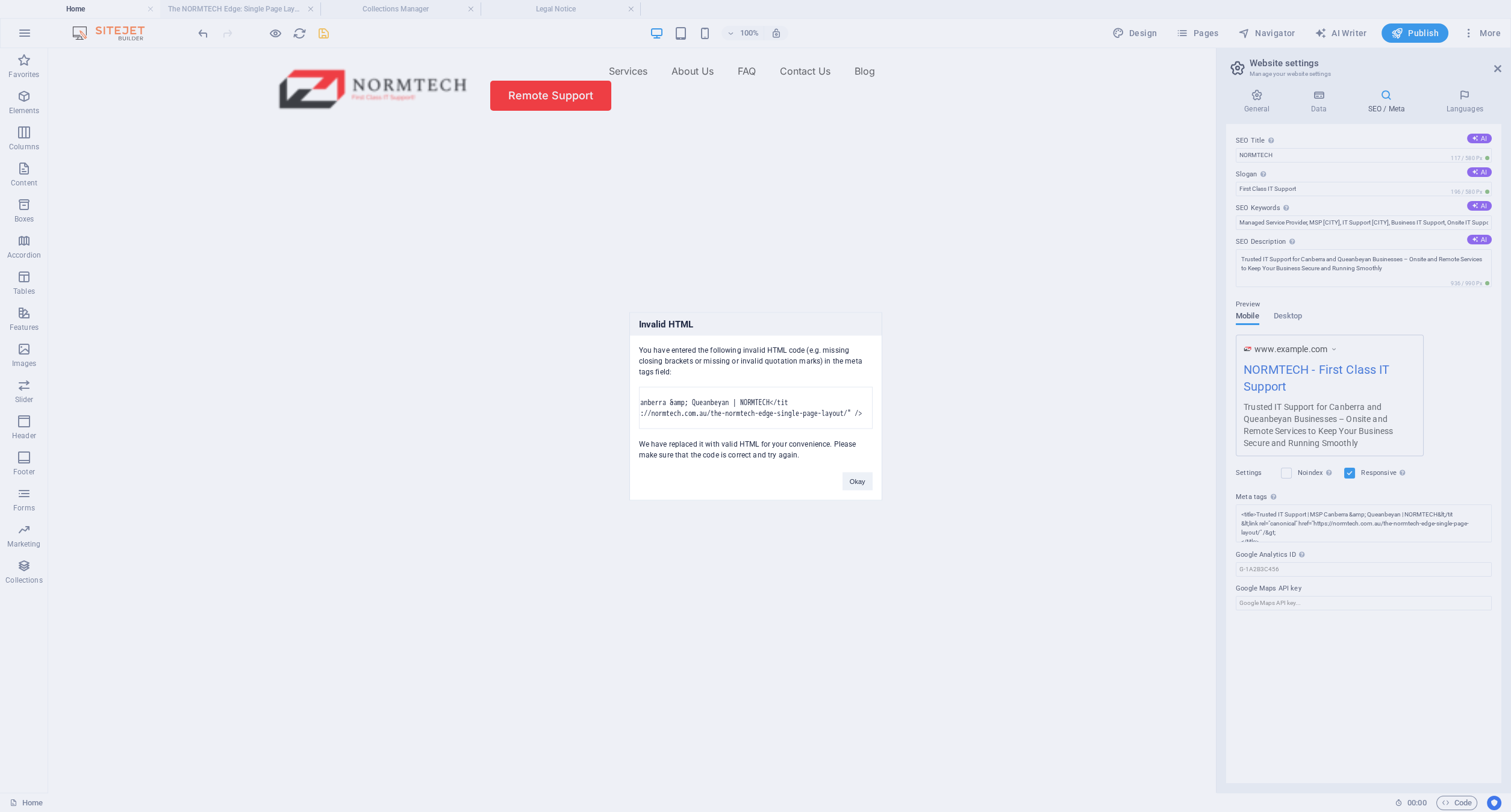 drag, startPoint x: 738, startPoint y: 383, endPoint x: 1094, endPoint y: 512, distance: 378.6516 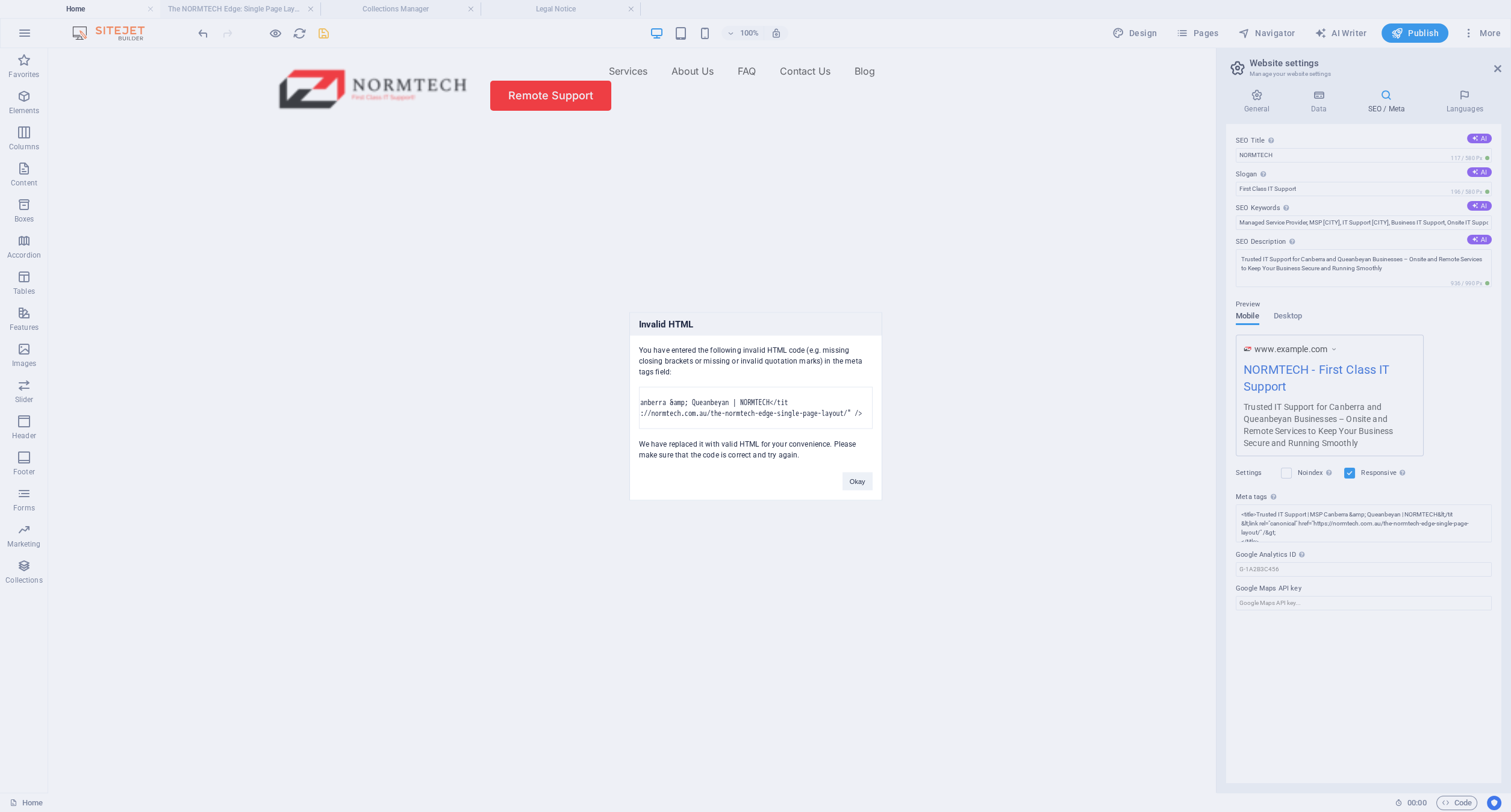 click on "Invalid HTML
You have entered the following invalid HTML code (e.g. missing closing brackets or missing or invalid quotation marks) in the meta tags field:
<title>Trusted IT Support | MSP Canberra &amp; Queanbeyan | NORMTECH</tit
<link rel="canonical" href="https://normtech.com.au/the-normtech-edge-single-page-layout/" />
We have replaced it with valid HTML for your convenience. Please make sure that the code is correct and try again.
Okay" at bounding box center (755, 406) 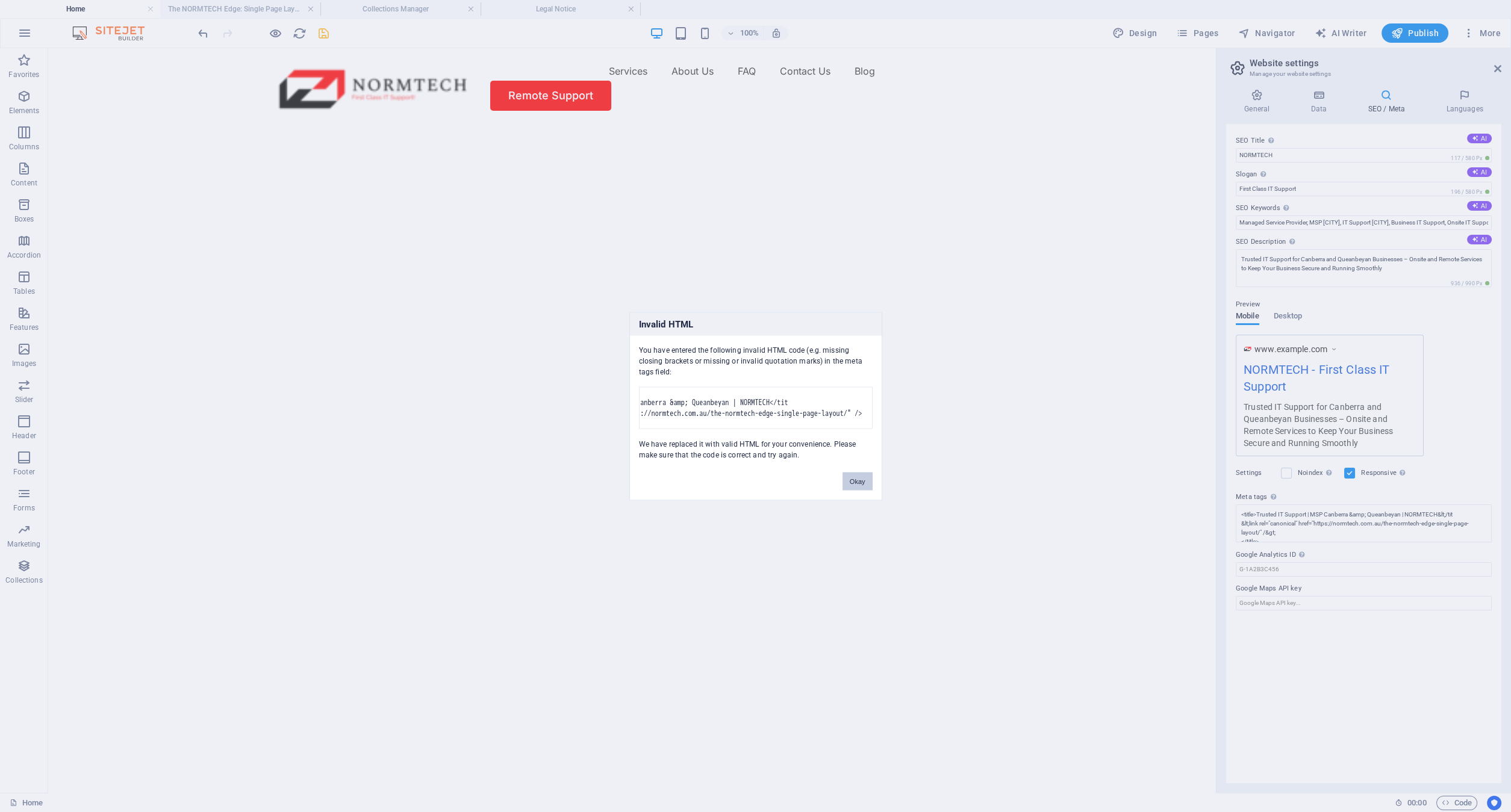 click on "Okay" at bounding box center [858, 481] 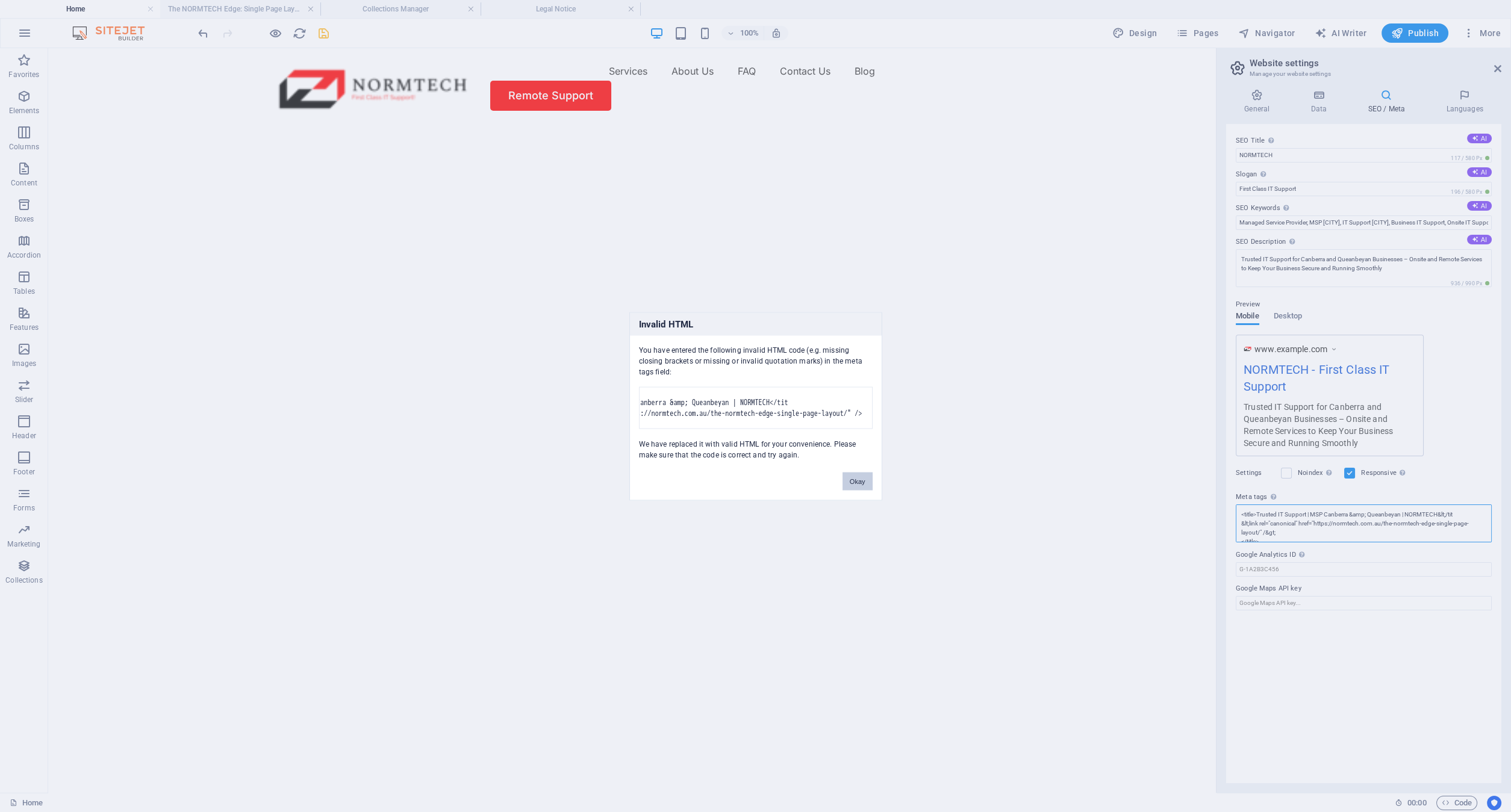 scroll, scrollTop: 0, scrollLeft: 0, axis: both 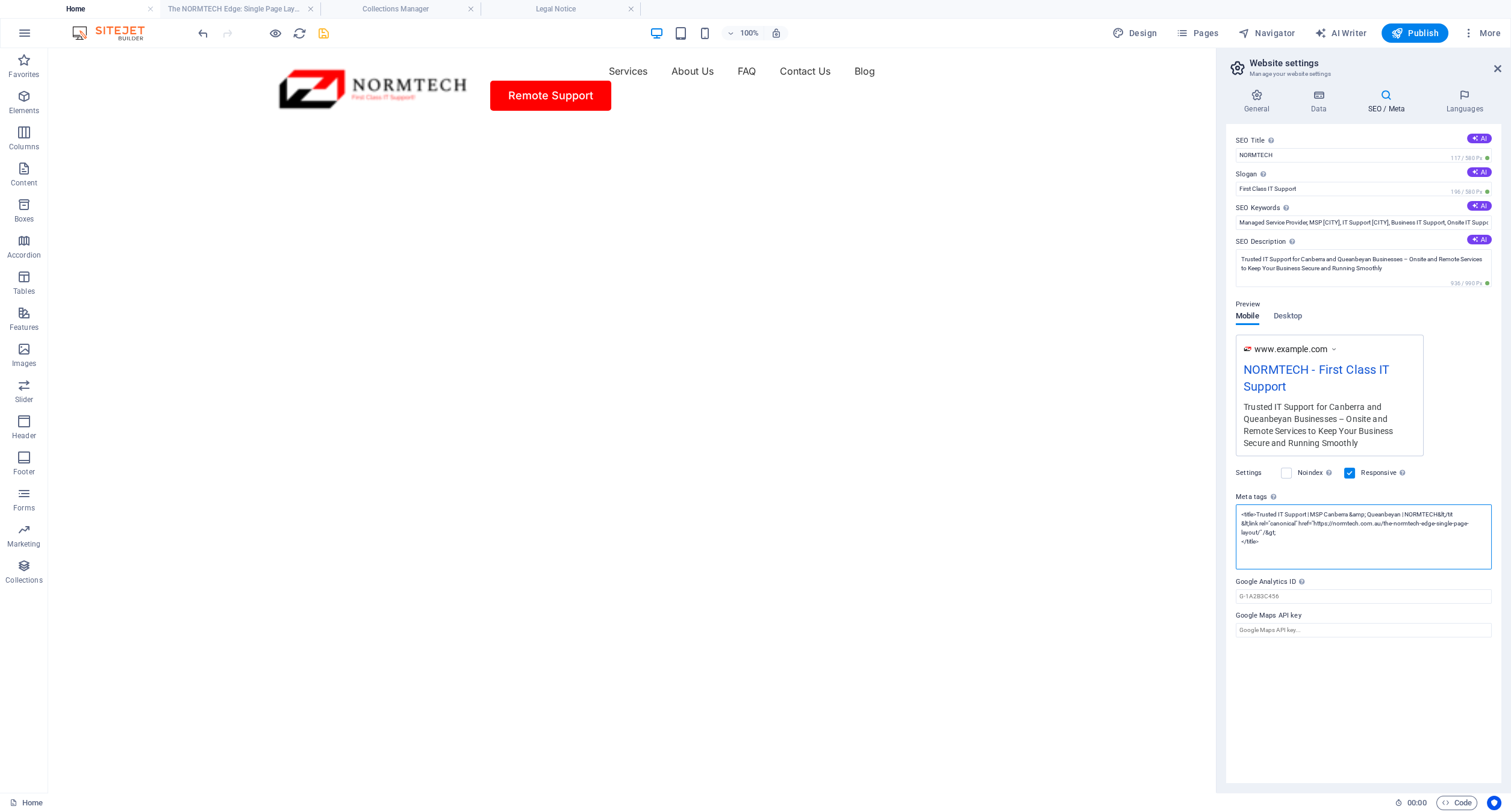 click on "<title>Trusted IT Support | MSP Canberra &amp; Queanbeyan | NORMTECH&lt;/tit
&lt;link rel="canonical" href="https://normtech.com.au/the-normtech-edge-single-page-layout/" /&gt;
</title>" at bounding box center (1363, 537) 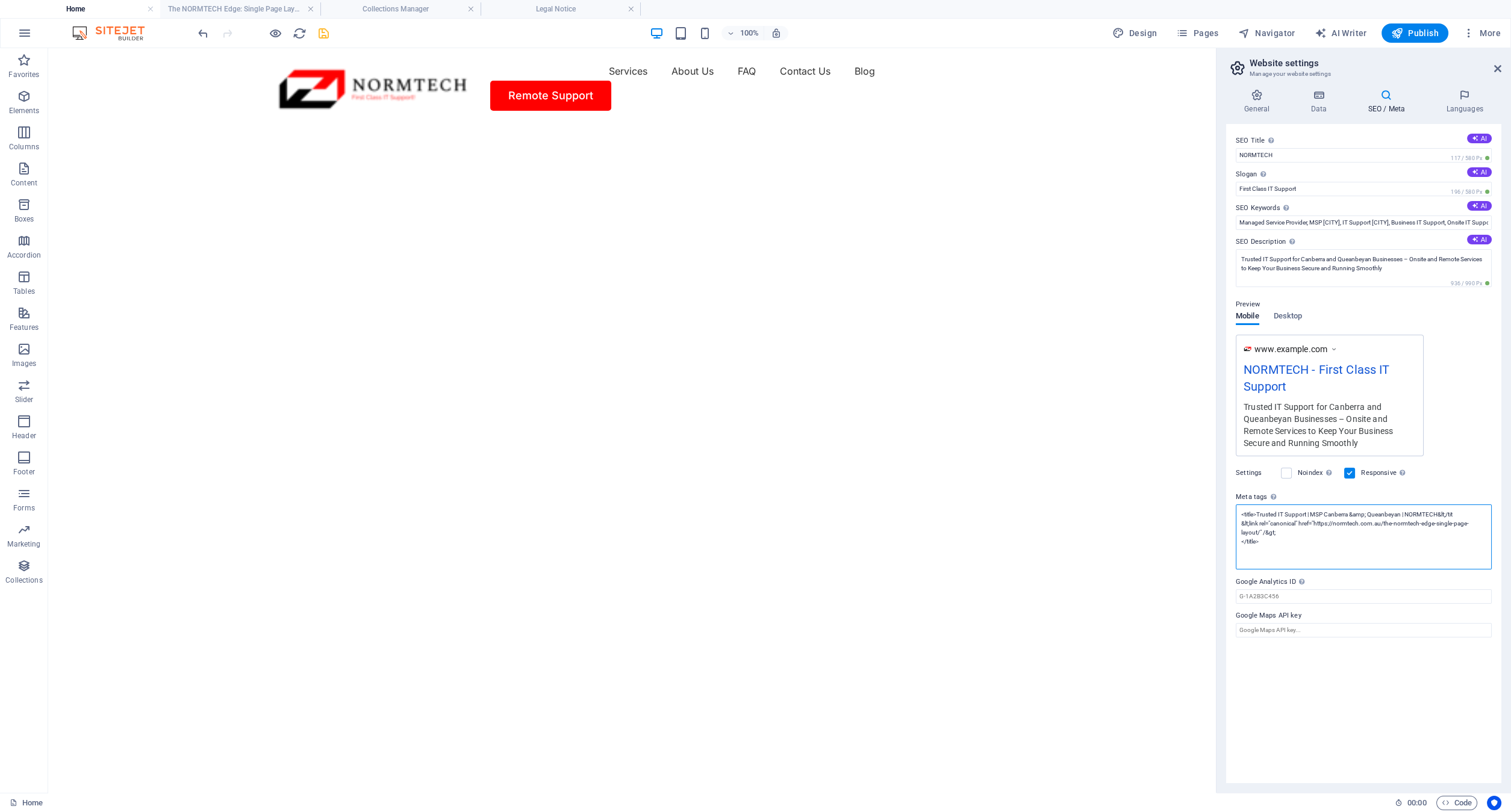 click on "<title>Trusted IT Support | MSP Canberra &amp; Queanbeyan | NORMTECH&lt;/tit
&lt;link rel="canonical" href="https://normtech.com.au/the-normtech-edge-single-page-layout/" /&gt;
</title>" at bounding box center (1363, 537) 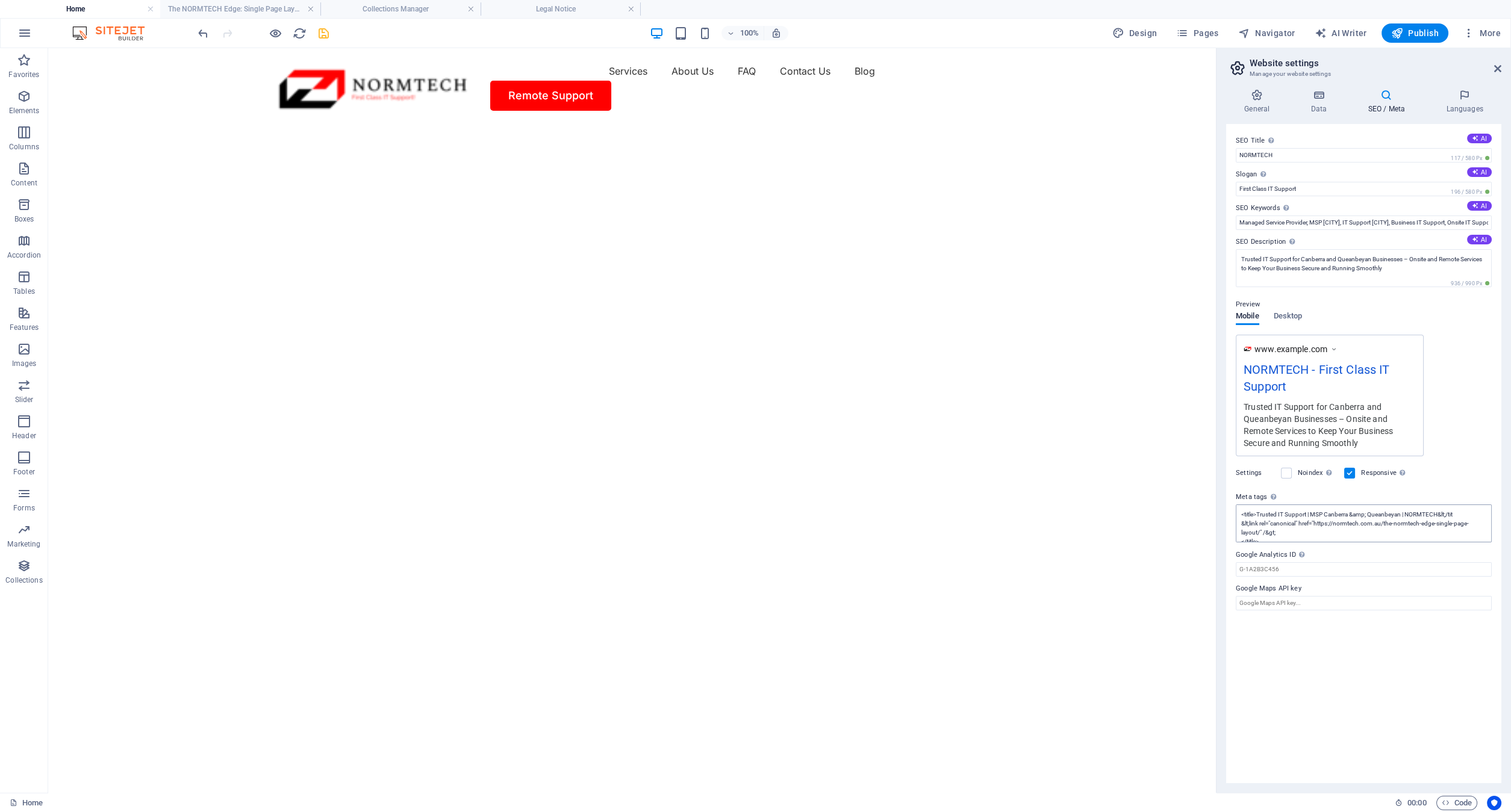 scroll, scrollTop: 9, scrollLeft: 0, axis: vertical 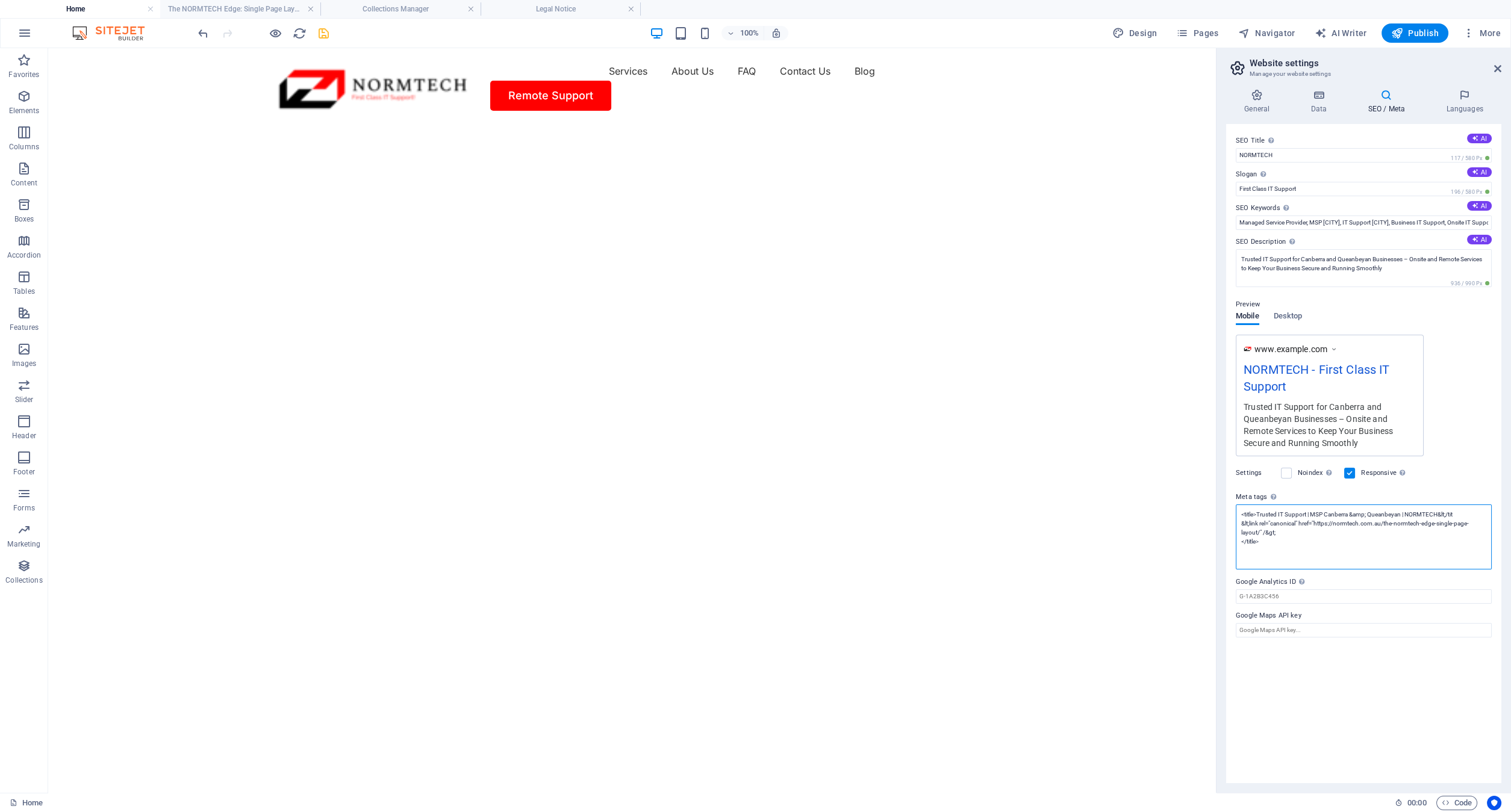 click on "<title>Trusted IT Support | MSP Canberra &amp; Queanbeyan | NORMTECH&lt;/tit
&lt;link rel="canonical" href="https://normtech.com.au/the-normtech-edge-single-page-layout/" /&gt;
</title>" at bounding box center (1363, 537) 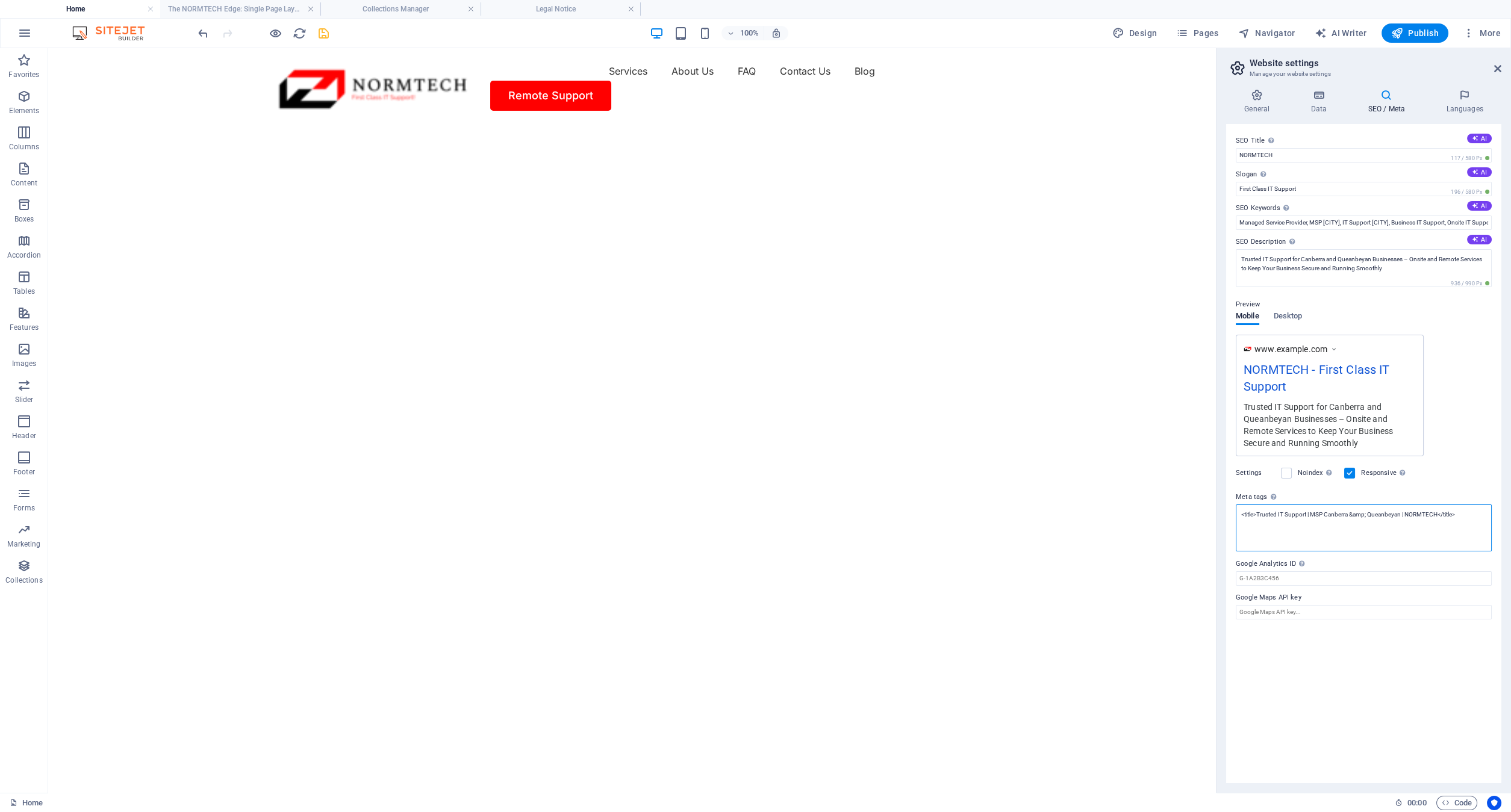 click on "<title>Trusted IT Support | MSP Canberra &amp; Queanbeyan | NORMTECH</title>" at bounding box center (1363, 528) 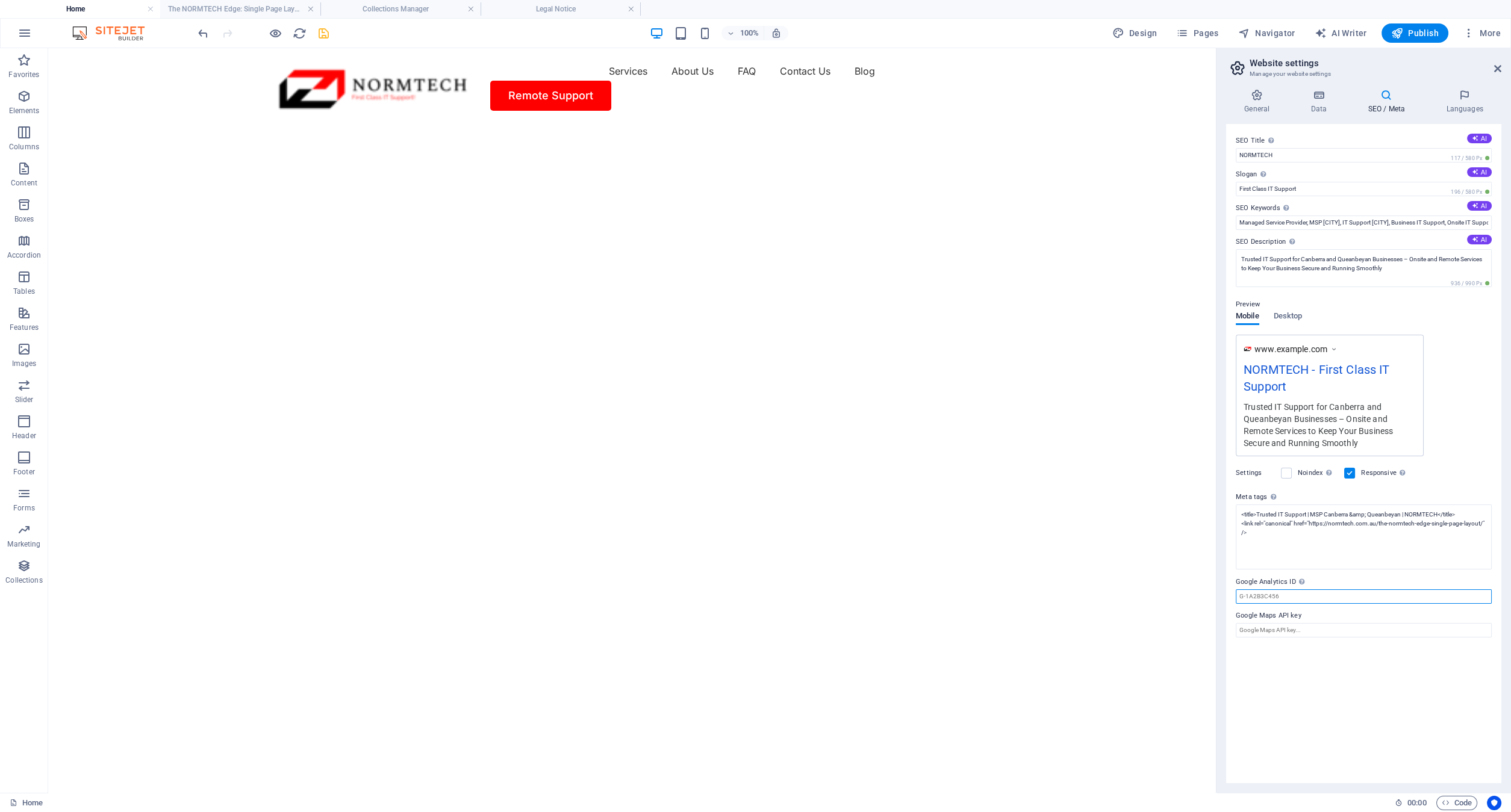 type on "<title>Trusted IT Support | MSP Canberra &amp; Queanbeyan | NORMTECH</title>
<link rel="canonical" href="https://normtech.com.au/the-normtech-edge-single-page-layout/">" 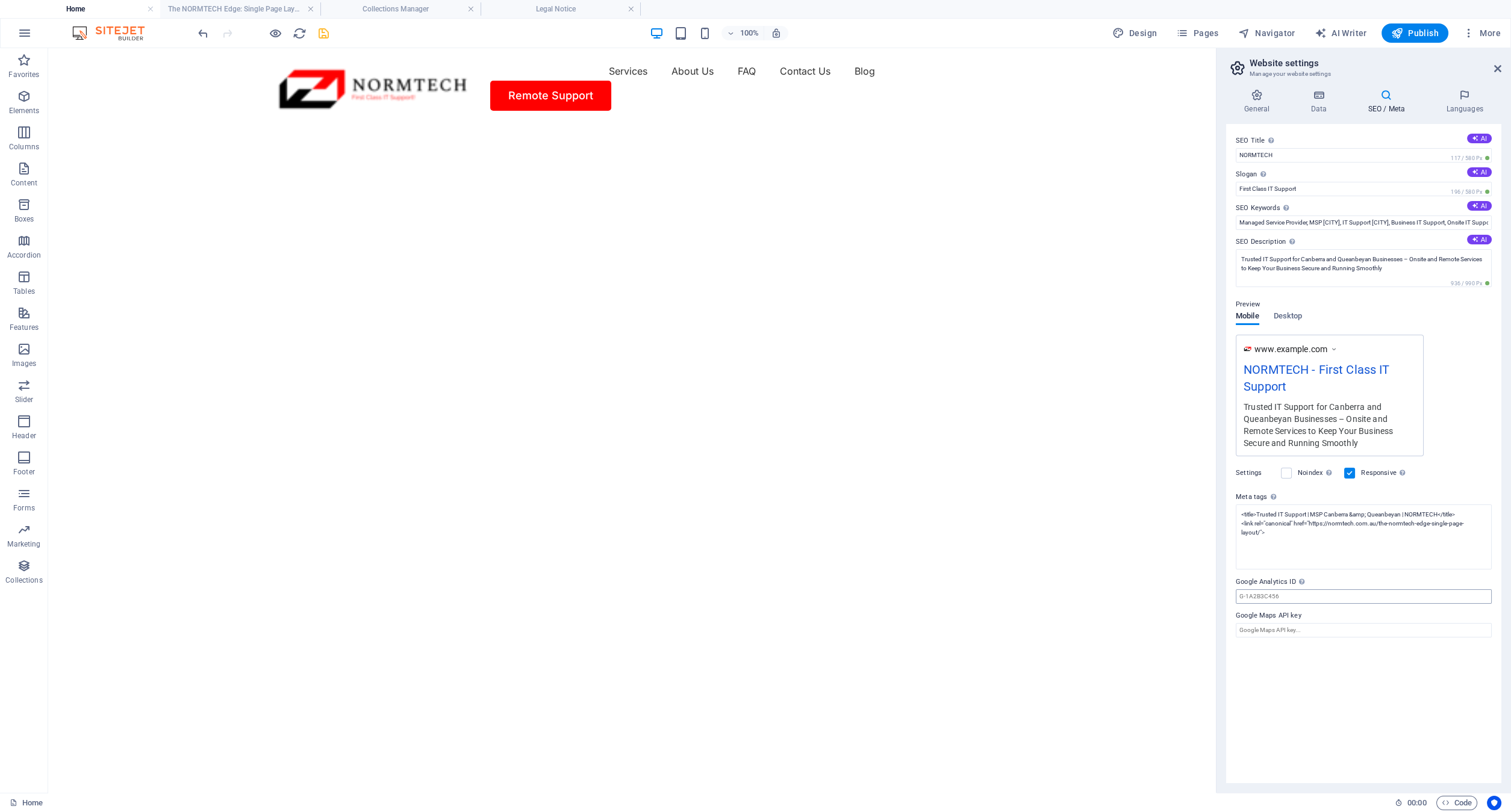 click on "normtech.com.au Home The NORMTECH Edge: Single Page Layout Collections Manager Legal Notice Favorites Elements Columns Content Boxes Accordion Tables Features Images Slider Header Footer Forms Marketing Collections
H1   Text on background   Container   Menu Bar   Logo   Spacer   Button   Menu   Spacer   Spacer   Text   Text   Text   Container   2 columns   Button   2 columns   Container   Button   HTML   Spacer 100% Design Pages Navigator AI Writer Publish More Home 00 : 00 Code Favorites Elements Columns Content Boxes Accordion Tables Features Images Slider Header Footer Forms Marketing Collections
Drag here to replace the existing content. Press “Ctrl” if you want to create a new element.
H2   Collection item   Preset   Container   Reference   Container   Collection item   Image   Collection listing   Collection item   H3   Container   Text   Text   Collection item   Container" at bounding box center [755, 406] 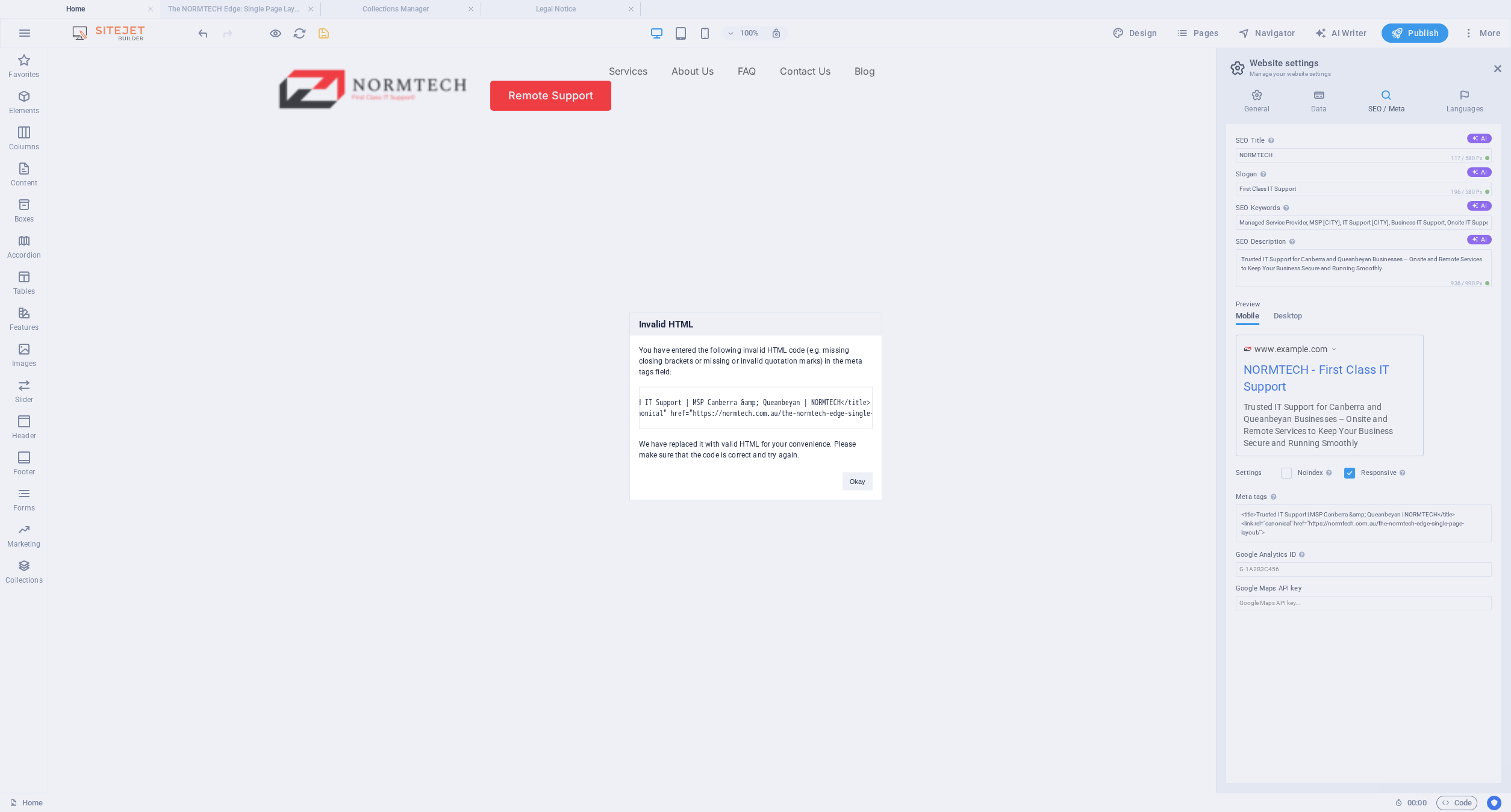 scroll, scrollTop: 0, scrollLeft: 183, axis: horizontal 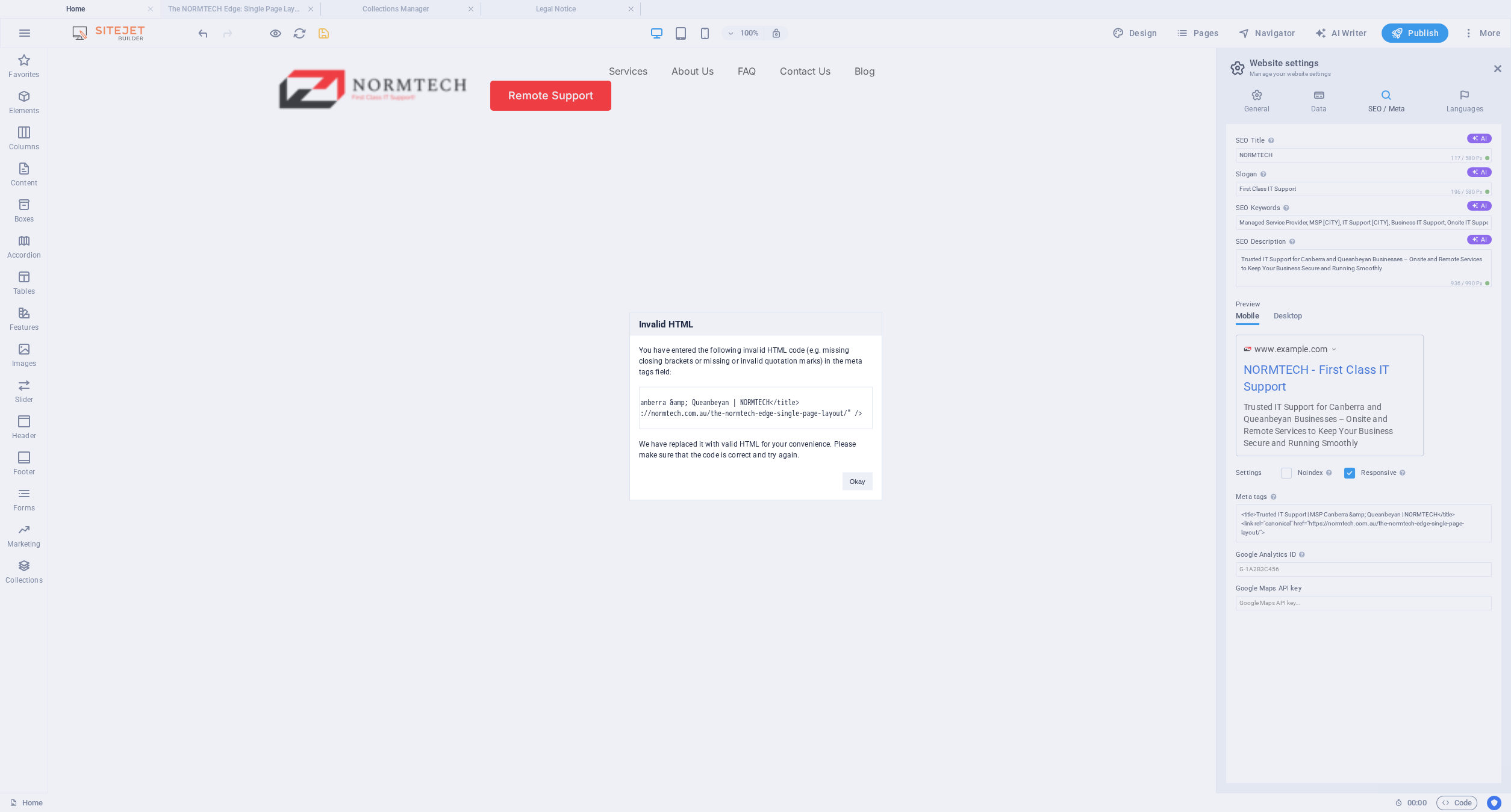 drag, startPoint x: 736, startPoint y: 382, endPoint x: 852, endPoint y: 406, distance: 118.4567 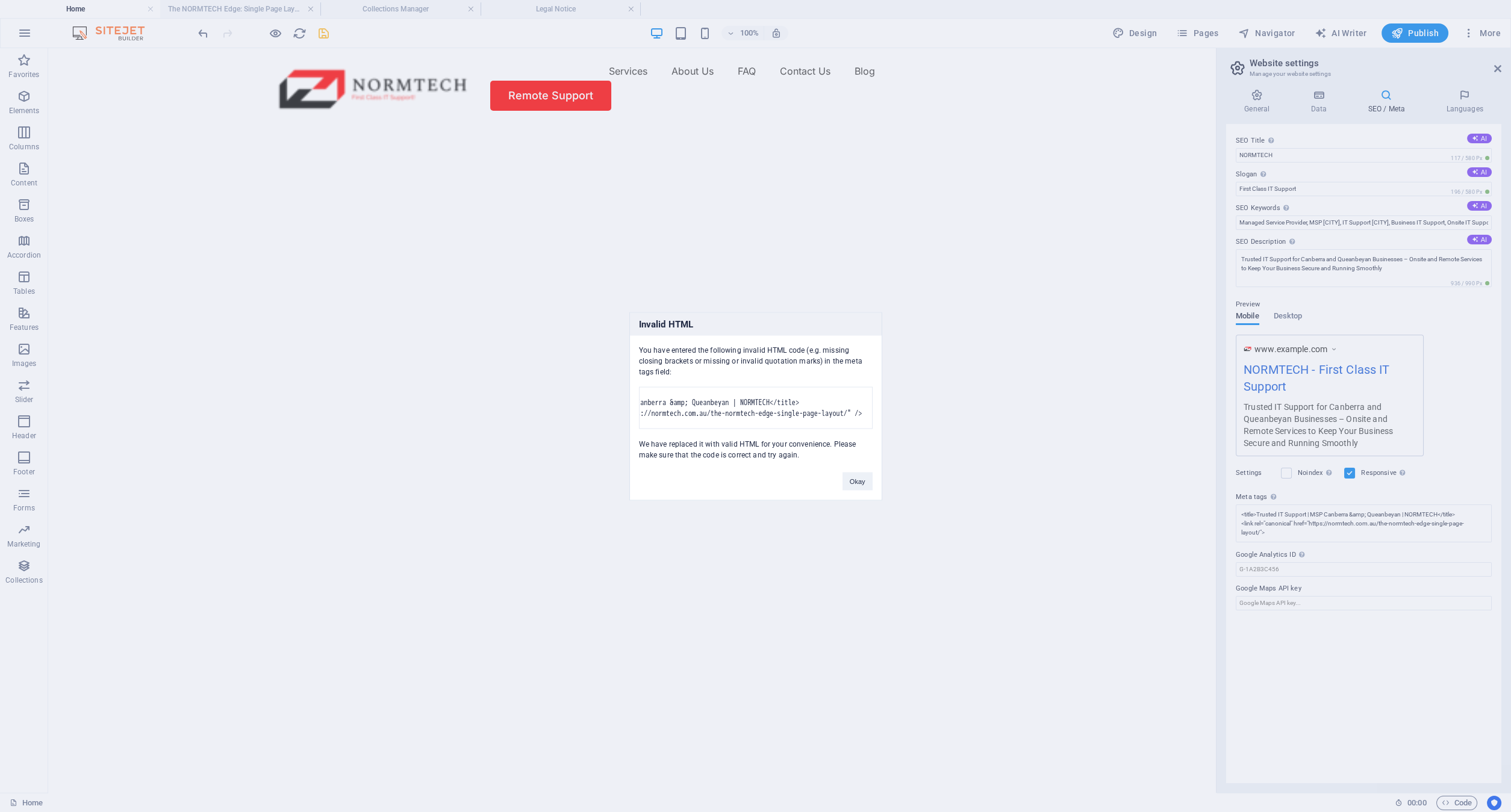 click on "<title>Trusted IT Support | MSP Canberra &amp; Queanbeyan | NORMTECH</title>
<link rel="canonical" href="https://normtech.com.au/the-normtech-edge-single-page-layout/" />" at bounding box center (756, 408) 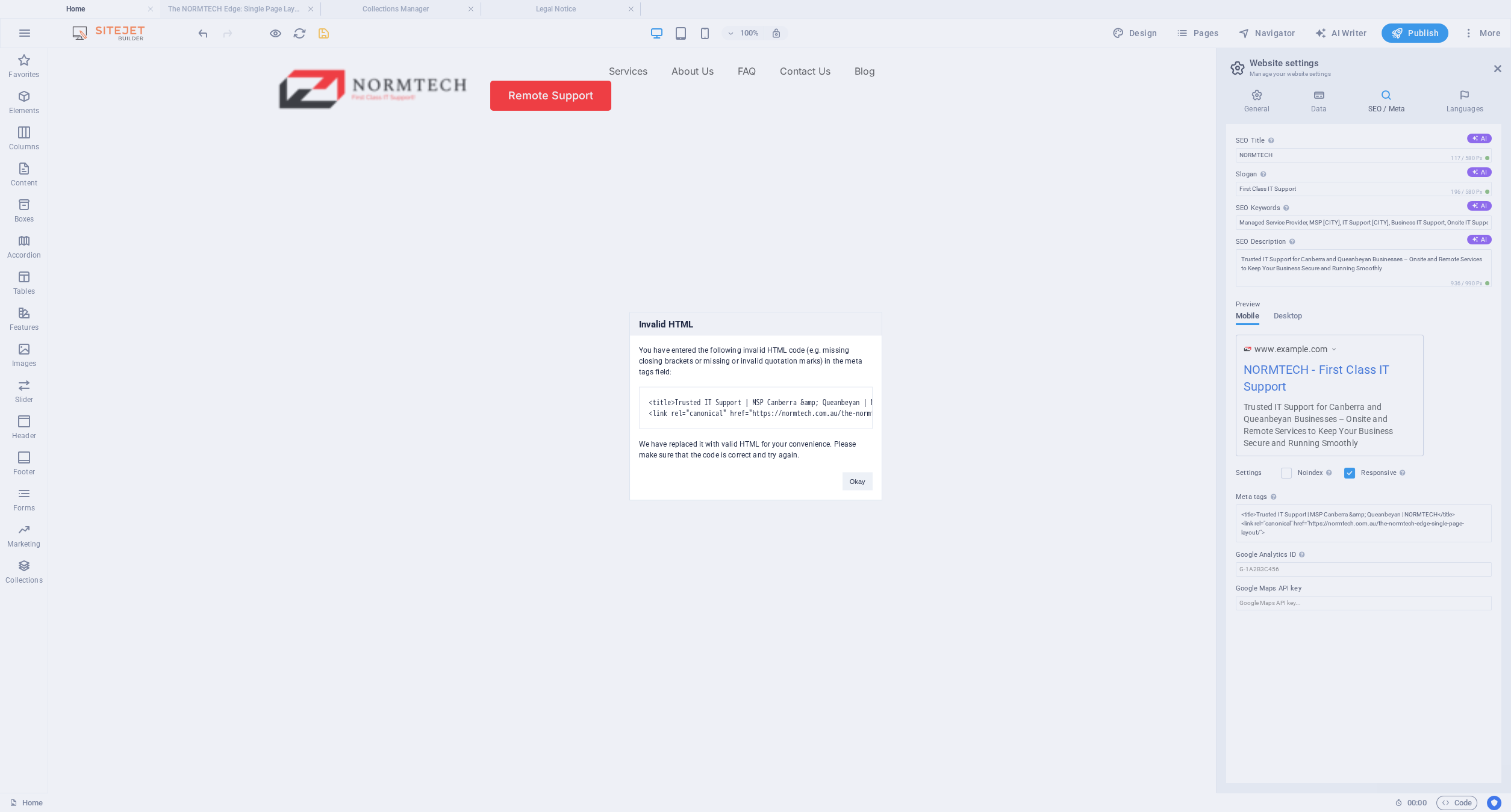drag, startPoint x: 846, startPoint y: 391, endPoint x: 765, endPoint y: 385, distance: 81.22192 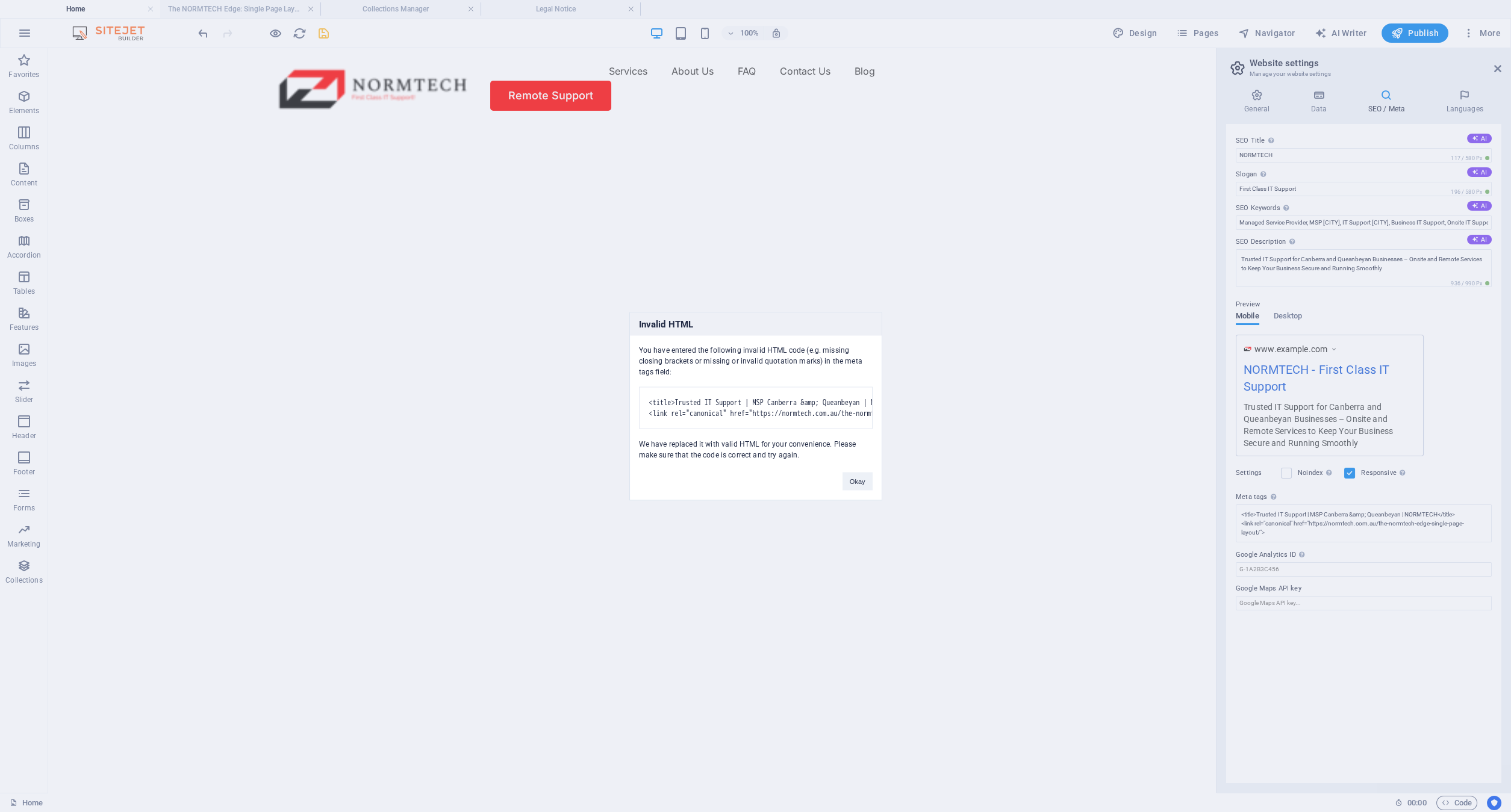 click on "<title>Trusted IT Support | MSP Canberra &amp; Queanbeyan | NORMTECH</title>
<link rel="canonical" href="https://normtech.com.au/the-normtech-edge-single-page-layout/" />" at bounding box center [756, 408] 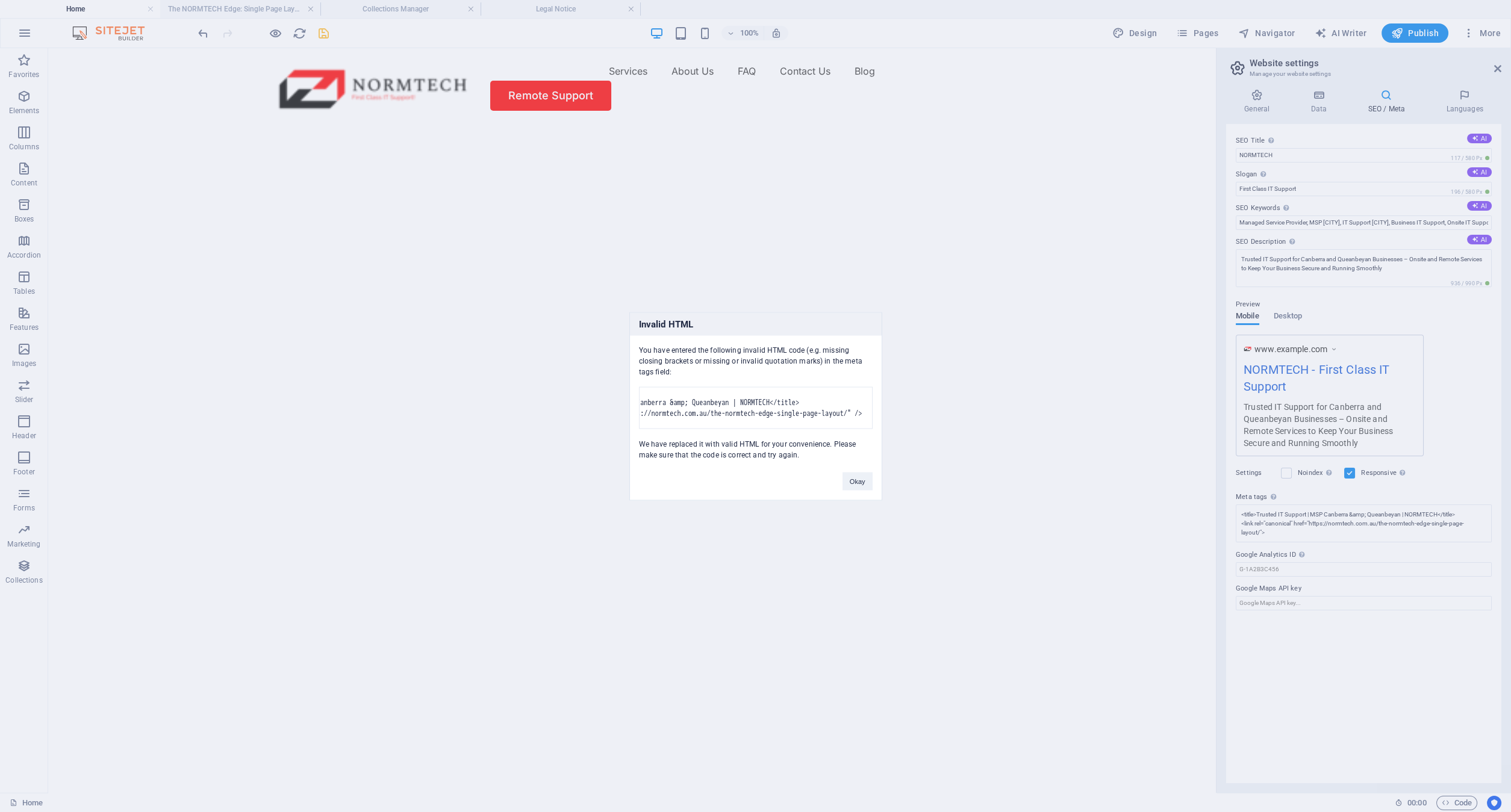 scroll, scrollTop: 0, scrollLeft: 183, axis: horizontal 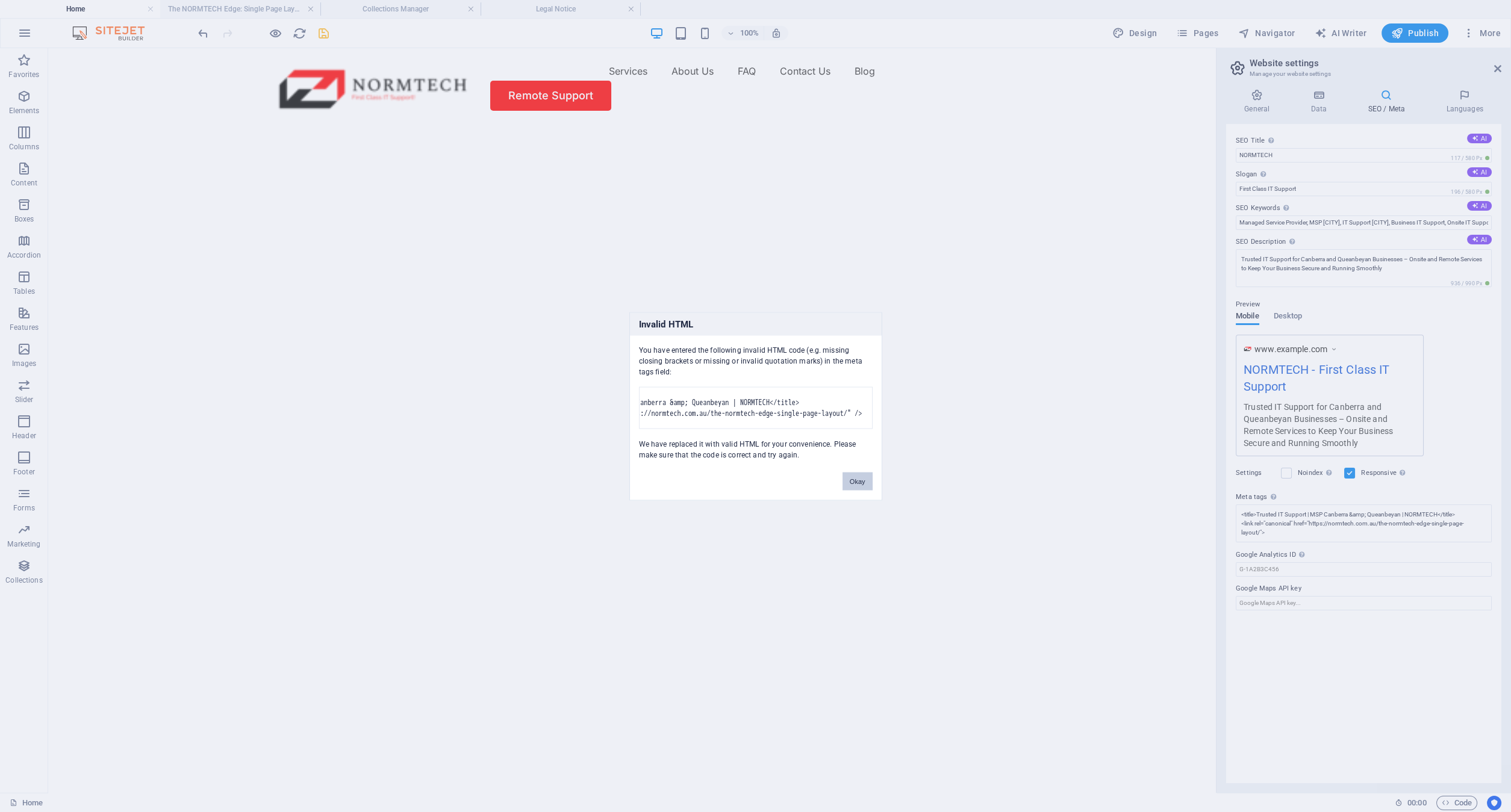 click on "Okay" at bounding box center [858, 481] 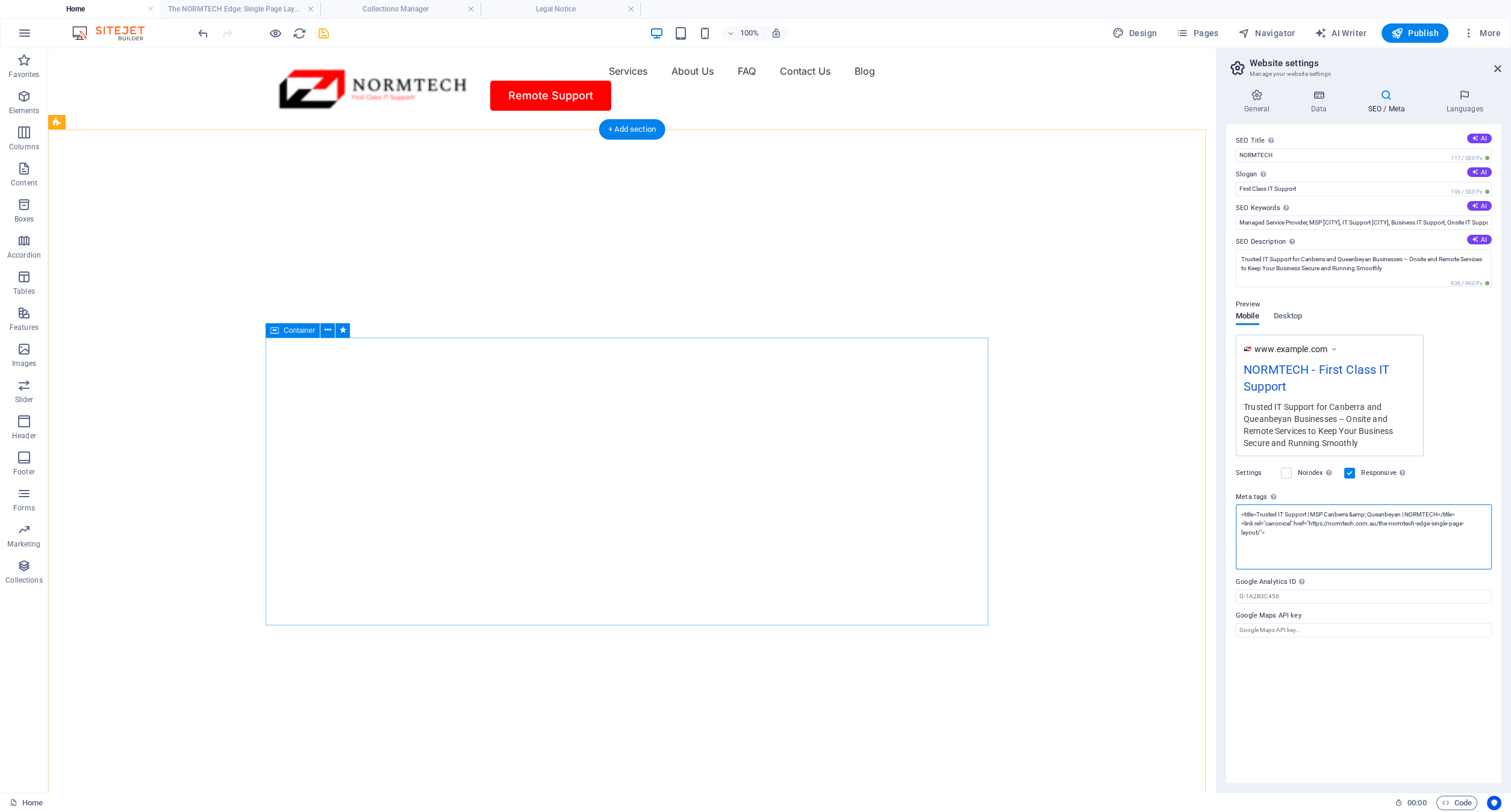 scroll, scrollTop: 0, scrollLeft: 0, axis: both 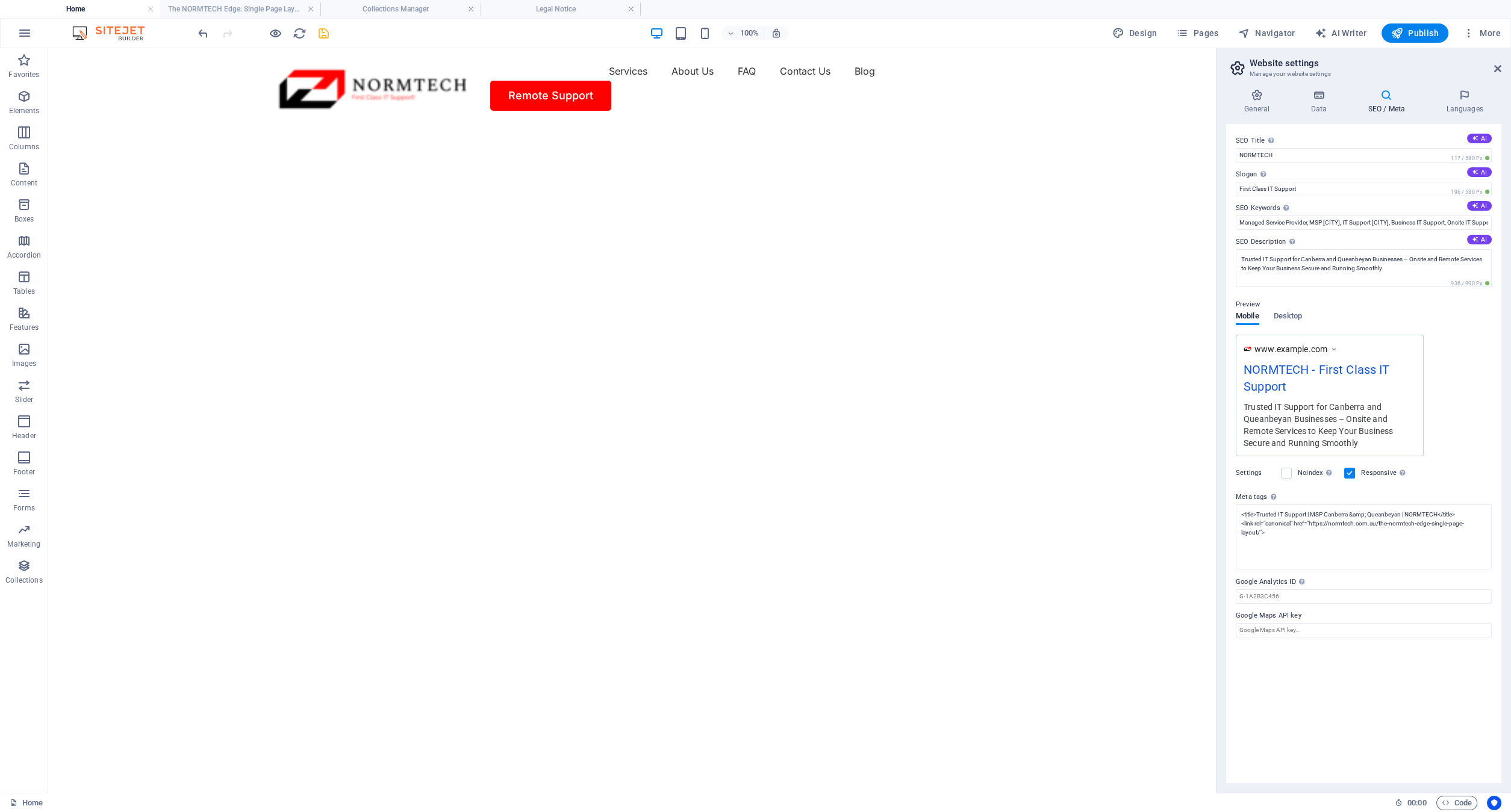 click at bounding box center (323, 33) 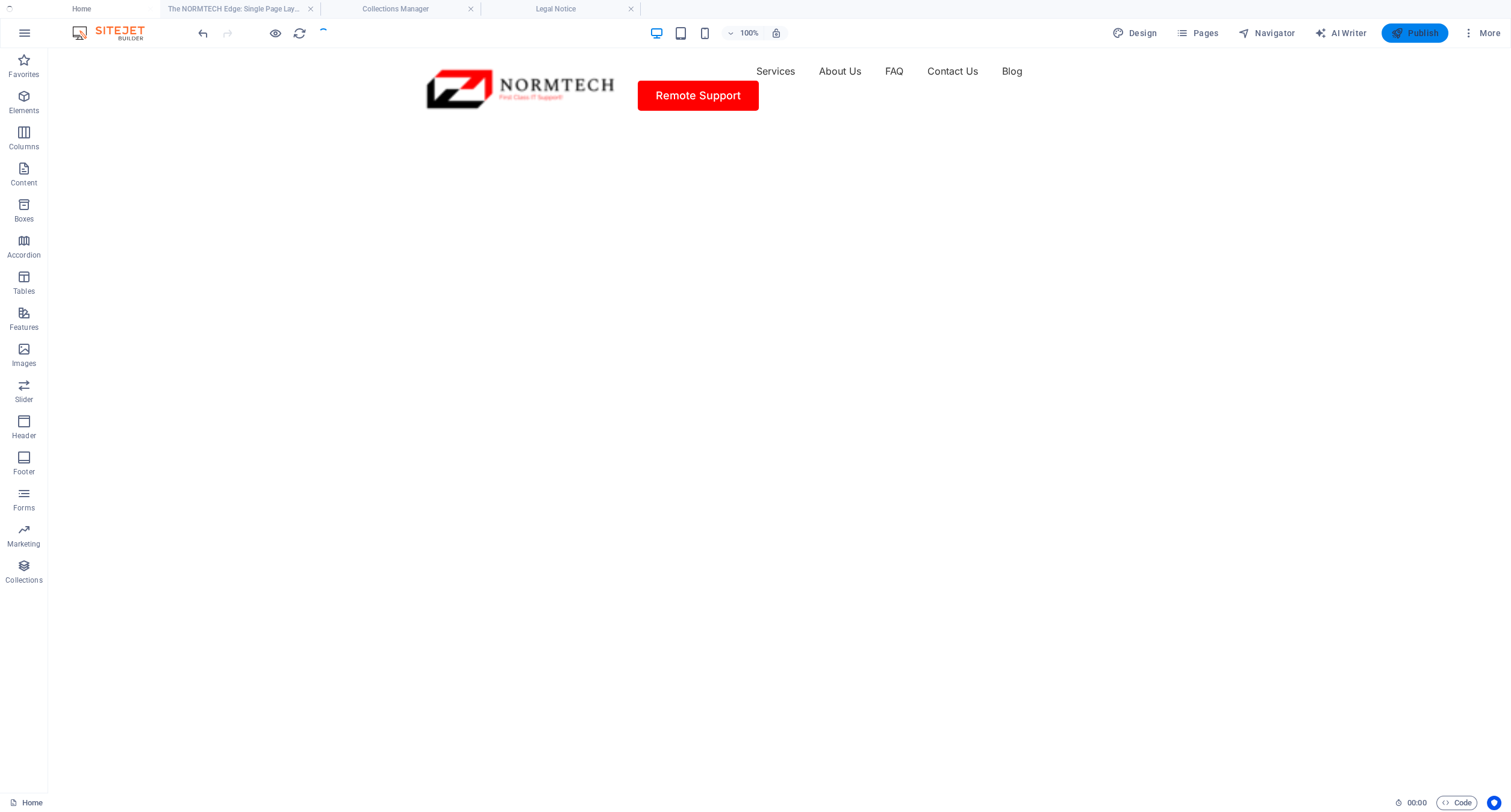 click on "Publish" at bounding box center [1415, 33] 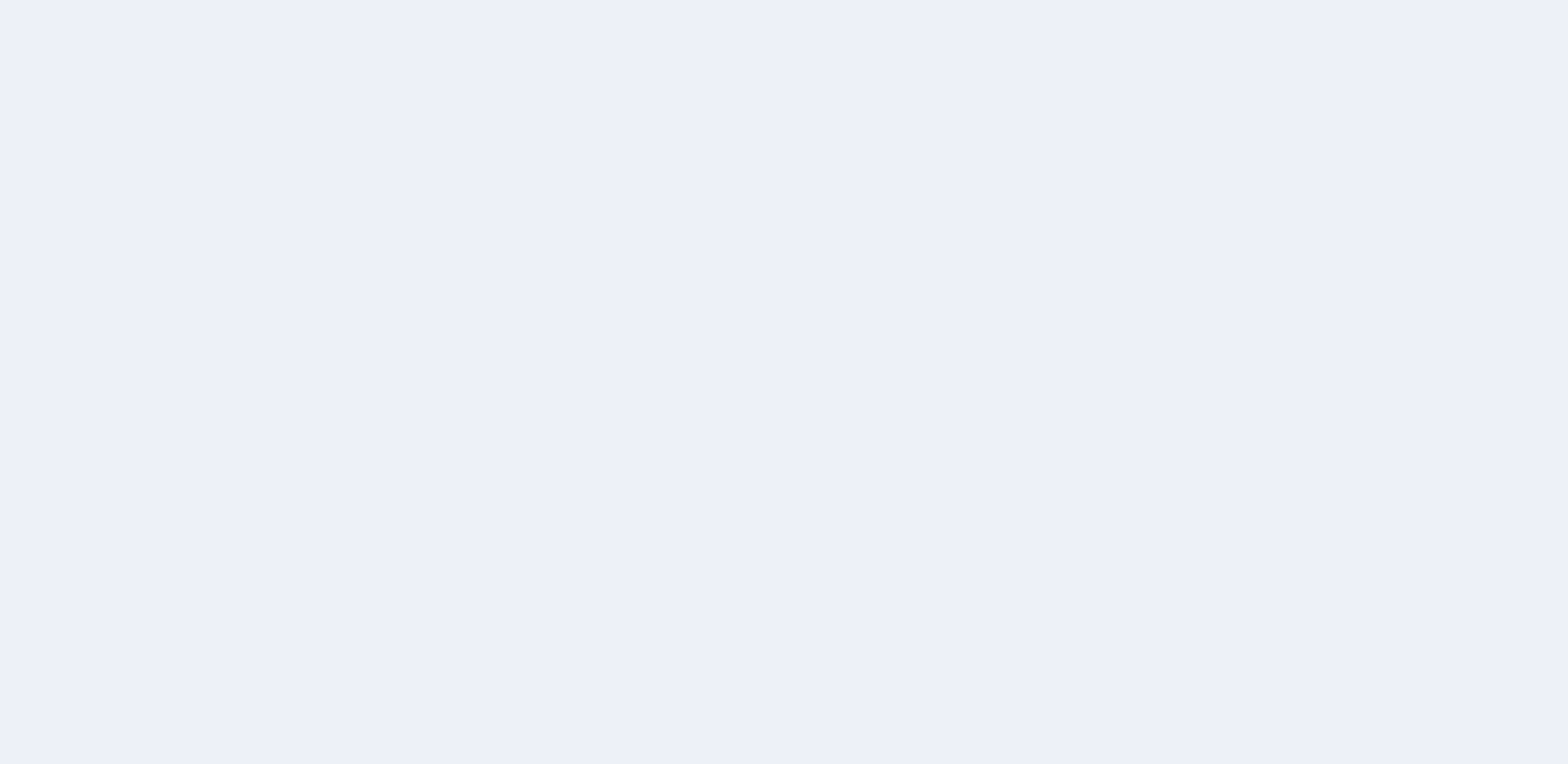 scroll, scrollTop: 0, scrollLeft: 0, axis: both 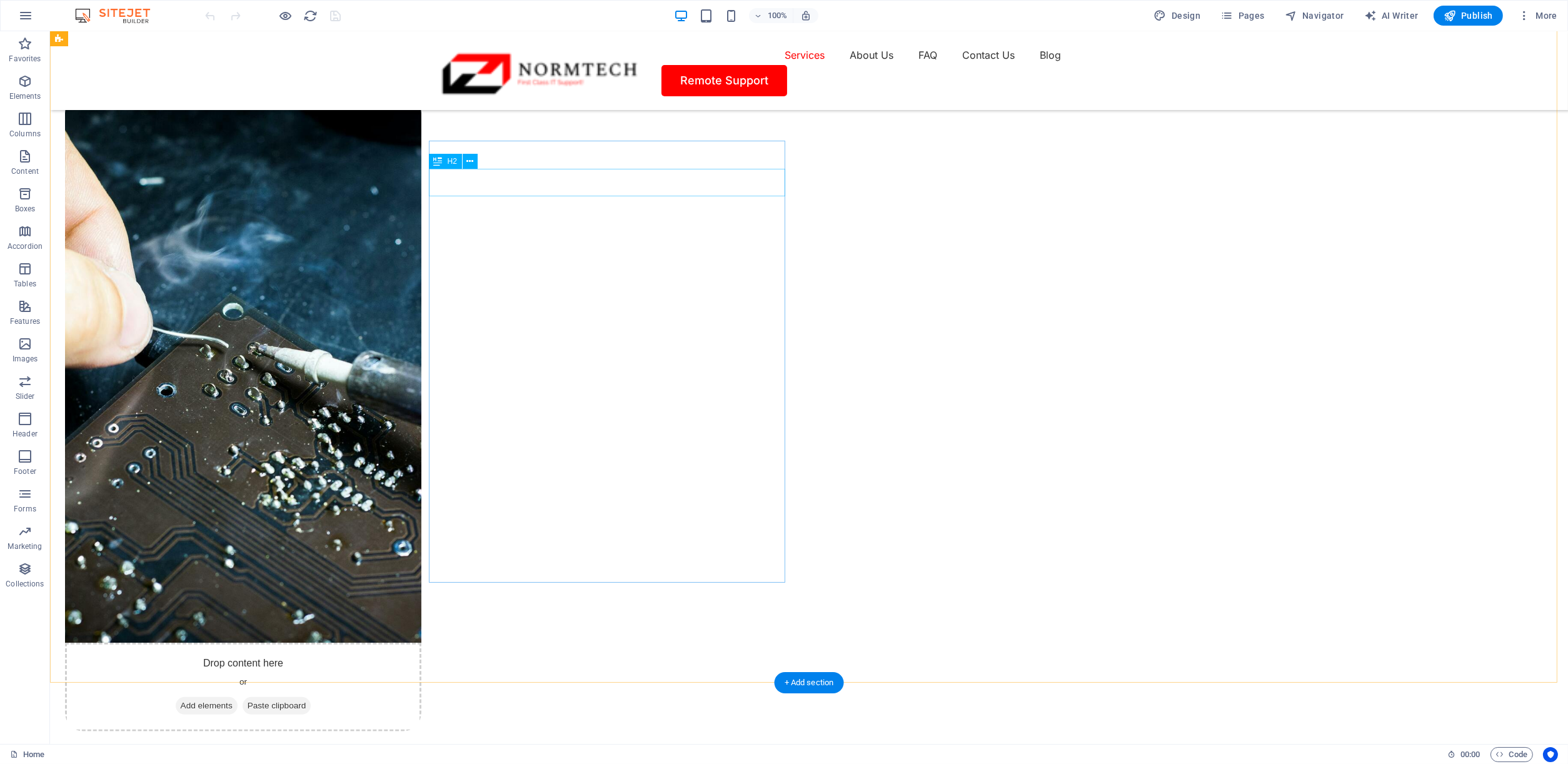 click on "How it works" at bounding box center [243, 1477] 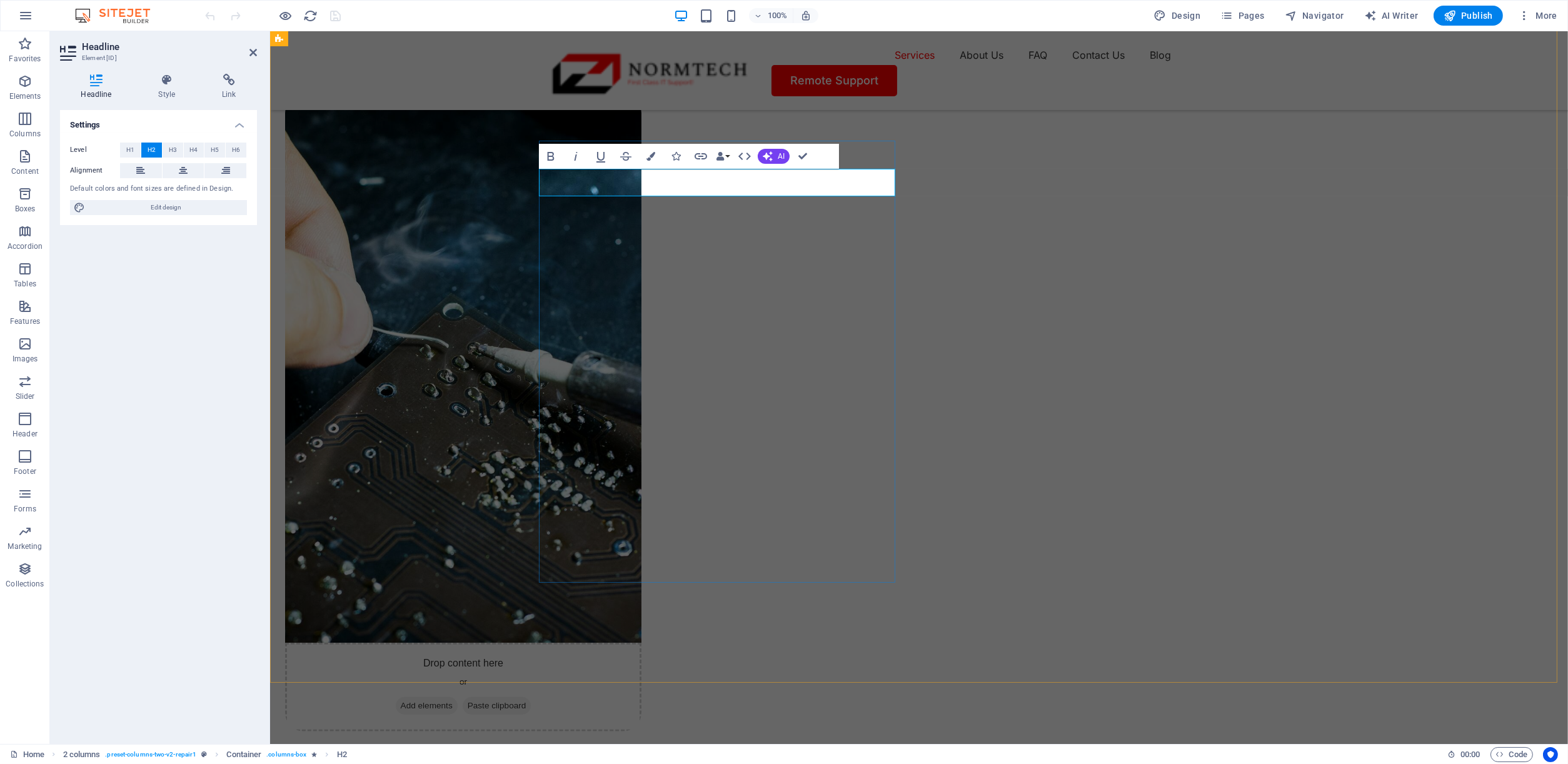 click on "How it works" at bounding box center (367, 1477) 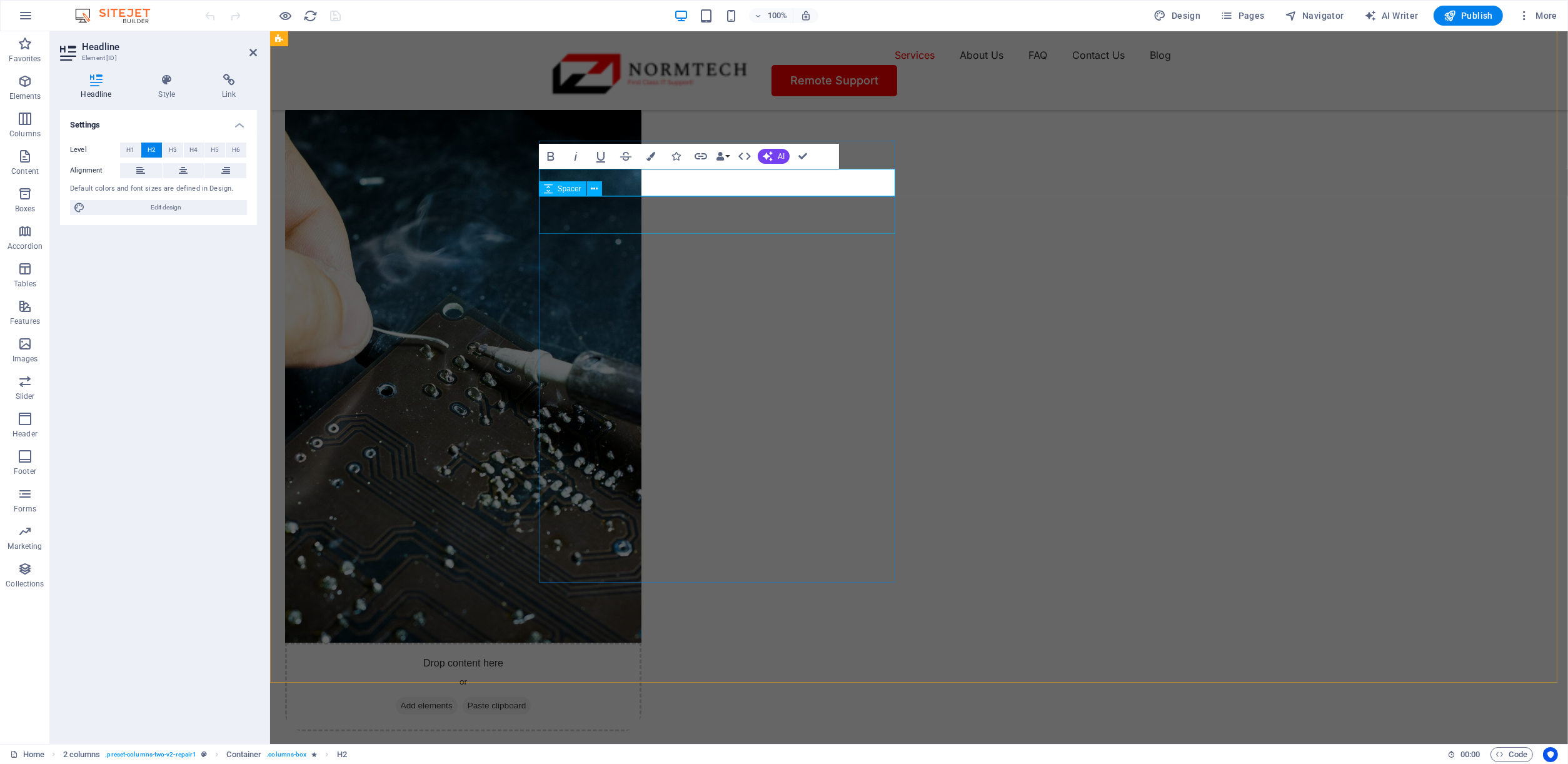 type 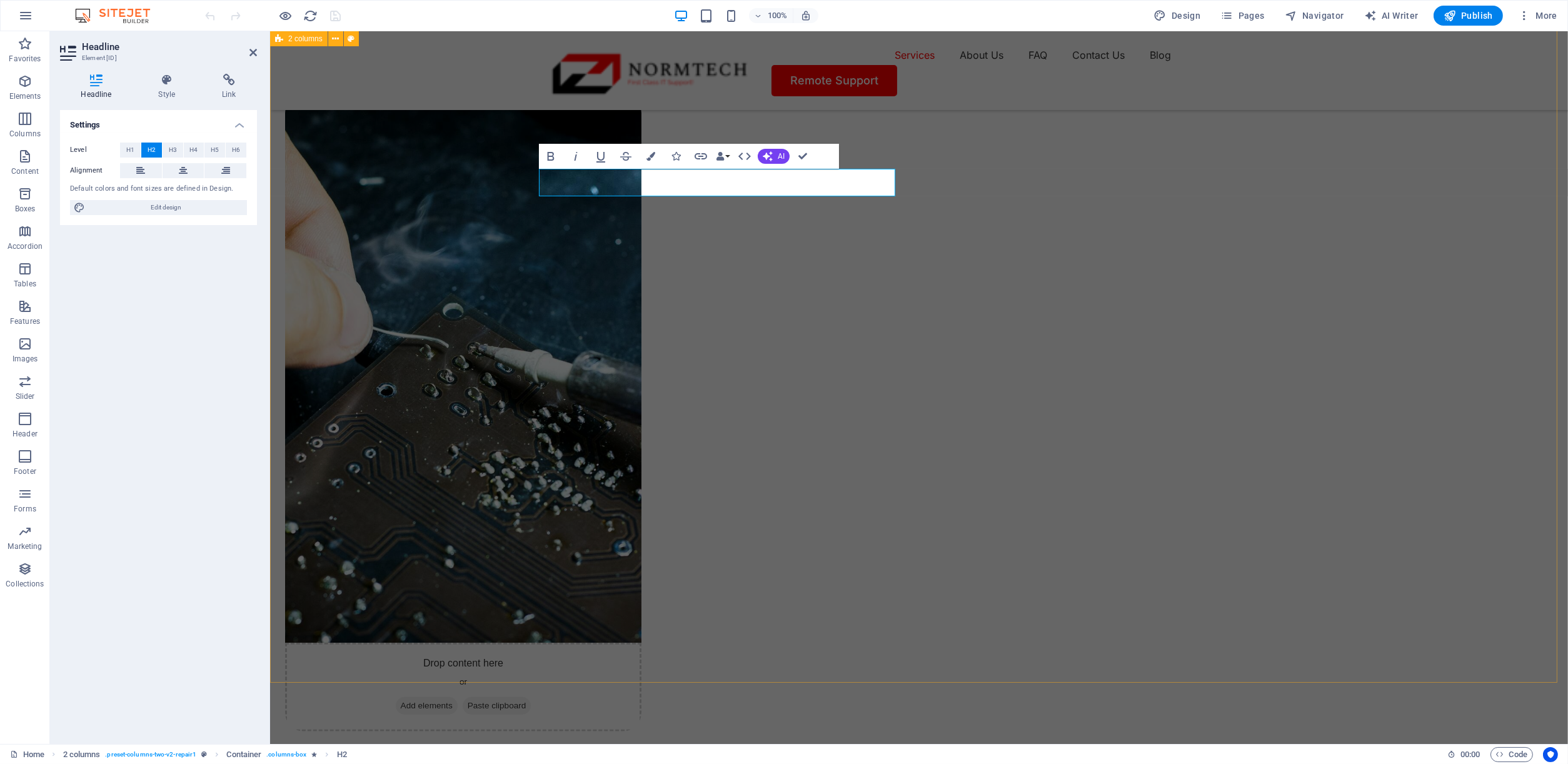 click on "Drop content here or  Add elements  Paste clipboard OUR SERVICES What We Do for Businesses Like Yours Keep Your Business Running - Seamlessly & Securely We give you peace of mind by proactively managing your IT systems - preventing downtime, ensuring network stability, and resolving everyday issues that impact productivity.  Protect Your Data and Reputation We safeguard your business with advanced cybersecurity, secure backups, and ongoing threat monitoring.  Simplify Technology, So You Can Focus on Growth From Microsoft 365 to cloud migration and day-to-day support, we handle your tech so you can focus on growing your business - not fixing IT headaches. OUR PROCESS How it Works Have a question or need help? Call, email, or simply fill out our contact form - we’re here to assist. Make Appointment First Contact! We’ll get in touch to discuss your question and walk you through some options - no pressure, no obligations. Take Action! Drop content here or  Add elements  Paste clipboard" at bounding box center [918, 1322] 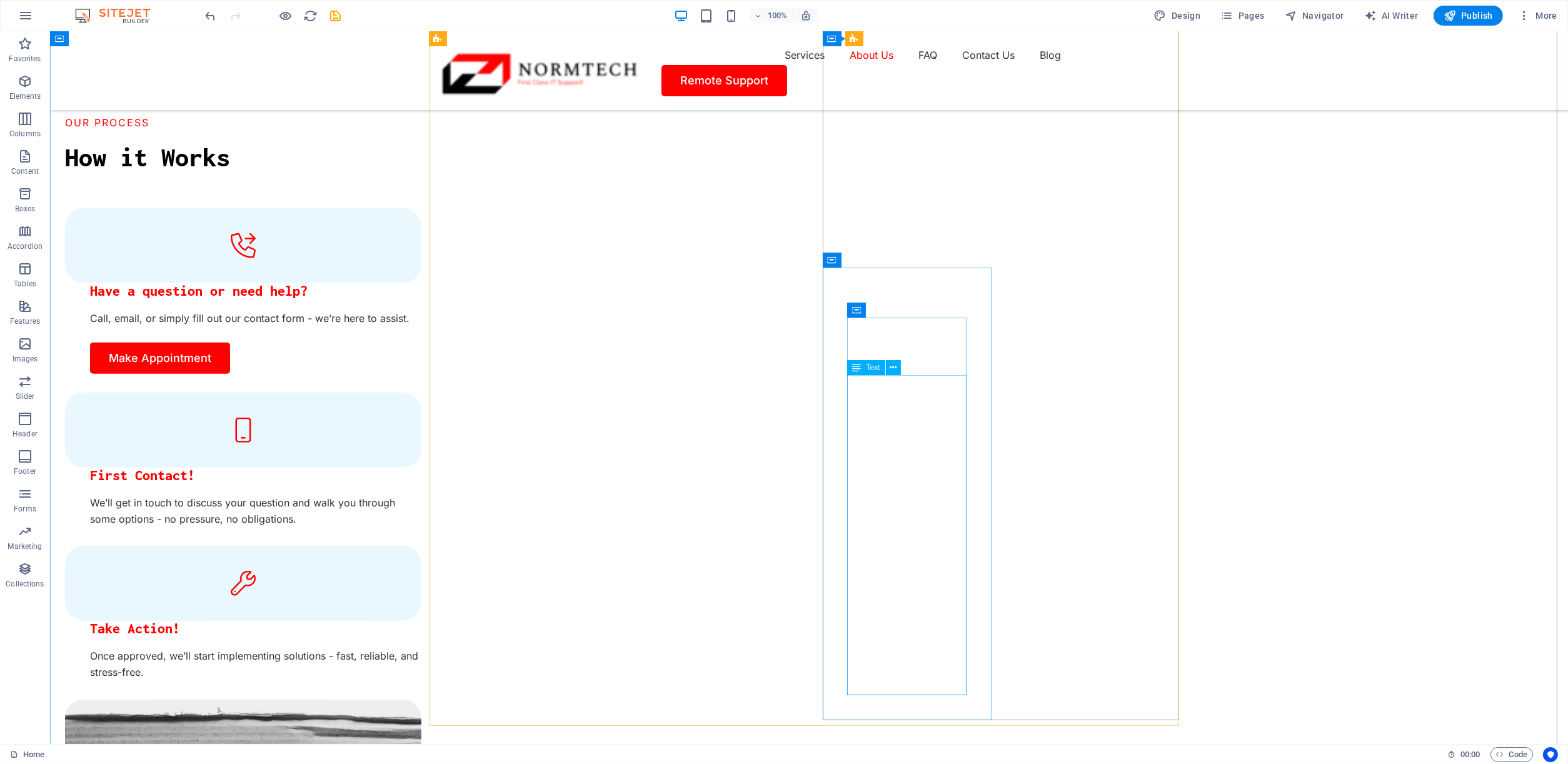 scroll, scrollTop: 2640, scrollLeft: 0, axis: vertical 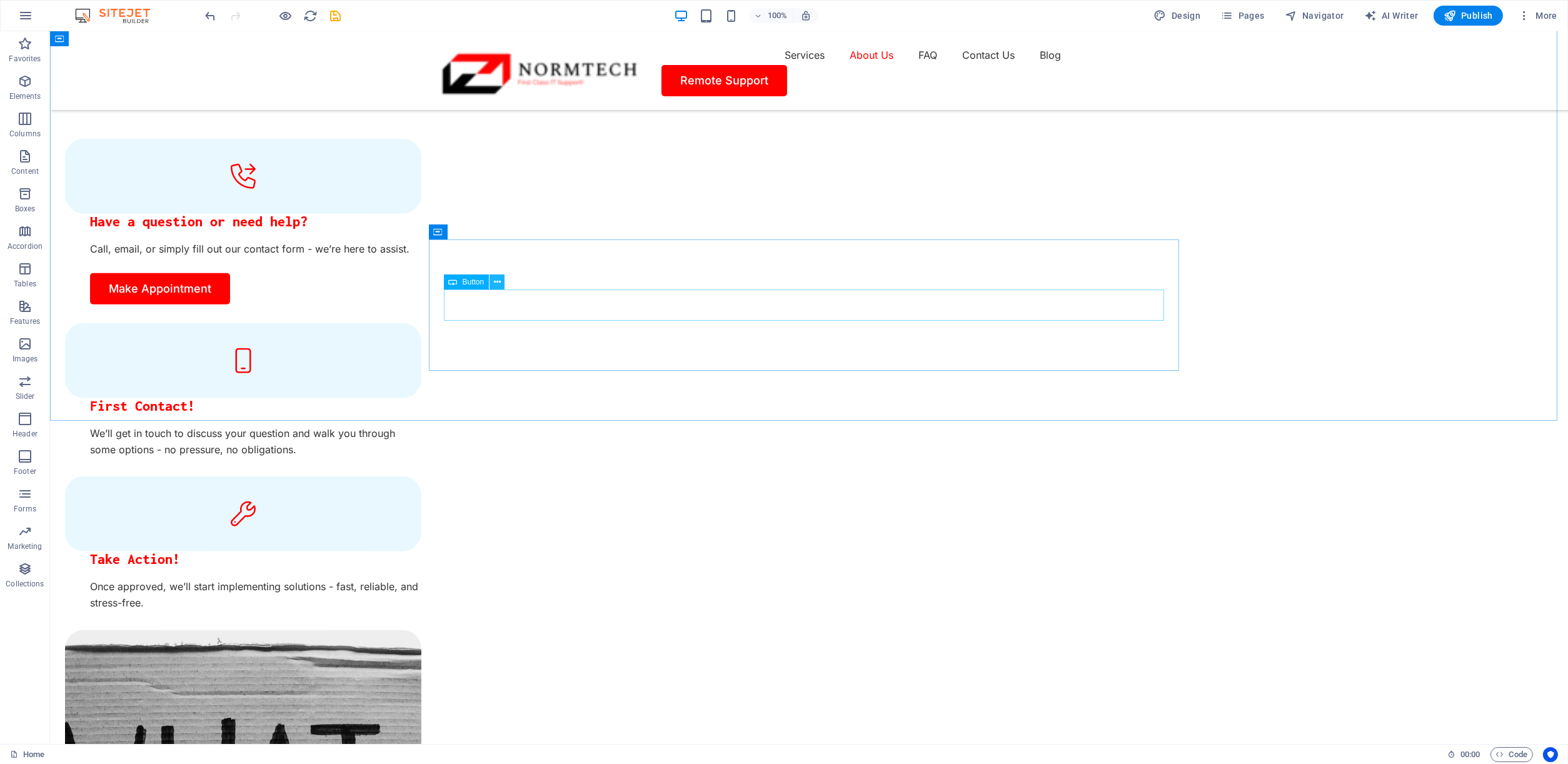click at bounding box center (497, 282) 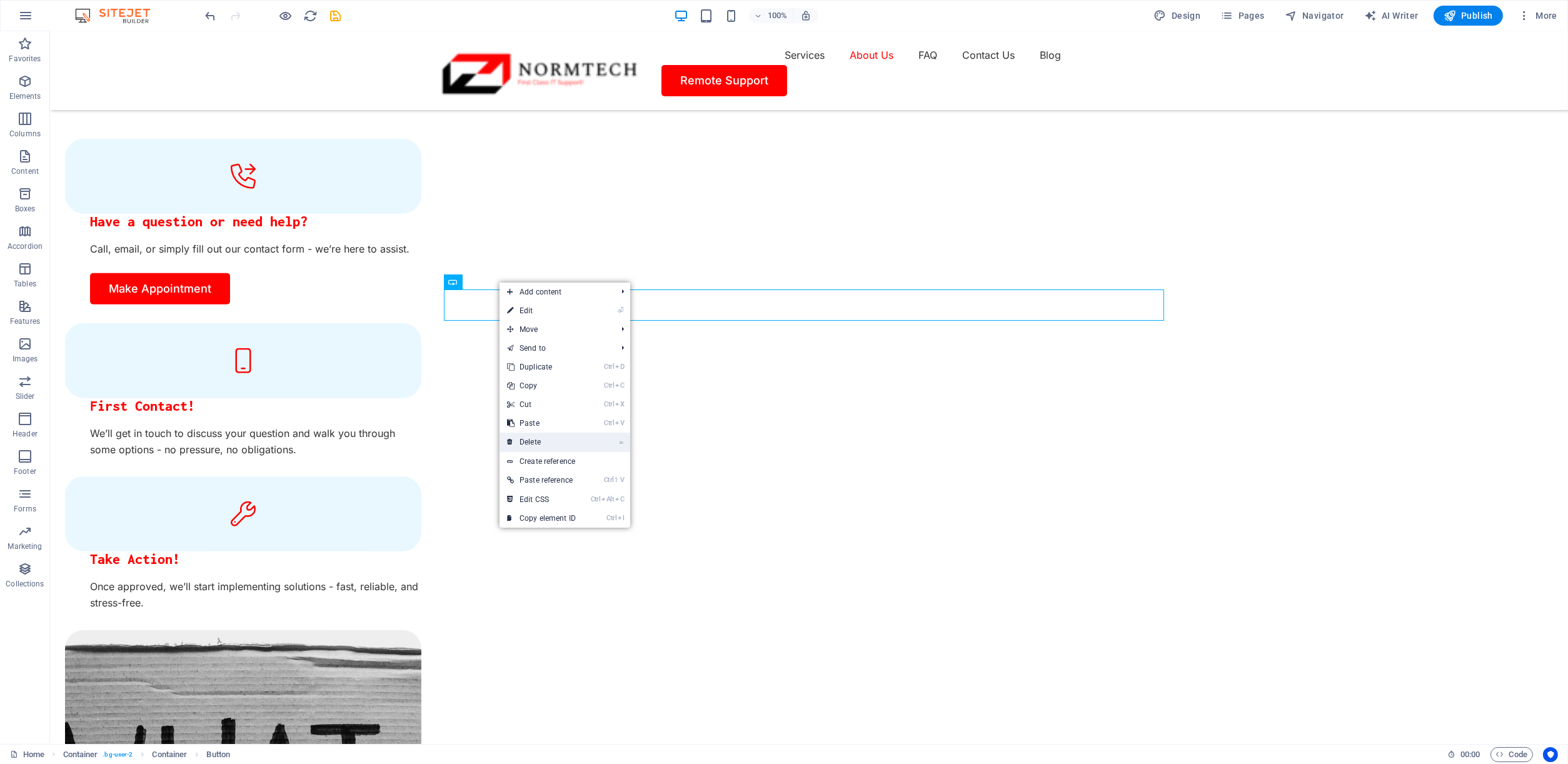 click on "⌦  Delete" at bounding box center (541, 442) 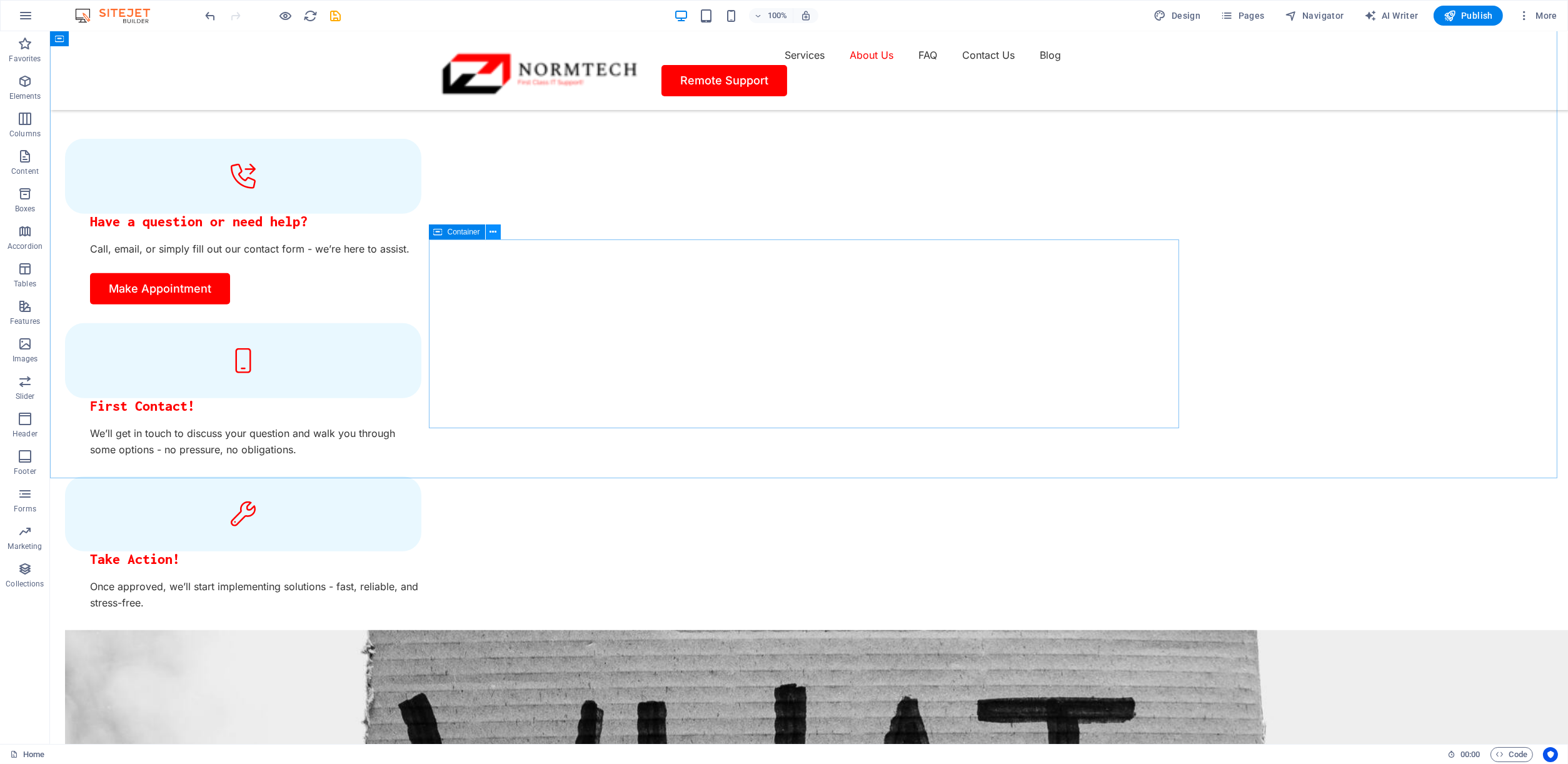 click at bounding box center [493, 232] 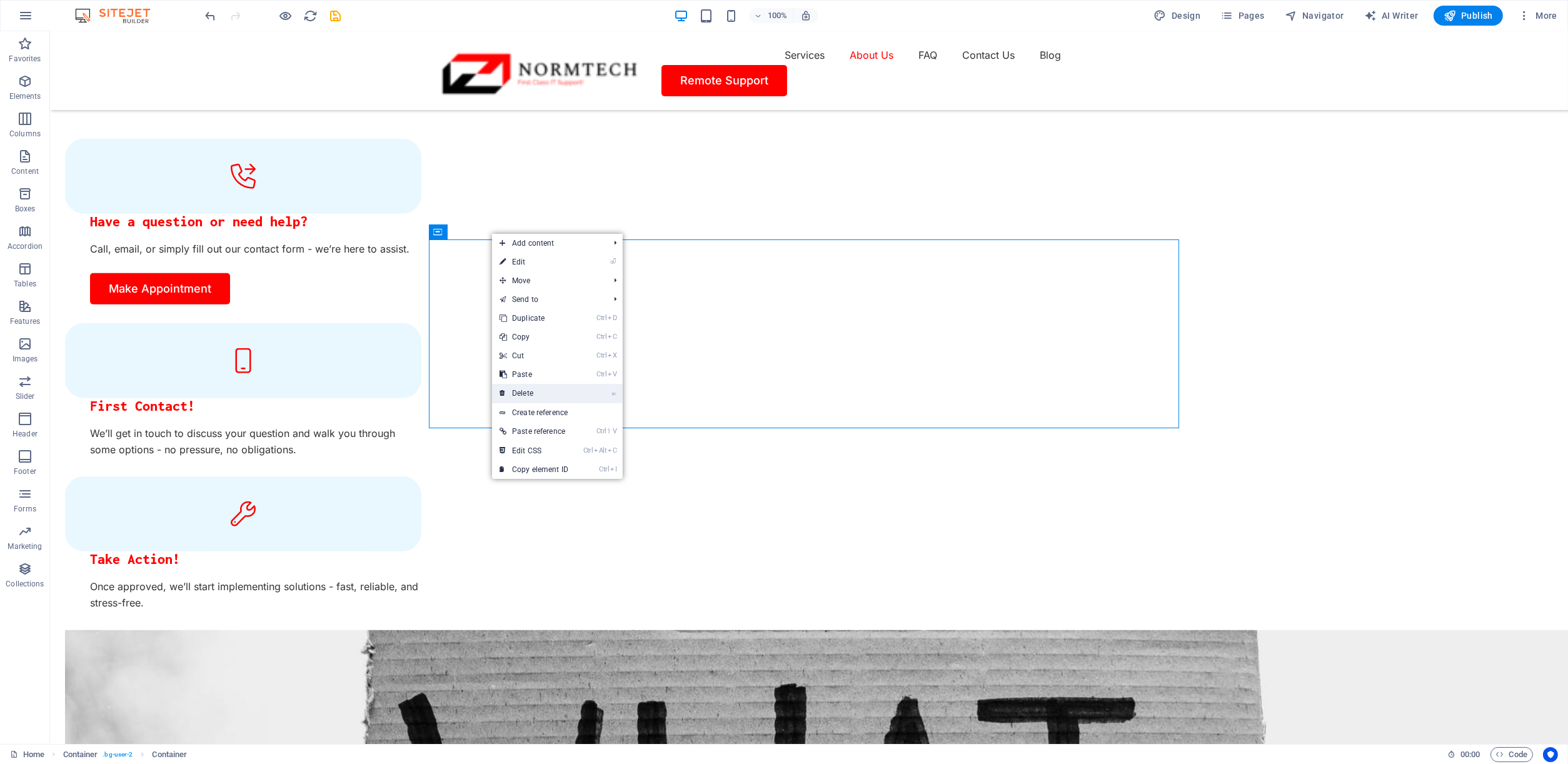 click on "⌦  Delete" at bounding box center (534, 393) 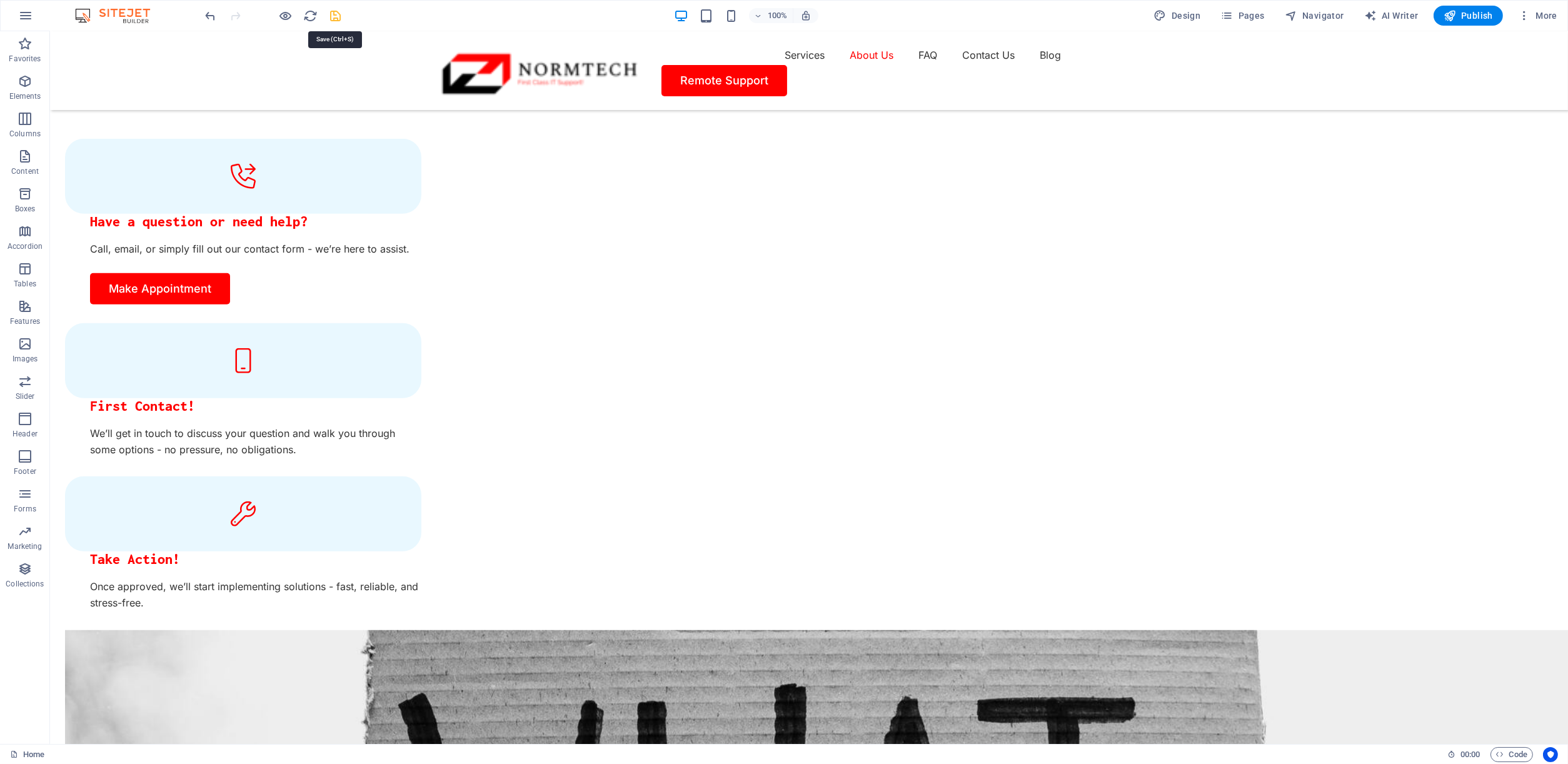 click at bounding box center (336, 16) 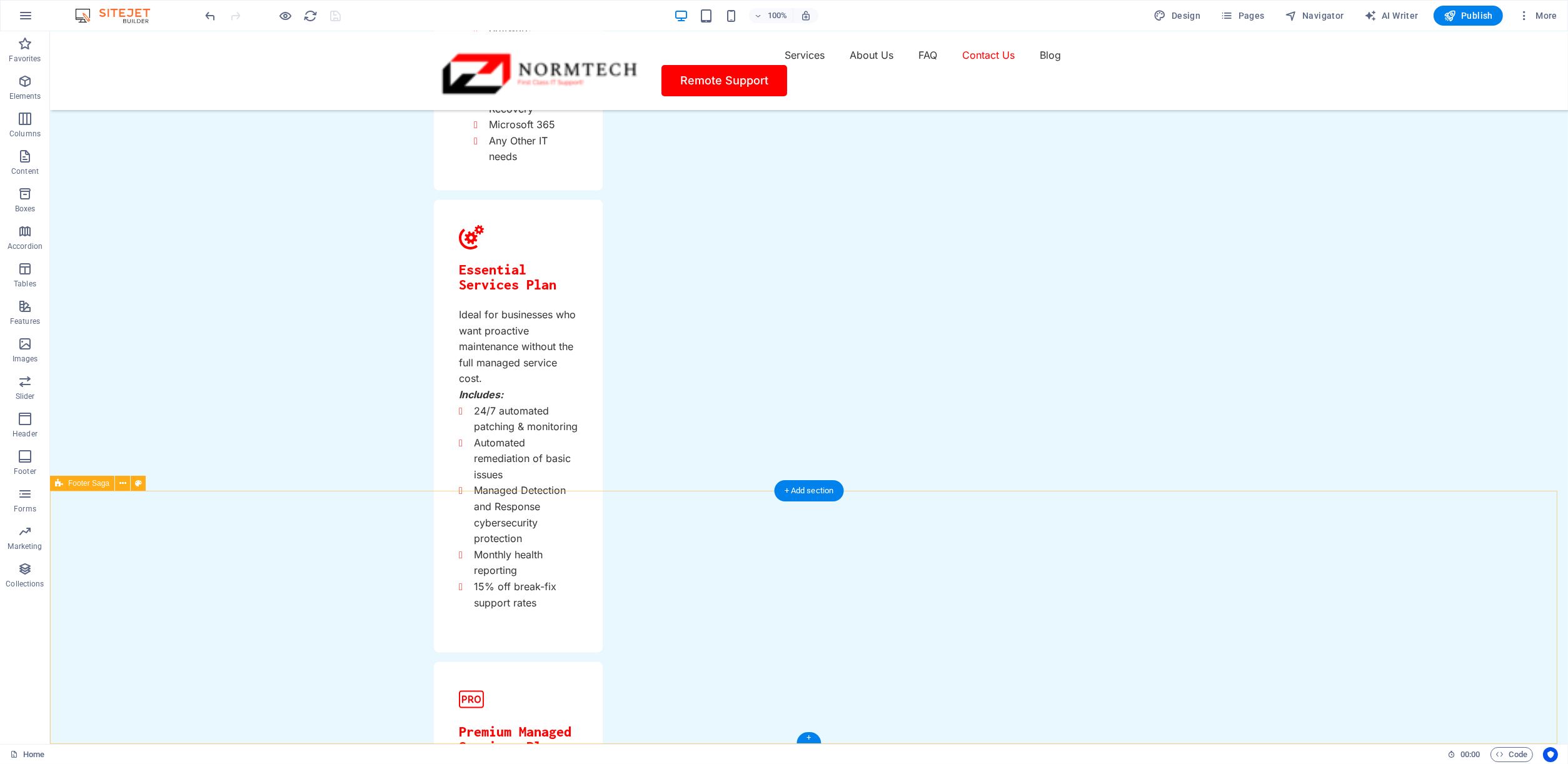 scroll, scrollTop: 5524, scrollLeft: 0, axis: vertical 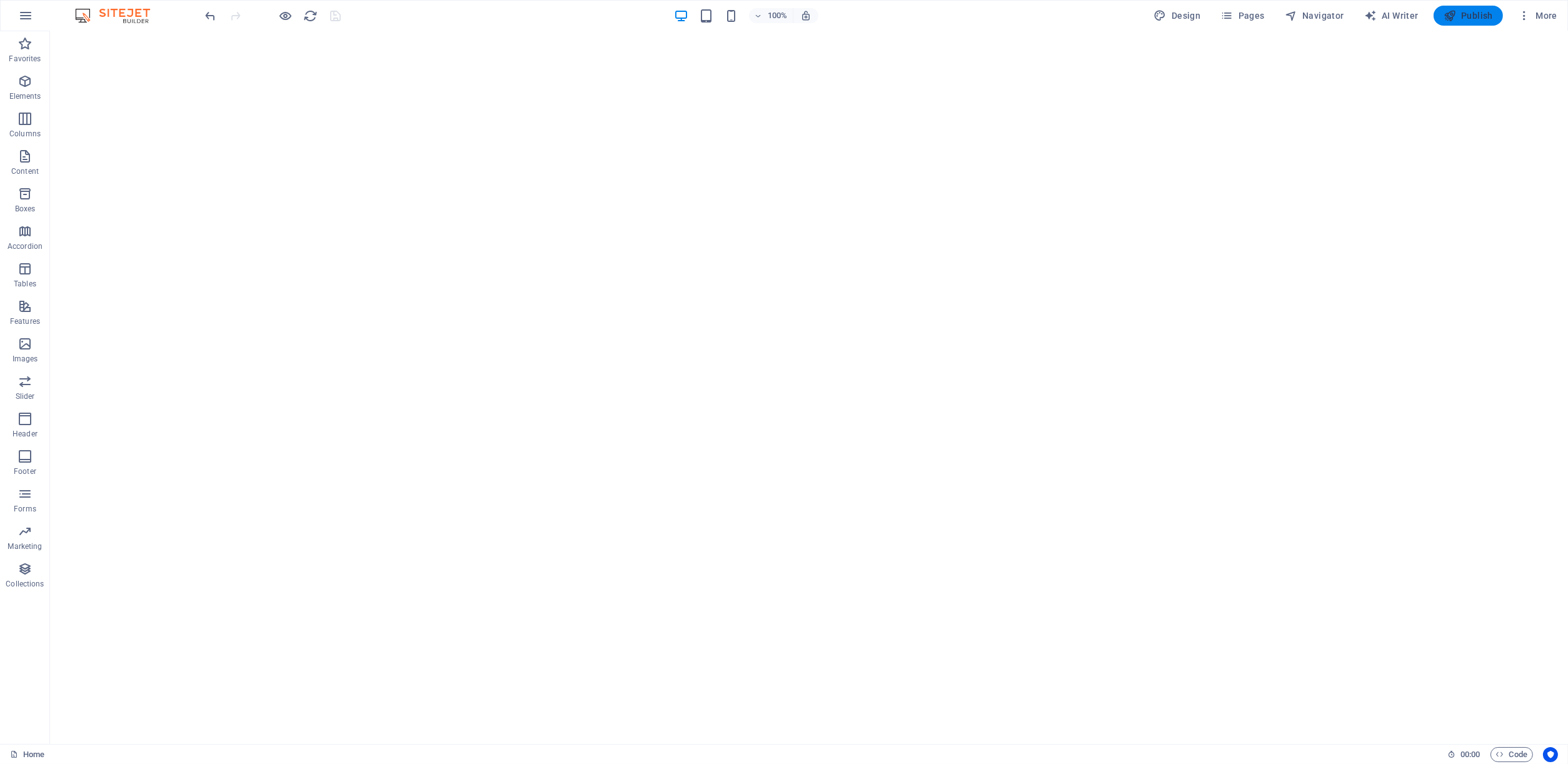 click on "Publish" at bounding box center [1468, 16] 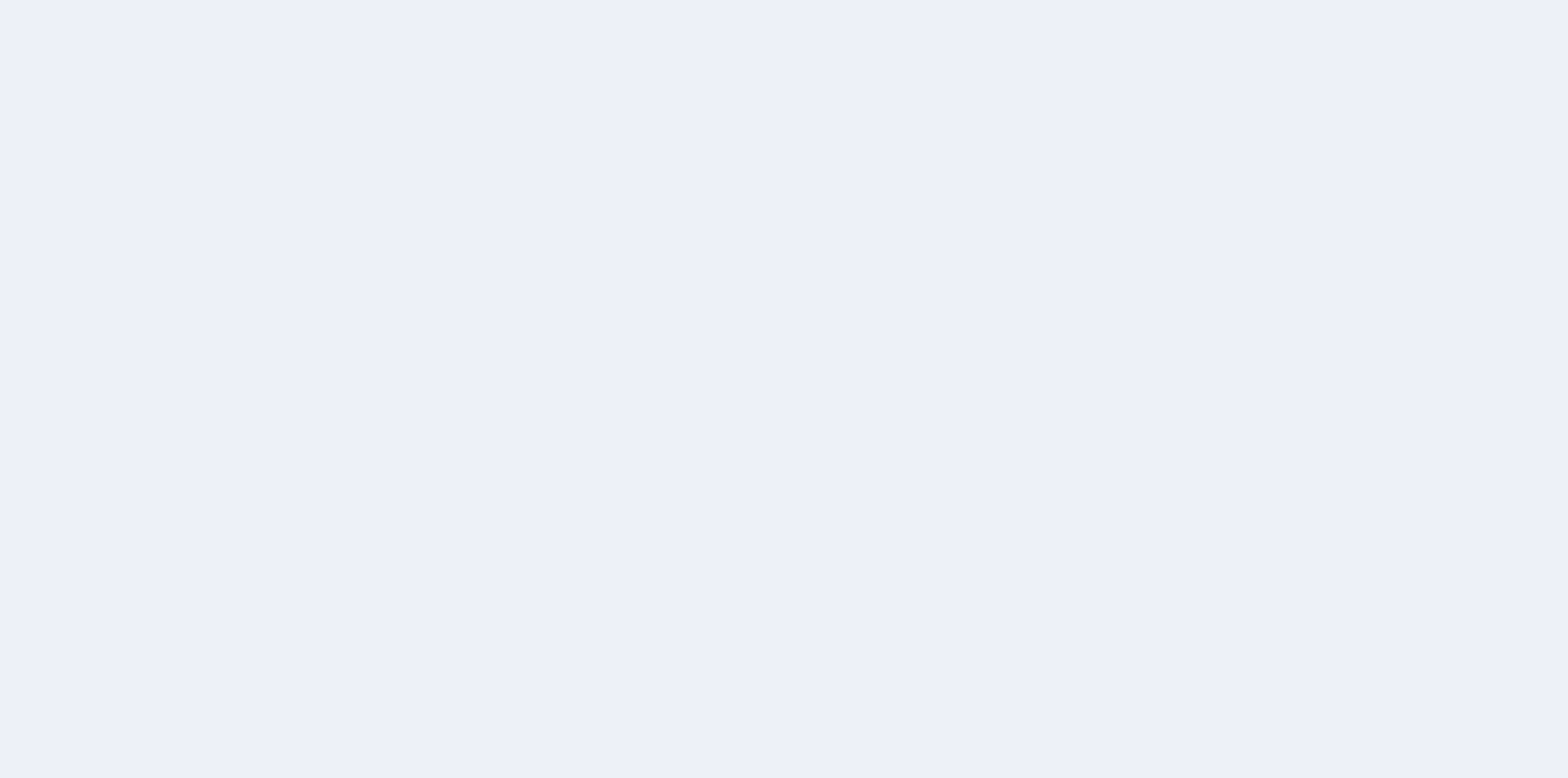scroll, scrollTop: 0, scrollLeft: 0, axis: both 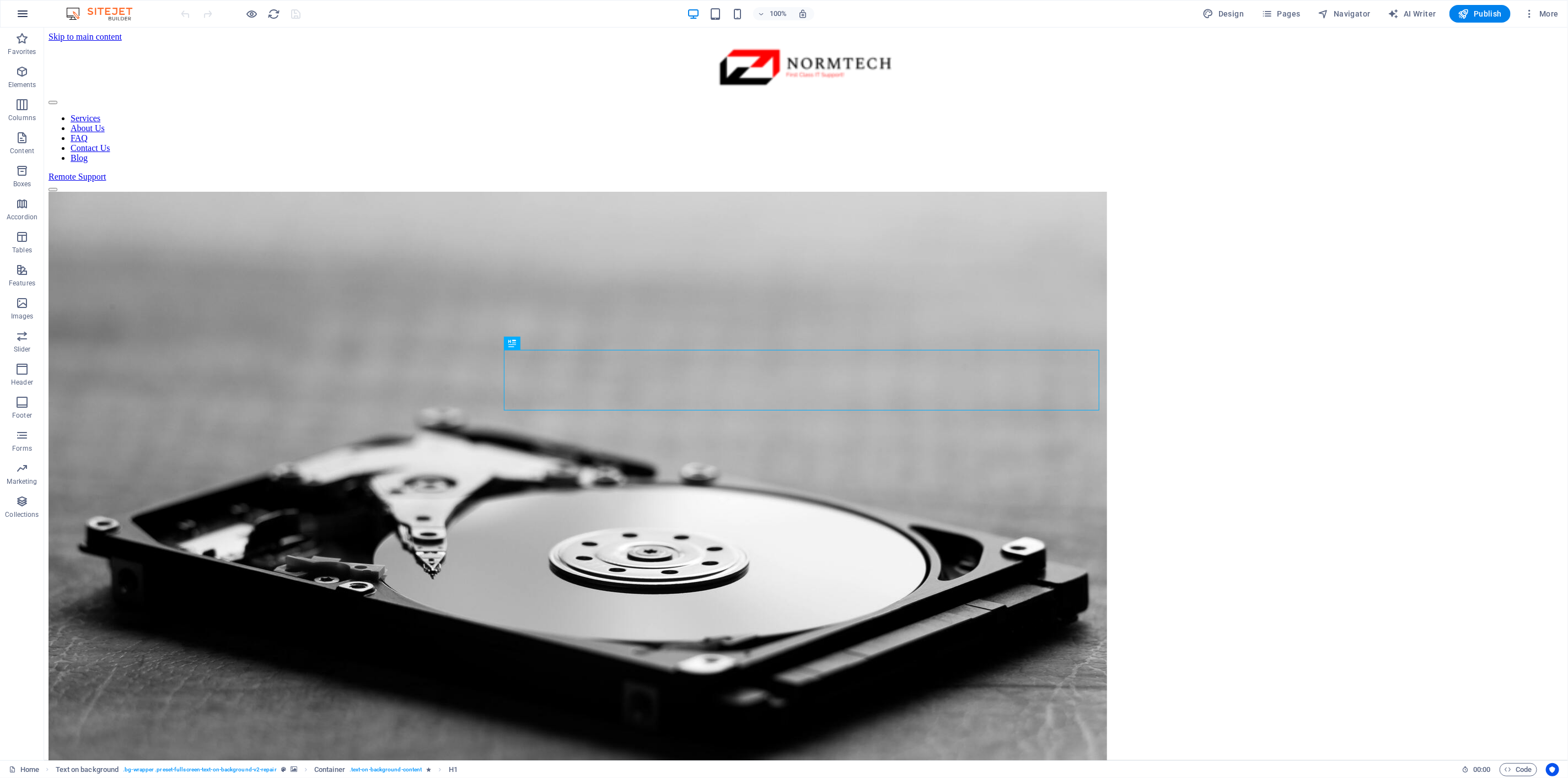 click at bounding box center (23, 14) 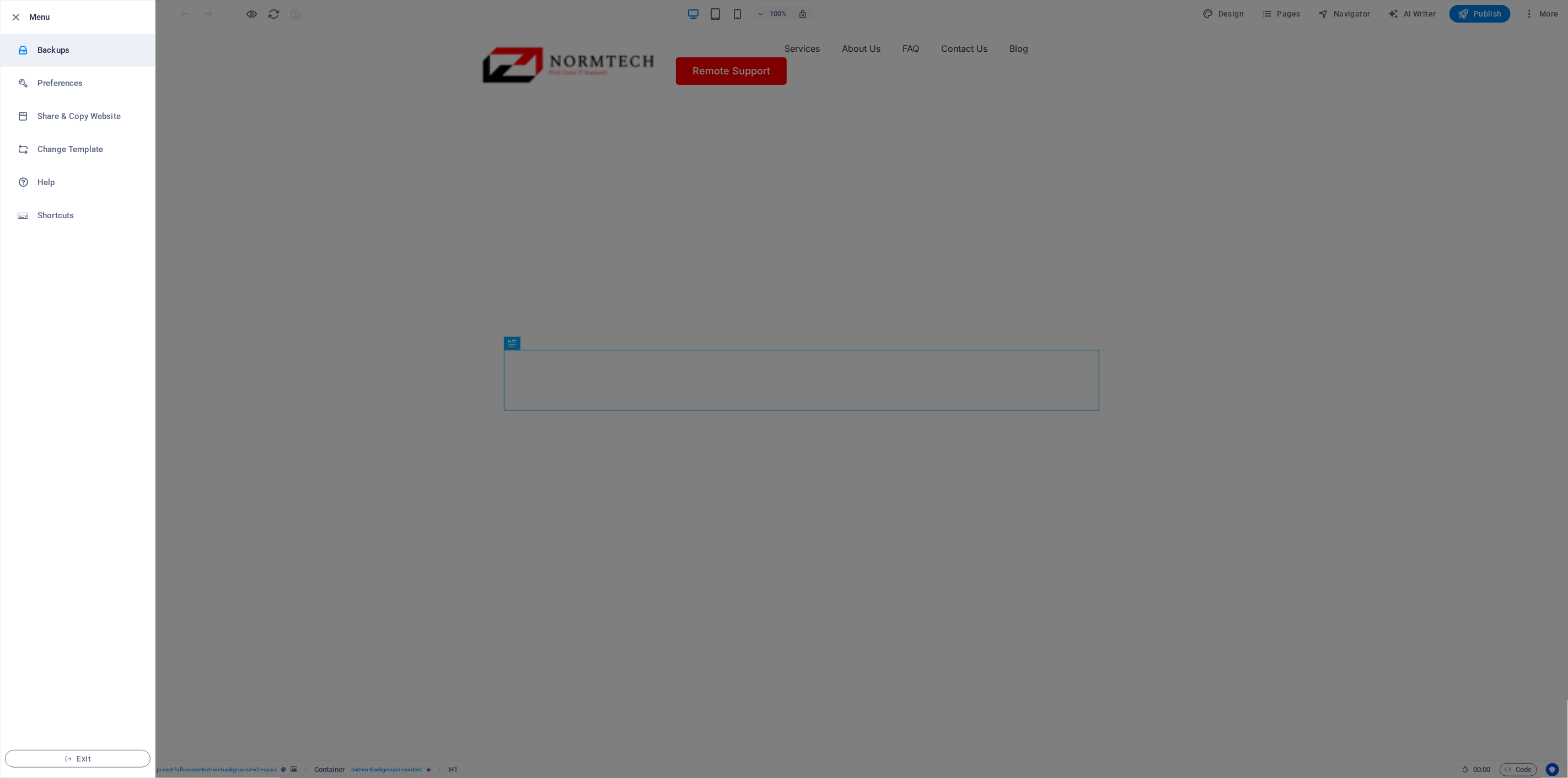 click on "Backups" at bounding box center (88, 50) 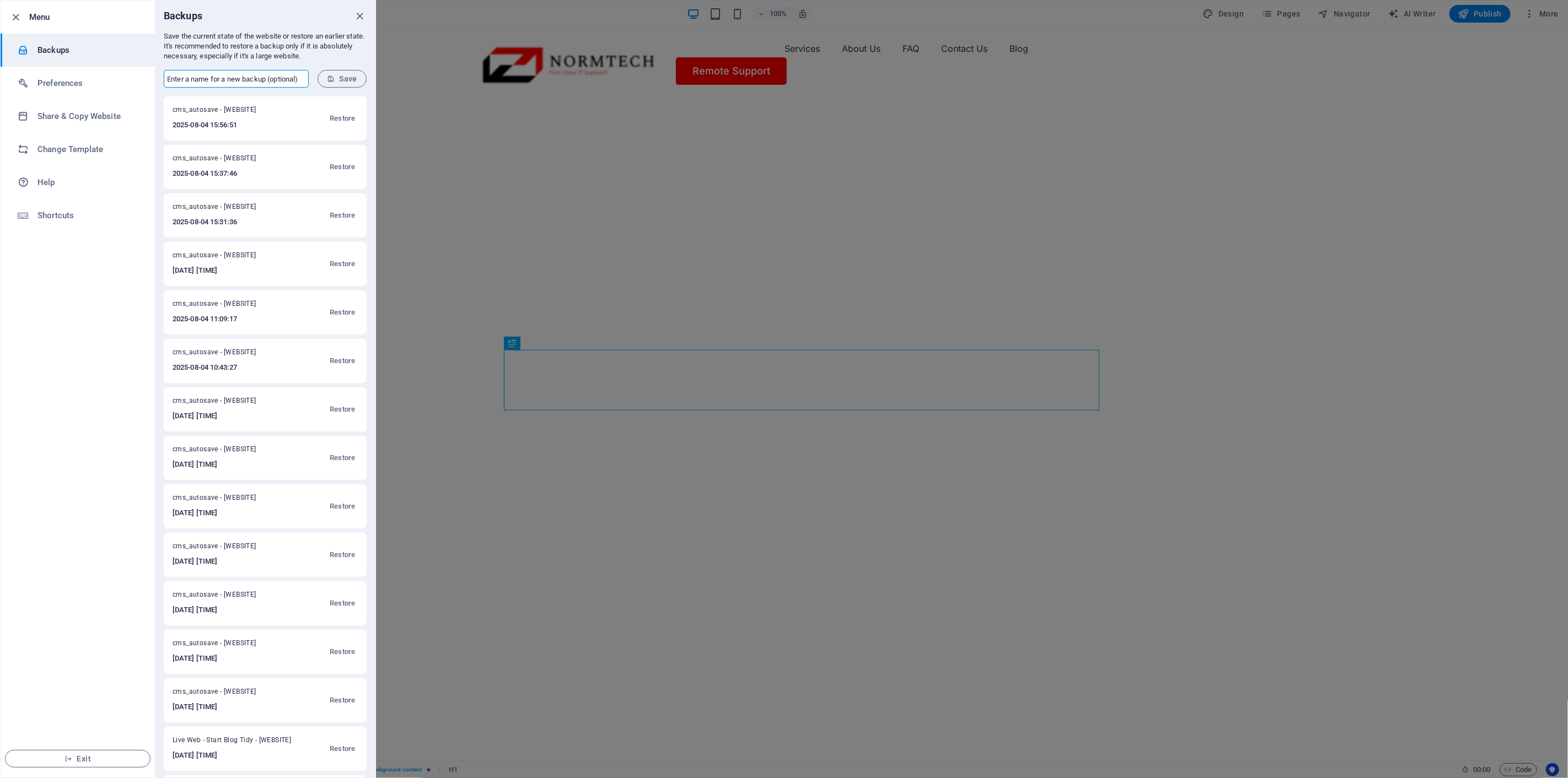 click at bounding box center [236, 79] 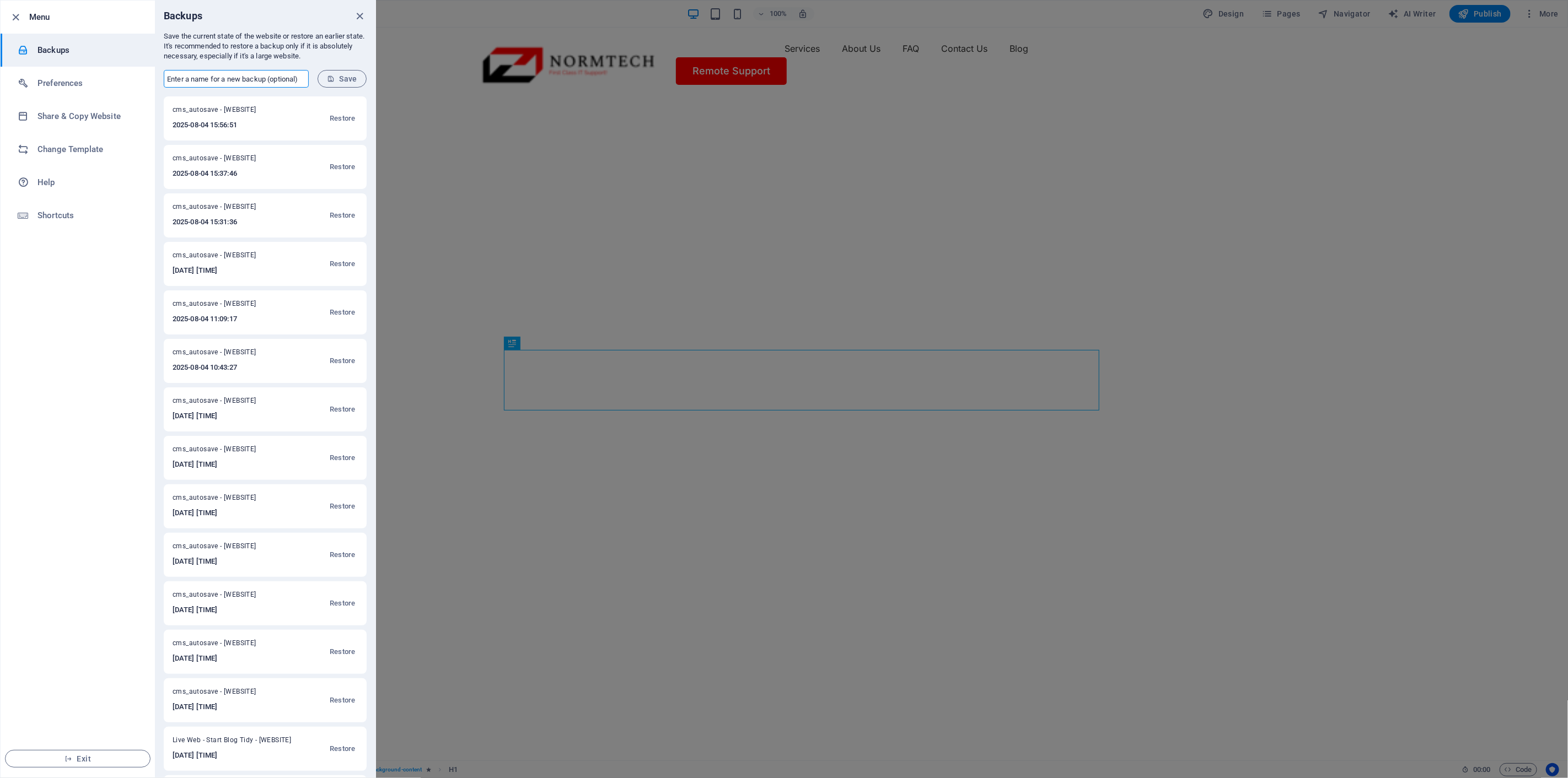 click at bounding box center [236, 79] 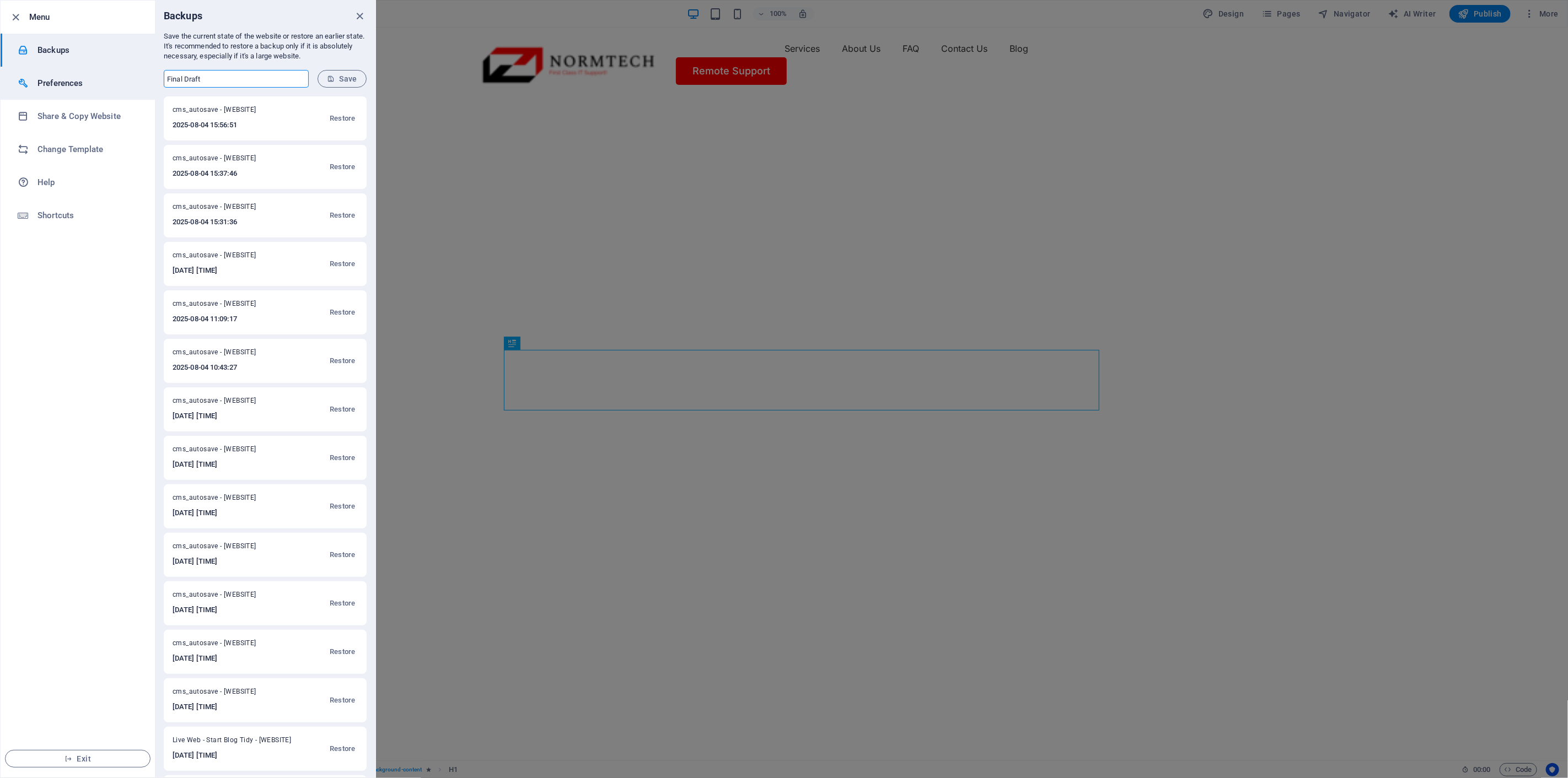 drag, startPoint x: 227, startPoint y: 79, endPoint x: 144, endPoint y: 71, distance: 83.3847 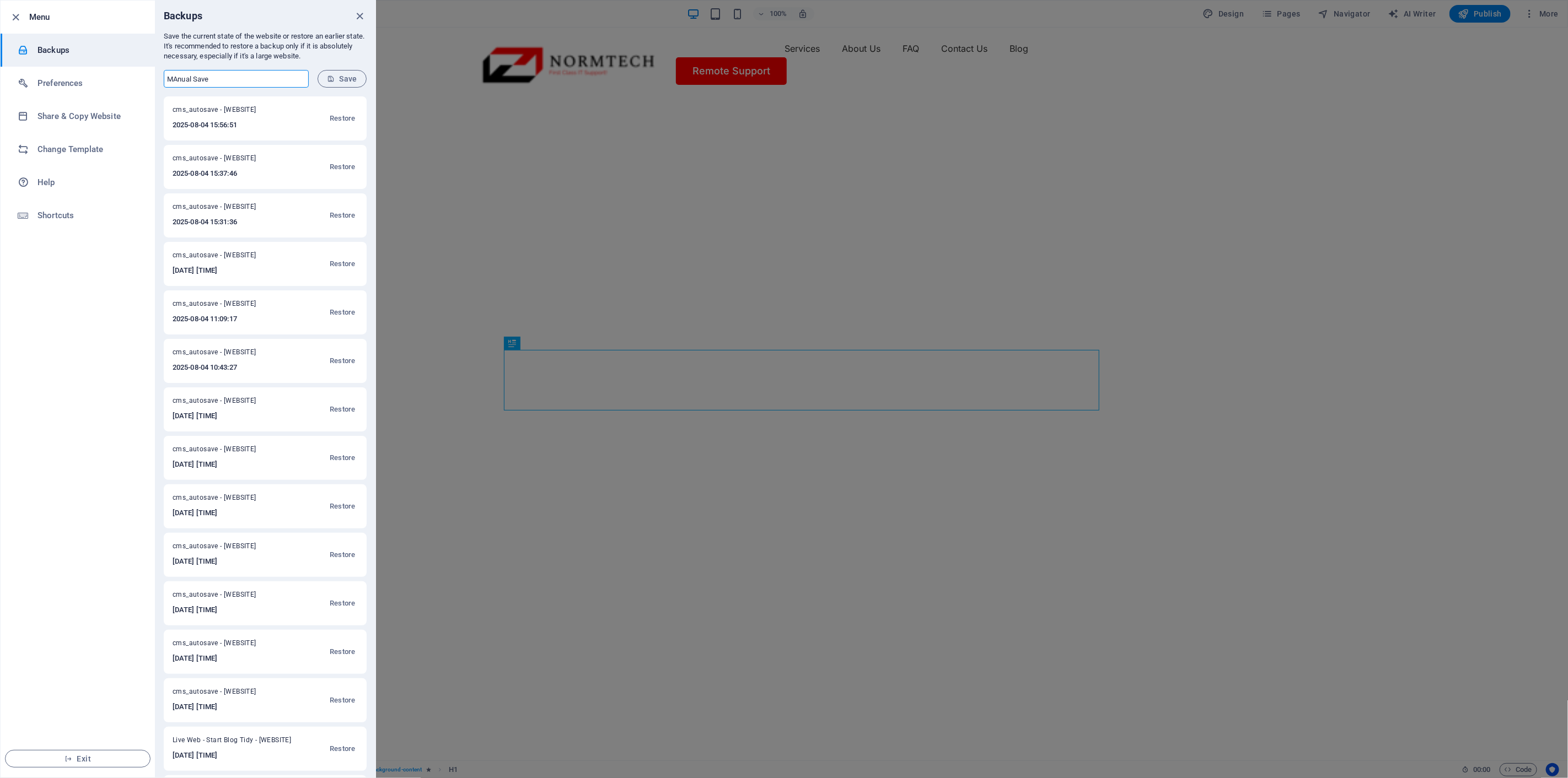 click on "MAnual Save" at bounding box center (236, 79) 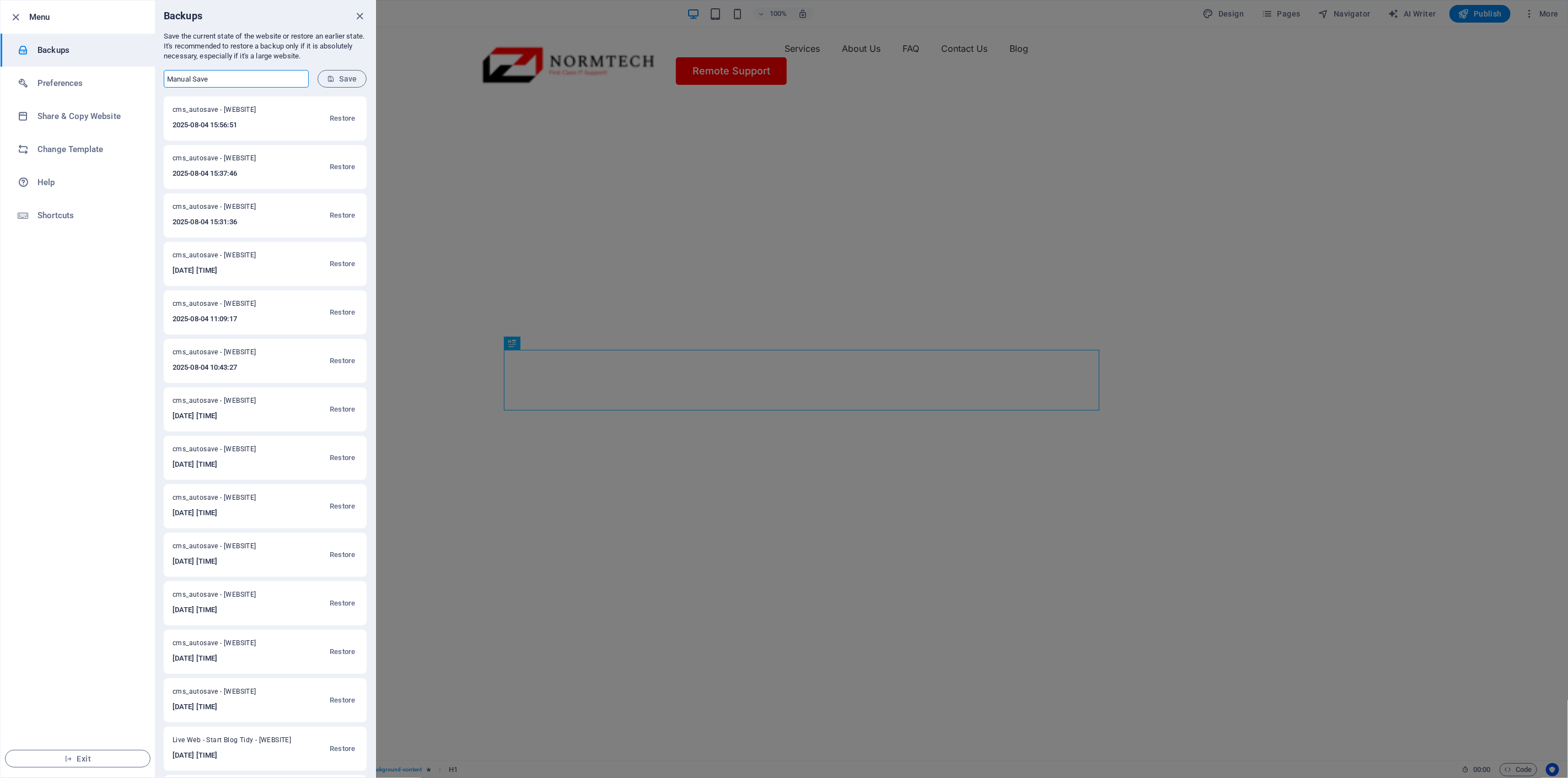 click on "Manual Save" at bounding box center [236, 79] 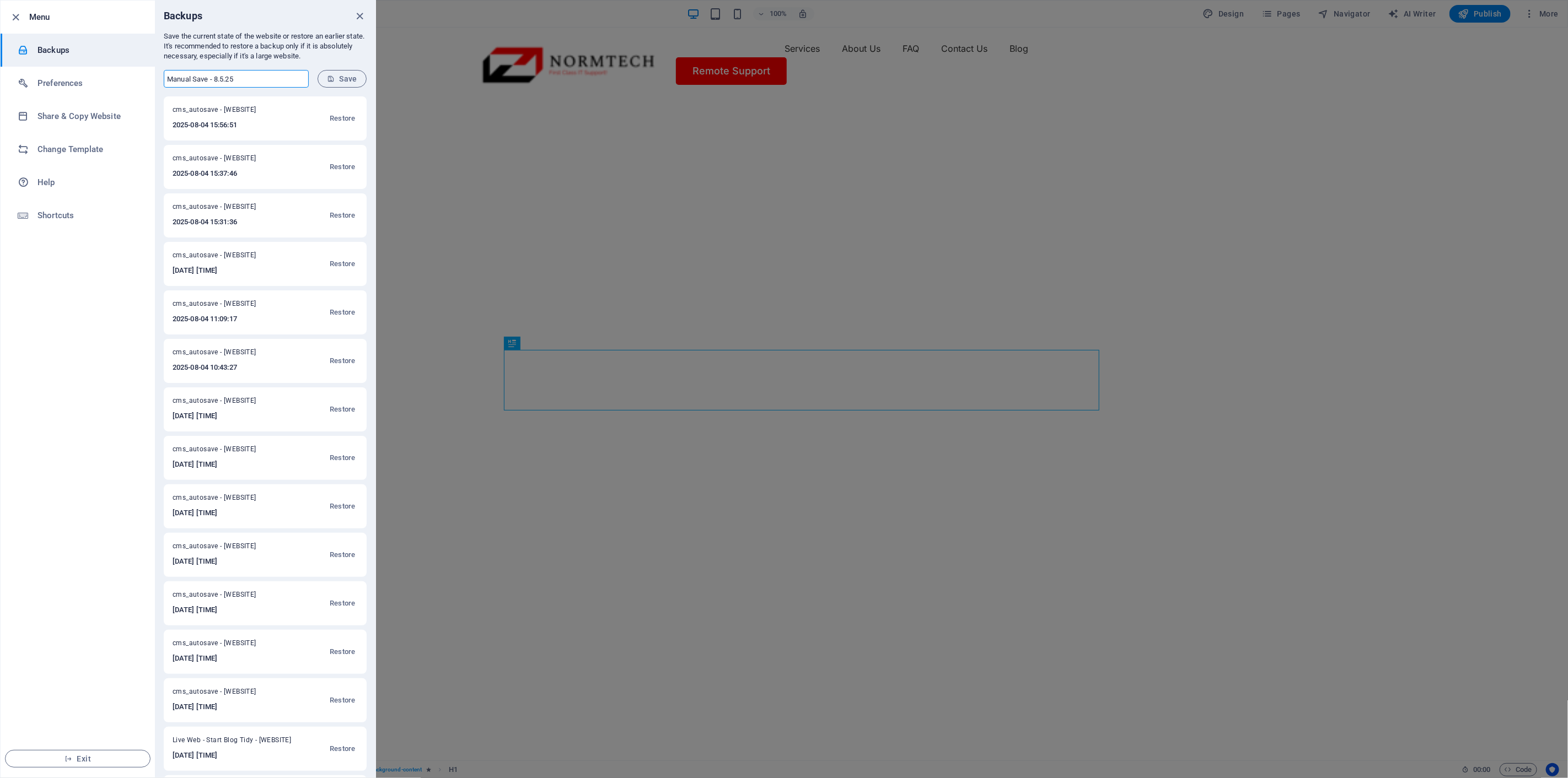 click on "Manual Save - 8.5.25" at bounding box center (236, 79) 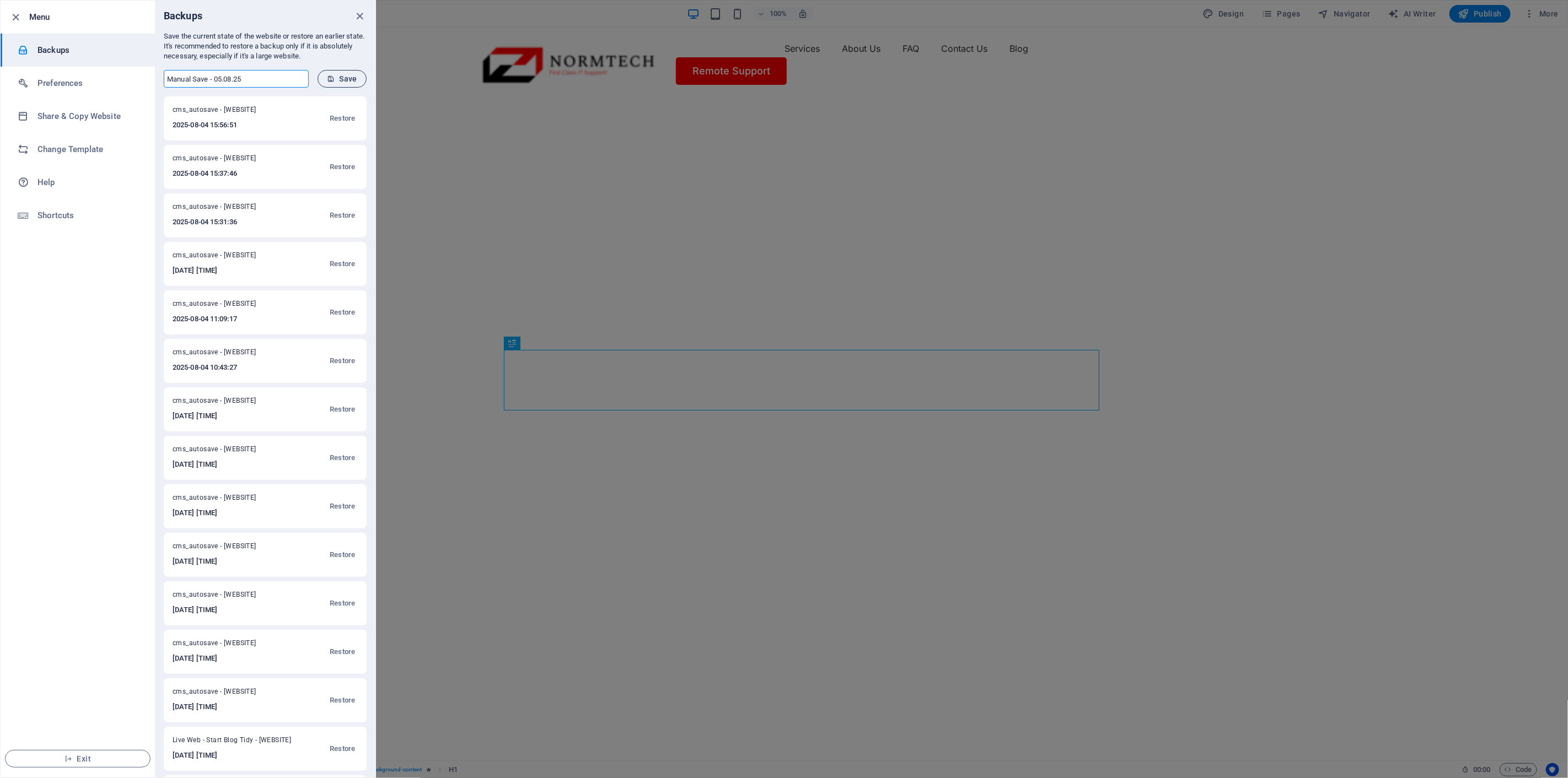 type on "Manual Save - 05.08.25" 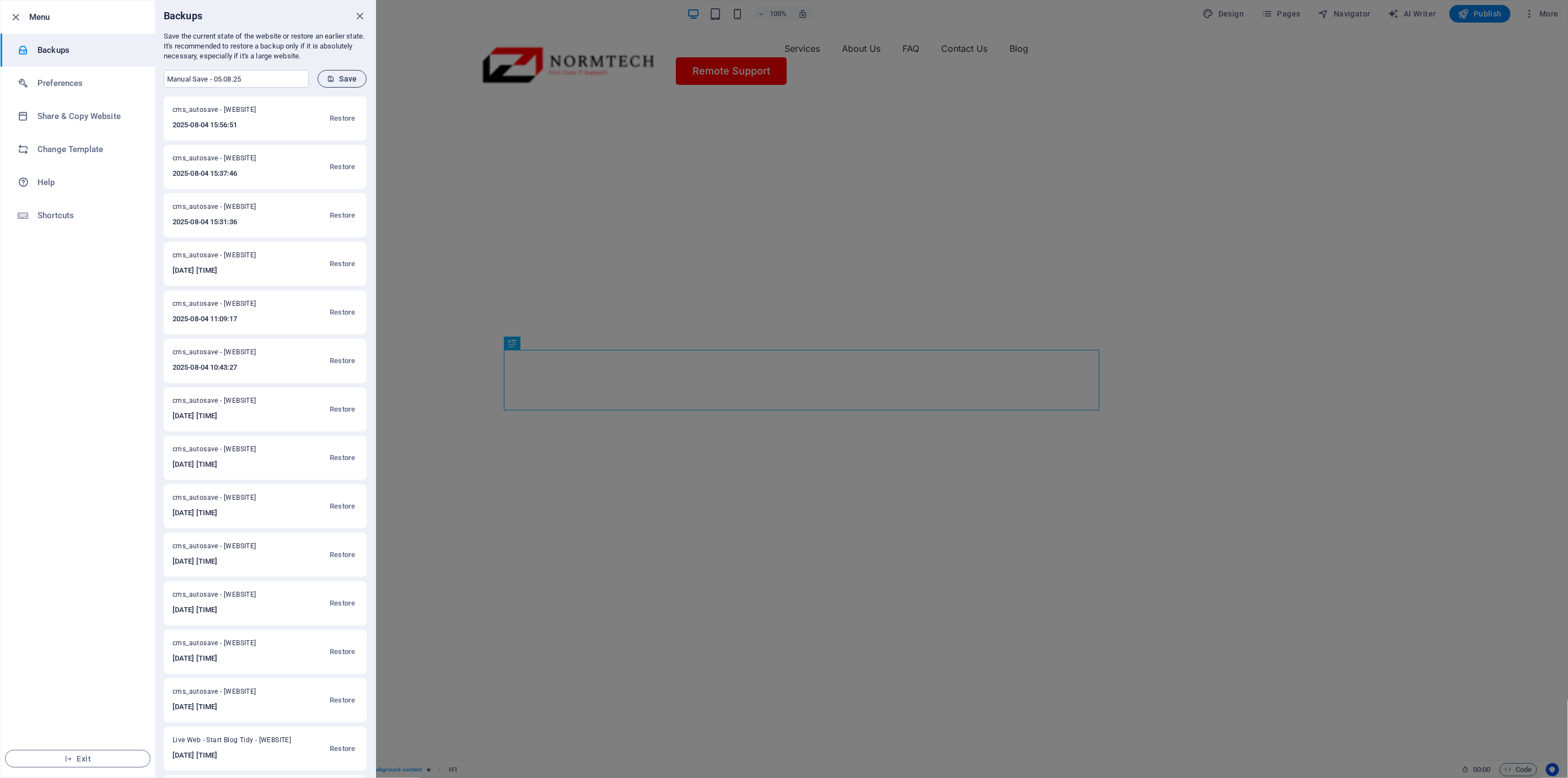 click at bounding box center (331, 79) 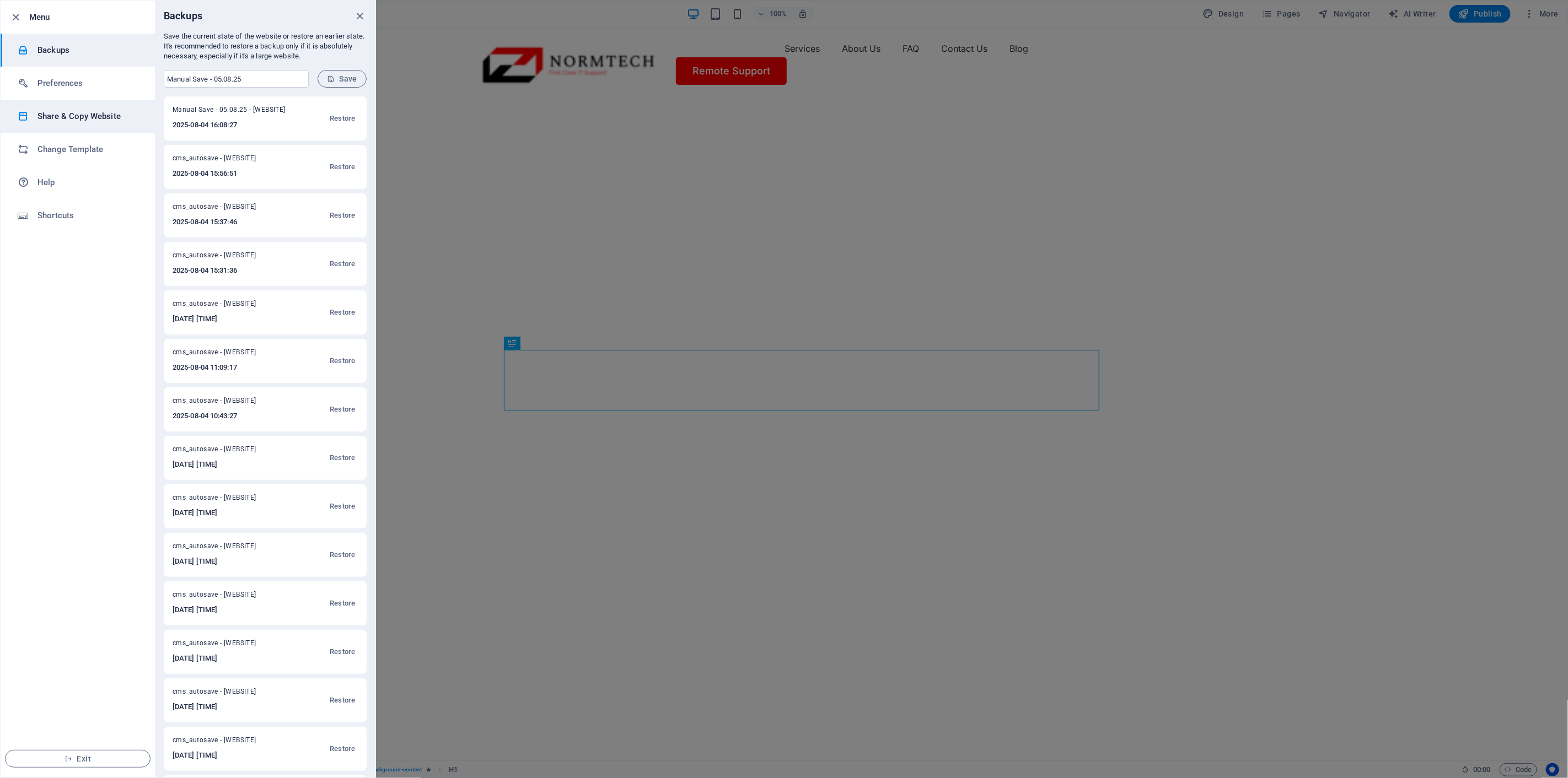 click on "Share & Copy Website" at bounding box center (88, 116) 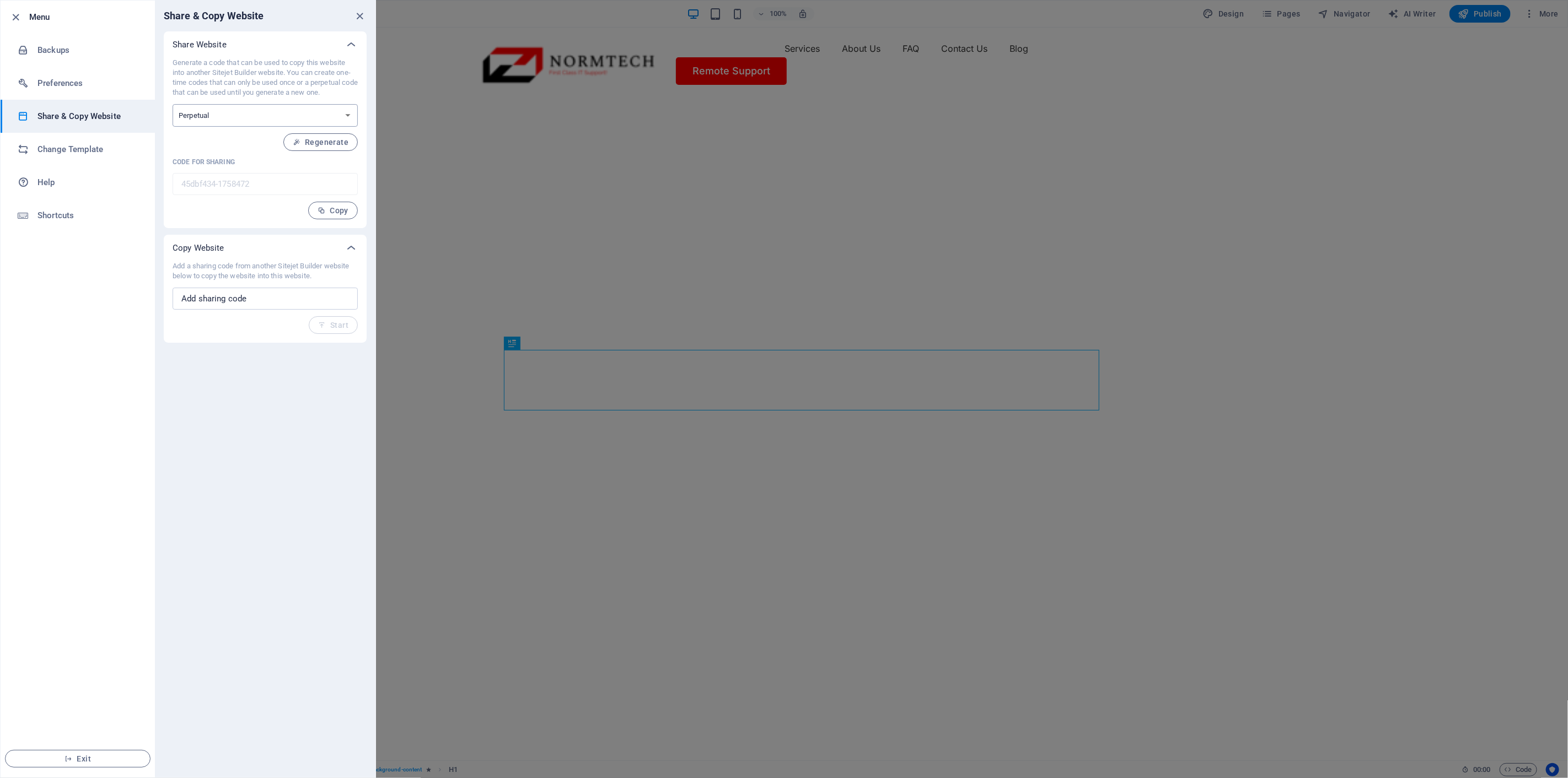 click on "One-time Perpetual" at bounding box center (265, 115) 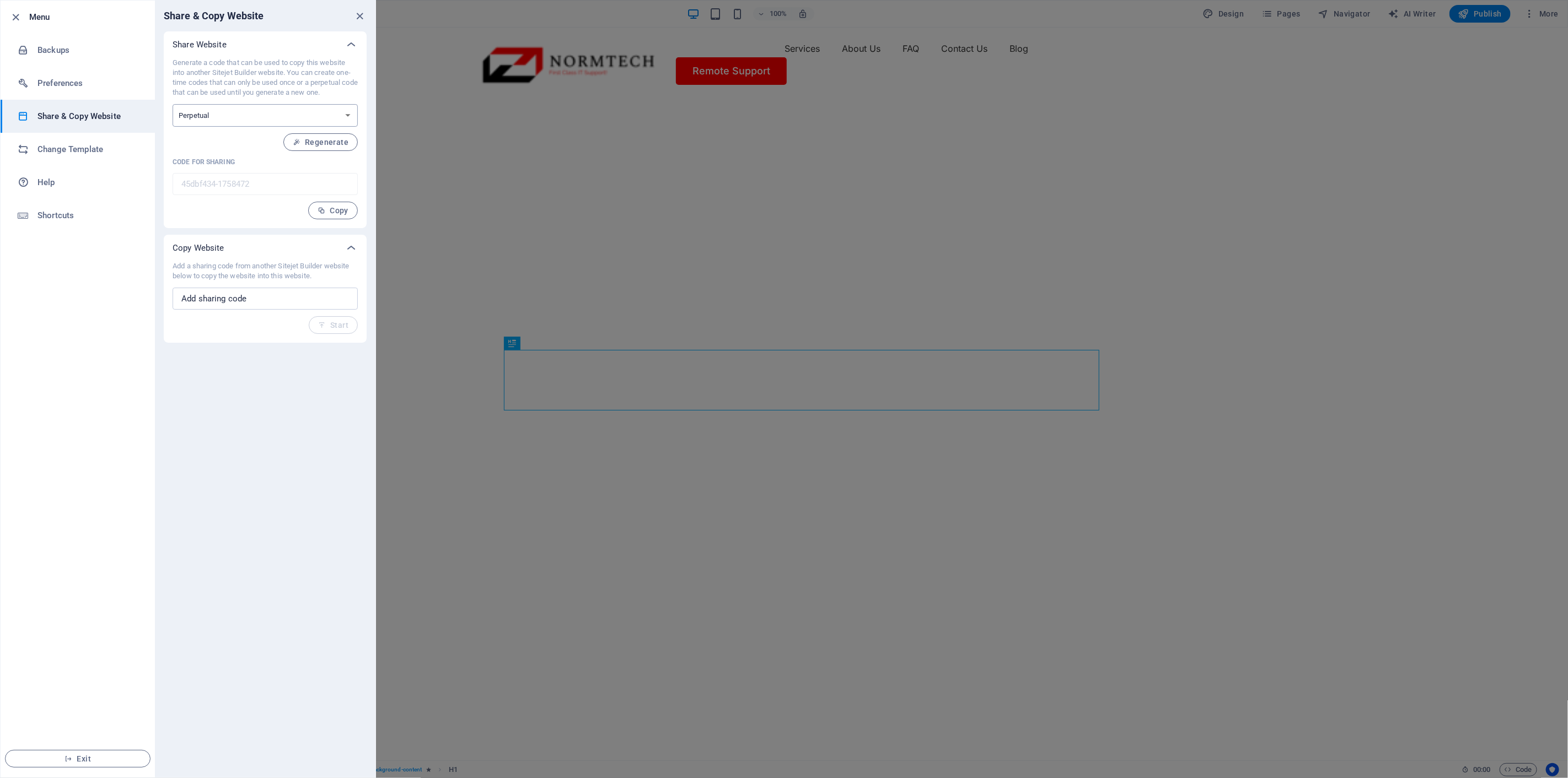 select on "onetime" 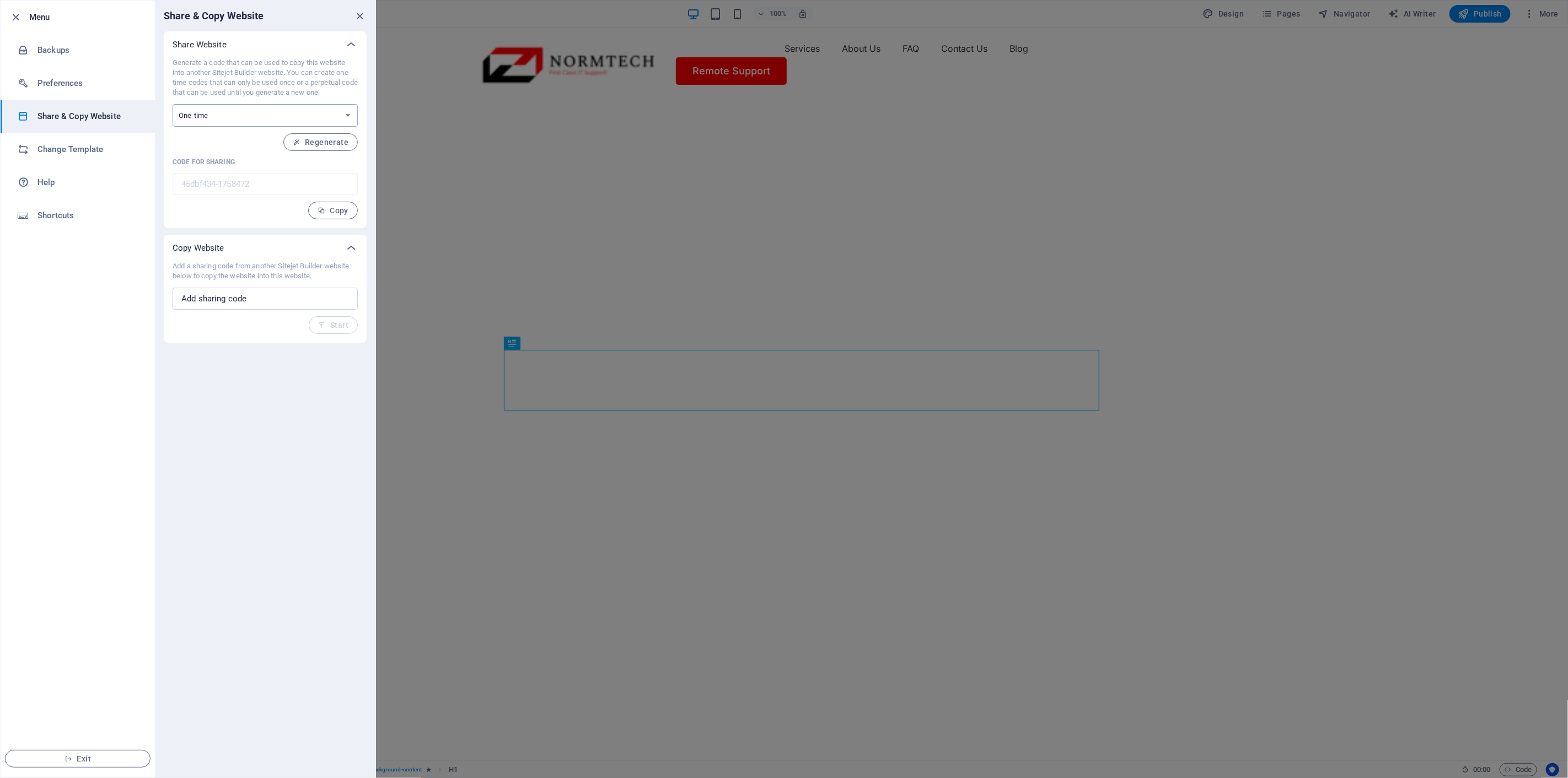 click on "One-time Perpetual" at bounding box center [265, 115] 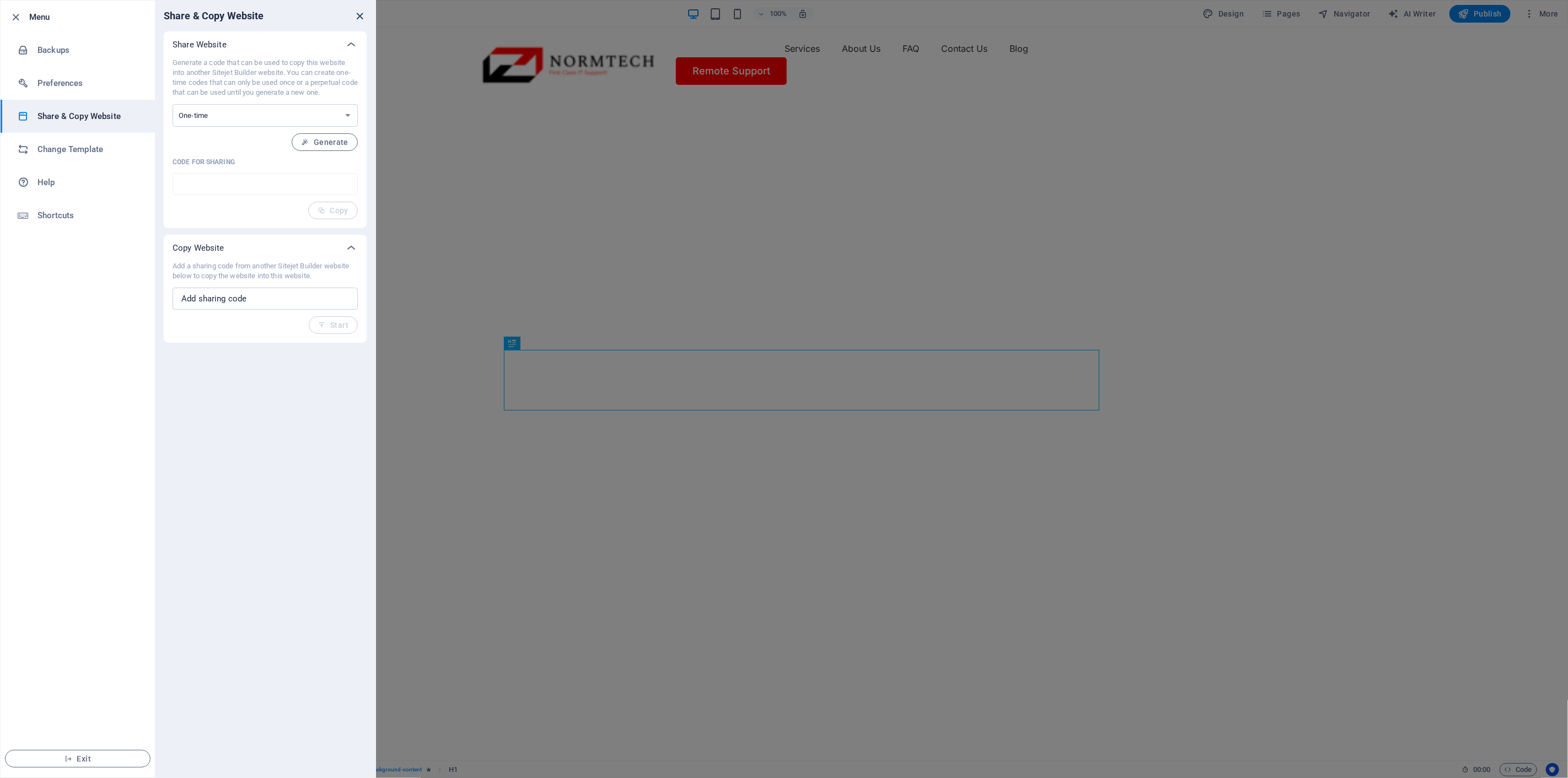 click at bounding box center (360, 16) 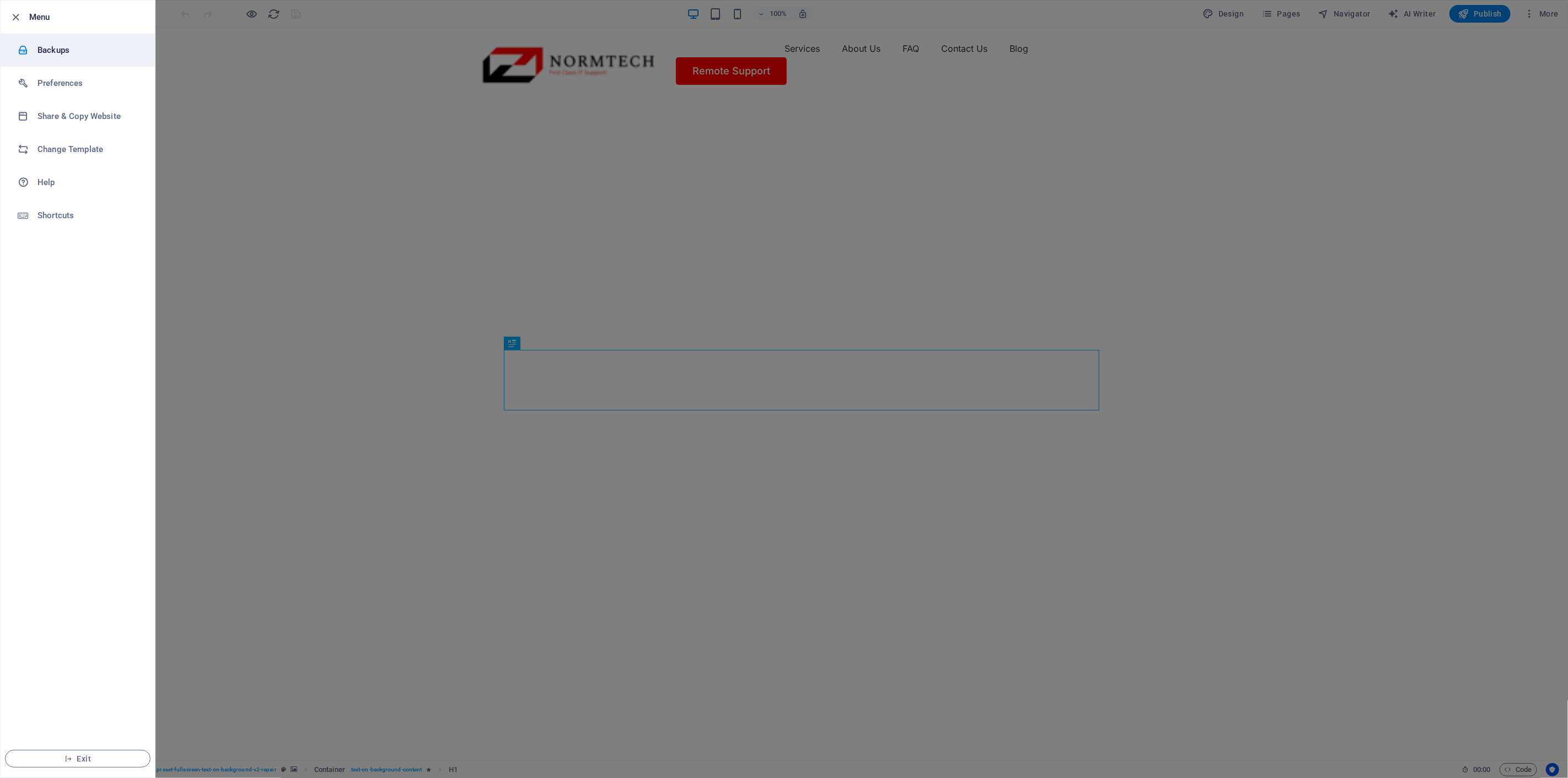 click on "Backups" at bounding box center [88, 50] 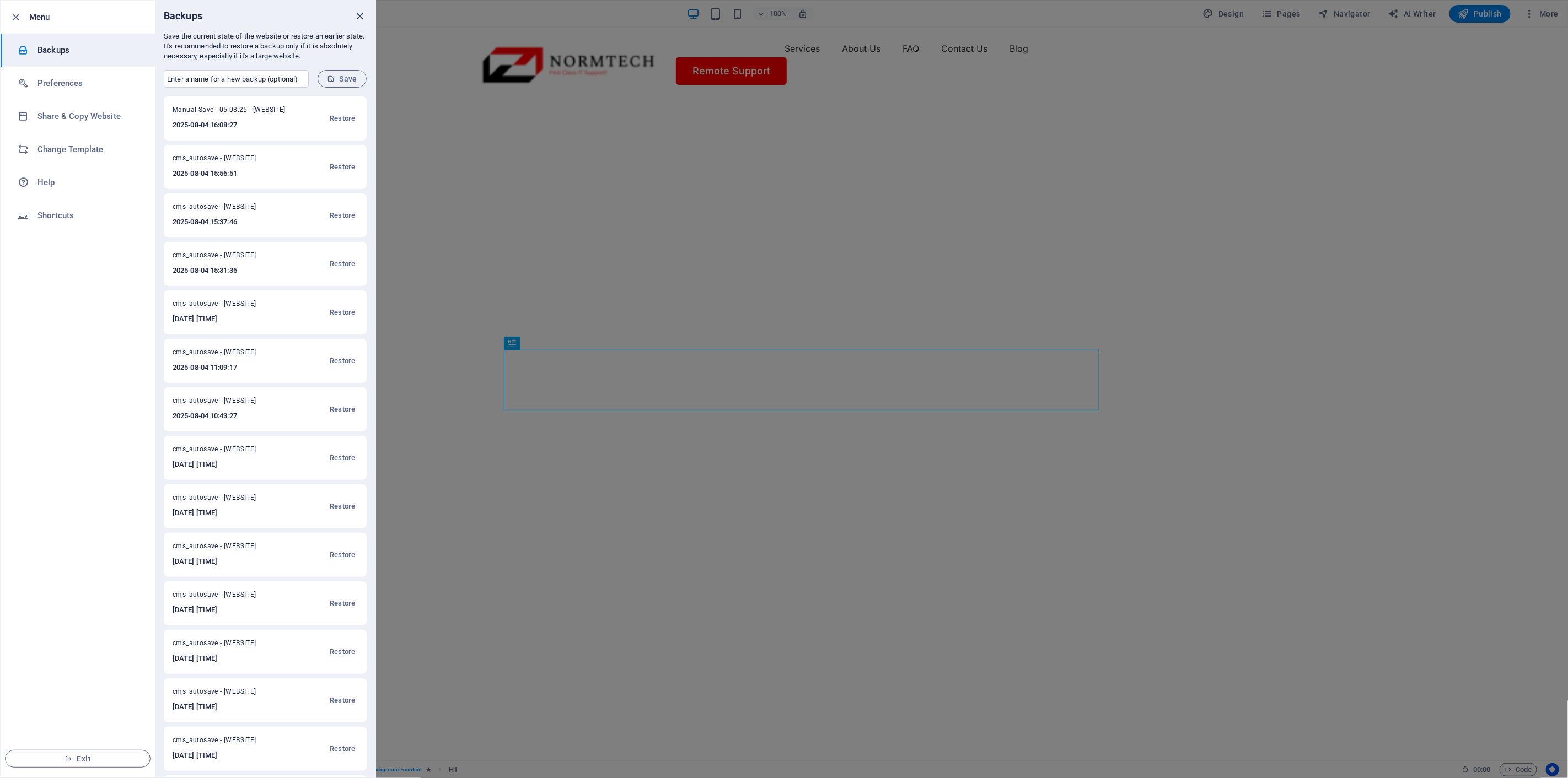 click at bounding box center [360, 16] 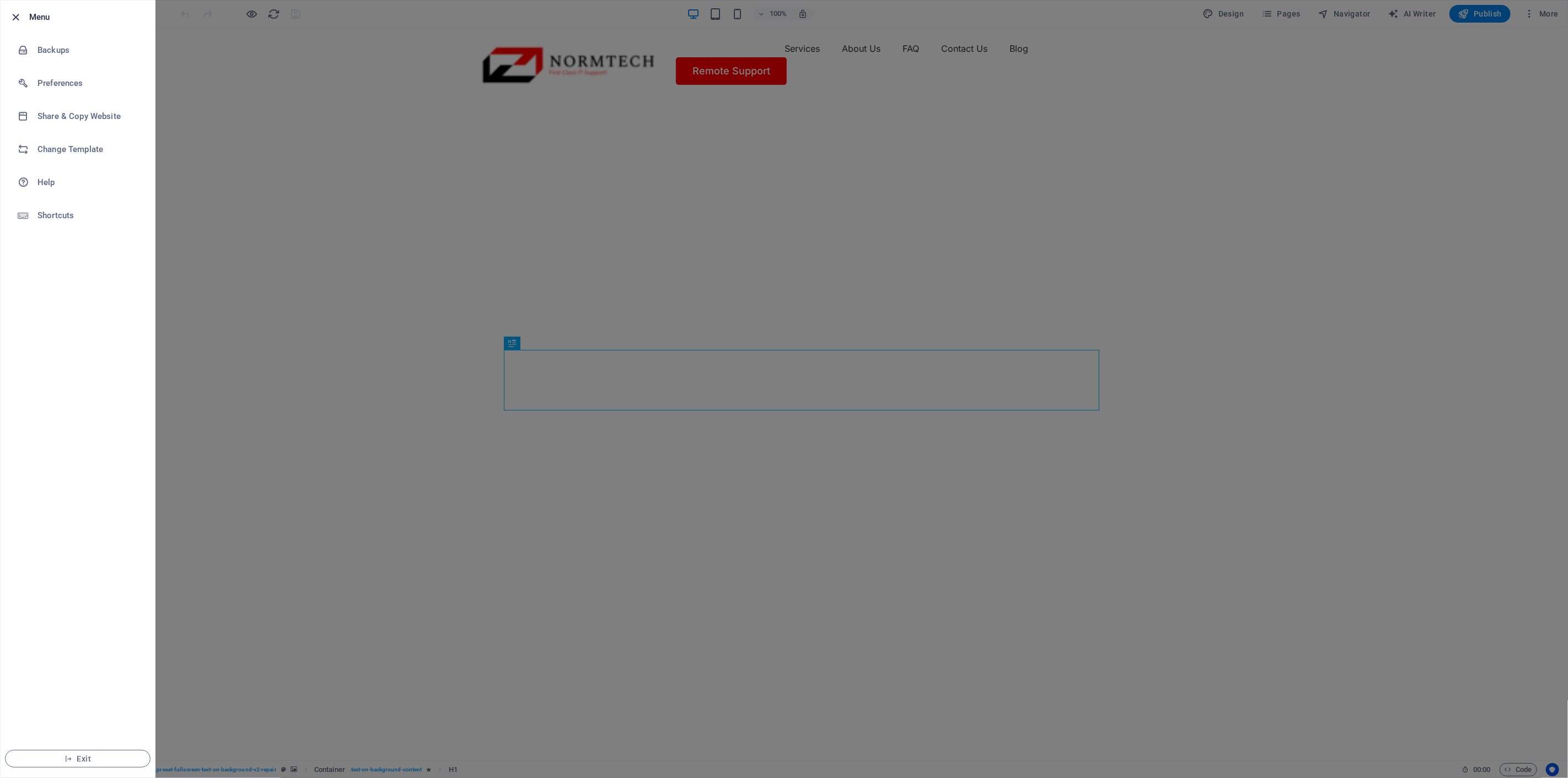 click at bounding box center (16, 17) 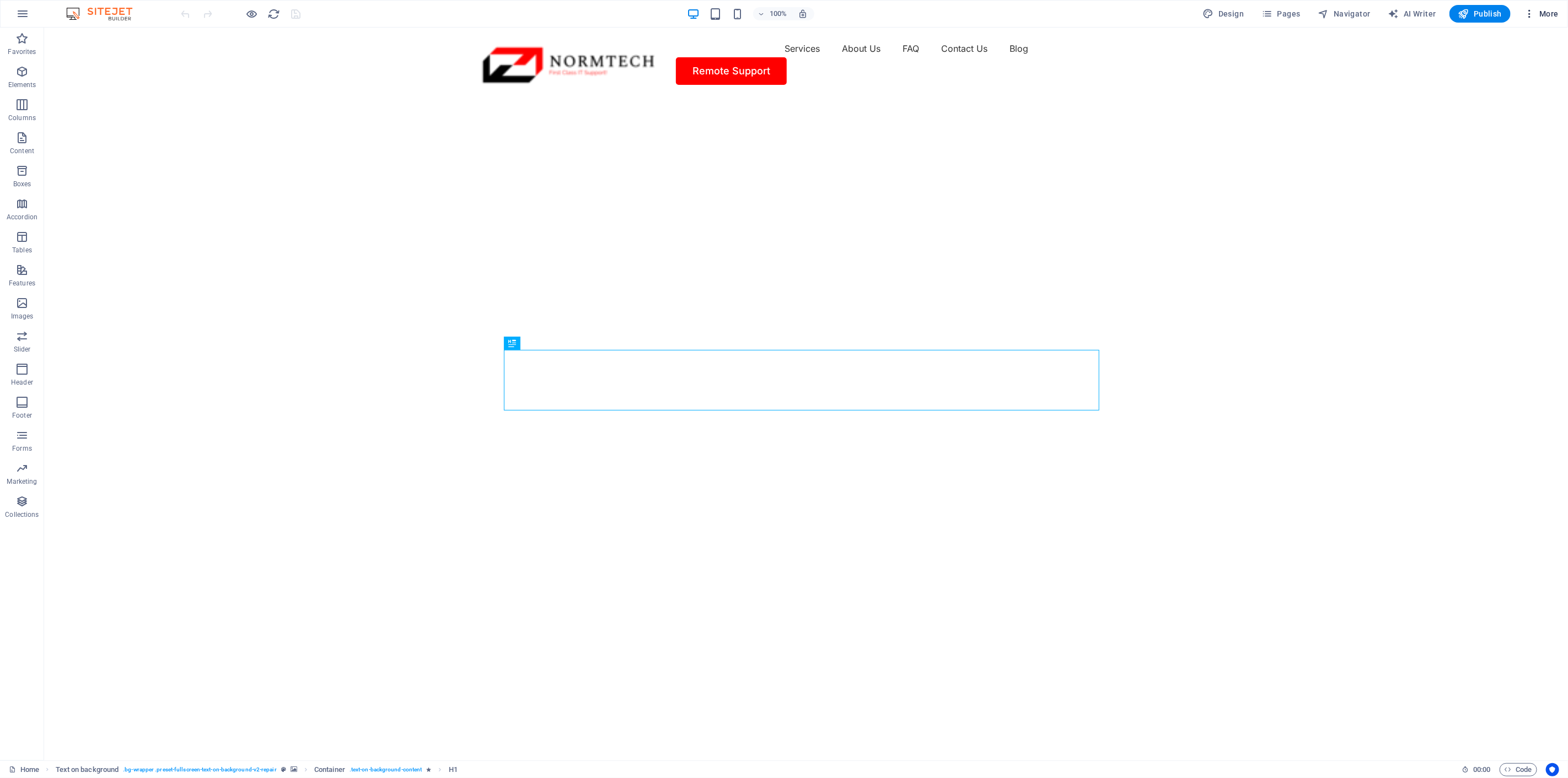click on "More" at bounding box center [1541, 14] 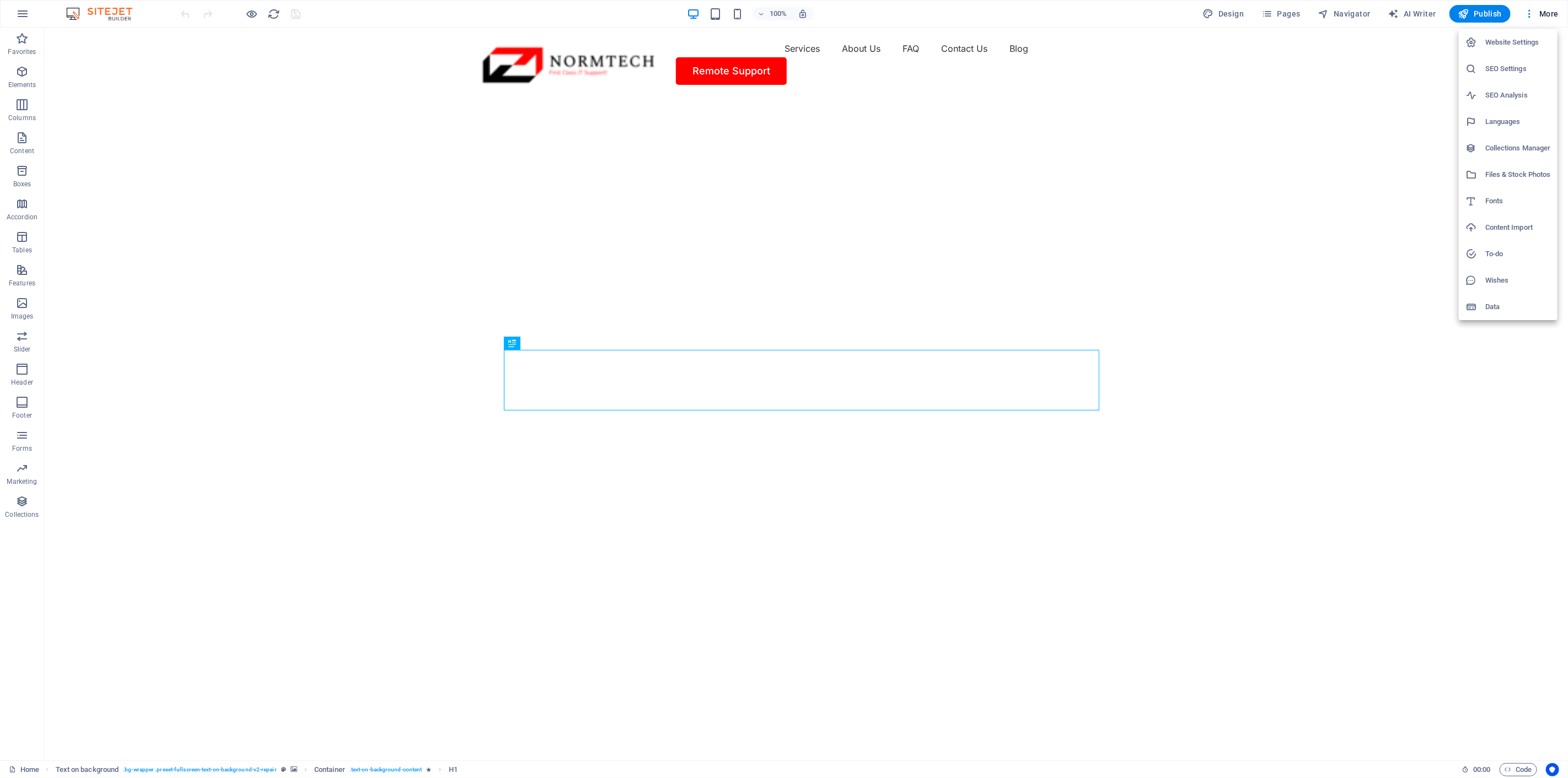 click on "Website Settings" at bounding box center [1518, 42] 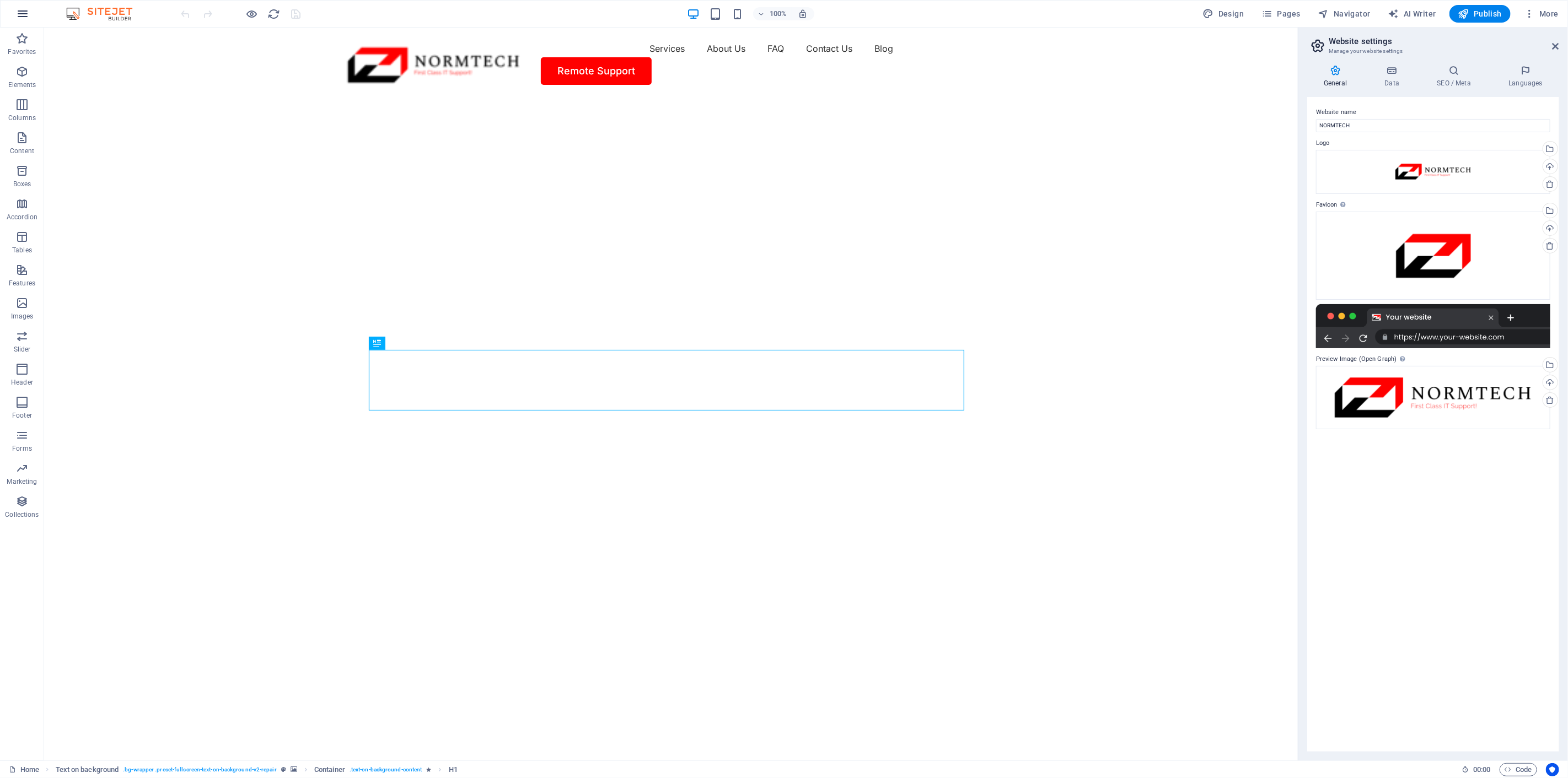 click at bounding box center (23, 14) 